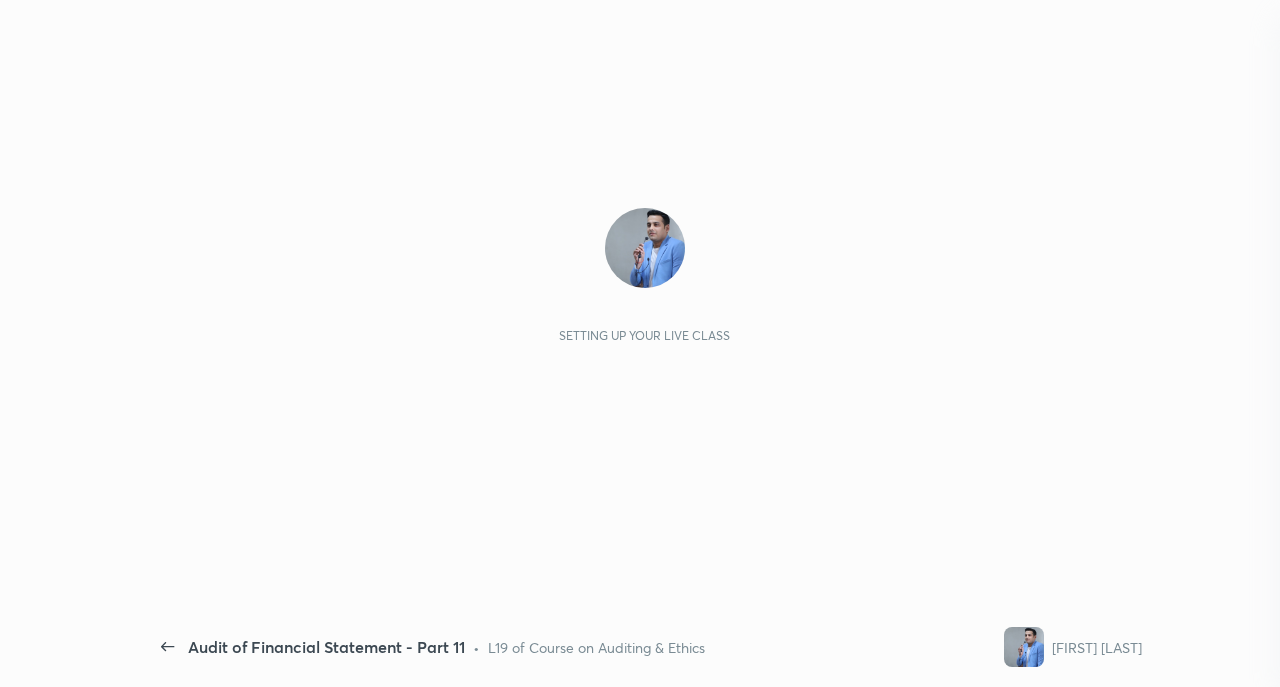scroll, scrollTop: 0, scrollLeft: 0, axis: both 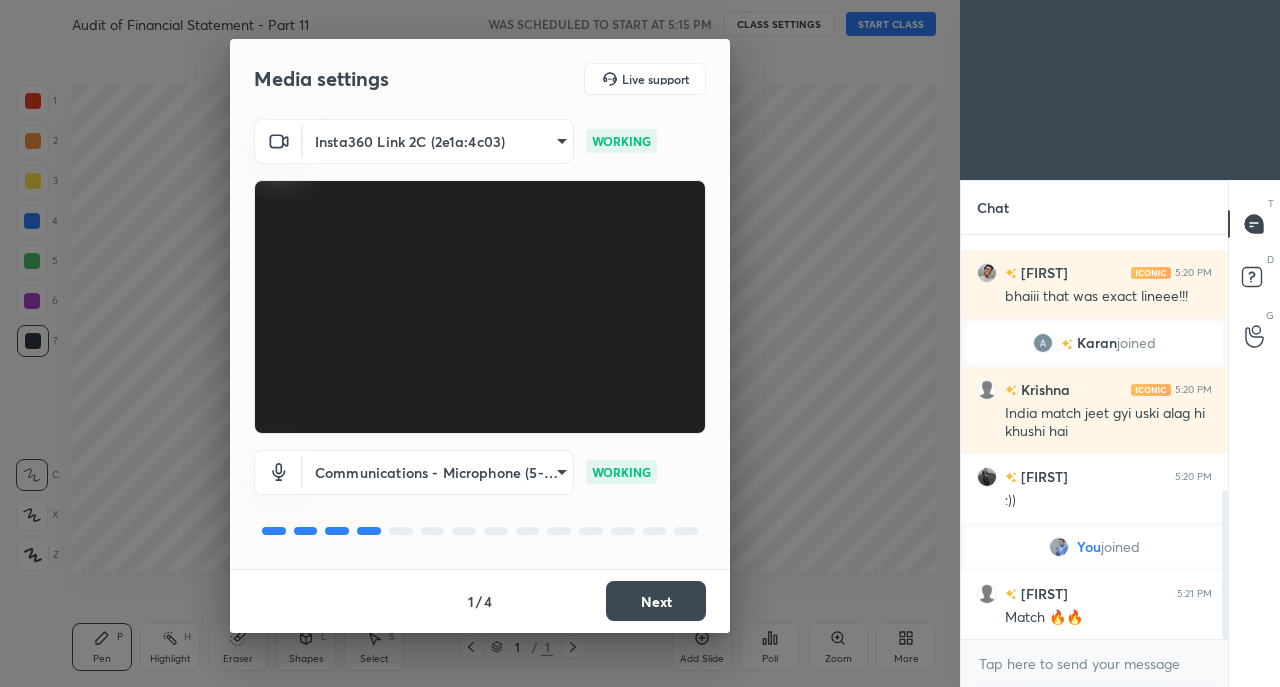 click on "Next" at bounding box center (656, 601) 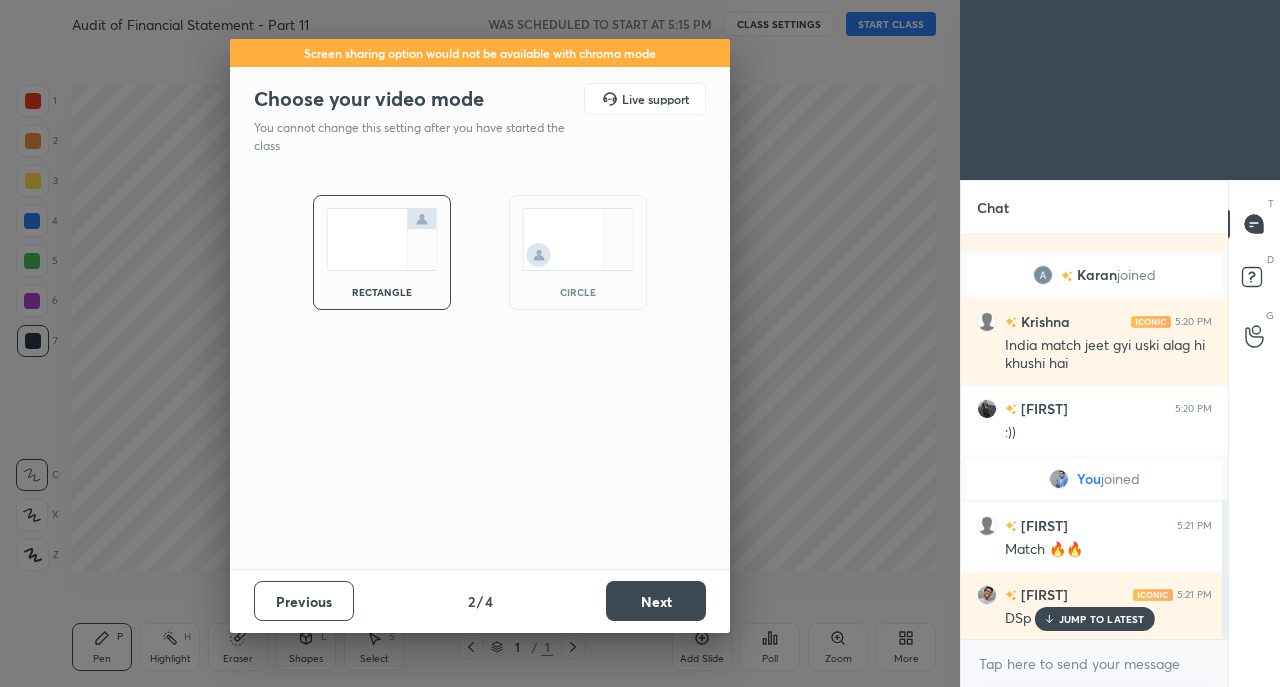 click on "Next" at bounding box center [656, 601] 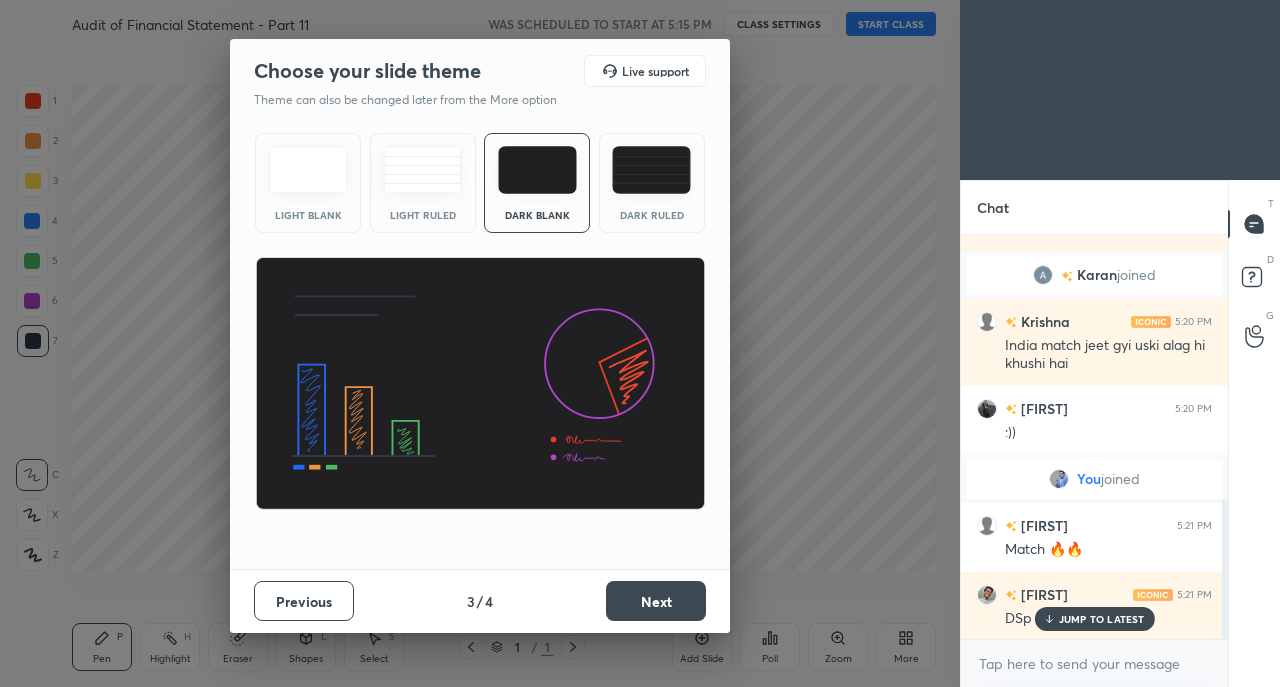 click on "Next" at bounding box center (656, 601) 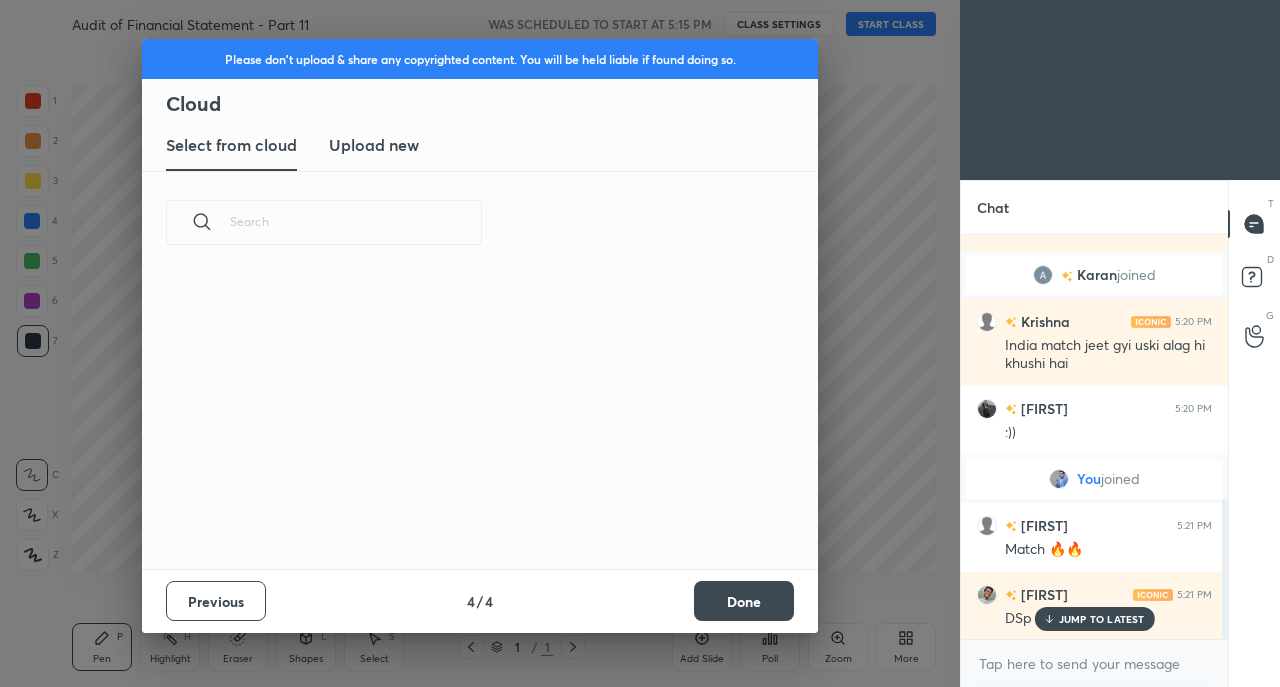 click on "Done" at bounding box center [744, 601] 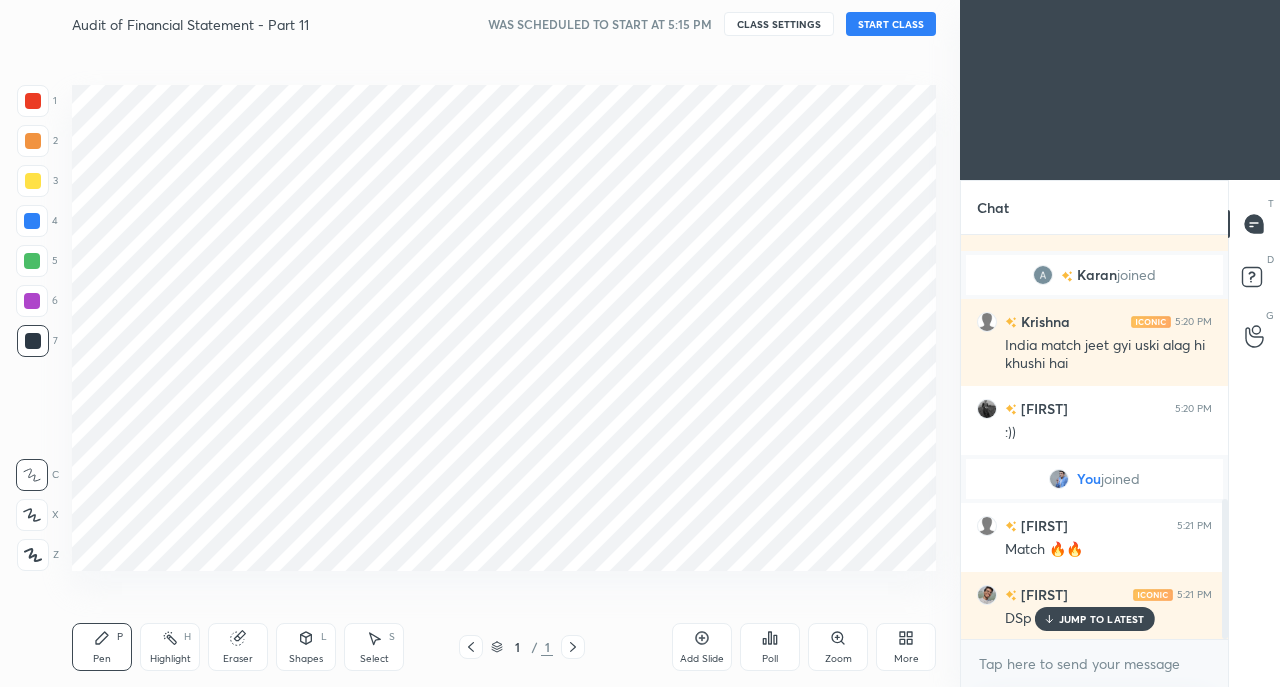 scroll, scrollTop: 0, scrollLeft: 0, axis: both 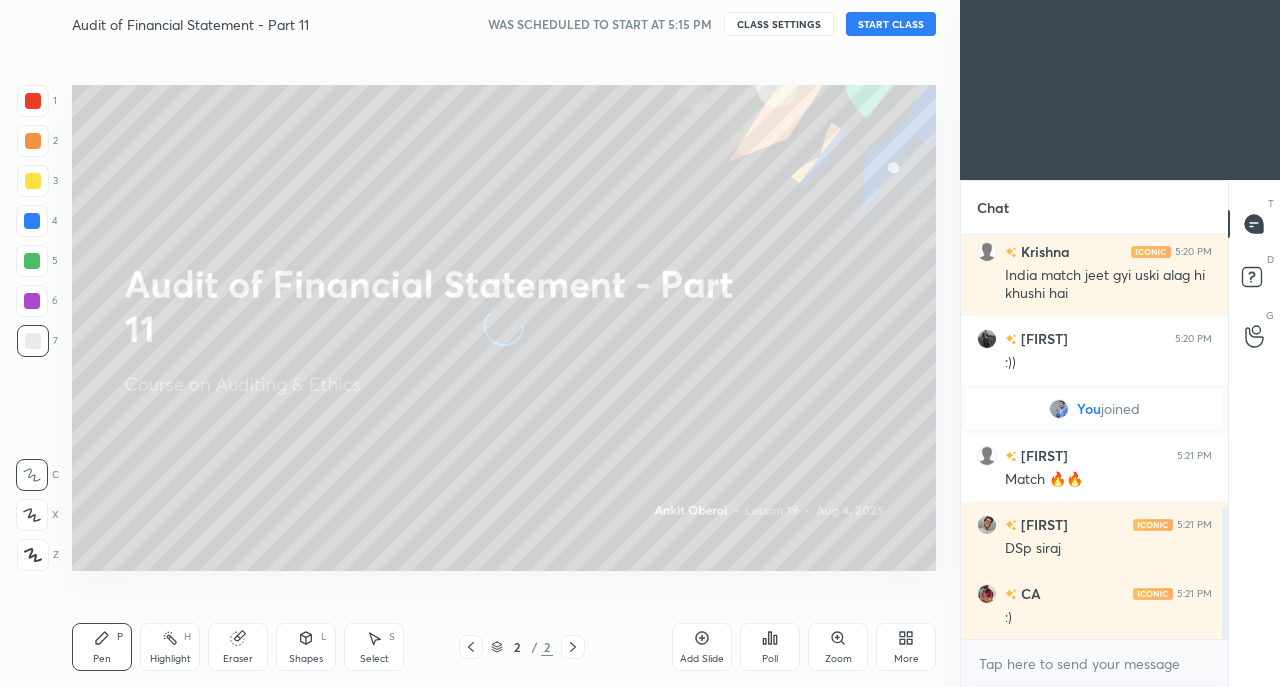 click on "More" at bounding box center (906, 647) 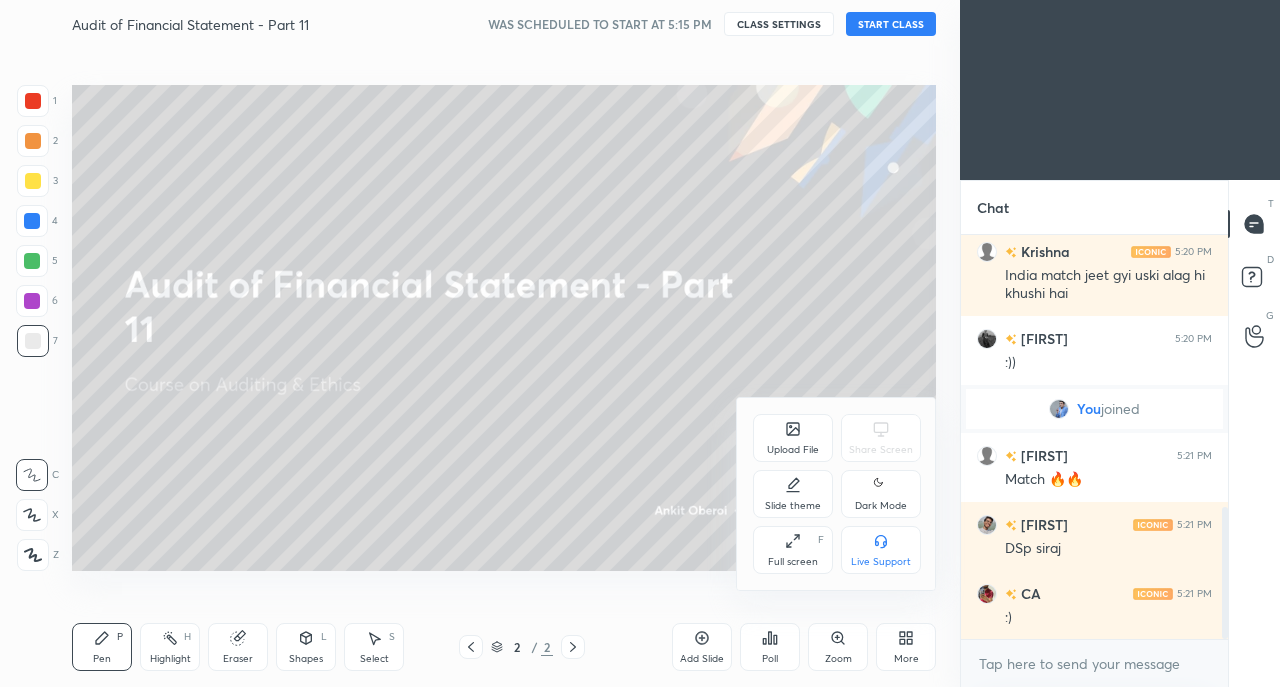 click on "Full screen" at bounding box center [793, 562] 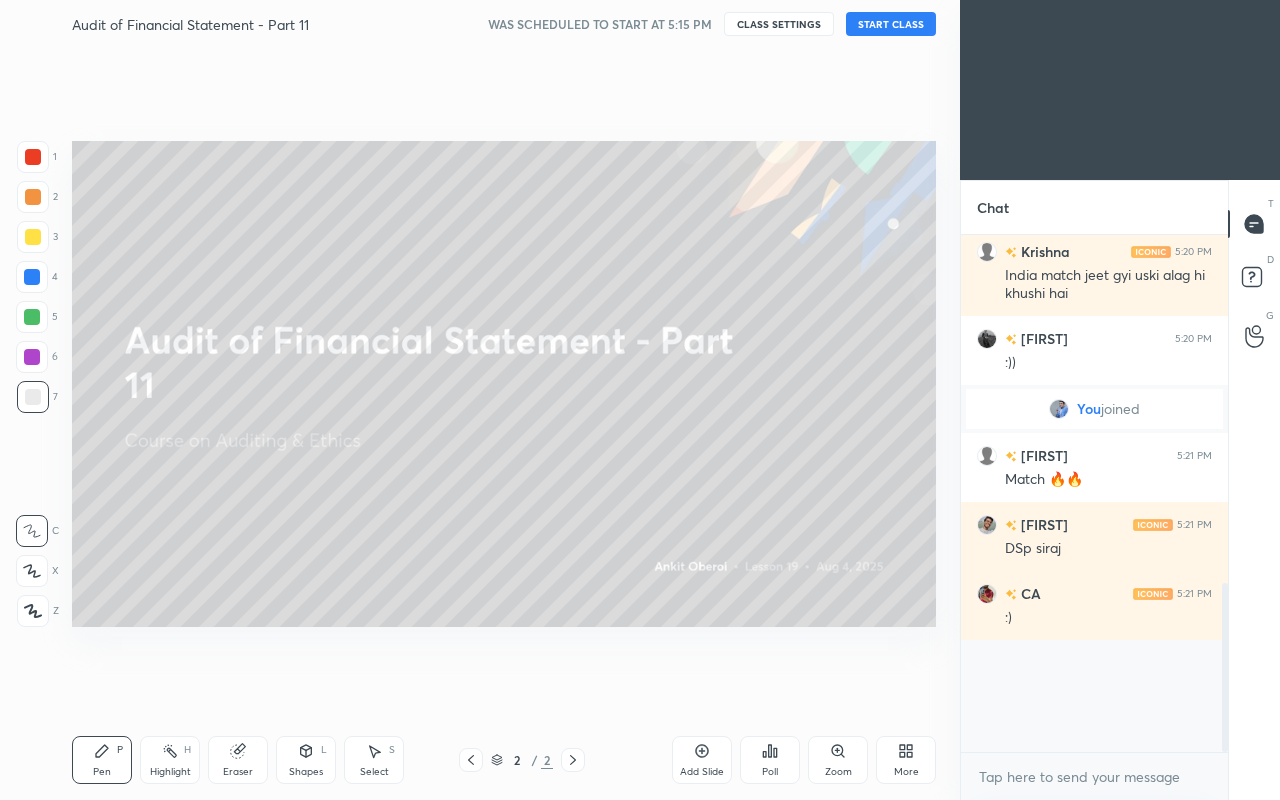scroll, scrollTop: 99328, scrollLeft: 99120, axis: both 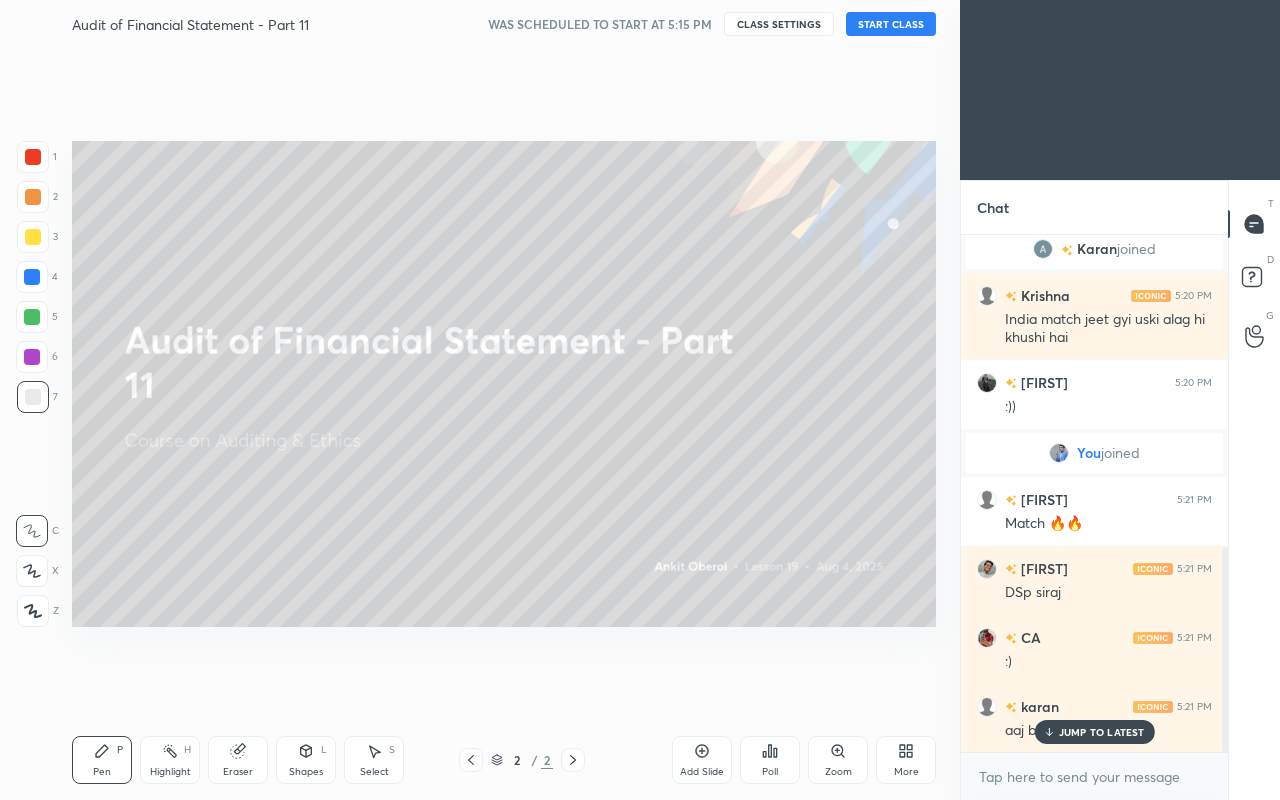 click 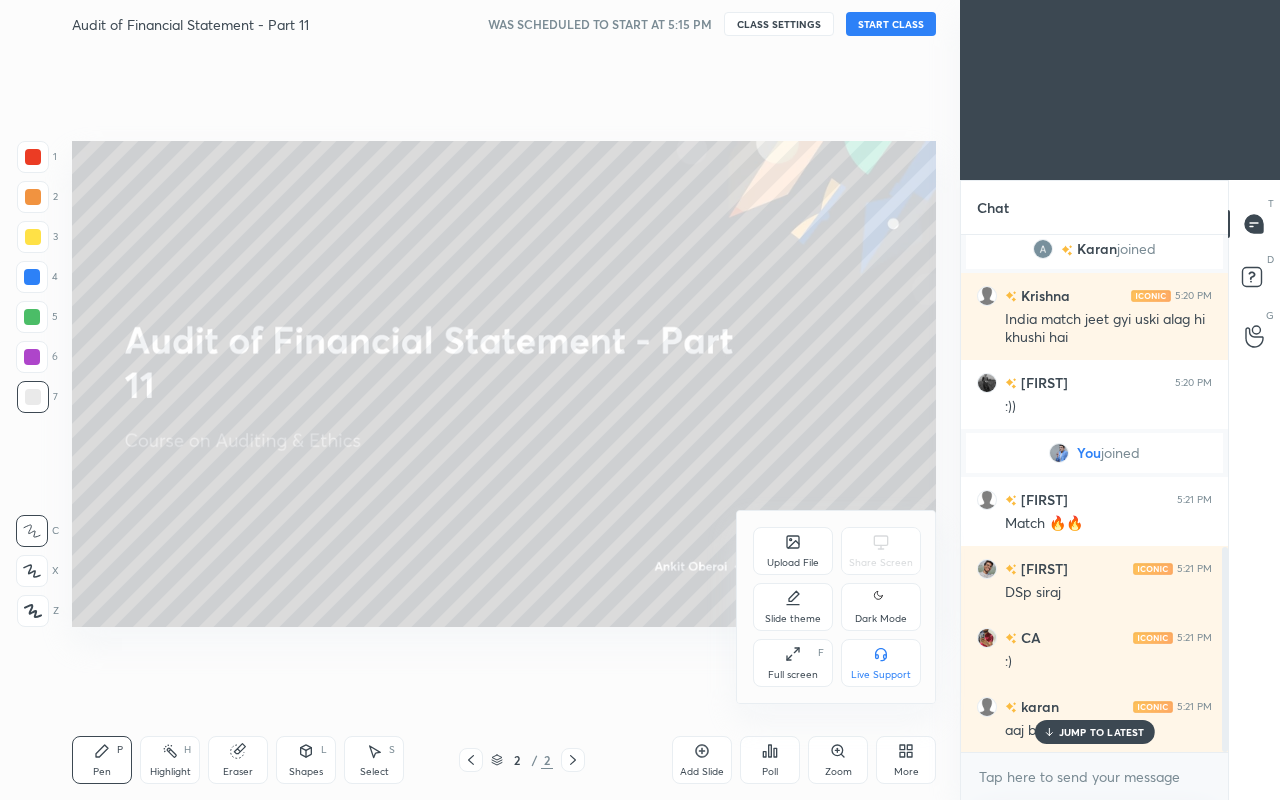 click 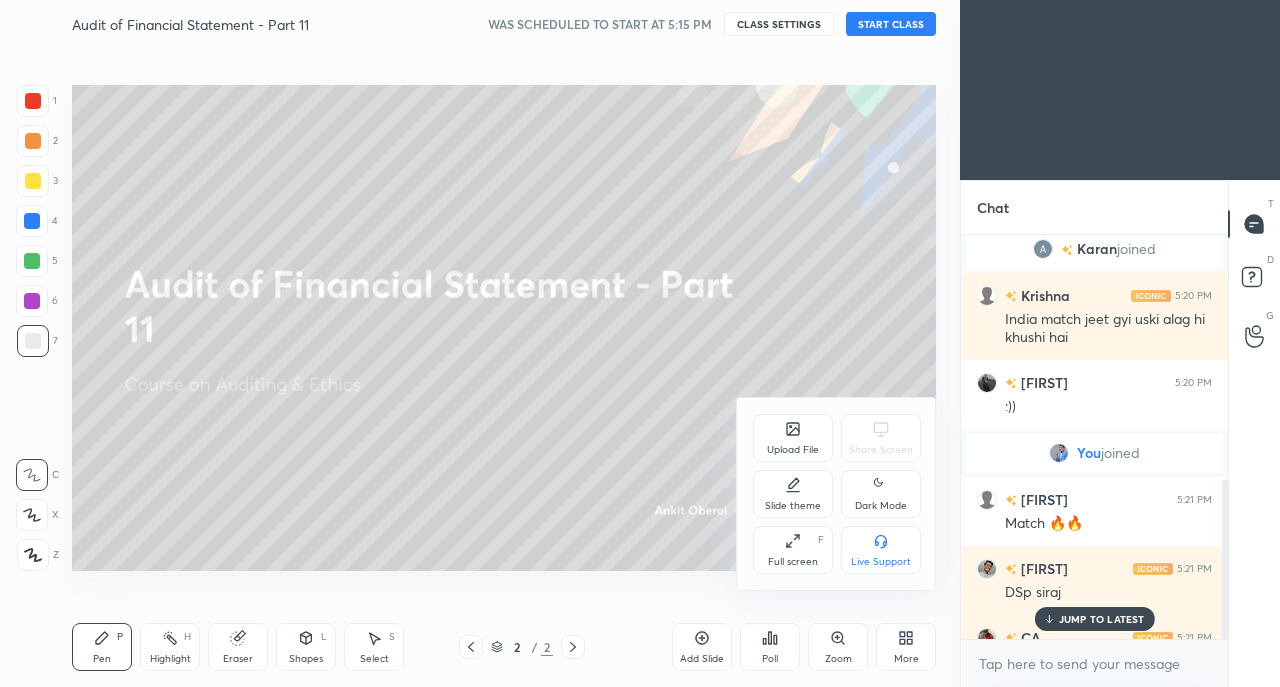 scroll, scrollTop: 559, scrollLeft: 880, axis: both 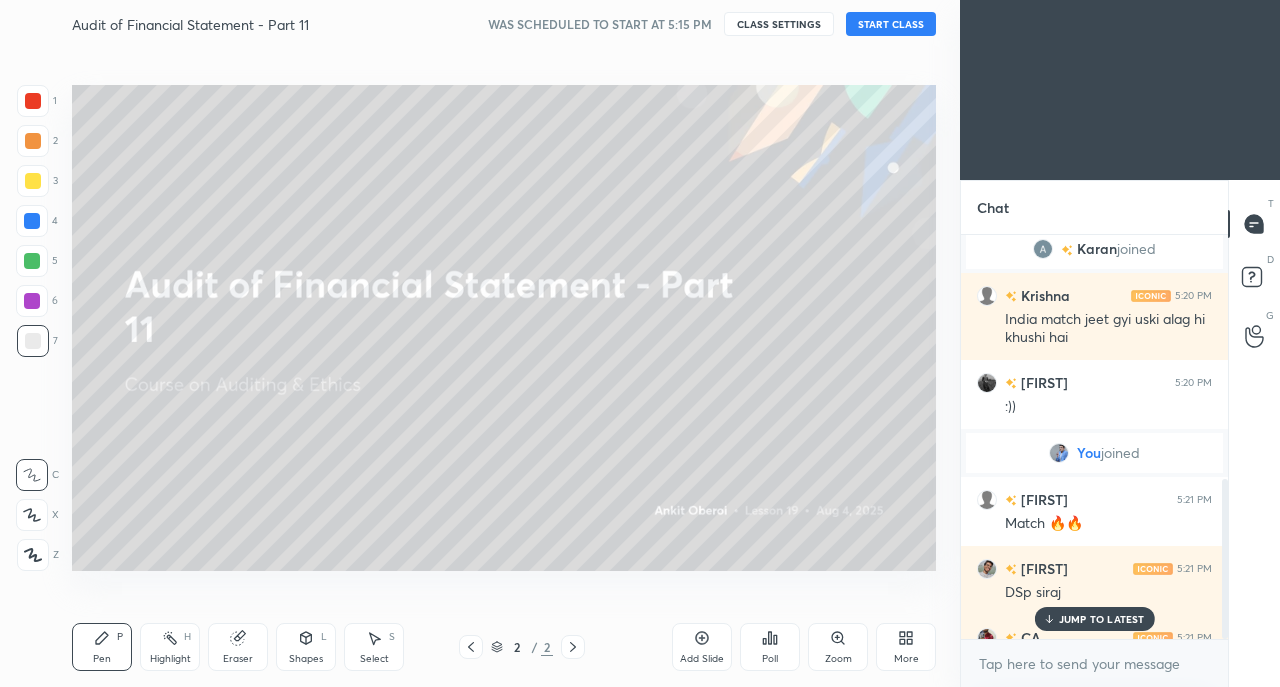 click on "START CLASS" at bounding box center (891, 24) 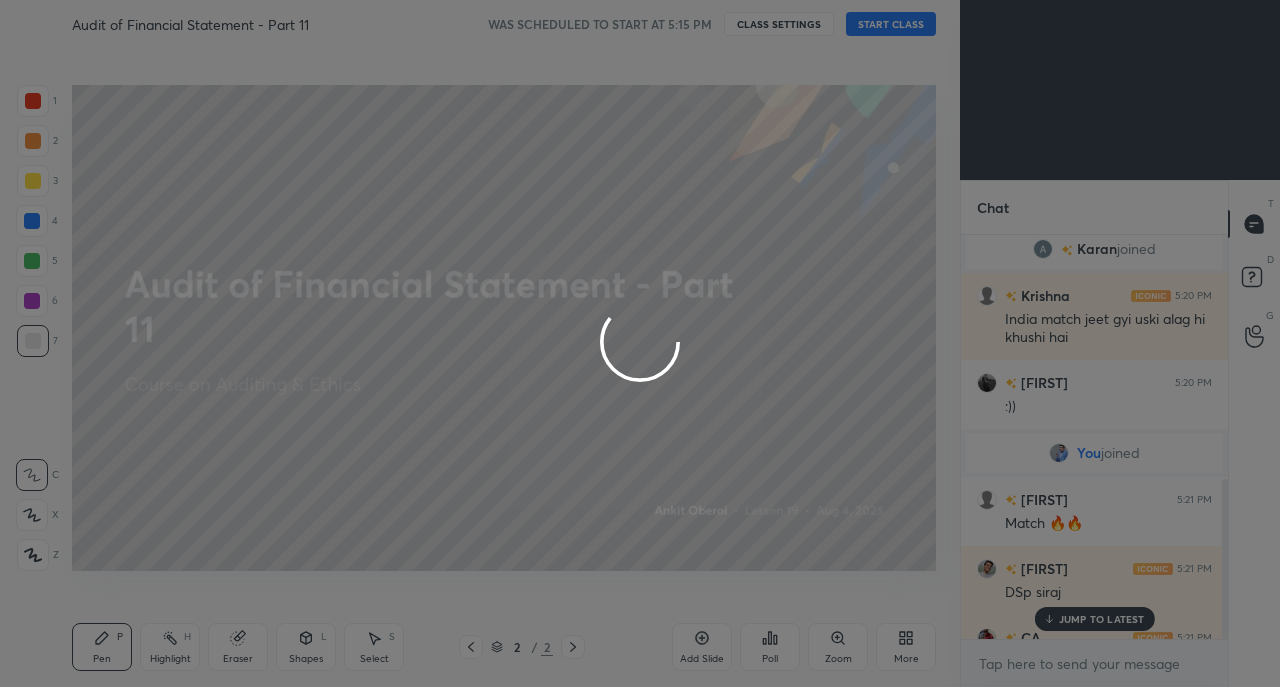 type on "x" 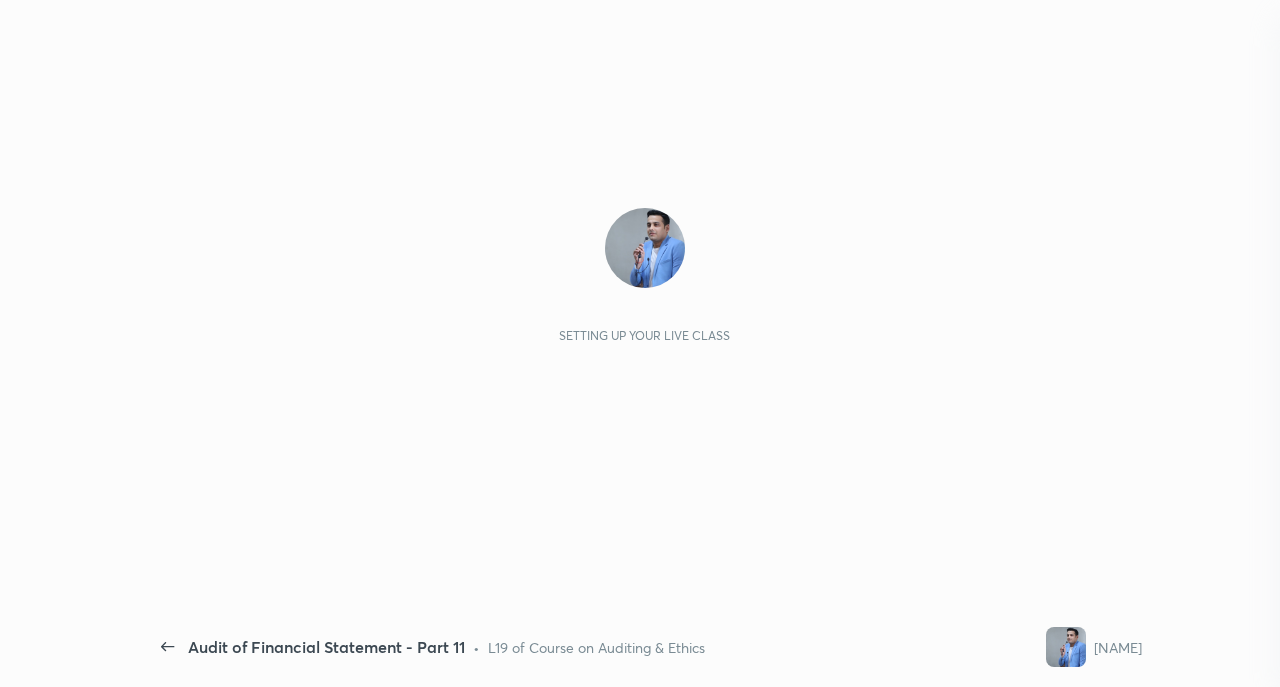 scroll, scrollTop: 0, scrollLeft: 0, axis: both 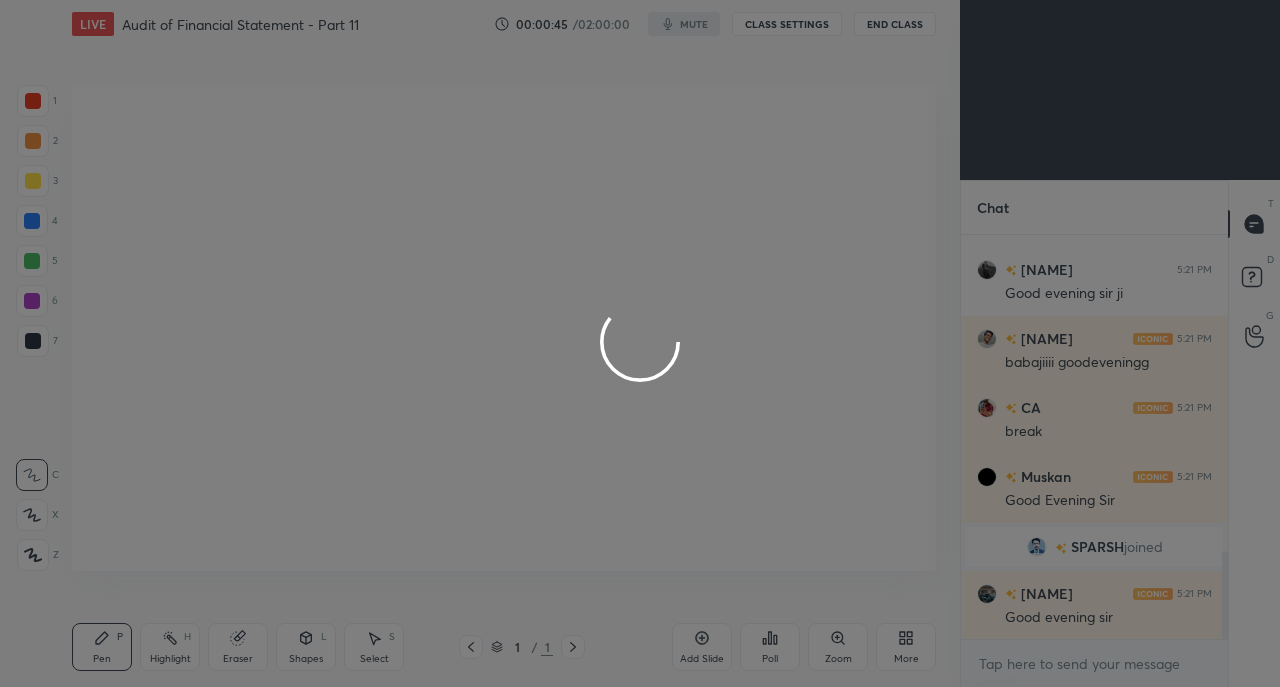 click at bounding box center [640, 343] 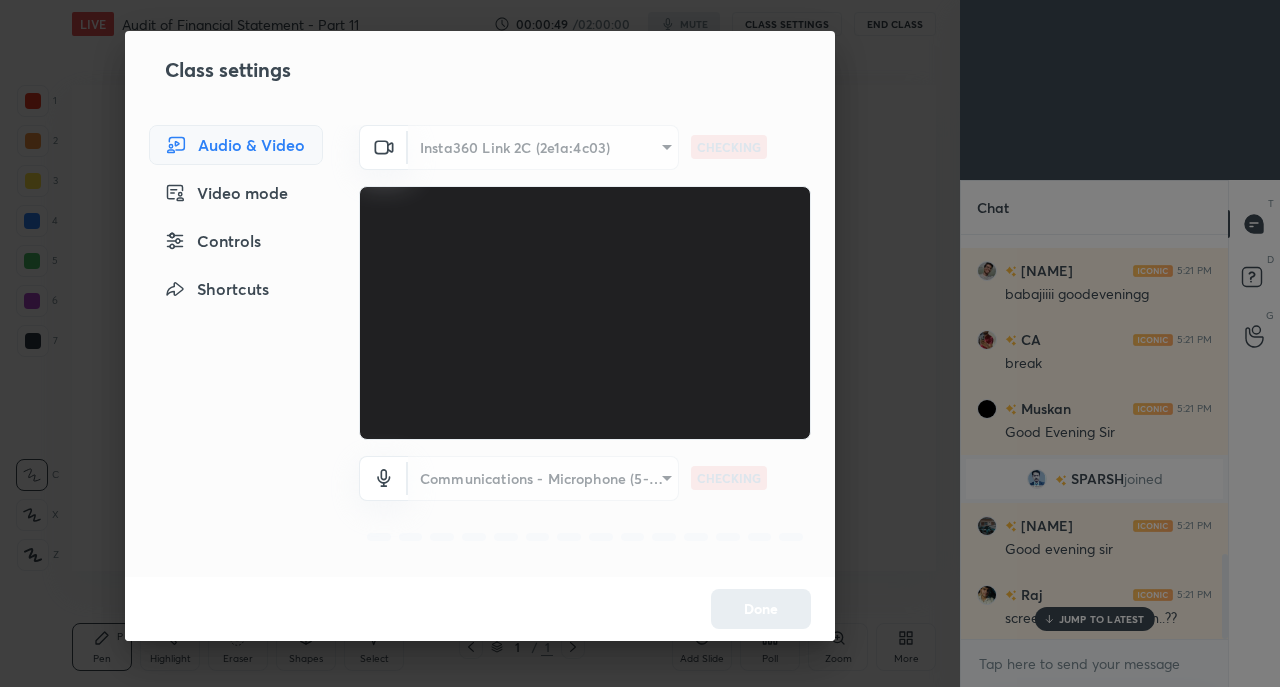 scroll, scrollTop: 1566, scrollLeft: 0, axis: vertical 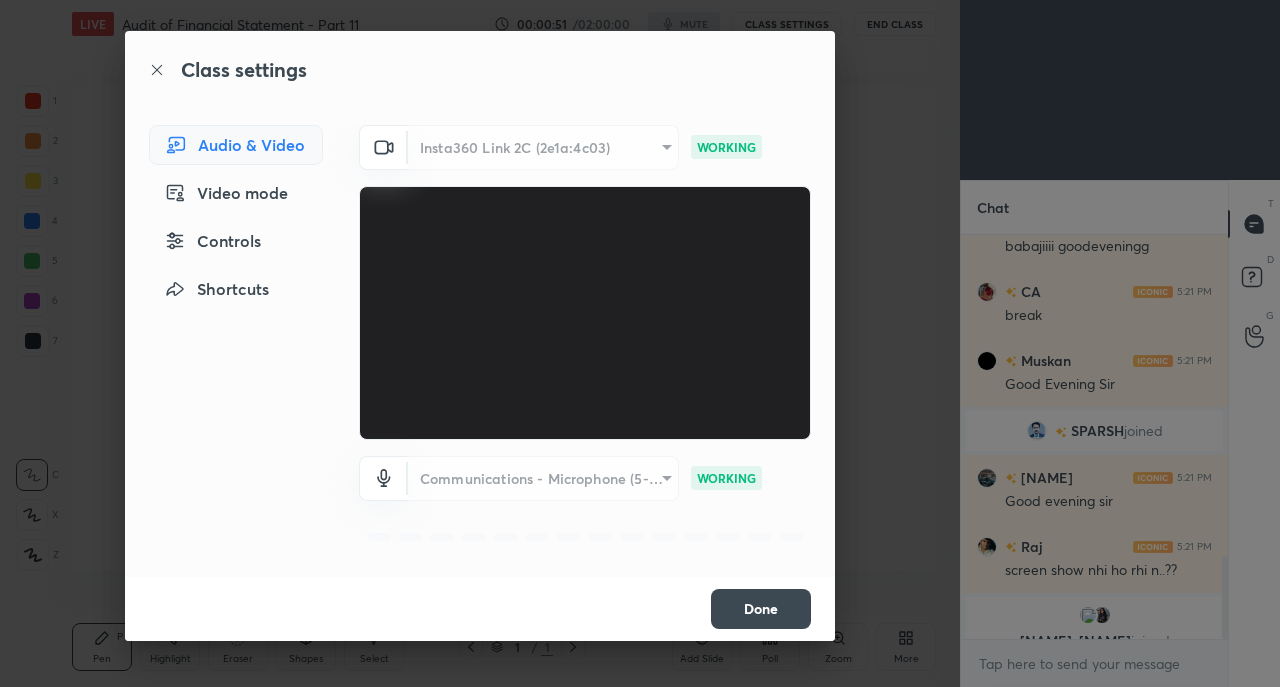 click on "Insta360 Link 2C (2e1a:4c03)" at bounding box center [543, 147] 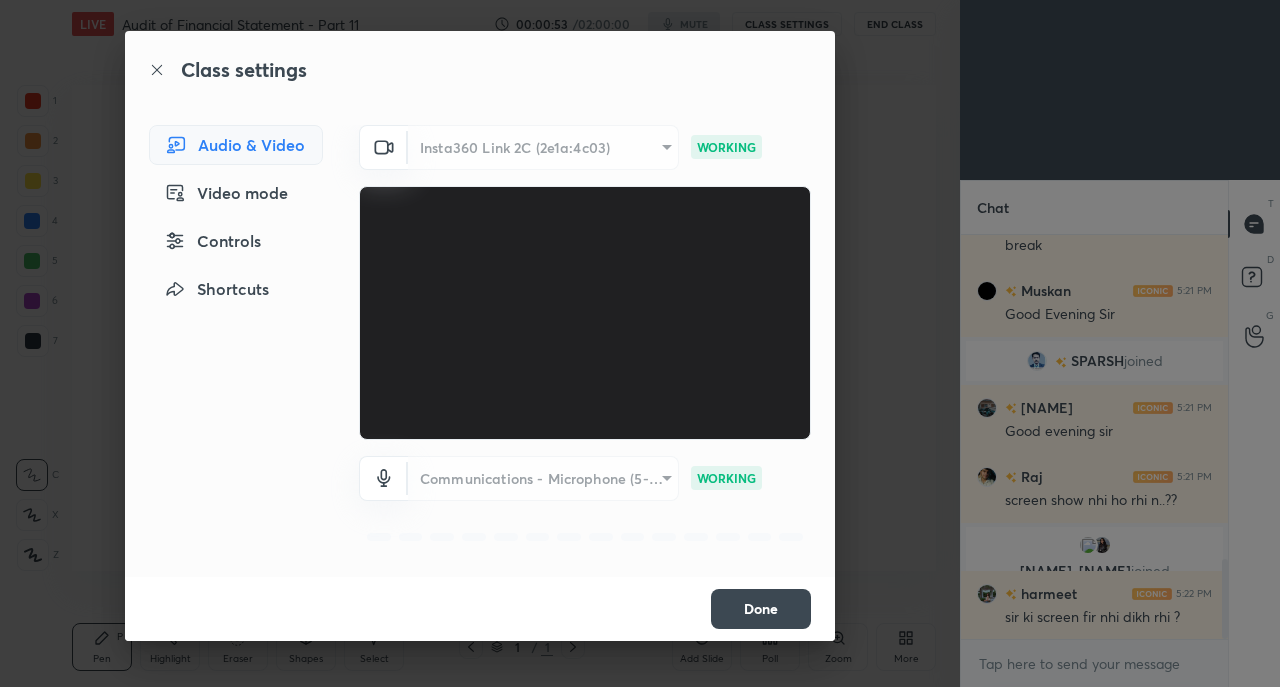 scroll, scrollTop: 1704, scrollLeft: 0, axis: vertical 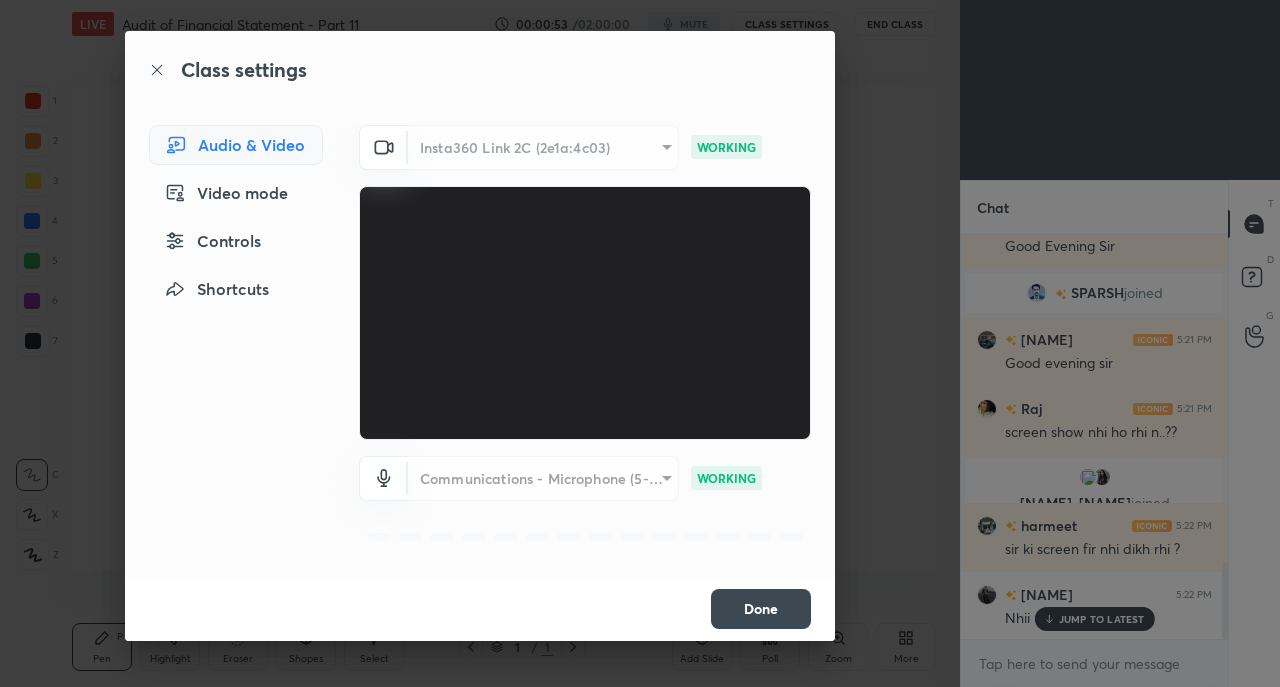 click on "Insta360 Link 2C (2e1a:4c03)" at bounding box center [543, 147] 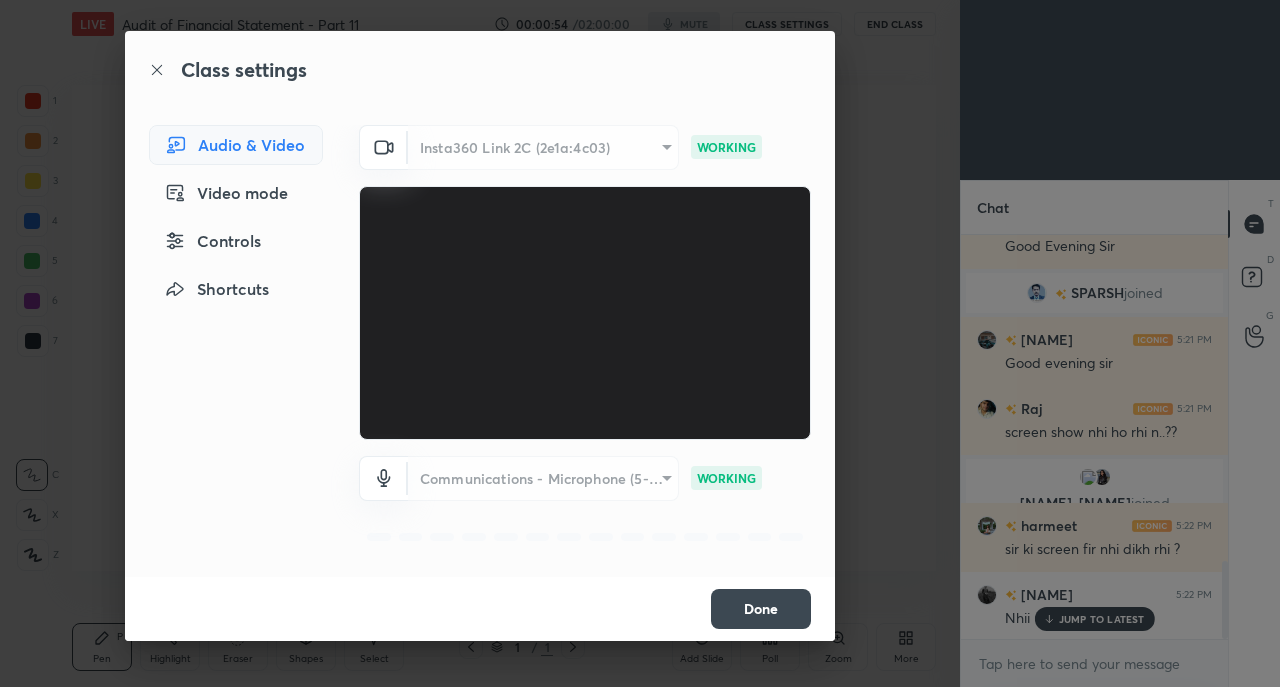 click on "Insta360 Link 2C (2e1a:4c03)" at bounding box center (543, 147) 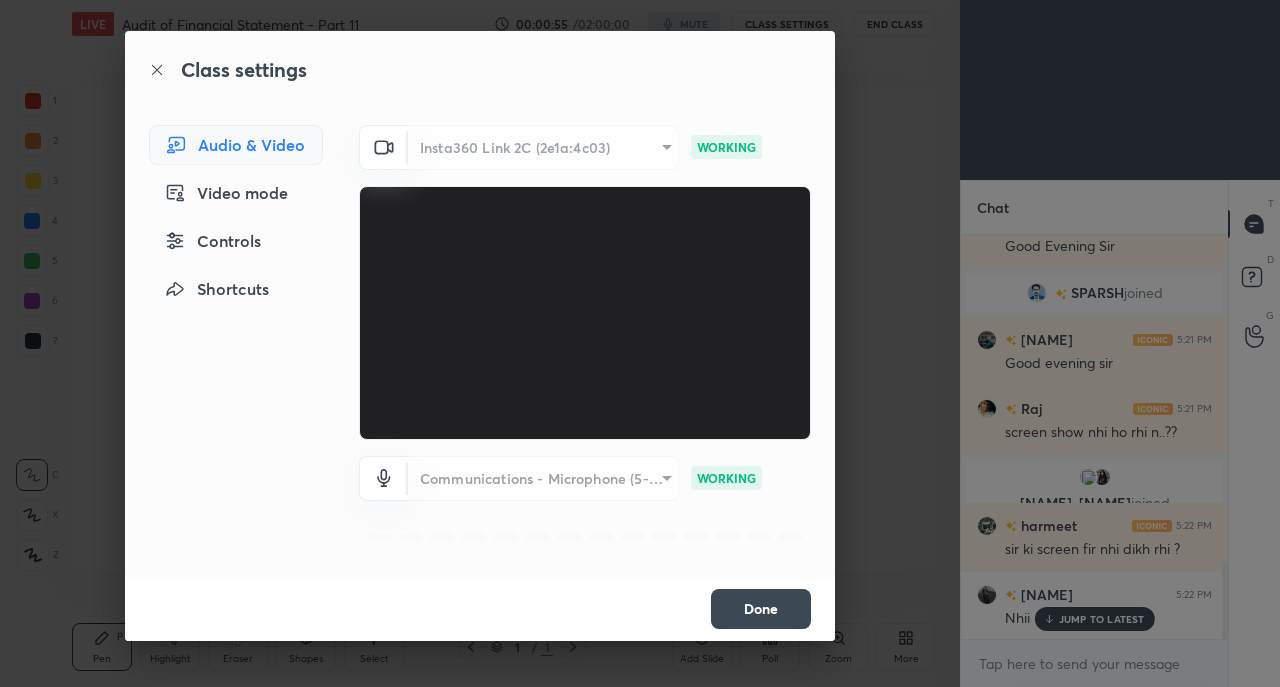 click on "Done" at bounding box center [761, 609] 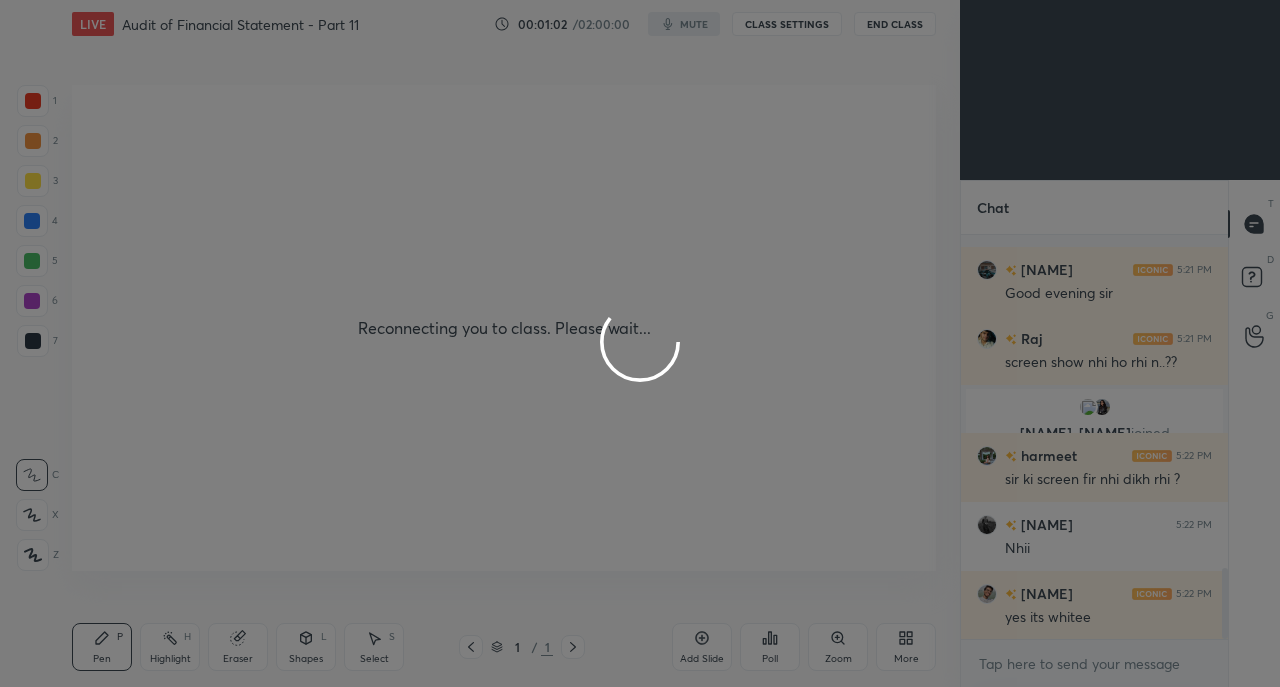 scroll, scrollTop: 1912, scrollLeft: 0, axis: vertical 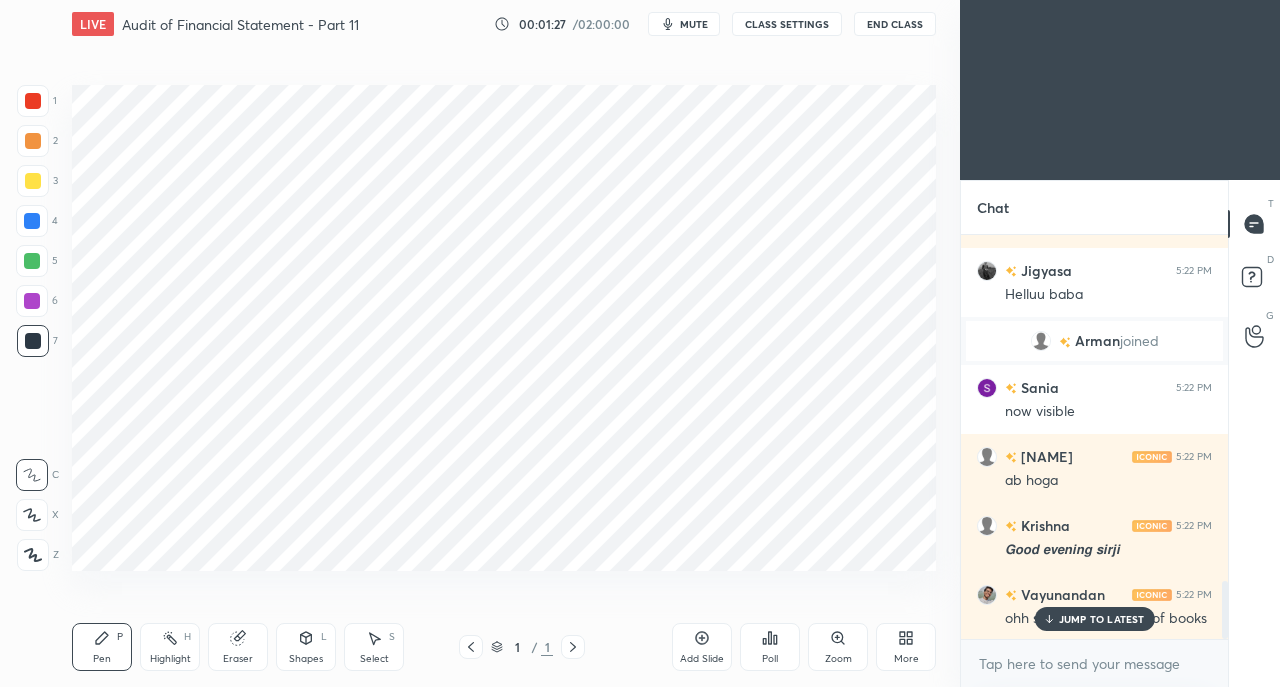 click on "CLASS SETTINGS" at bounding box center [787, 24] 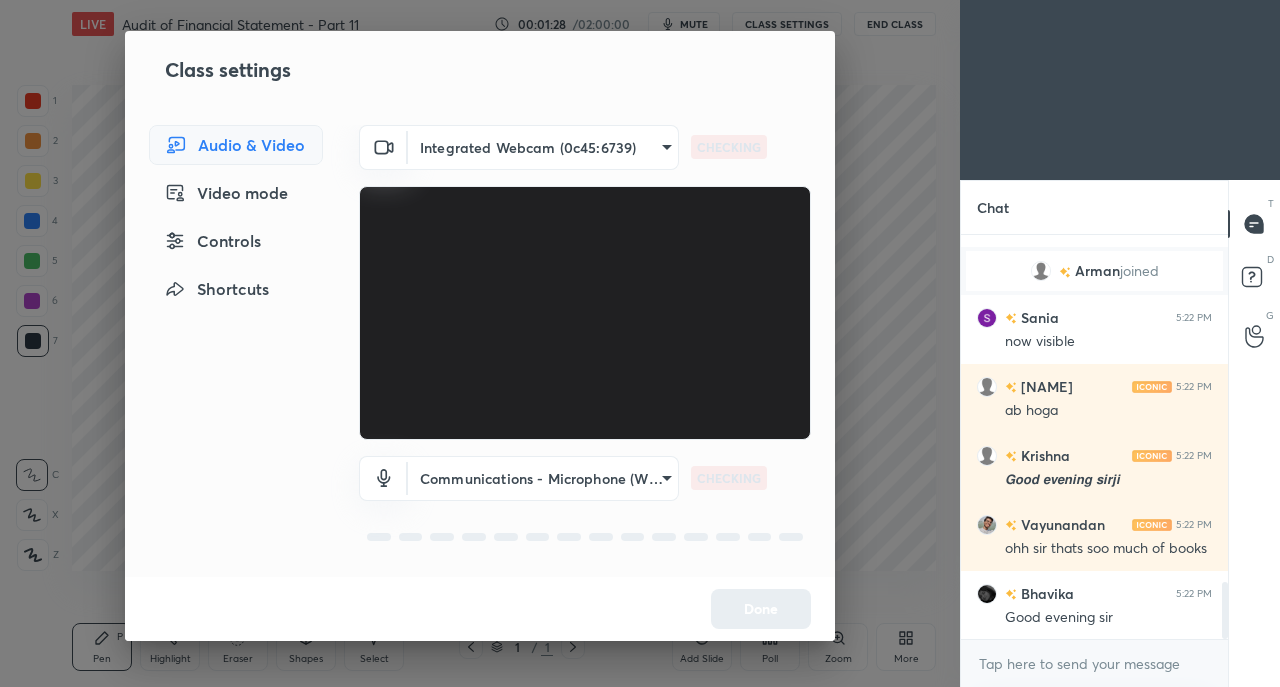 click on "1 2 3 4 5 6 7 C X Z C X Z E E Erase all H H LIVE Audit of Financial Statement - Part 11 00:01:28 / 02:00:00 mute CLASS SETTINGS End Class Setting up your live class Poll for secs No correct answer Start poll Back Audit of Financial Statement - Part 11 • L19 of Course on Auditing & Ethics Ankit Oberoi Pen P Highlight H Eraser Shapes L Select S 1 / 1 Add Slide Poll Zoom More Chat Prasad 5:22 PM godddy wali evening baba ye kya hai Jigyasa 5:22 PM Helluu baba Arman joined Sania 5:22 PM now visible rahul 5:22 PM ab hoga Krishna 5:22 PM 𝙂𝙤𝙤𝙙 𝙚𝙫𝙚𝙣𝙞𝙣𝙜 𝙨𝙞𝙧𝙟𝙞 Vayunandan 5:22 PM ohh sir thats soo much of books Bhavika 5:22 PM Good evening sir JUMP TO LATEST Enable hand raising Enable raise hand to speak to learners. Once enabled, chat will be turned off temporarily. Enable x Doubts asked by learners will show up here NEW DOUBTS ASKED No one has raised a hand yet Can't raise hand Got it T Messages (T) D Doubts (D) G Raise Hand (G) Report an issue Buffering" at bounding box center (640, 343) 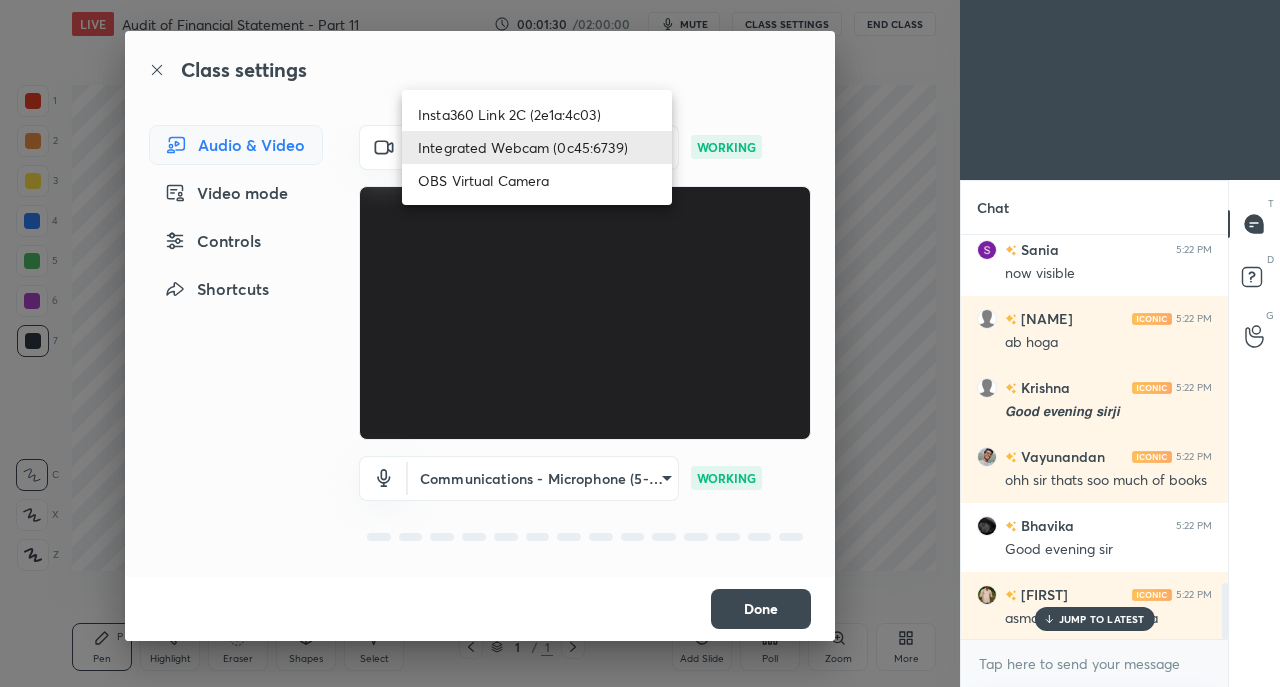 click on "Insta360 Link 2C (2e1a:4c03)" at bounding box center [537, 114] 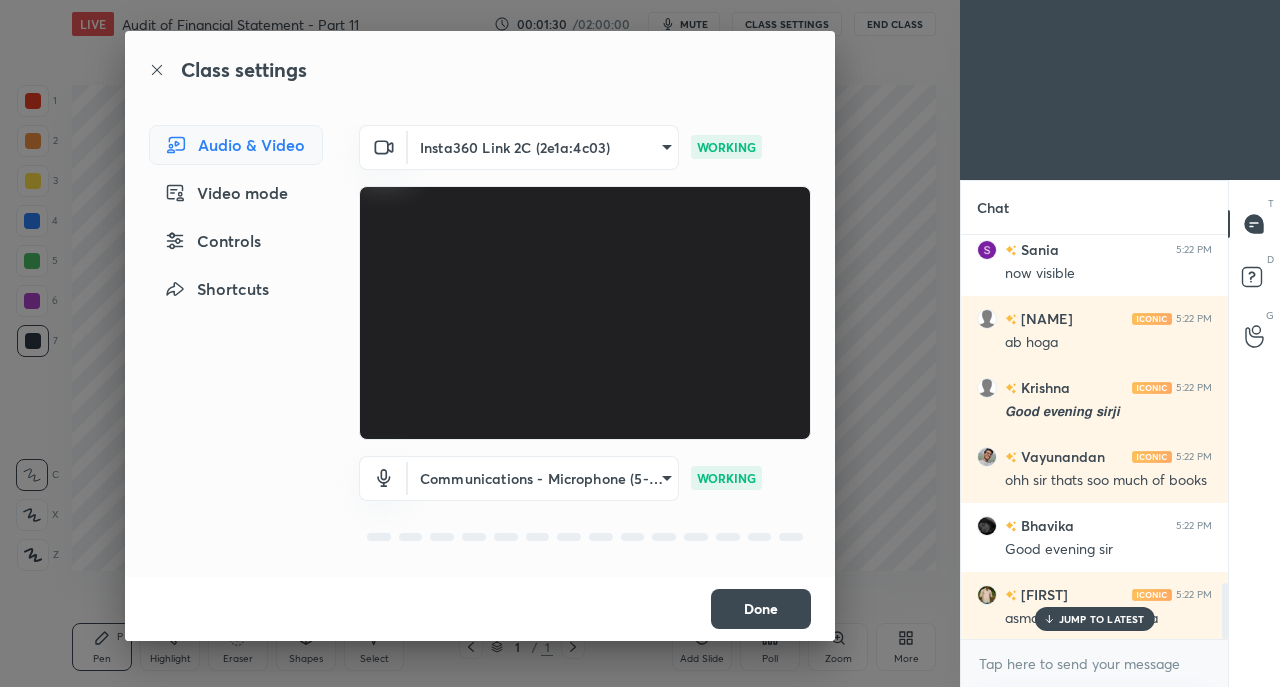 scroll, scrollTop: 2628, scrollLeft: 0, axis: vertical 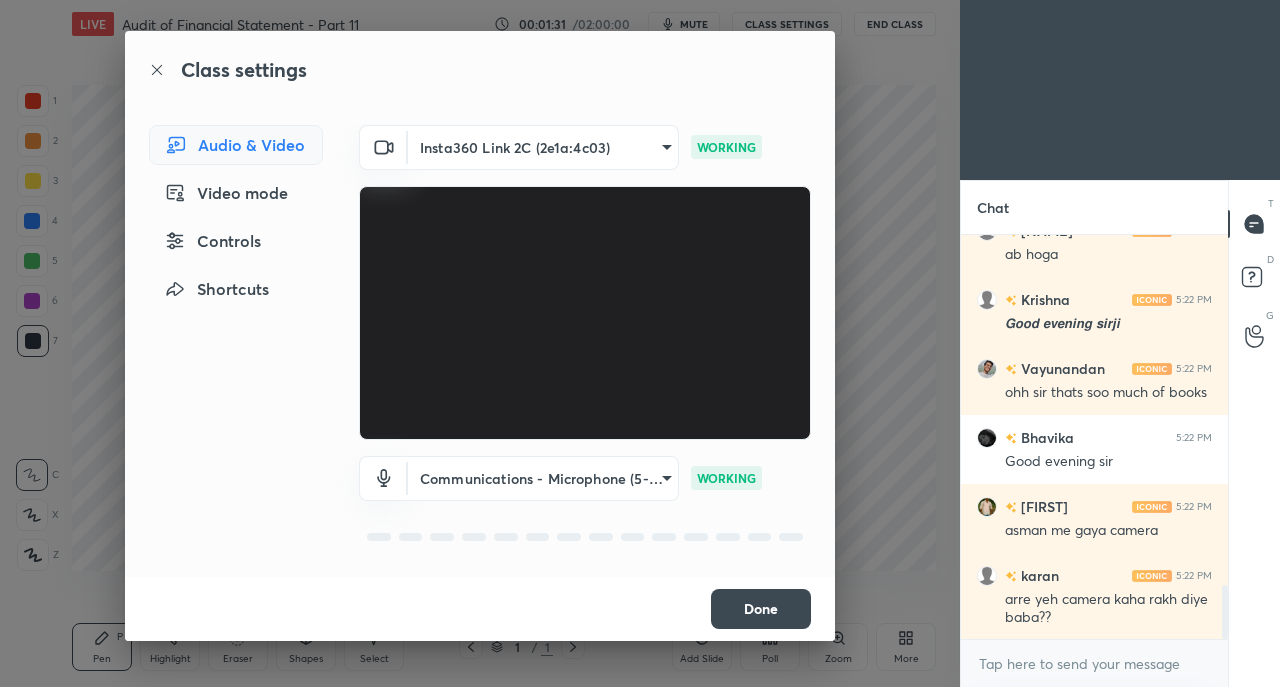 click on "now visible [FIRST] 5:22 PM ab hoga [FIRST] 5:22 PM 𝙂𝙤𝙤𝙙 𝙚𝙫𝙚𝙣𝙞𝙣𝙜 𝙨𝙞𝙧𝙟𝙞 [FIRST] 5:22 PM ohh sir thats soo much of books [FIRST] 5:22 PM Good evening sir [FIRST] 5:22 PM asman me gaya camera [FIRST] 5:22 PM arre yeh camera kaha rakh diye baba?? JUMP TO LATEST Enable hand raising Enable raise hand to speak to learners. Once enabled, chat will be turned off temporarily. Enable x Doubts asked by learners will show up here NEW DOUBTS ASKED No one has raised a hand yet Can't raise hand Got it T Messages (T) D Doubts (D) G Raise Hand (G) Report an issue Reason for reporting" at bounding box center (640, 343) 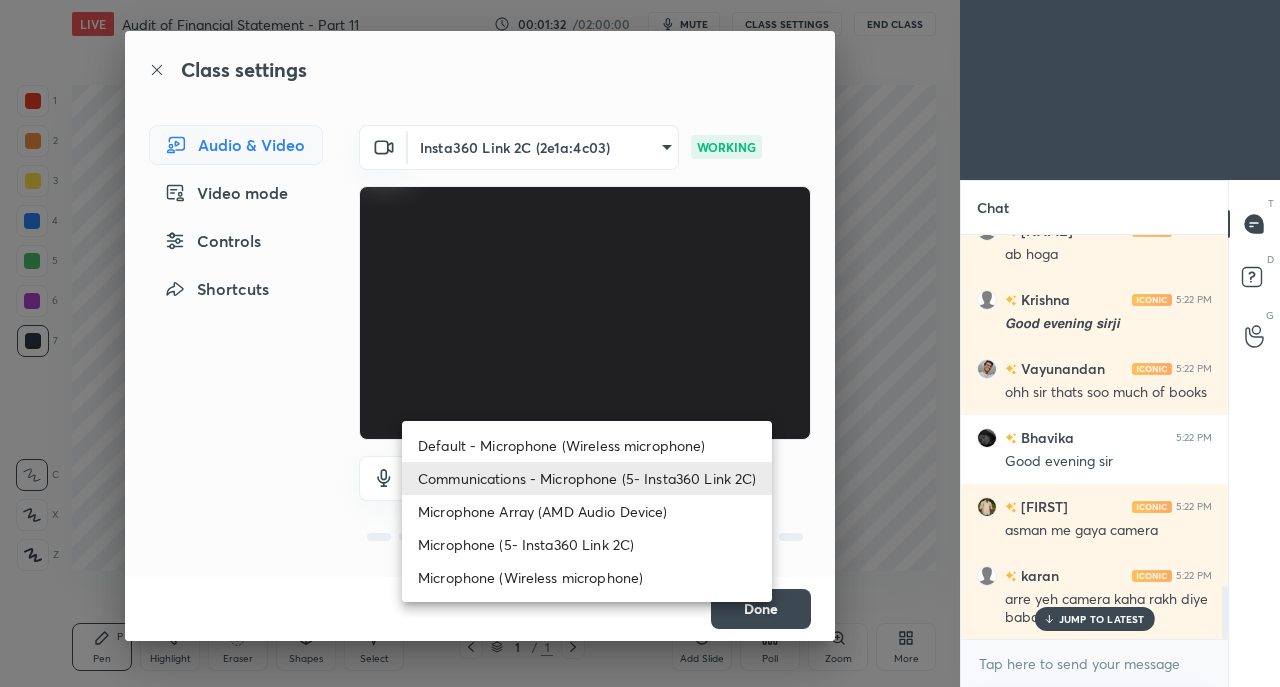 scroll, scrollTop: 2696, scrollLeft: 0, axis: vertical 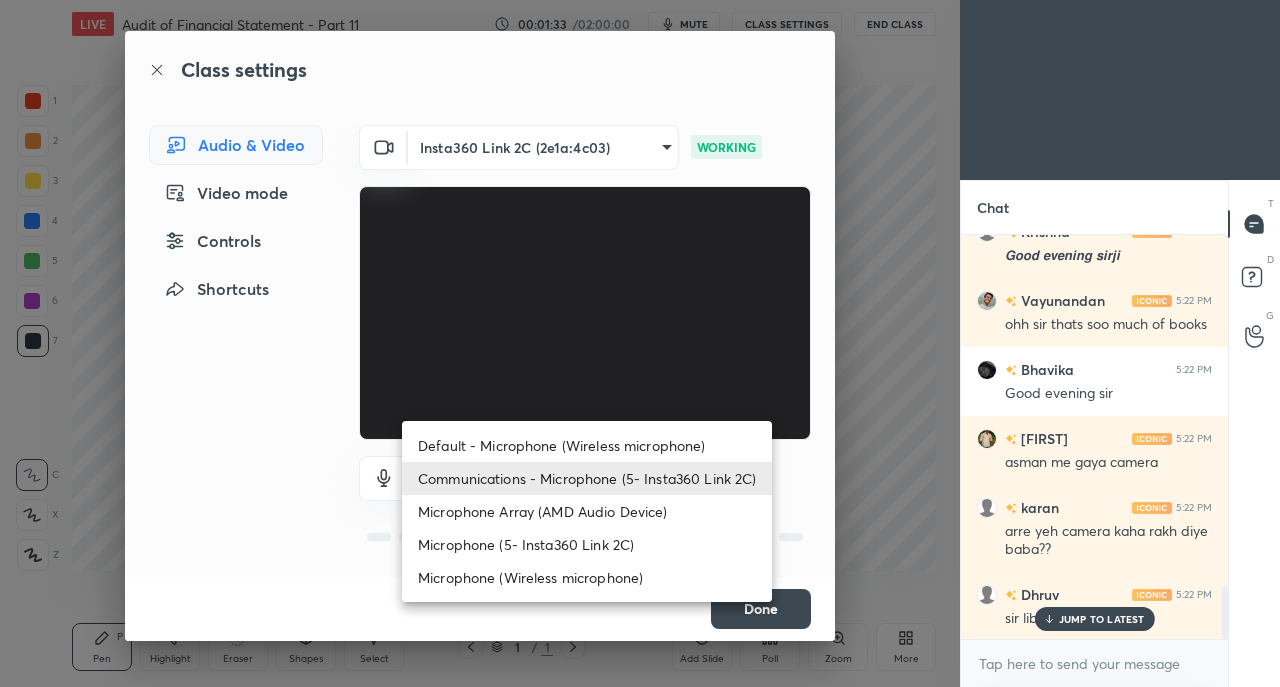 click on "Microphone (Wireless microphone)" at bounding box center (587, 577) 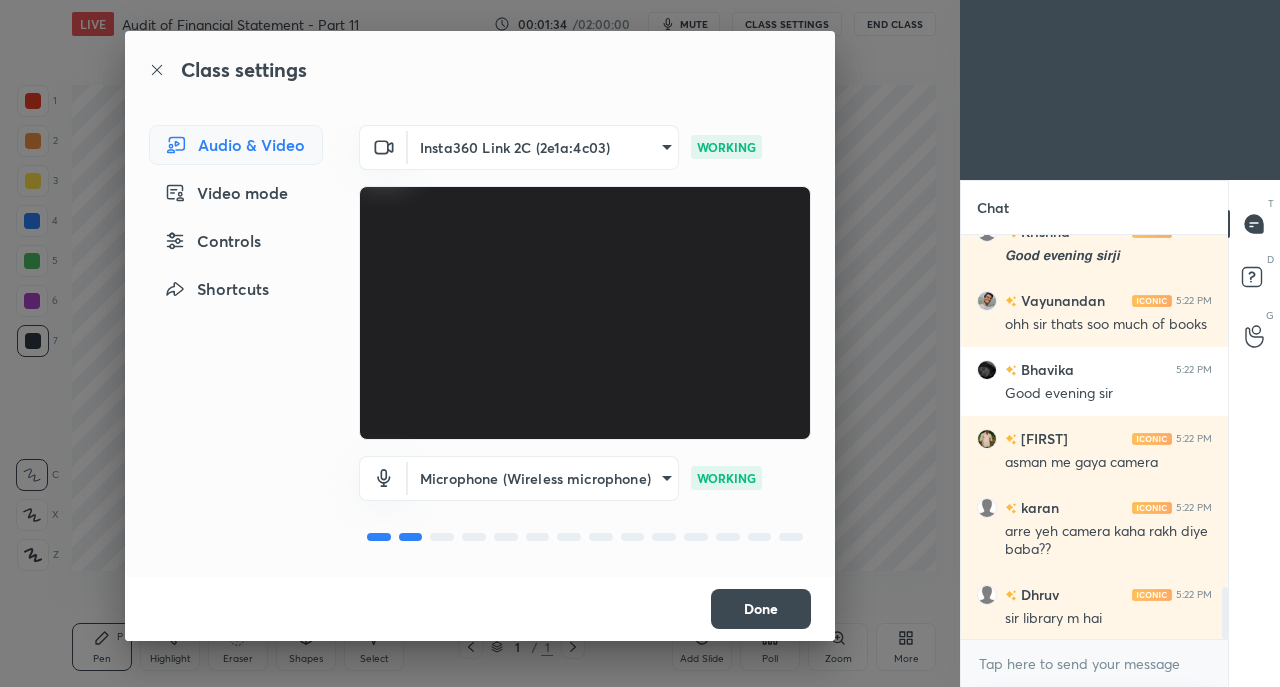 click on "Done" at bounding box center (761, 609) 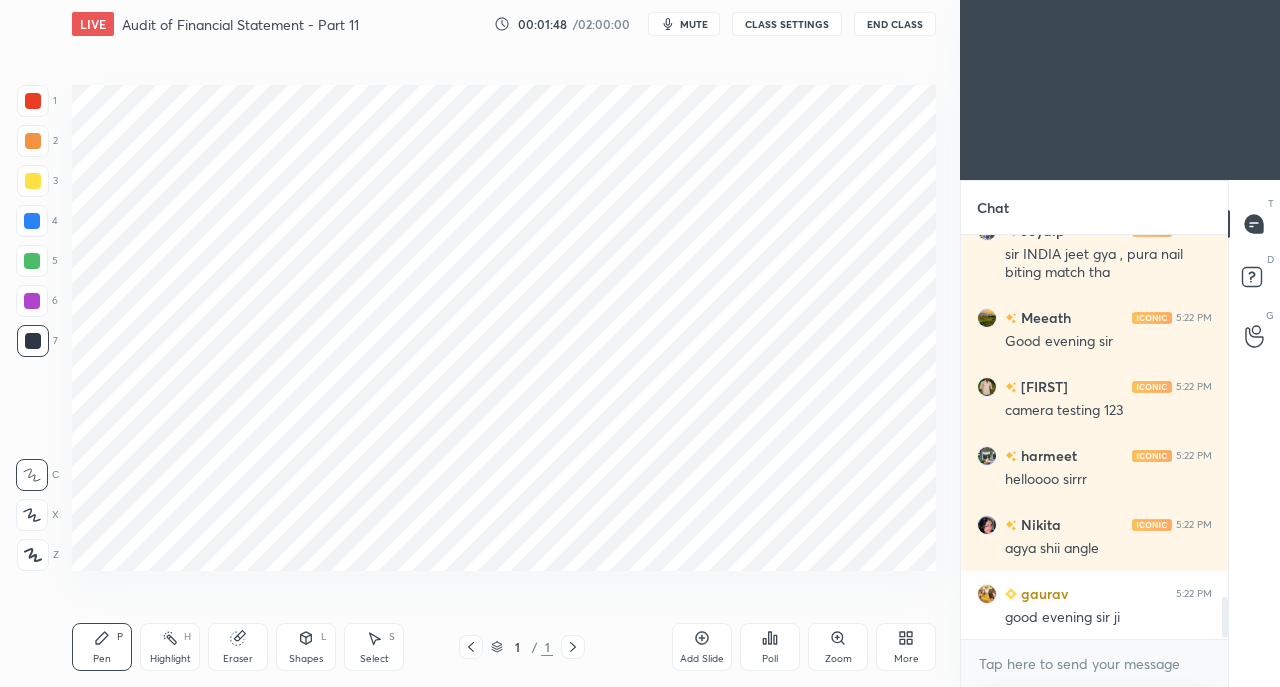 scroll, scrollTop: 3542, scrollLeft: 0, axis: vertical 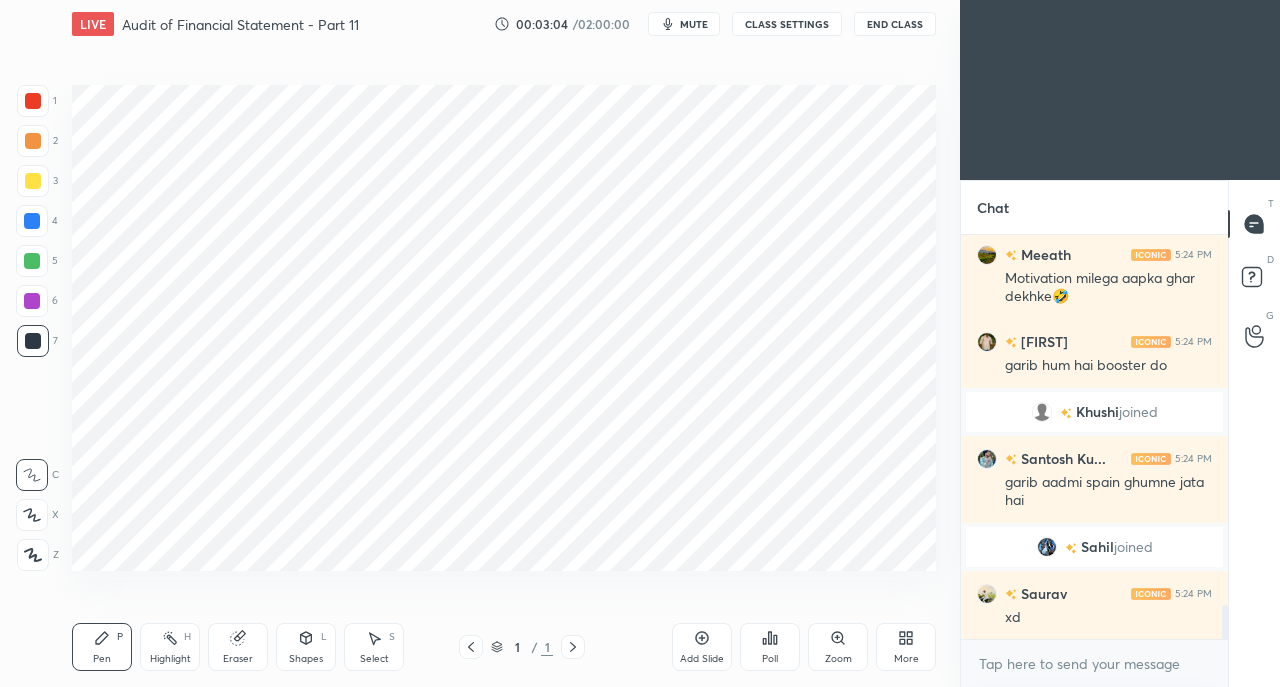 click 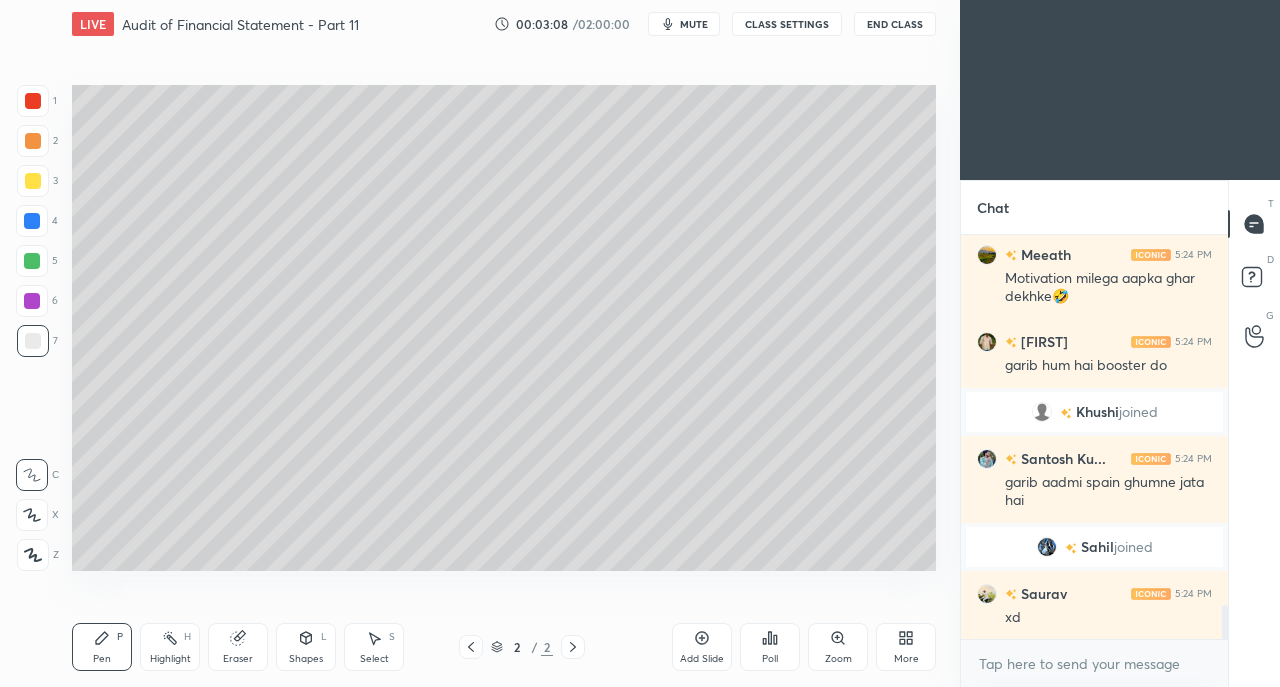 click 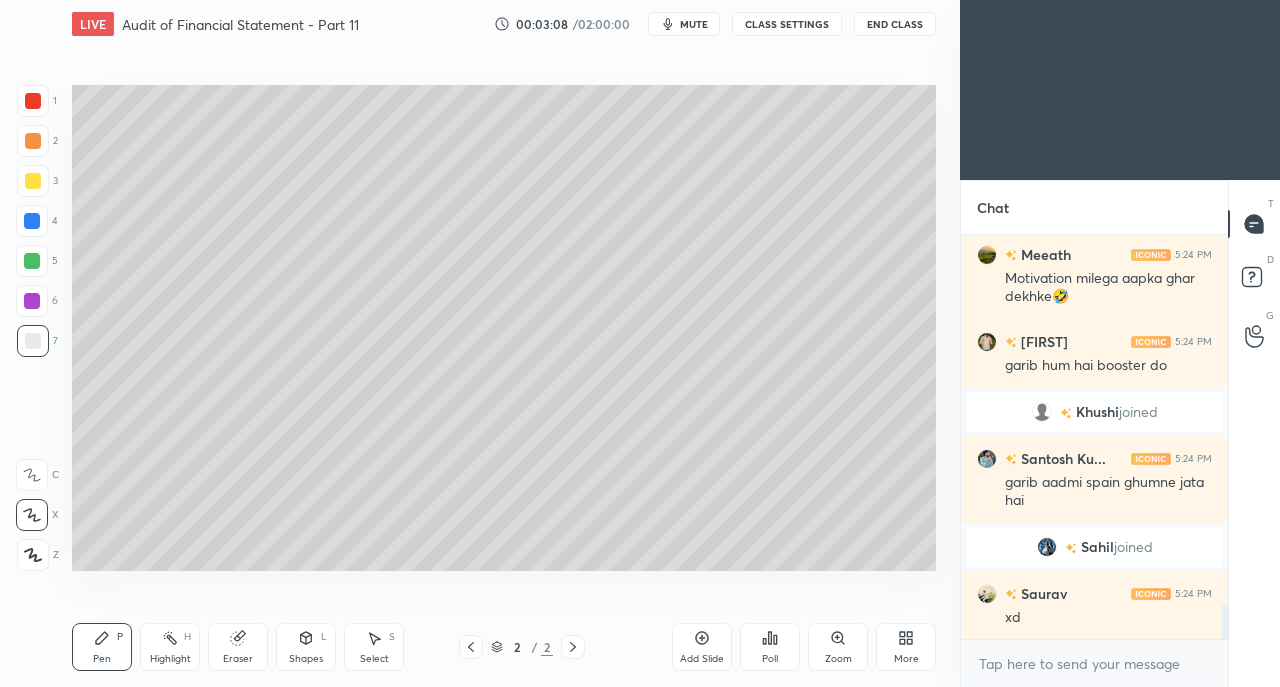 click 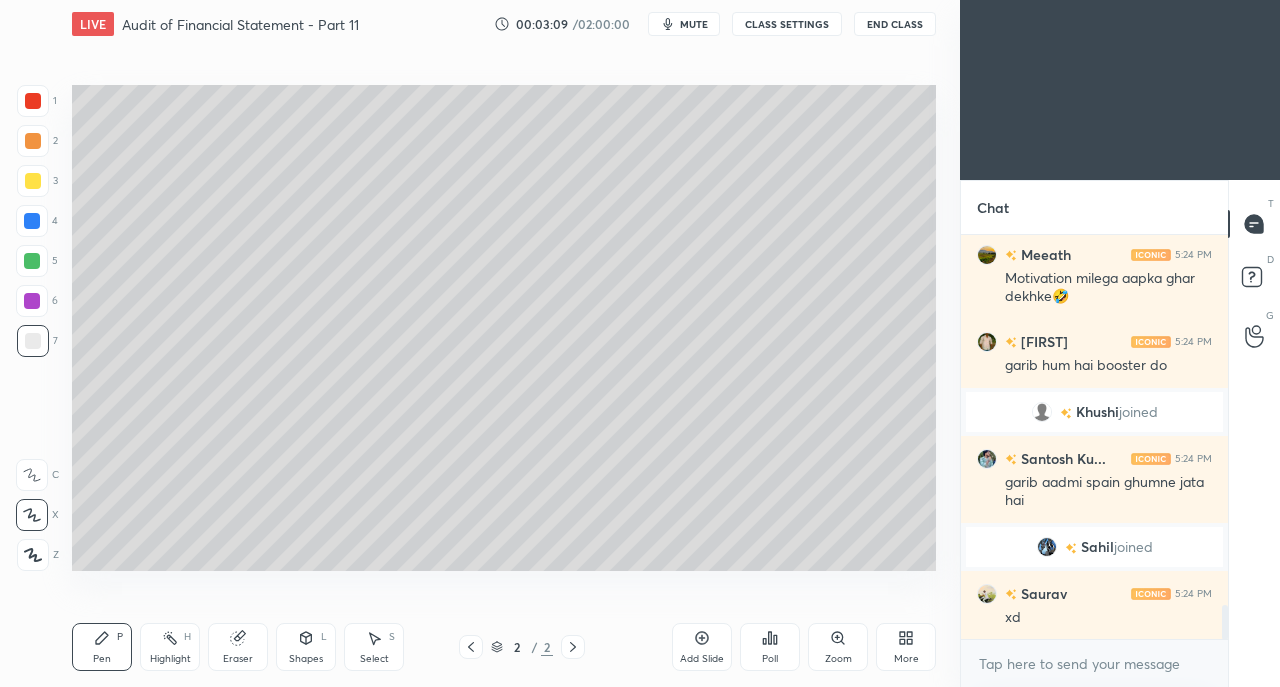 click at bounding box center (33, 181) 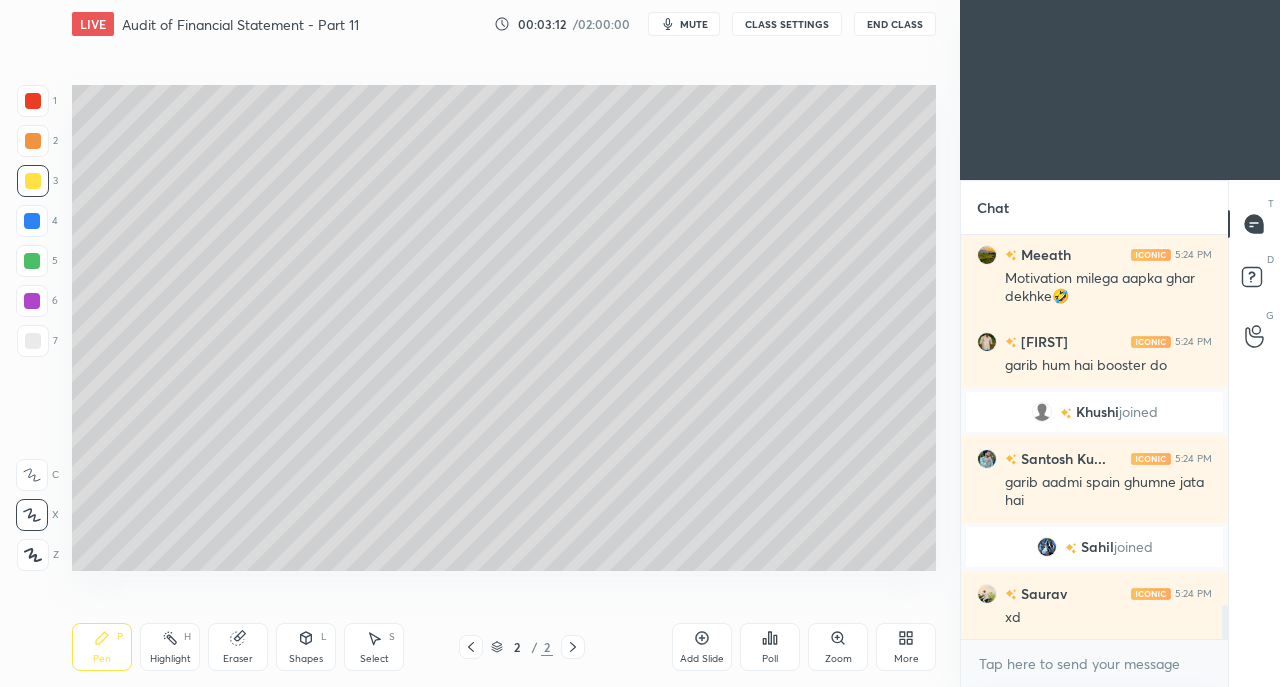 scroll, scrollTop: 4500, scrollLeft: 0, axis: vertical 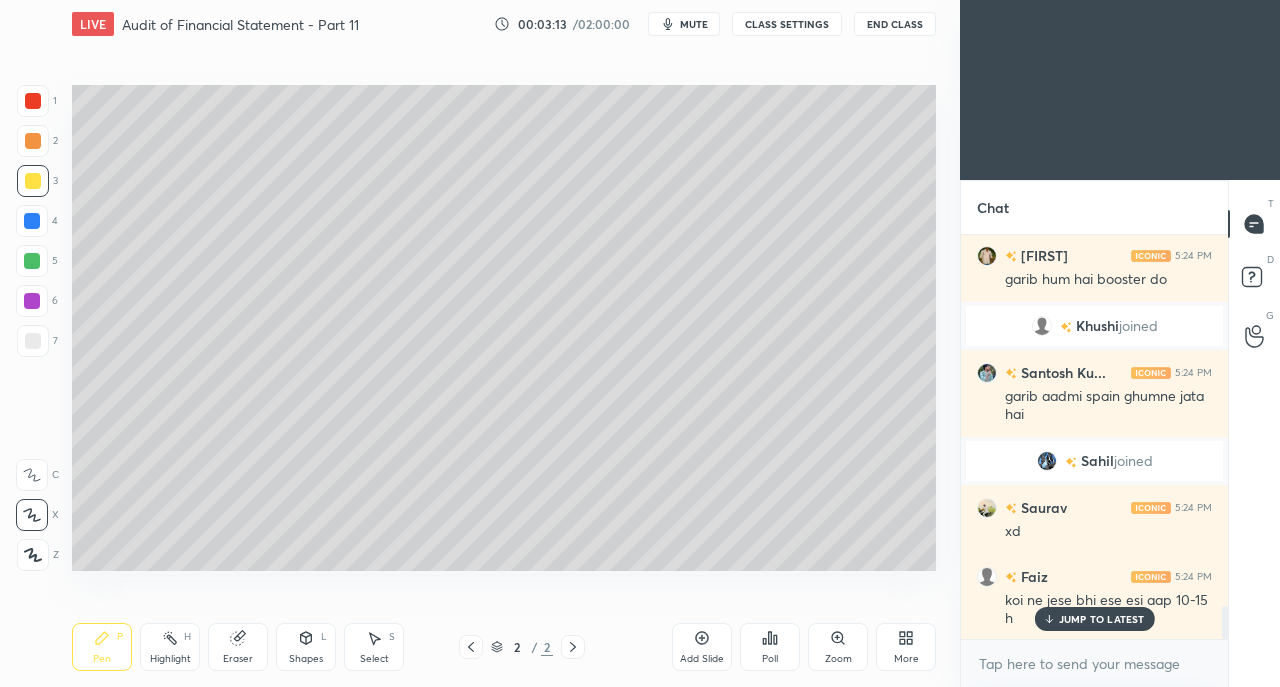 click on "JUMP TO LATEST" at bounding box center [1102, 619] 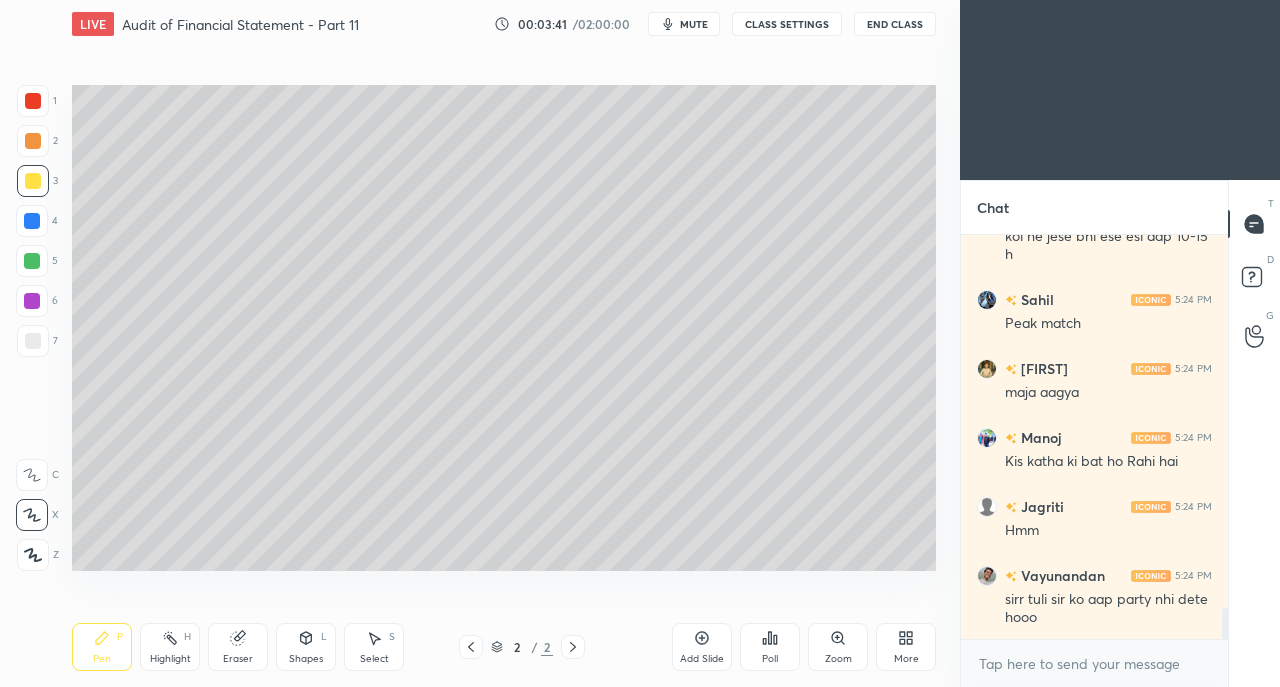 scroll, scrollTop: 4932, scrollLeft: 0, axis: vertical 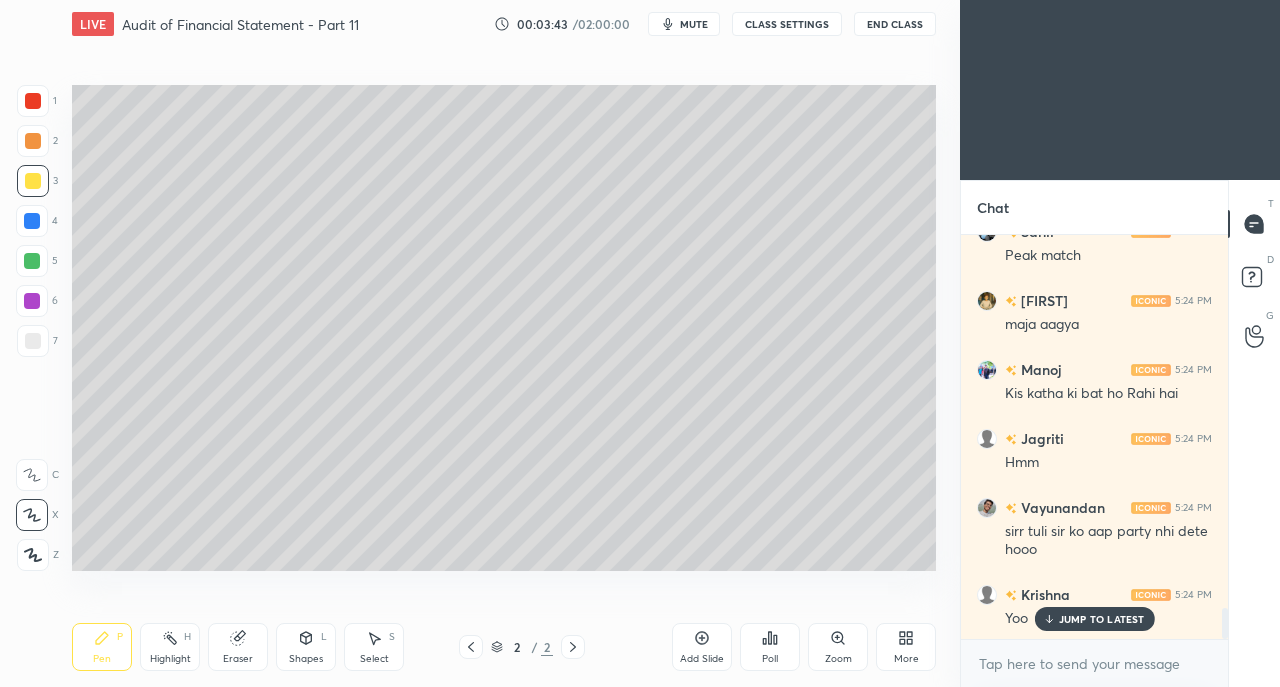 click on "JUMP TO LATEST" at bounding box center [1094, 619] 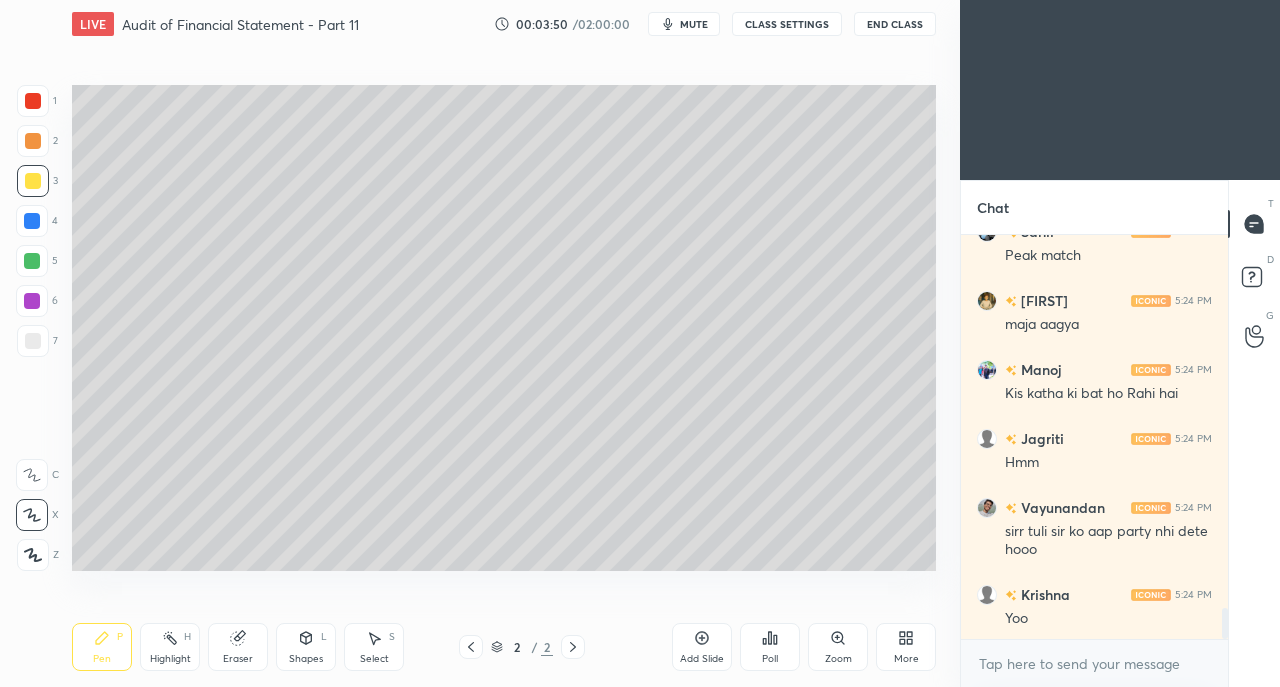 scroll, scrollTop: 5002, scrollLeft: 0, axis: vertical 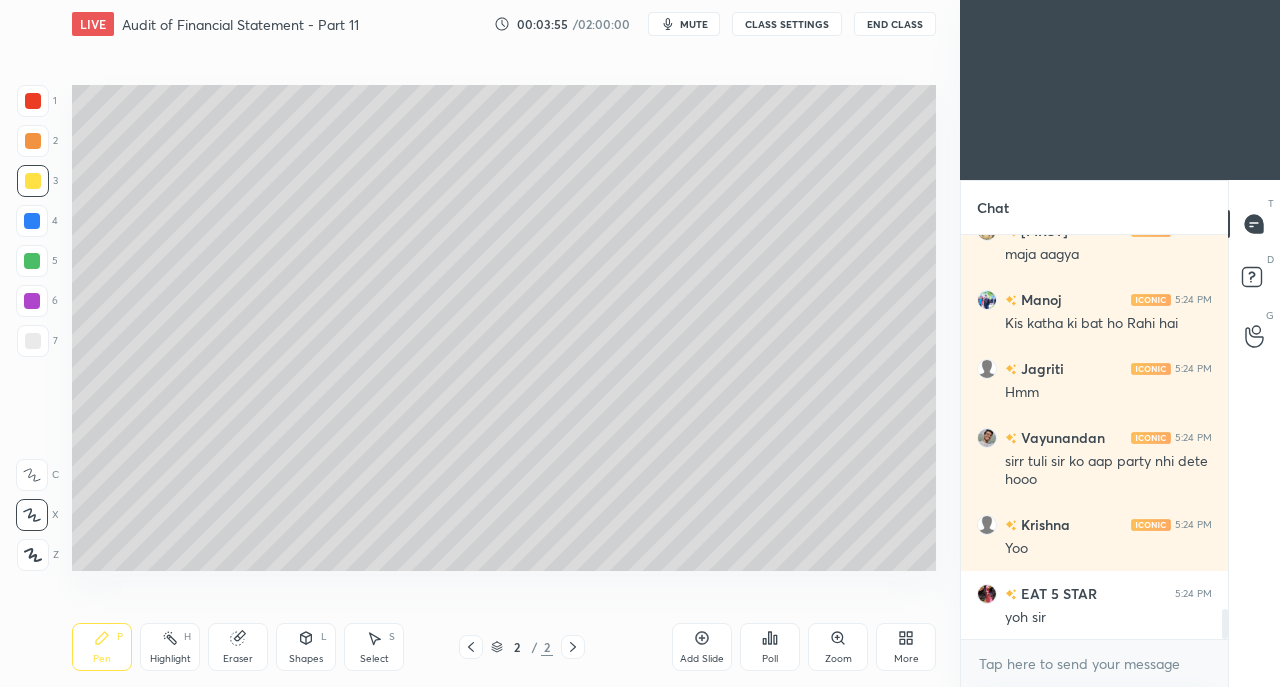 click on "Eraser" at bounding box center (238, 647) 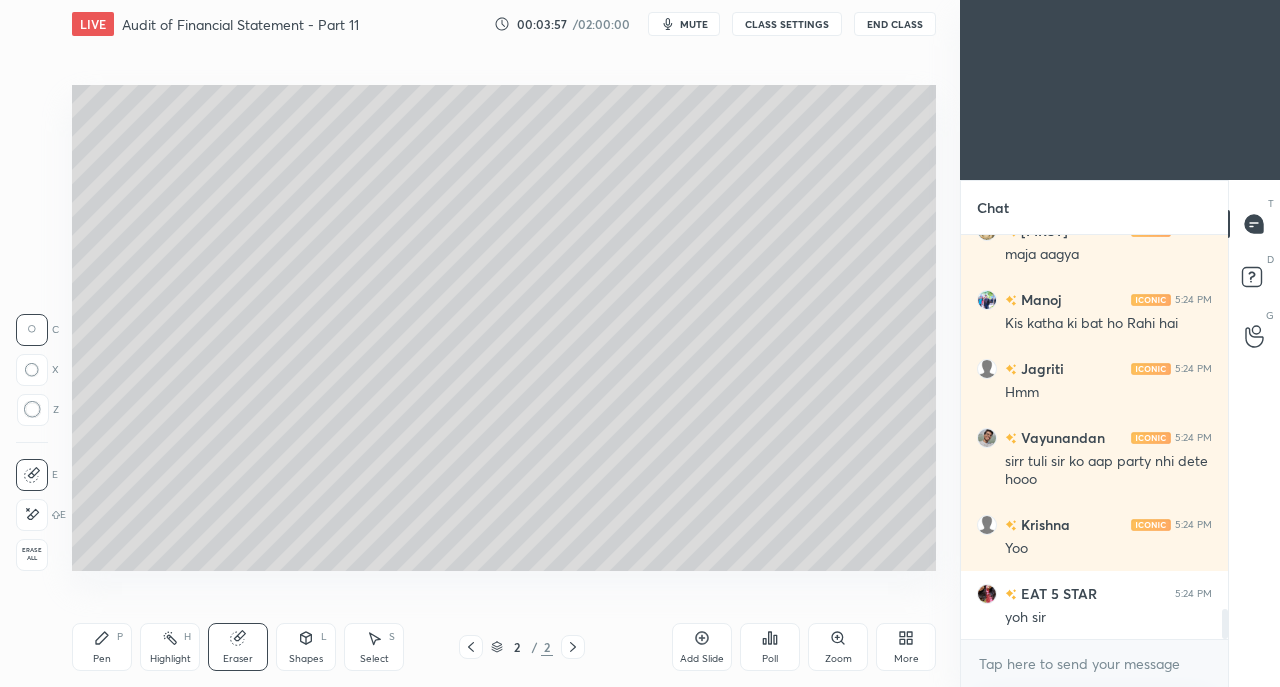 click on "Erase all" at bounding box center [32, 554] 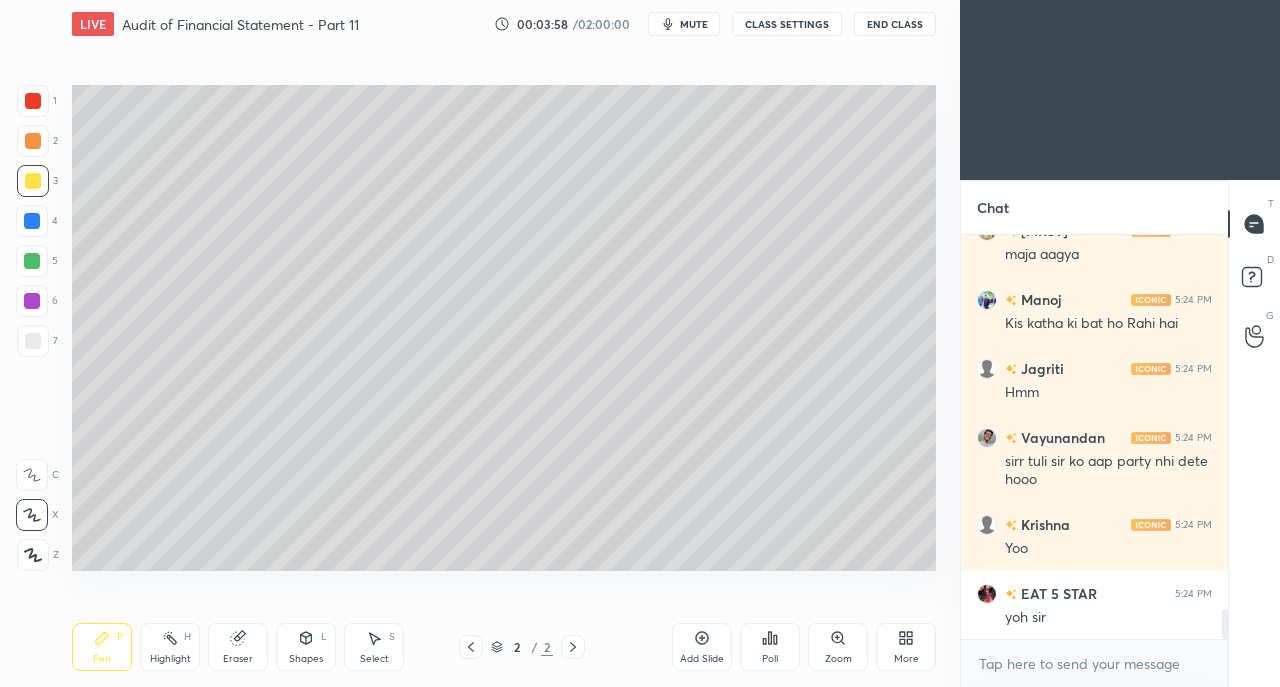 click on "Pen P" at bounding box center [102, 647] 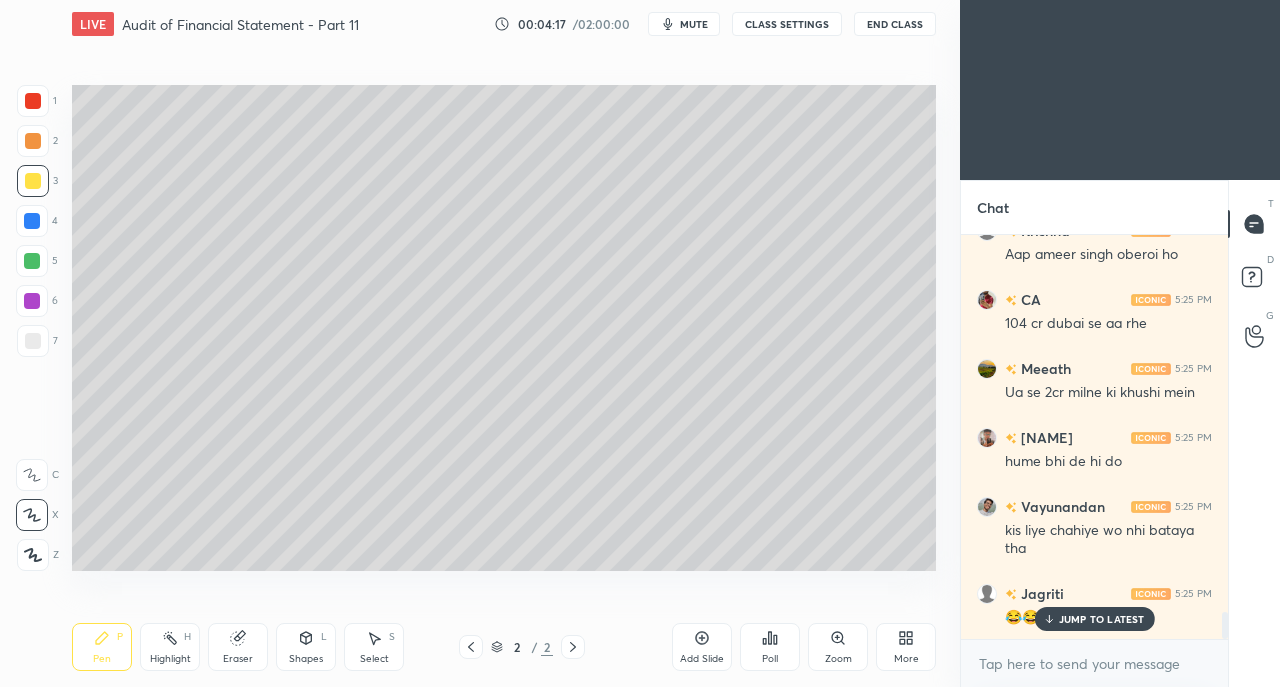 scroll, scrollTop: 5658, scrollLeft: 0, axis: vertical 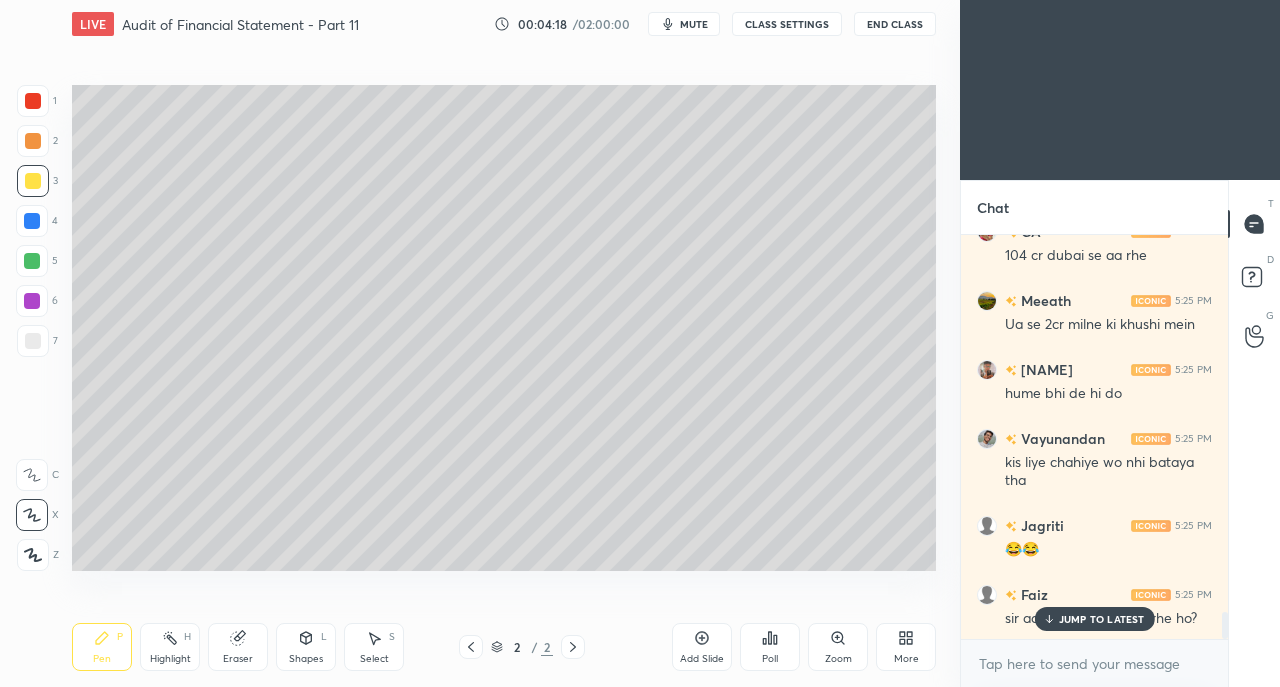 click on "JUMP TO LATEST" at bounding box center (1094, 619) 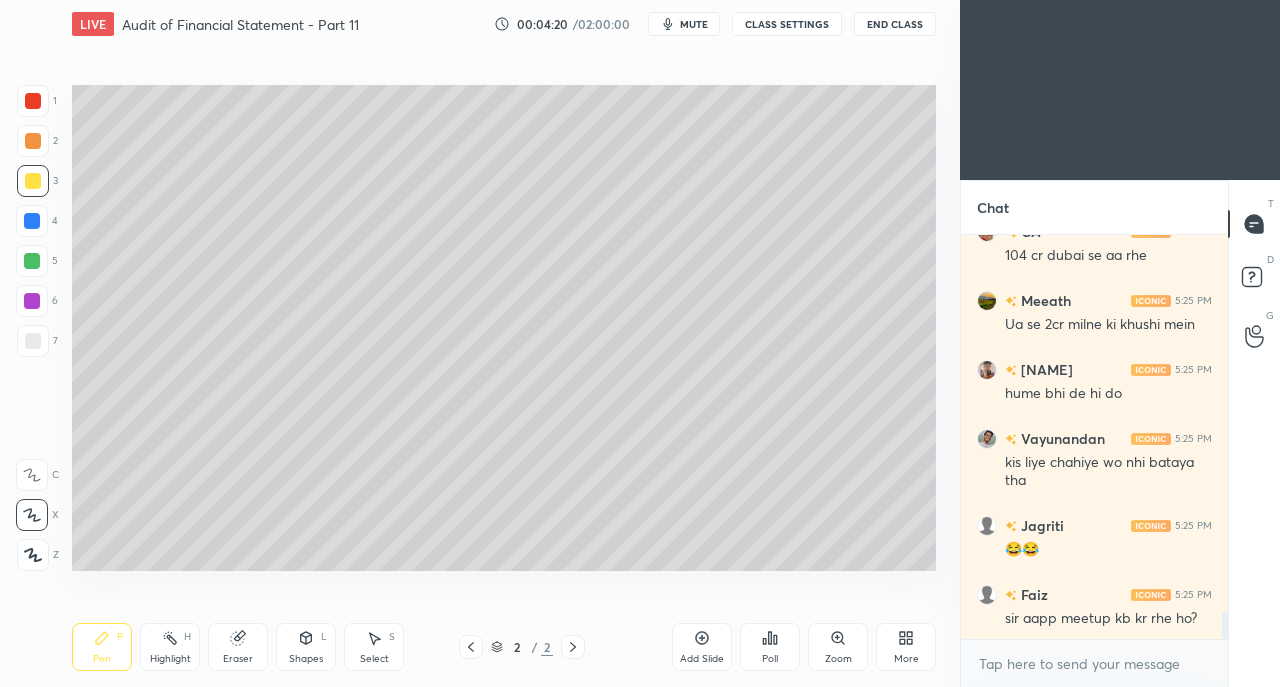 click on "Pen P" at bounding box center [102, 647] 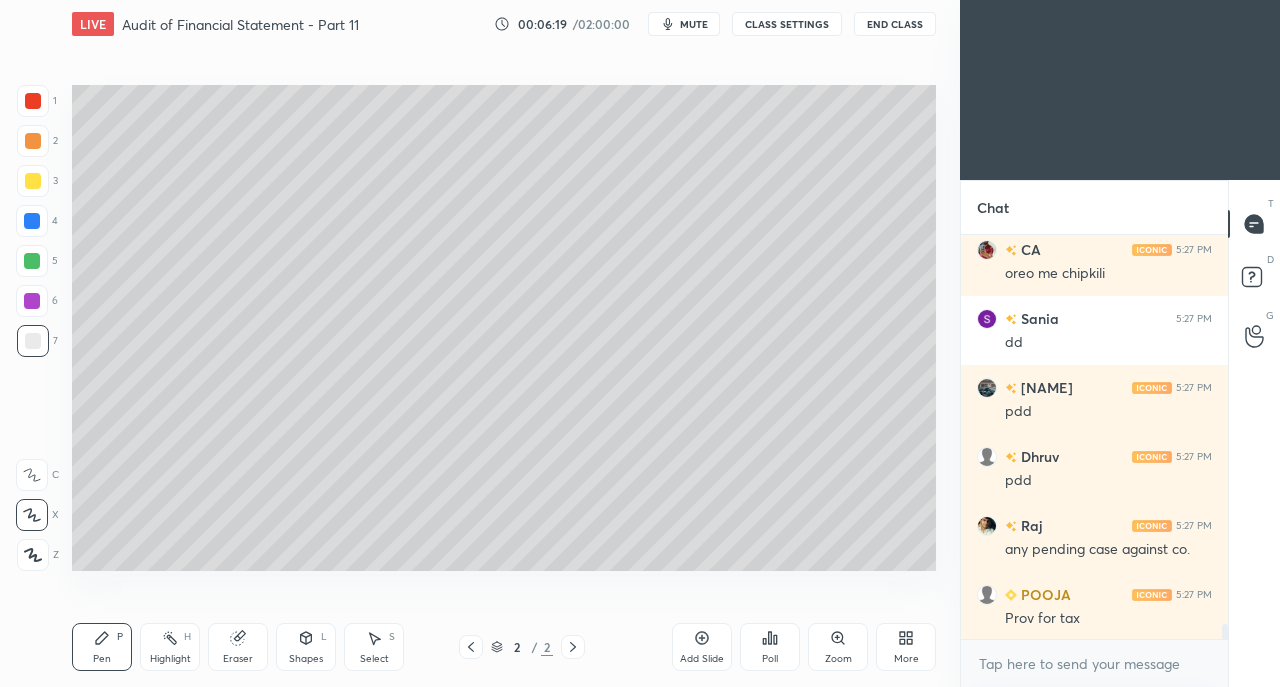 scroll, scrollTop: 10724, scrollLeft: 0, axis: vertical 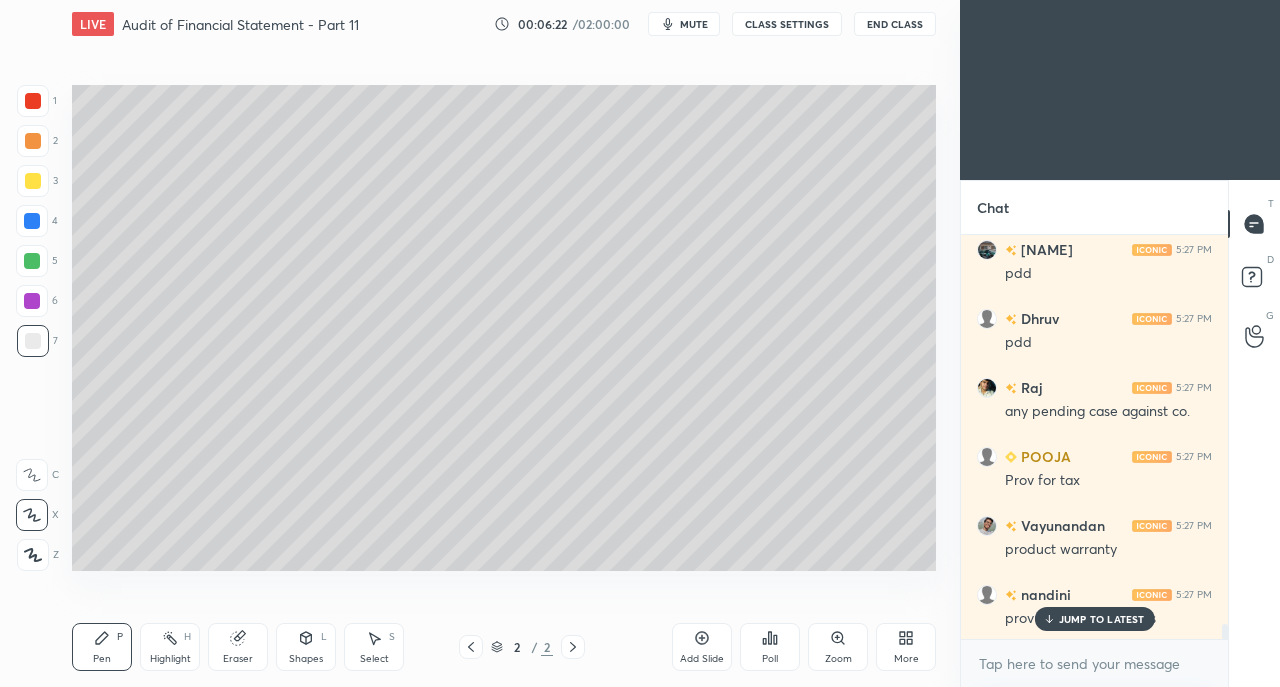 click on "JUMP TO LATEST" at bounding box center [1094, 619] 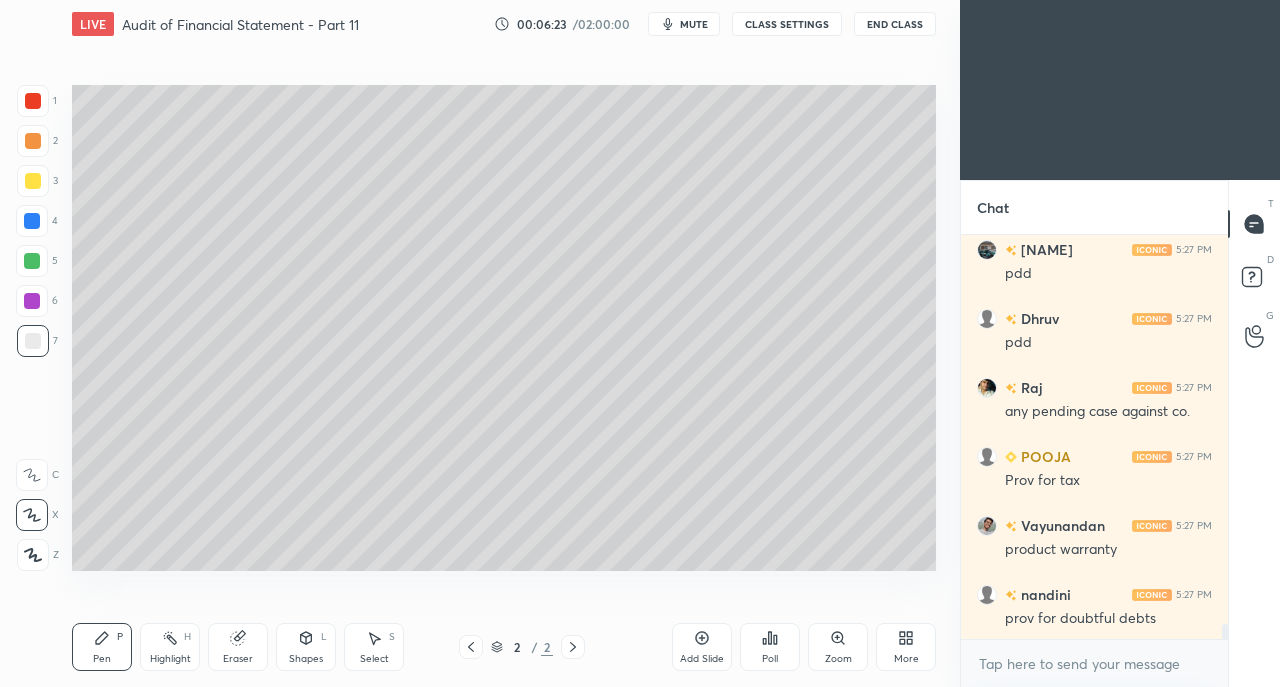 click at bounding box center (33, 341) 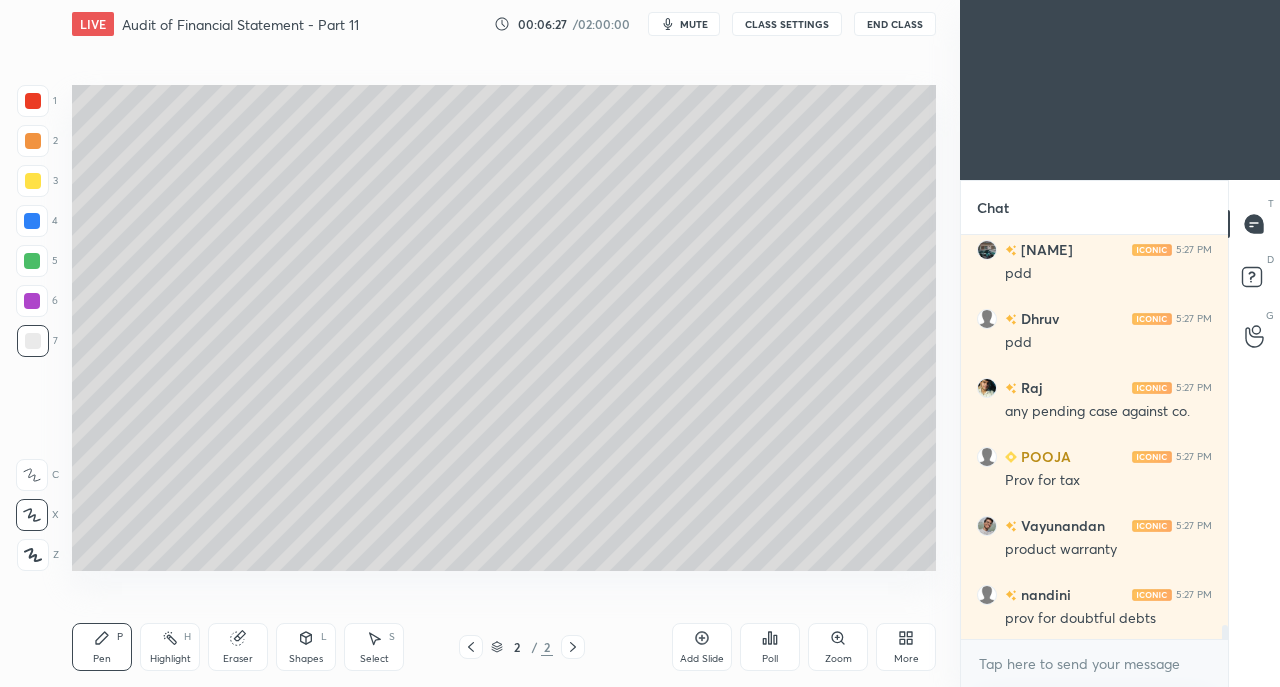 scroll, scrollTop: 10898, scrollLeft: 0, axis: vertical 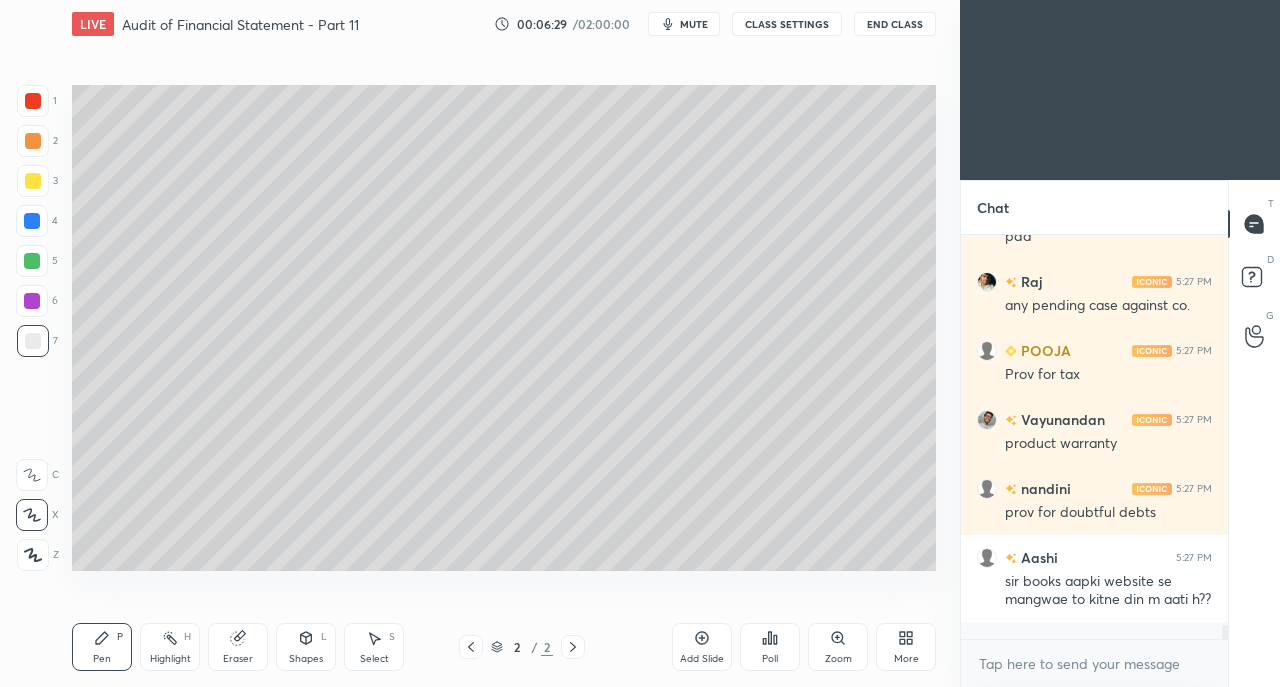 click on "Eraser" at bounding box center (238, 647) 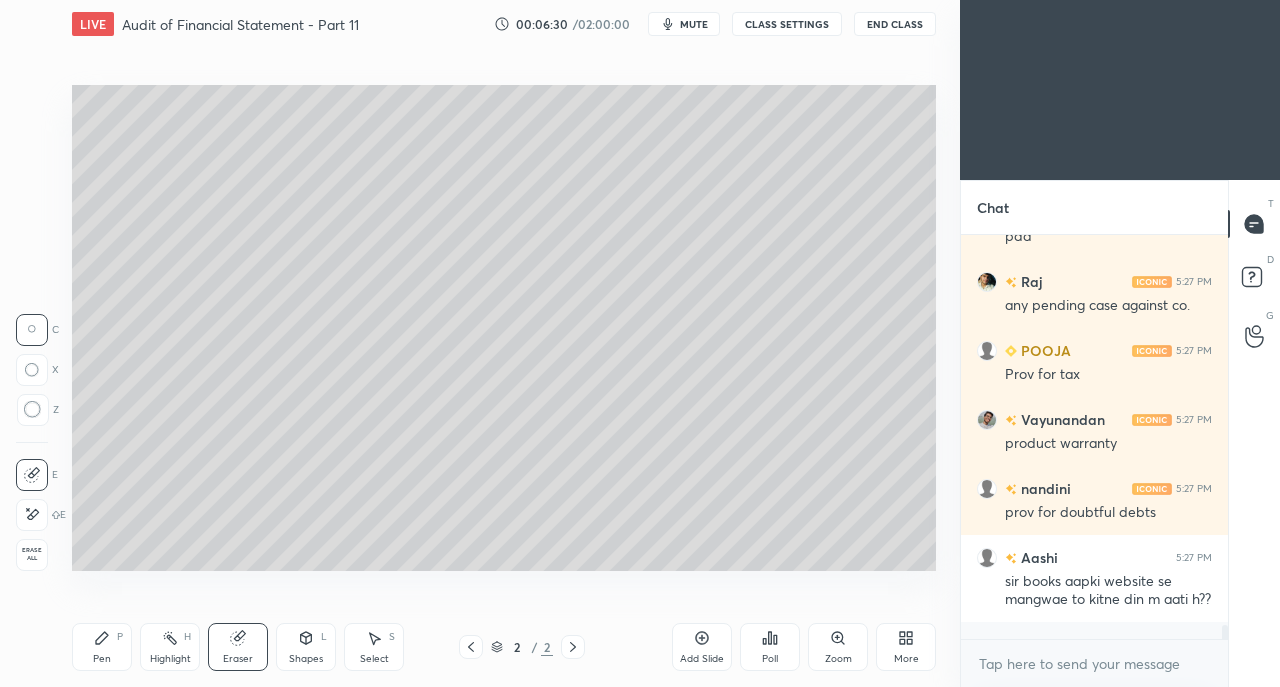 scroll, scrollTop: 10966, scrollLeft: 0, axis: vertical 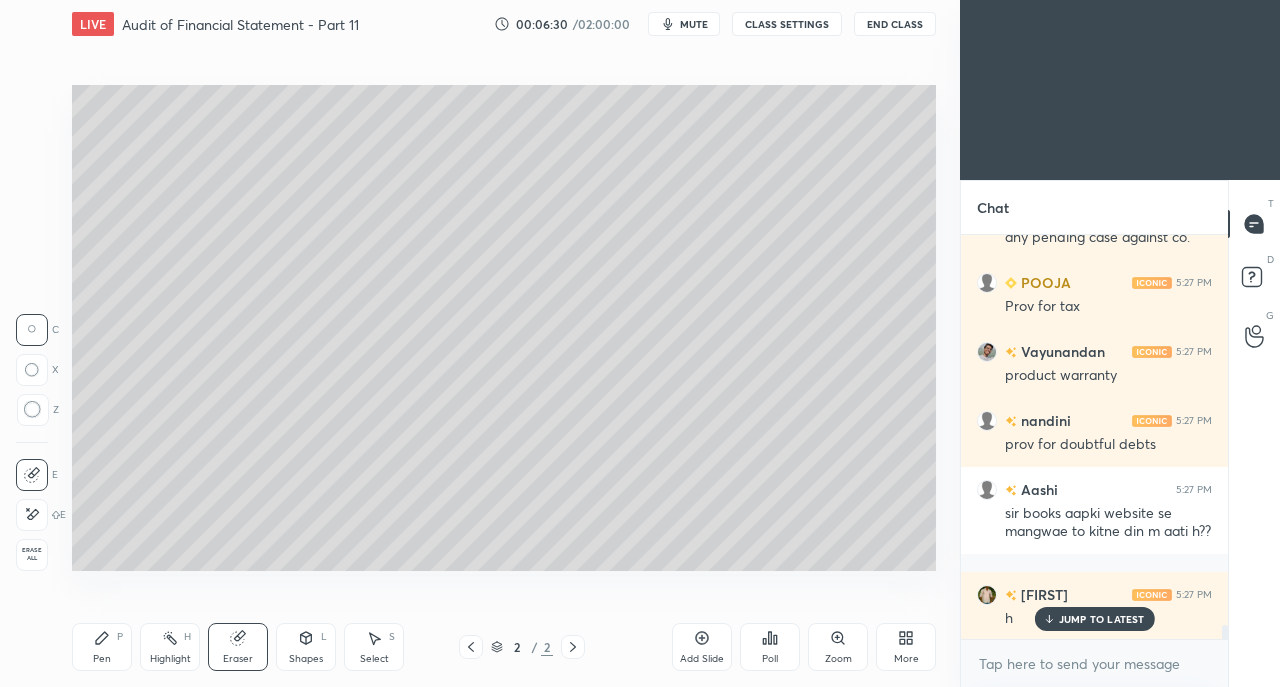 click at bounding box center [32, 515] 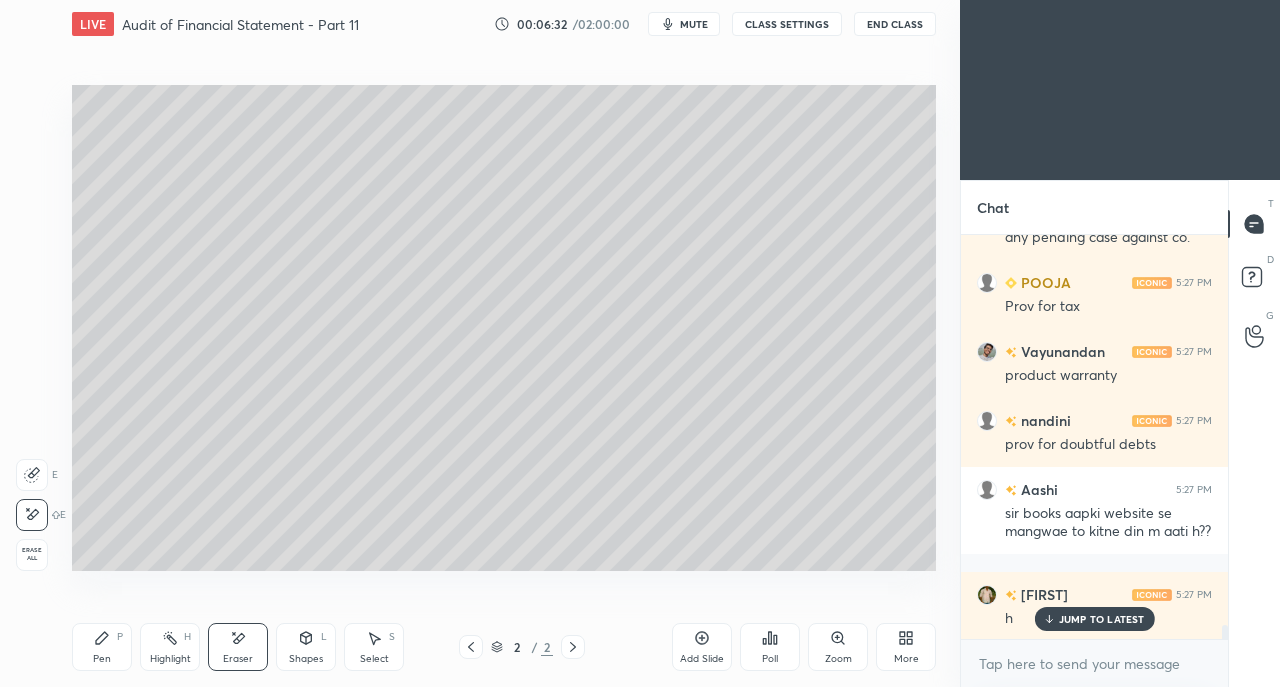 click 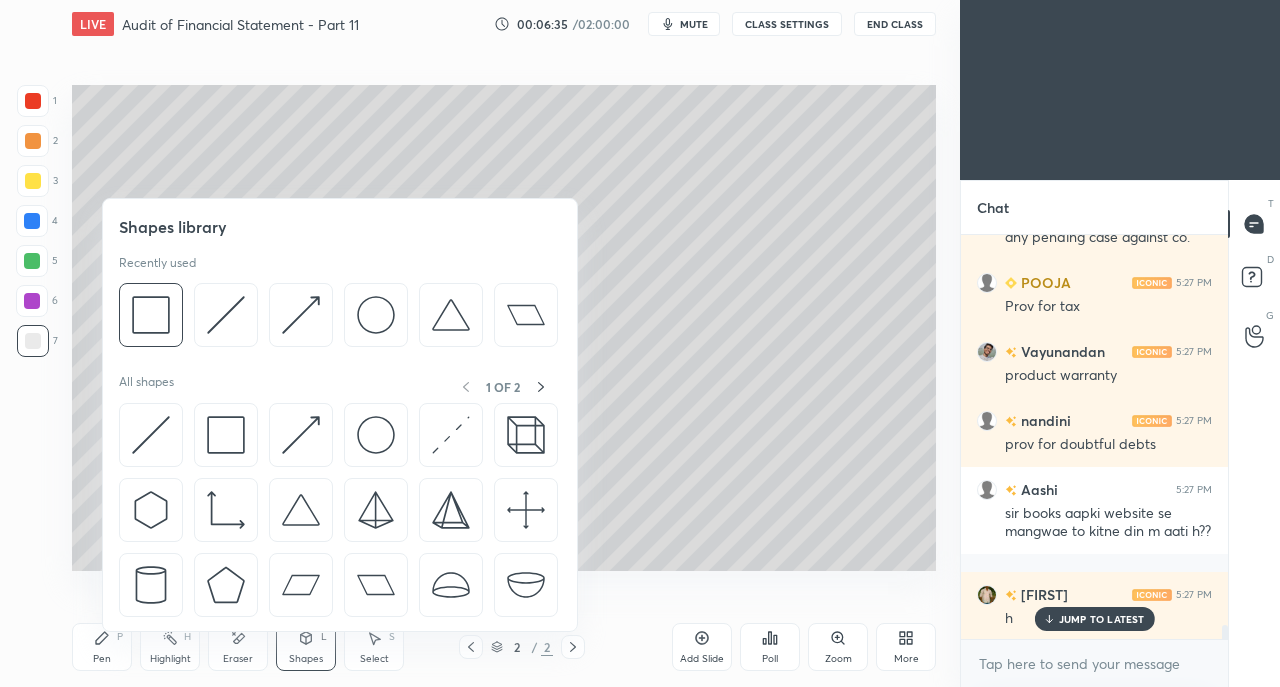 click at bounding box center [151, 435] 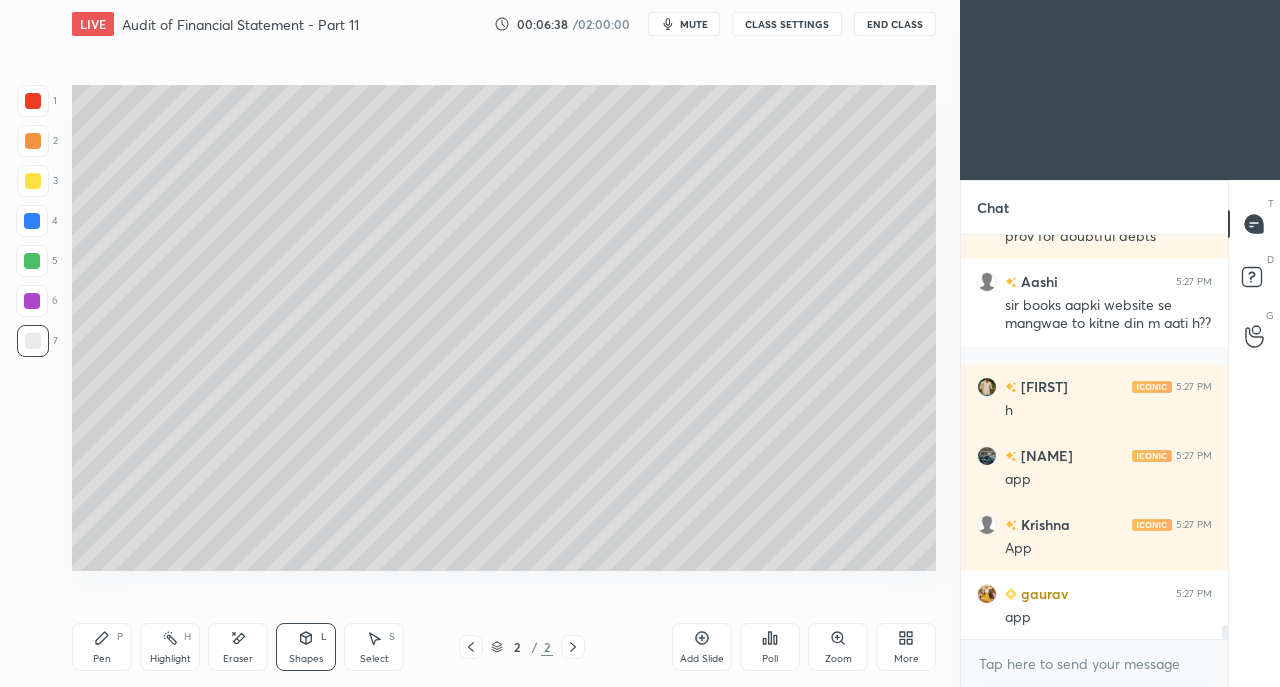 scroll, scrollTop: 11312, scrollLeft: 0, axis: vertical 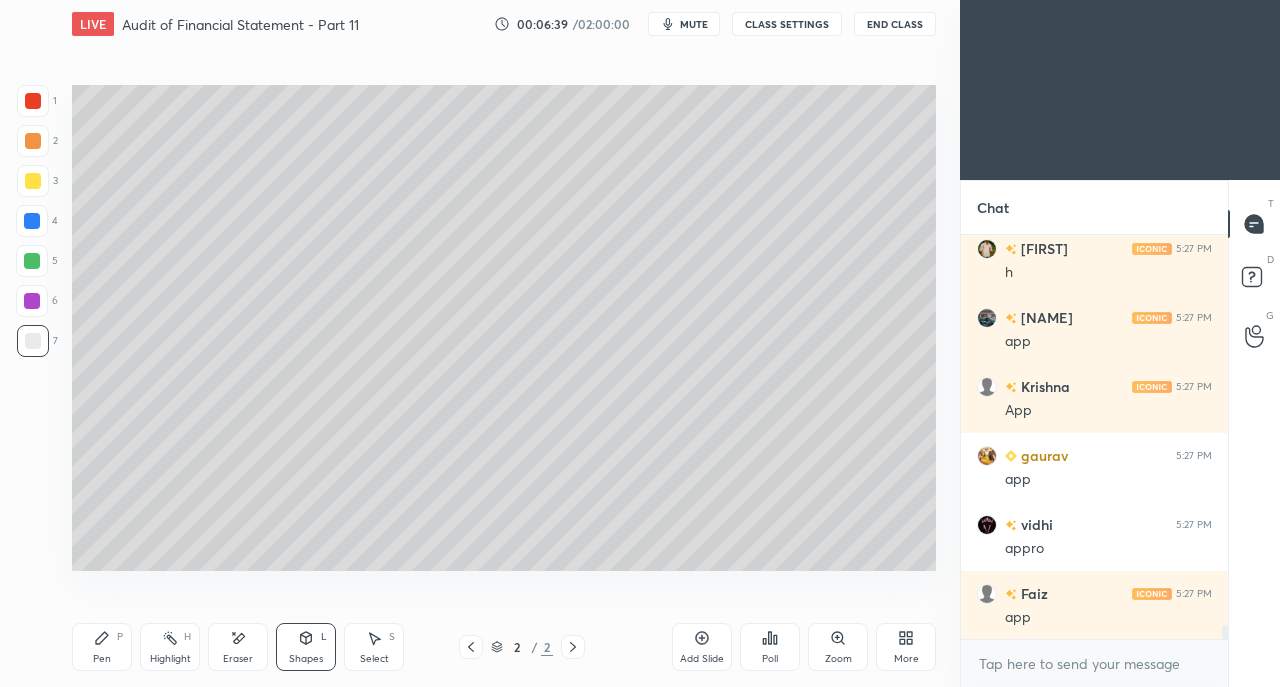 click 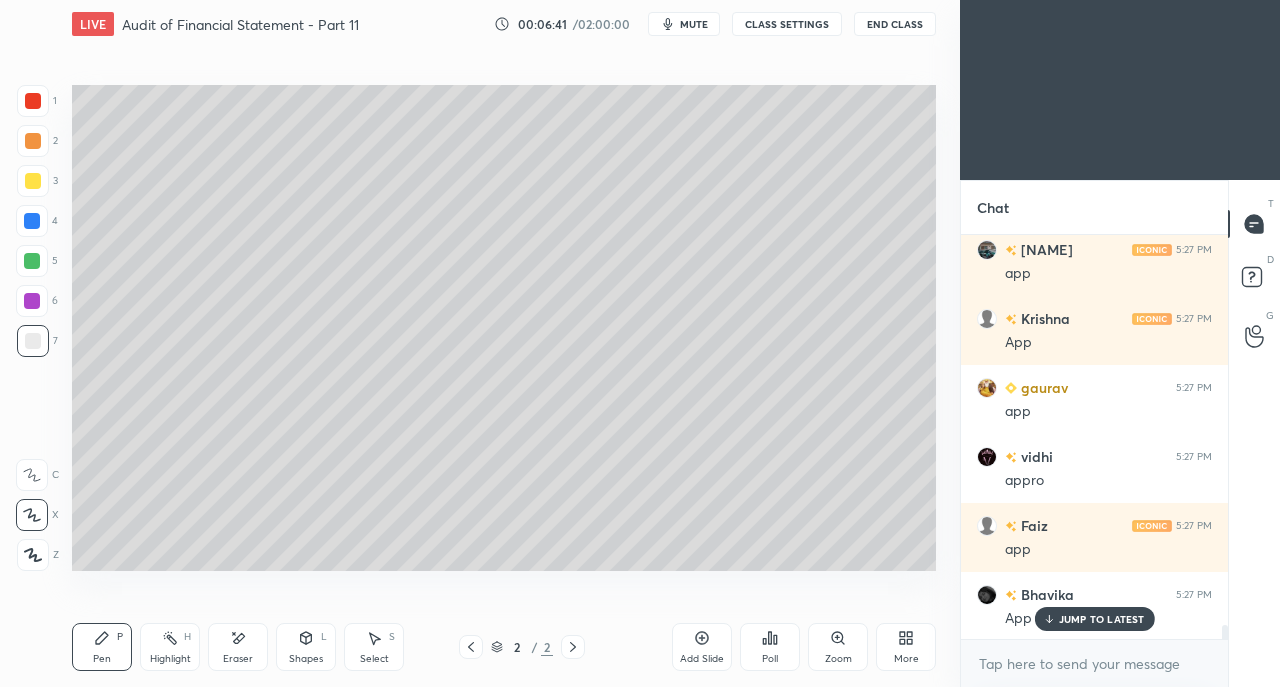 scroll, scrollTop: 11450, scrollLeft: 0, axis: vertical 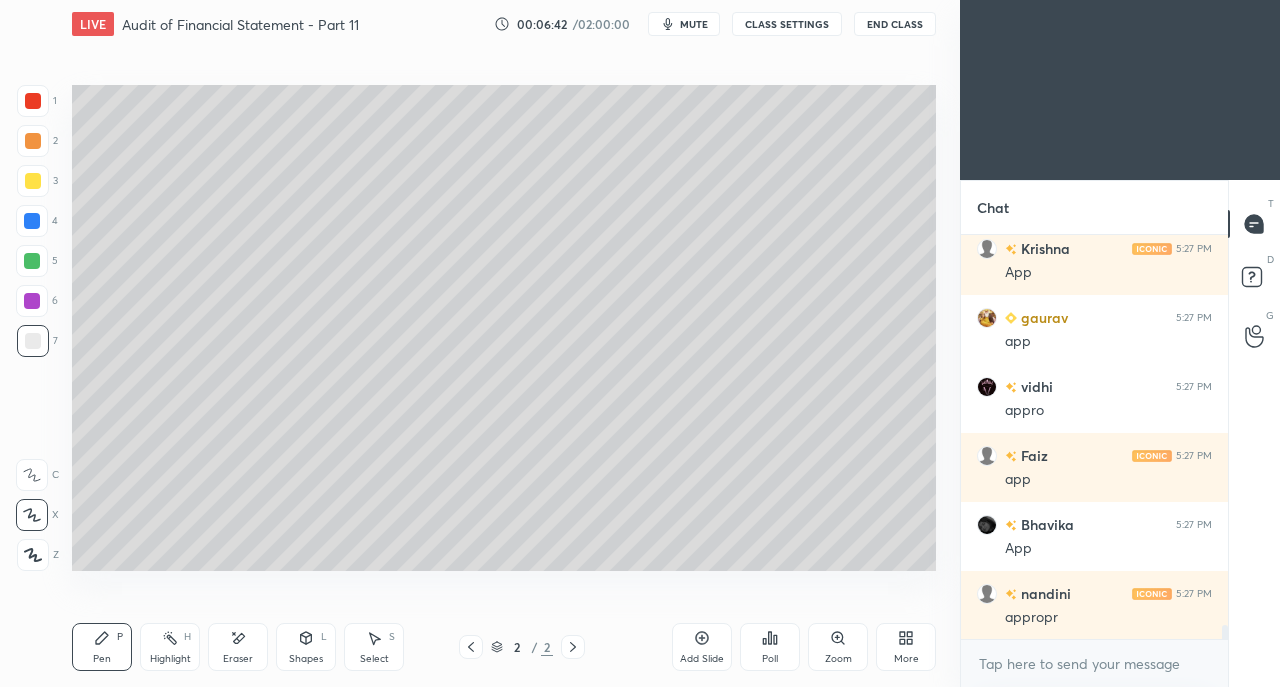 click on "Eraser" at bounding box center [238, 647] 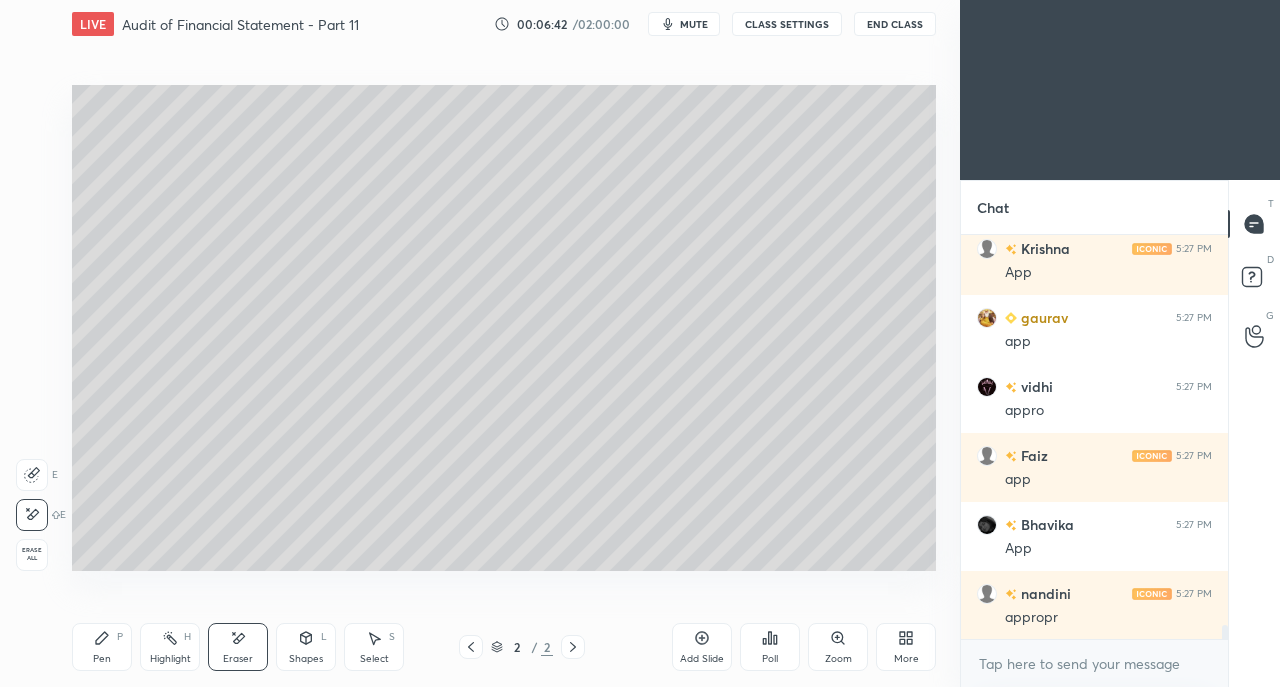 scroll, scrollTop: 11518, scrollLeft: 0, axis: vertical 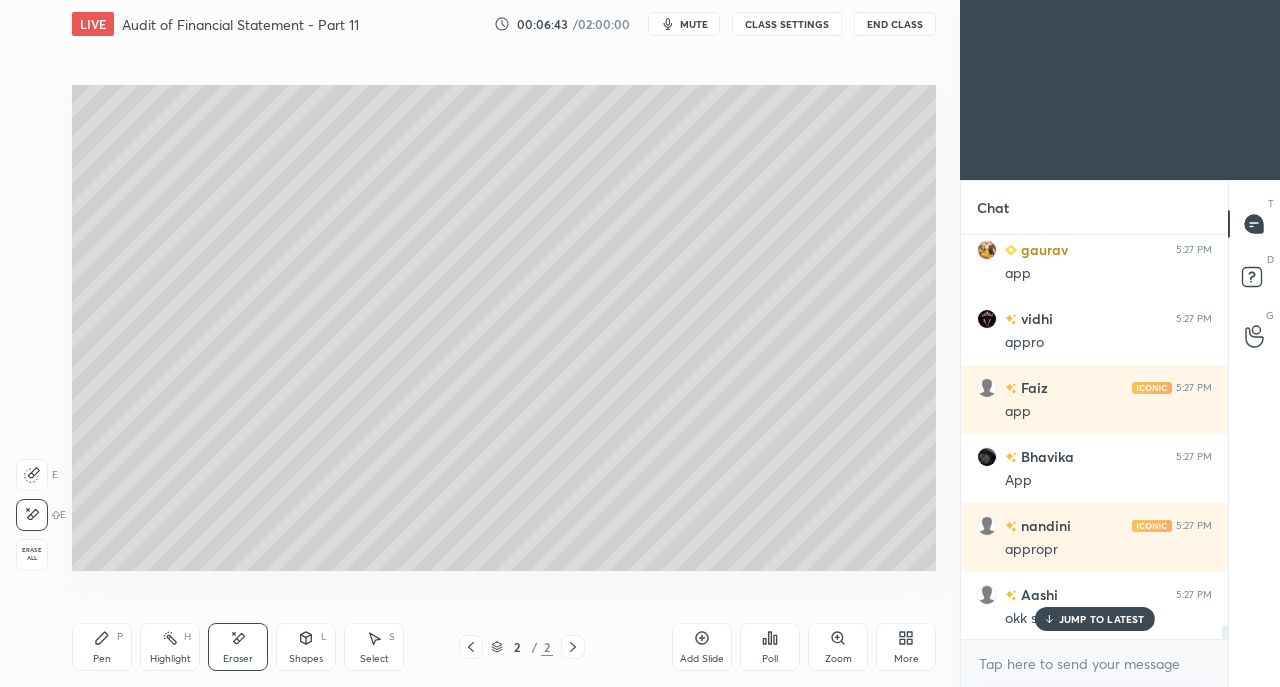 click 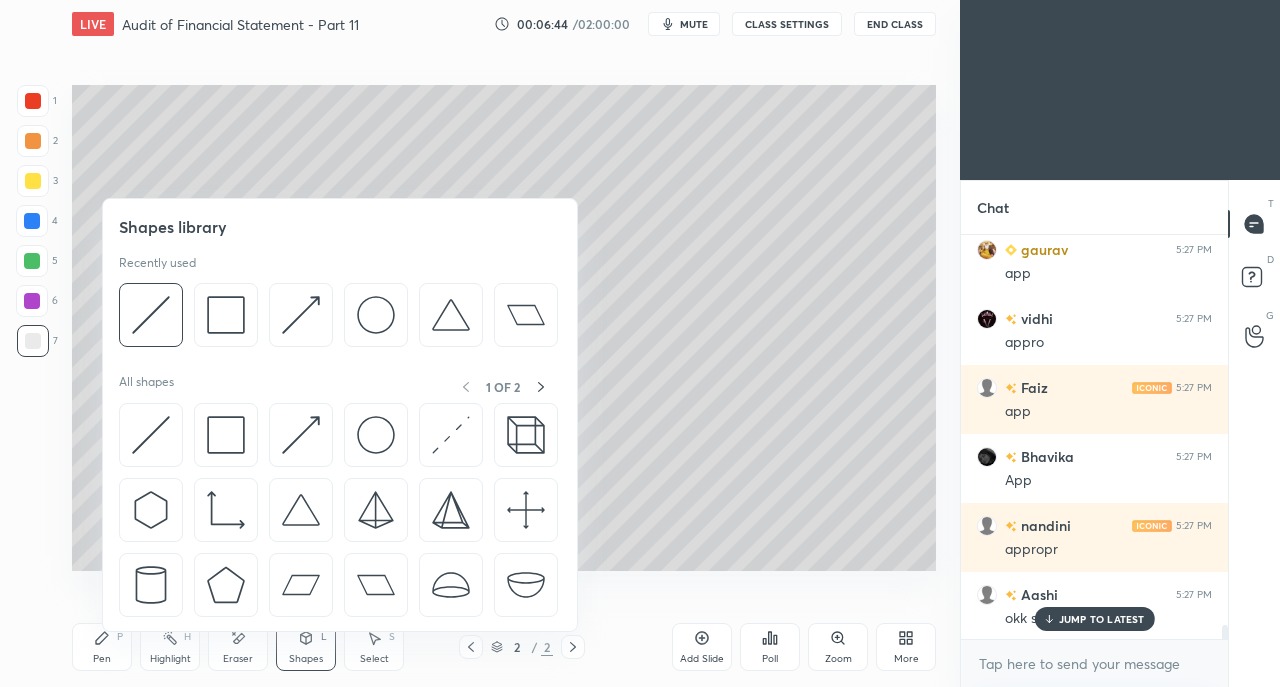 scroll, scrollTop: 11588, scrollLeft: 0, axis: vertical 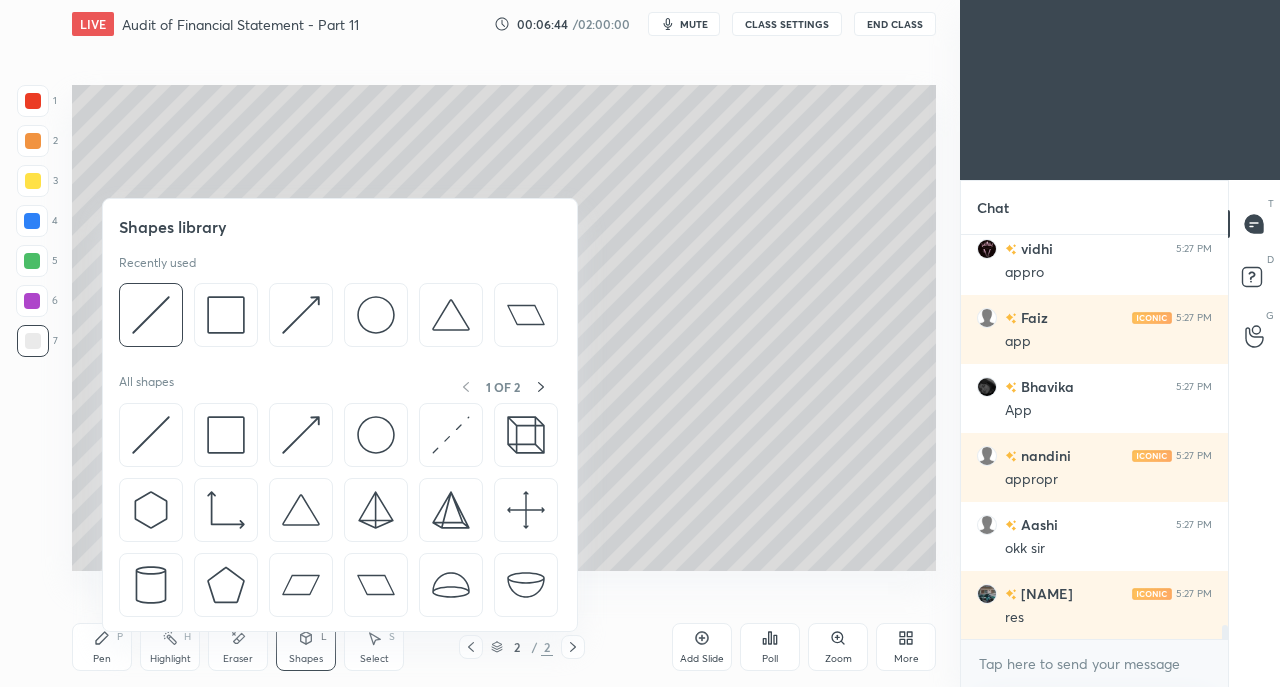click at bounding box center (151, 435) 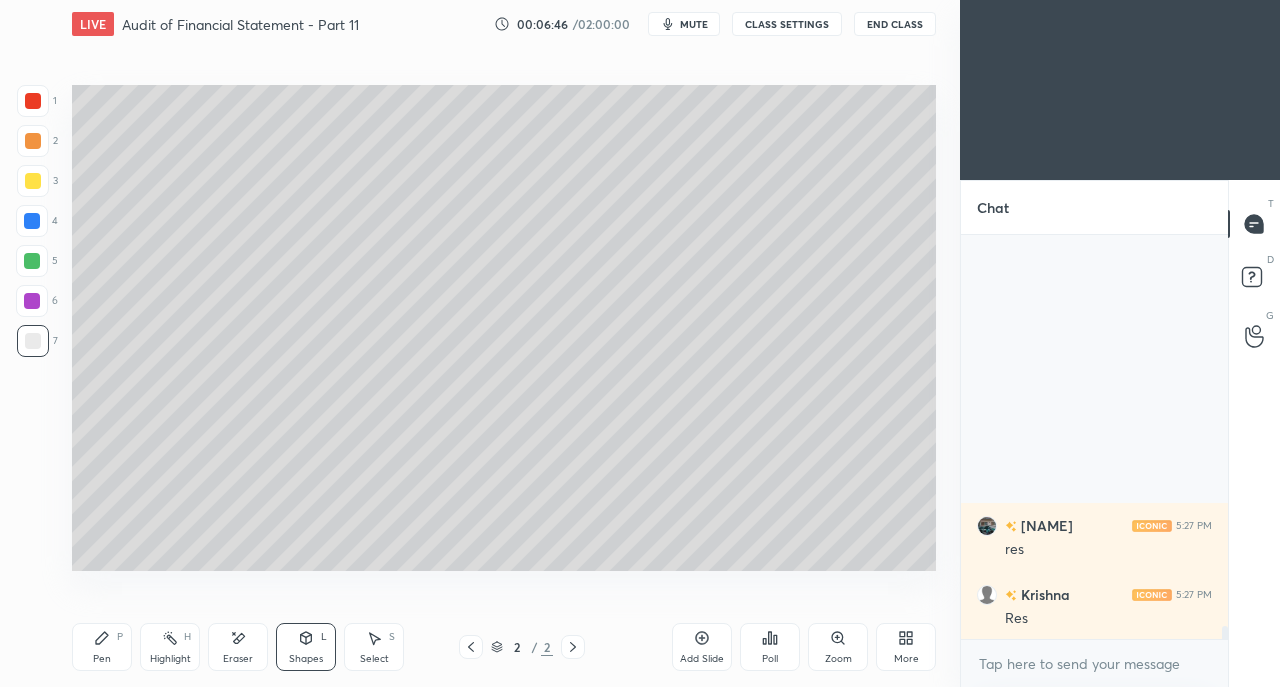 scroll, scrollTop: 12002, scrollLeft: 0, axis: vertical 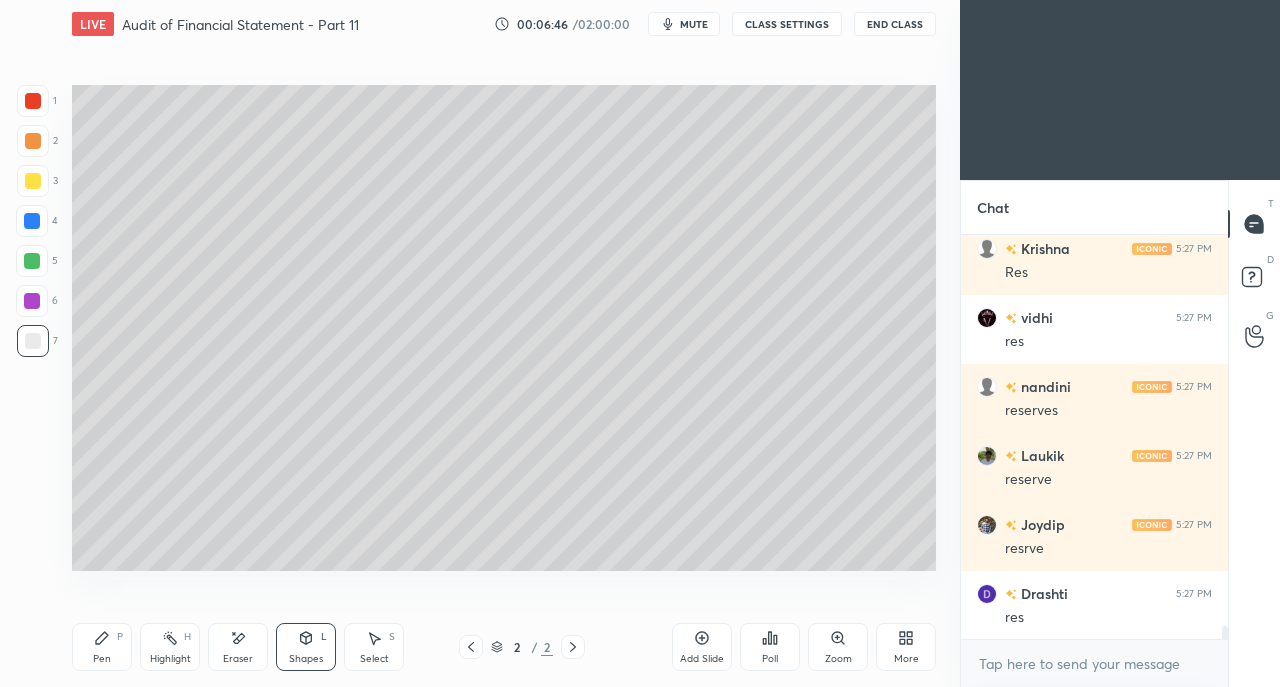 click on "Eraser" at bounding box center (238, 647) 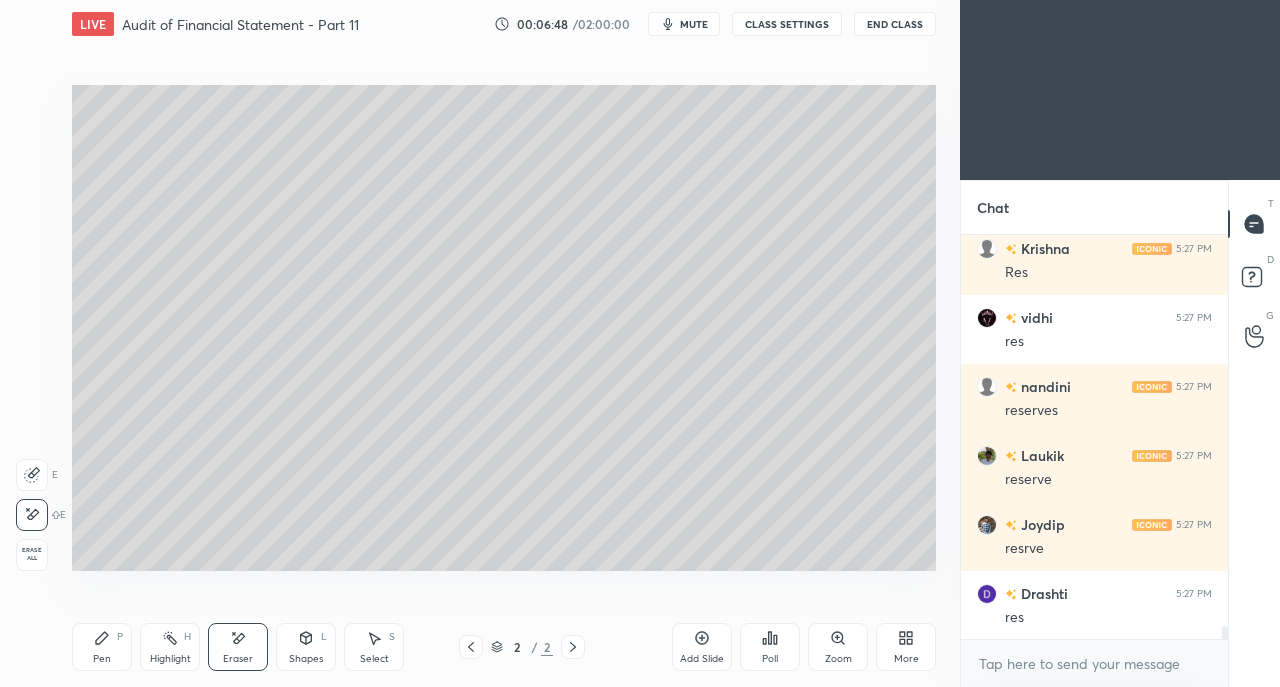 scroll, scrollTop: 12278, scrollLeft: 0, axis: vertical 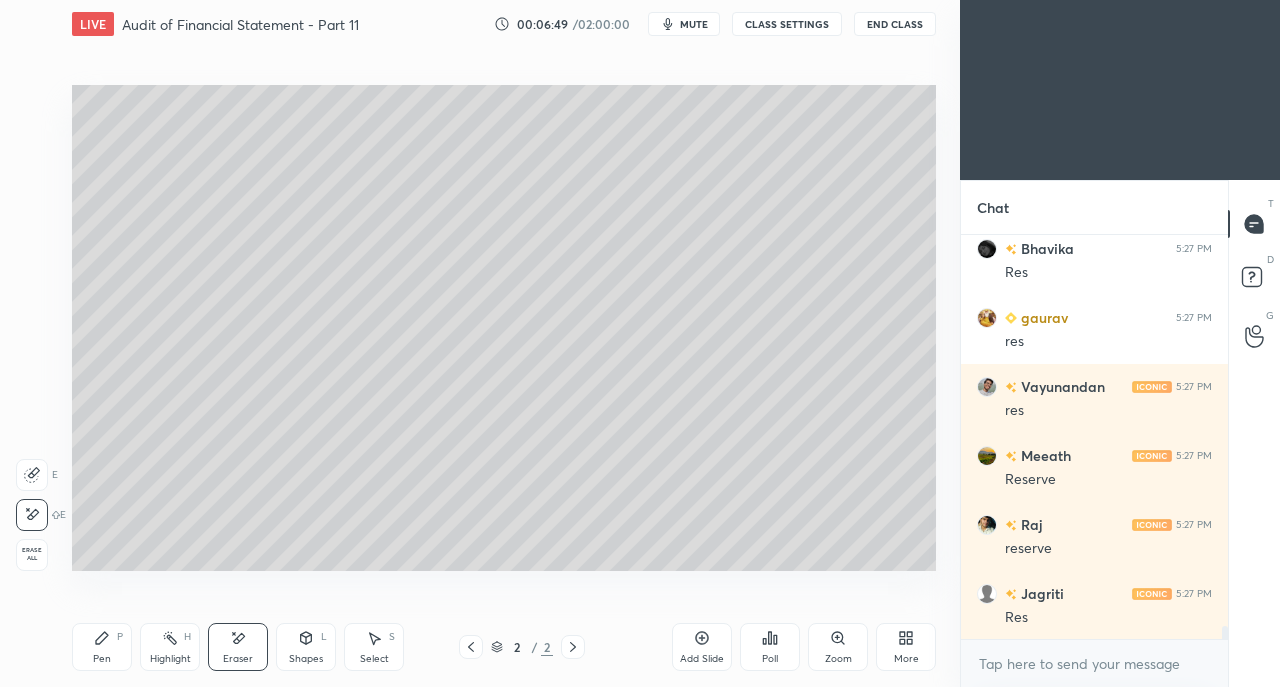 click 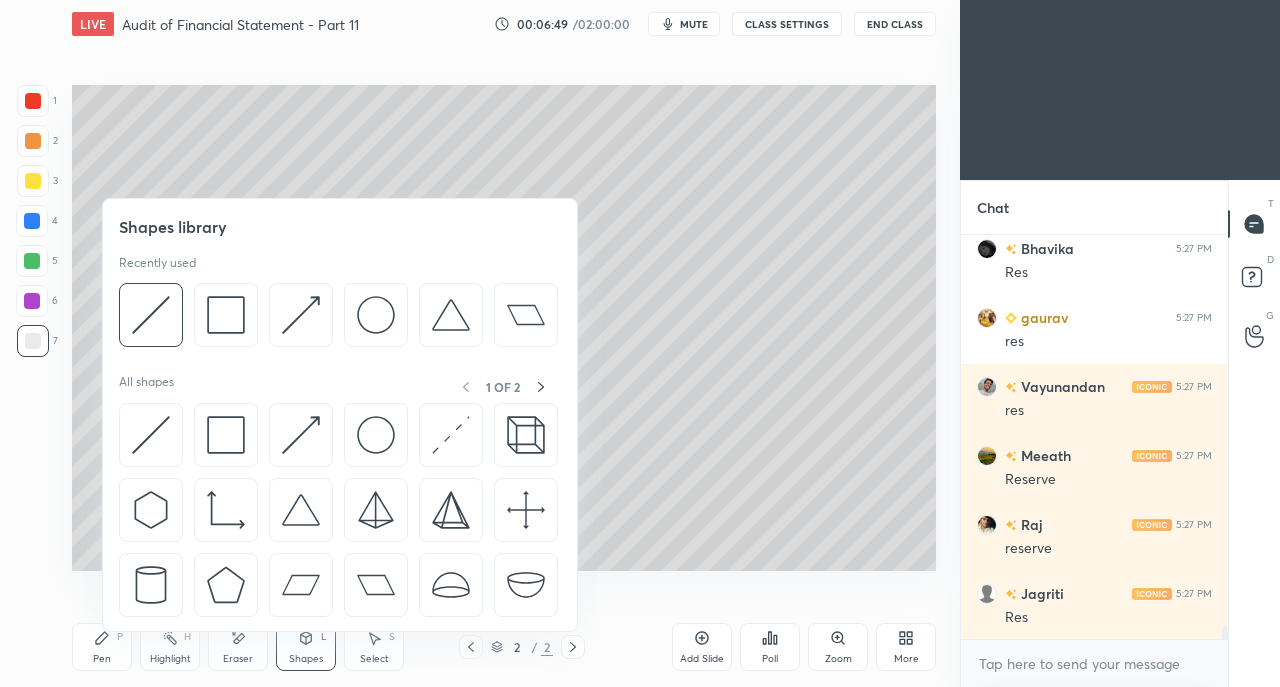 scroll, scrollTop: 12484, scrollLeft: 0, axis: vertical 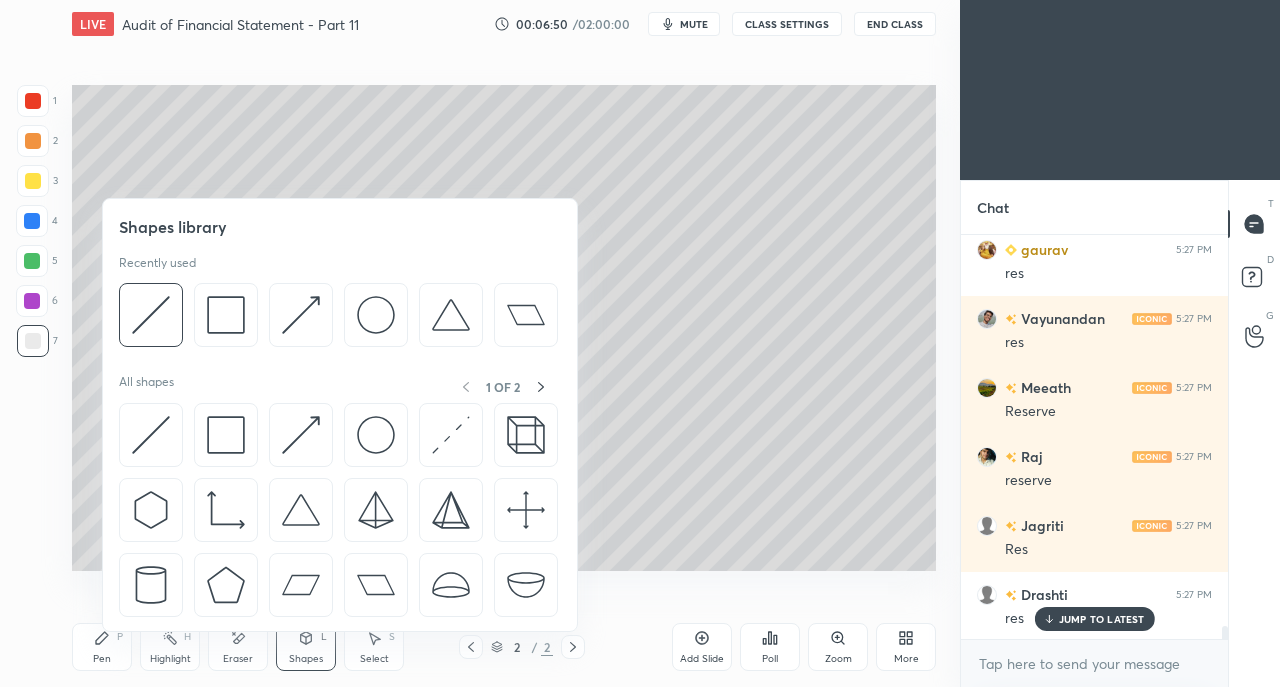 click at bounding box center [151, 435] 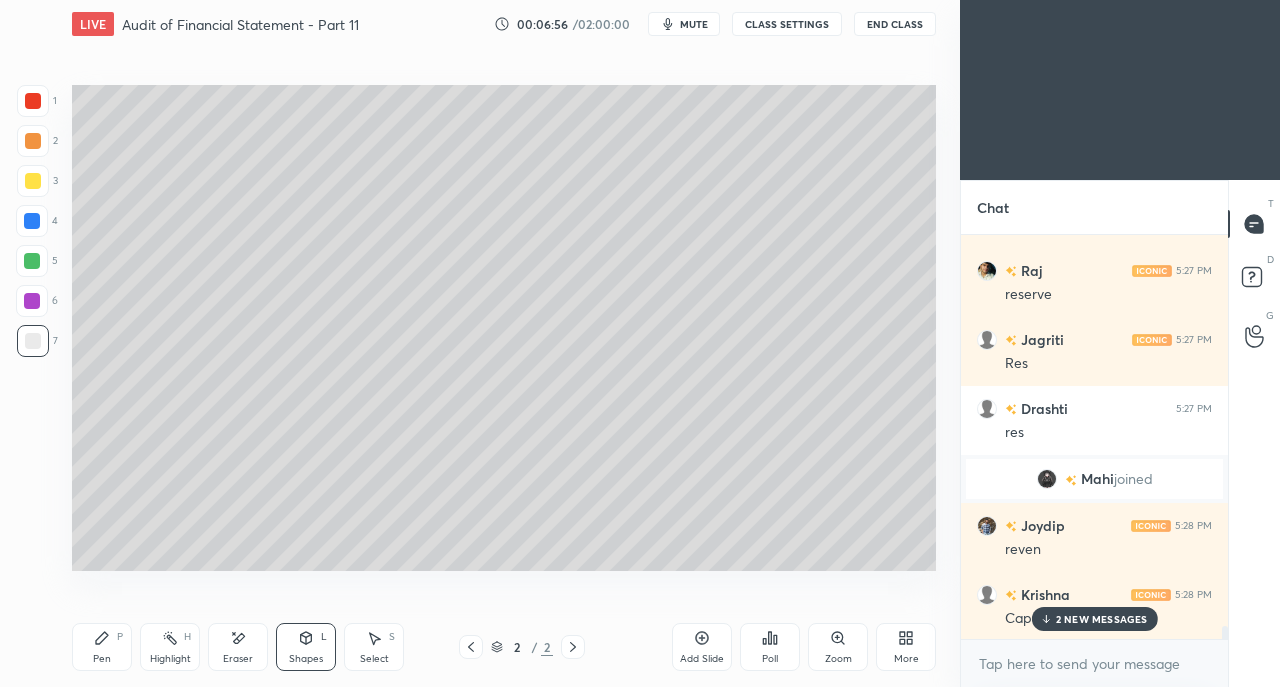 scroll, scrollTop: 12808, scrollLeft: 0, axis: vertical 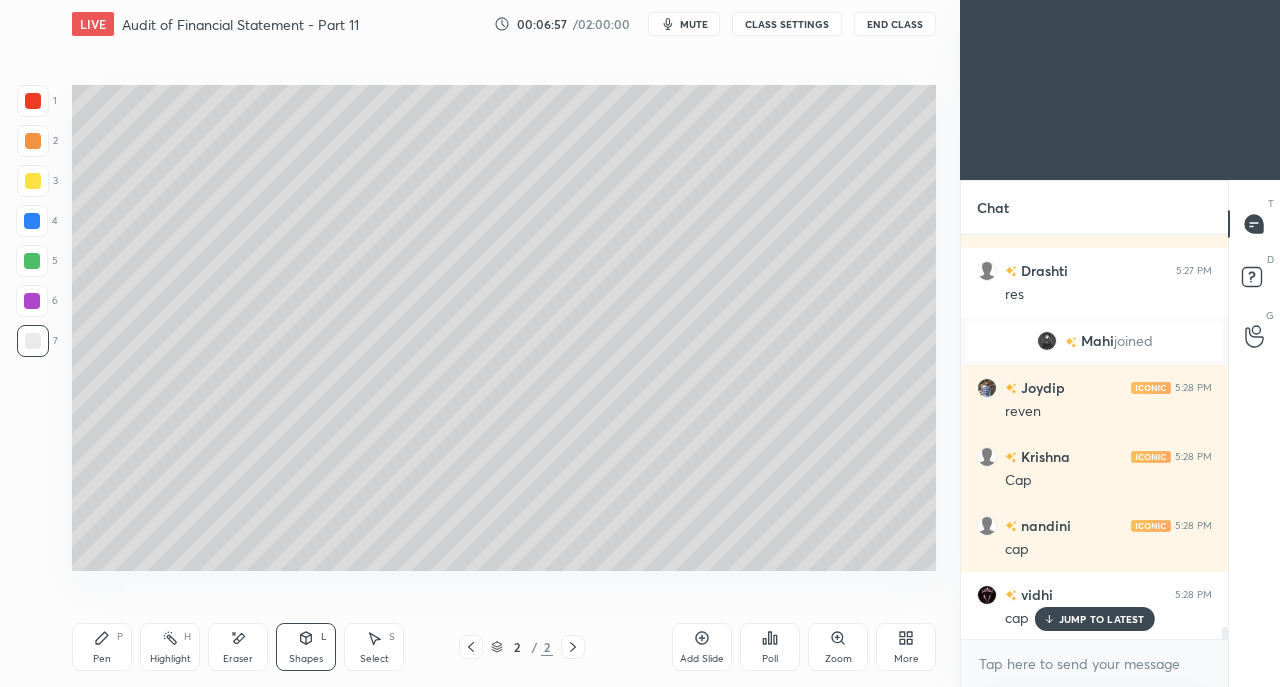 click on "Eraser" at bounding box center (238, 647) 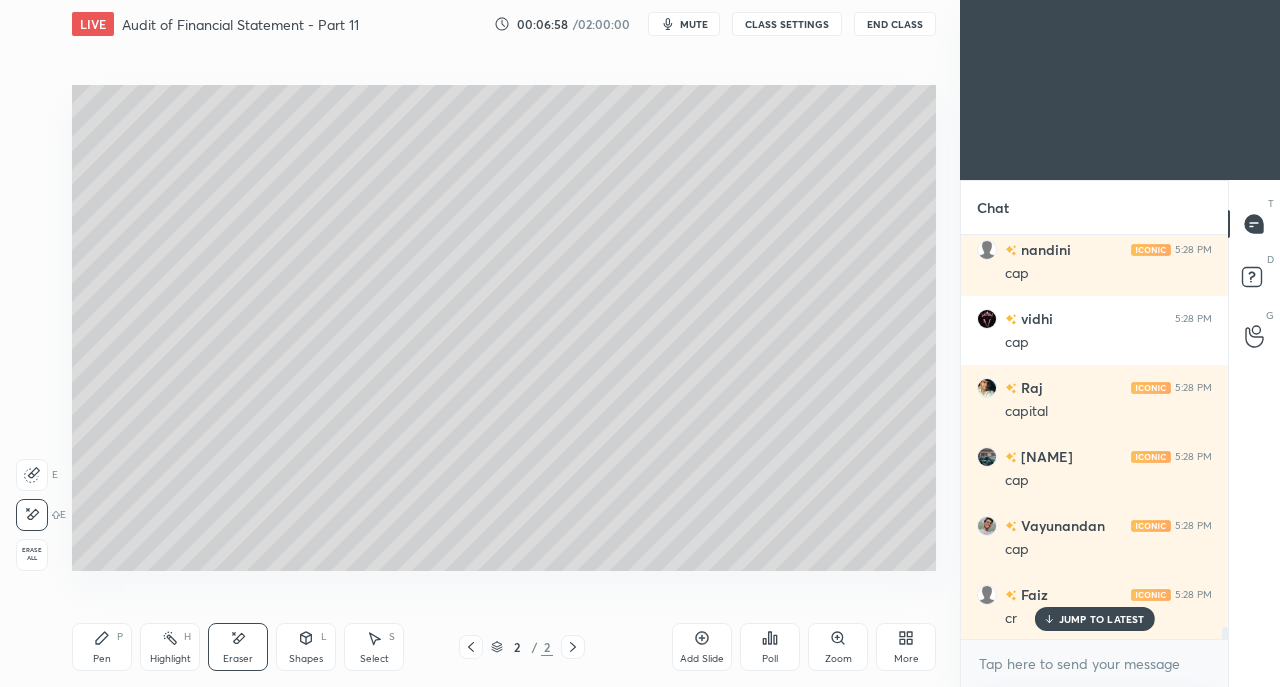 scroll, scrollTop: 13222, scrollLeft: 0, axis: vertical 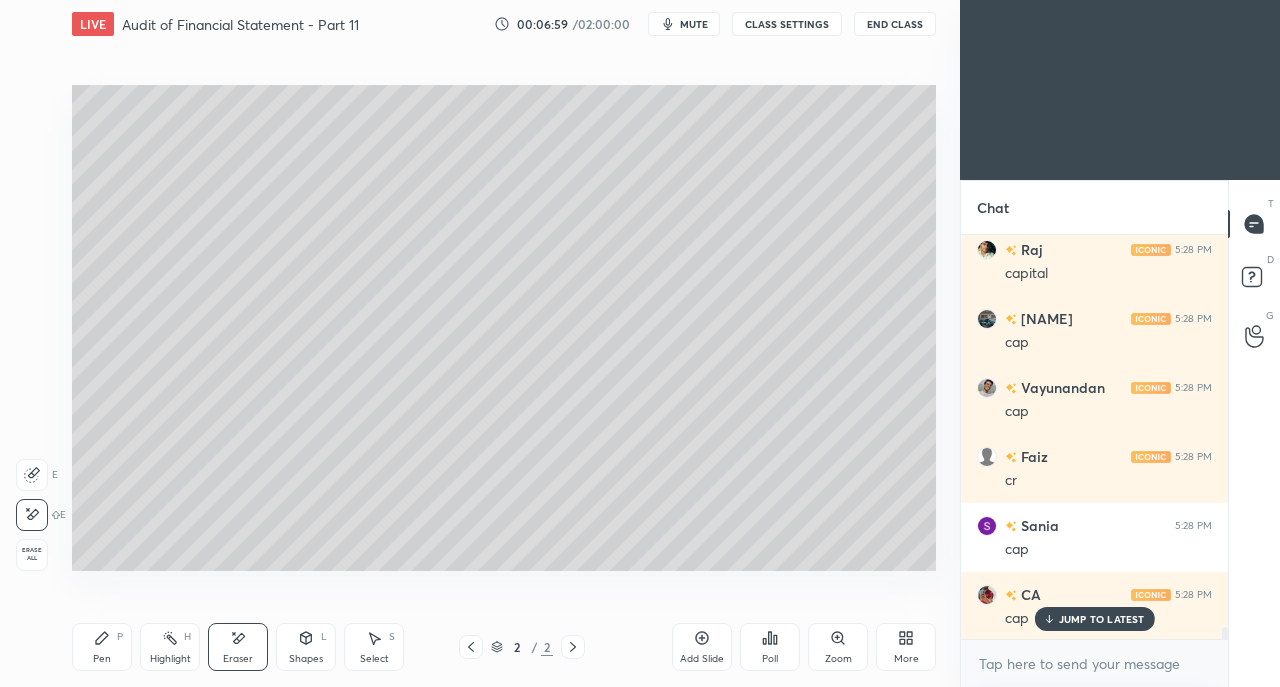 click on "Shapes L" at bounding box center [306, 647] 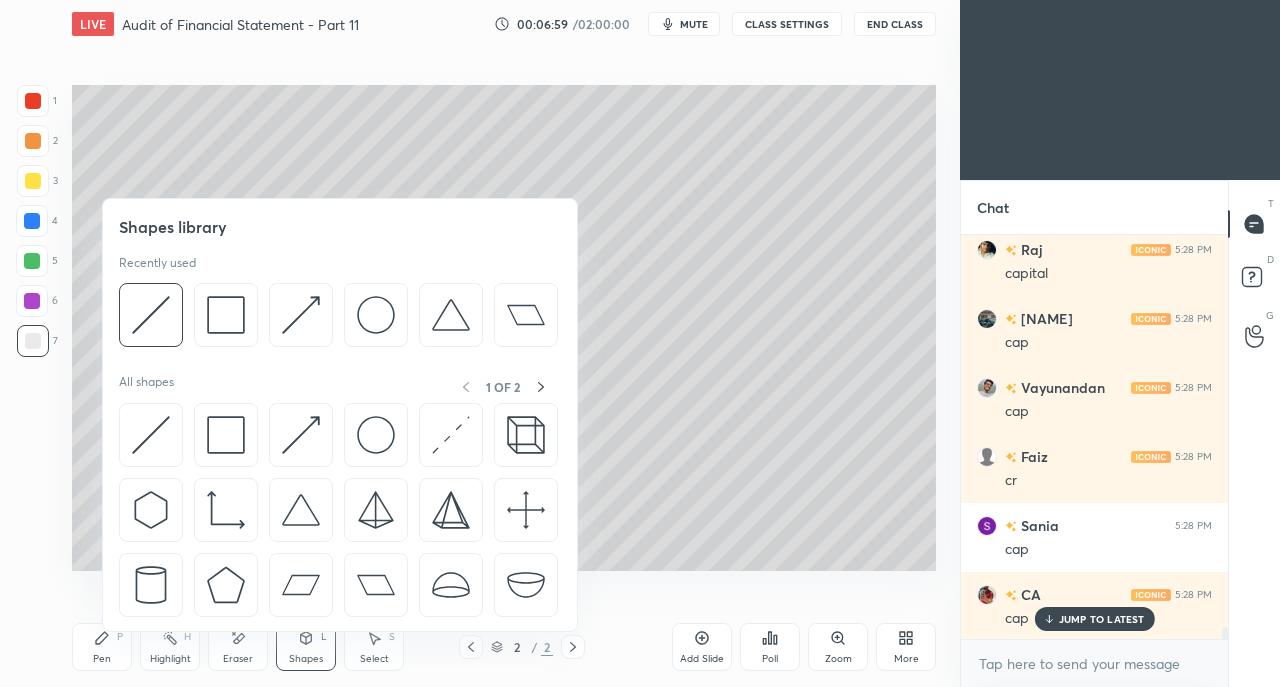 click at bounding box center (151, 435) 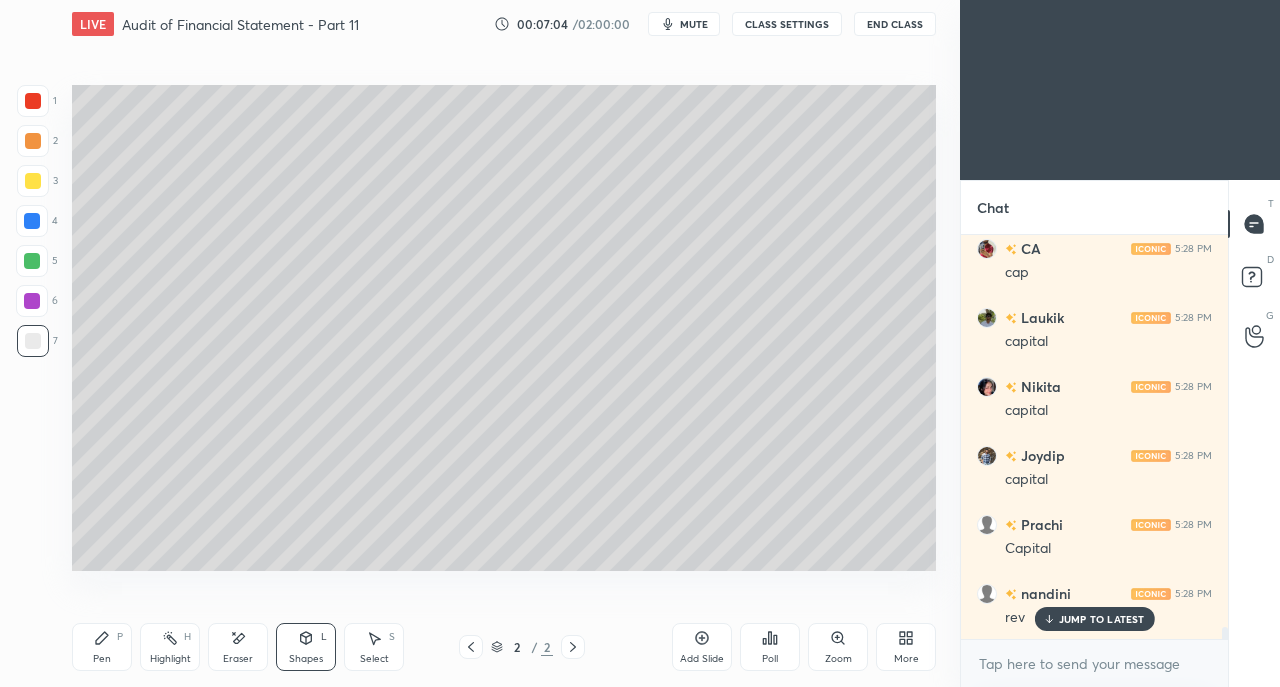 scroll, scrollTop: 13636, scrollLeft: 0, axis: vertical 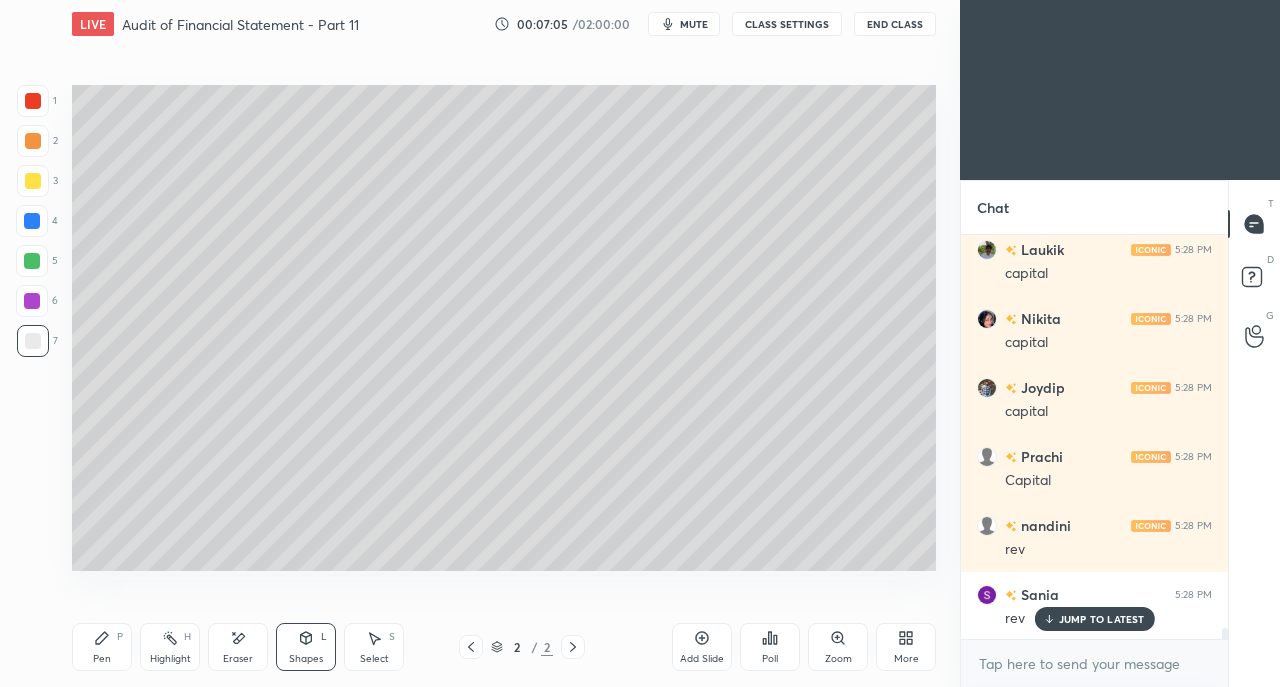 click 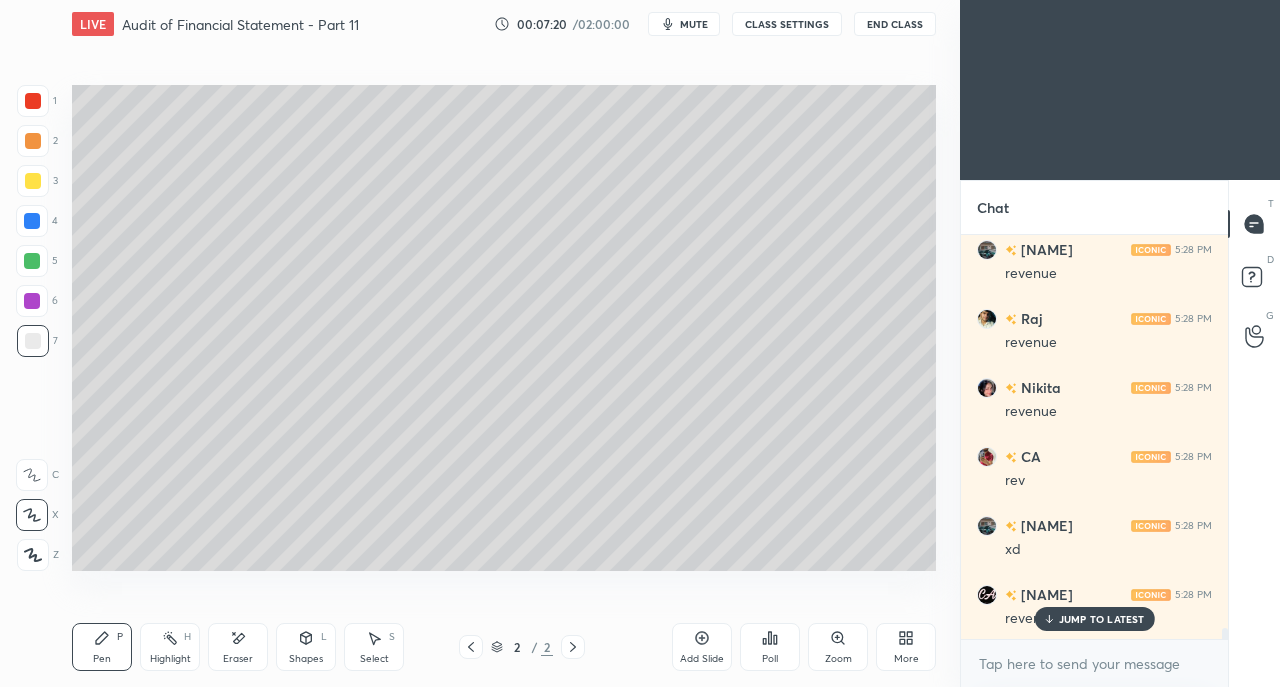 scroll, scrollTop: 14948, scrollLeft: 0, axis: vertical 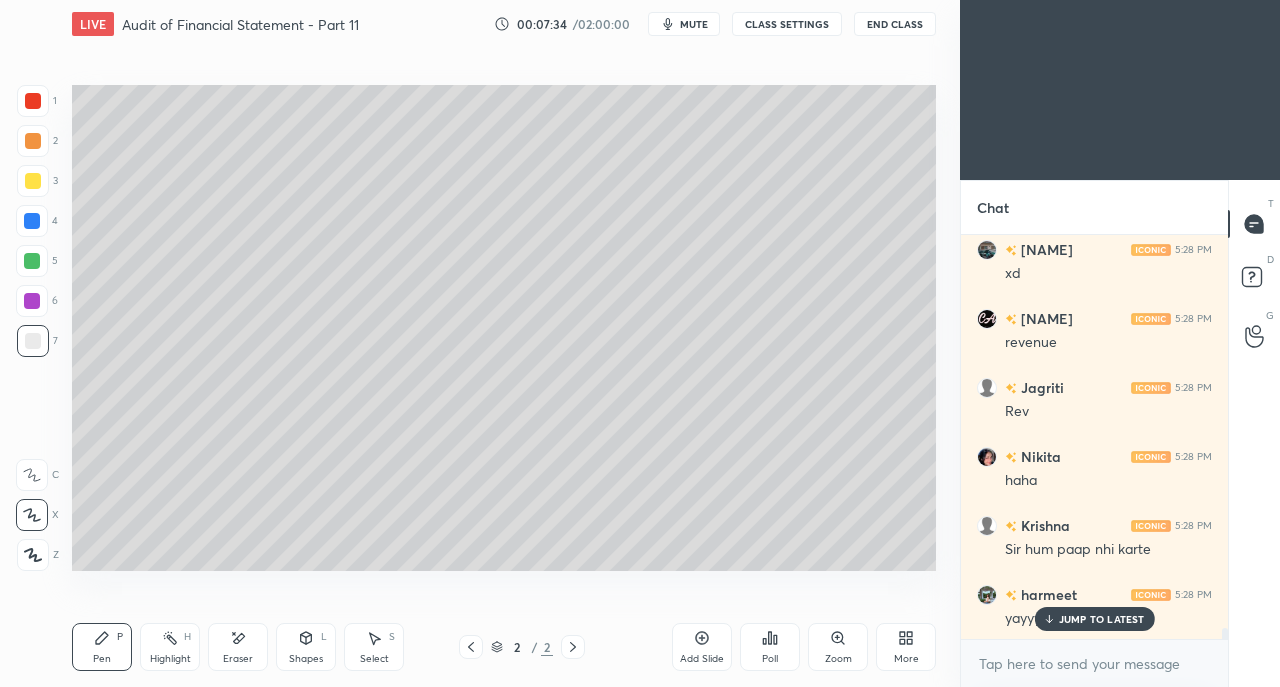 click 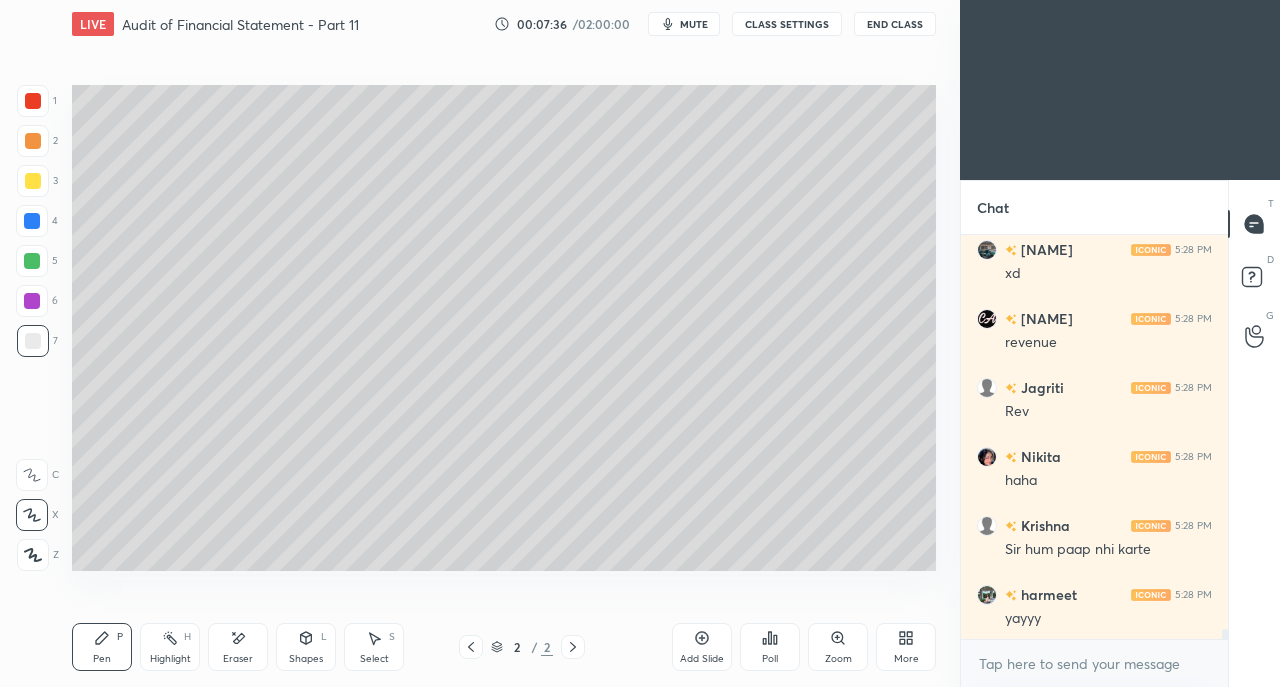 scroll, scrollTop: 15224, scrollLeft: 0, axis: vertical 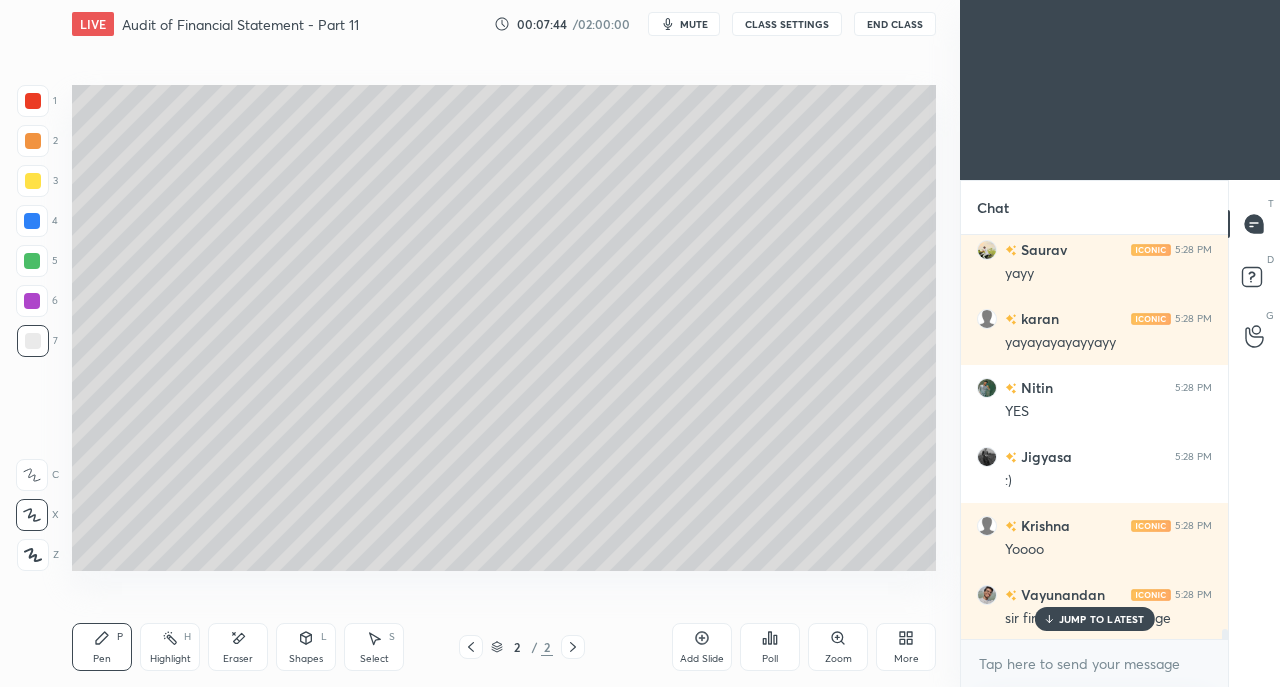 click on "JUMP TO LATEST" at bounding box center [1102, 619] 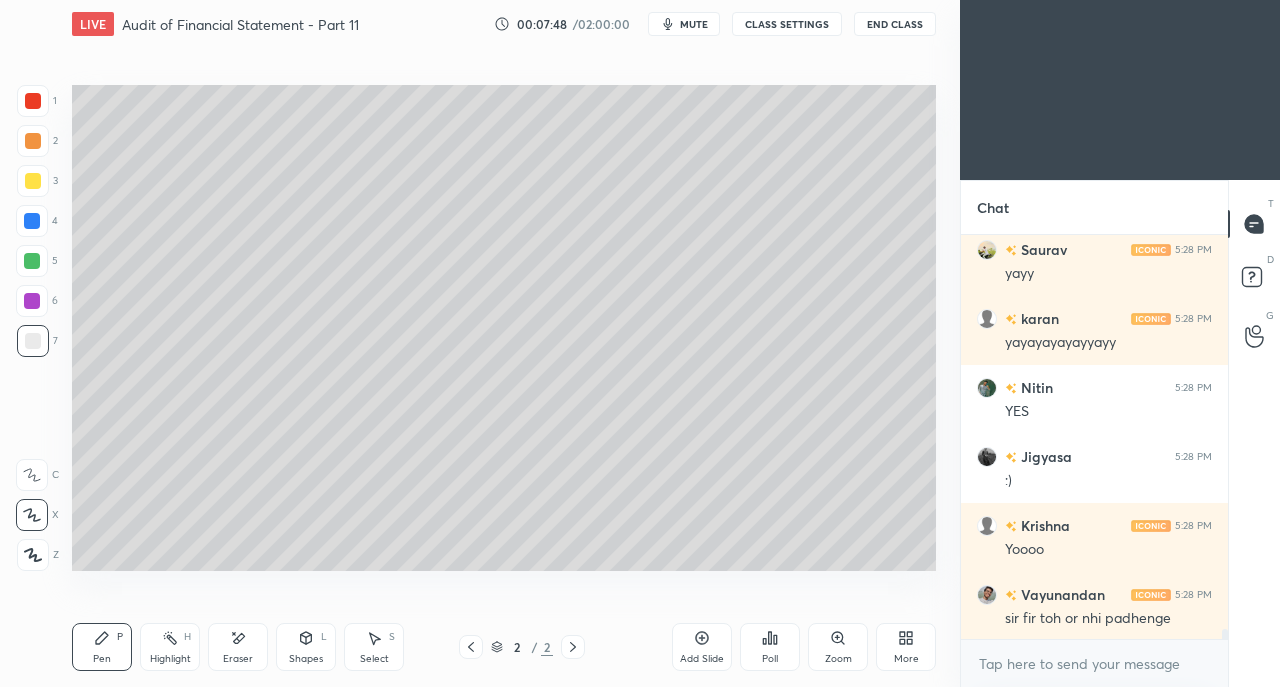 click on "Eraser" at bounding box center (238, 647) 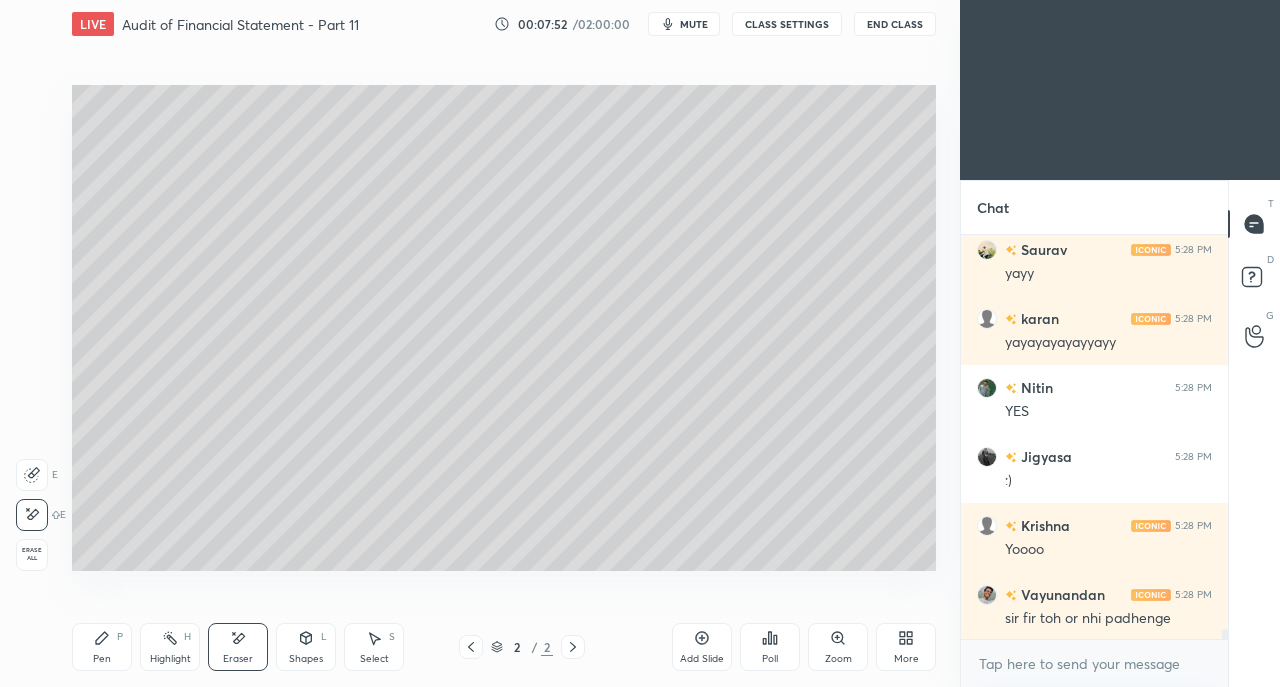 click on "Pen" at bounding box center [102, 659] 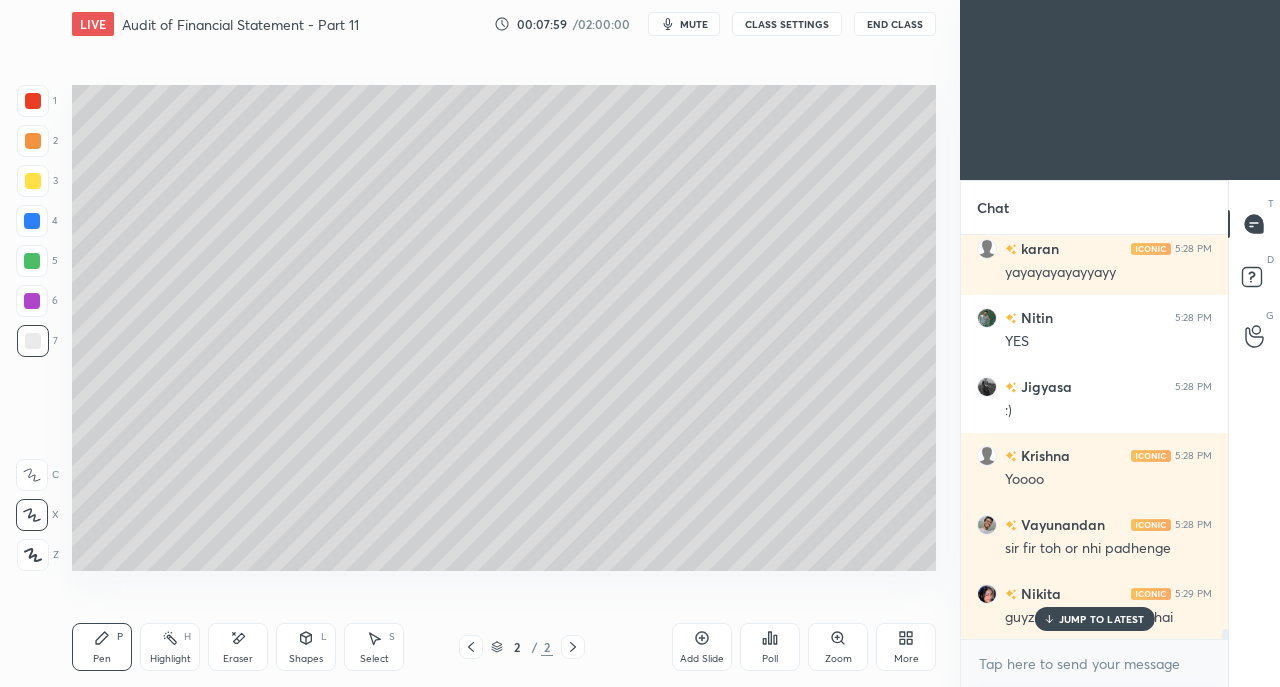 scroll, scrollTop: 15706, scrollLeft: 0, axis: vertical 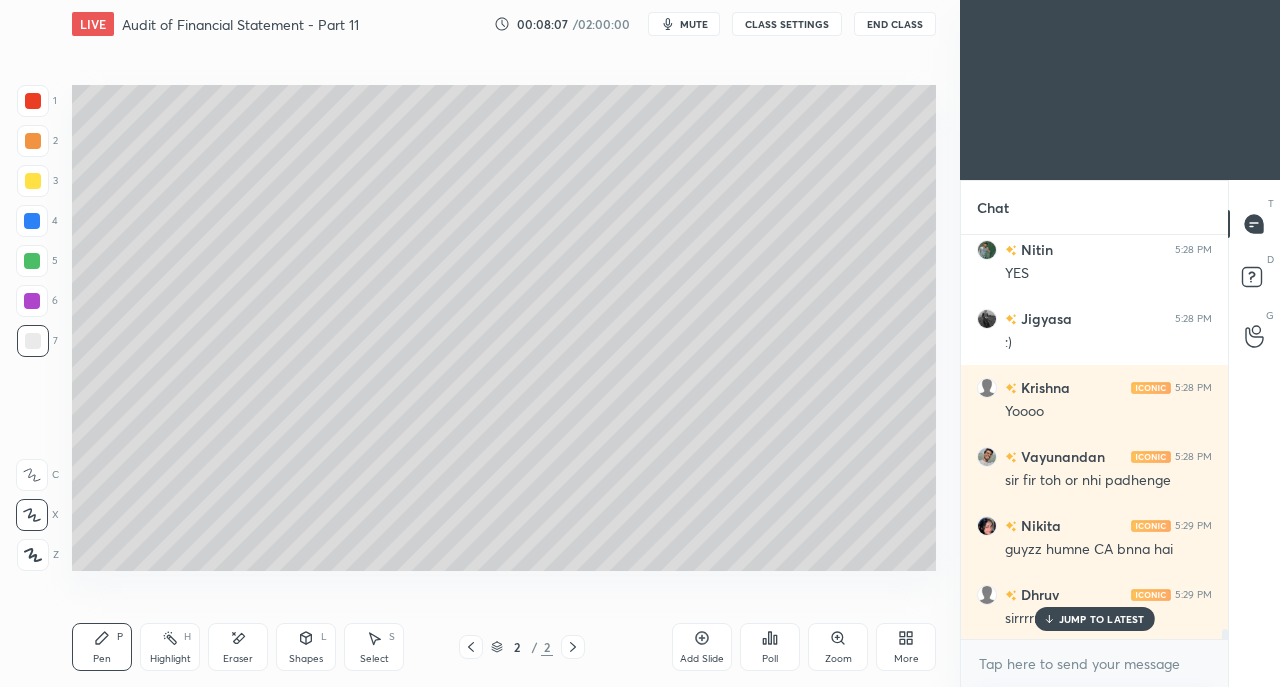 click on "Select" at bounding box center [374, 659] 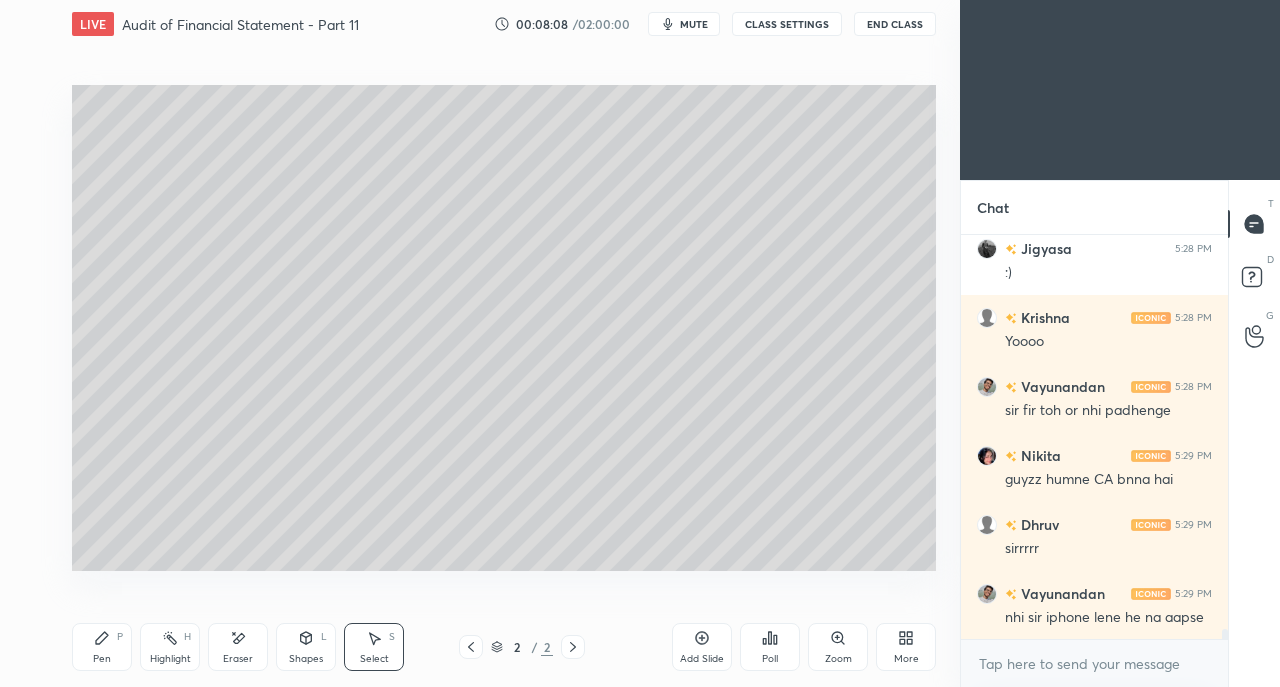 scroll, scrollTop: 15844, scrollLeft: 0, axis: vertical 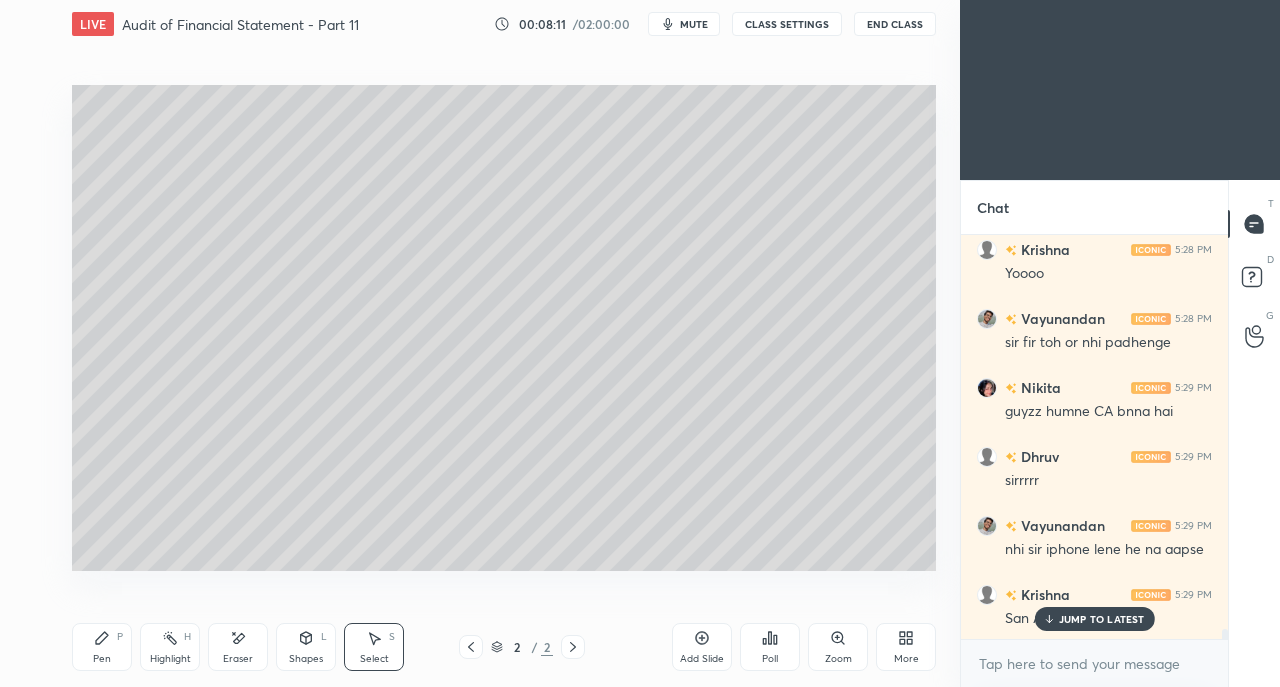 click on "mute" at bounding box center [694, 24] 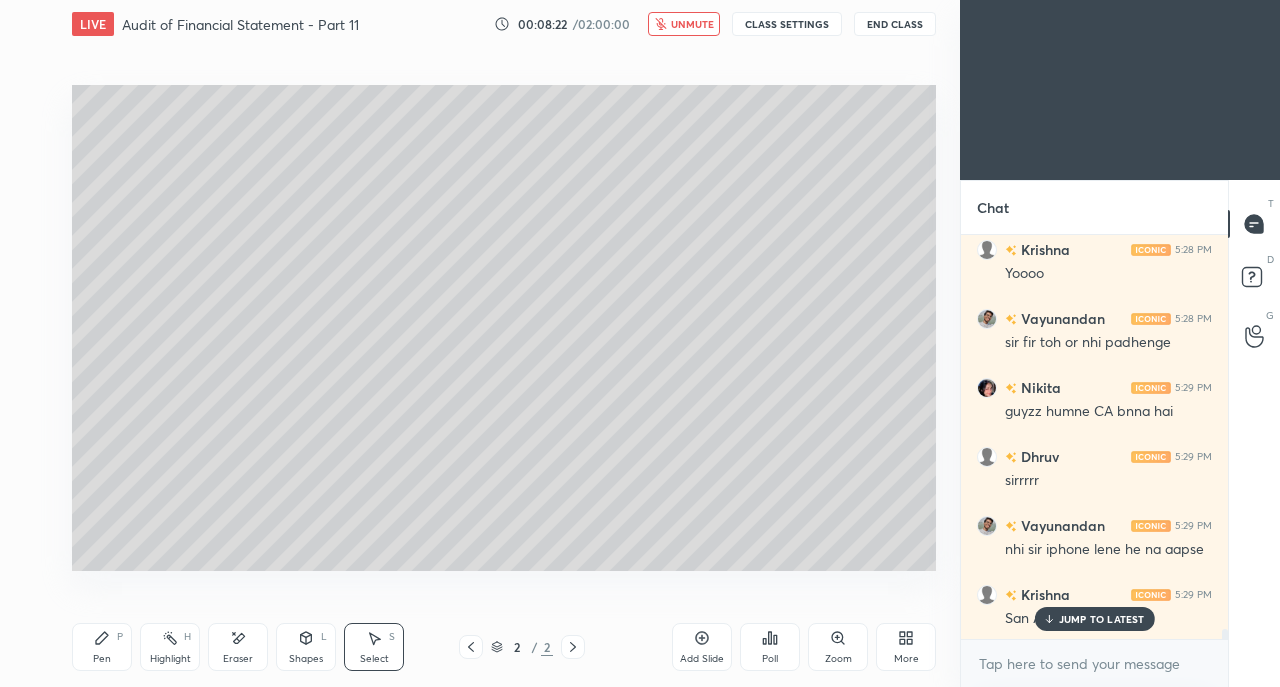click on "unmute" at bounding box center [692, 24] 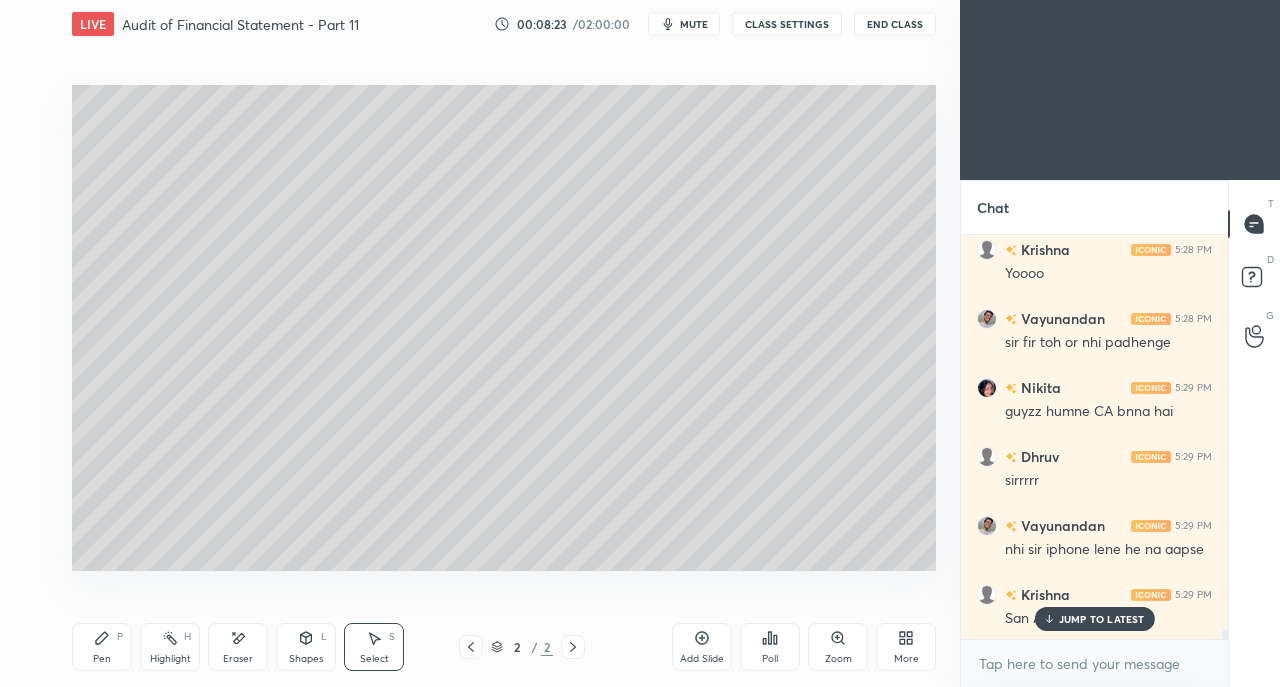 click on "Select S" at bounding box center [374, 647] 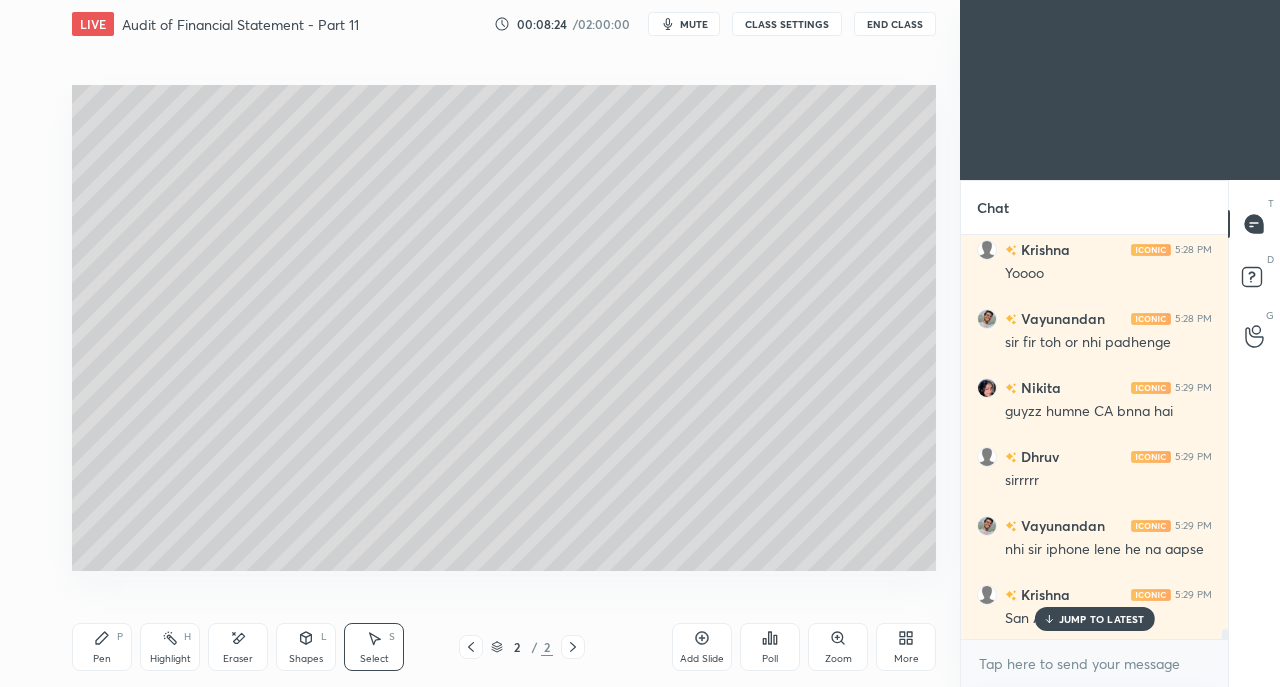 click on "0 ° Undo Copy Duplicate Duplicate to new slide Delete Setting up your live class Poll for   secs No correct answer Start poll" at bounding box center [504, 327] 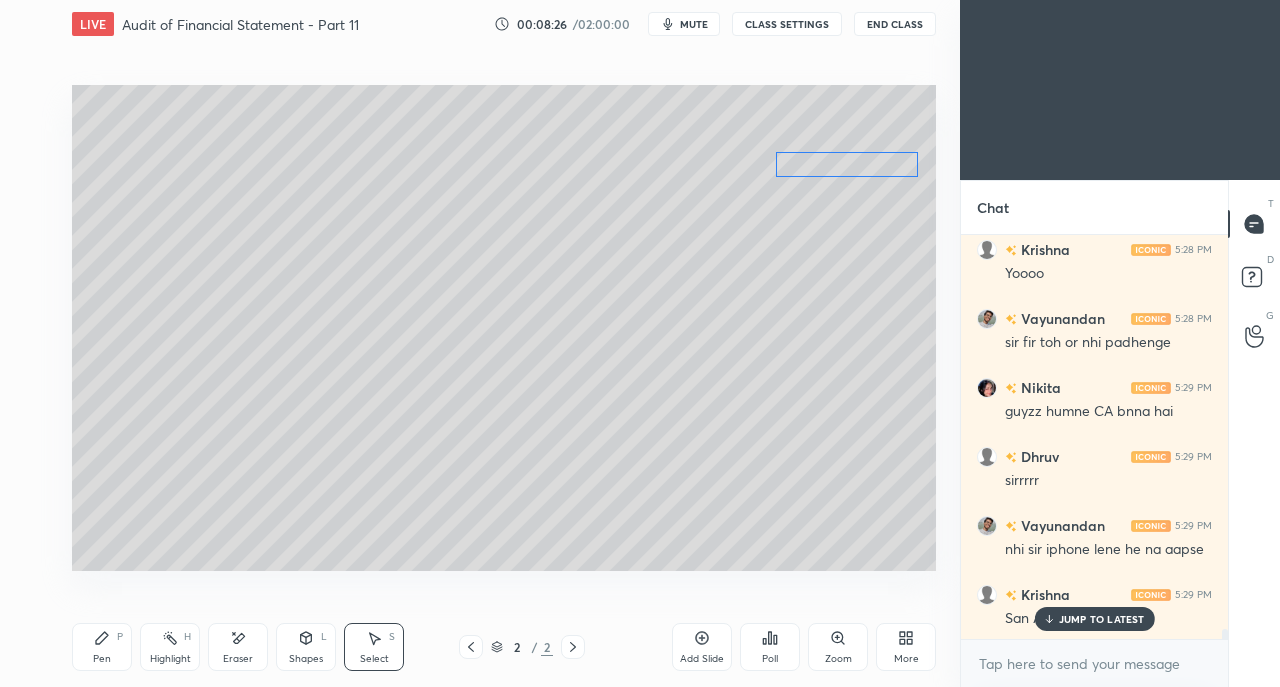 scroll, scrollTop: 15864, scrollLeft: 0, axis: vertical 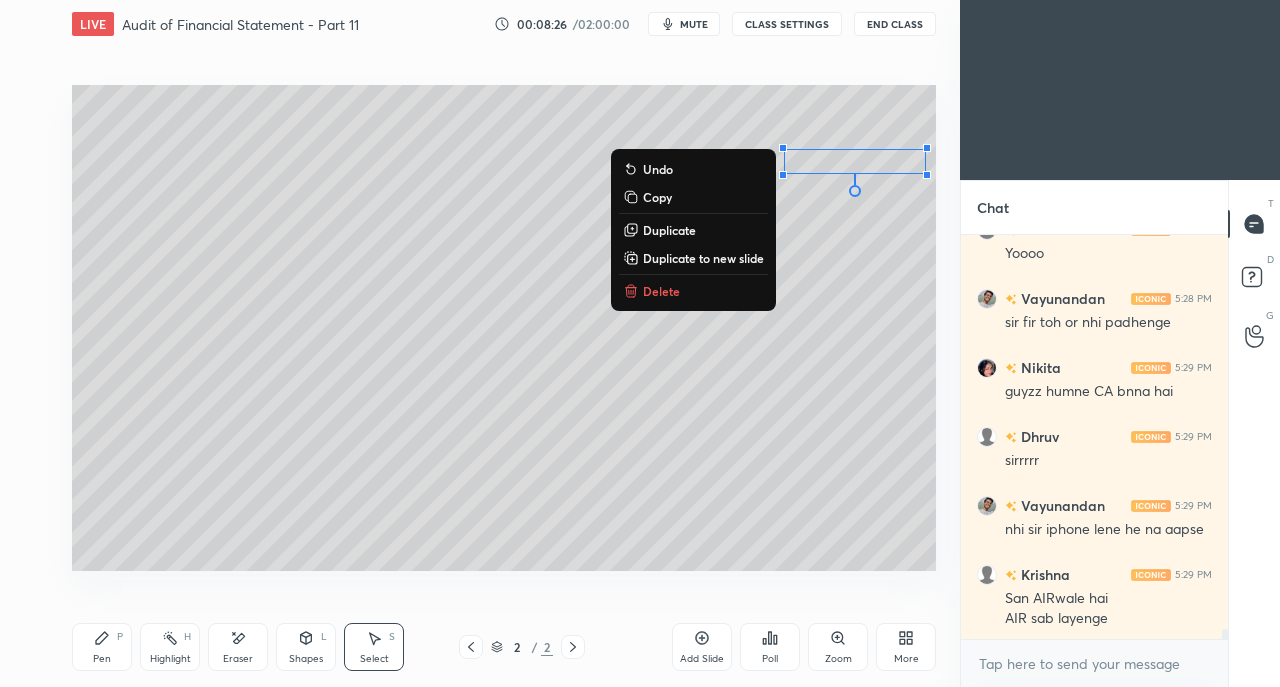 click 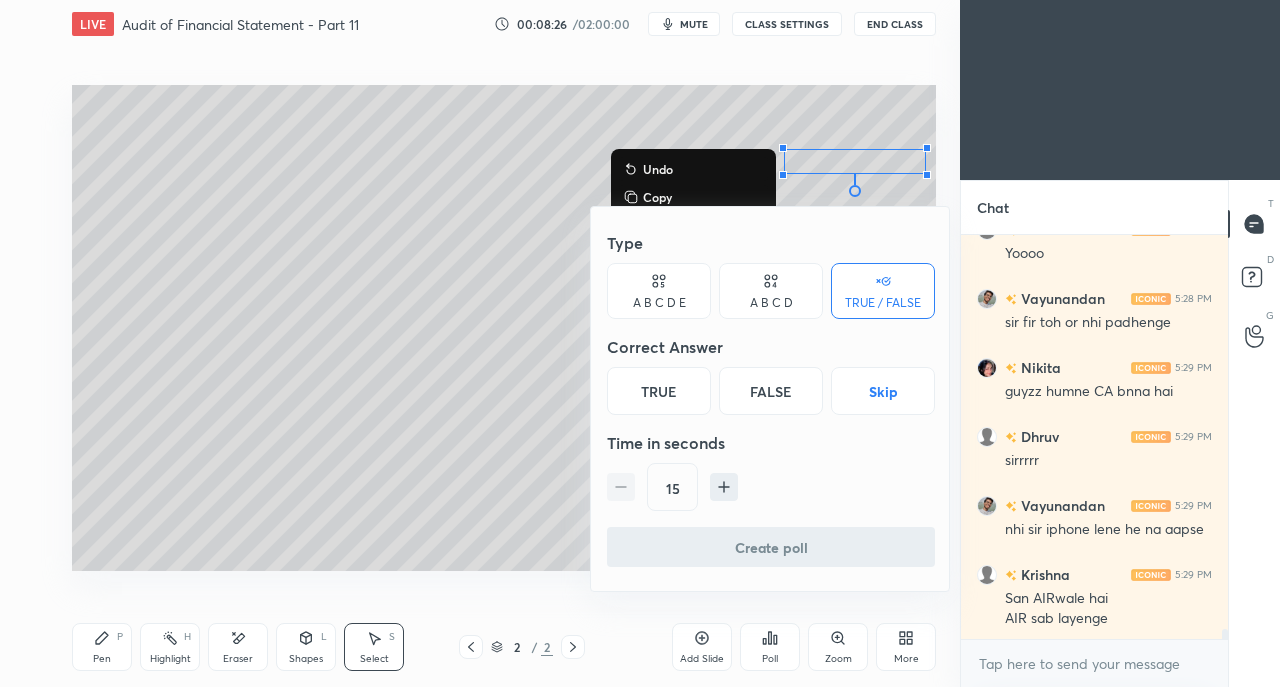 click on "False" at bounding box center (771, 391) 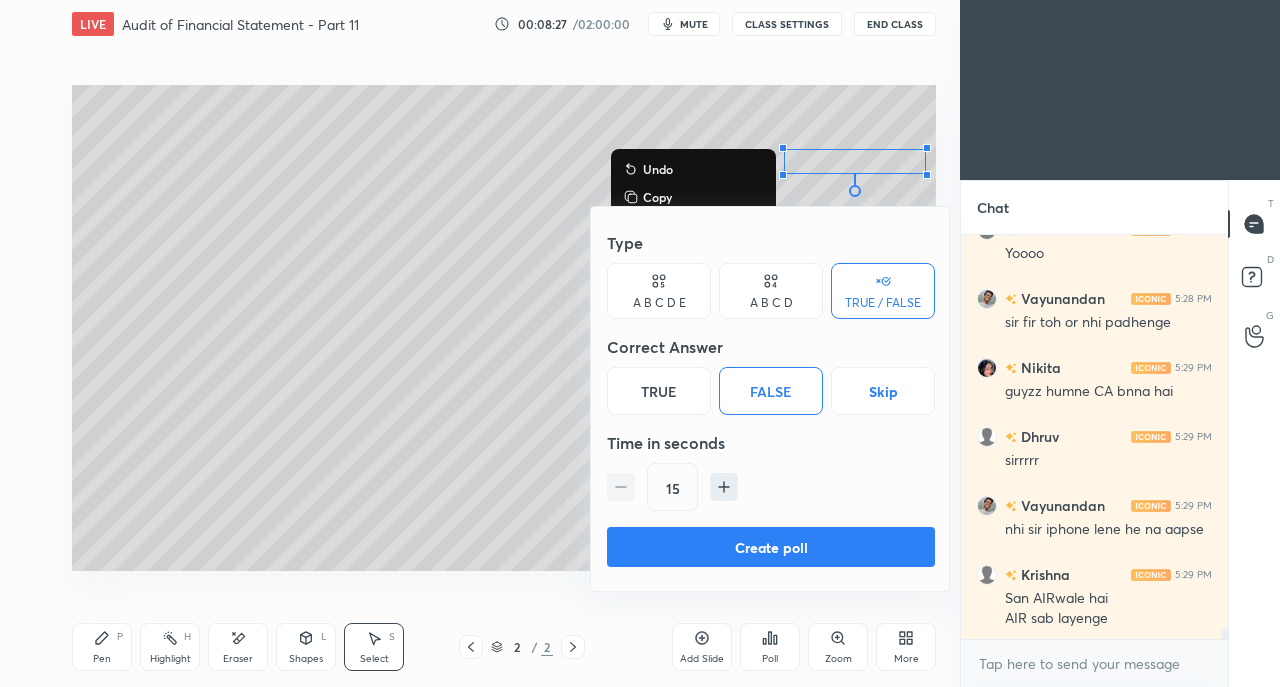 click at bounding box center [640, 343] 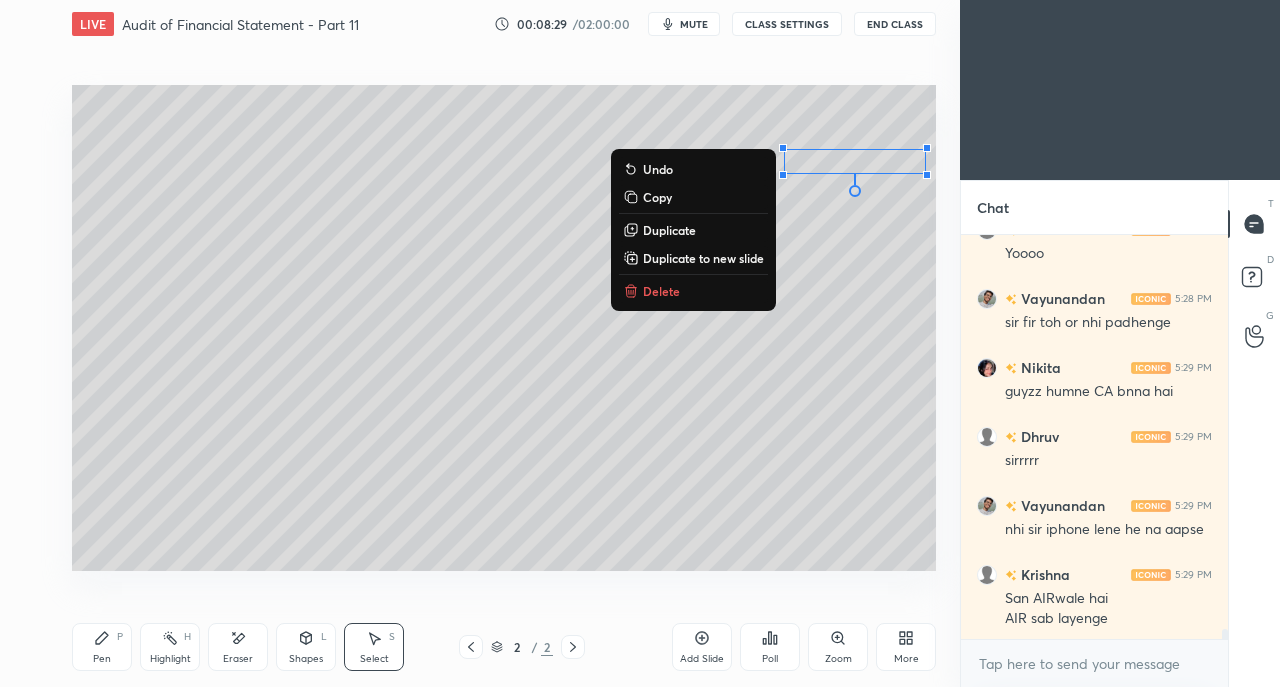 click on "0 ° Undo Copy Duplicate Duplicate to new slide Delete" at bounding box center [504, 328] 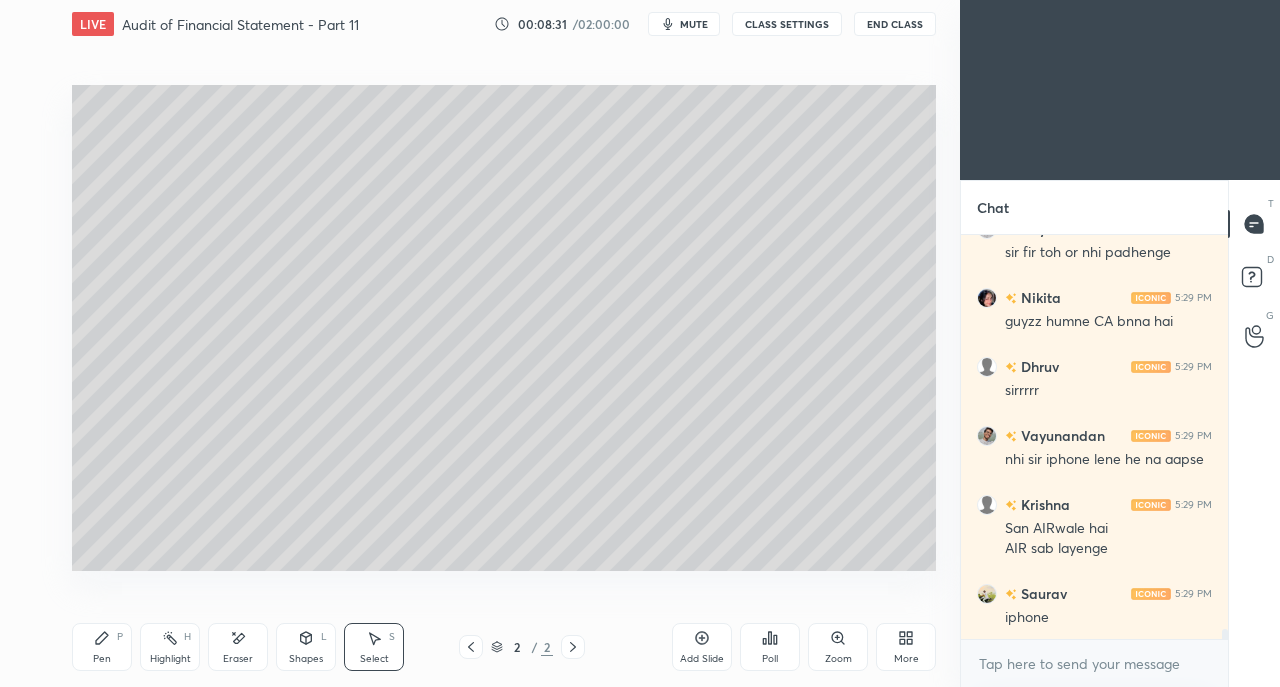 scroll, scrollTop: 16020, scrollLeft: 0, axis: vertical 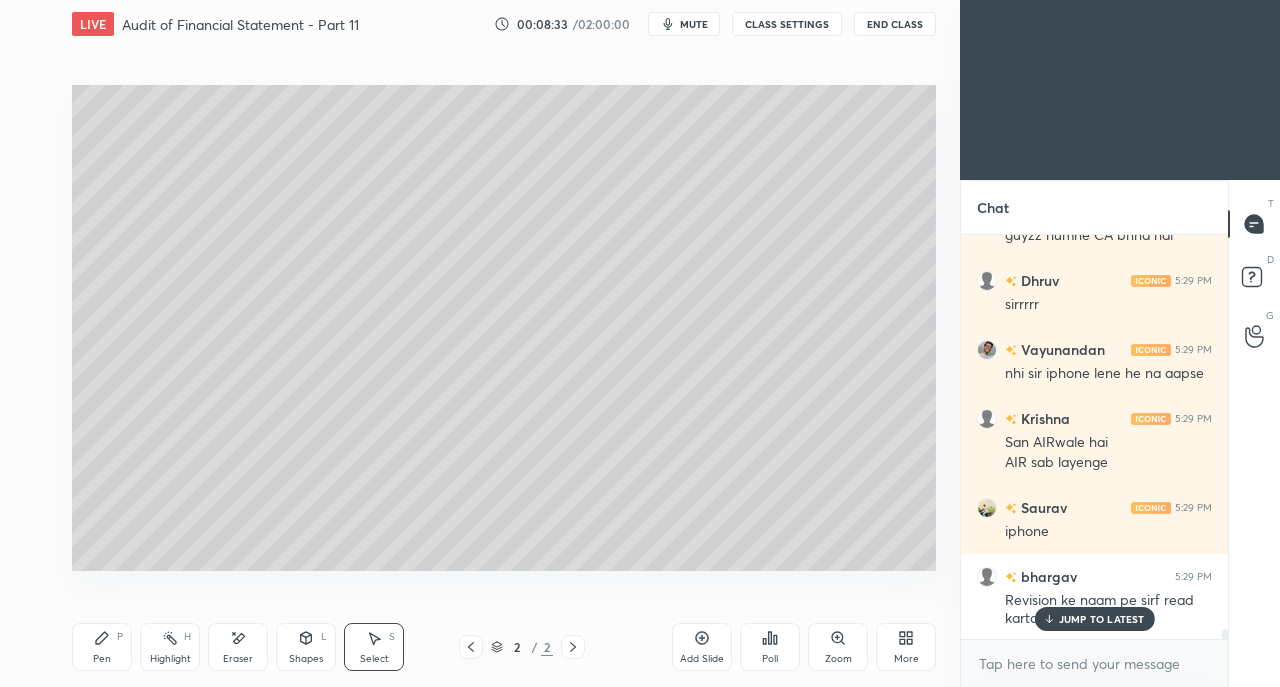click 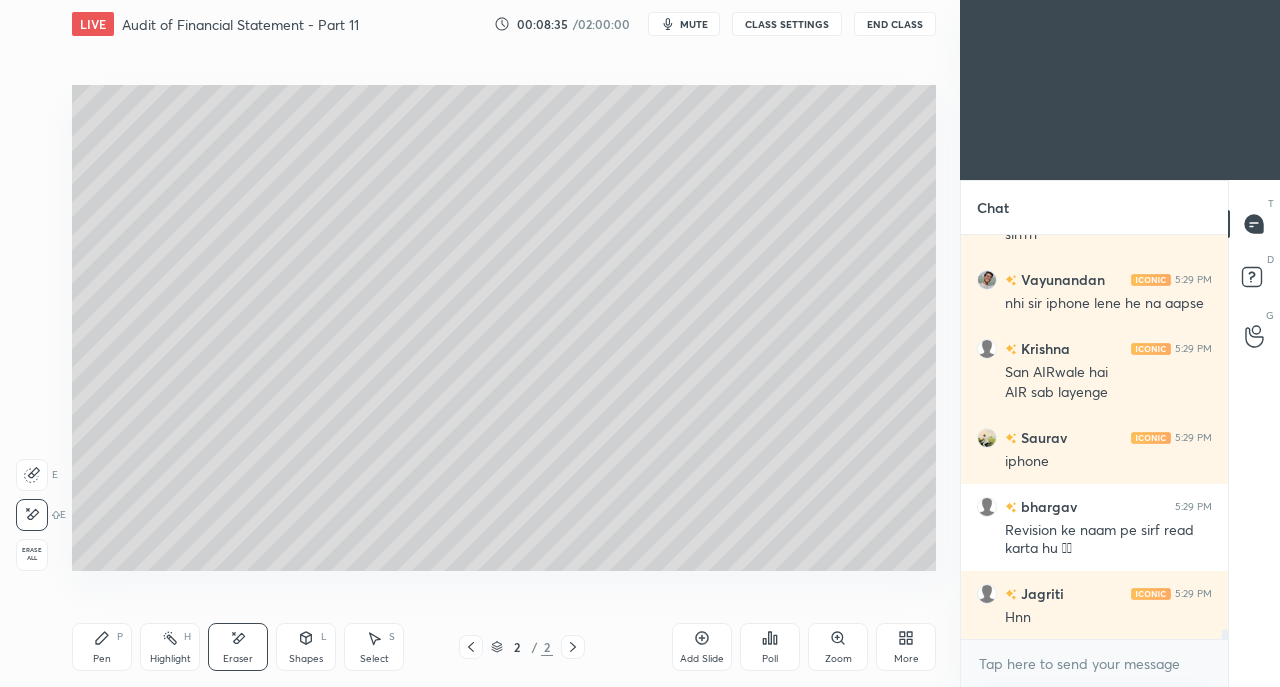 scroll, scrollTop: 16158, scrollLeft: 0, axis: vertical 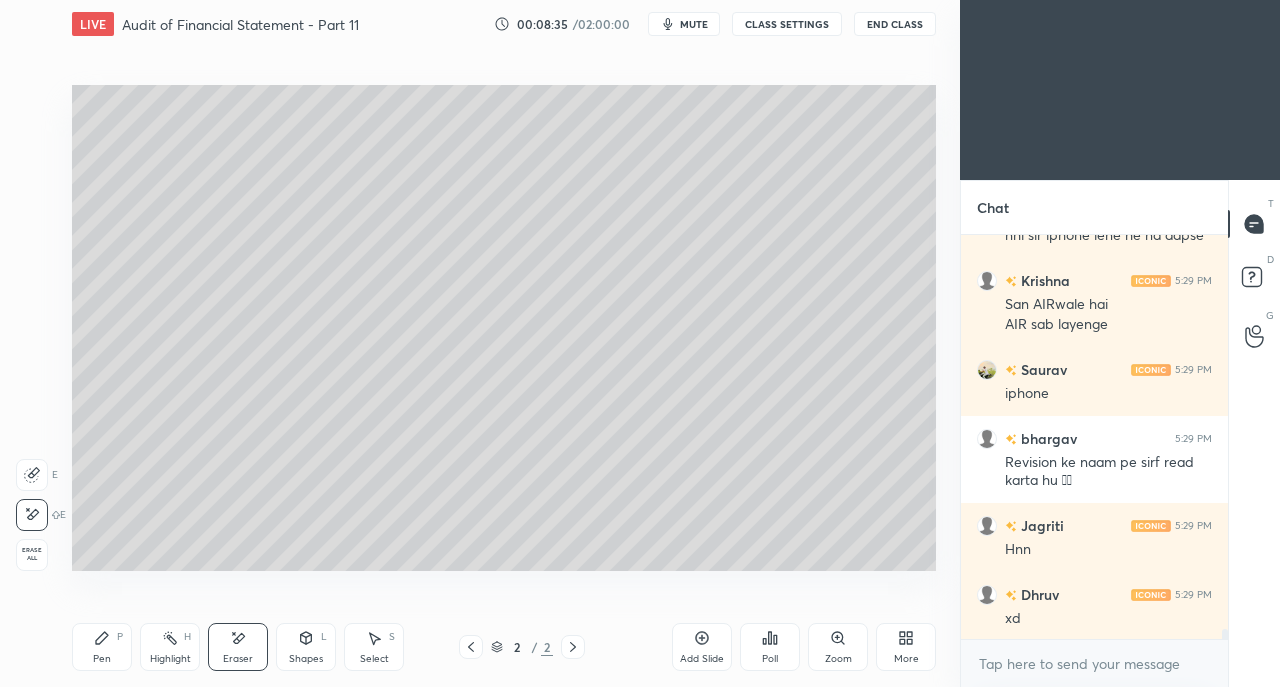 click on "Pen P" at bounding box center [102, 647] 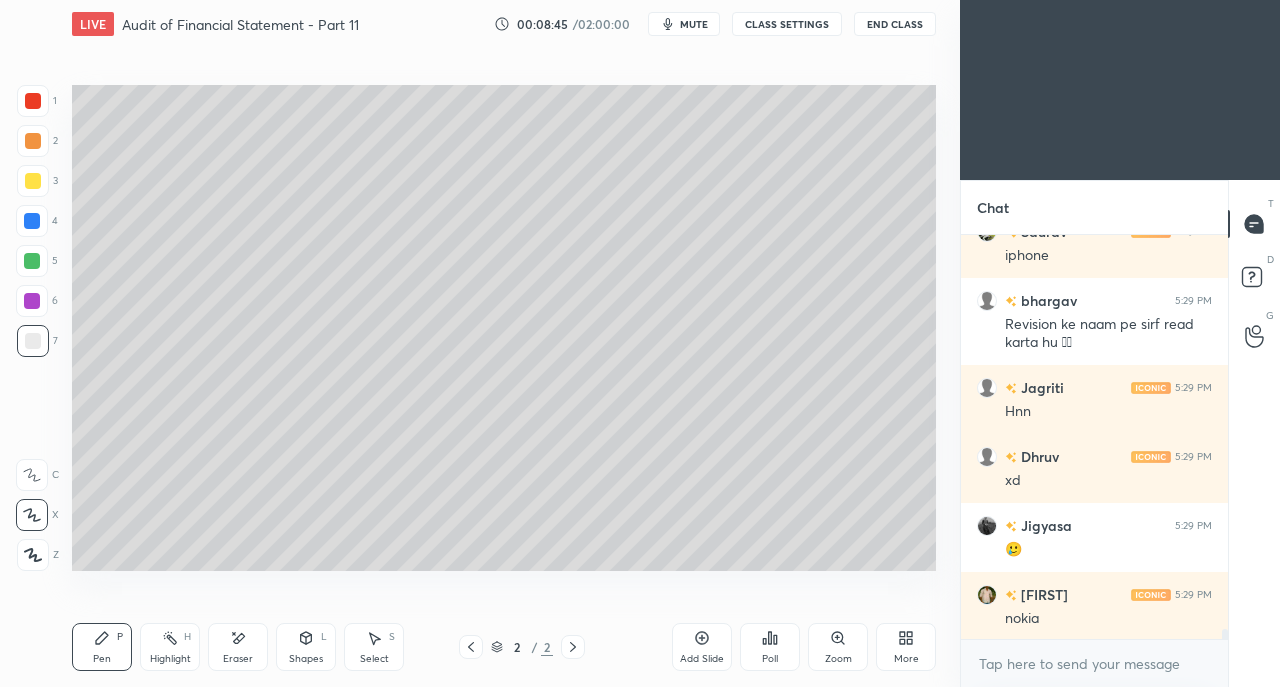 scroll, scrollTop: 16366, scrollLeft: 0, axis: vertical 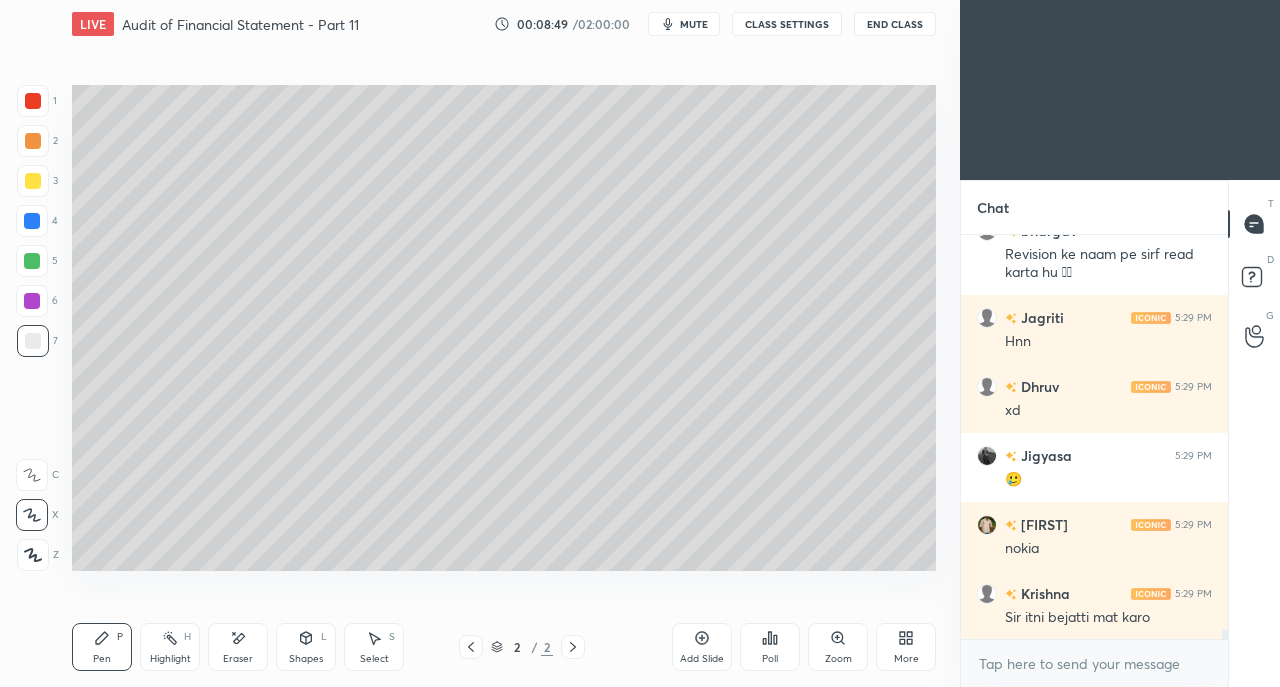 click at bounding box center [33, 181] 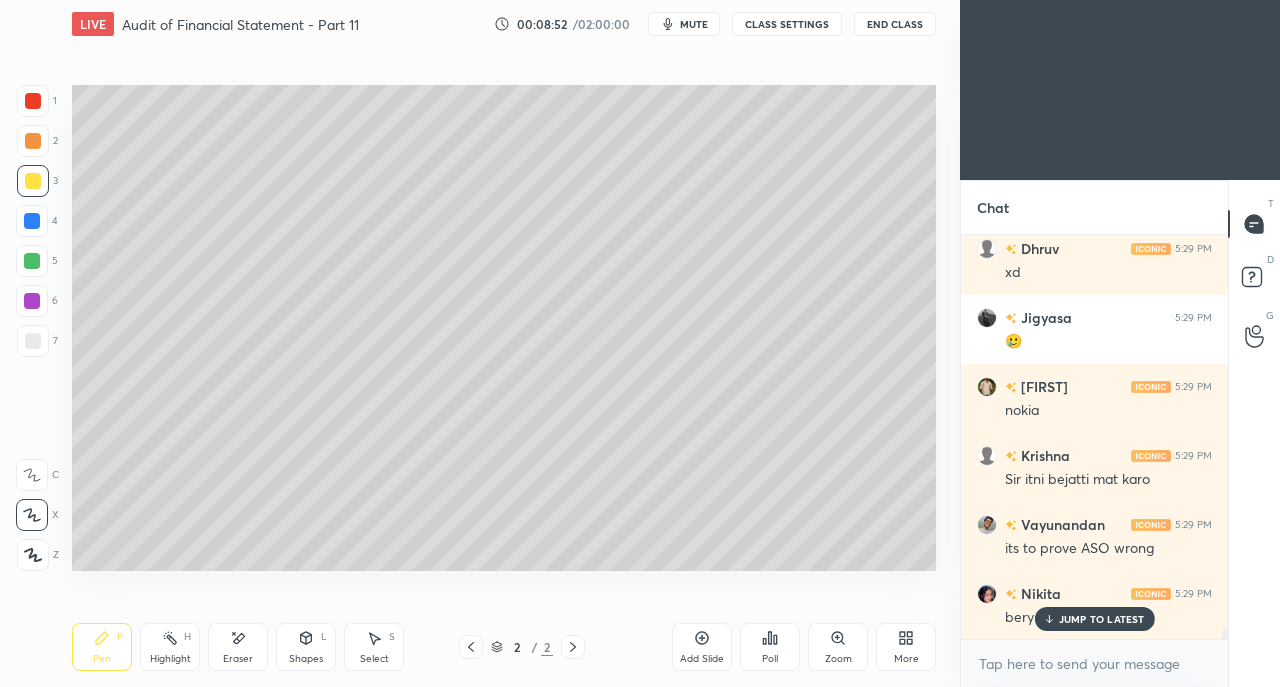 scroll, scrollTop: 16572, scrollLeft: 0, axis: vertical 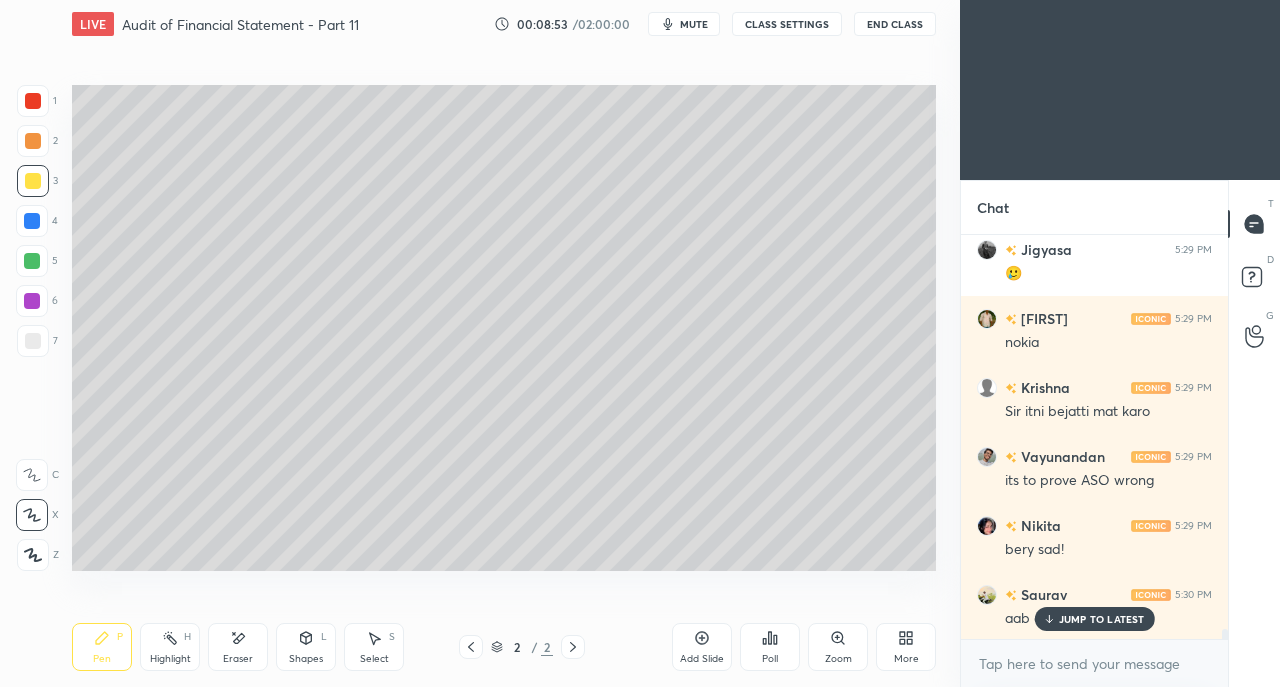 click on "Eraser" at bounding box center [238, 647] 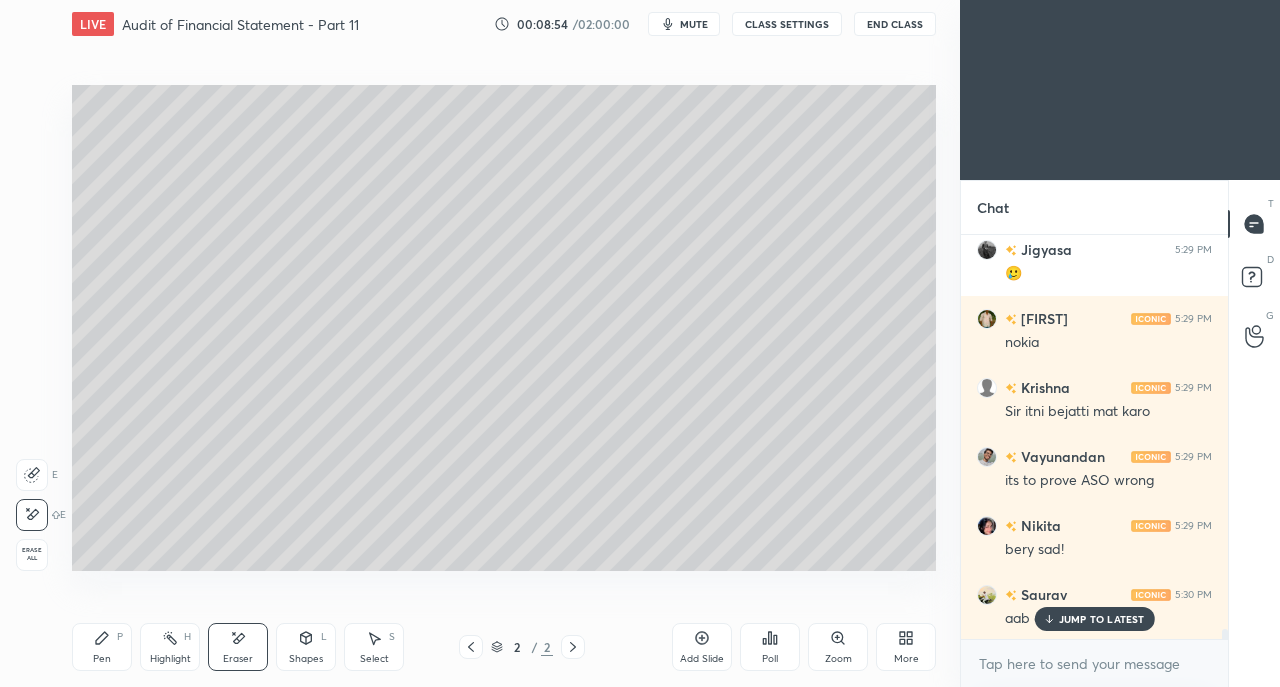 click on "Pen P" at bounding box center (102, 647) 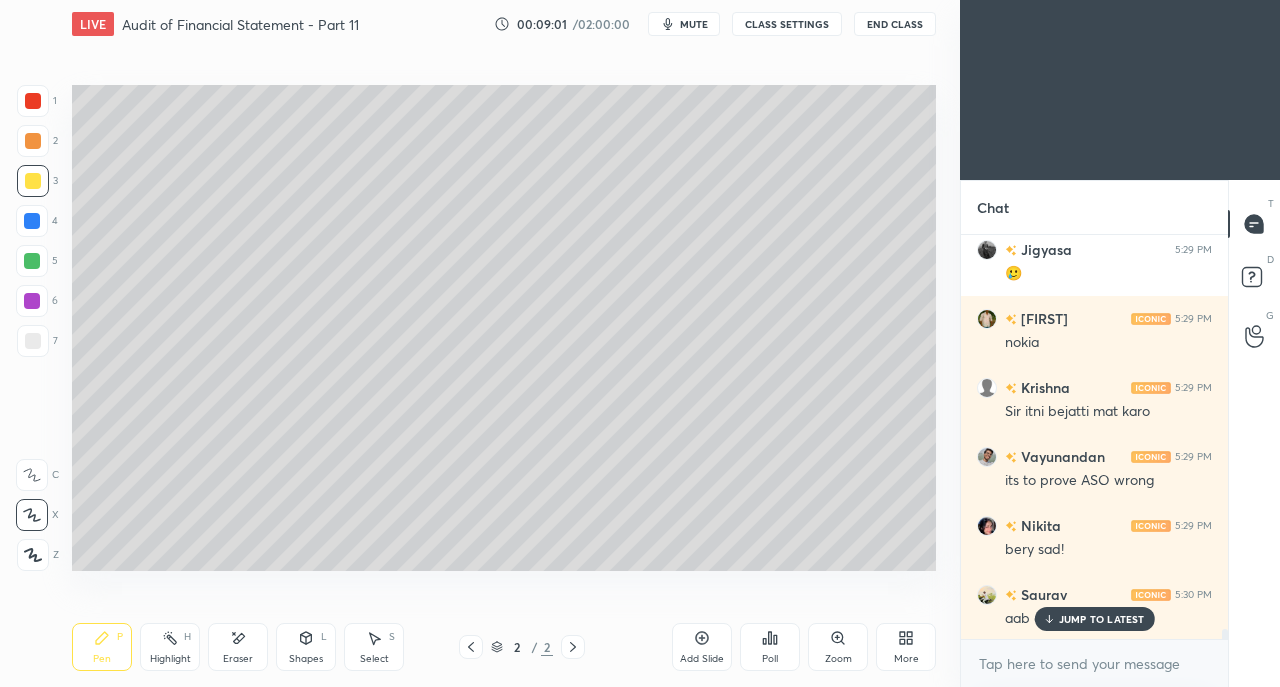 click on "Shapes" at bounding box center (306, 659) 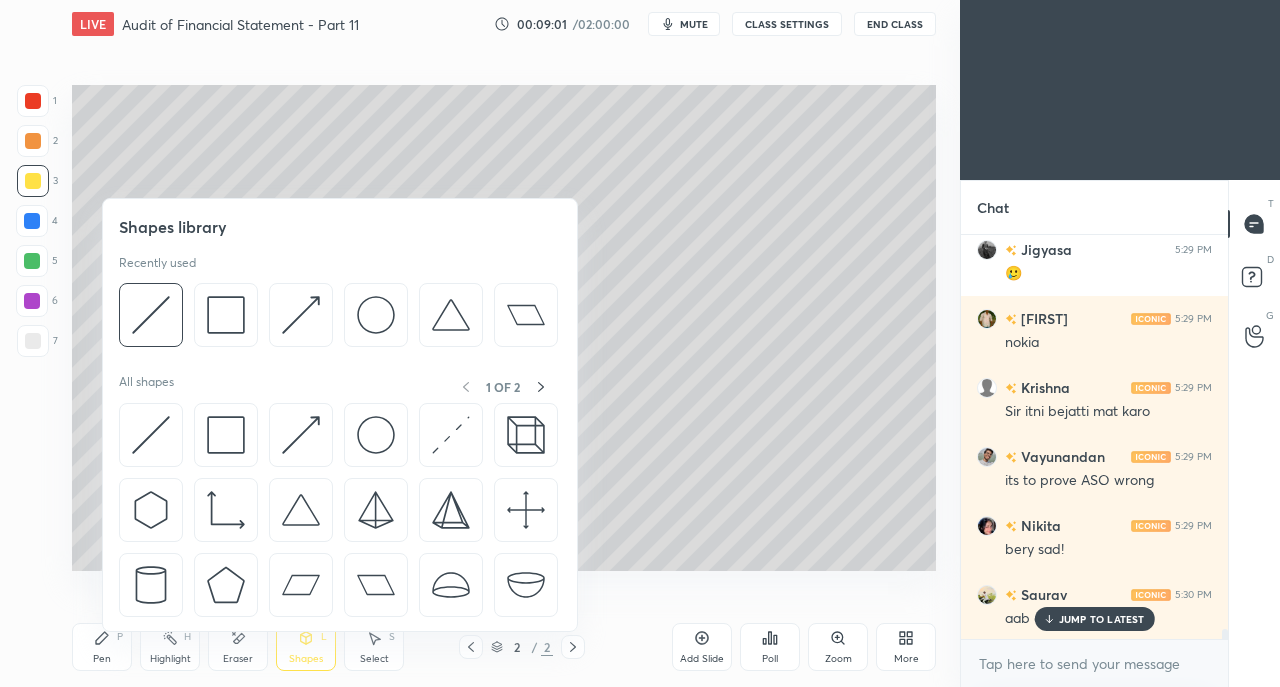 click at bounding box center (151, 435) 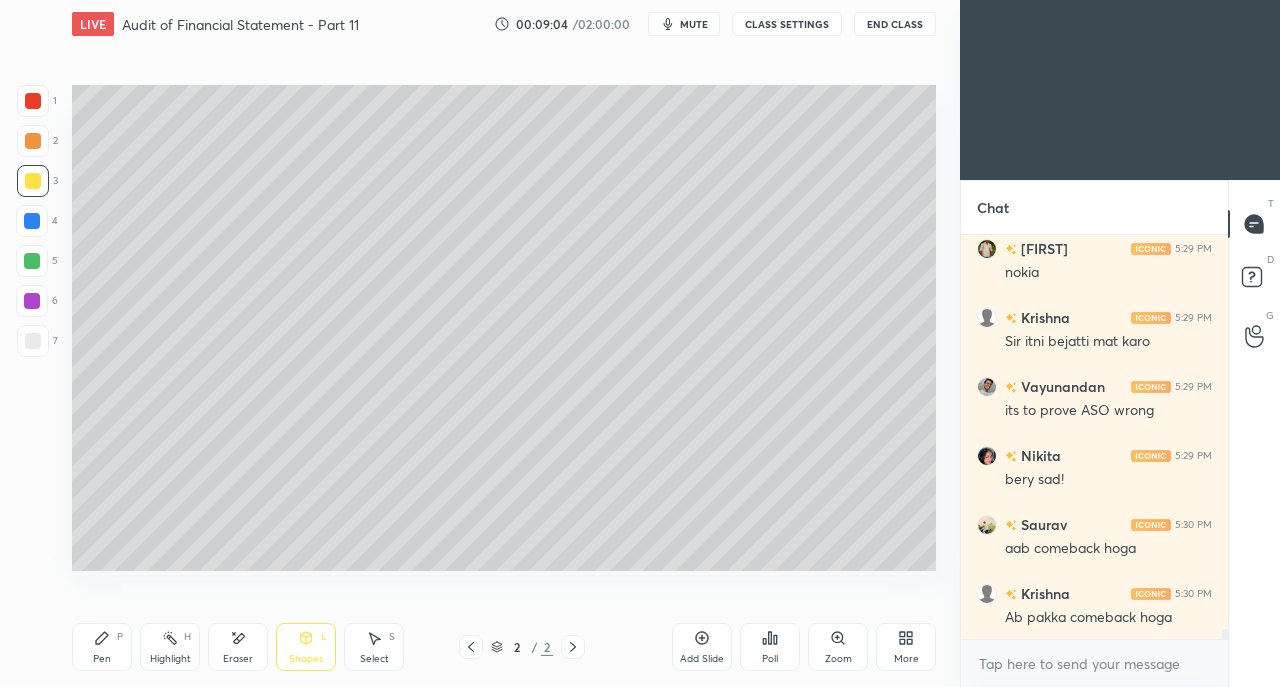 scroll, scrollTop: 16746, scrollLeft: 0, axis: vertical 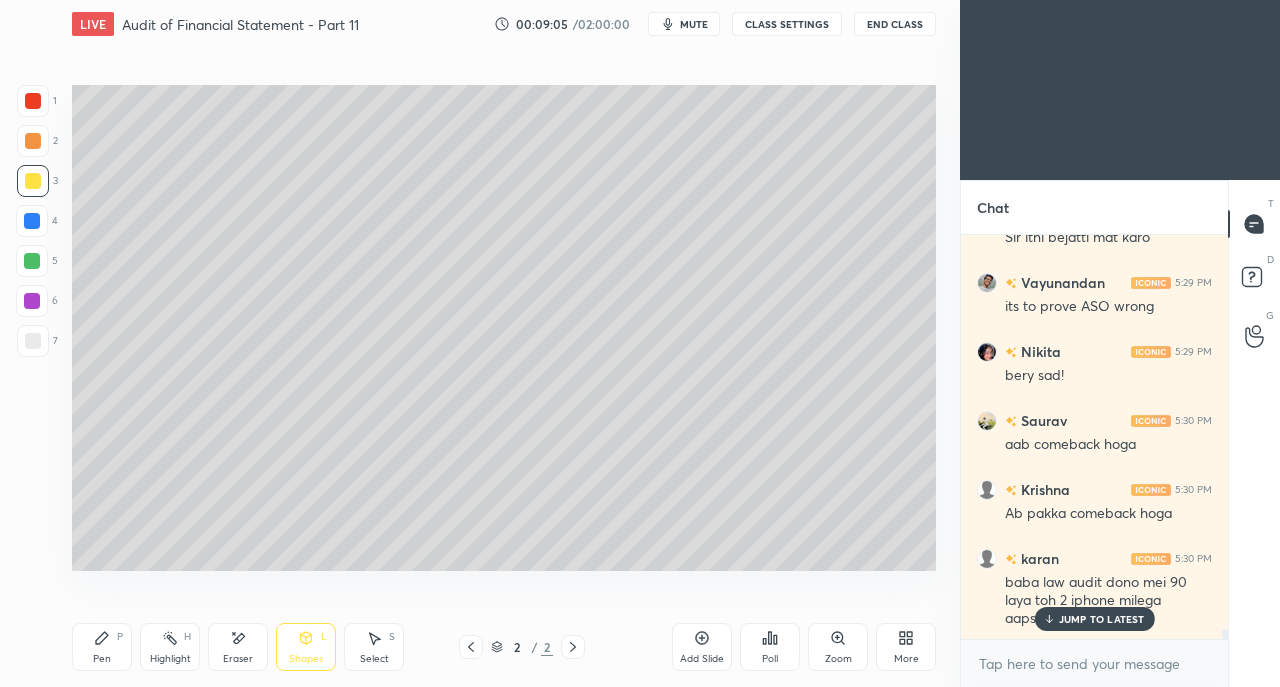 click on "JUMP TO LATEST" at bounding box center (1102, 619) 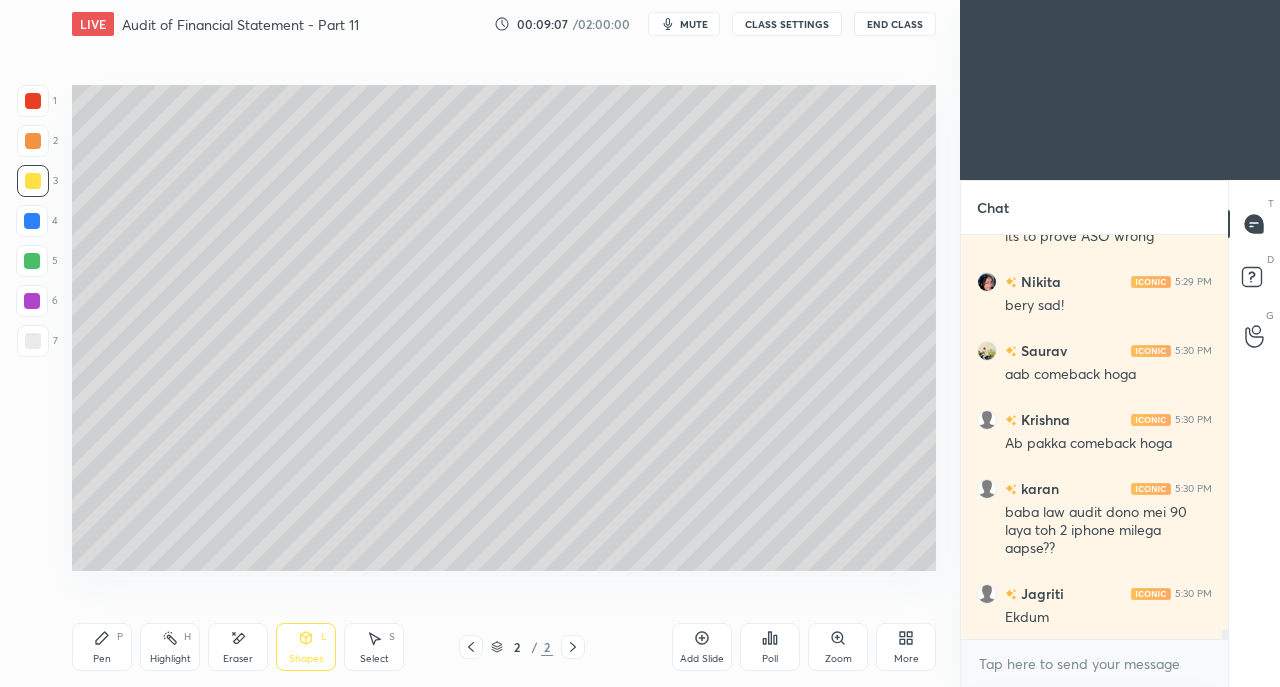 scroll, scrollTop: 16884, scrollLeft: 0, axis: vertical 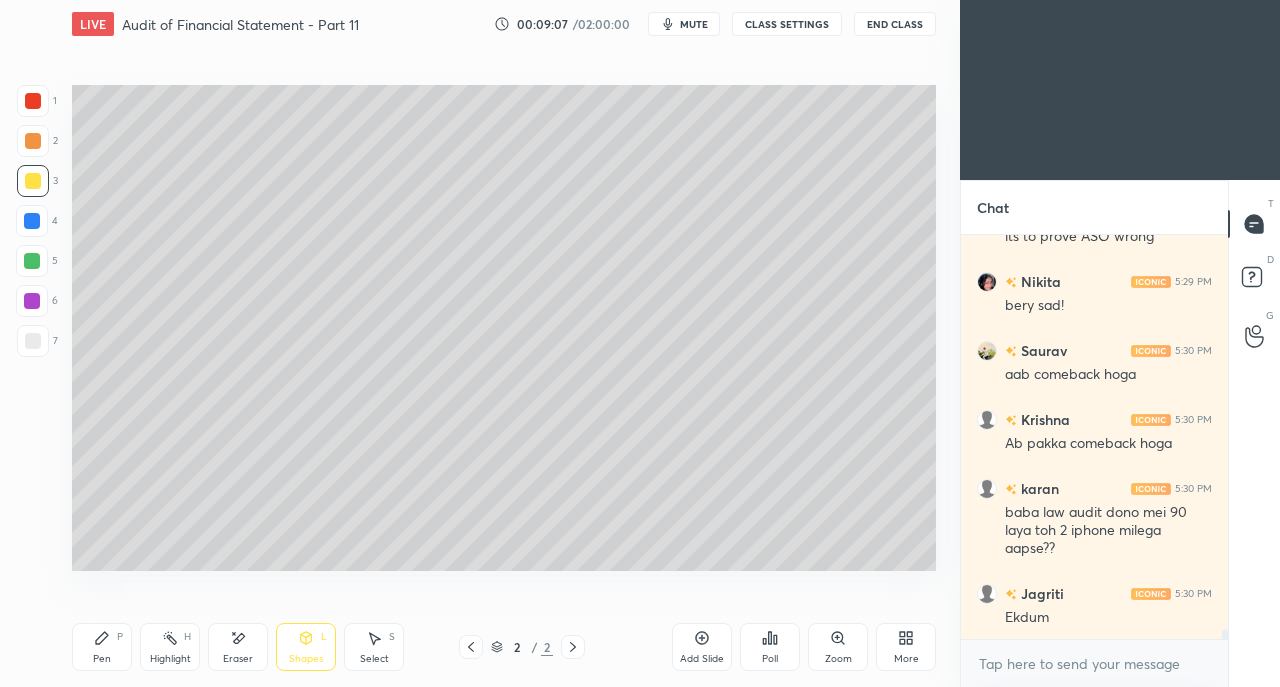 click 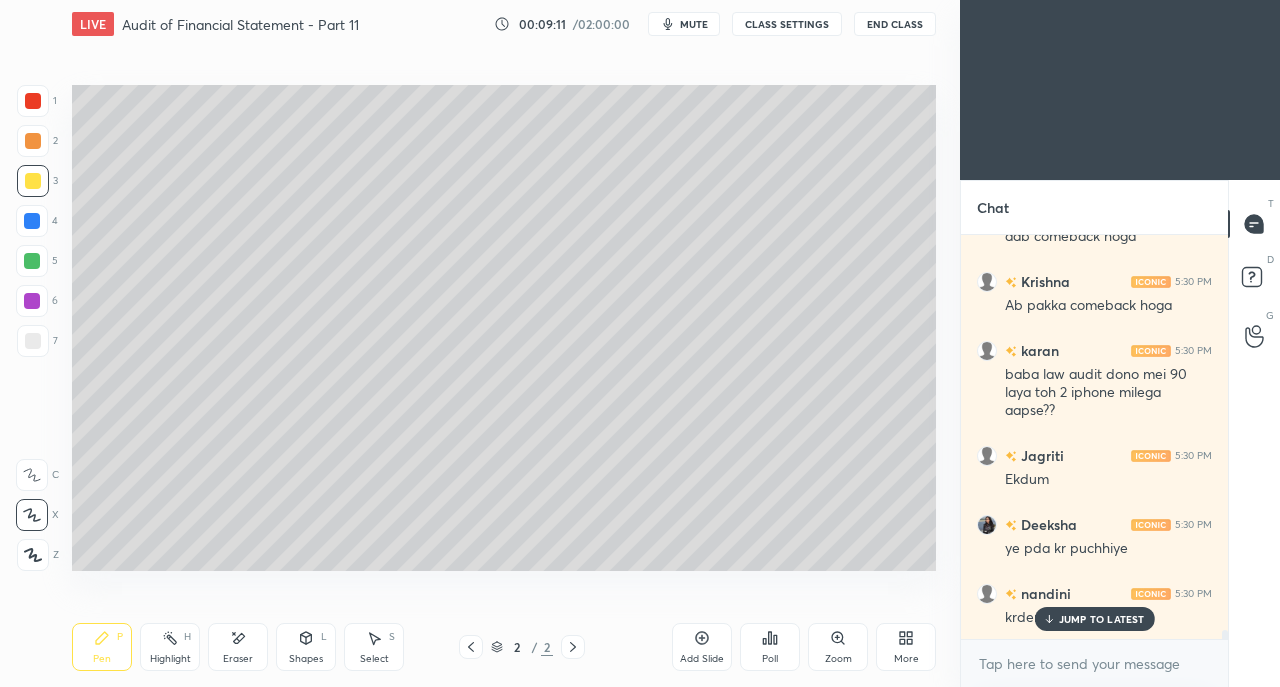 scroll, scrollTop: 17040, scrollLeft: 0, axis: vertical 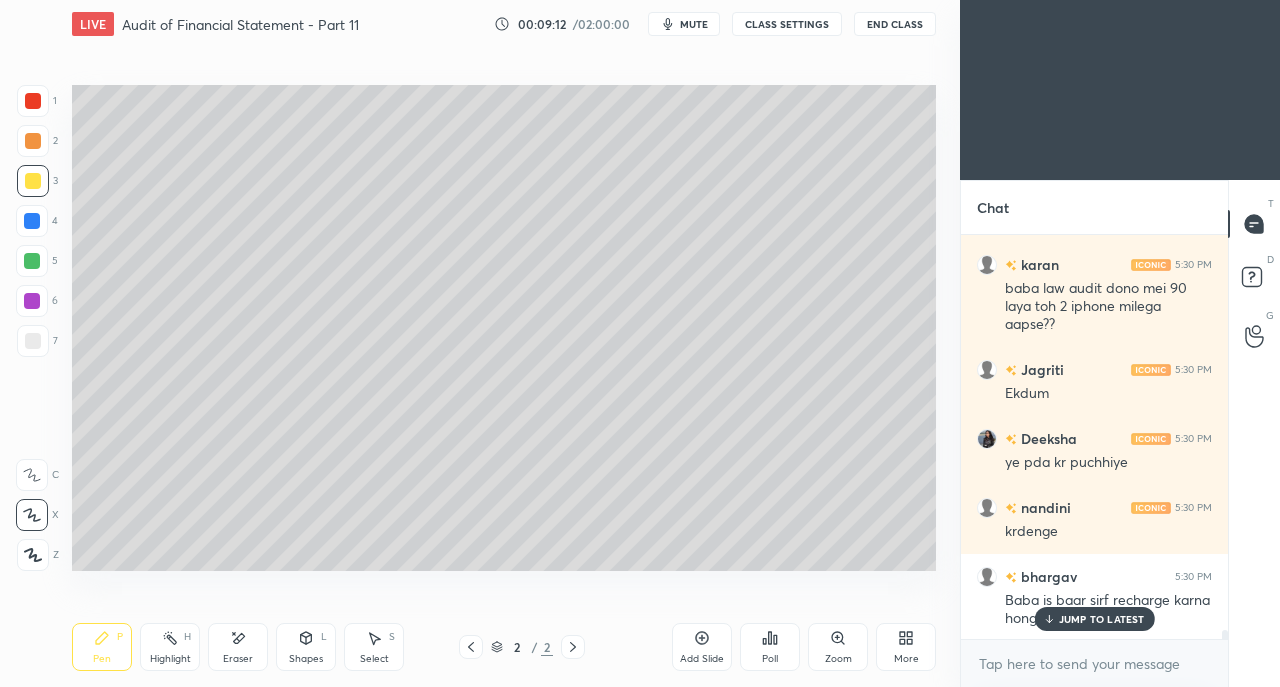 click 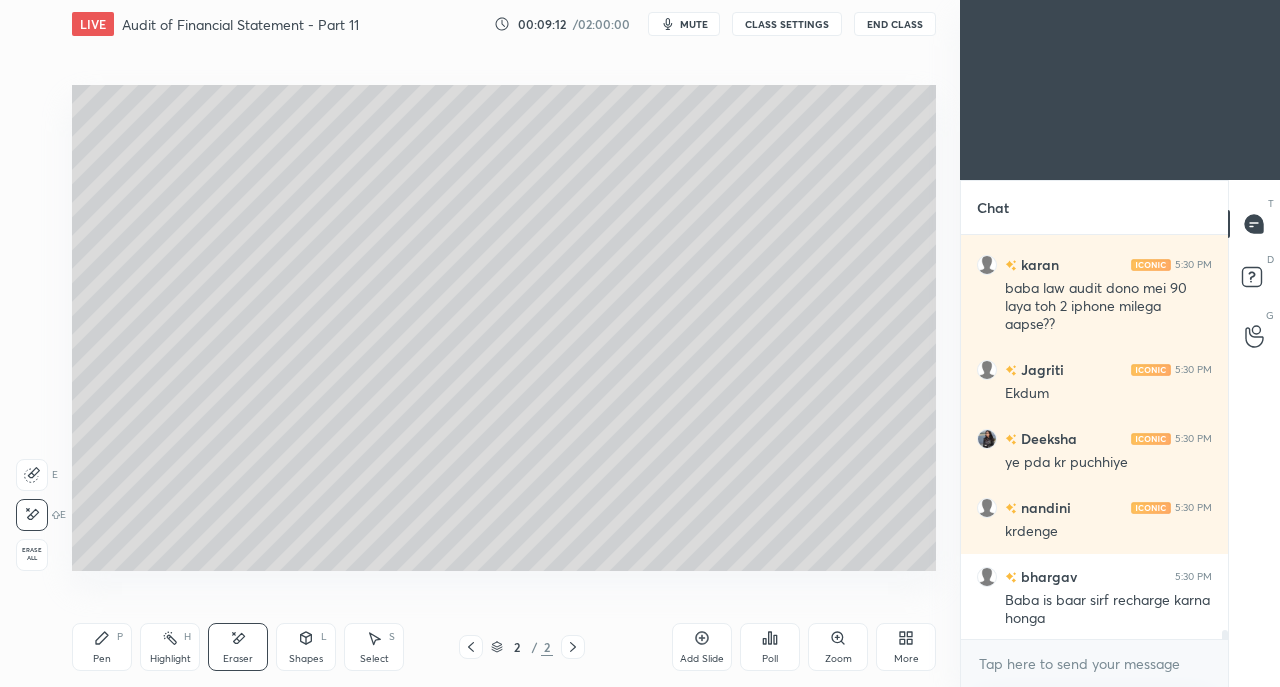 scroll, scrollTop: 17110, scrollLeft: 0, axis: vertical 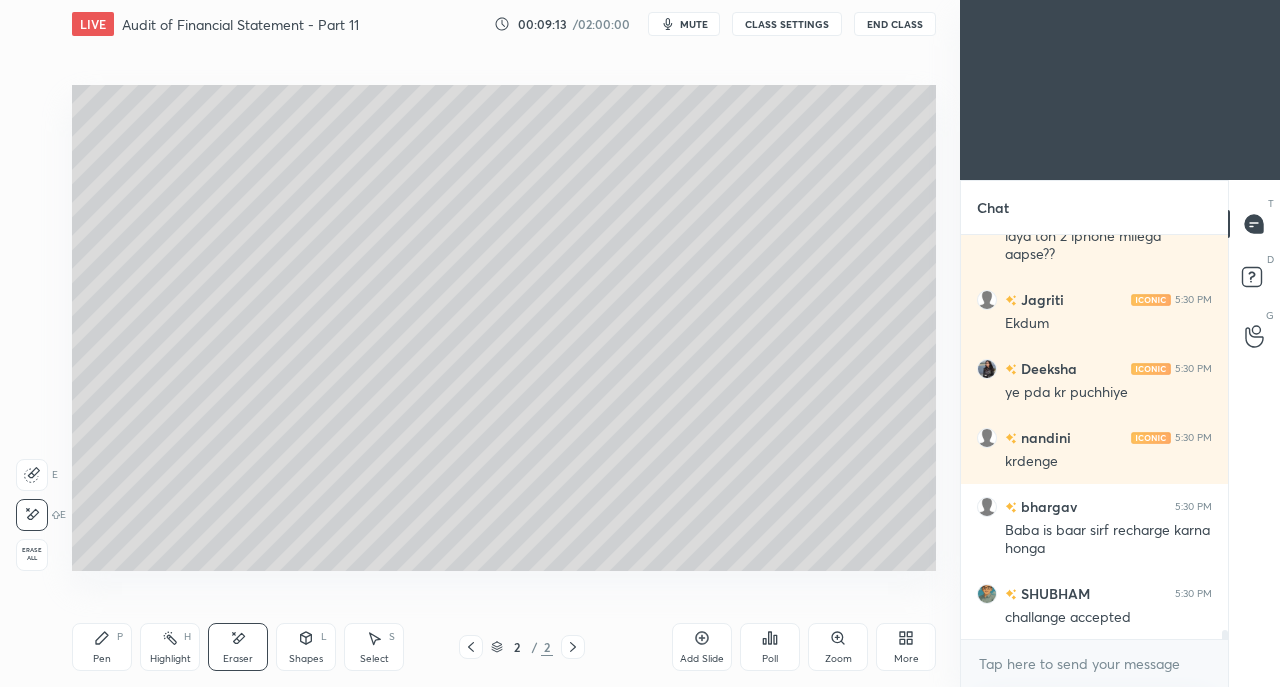click on "Shapes" at bounding box center (306, 659) 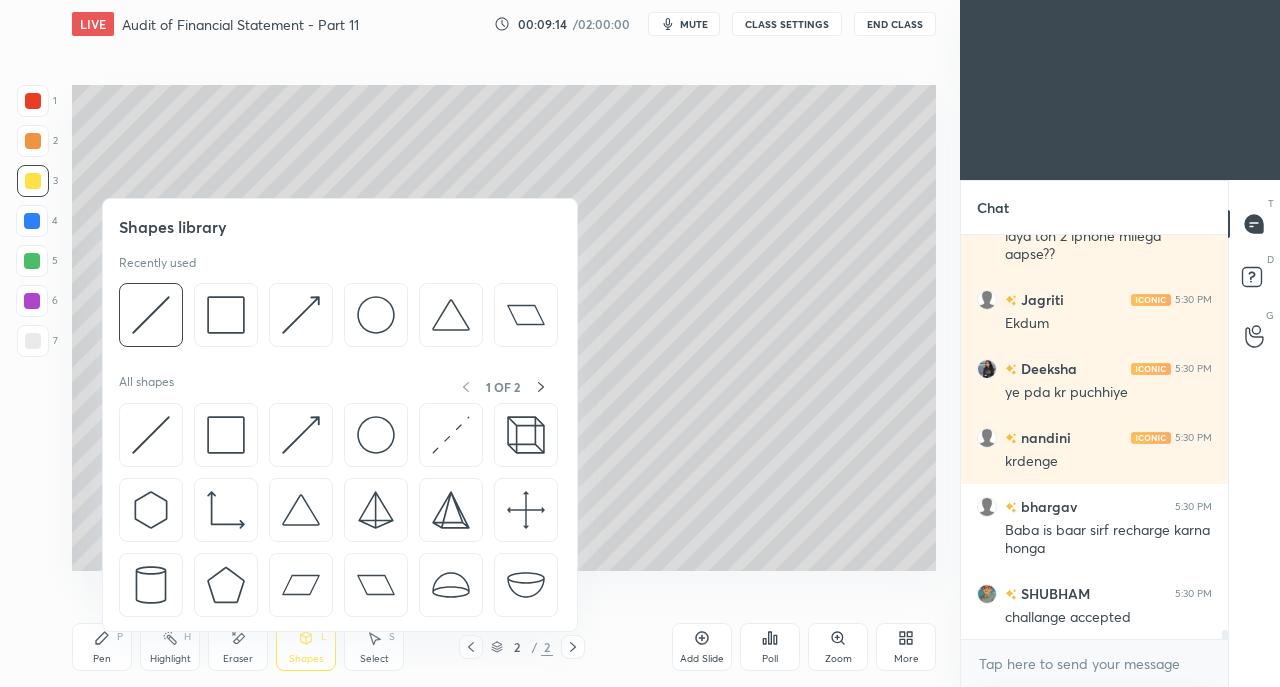 click at bounding box center [151, 435] 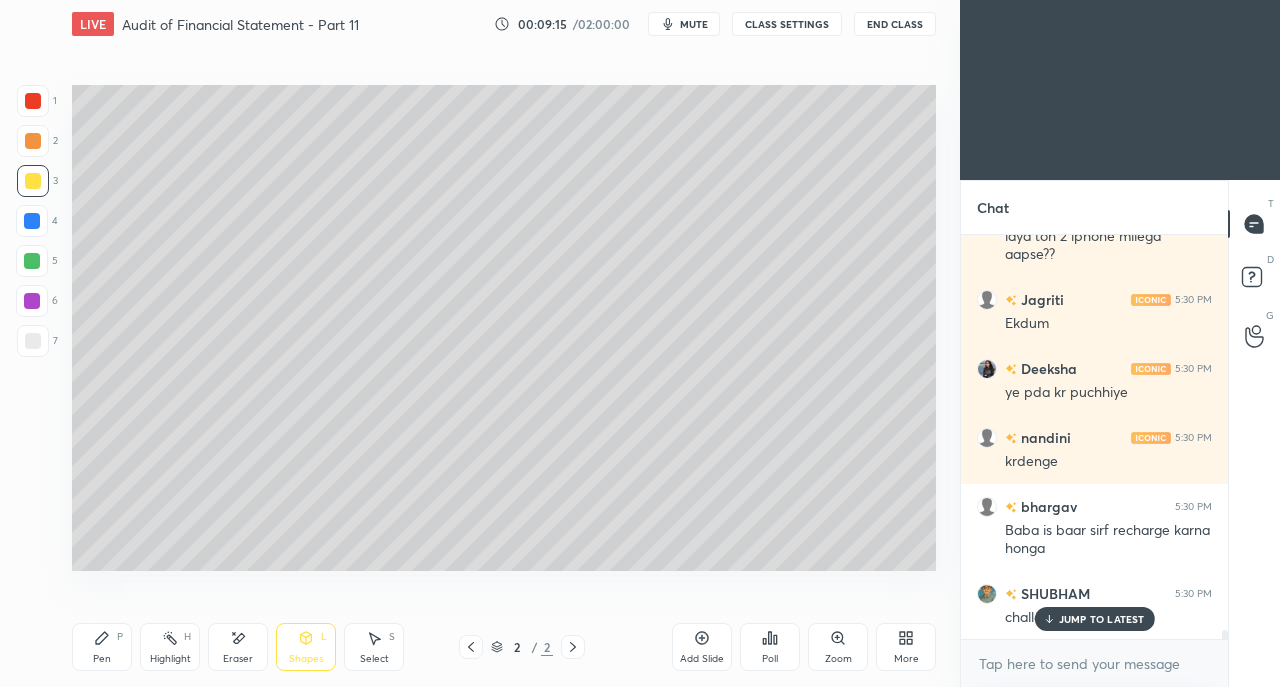 scroll, scrollTop: 17196, scrollLeft: 0, axis: vertical 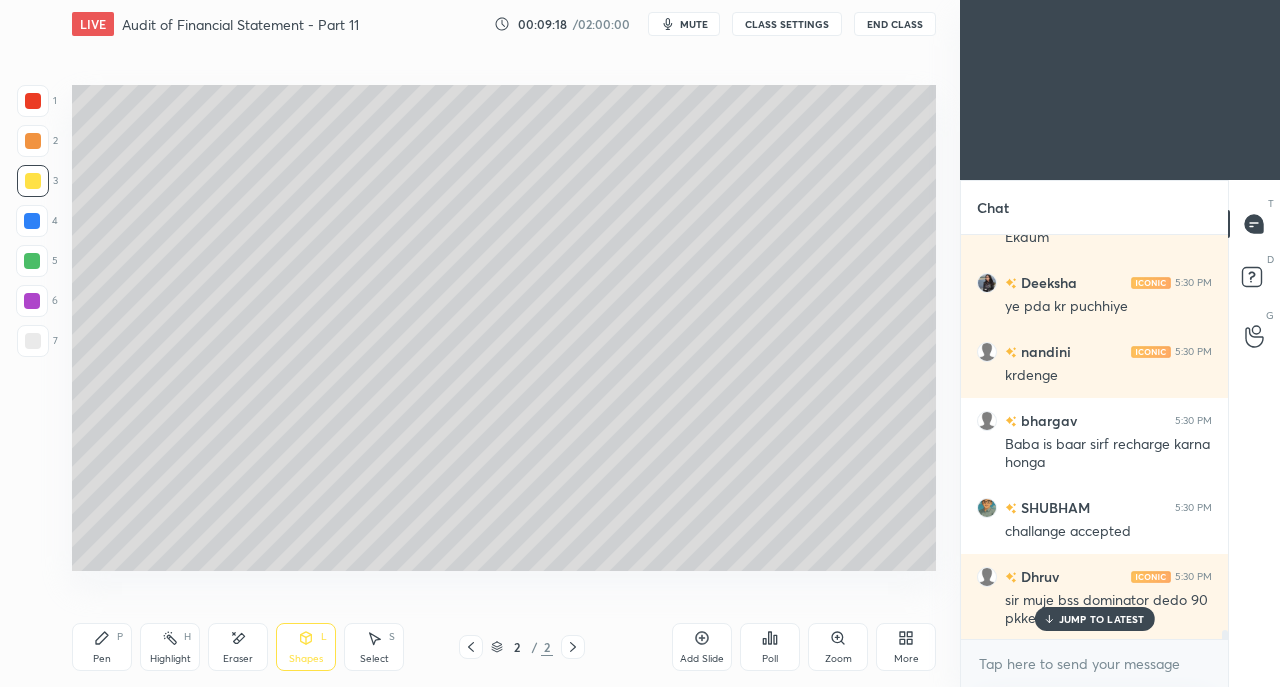 click on "JUMP TO LATEST" at bounding box center (1102, 619) 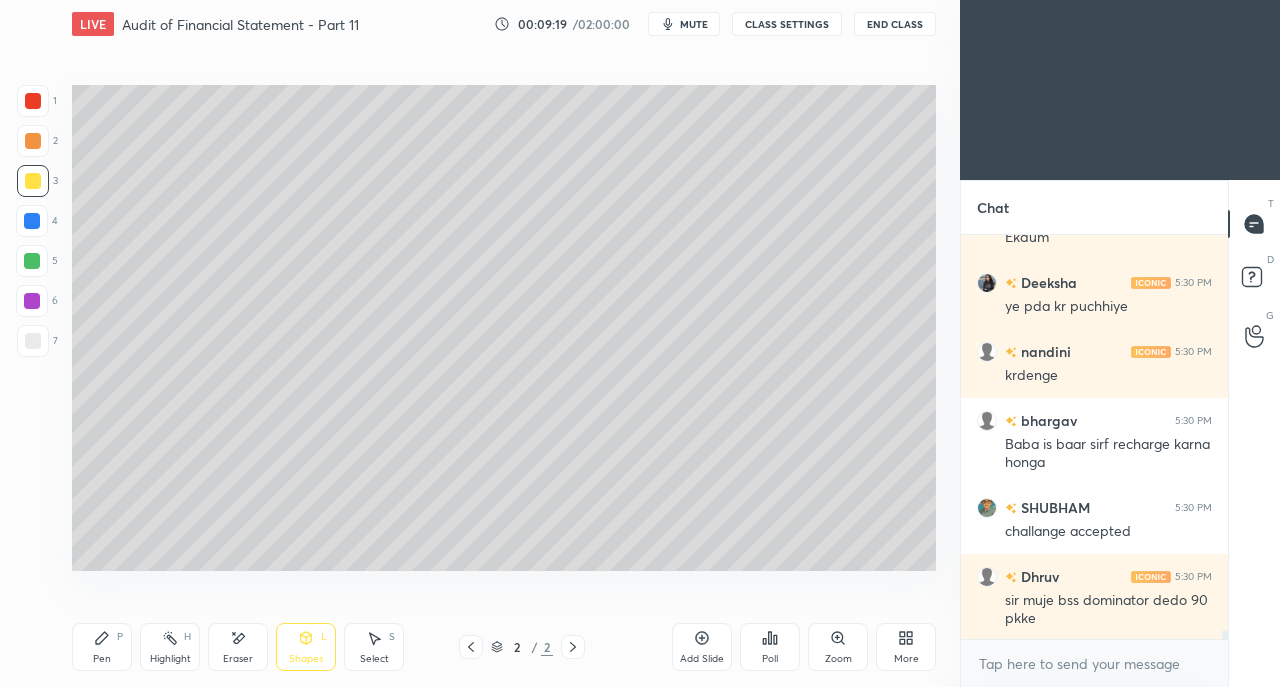click on "Pen P" at bounding box center (102, 647) 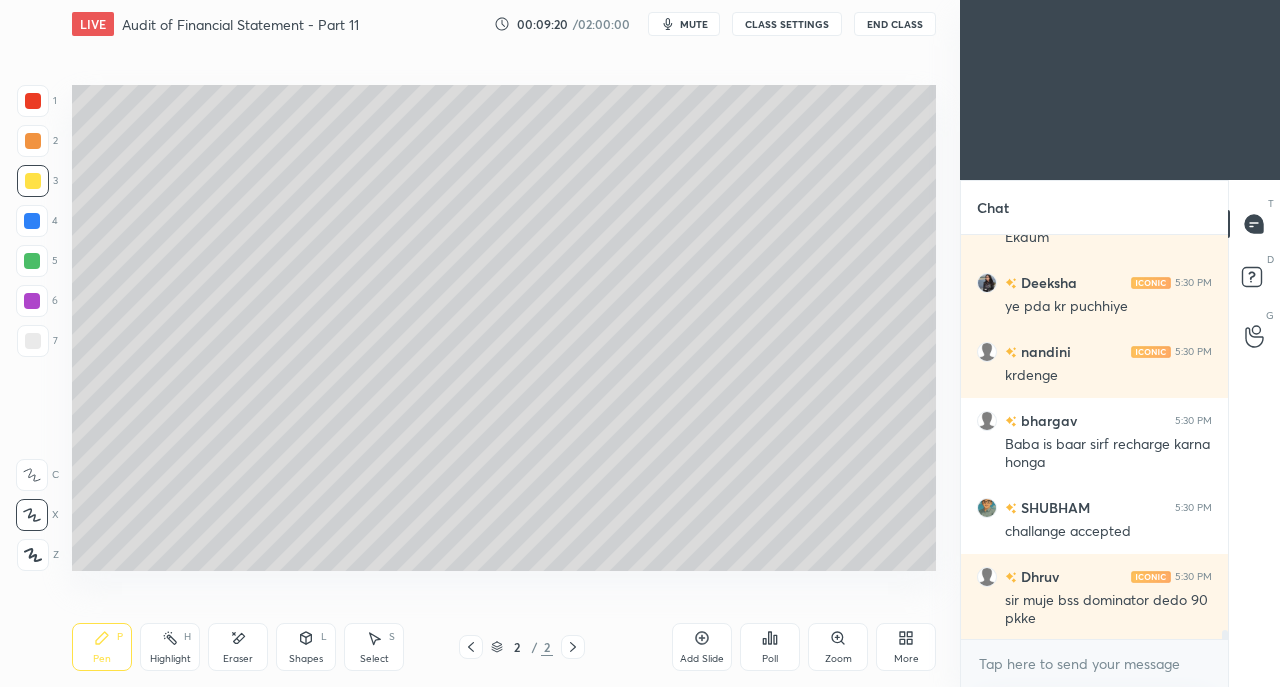 scroll, scrollTop: 17266, scrollLeft: 0, axis: vertical 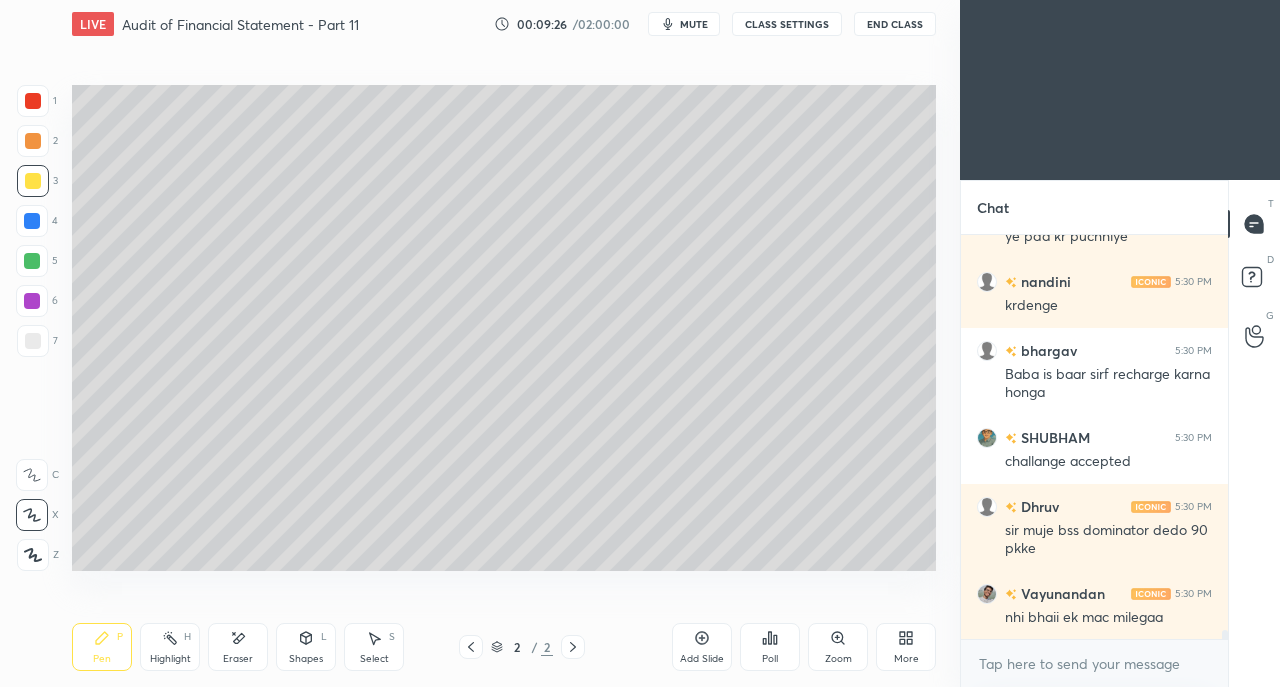 click on "Eraser" at bounding box center (238, 647) 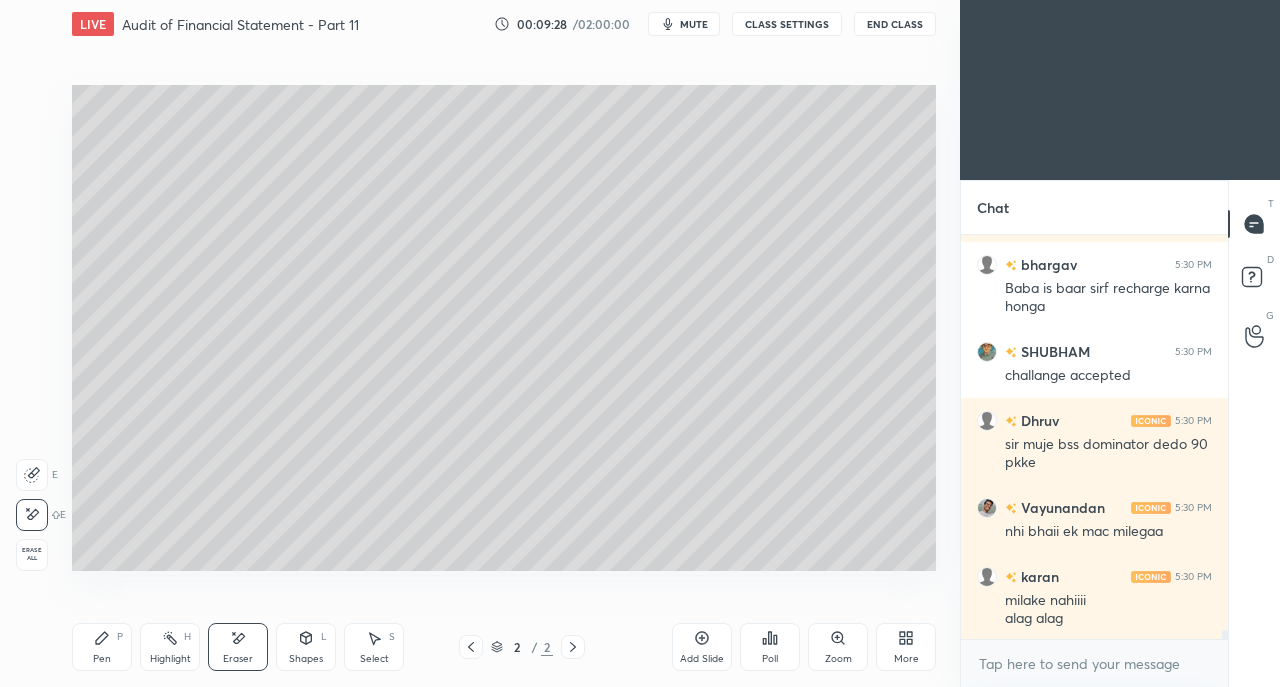 scroll, scrollTop: 17440, scrollLeft: 0, axis: vertical 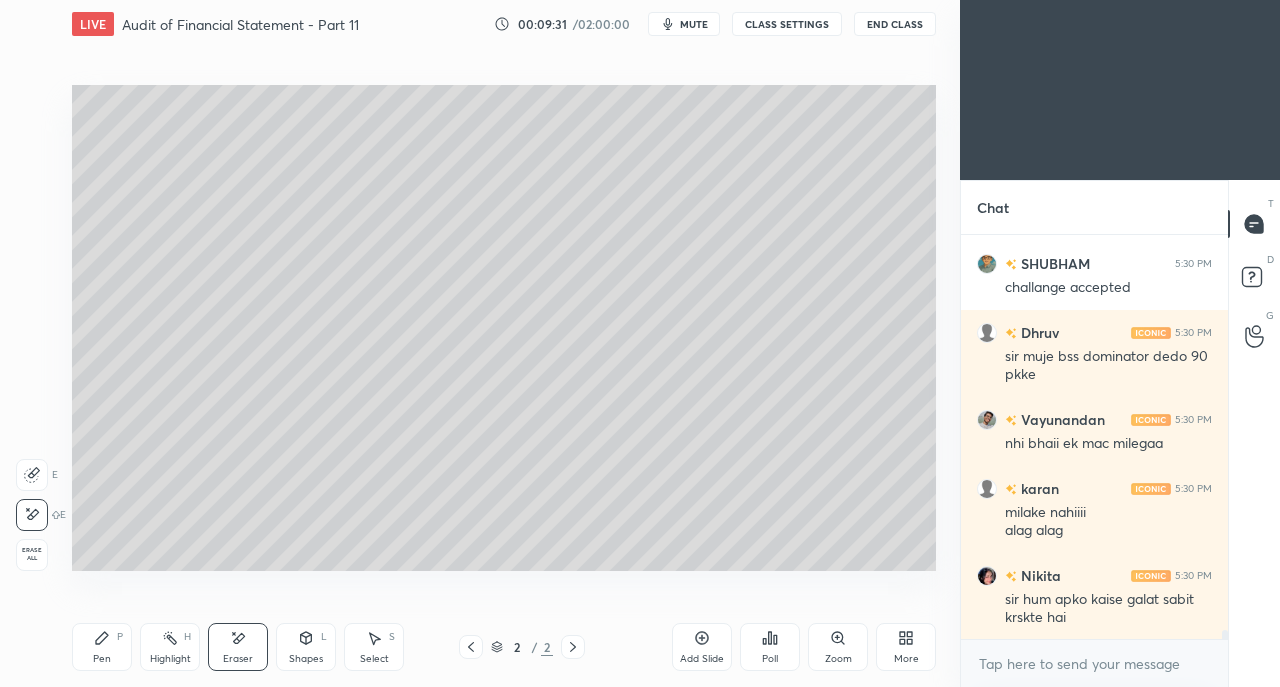 click on "Highlight H" at bounding box center [170, 647] 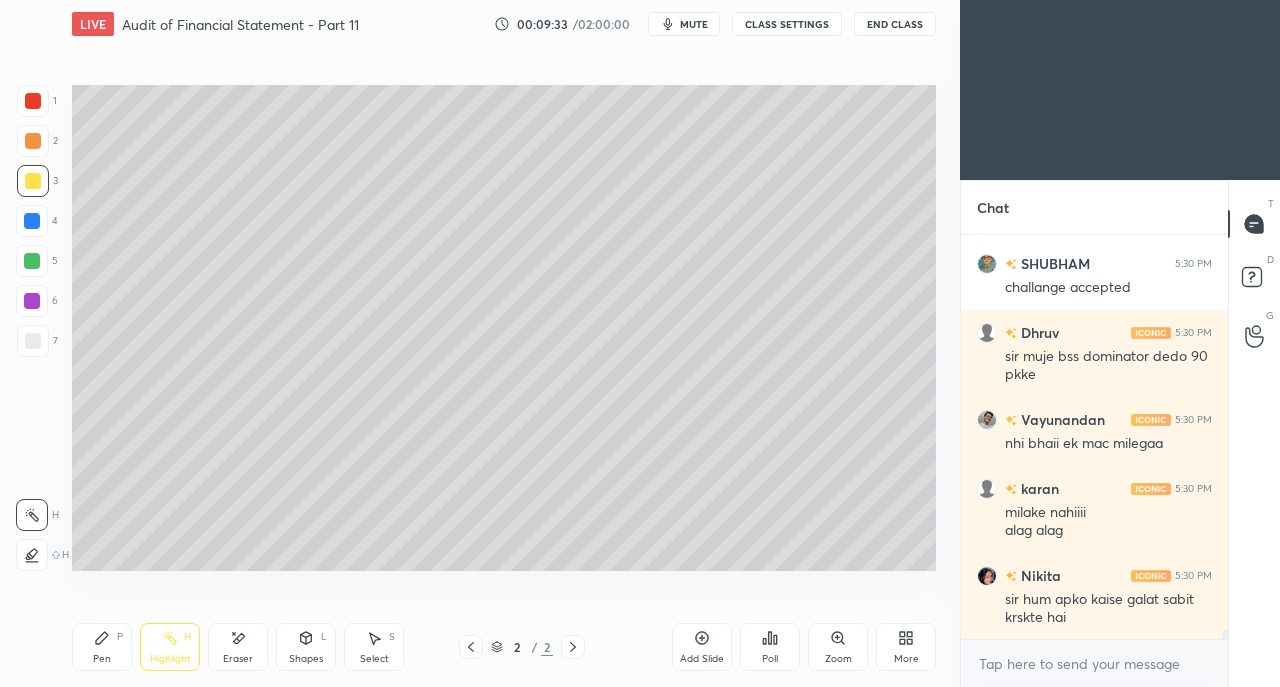 click on "Eraser" at bounding box center (238, 647) 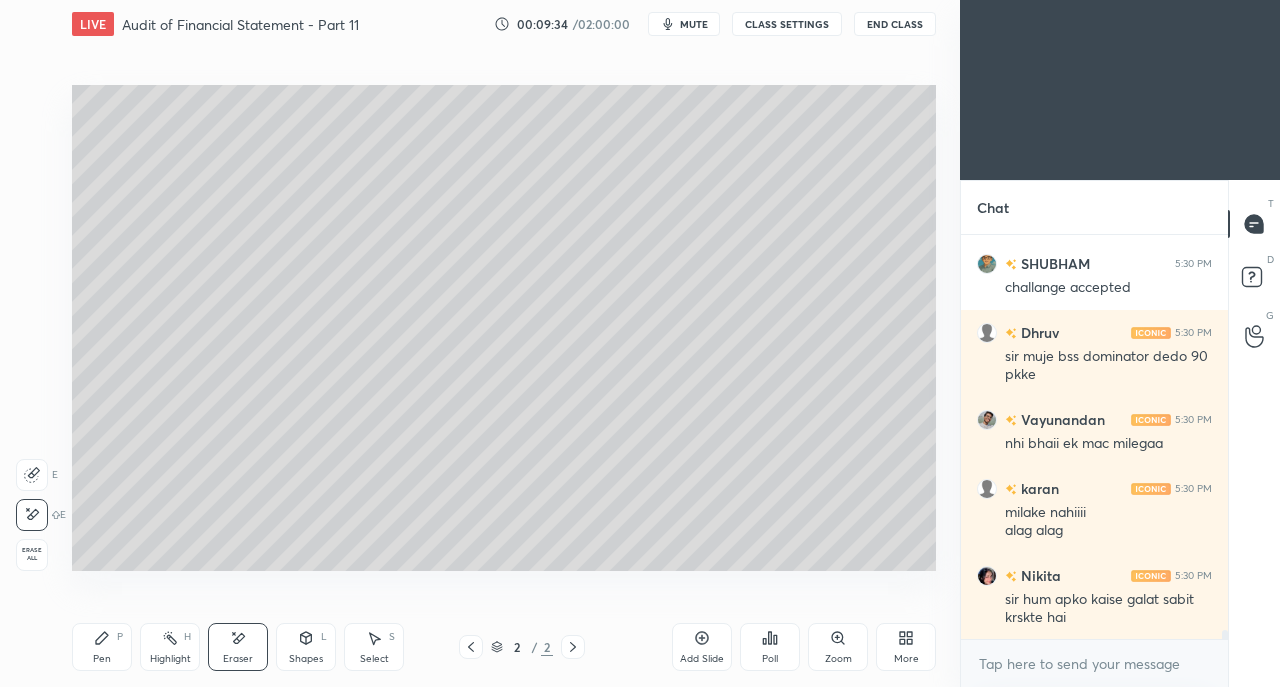 click on "Pen P" at bounding box center [102, 647] 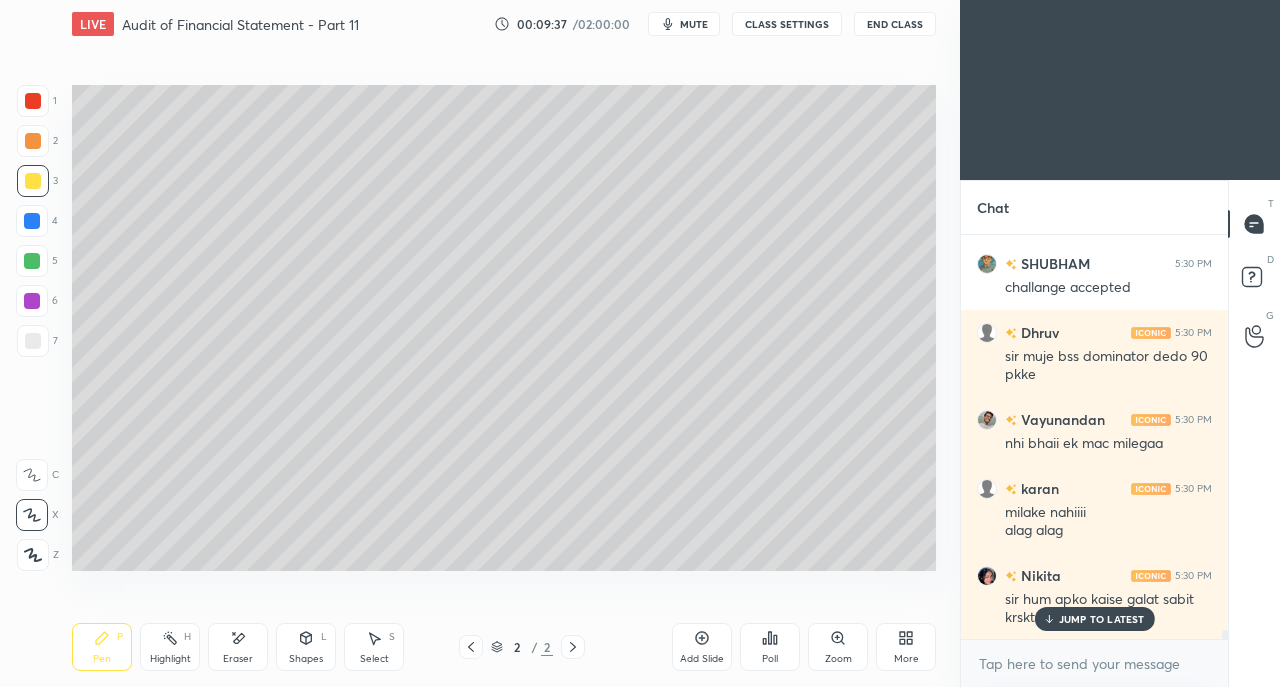 scroll, scrollTop: 17508, scrollLeft: 0, axis: vertical 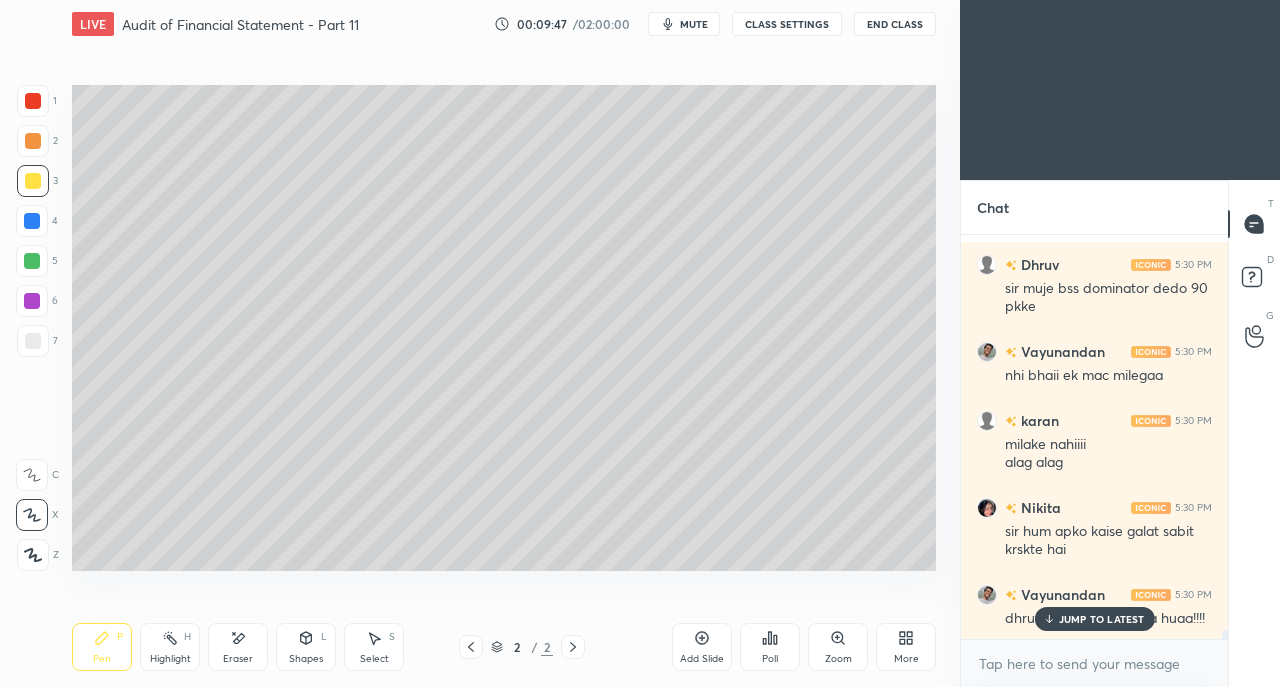 click at bounding box center [33, 341] 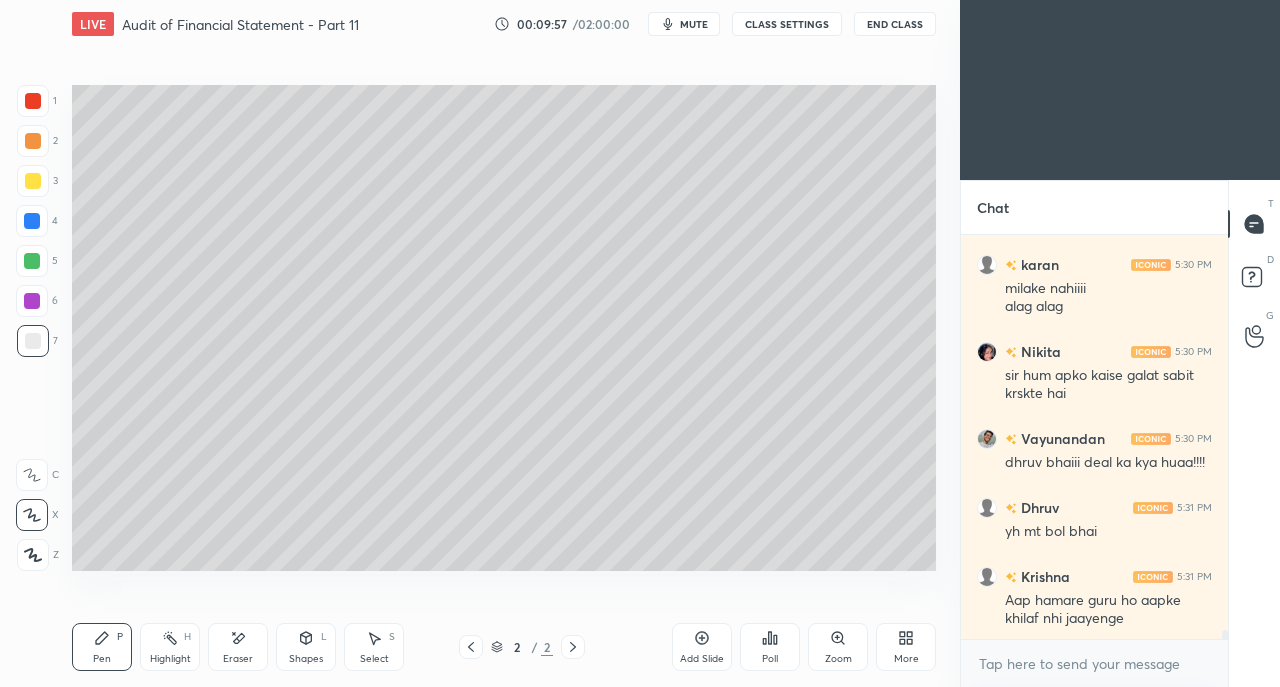 scroll, scrollTop: 17734, scrollLeft: 0, axis: vertical 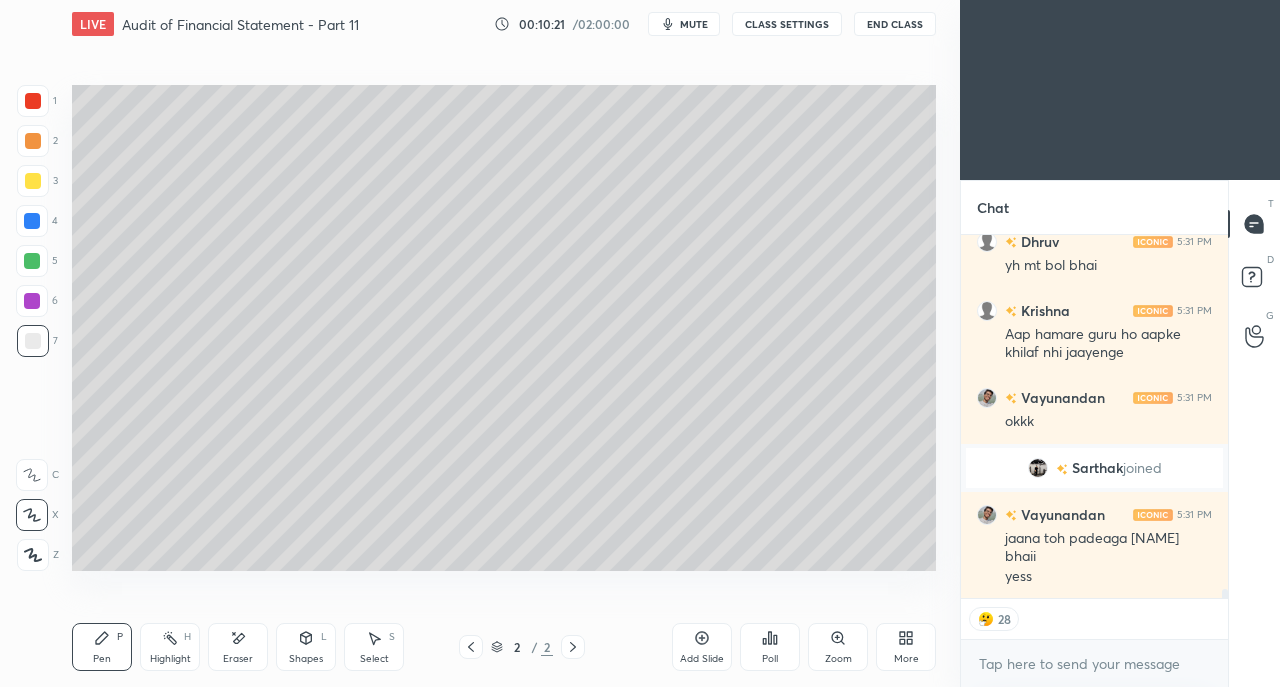 click on "CLASS SETTINGS" at bounding box center (787, 24) 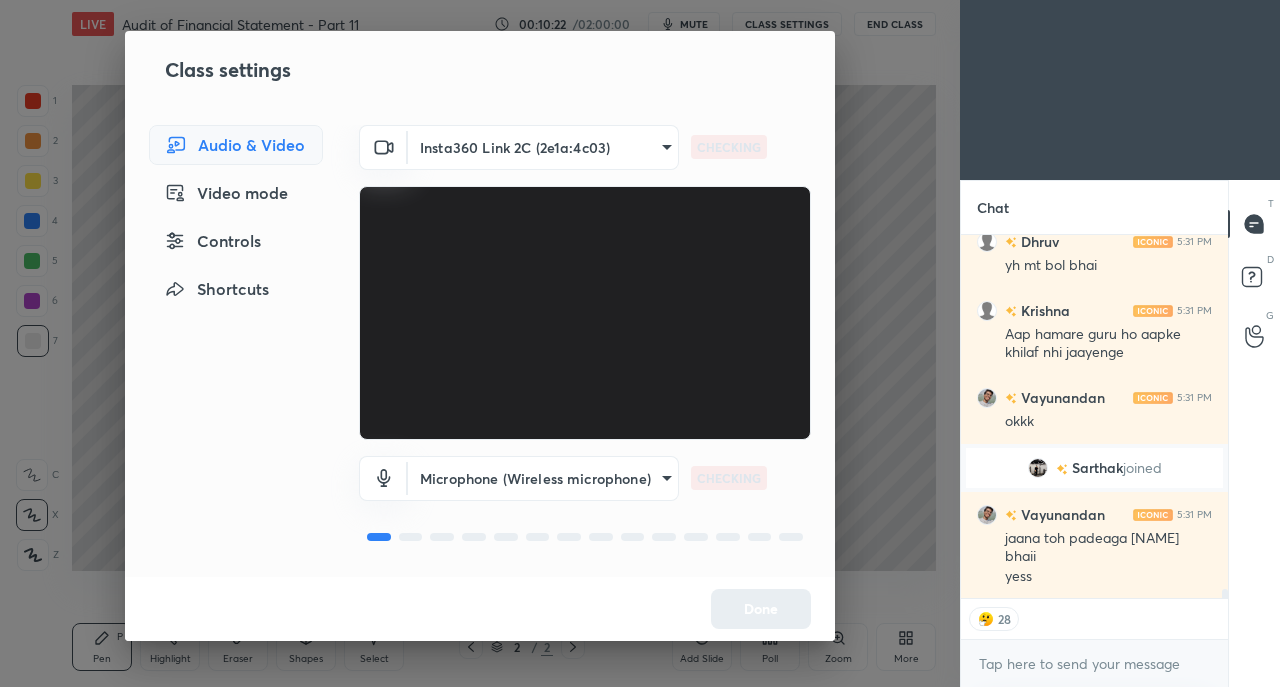 click on "Controls" at bounding box center (236, 241) 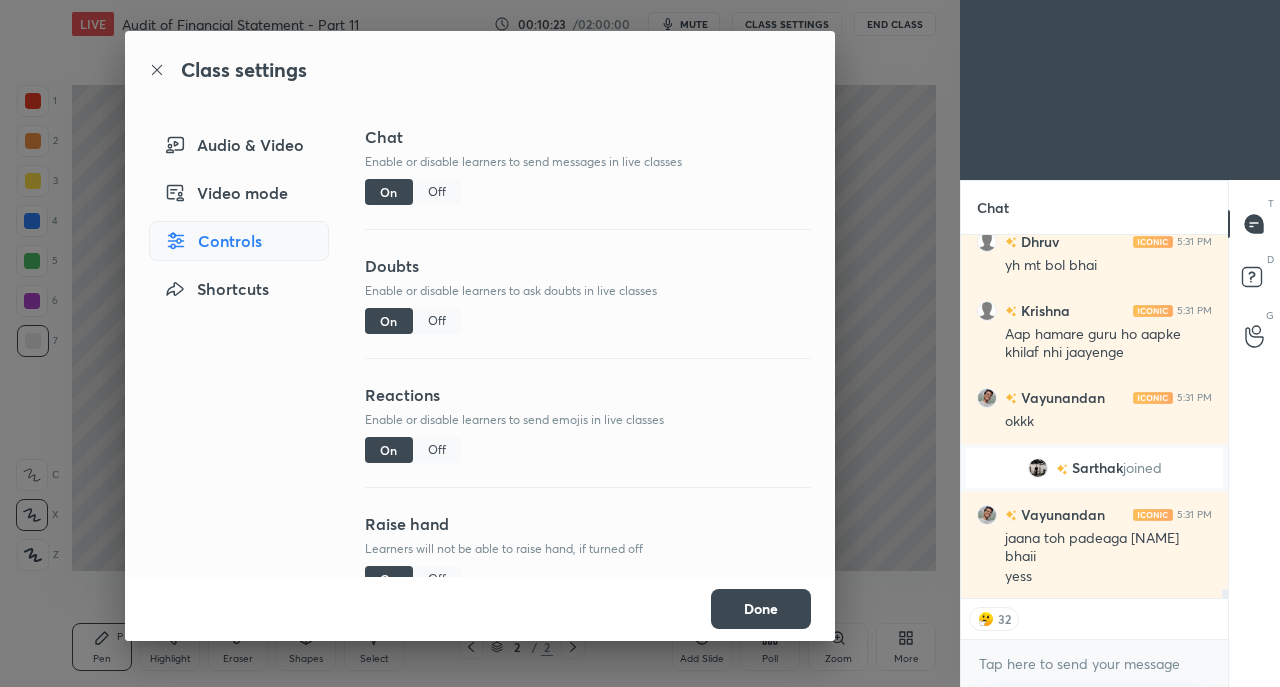click on "Off" at bounding box center (437, 450) 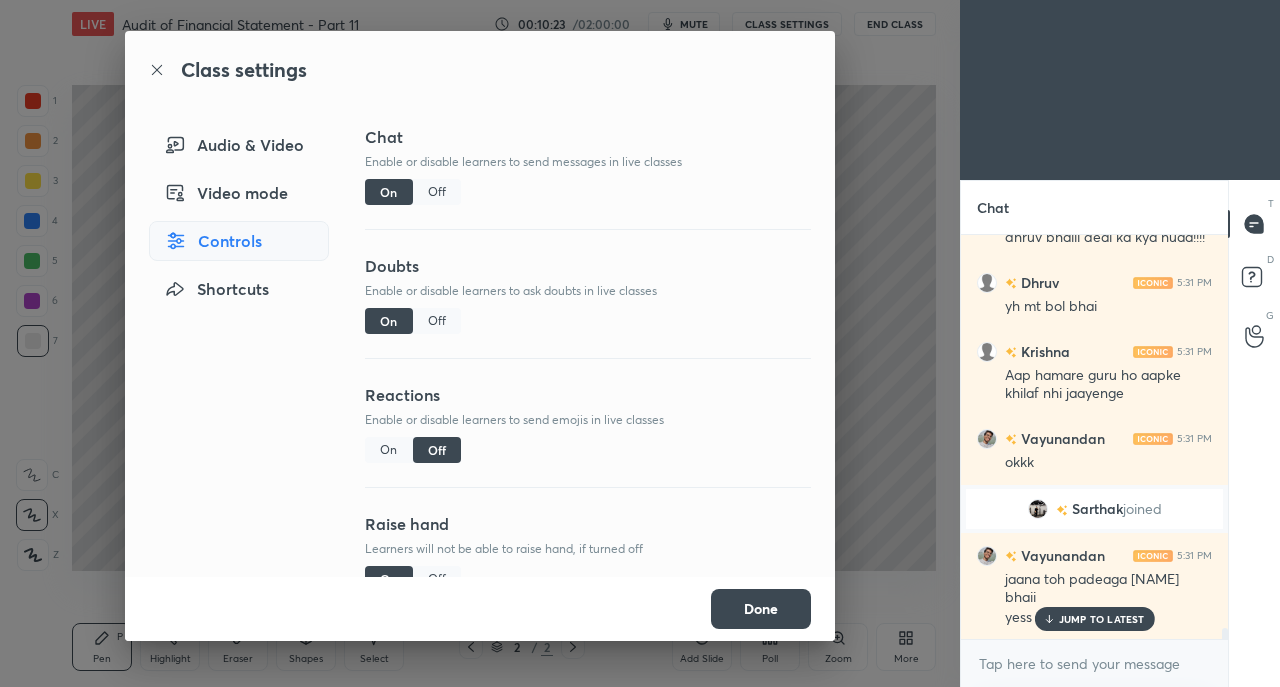 scroll, scrollTop: 7, scrollLeft: 6, axis: both 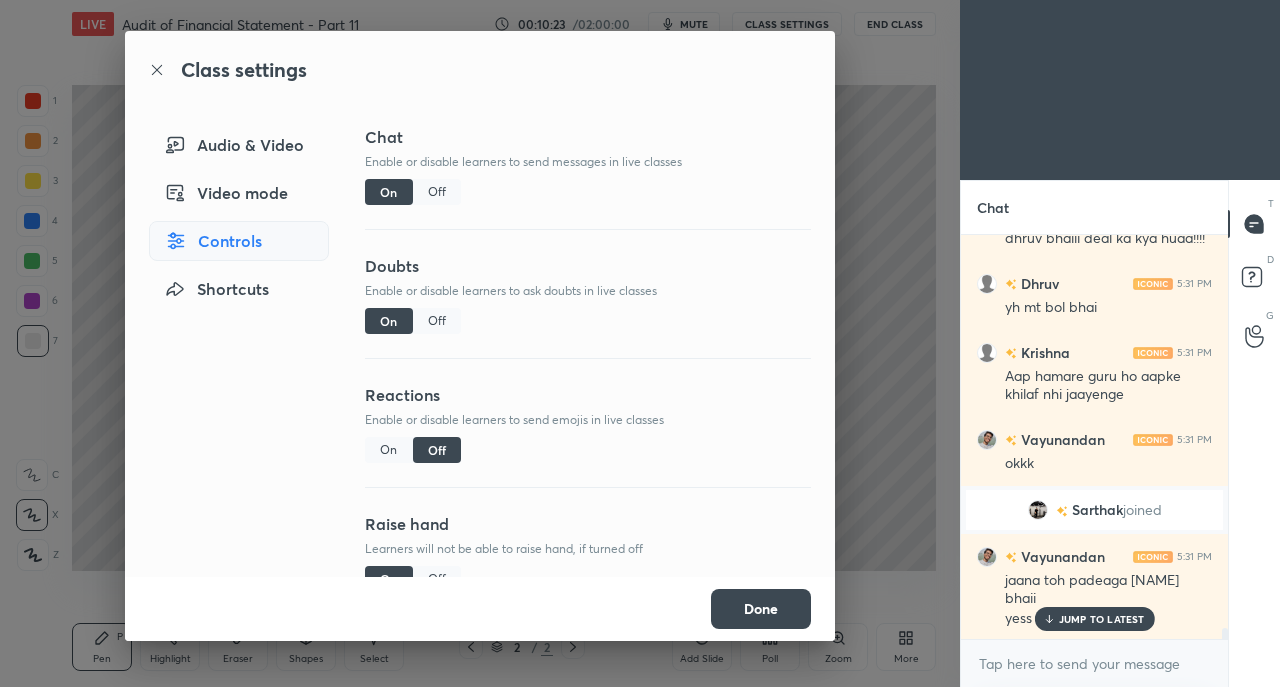 click on "Done" at bounding box center [761, 609] 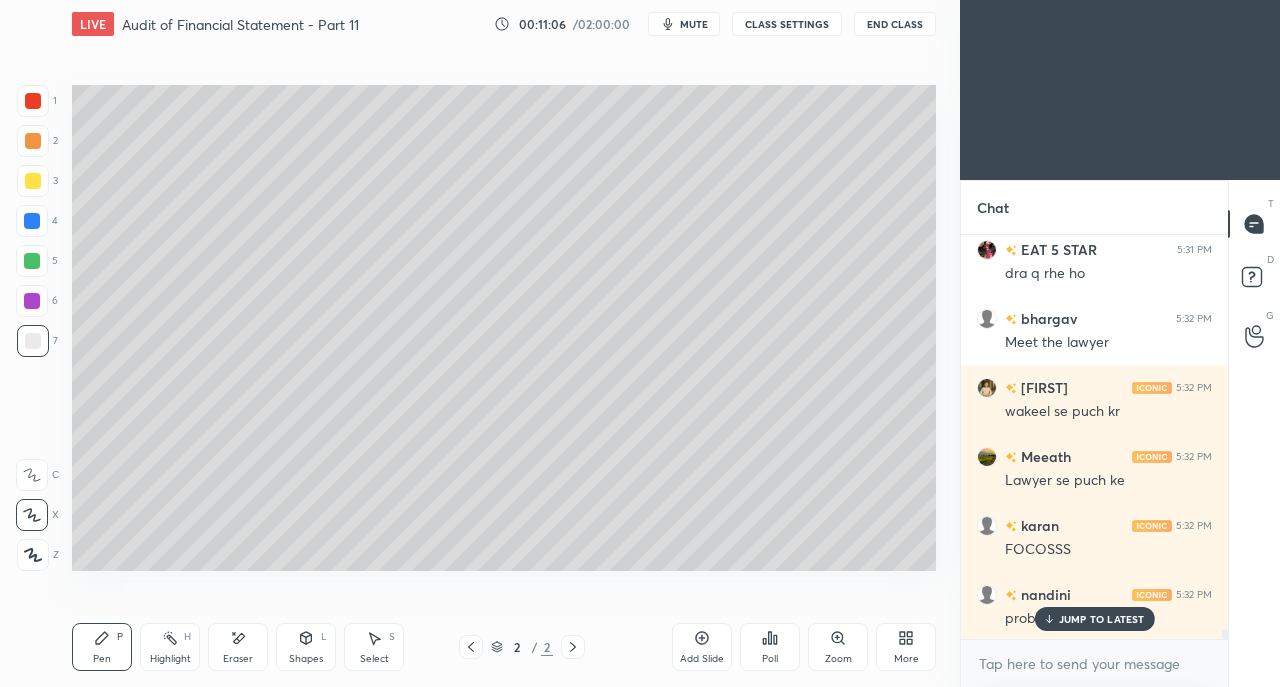 scroll, scrollTop: 15264, scrollLeft: 0, axis: vertical 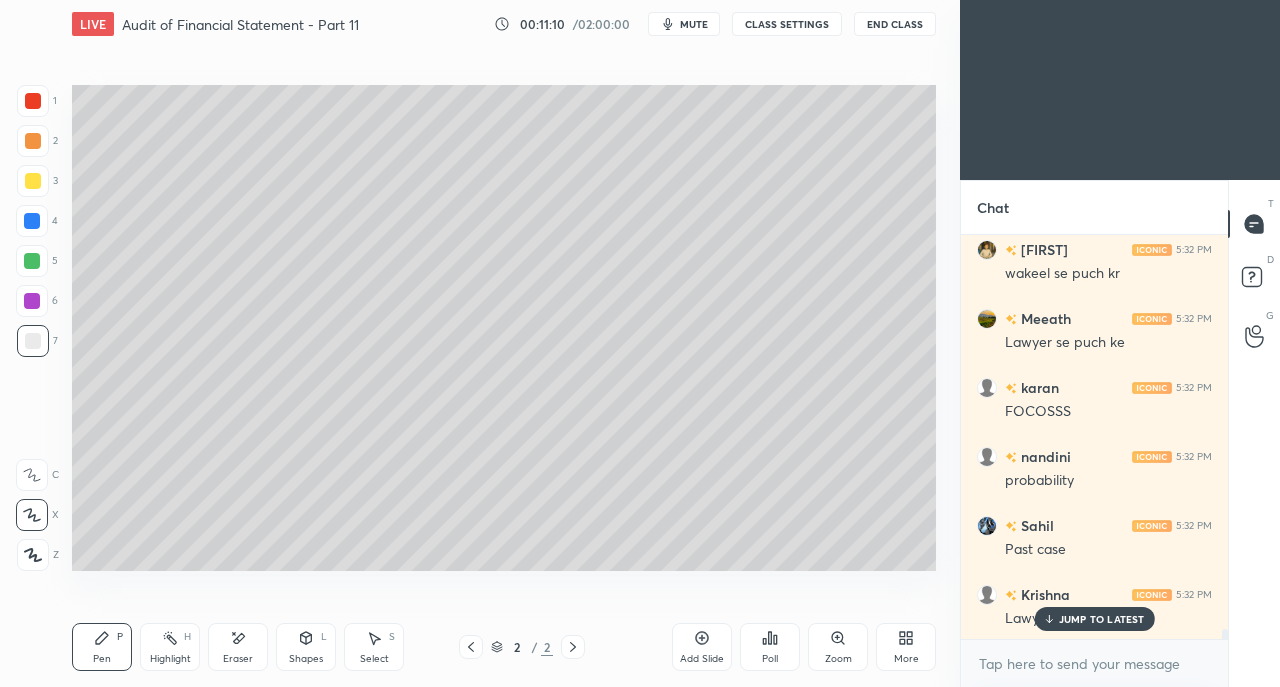 click at bounding box center (33, 181) 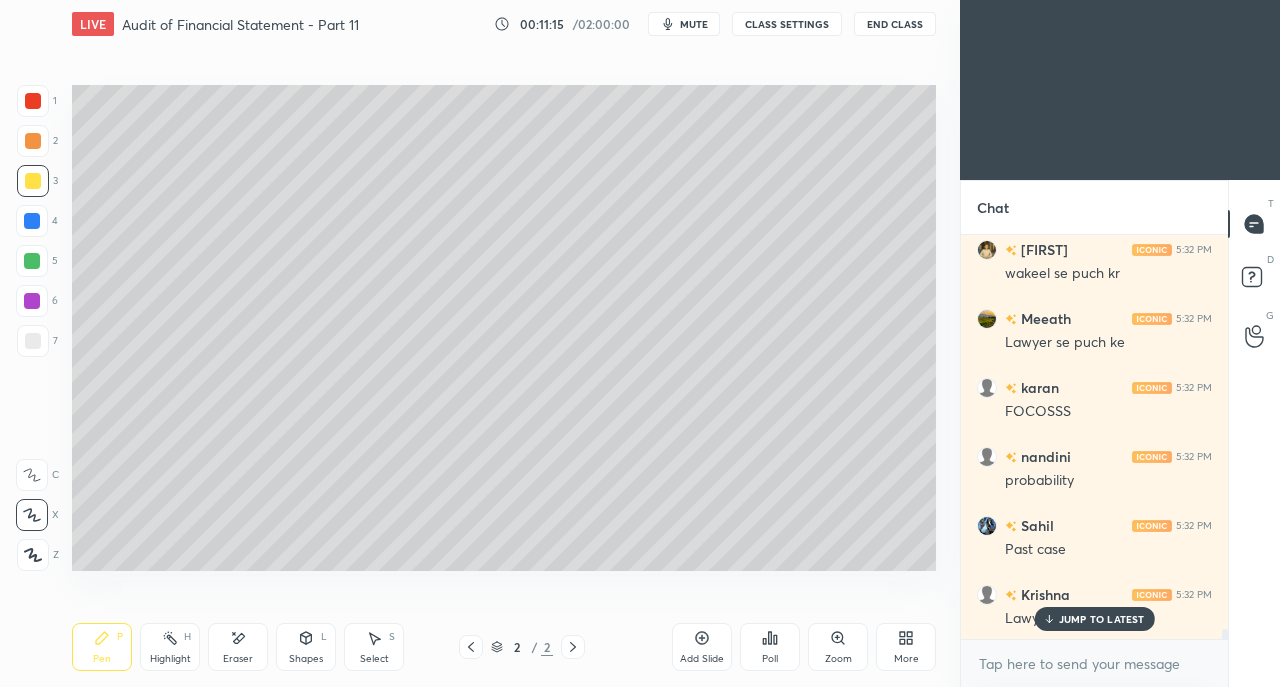 click on "Eraser" at bounding box center (238, 647) 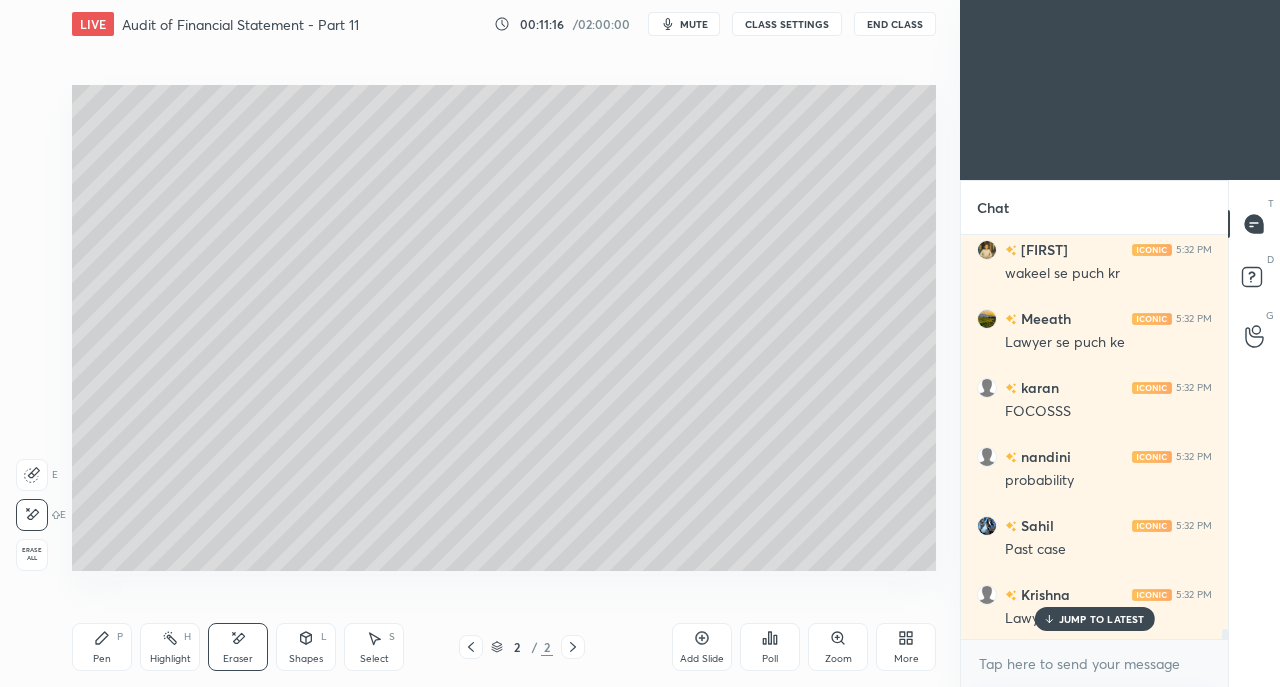 click 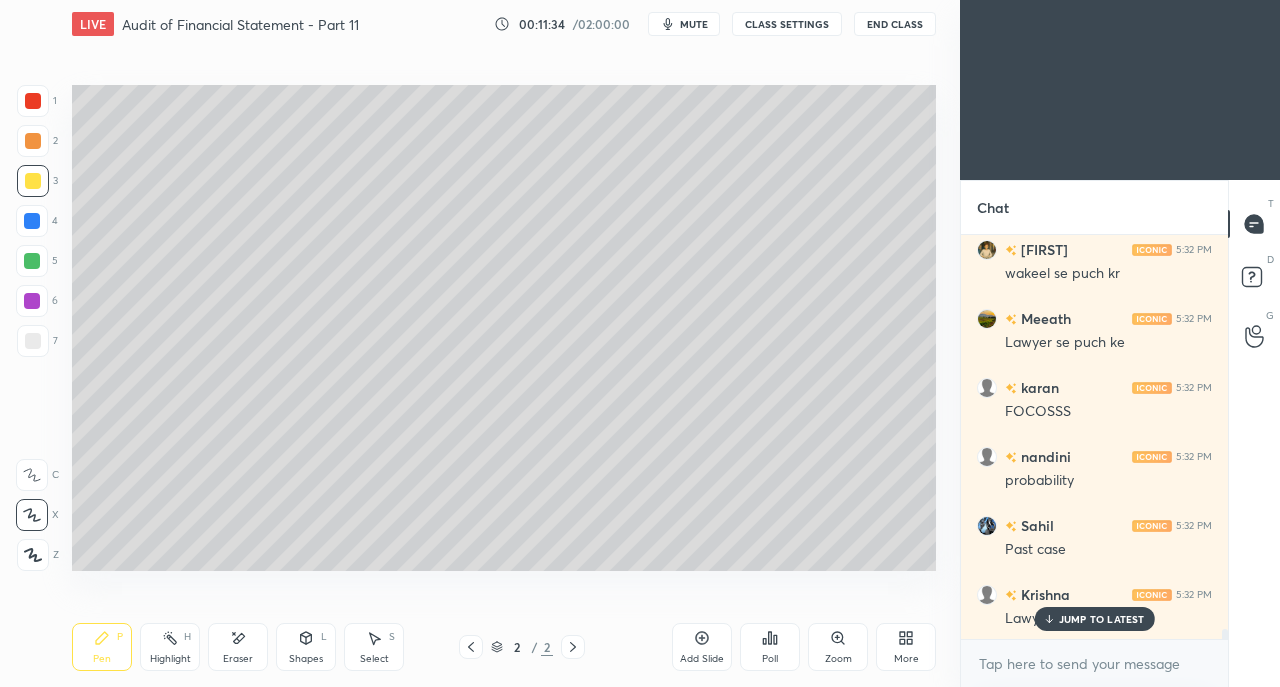 click on "Add Slide" at bounding box center (702, 647) 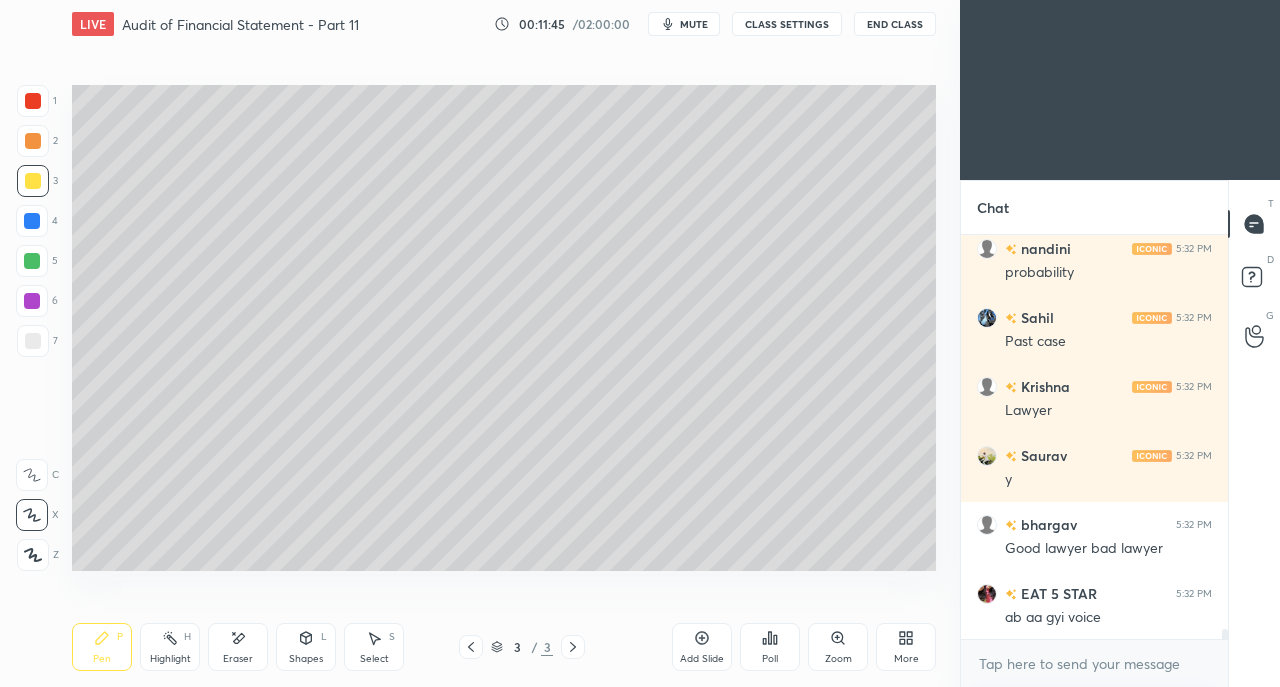 scroll, scrollTop: 15608, scrollLeft: 0, axis: vertical 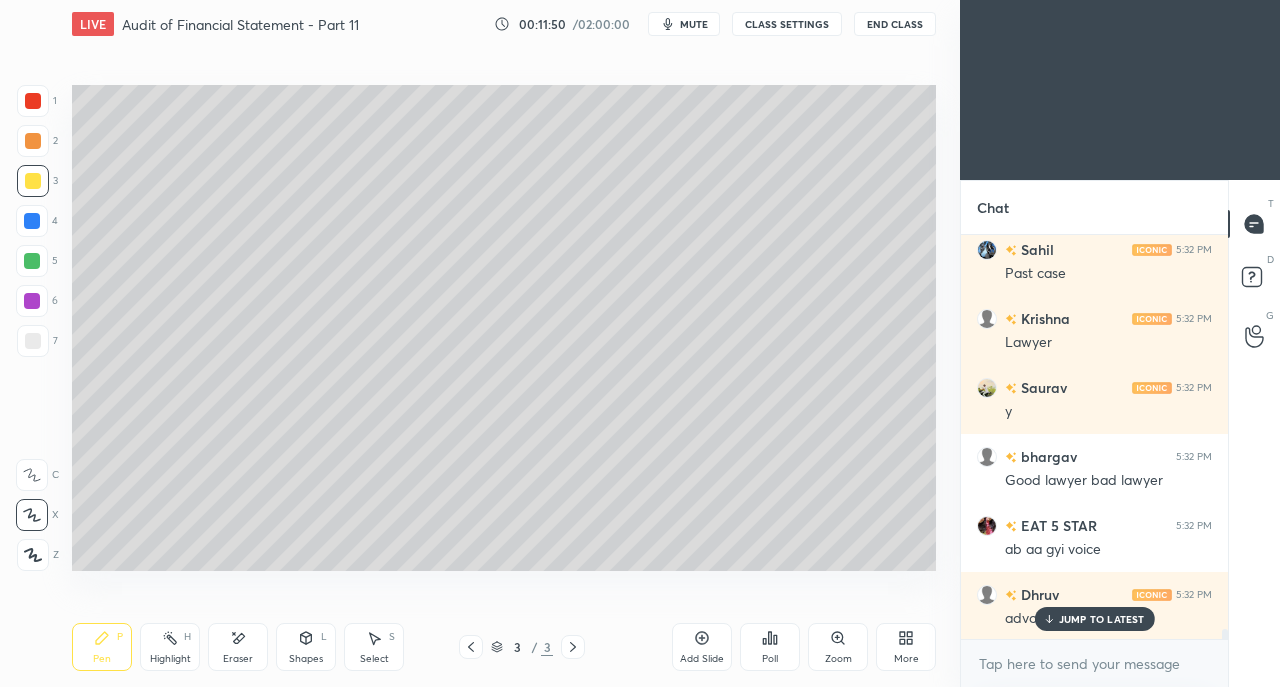 click on "JUMP TO LATEST" at bounding box center (1094, 619) 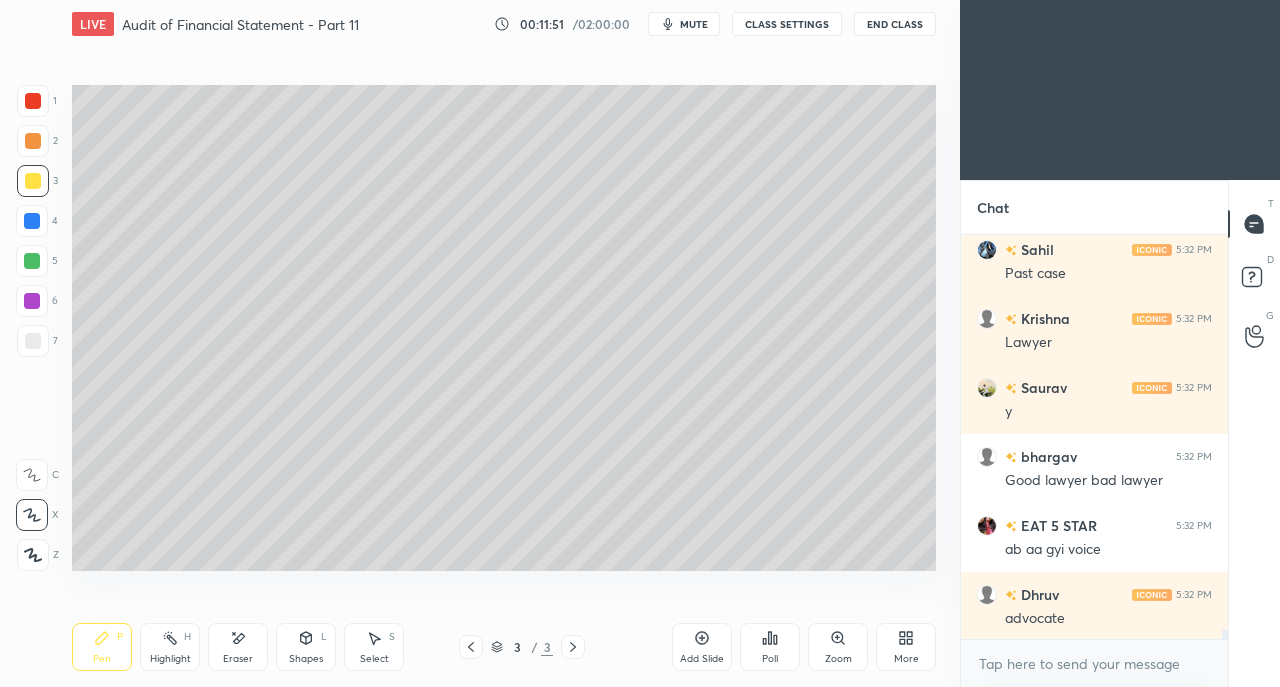 click at bounding box center [33, 341] 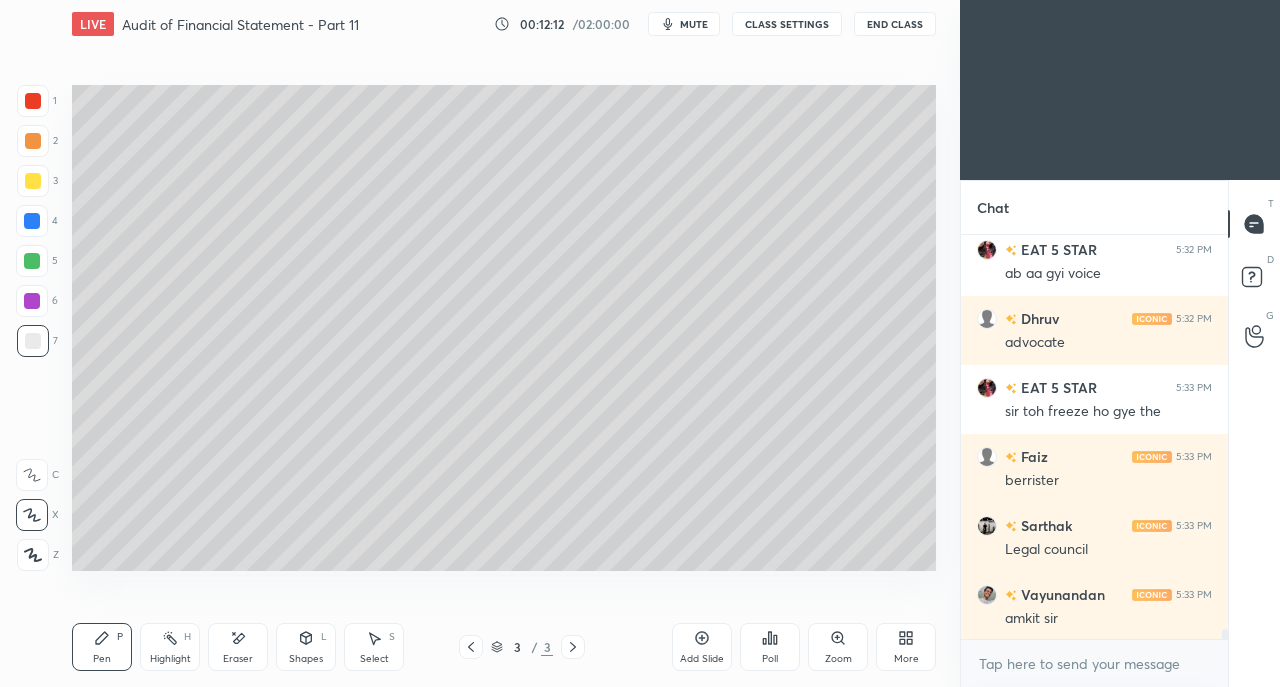 scroll, scrollTop: 15954, scrollLeft: 0, axis: vertical 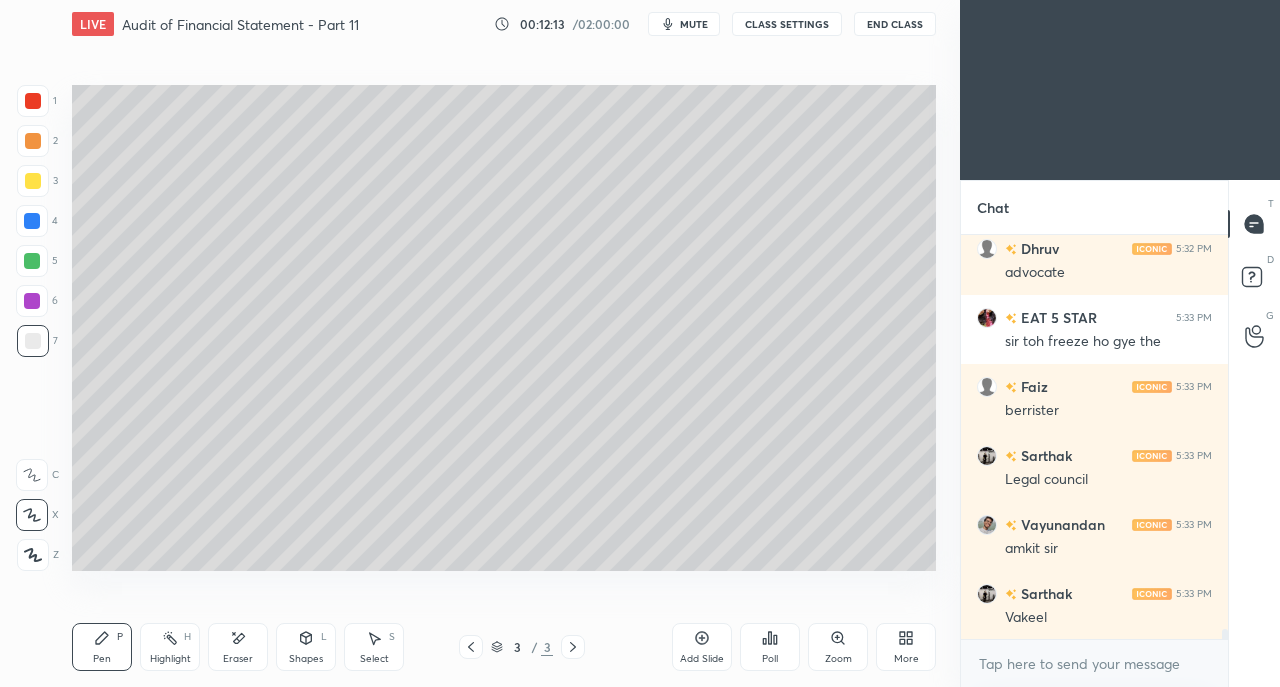 click at bounding box center [33, 181] 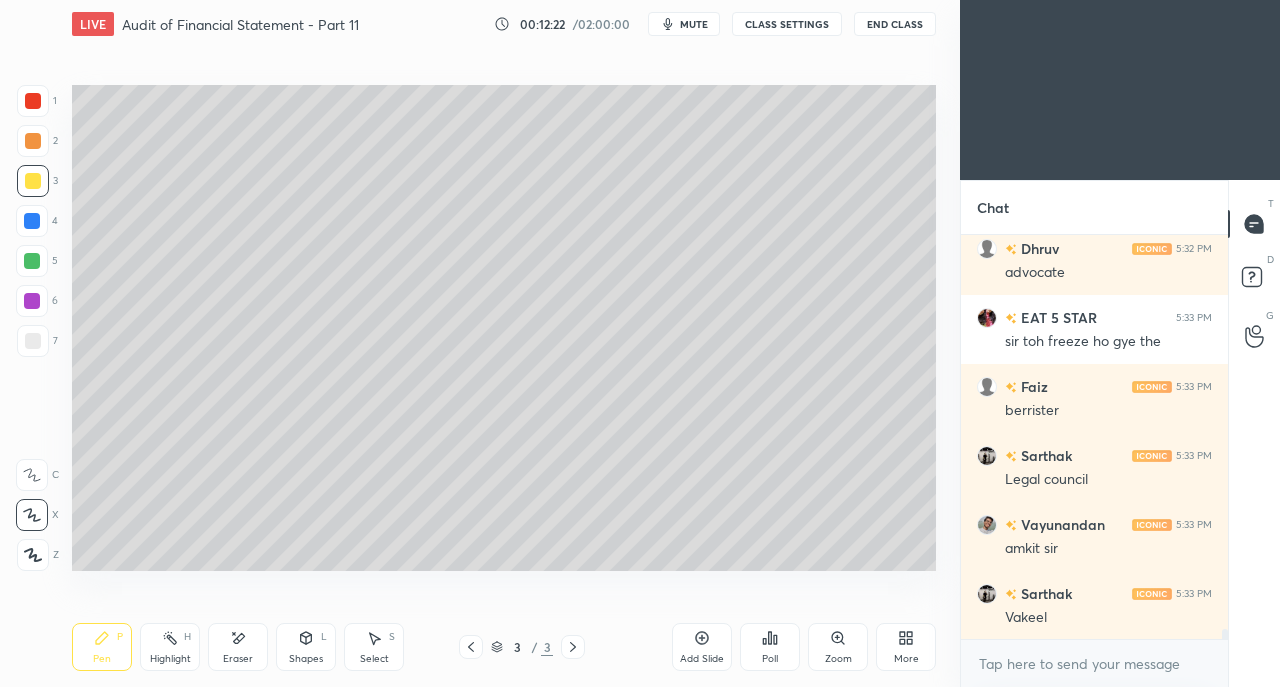 scroll, scrollTop: 16022, scrollLeft: 0, axis: vertical 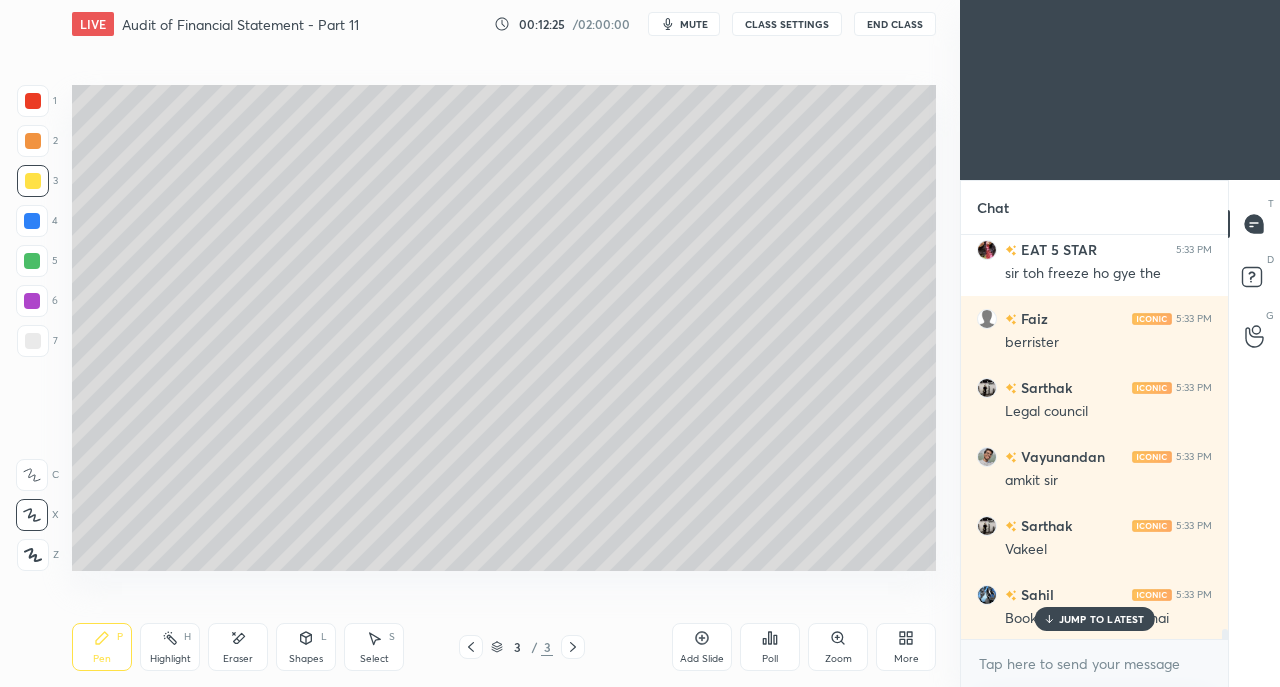click on "JUMP TO LATEST" at bounding box center (1102, 619) 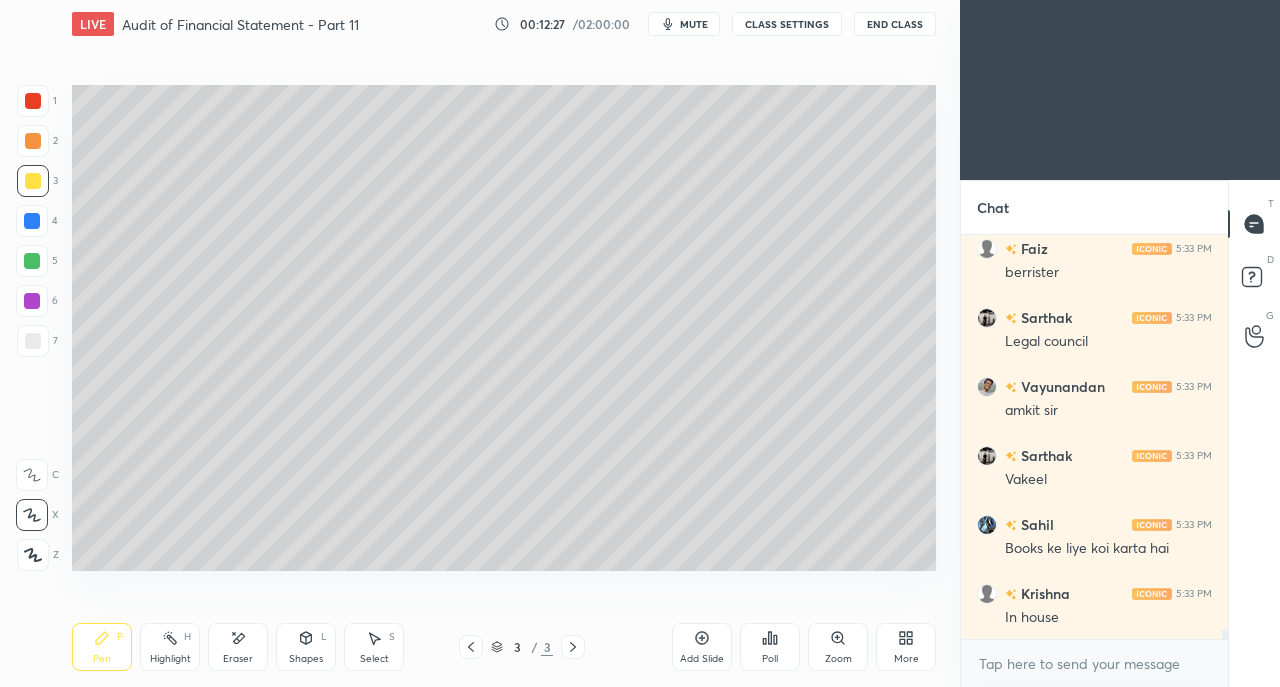 click at bounding box center [33, 341] 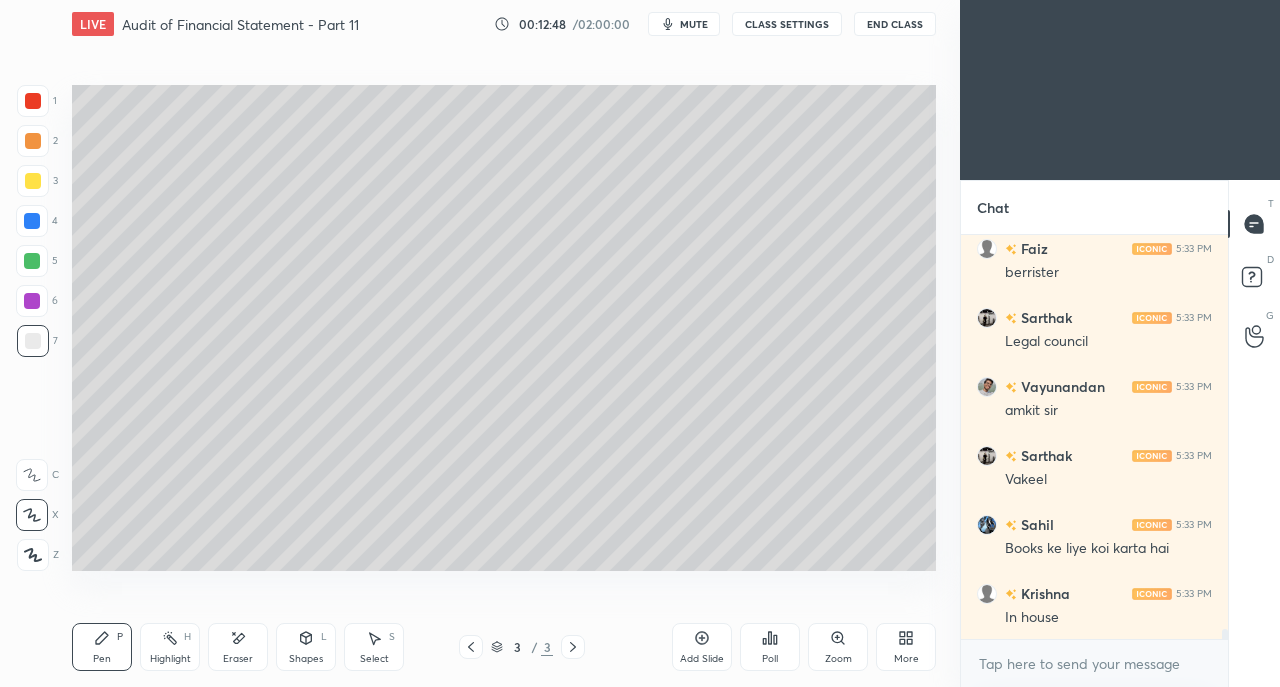 click at bounding box center [33, 181] 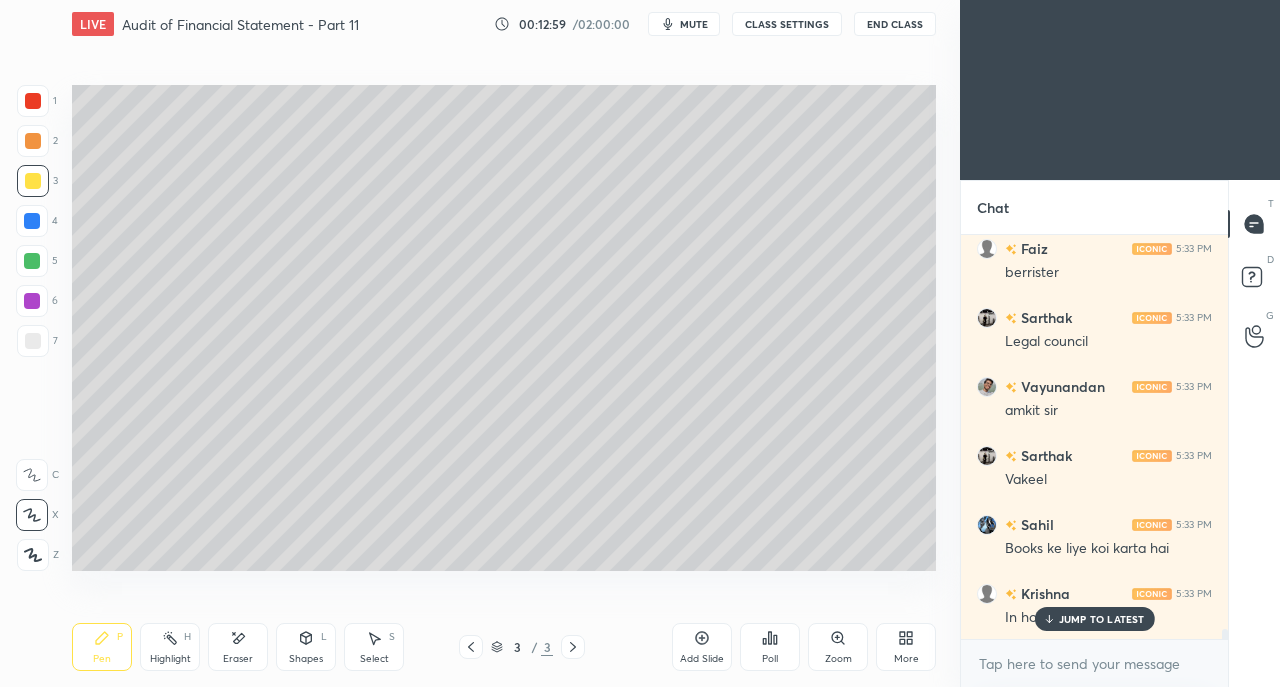 scroll, scrollTop: 16160, scrollLeft: 0, axis: vertical 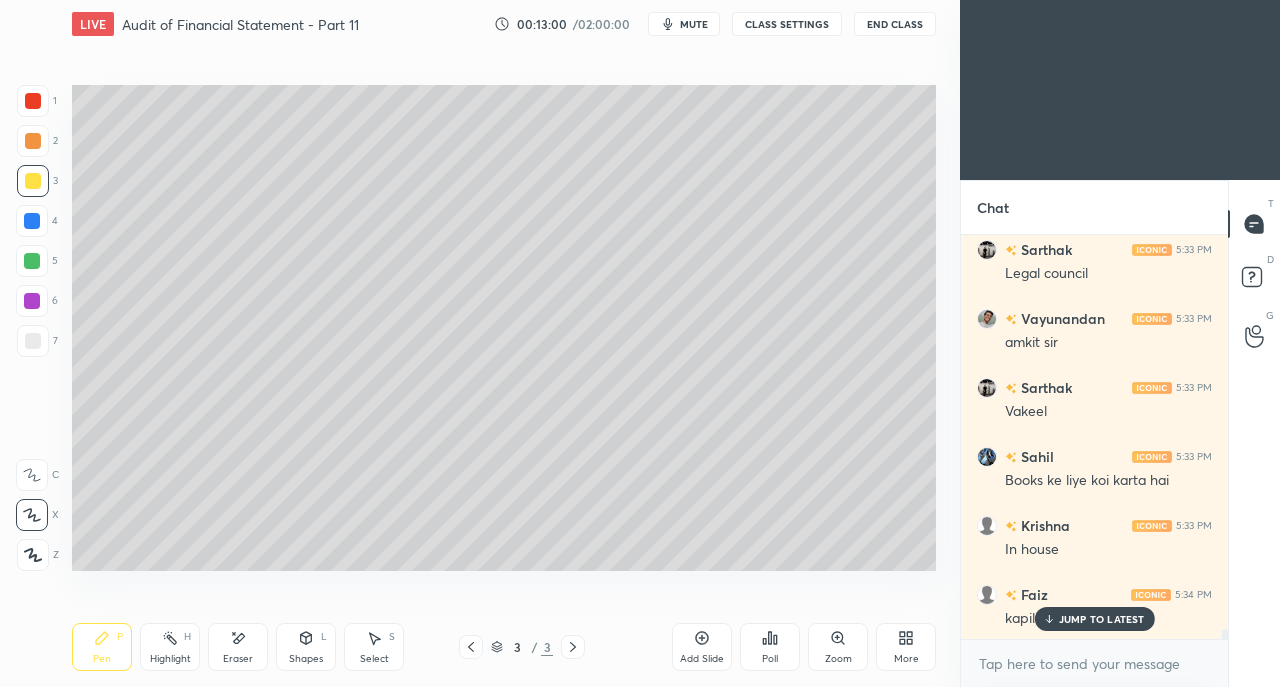 click on "Eraser" at bounding box center (238, 647) 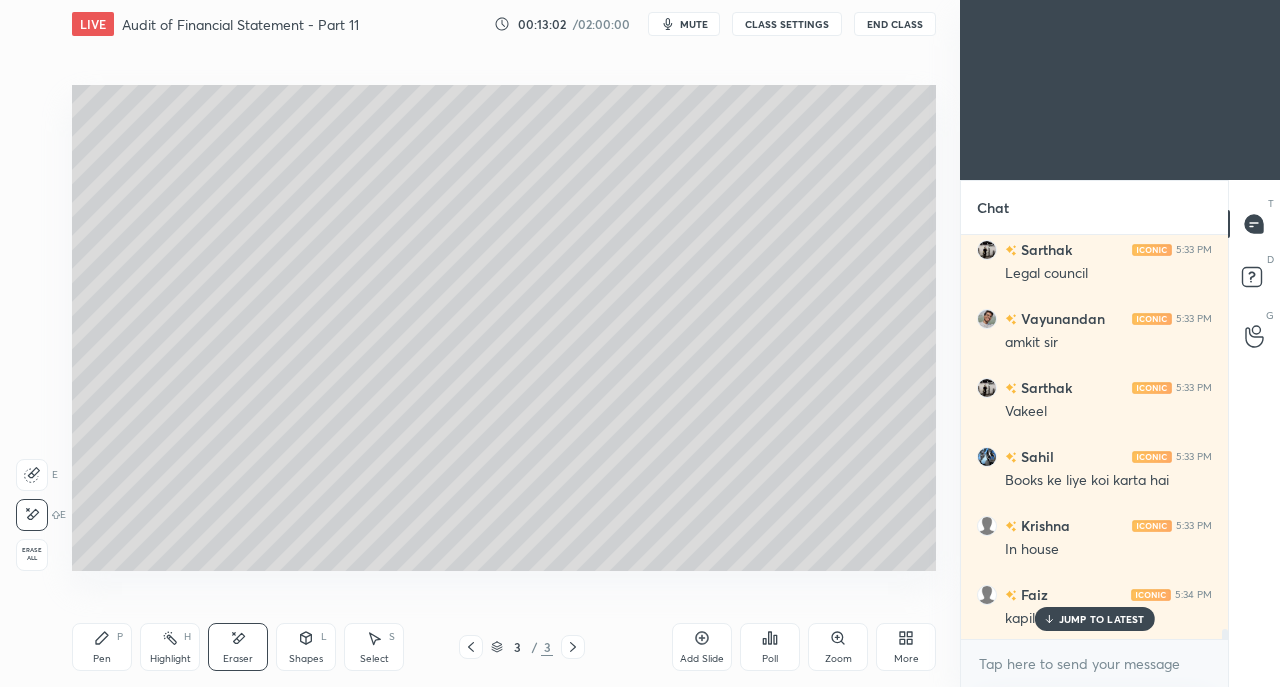click on "Pen P" at bounding box center [102, 647] 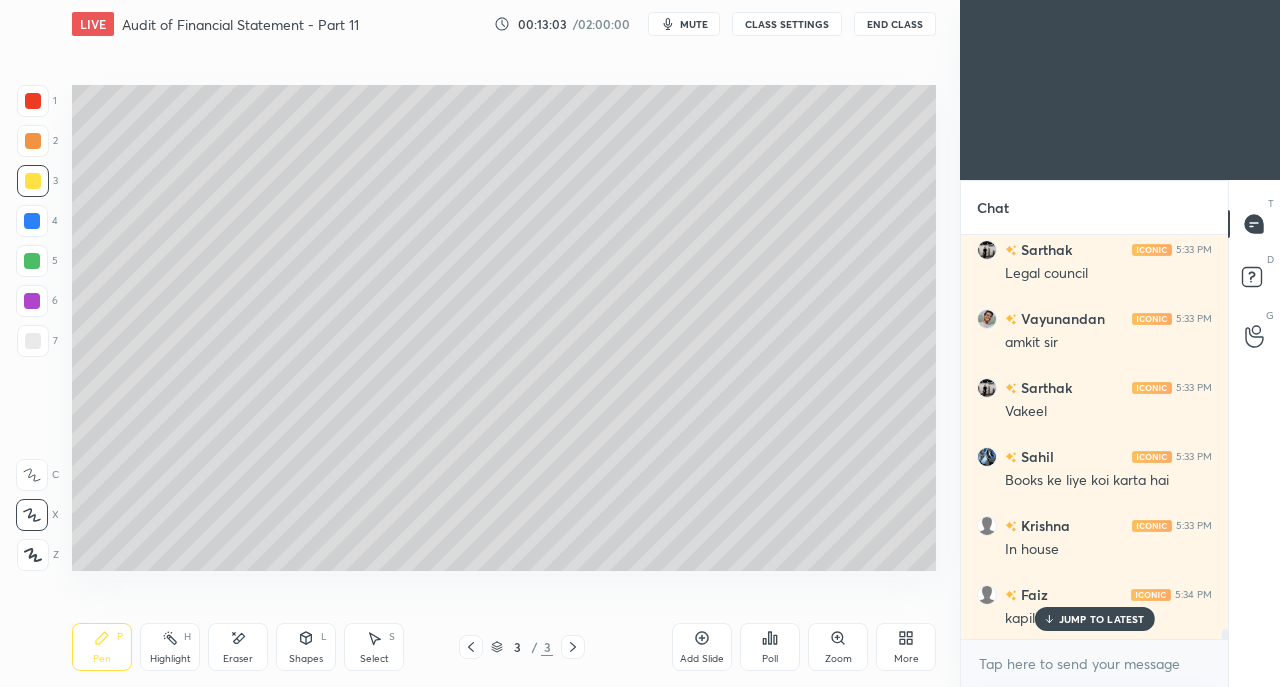 click at bounding box center [33, 341] 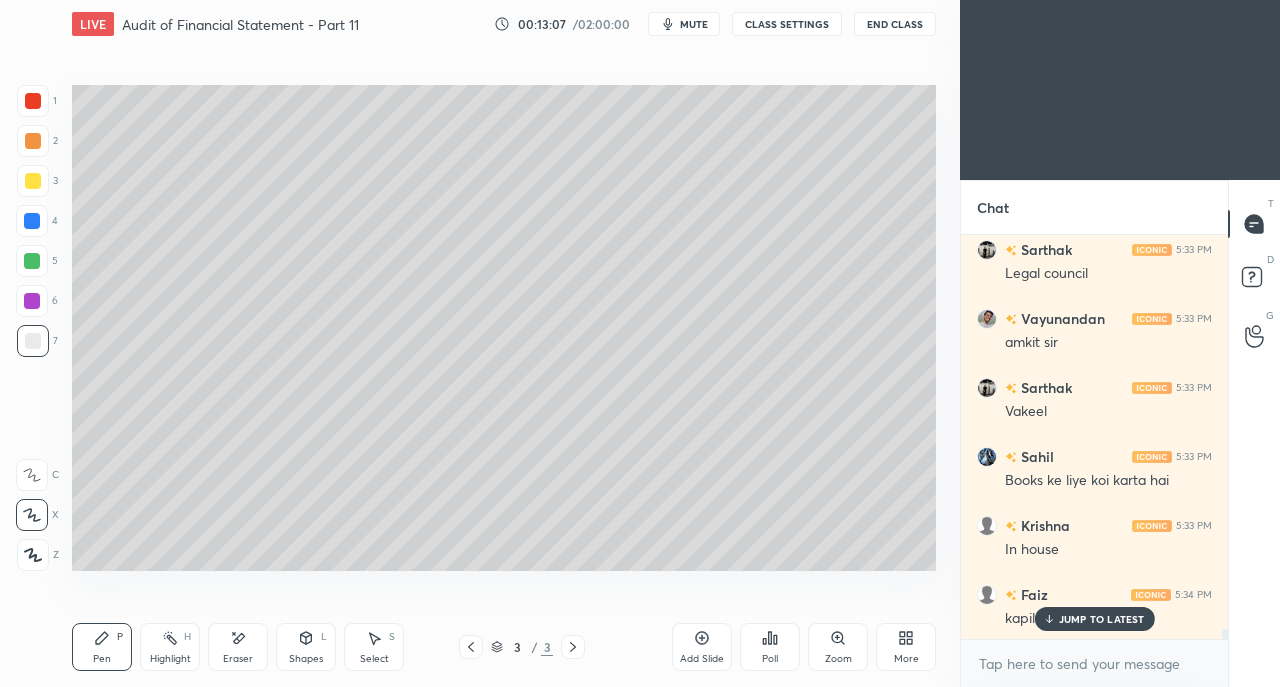 click on "JUMP TO LATEST" at bounding box center (1102, 619) 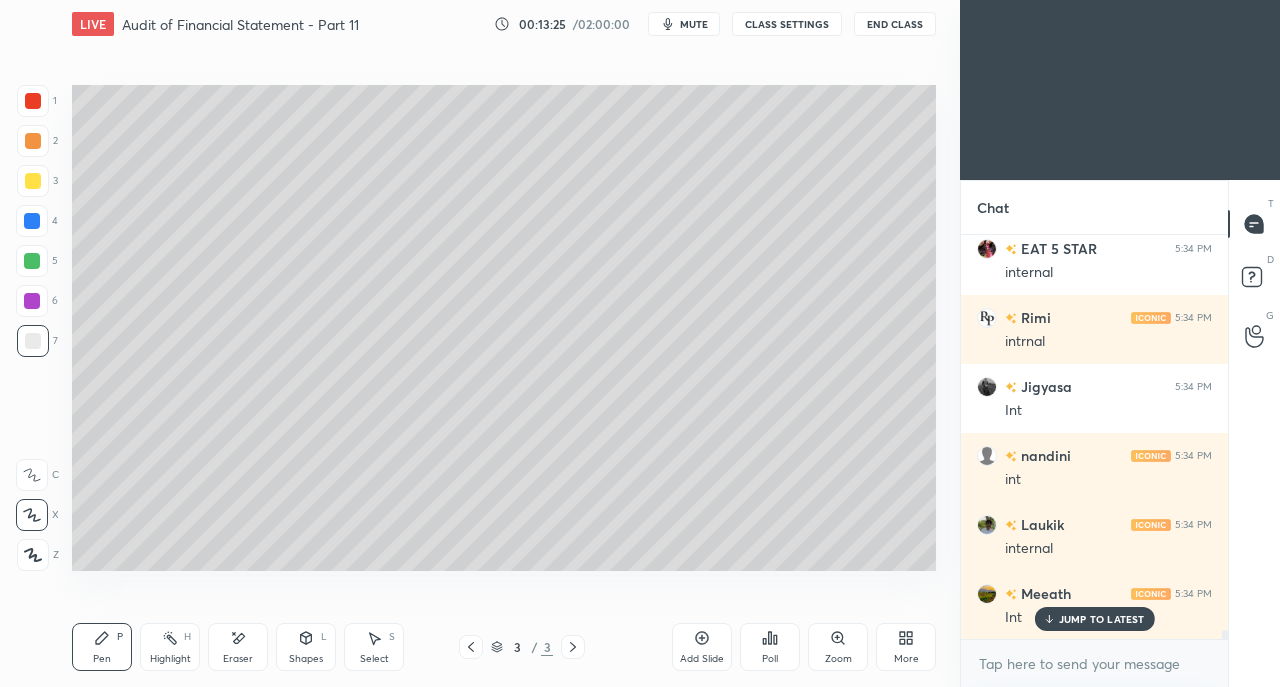 scroll, scrollTop: 16850, scrollLeft: 0, axis: vertical 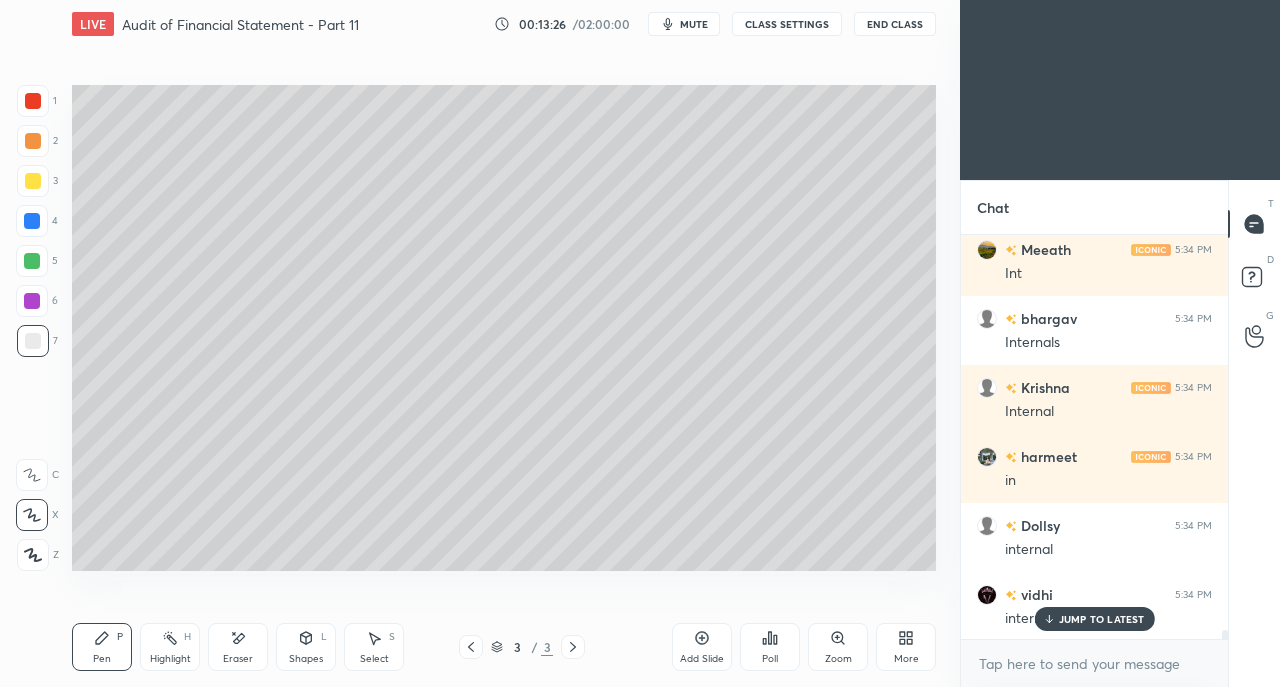 click at bounding box center (471, 647) 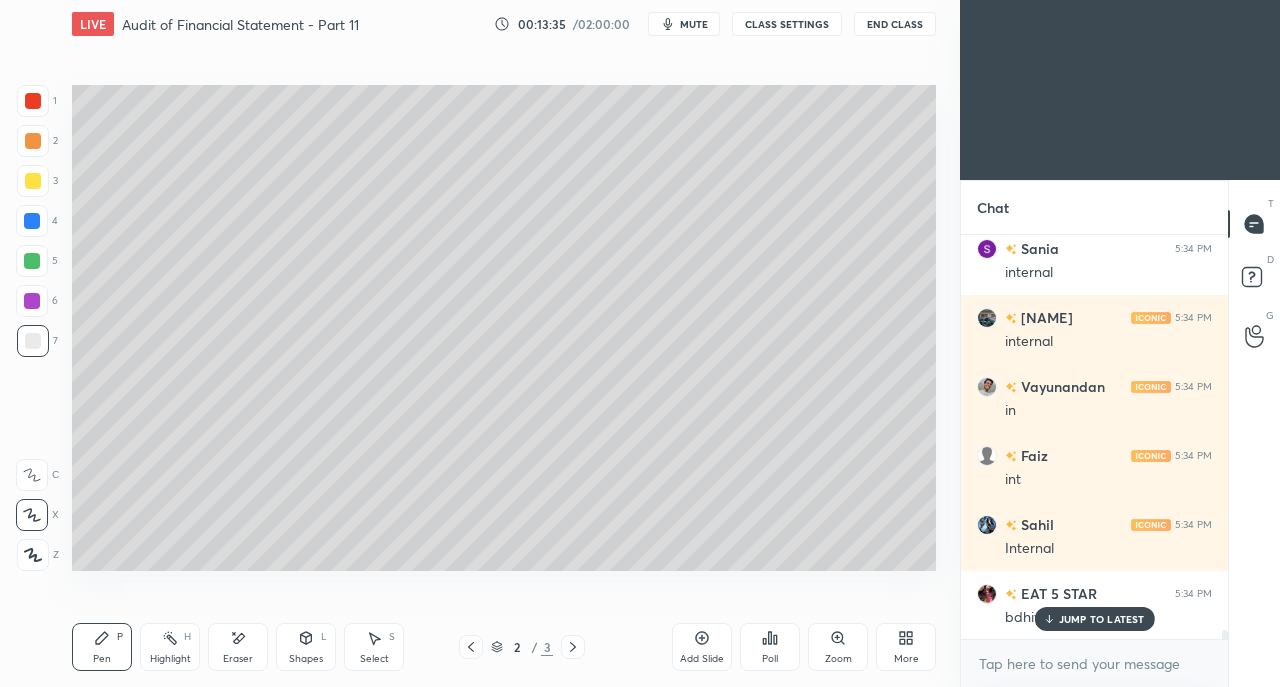 scroll, scrollTop: 17540, scrollLeft: 0, axis: vertical 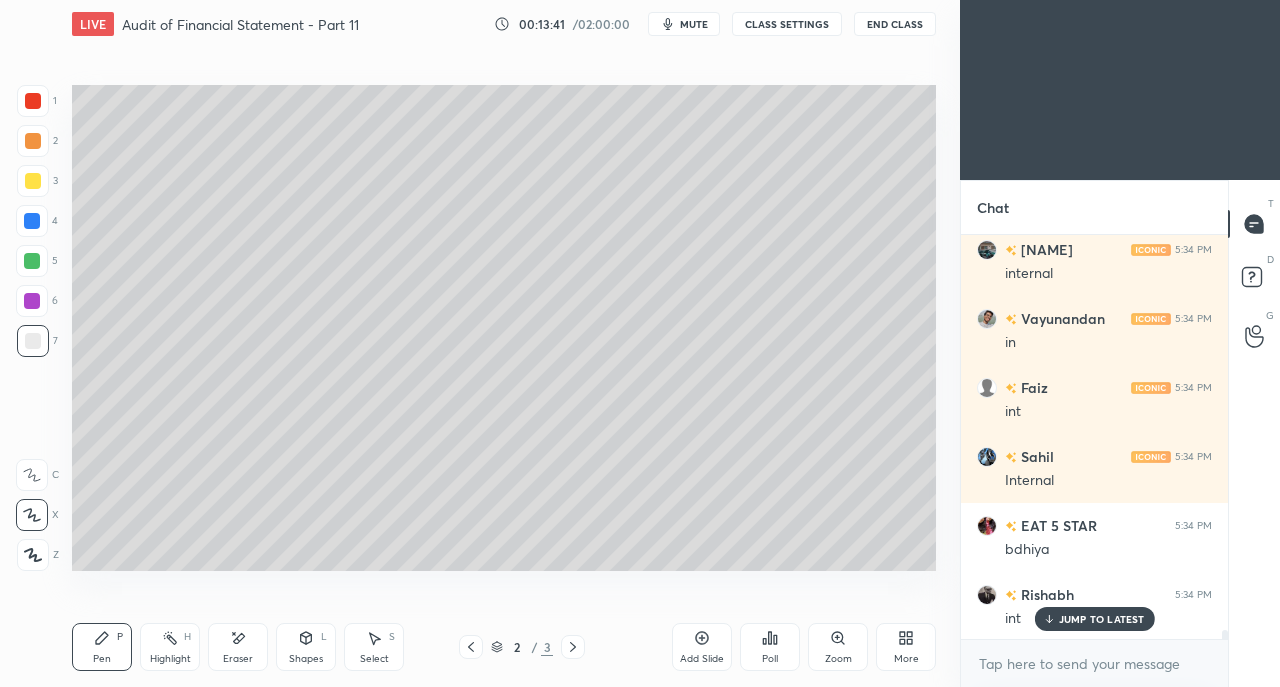 click on "Eraser" at bounding box center [238, 647] 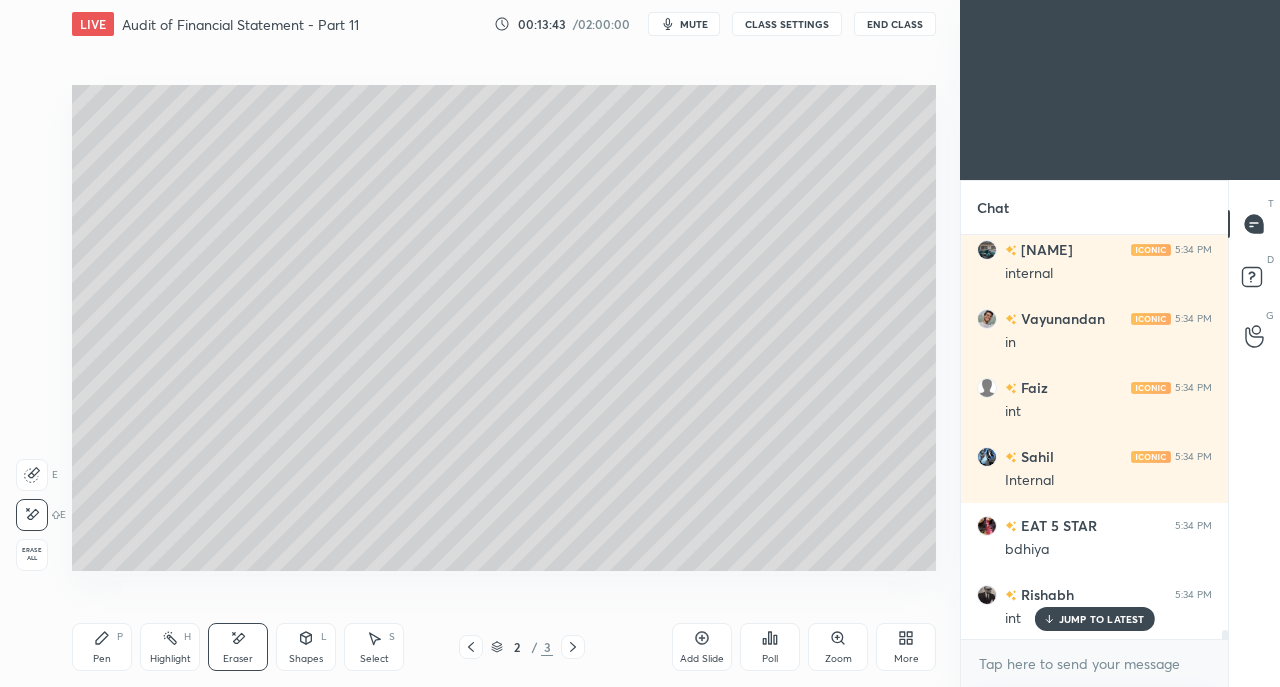 click on "Pen P" at bounding box center (102, 647) 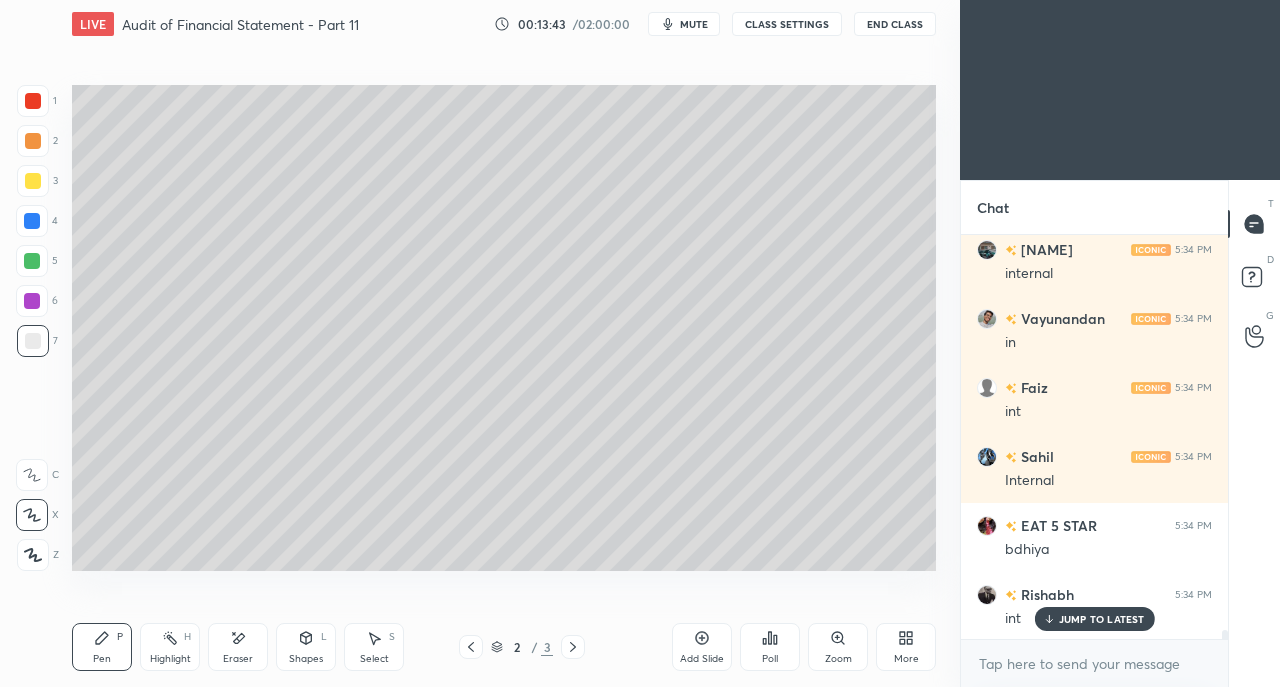 click at bounding box center (33, 181) 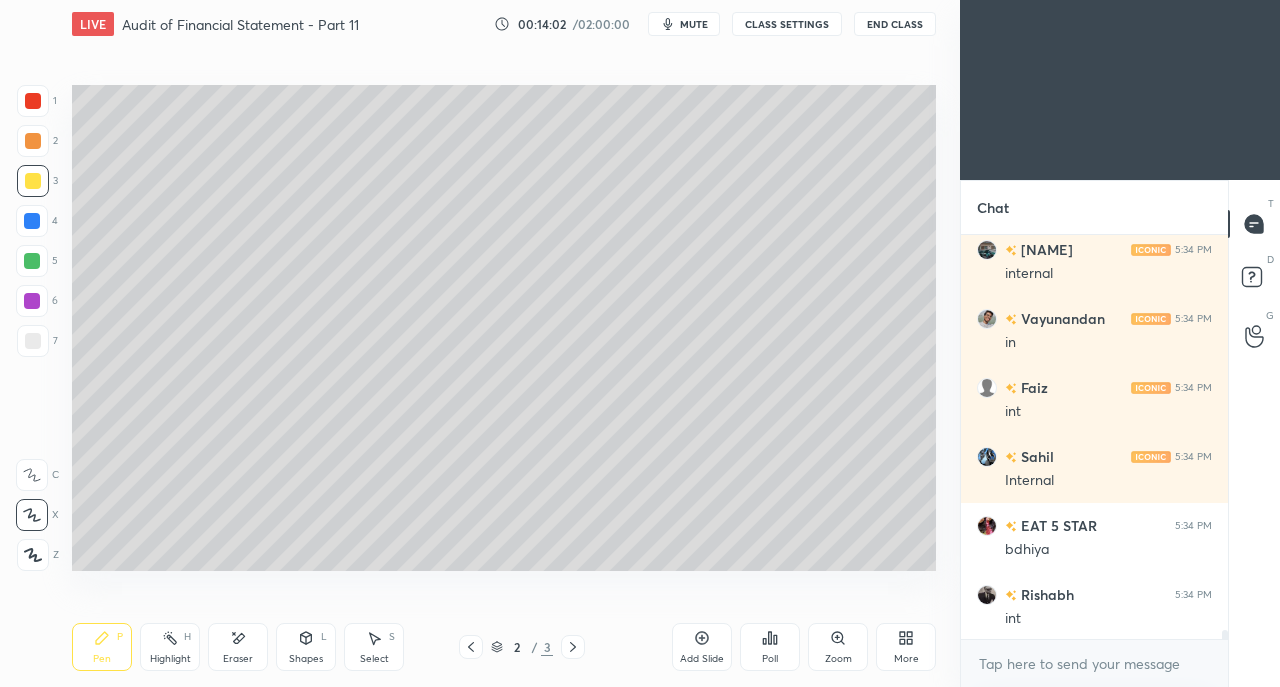 scroll, scrollTop: 17610, scrollLeft: 0, axis: vertical 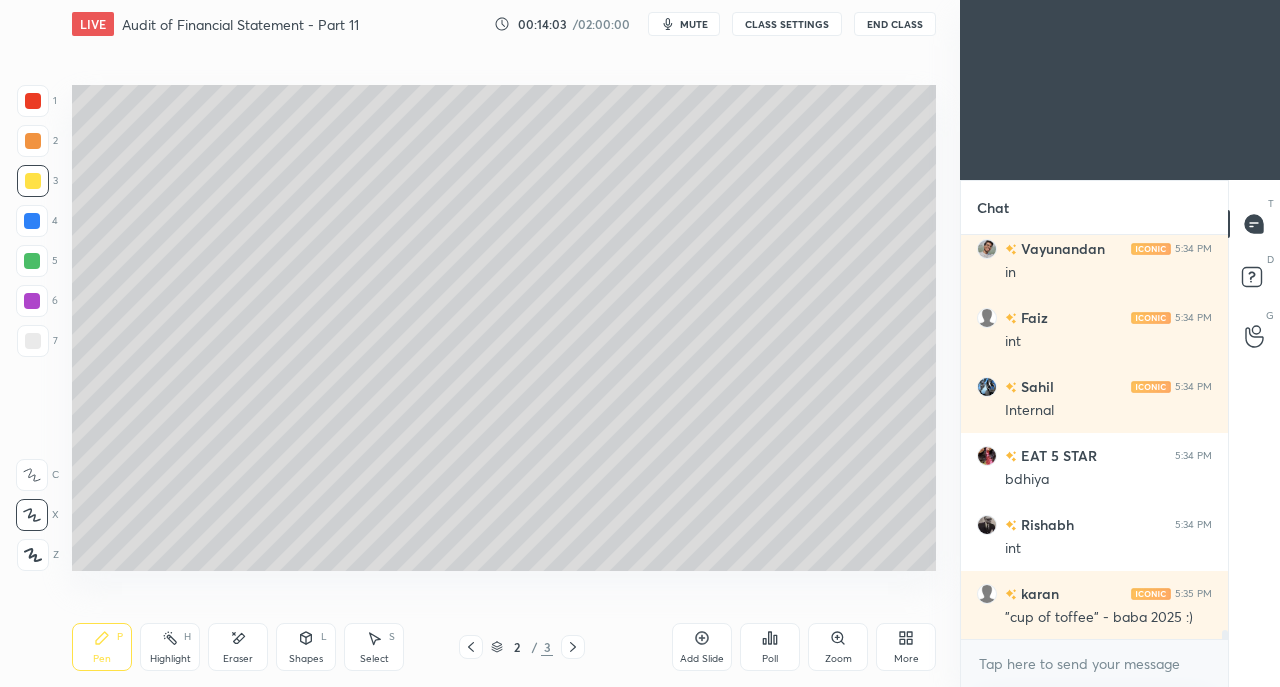 click 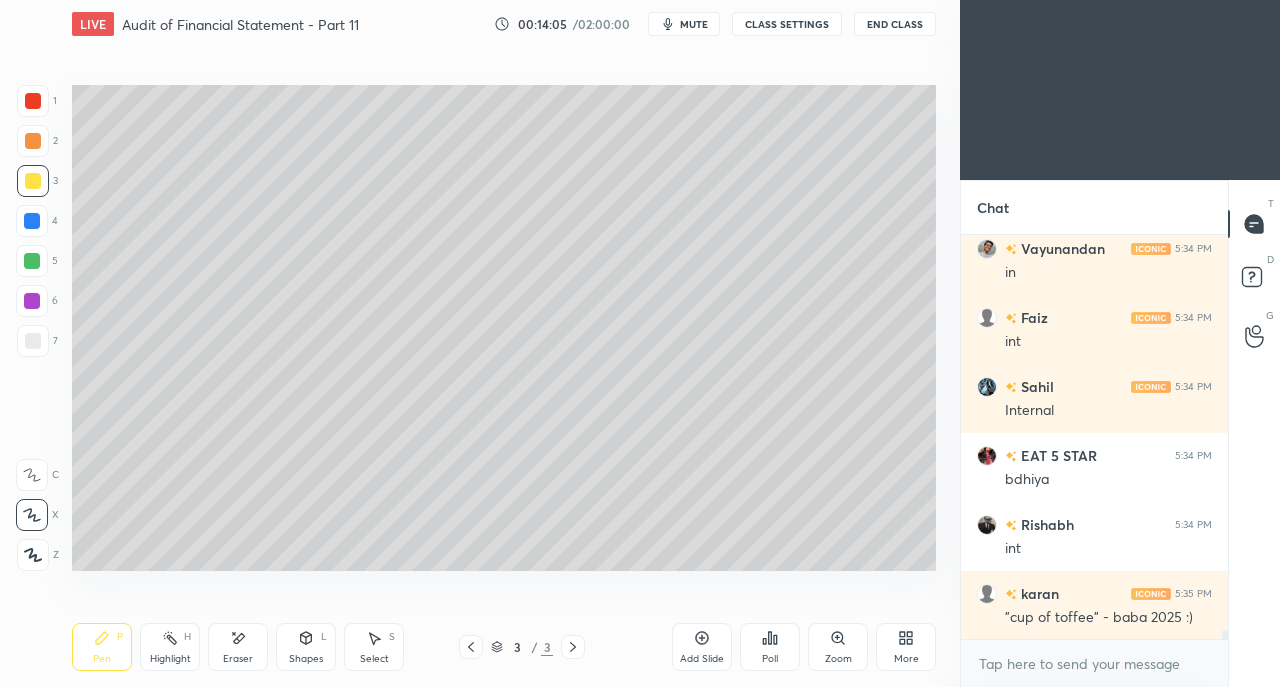 click 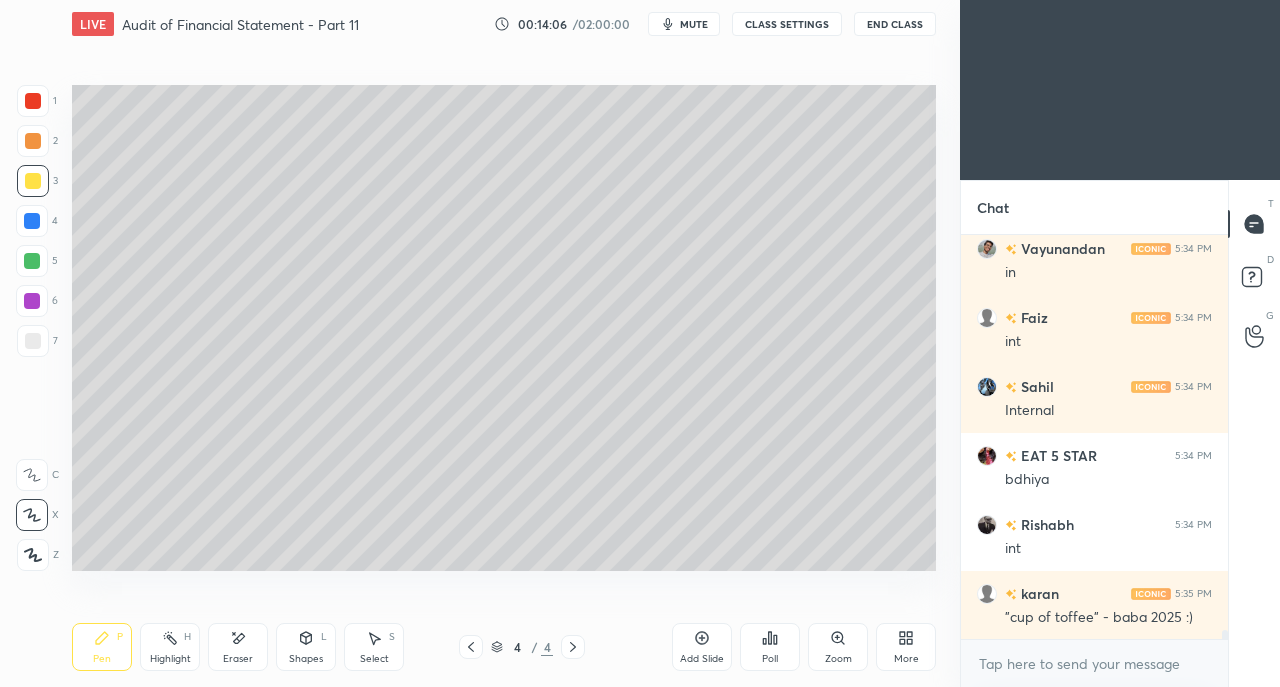 click at bounding box center (33, 341) 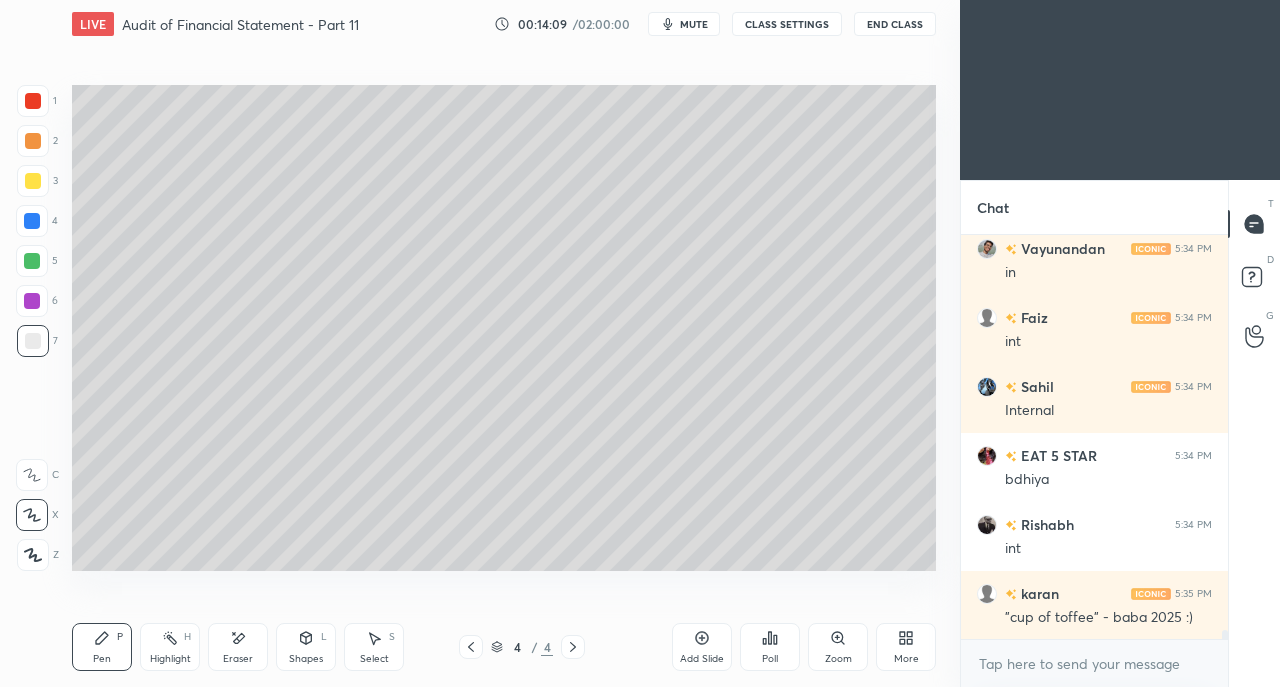 scroll, scrollTop: 17678, scrollLeft: 0, axis: vertical 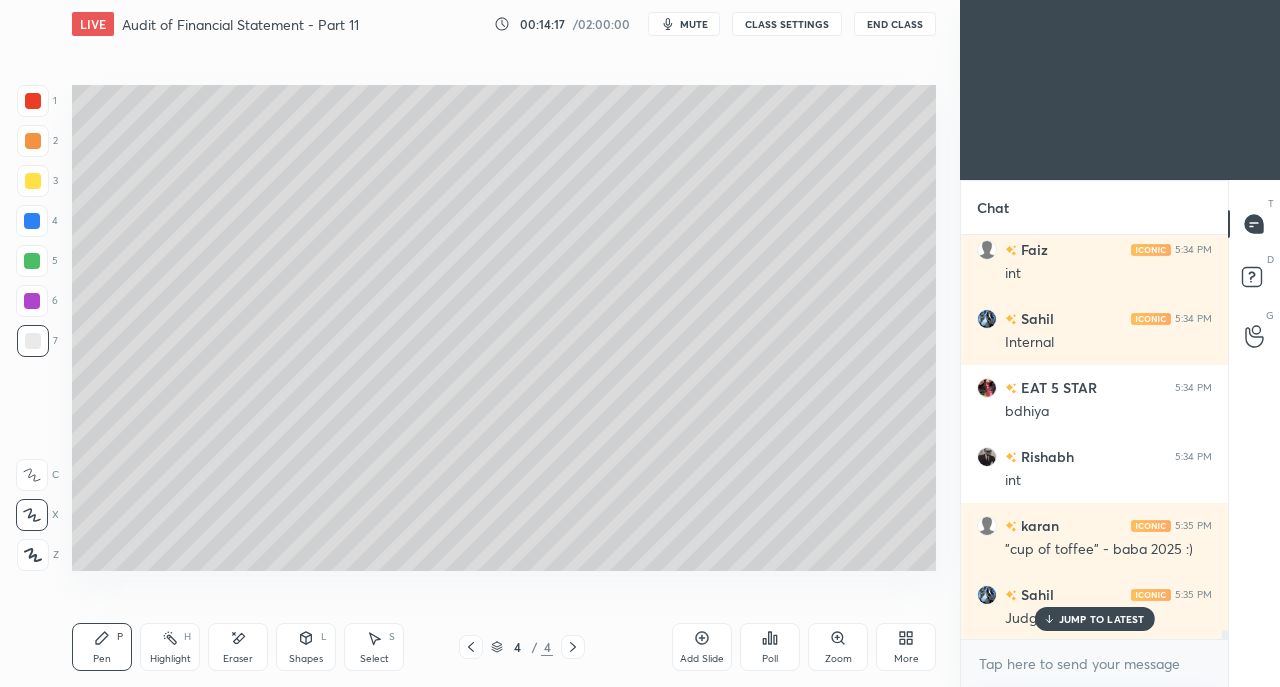 click at bounding box center (471, 647) 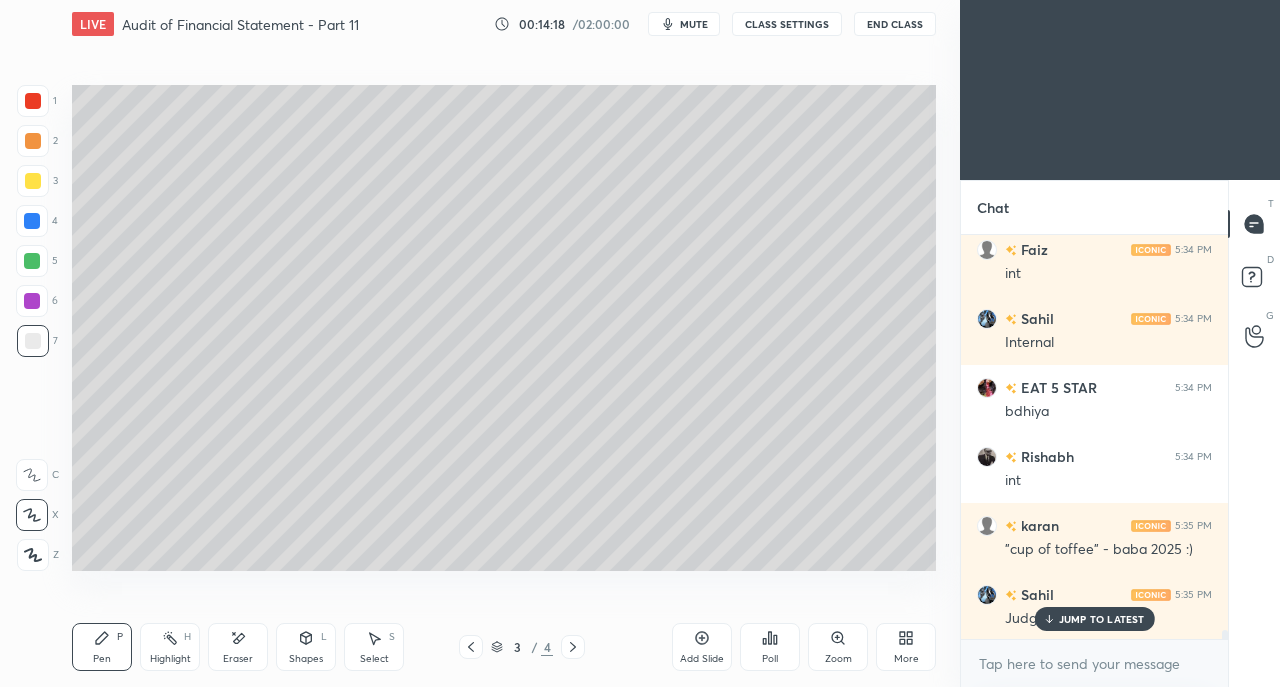 click 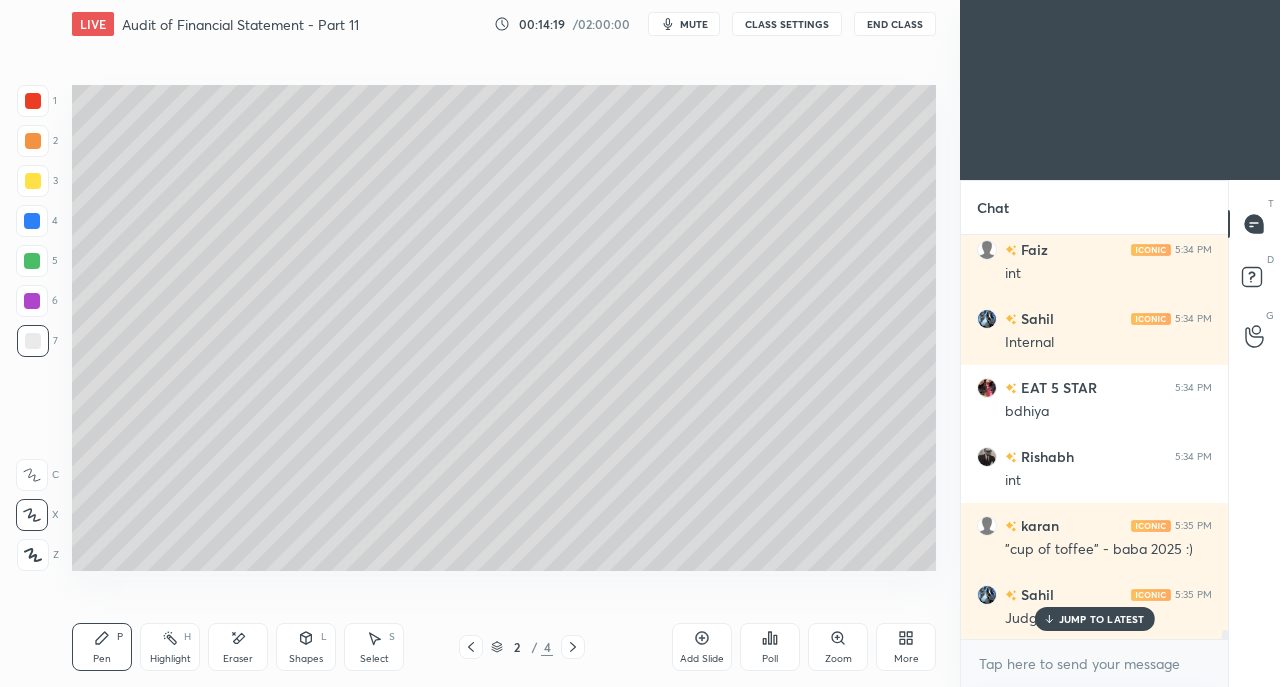click 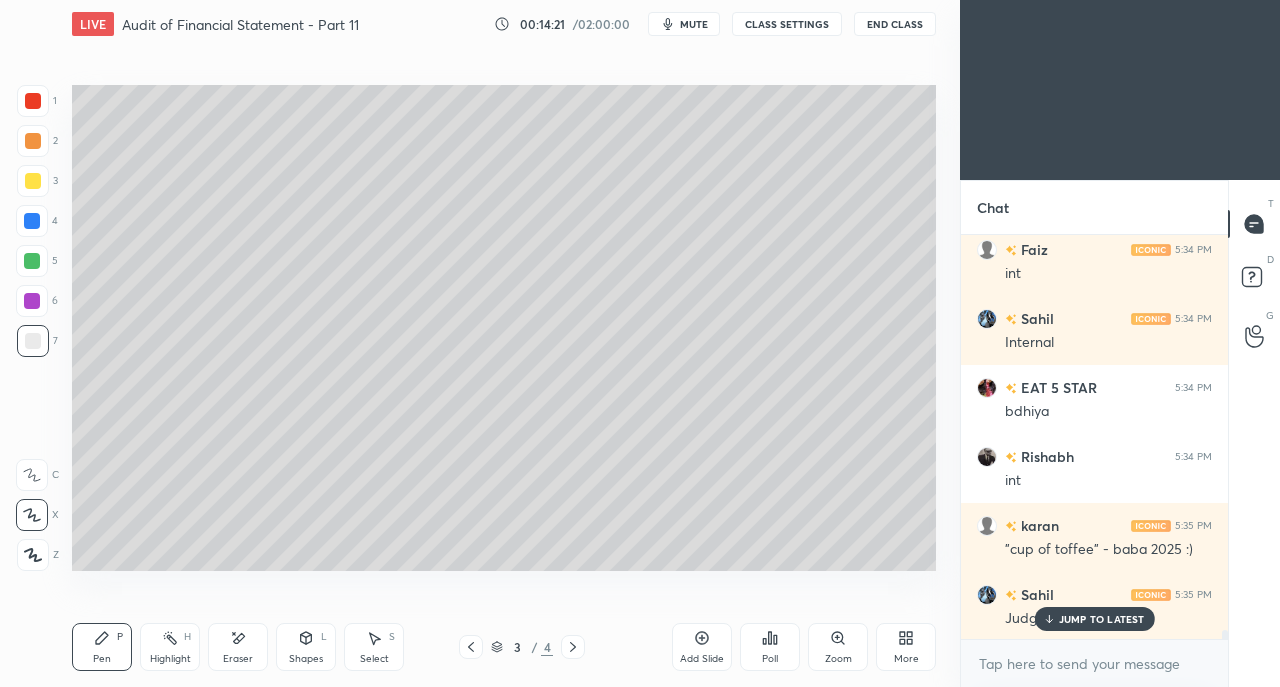 click 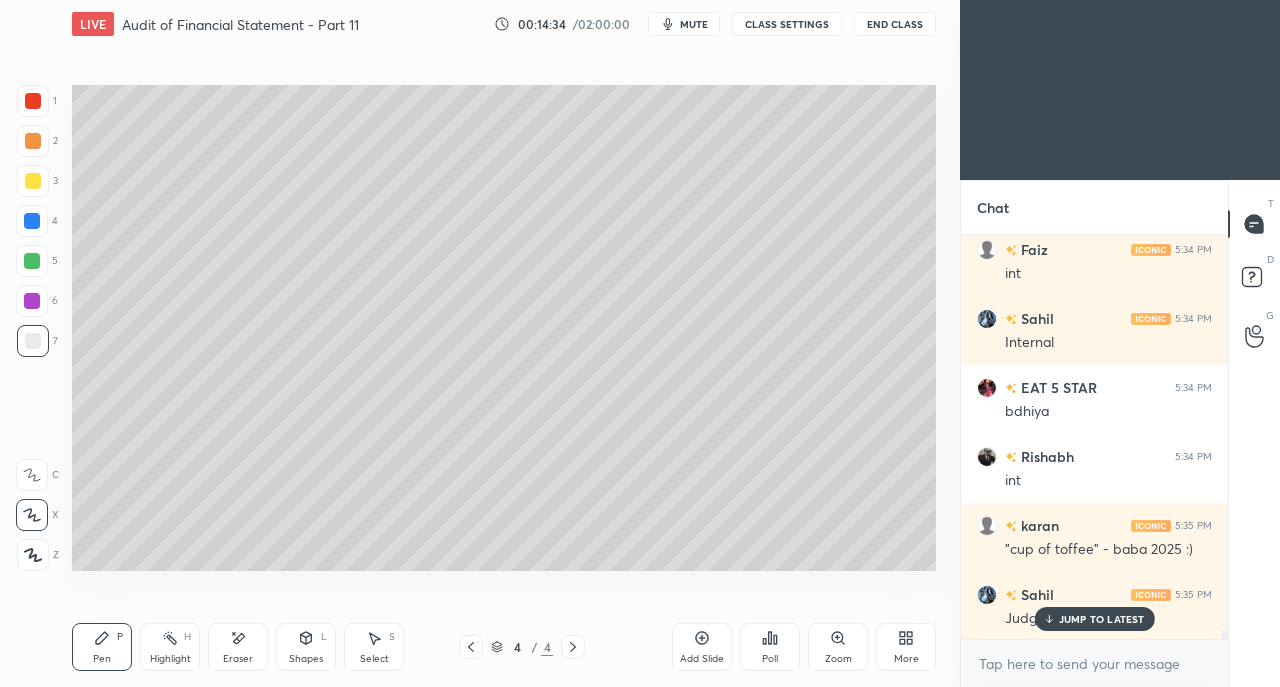 click at bounding box center (33, 181) 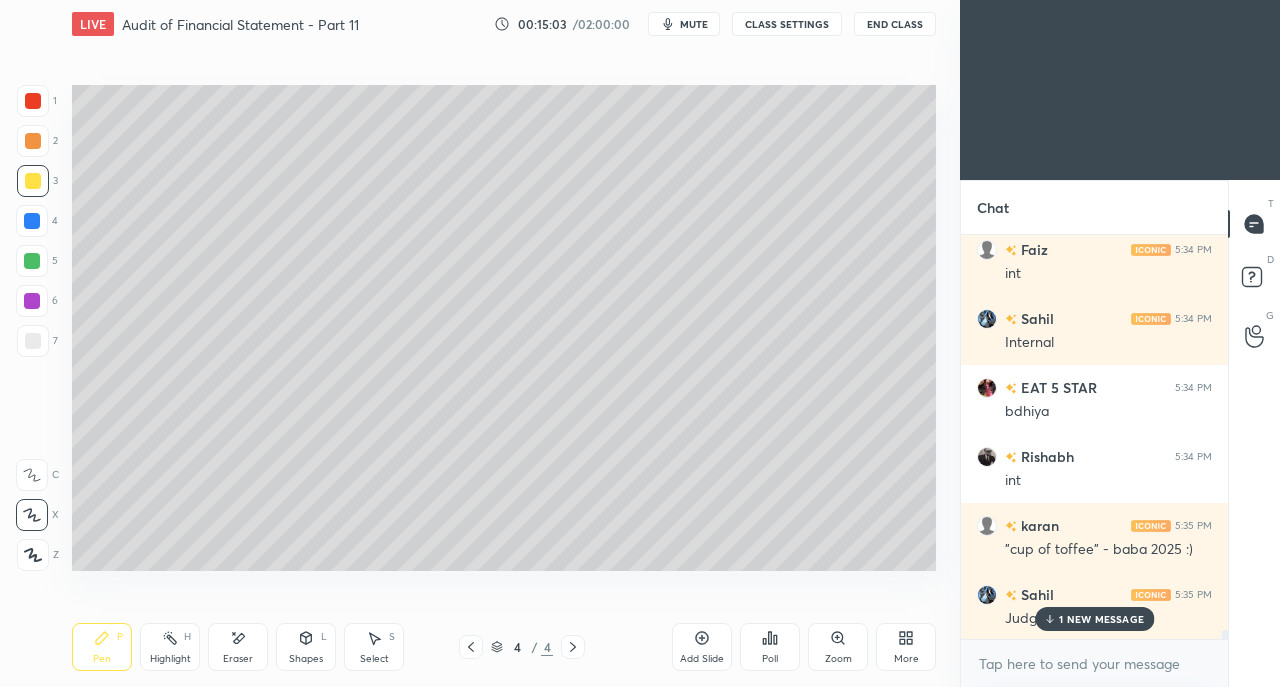 scroll, scrollTop: 17748, scrollLeft: 0, axis: vertical 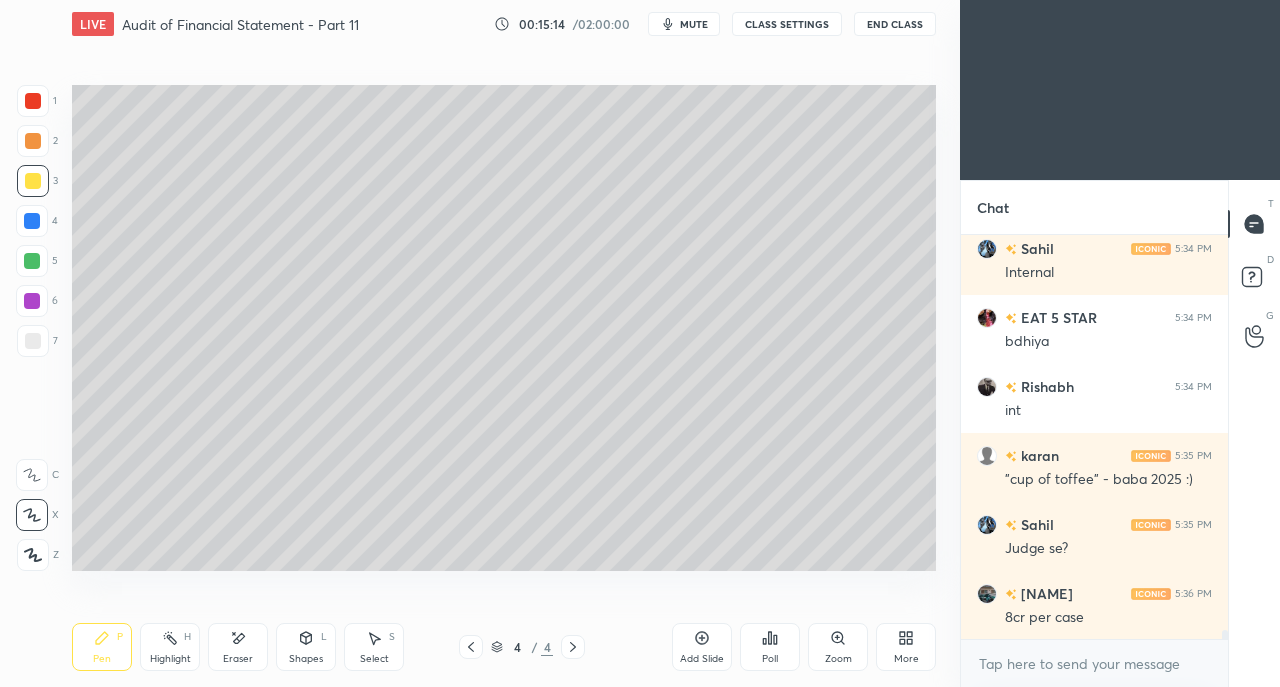 click 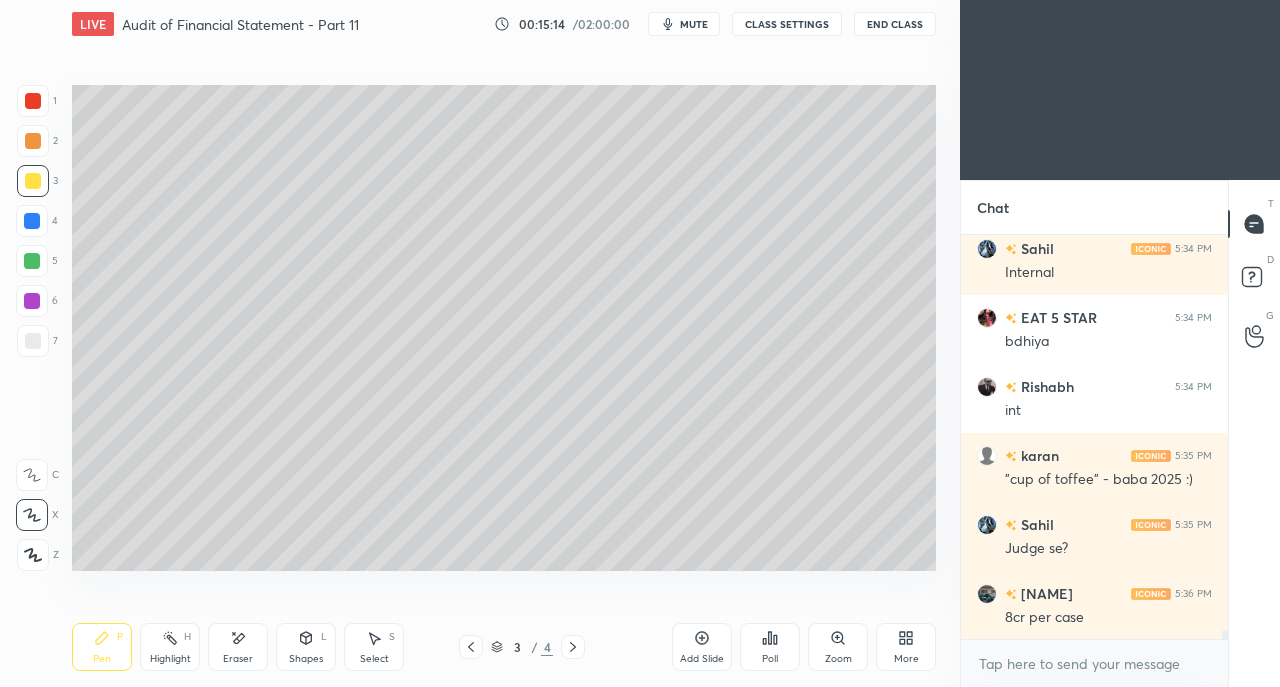 click 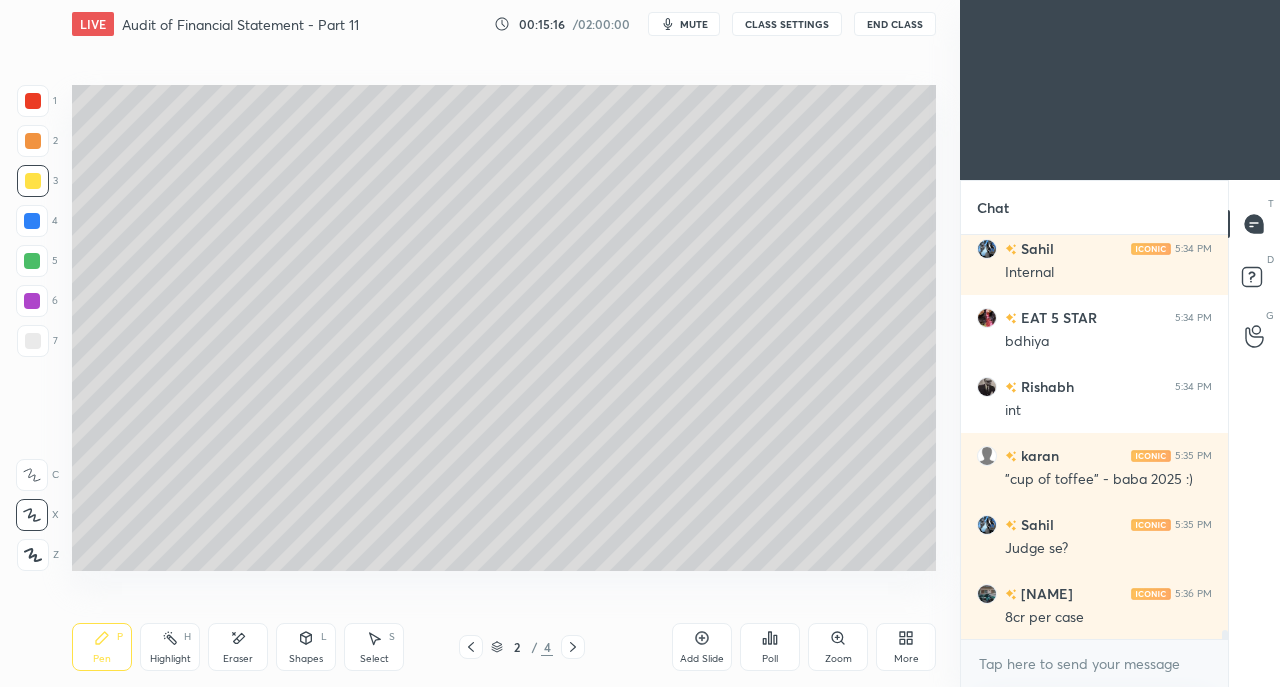 click at bounding box center (33, 341) 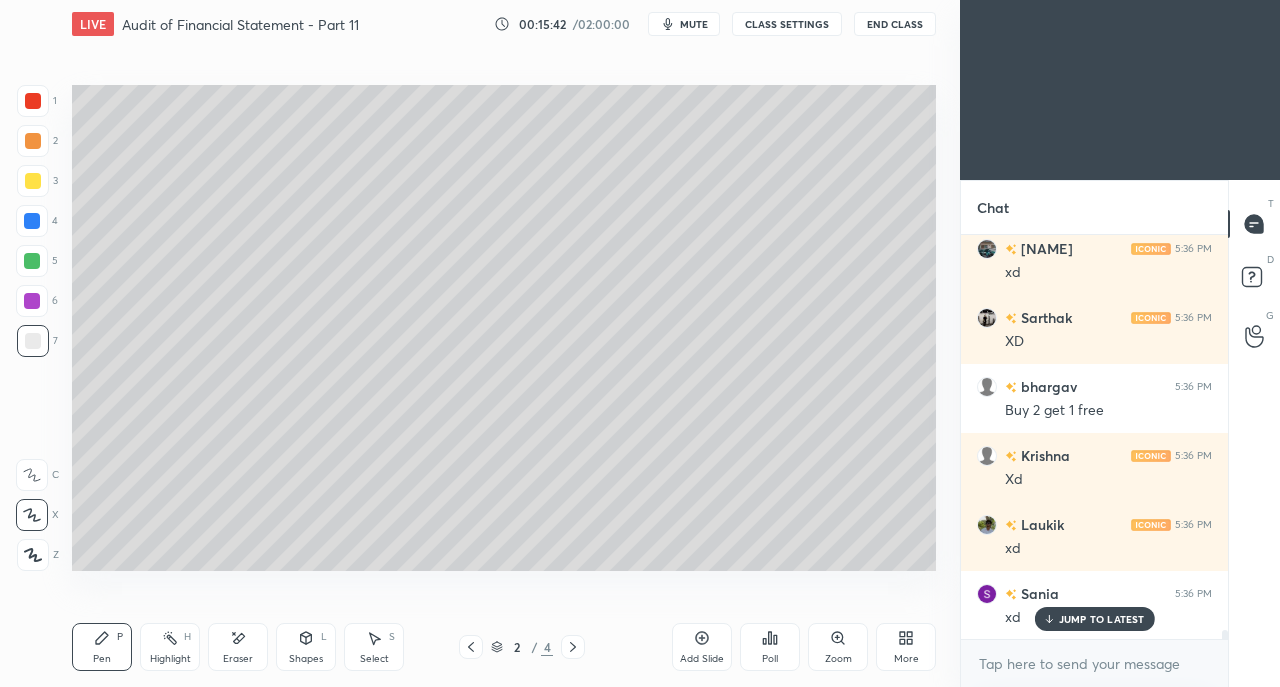 scroll, scrollTop: 18506, scrollLeft: 0, axis: vertical 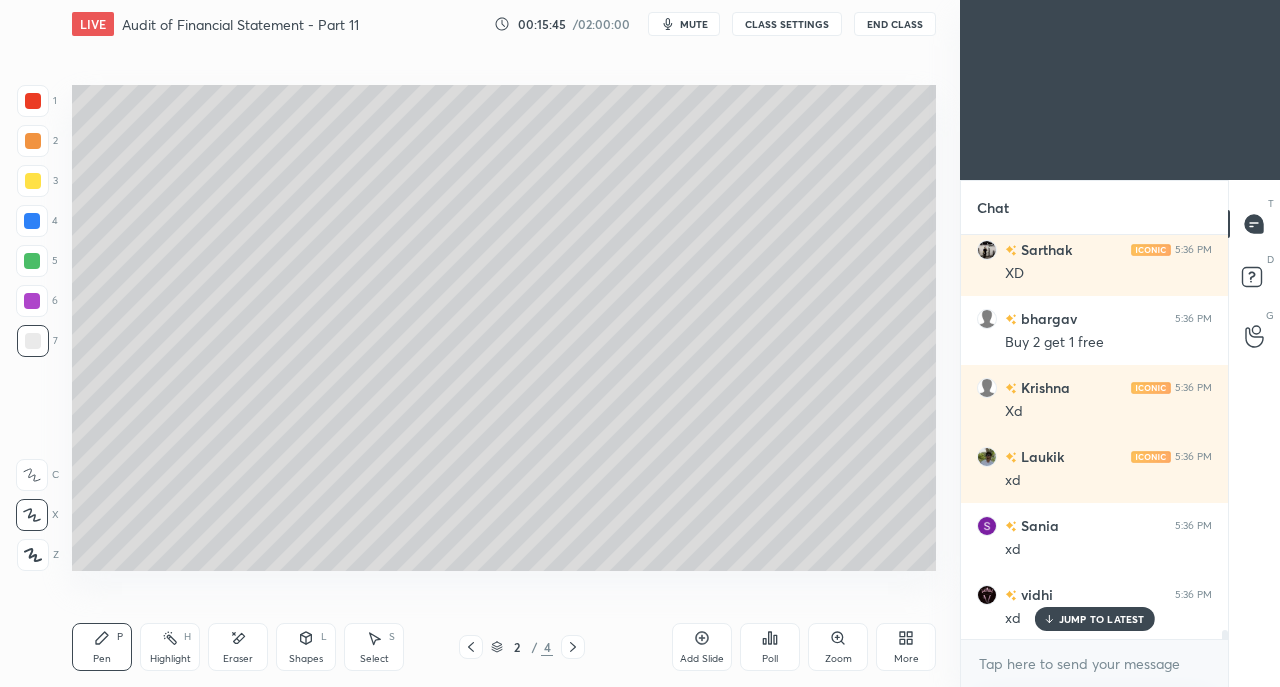 click at bounding box center (32, 221) 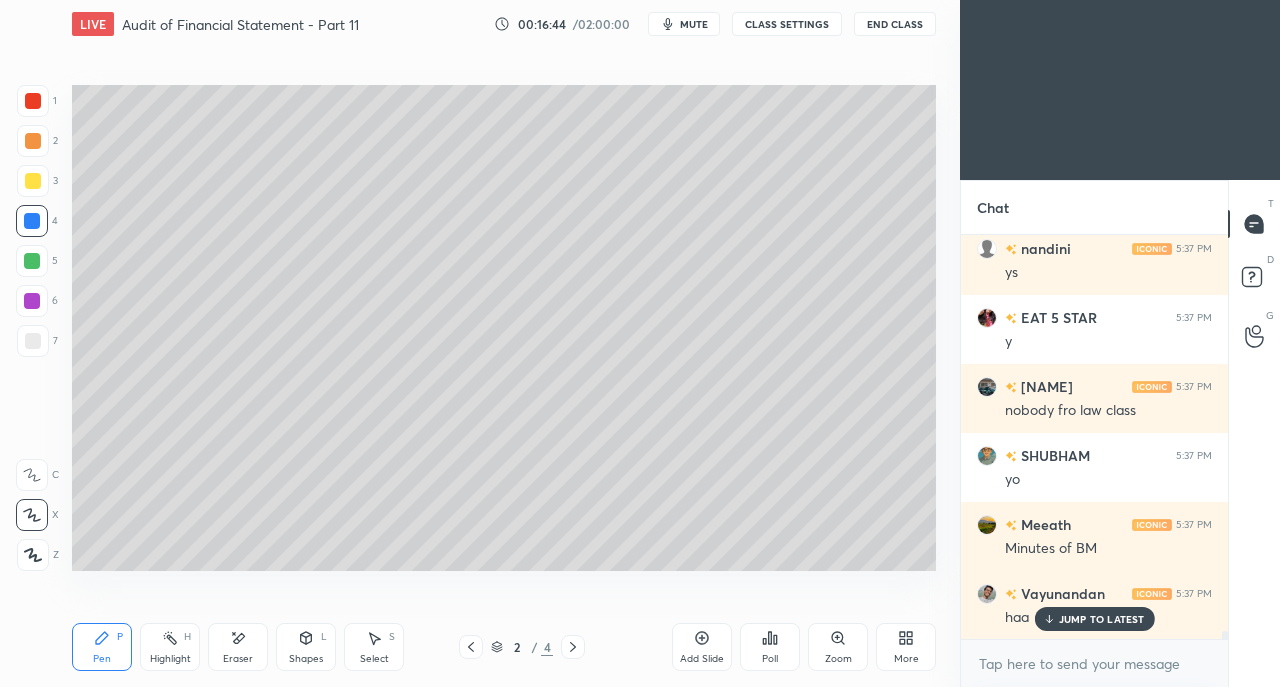scroll, scrollTop: 21044, scrollLeft: 0, axis: vertical 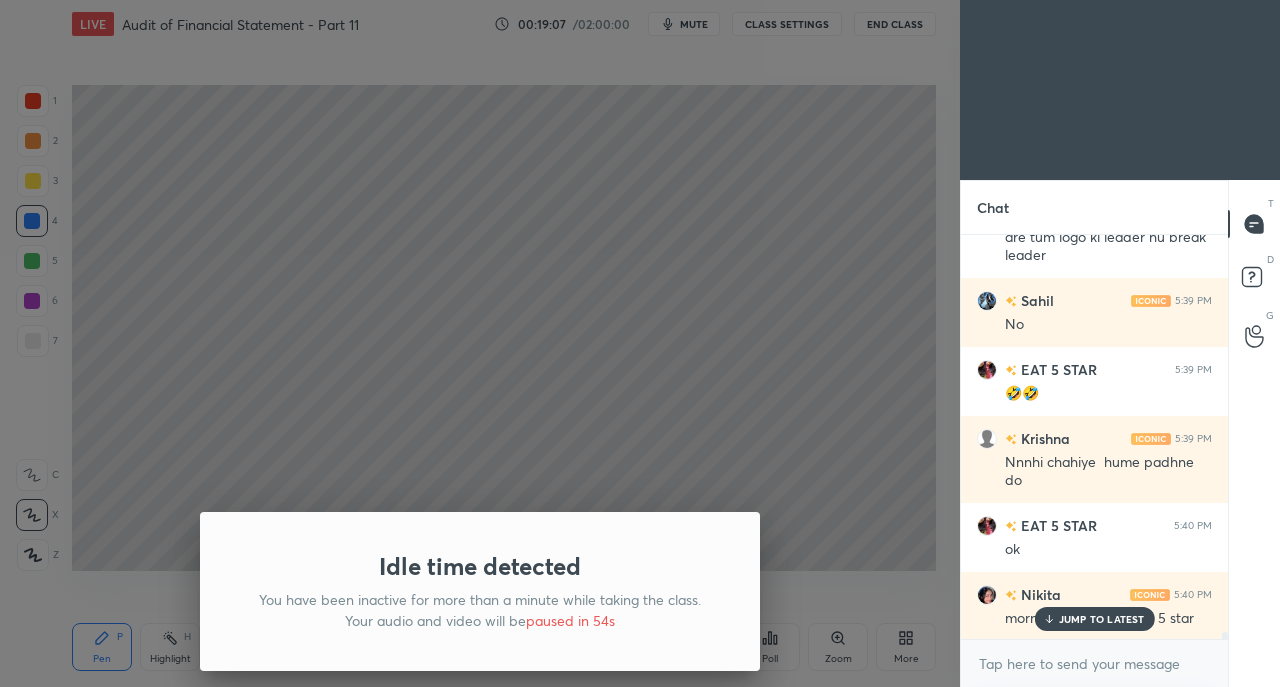 click on "JUMP TO LATEST" at bounding box center (1102, 619) 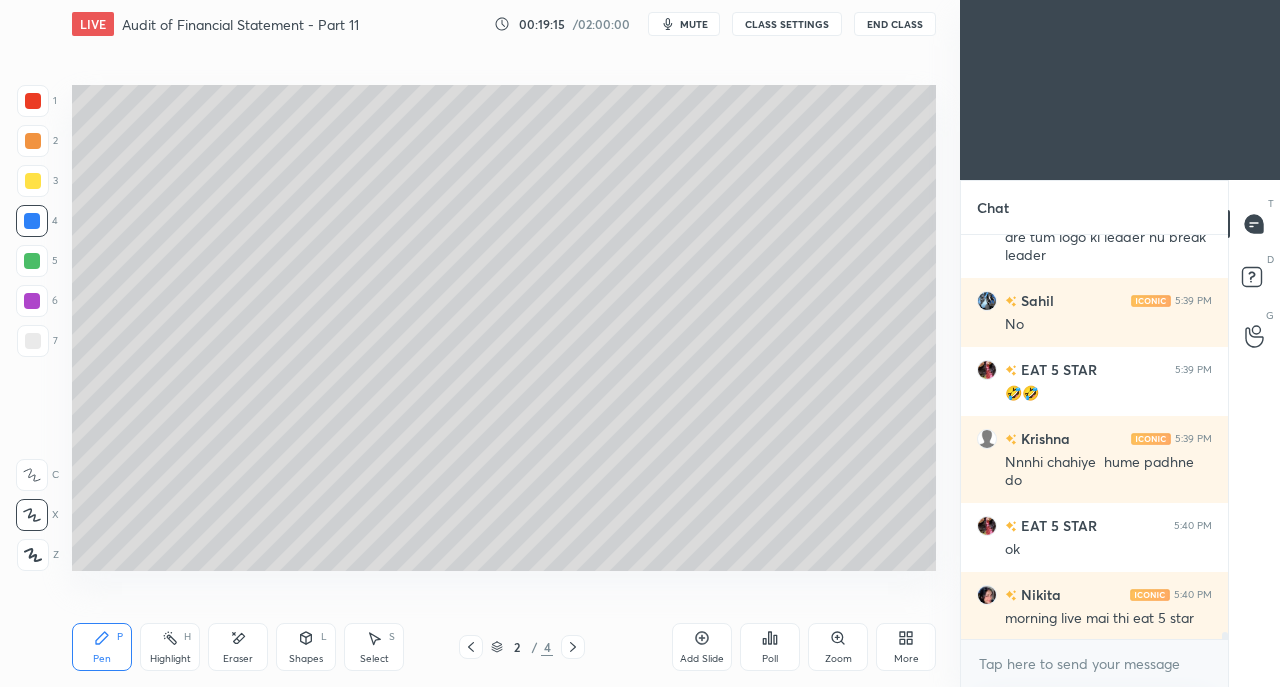click at bounding box center (33, 181) 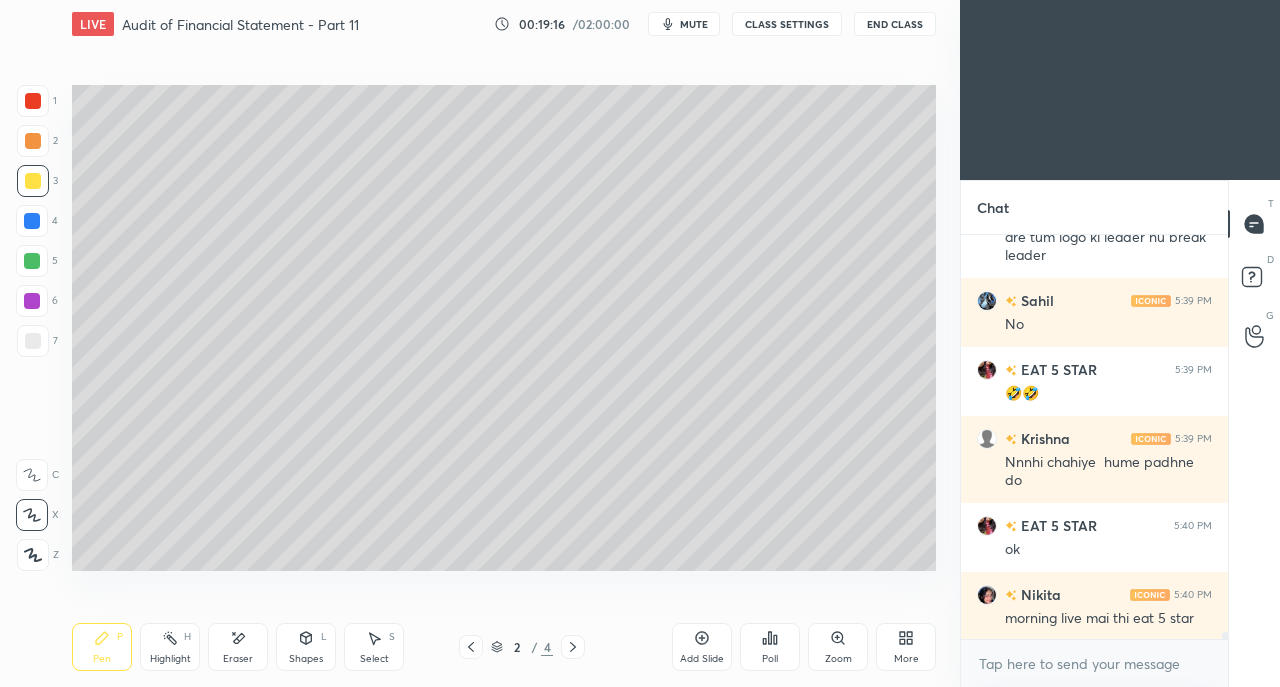 click at bounding box center [33, 101] 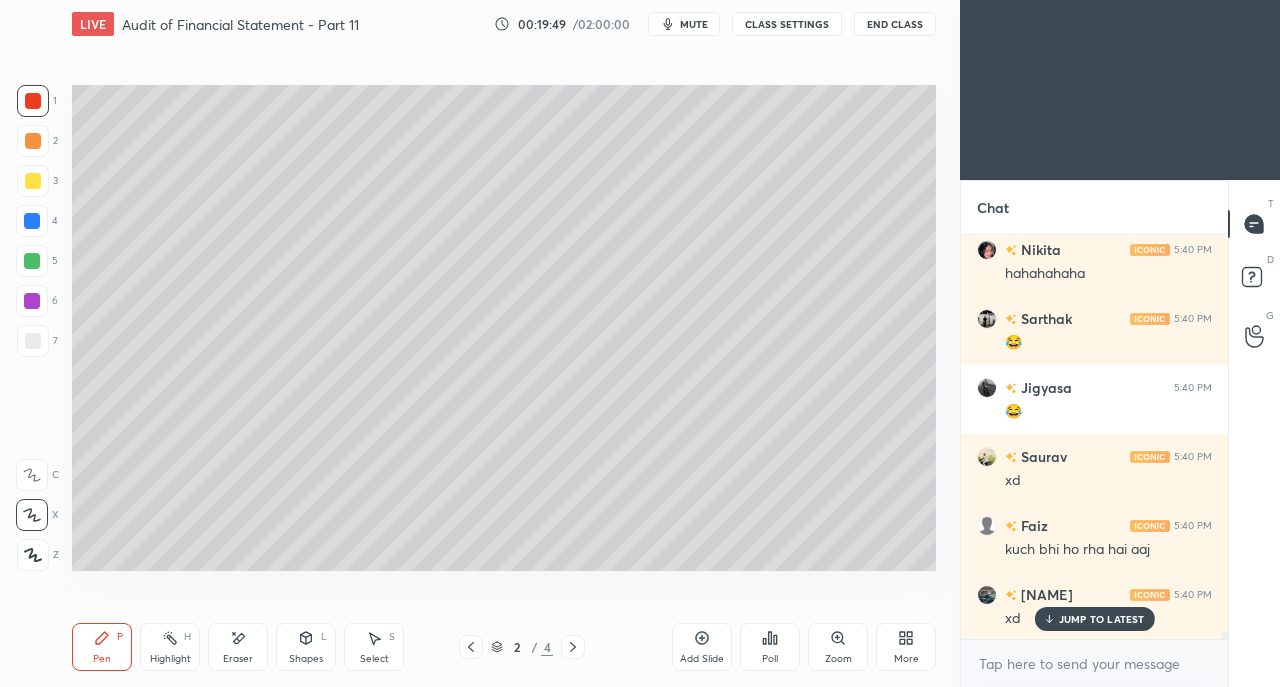scroll, scrollTop: 23828, scrollLeft: 0, axis: vertical 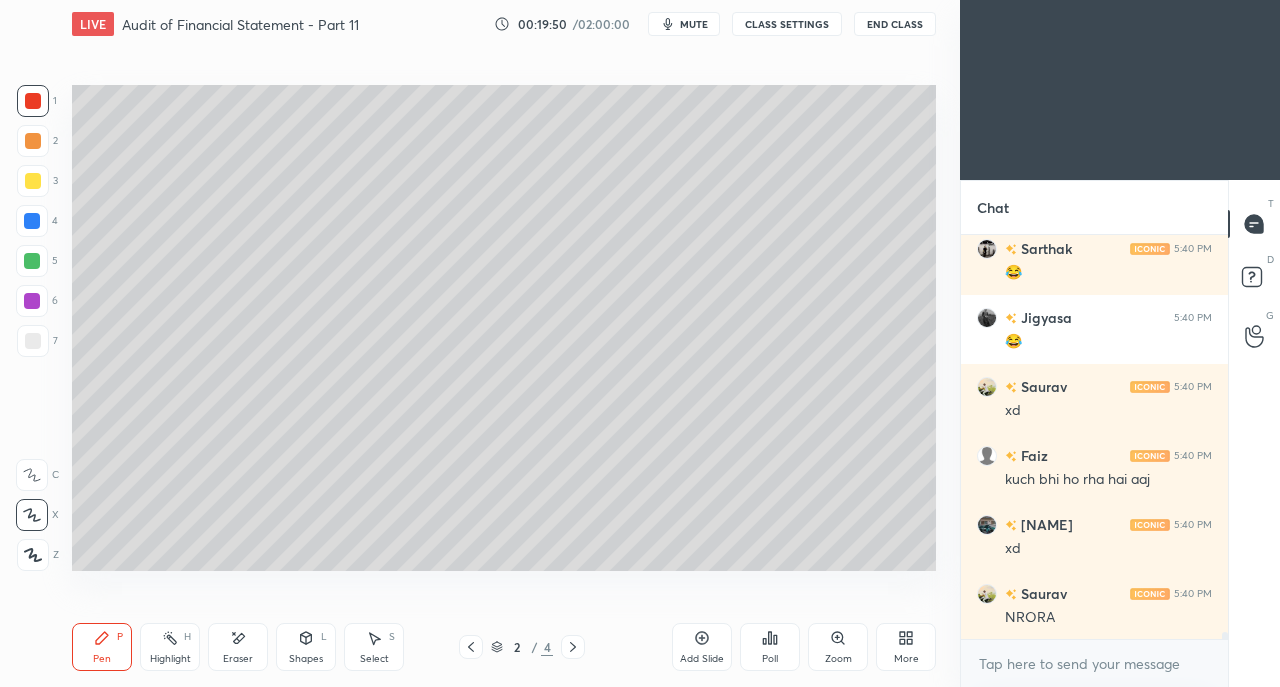 click 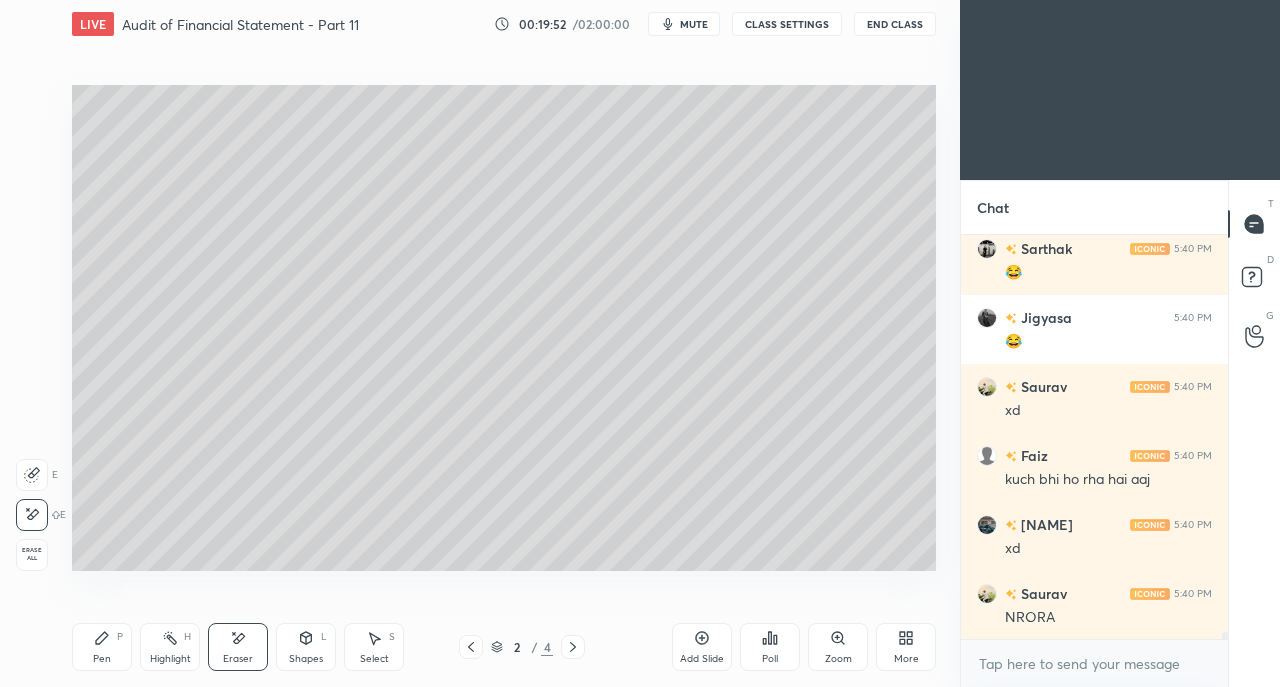 click on "Pen P" at bounding box center (102, 647) 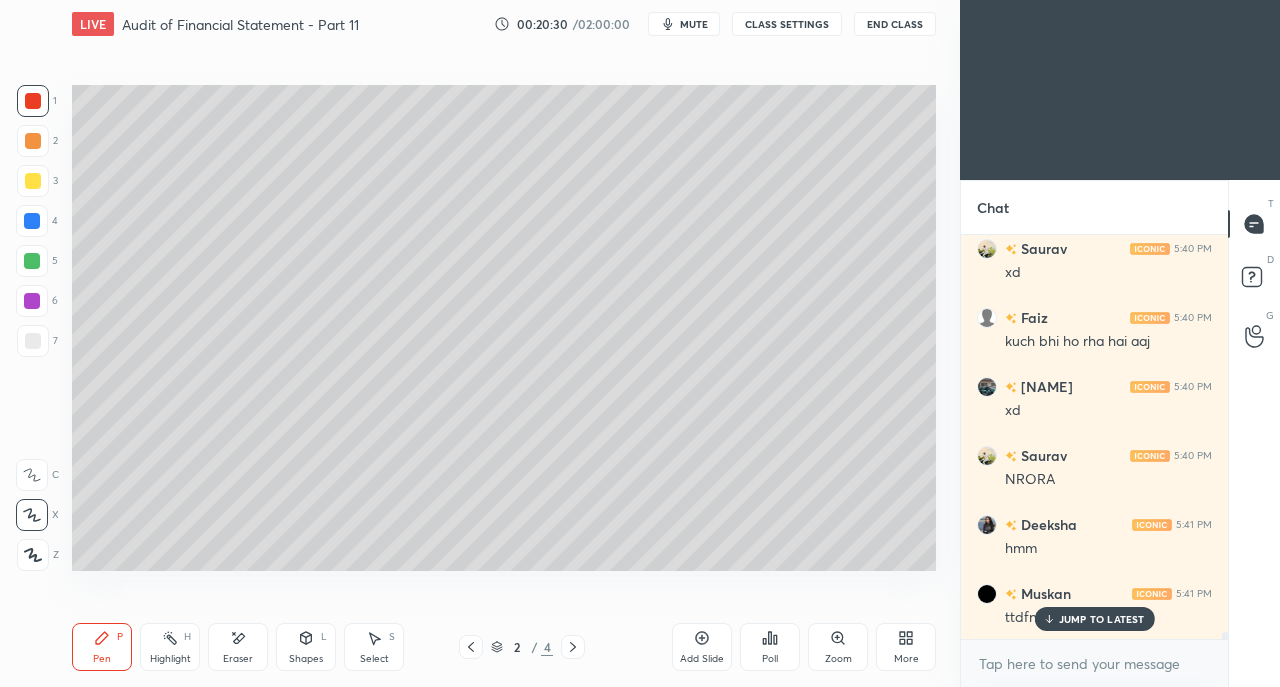 scroll, scrollTop: 24052, scrollLeft: 0, axis: vertical 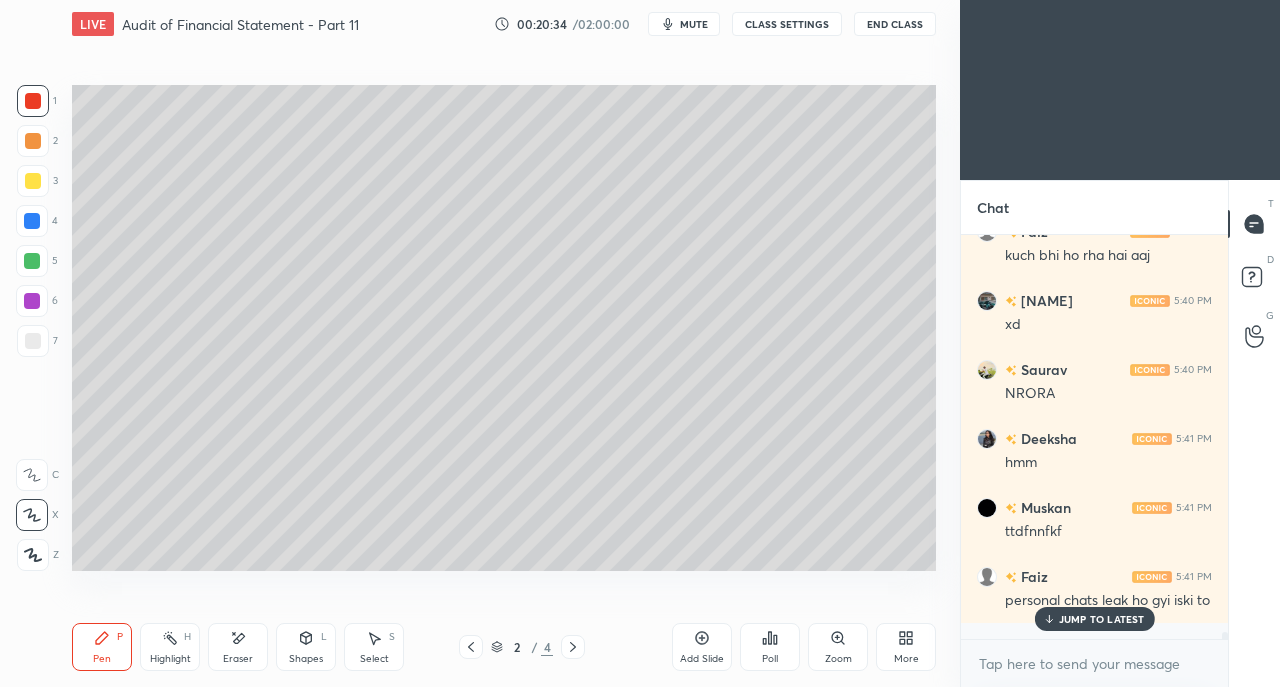 click at bounding box center (33, 181) 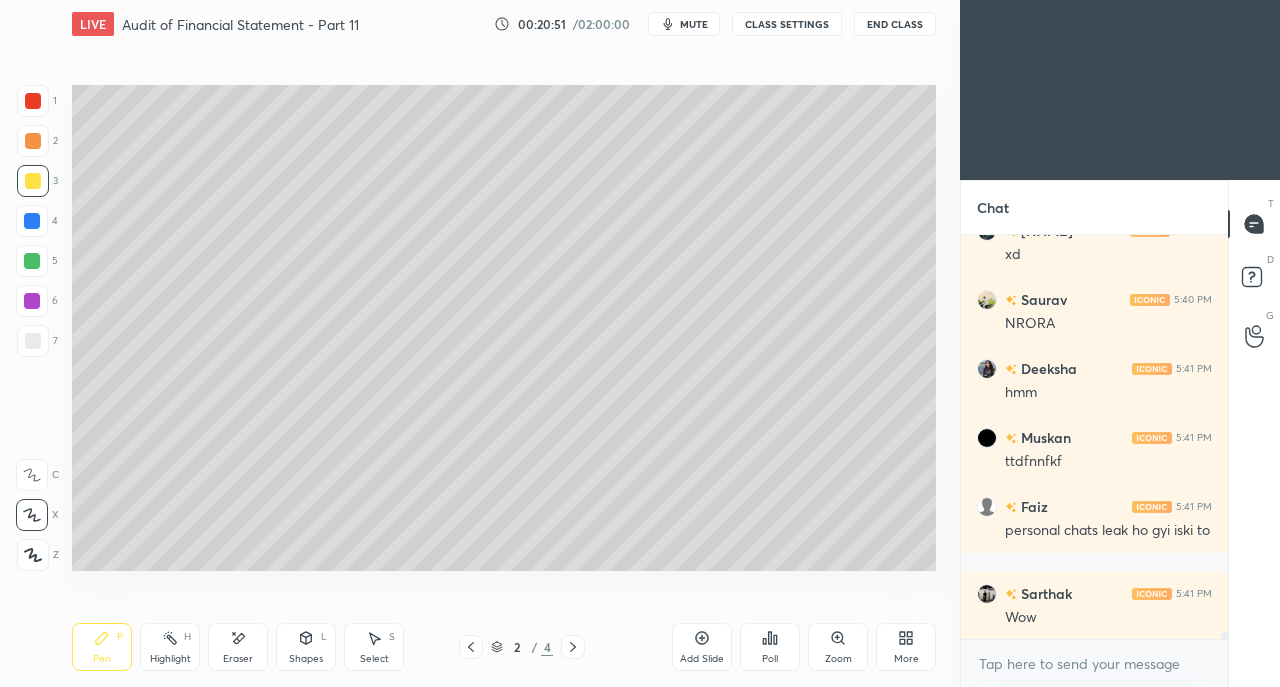 scroll, scrollTop: 24190, scrollLeft: 0, axis: vertical 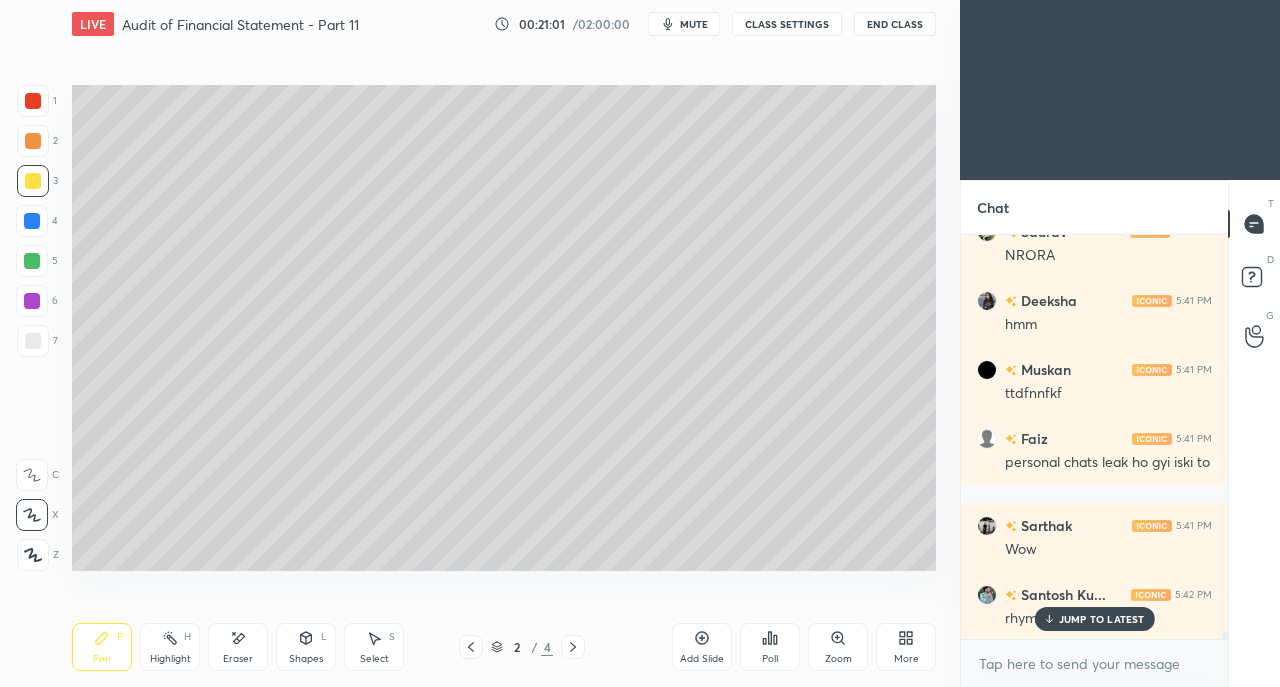click on "Eraser" at bounding box center [238, 647] 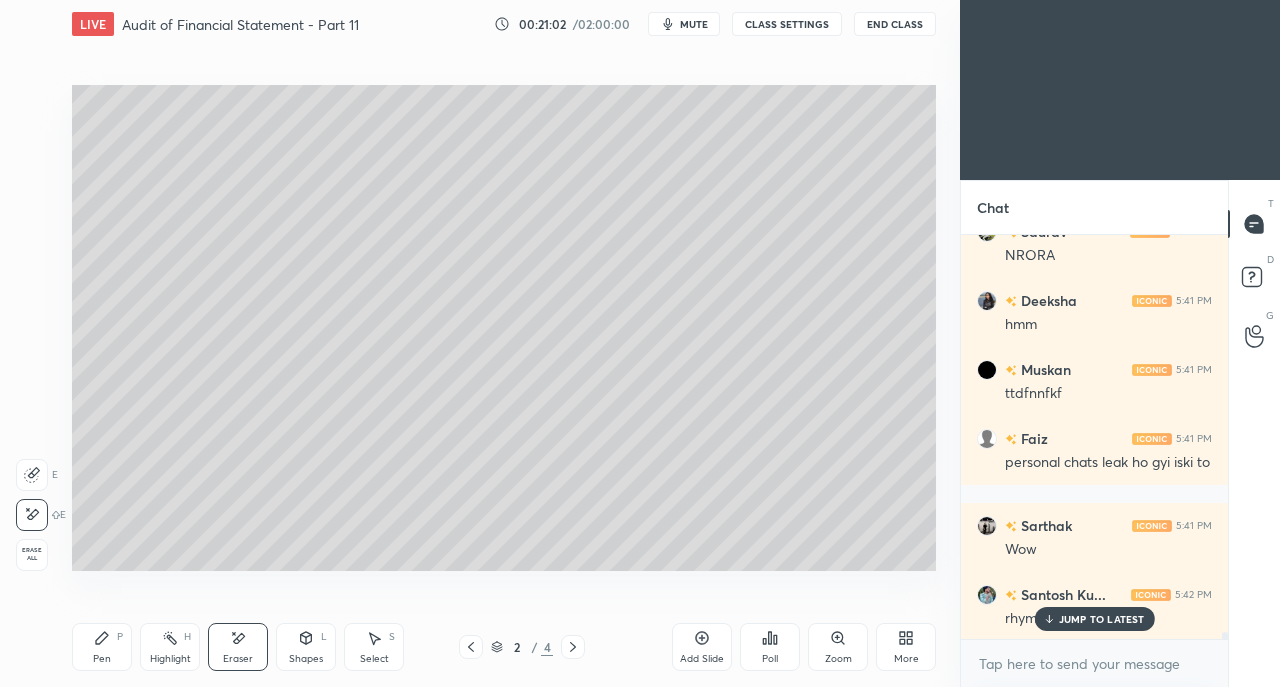 click on "Pen" at bounding box center [102, 659] 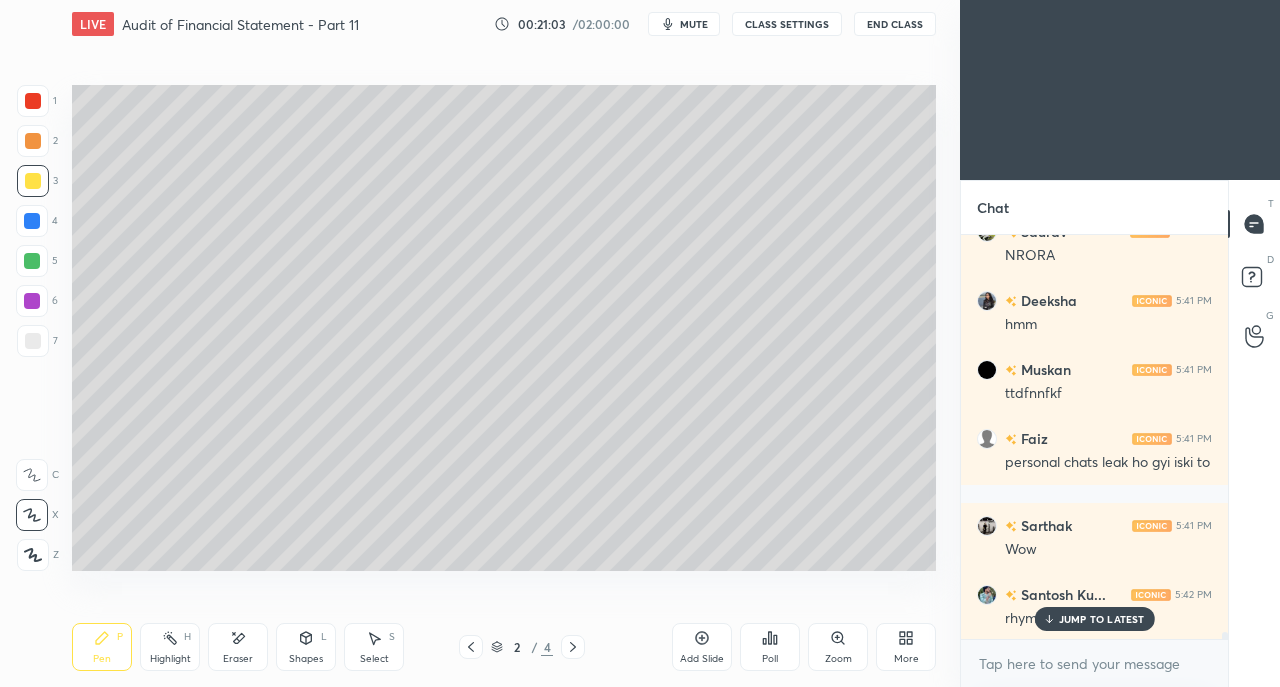 click at bounding box center (33, 341) 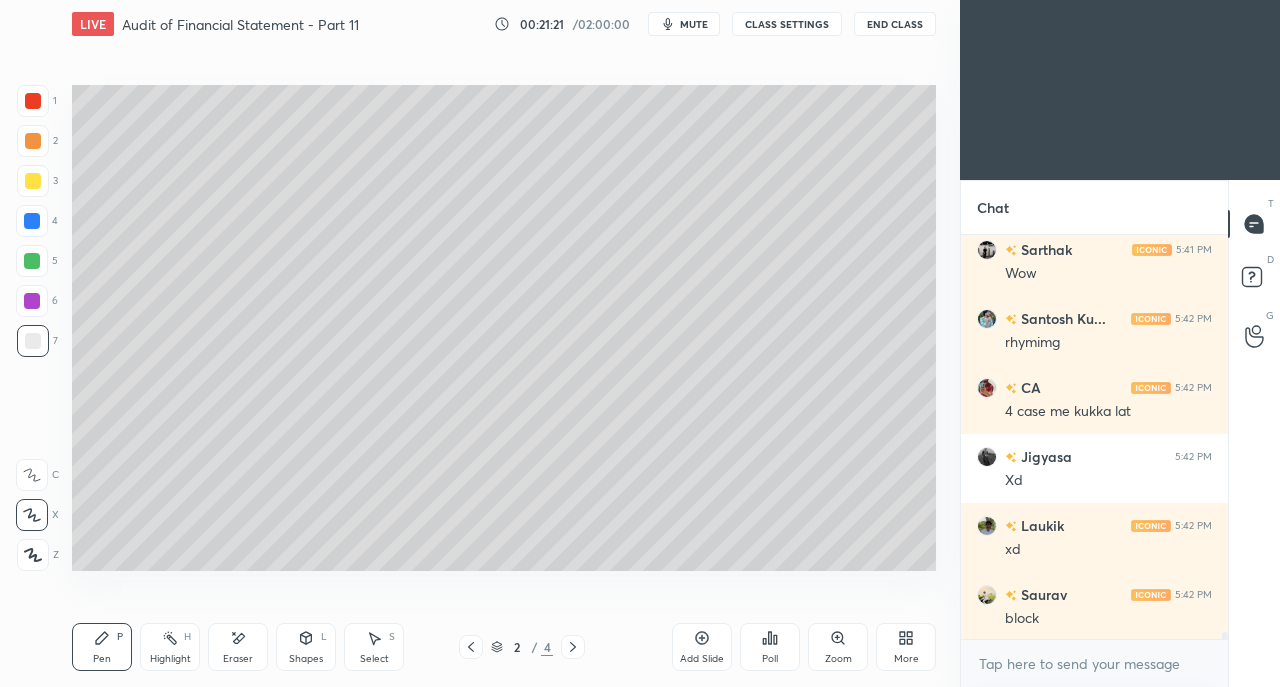 scroll, scrollTop: 24554, scrollLeft: 0, axis: vertical 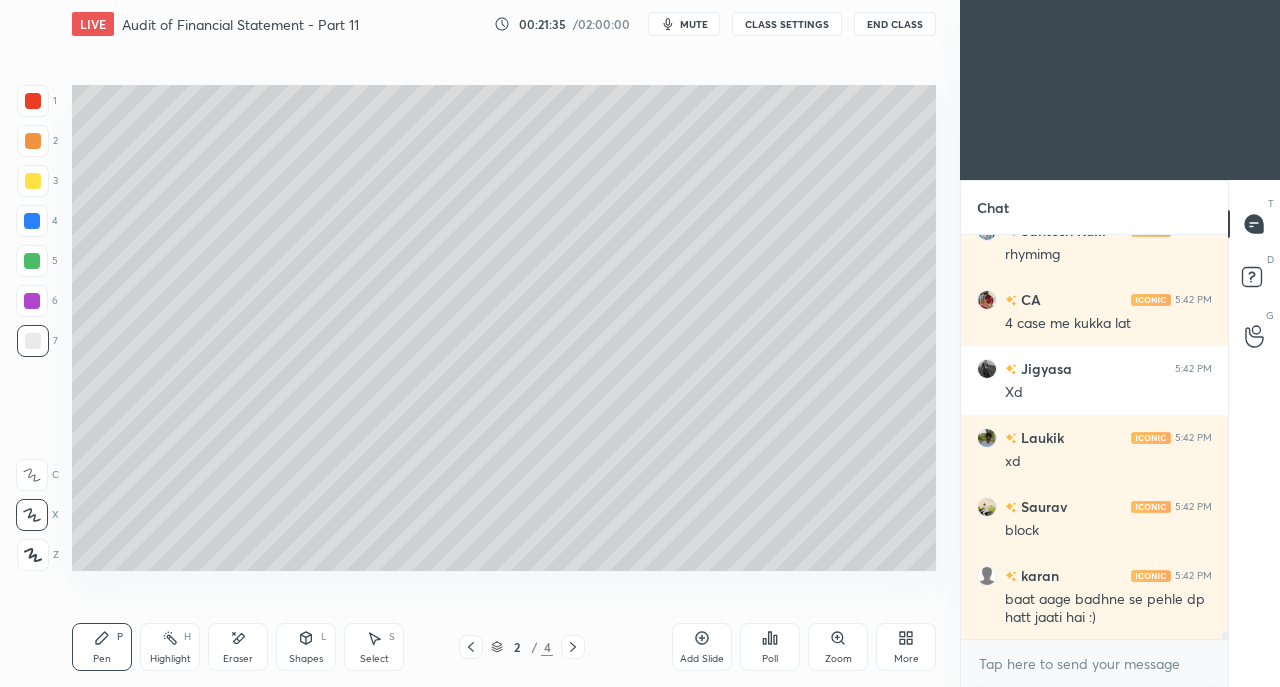 click on "Shapes L" at bounding box center [306, 647] 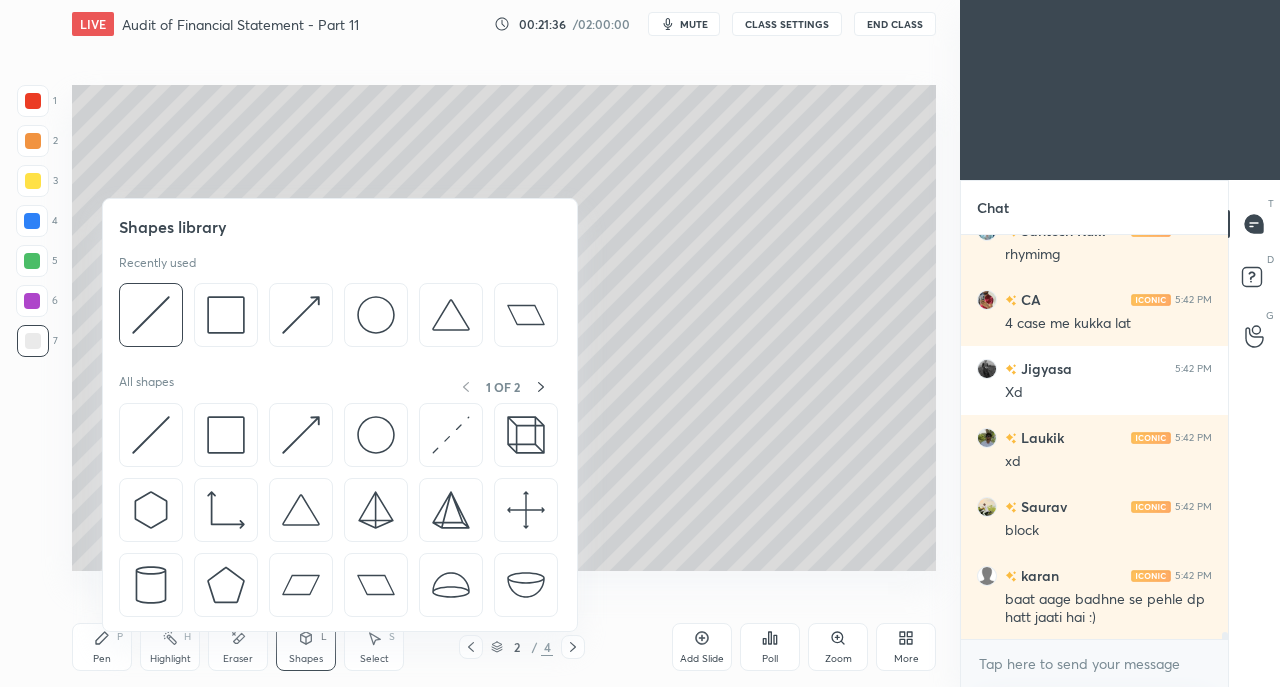 click at bounding box center [151, 315] 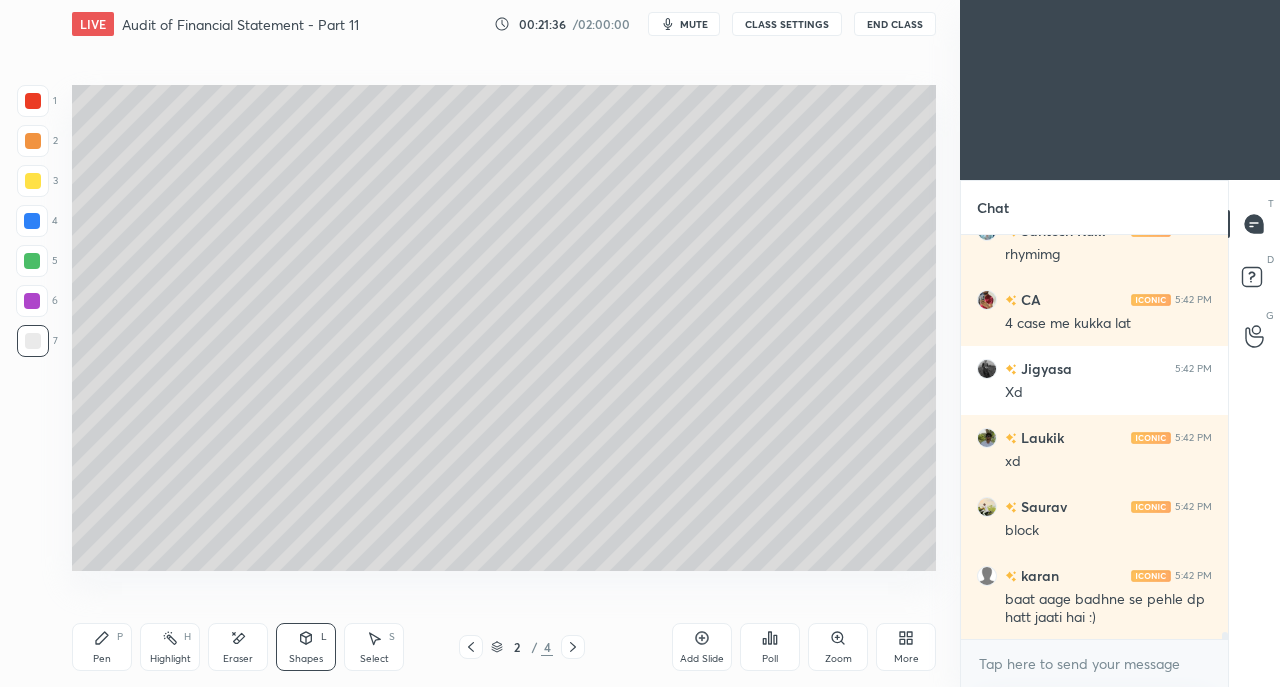 click at bounding box center (33, 181) 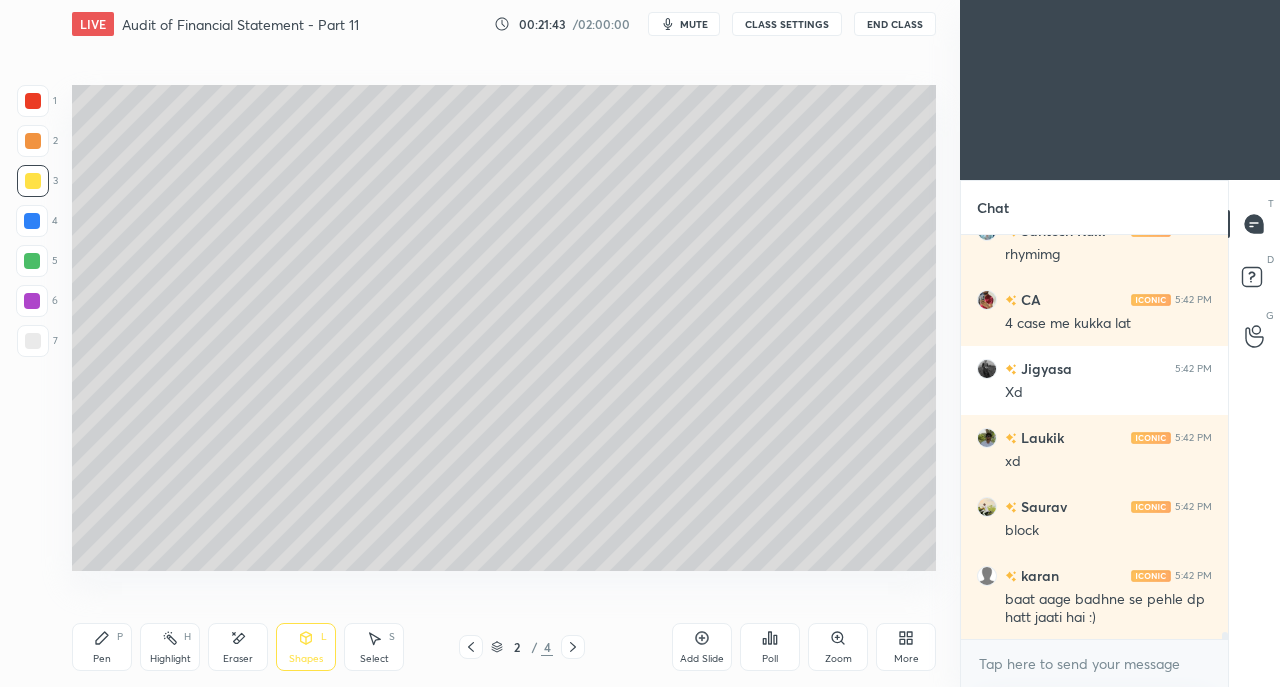 click on "Eraser" at bounding box center (238, 647) 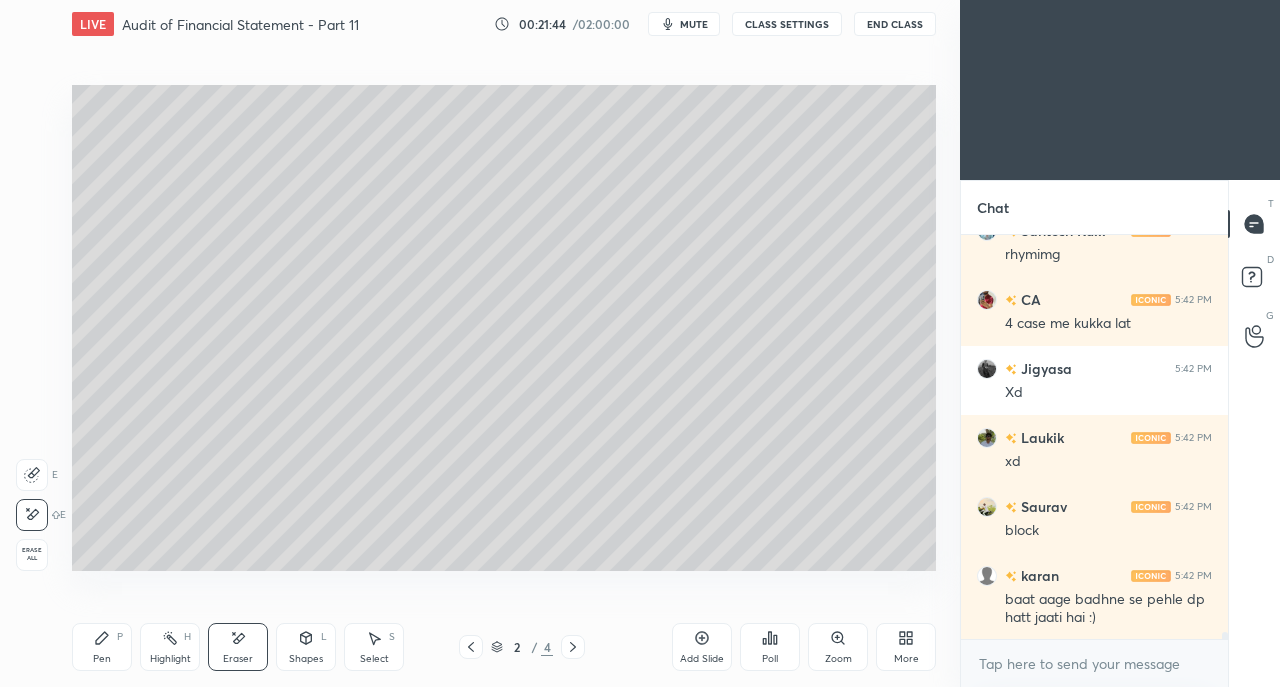 click 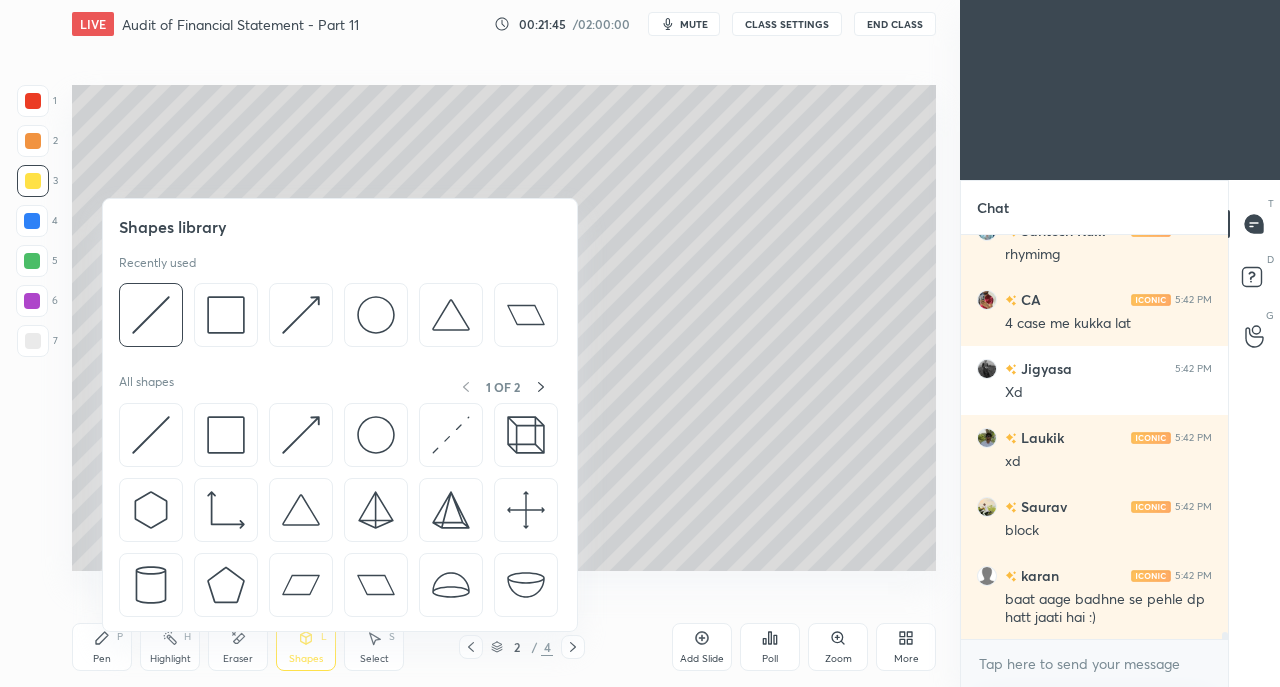 click at bounding box center (151, 435) 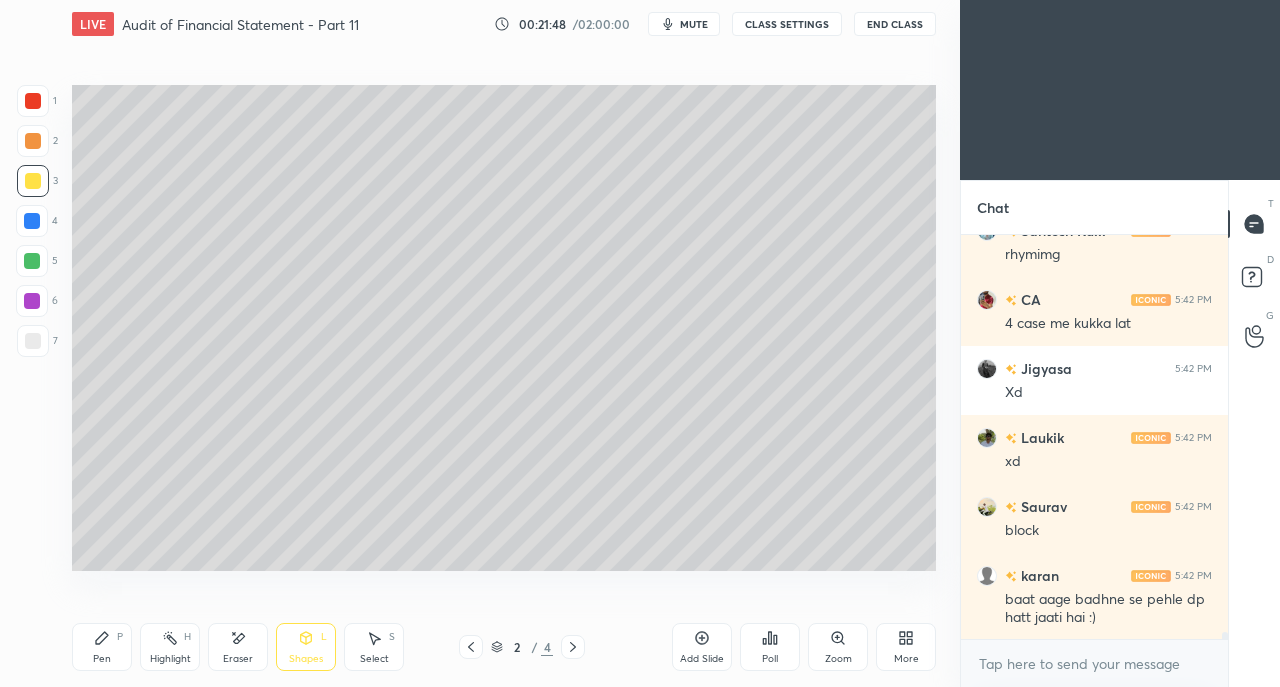 scroll, scrollTop: 24622, scrollLeft: 0, axis: vertical 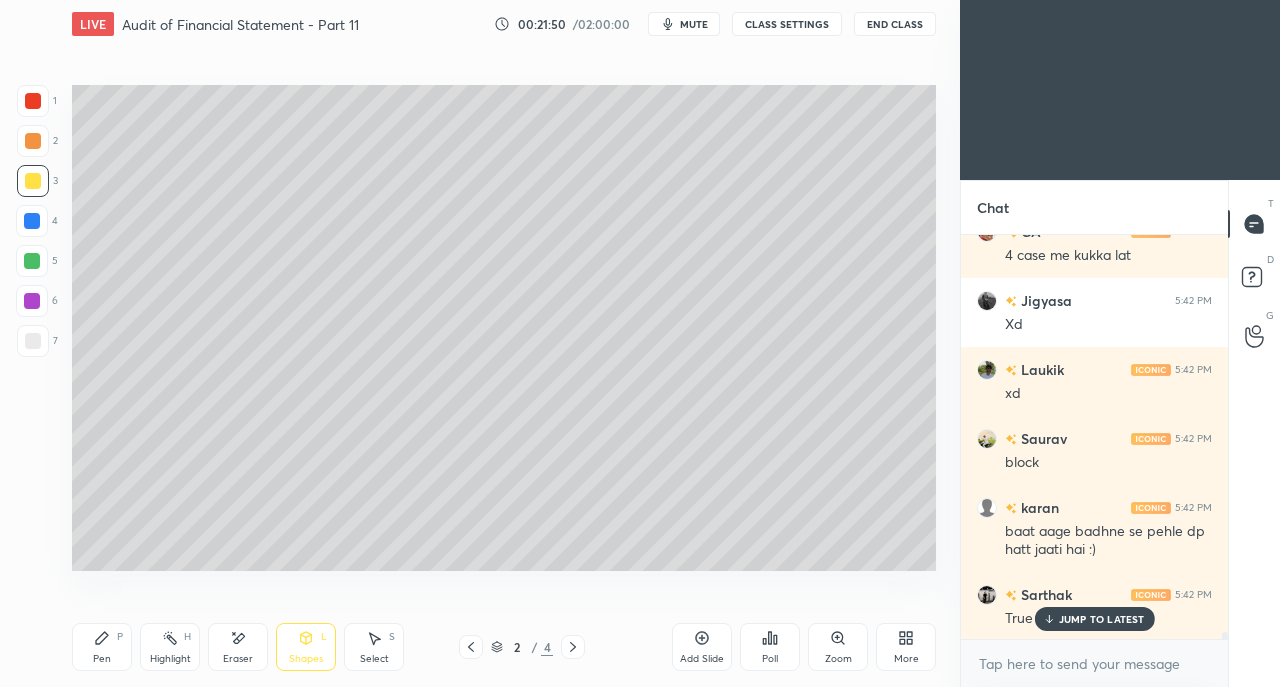 click on "JUMP TO LATEST" at bounding box center (1102, 619) 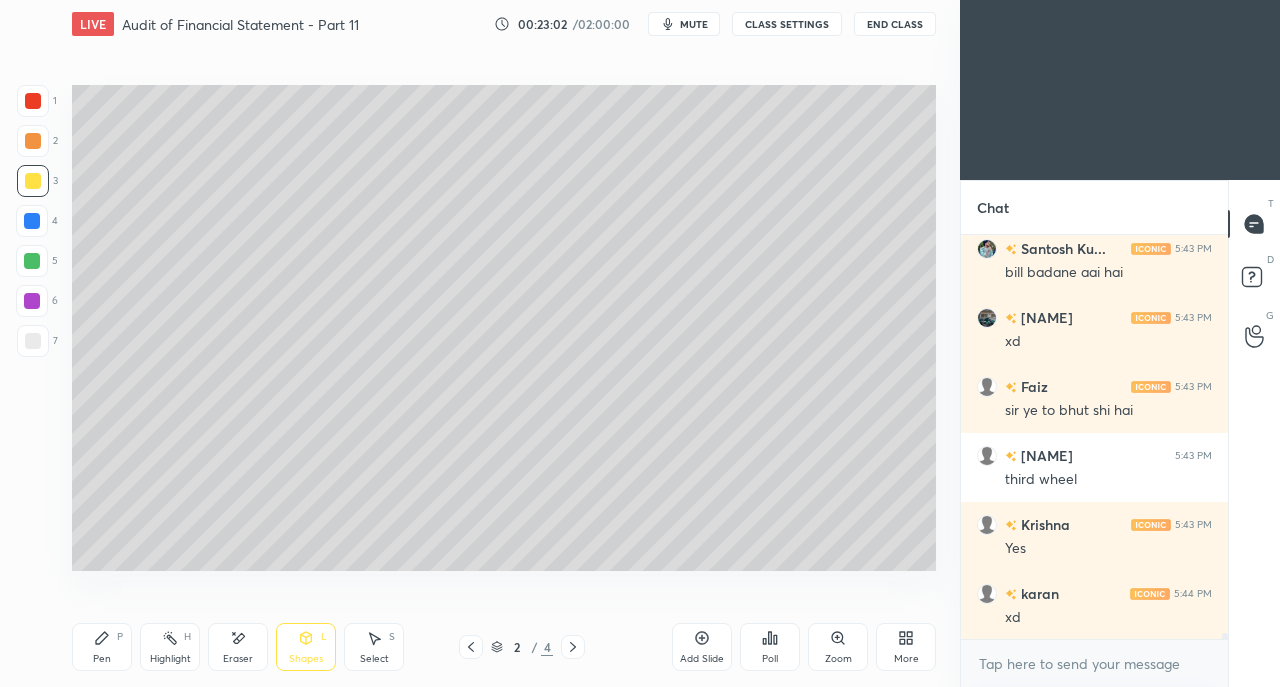 scroll, scrollTop: 25588, scrollLeft: 0, axis: vertical 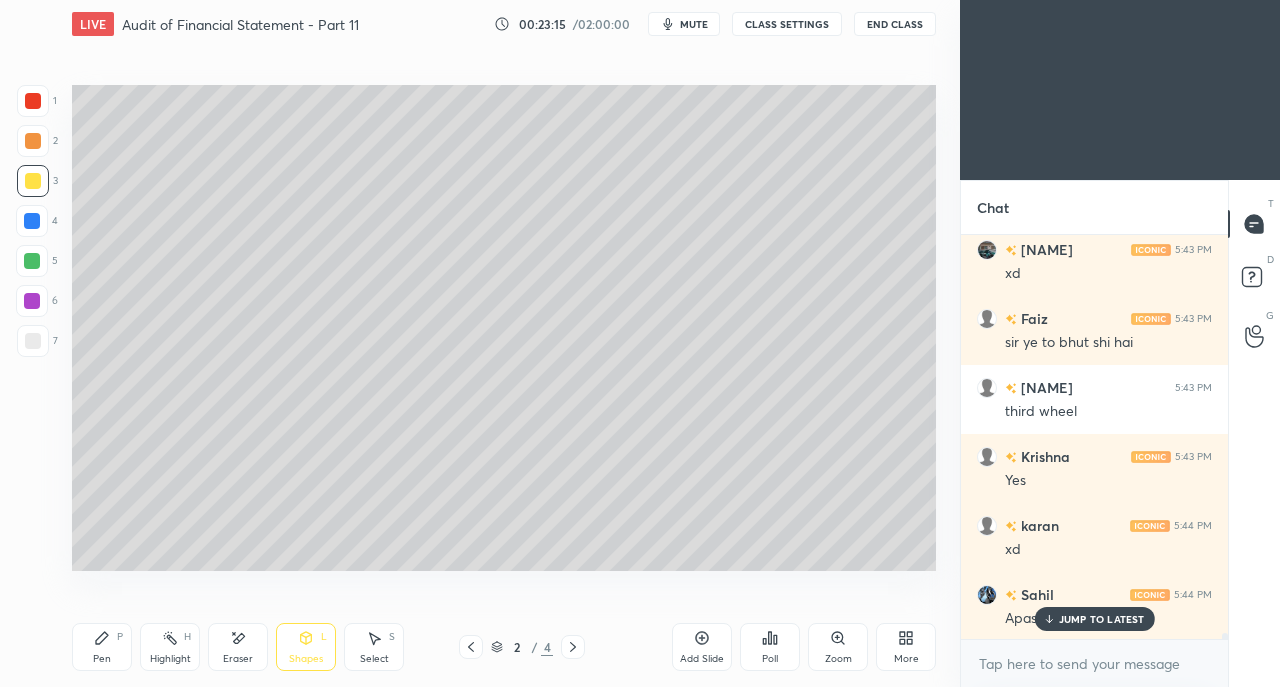 click on "JUMP TO LATEST" at bounding box center (1102, 619) 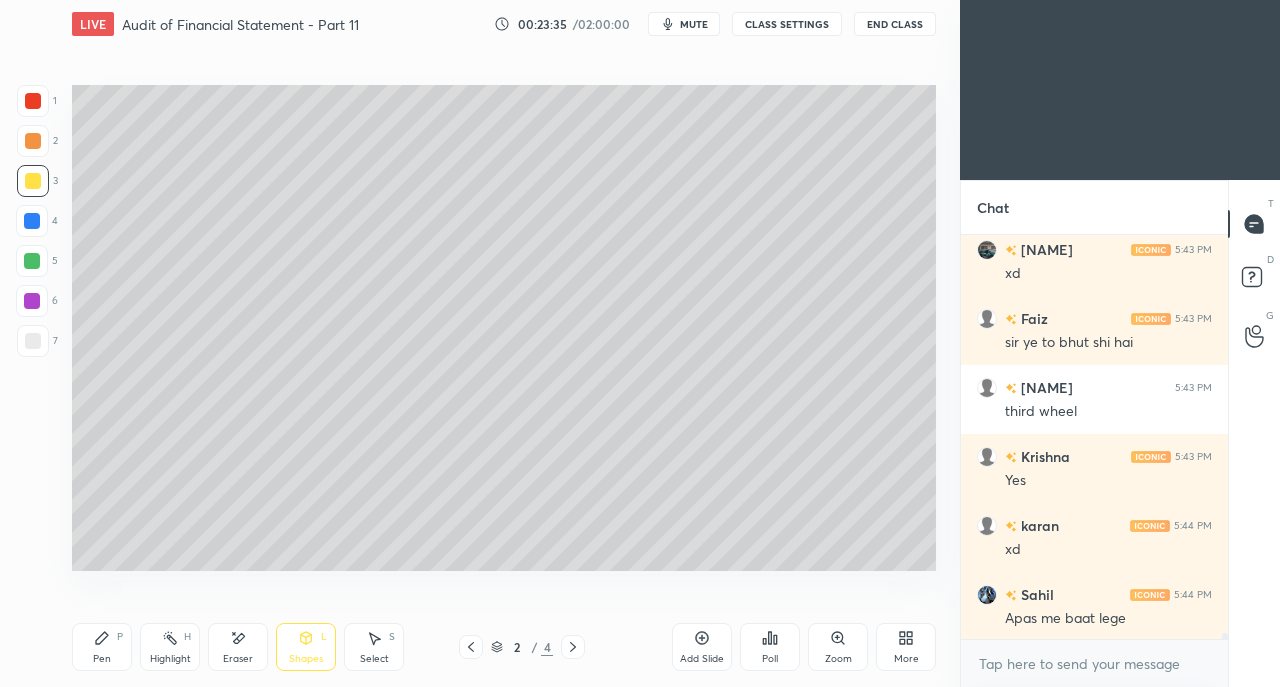 click at bounding box center [33, 341] 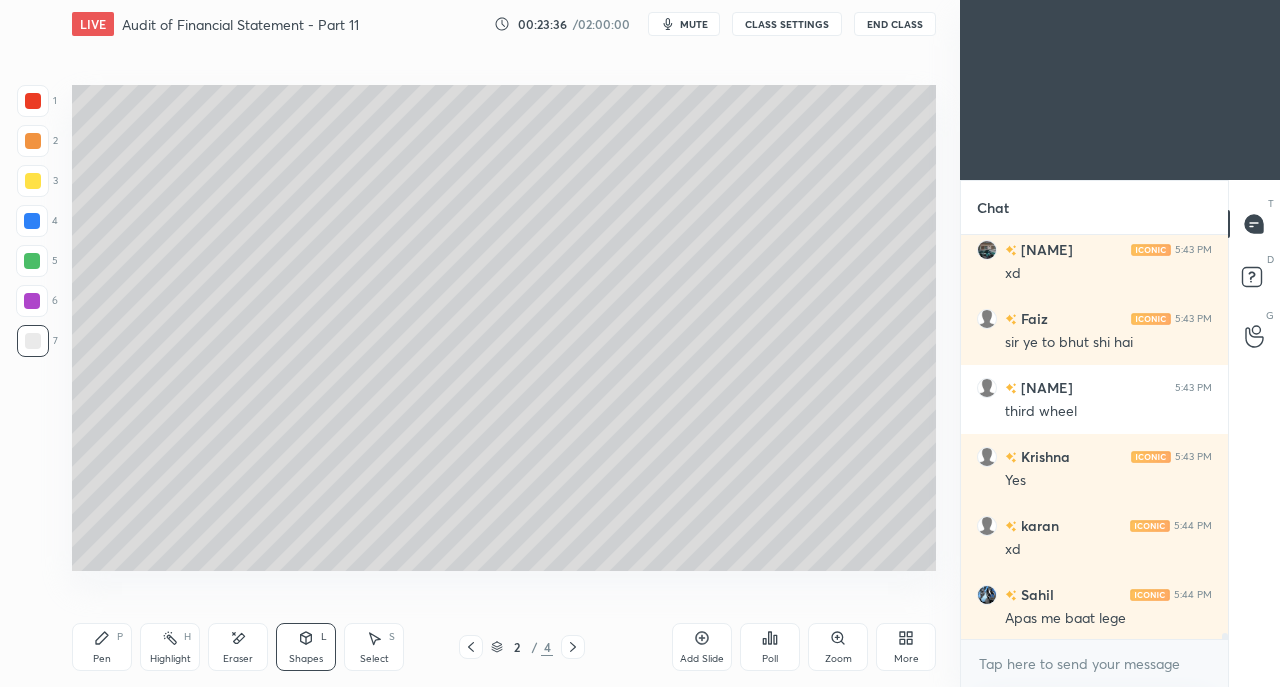 click on "Pen P" at bounding box center (102, 647) 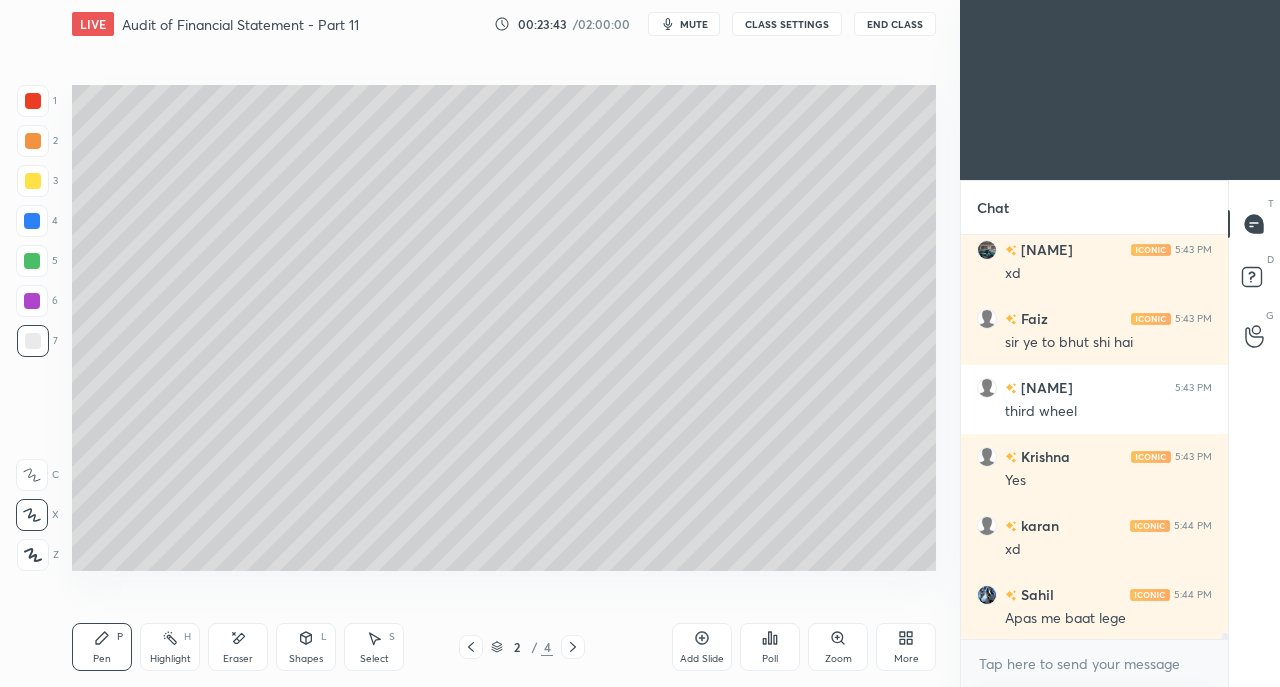 click on "Eraser" at bounding box center [238, 647] 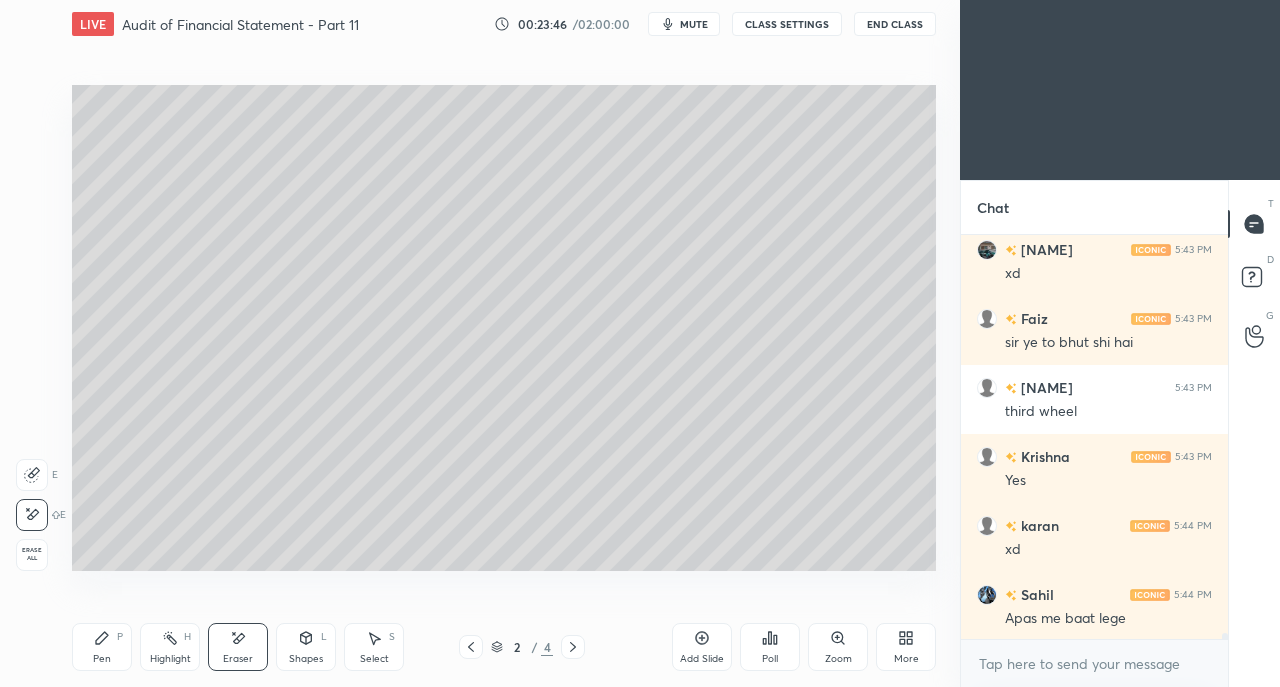 click on "Pen P" at bounding box center [102, 647] 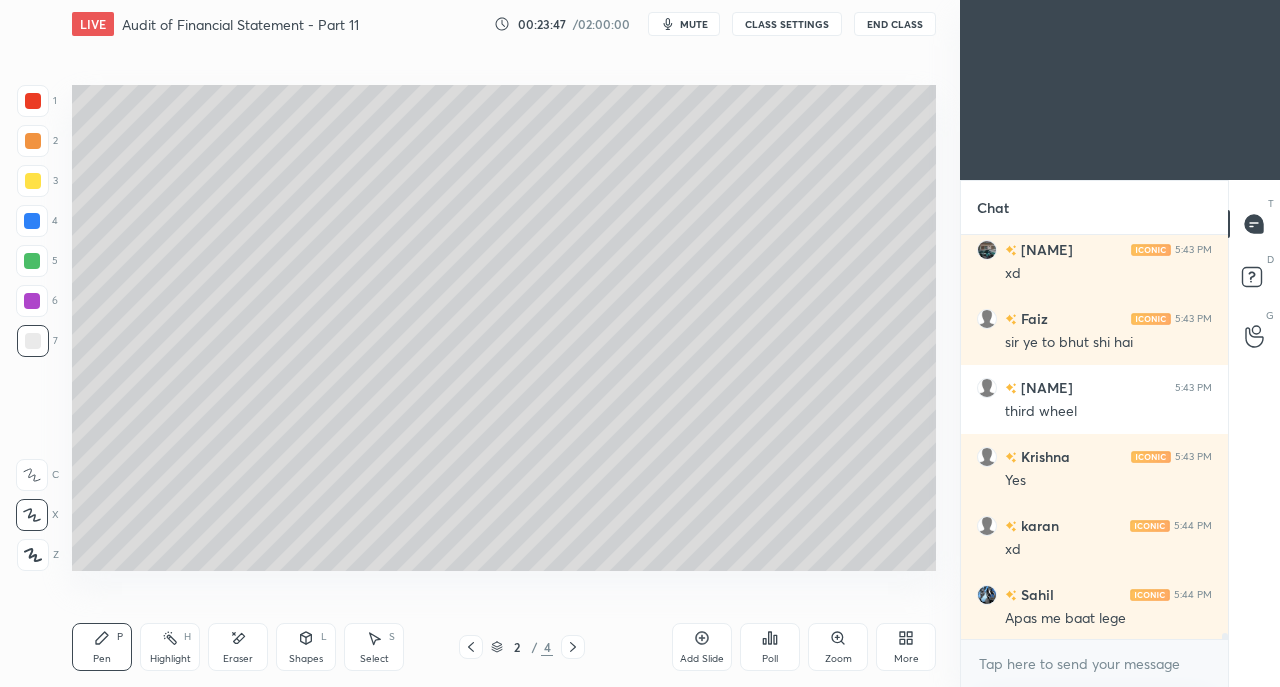 click at bounding box center (33, 181) 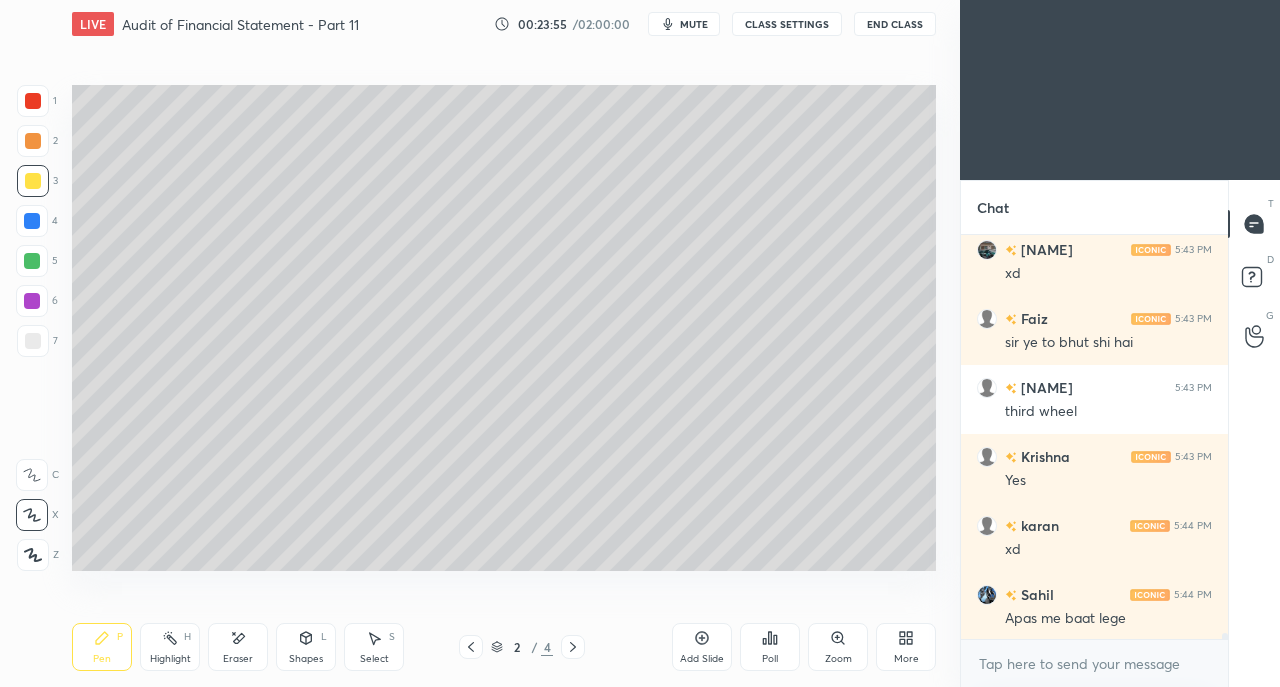 scroll, scrollTop: 25658, scrollLeft: 0, axis: vertical 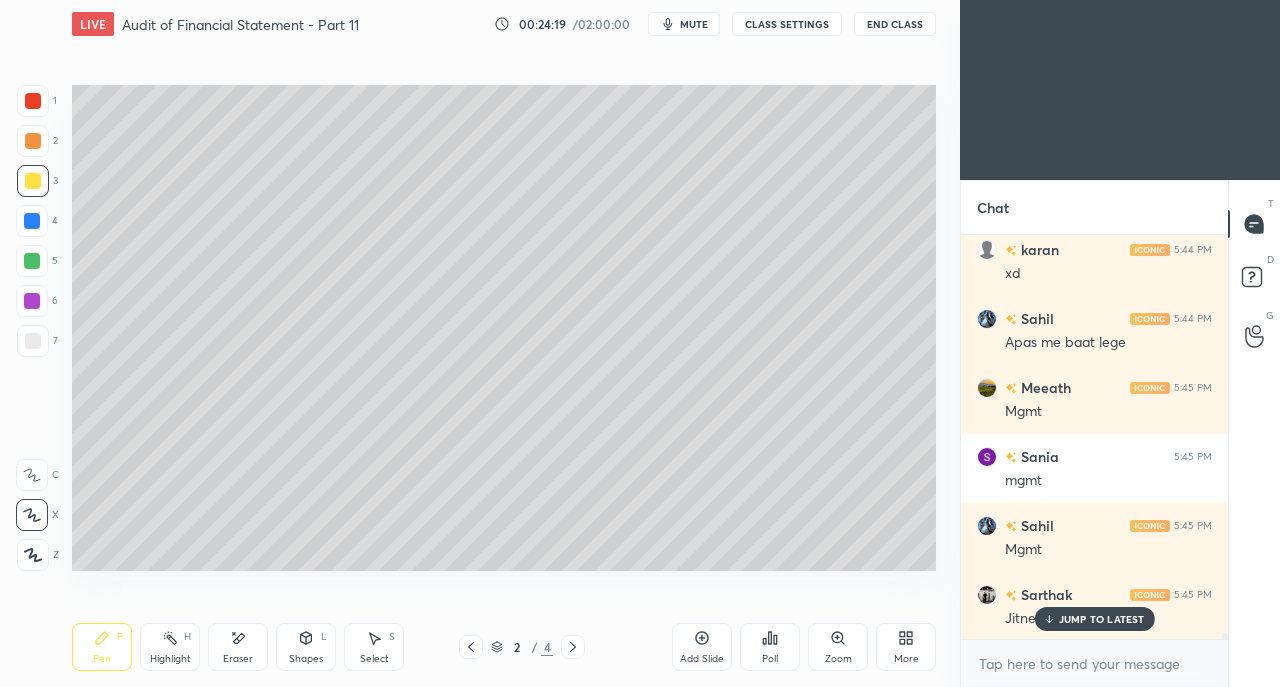 click on "JUMP TO LATEST" at bounding box center (1102, 619) 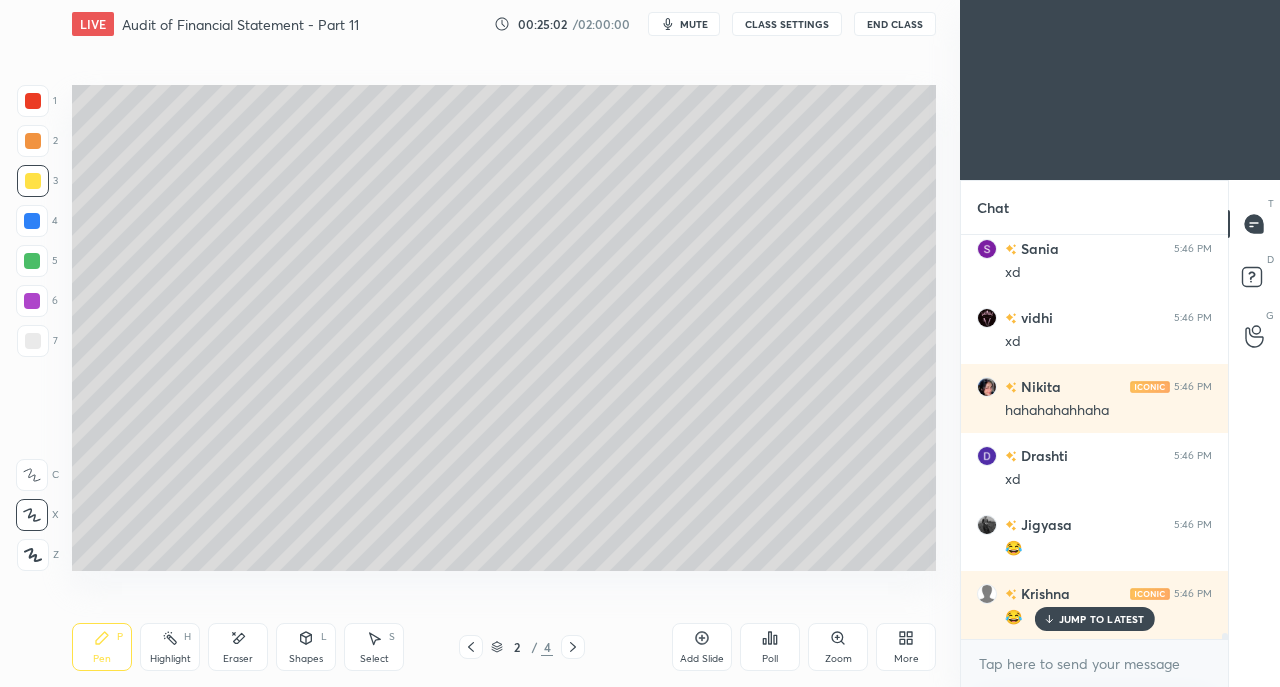 scroll, scrollTop: 26710, scrollLeft: 0, axis: vertical 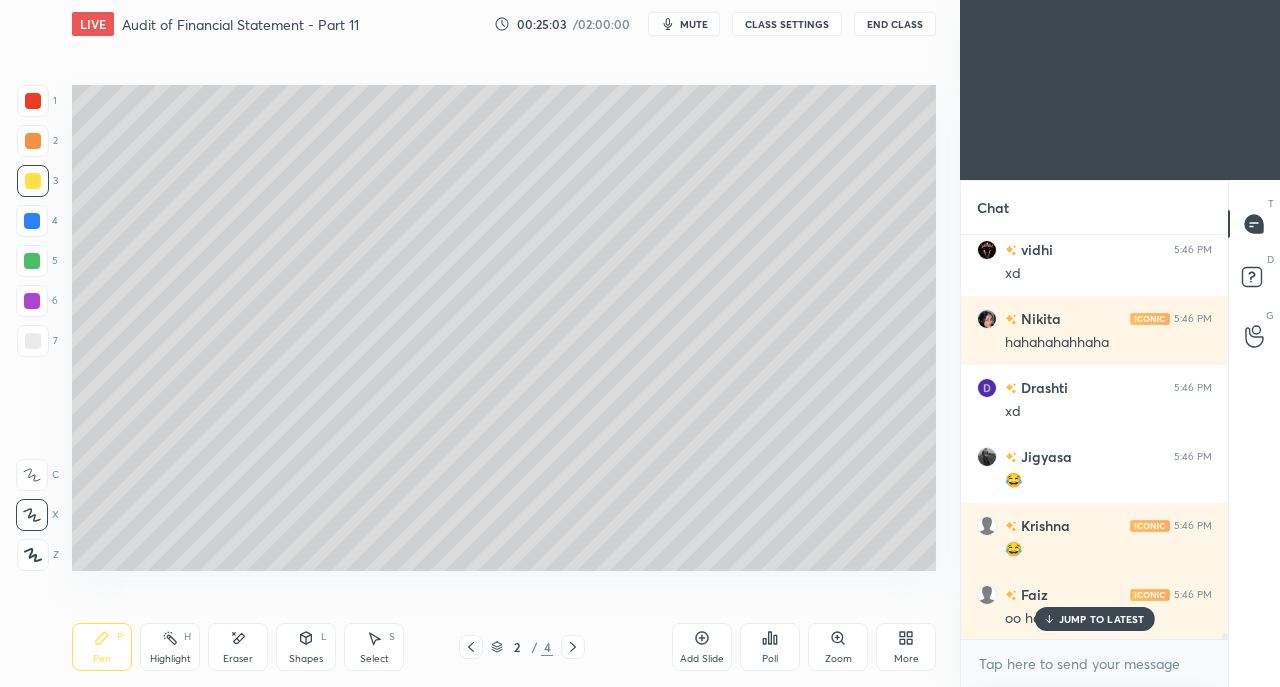 click on "JUMP TO LATEST" at bounding box center (1102, 619) 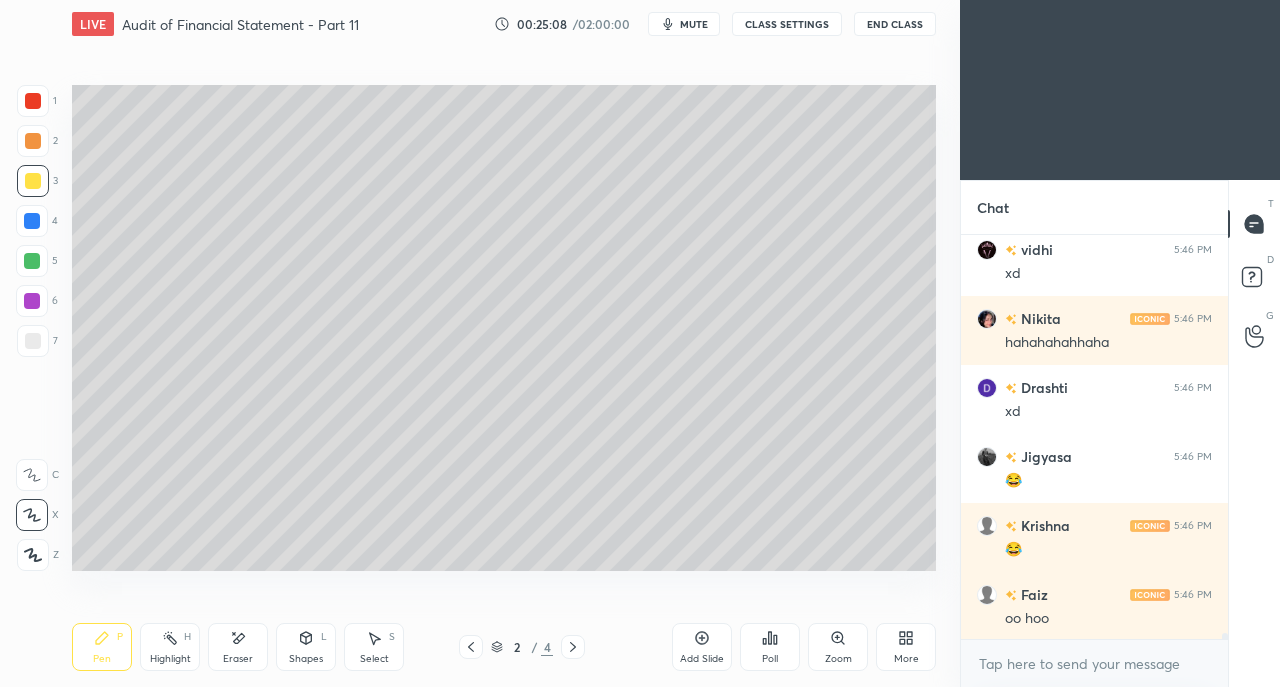 click at bounding box center [33, 341] 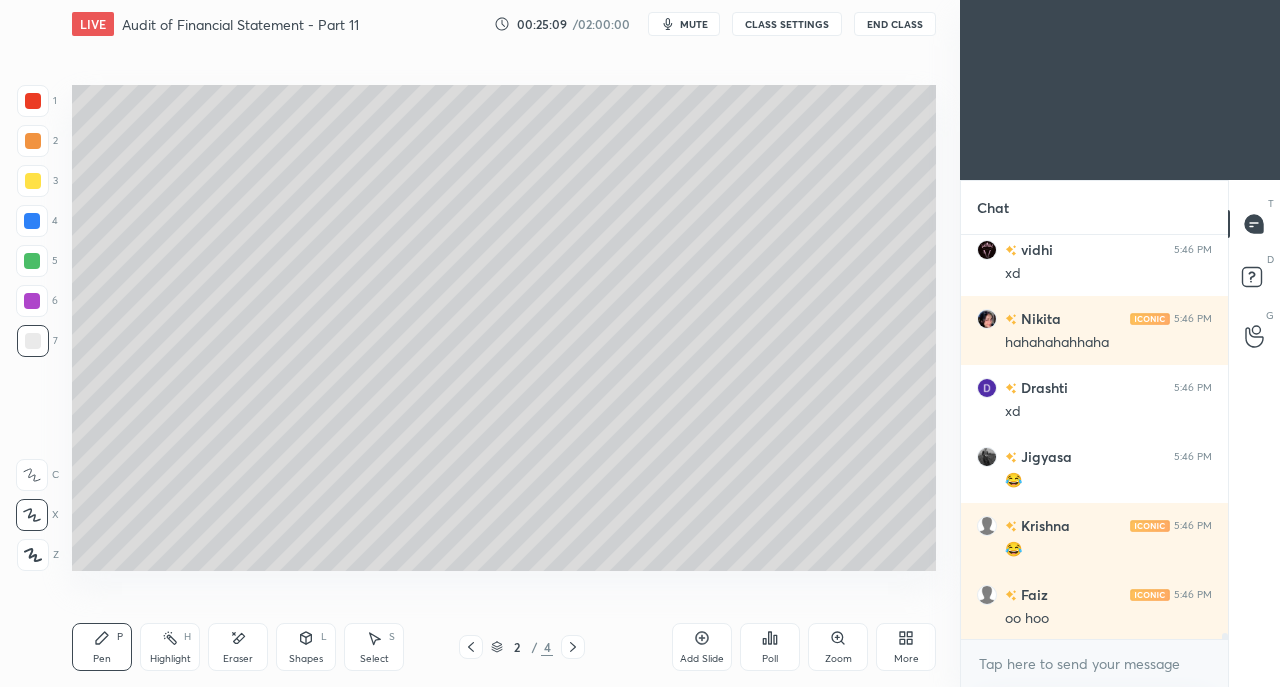 click 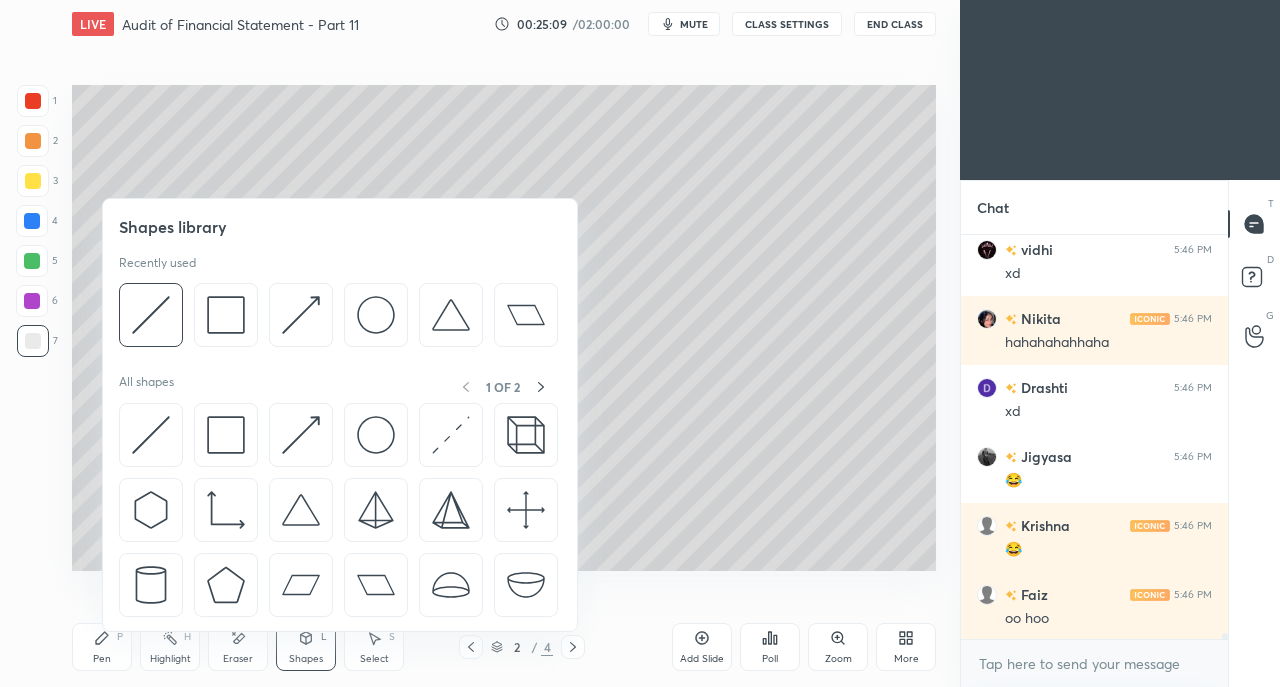 click at bounding box center (151, 435) 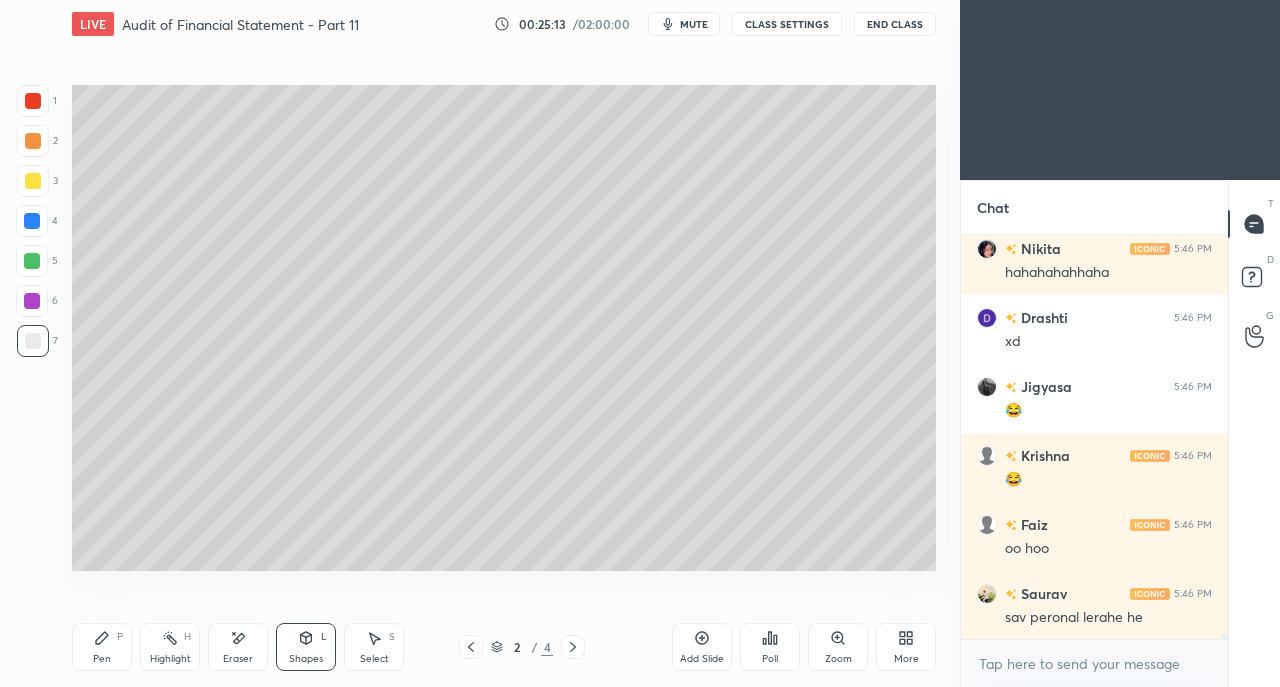 scroll, scrollTop: 26848, scrollLeft: 0, axis: vertical 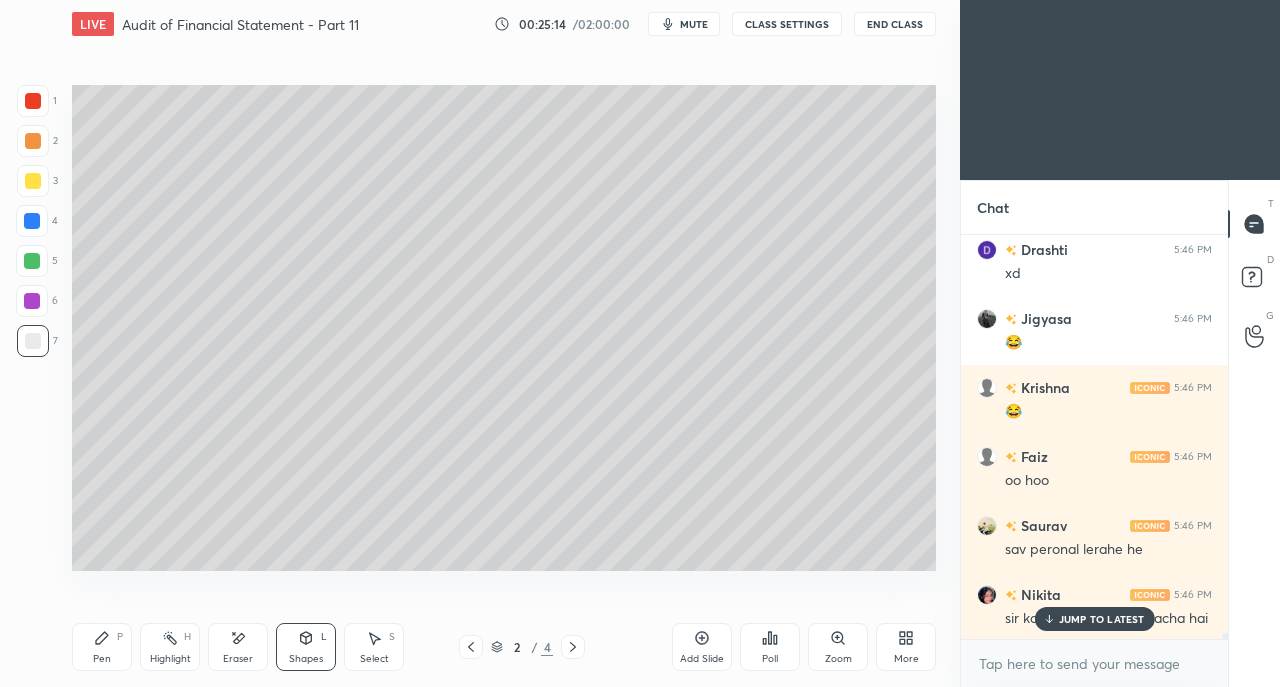 click on "JUMP TO LATEST" at bounding box center (1102, 619) 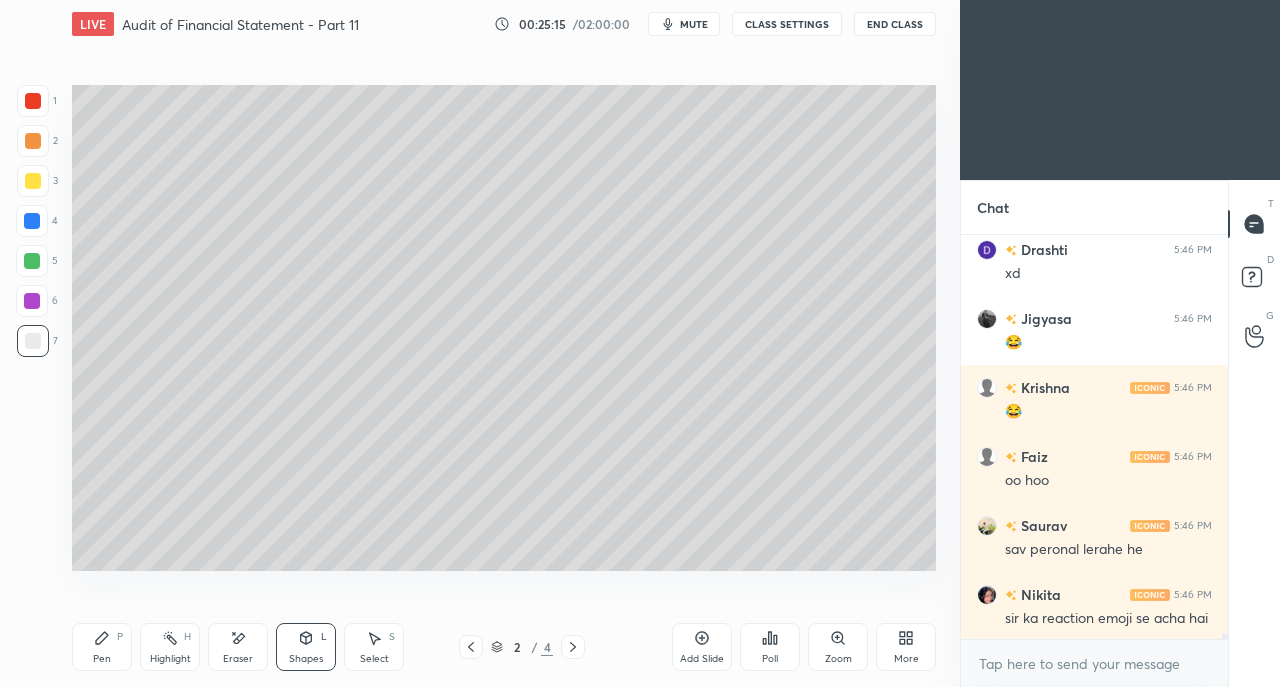 scroll, scrollTop: 26936, scrollLeft: 0, axis: vertical 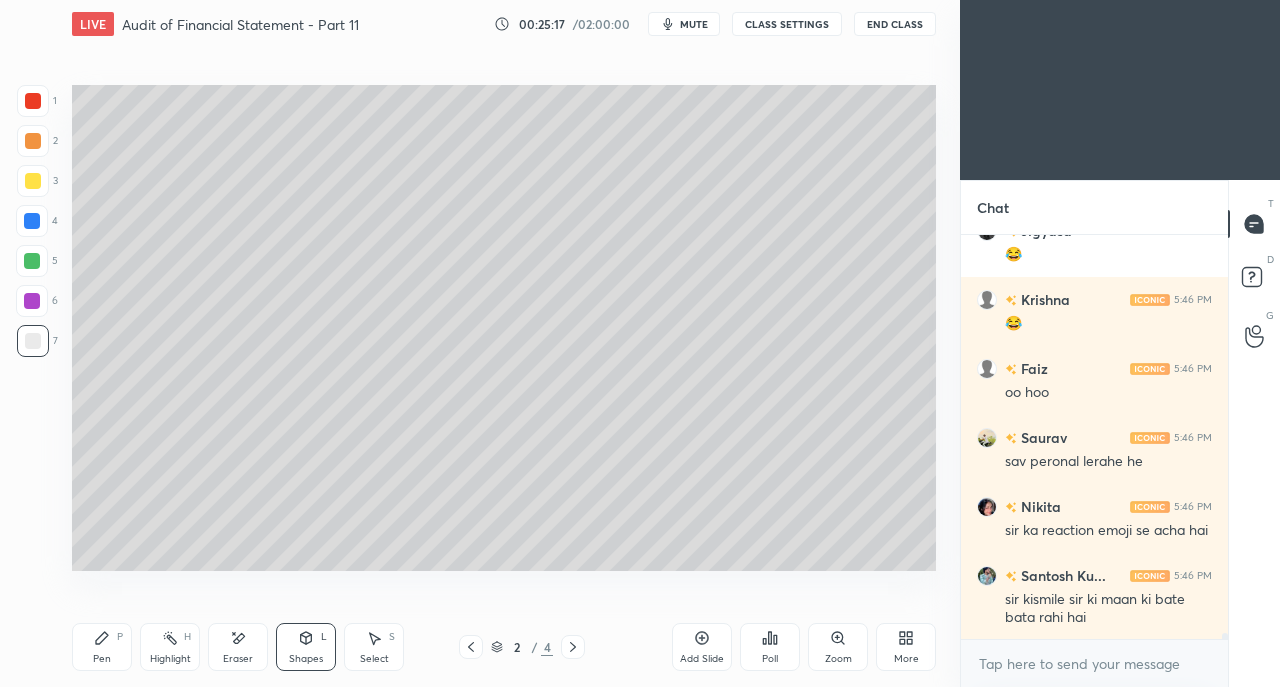 click on "Pen P" at bounding box center [102, 647] 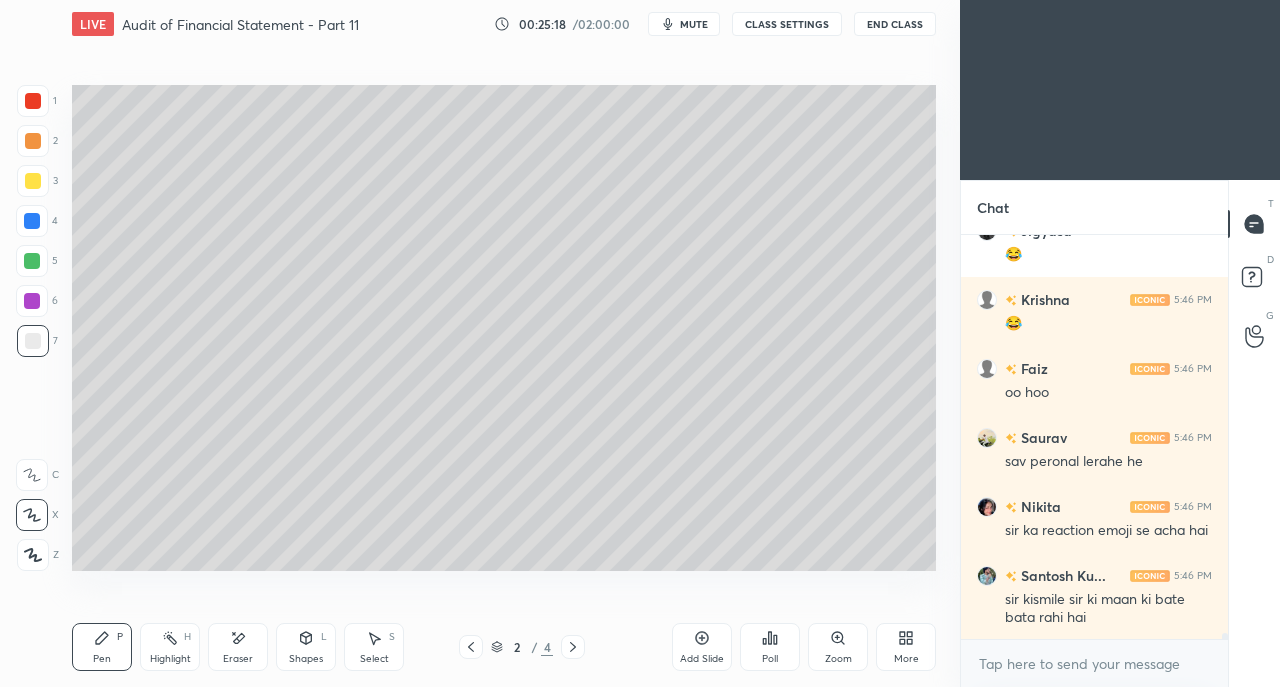 click at bounding box center (33, 101) 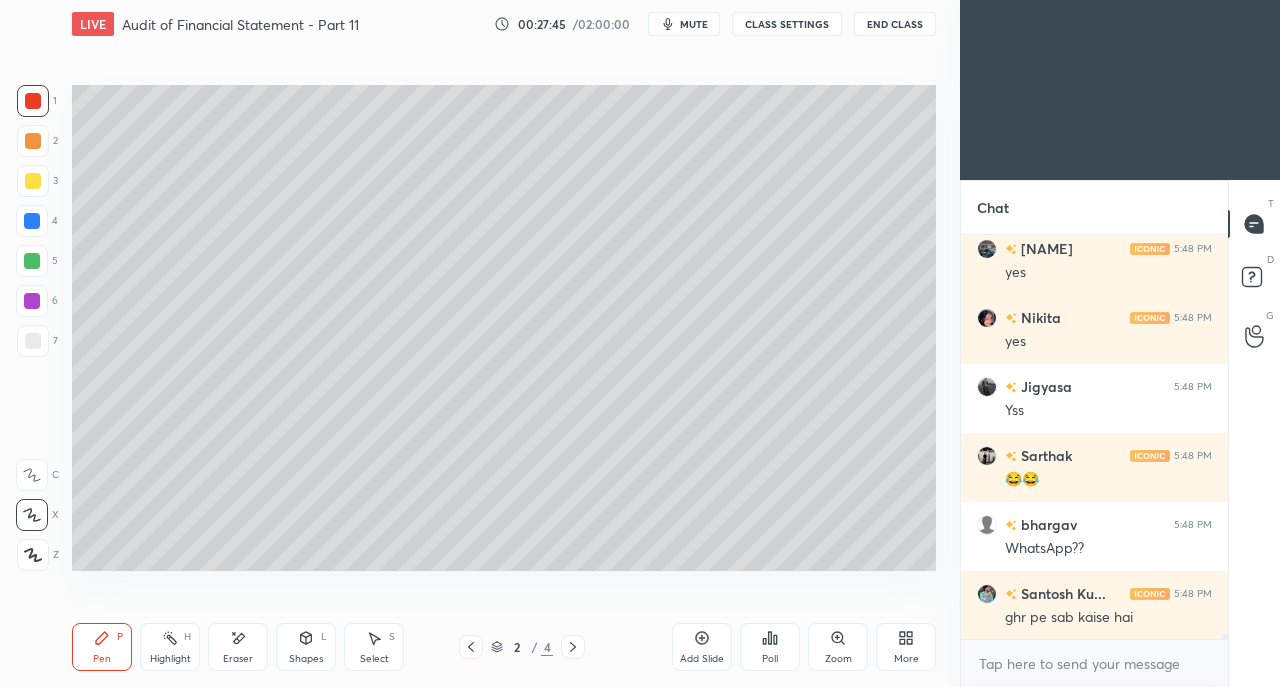 scroll, scrollTop: 29074, scrollLeft: 0, axis: vertical 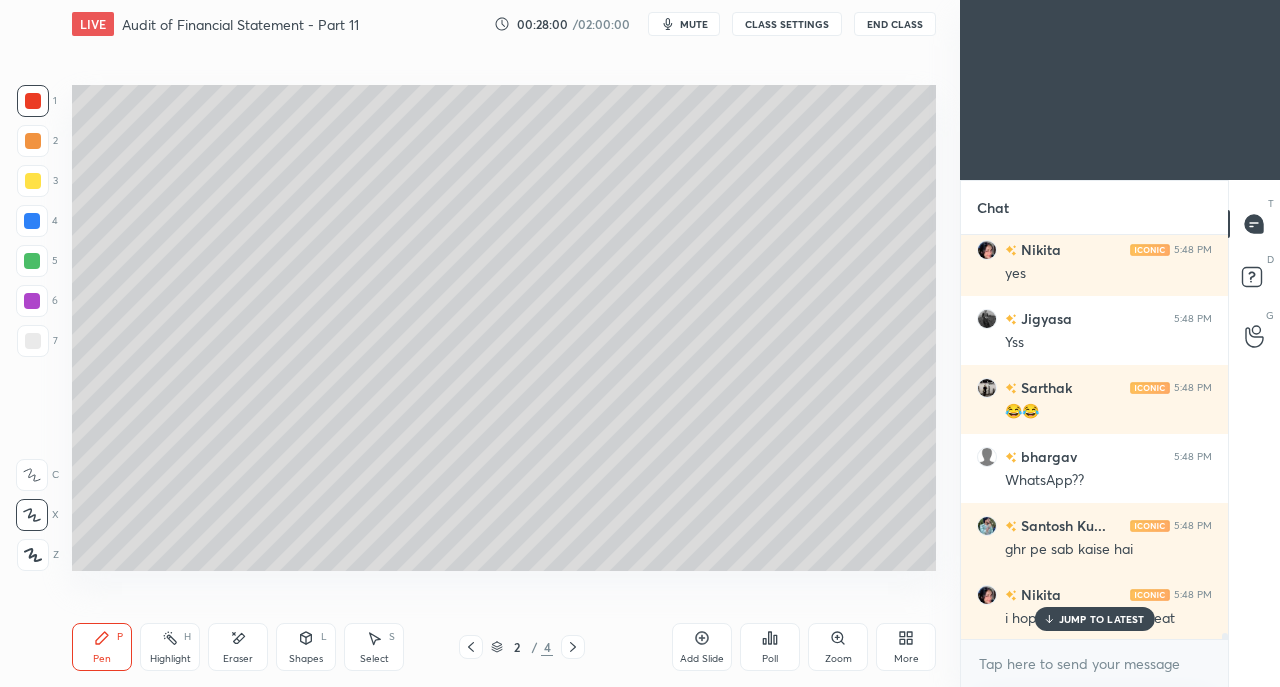 click on "[NAME] 5:48 PM i hope you are doing great" at bounding box center [1094, 606] 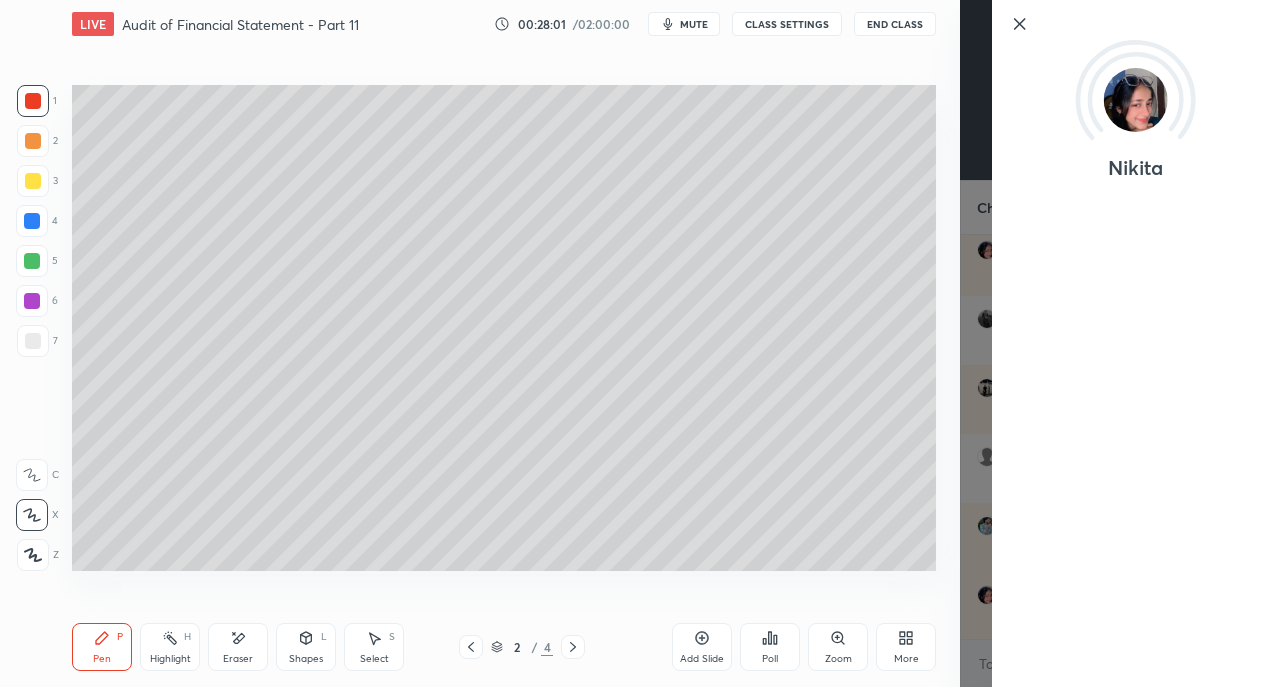 scroll, scrollTop: 29144, scrollLeft: 0, axis: vertical 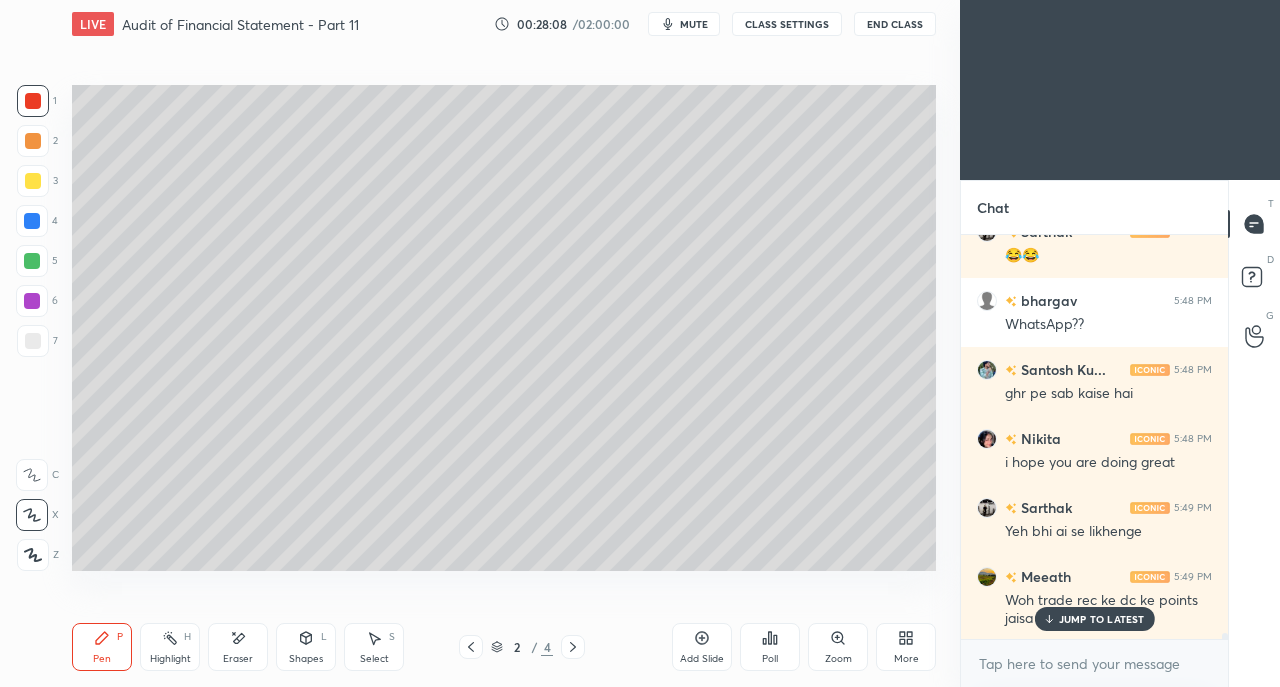 click on "JUMP TO LATEST" at bounding box center [1102, 619] 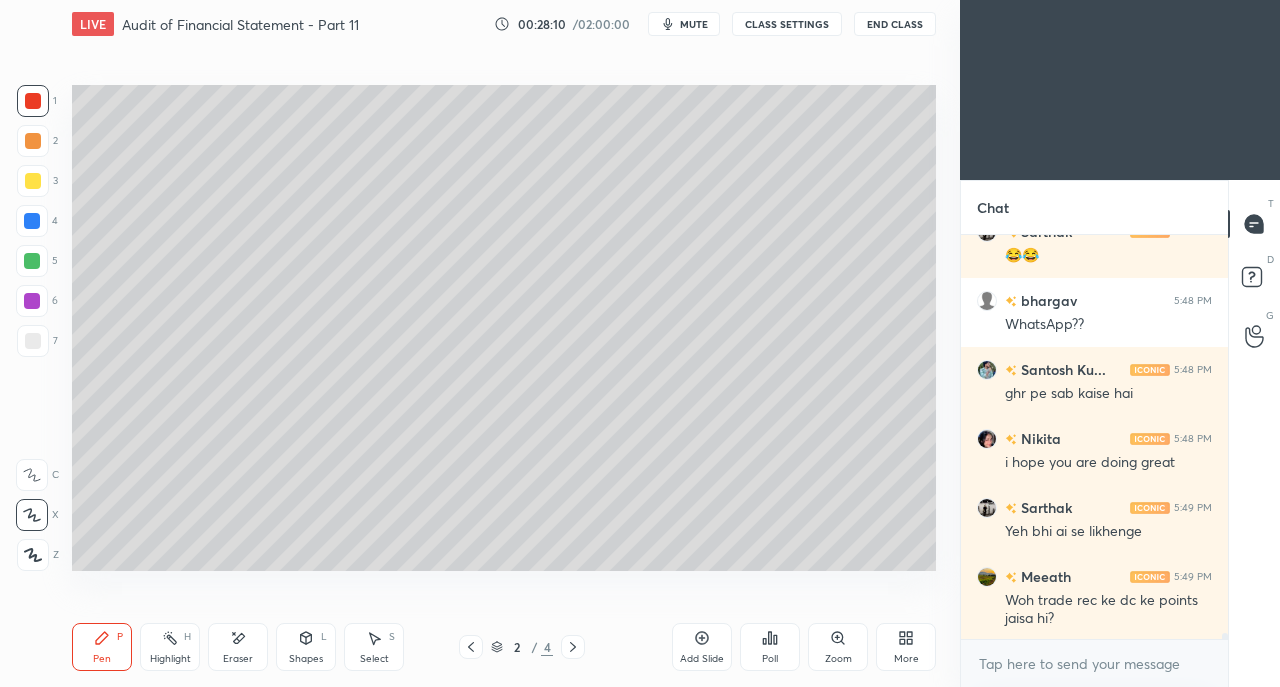 click at bounding box center (33, 101) 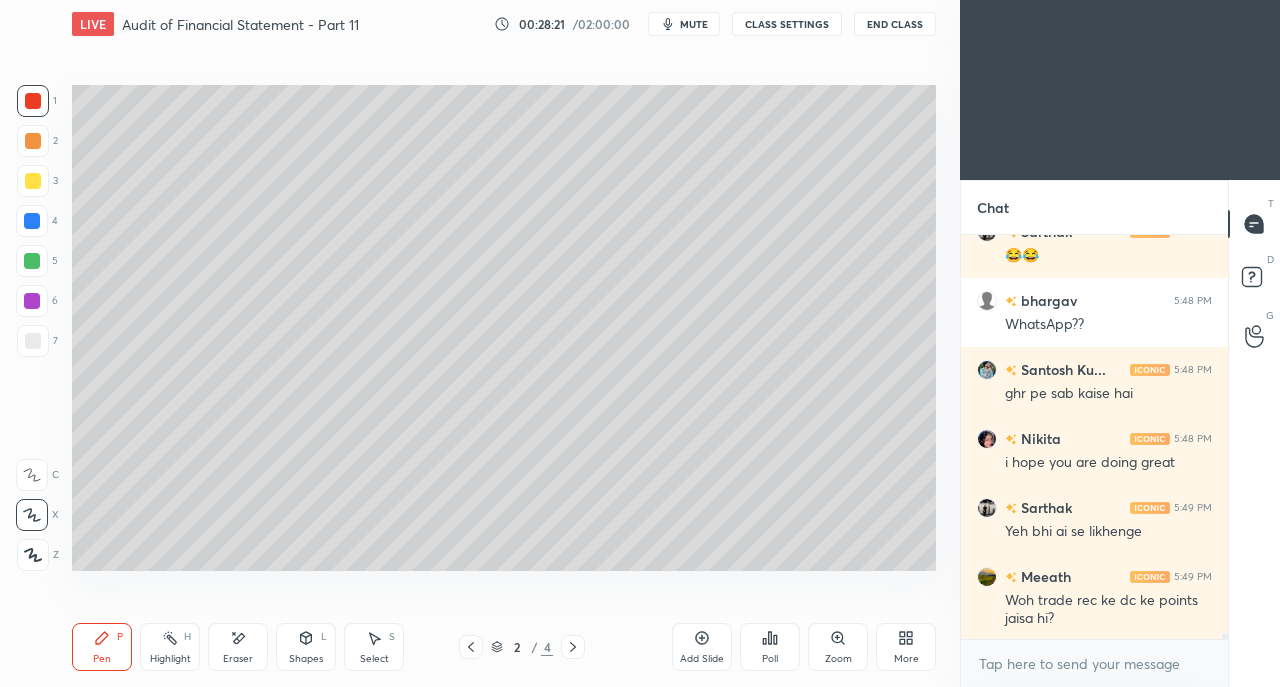 click 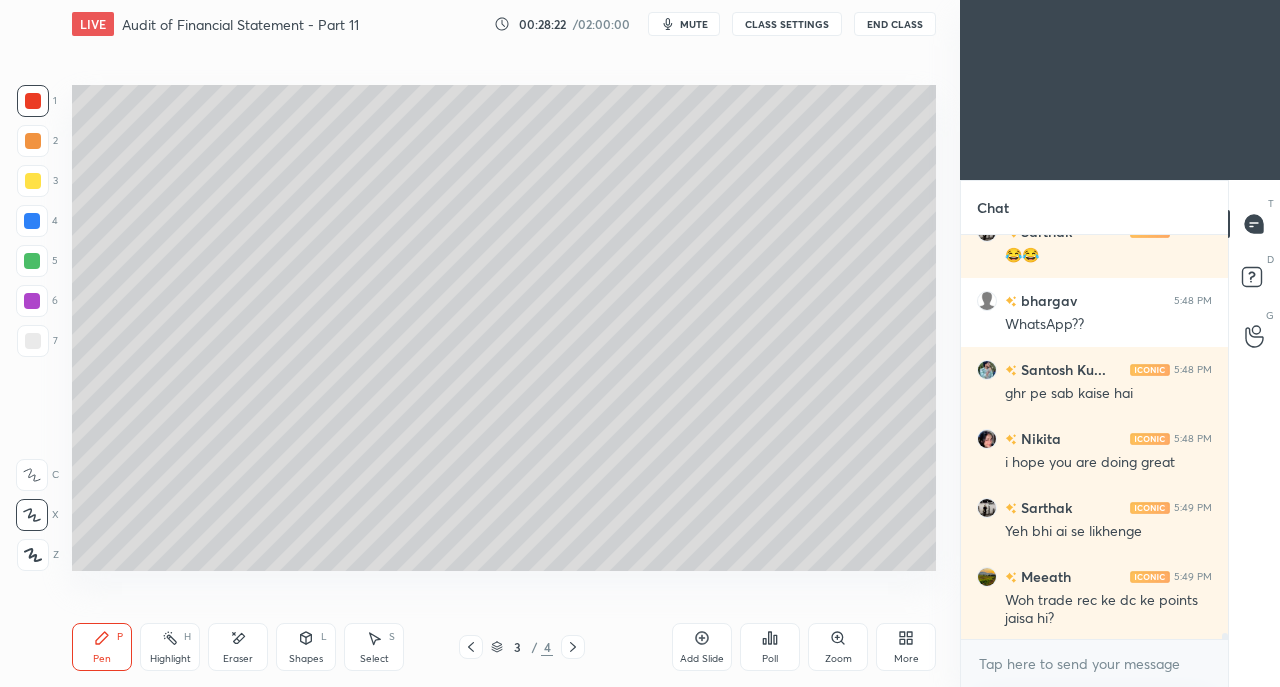 click 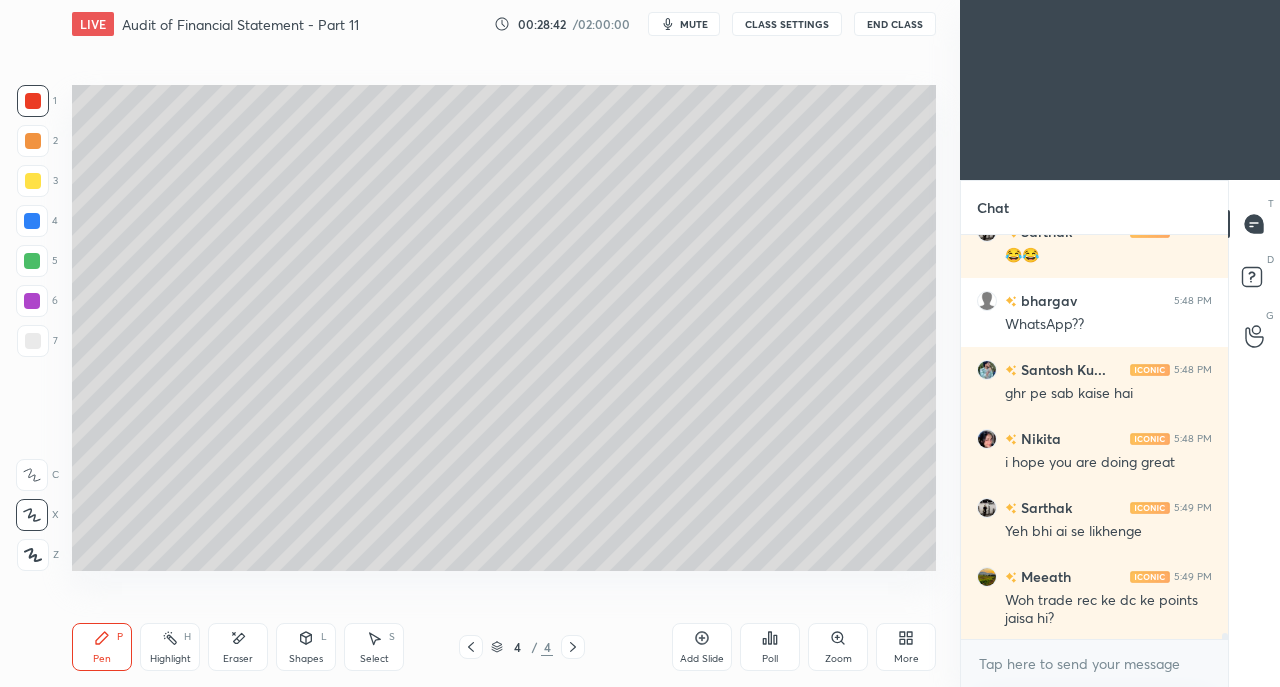 scroll, scrollTop: 29250, scrollLeft: 0, axis: vertical 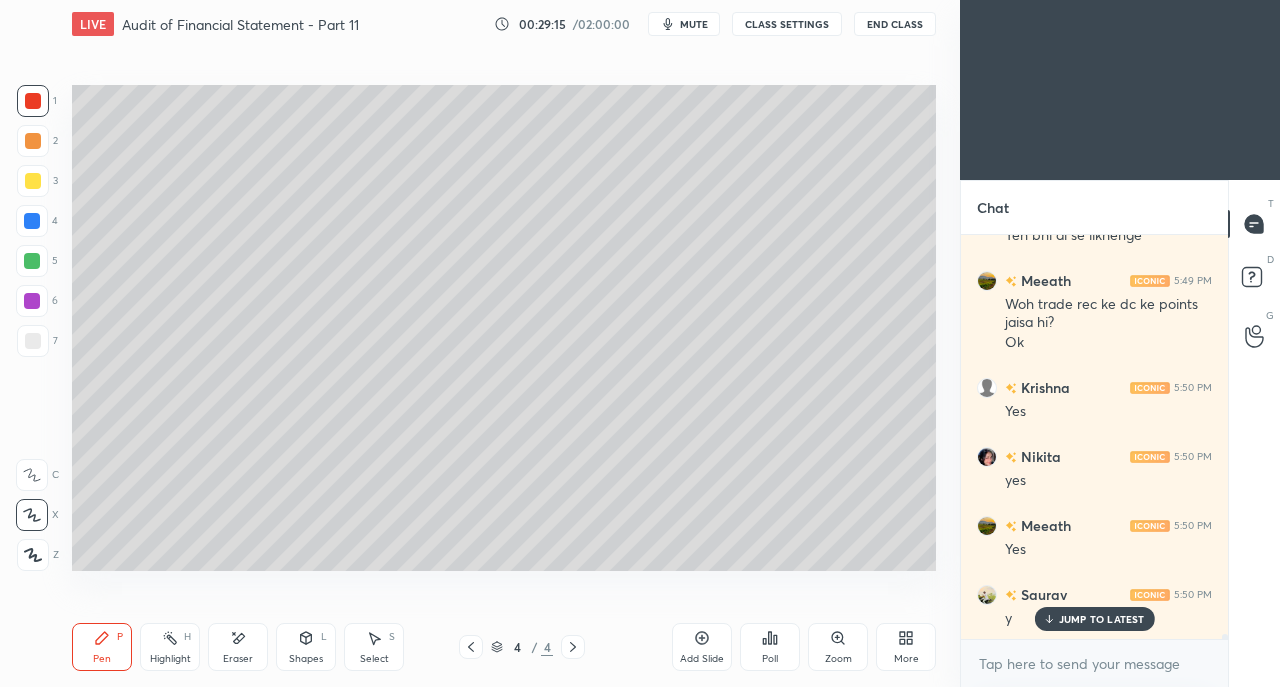 click 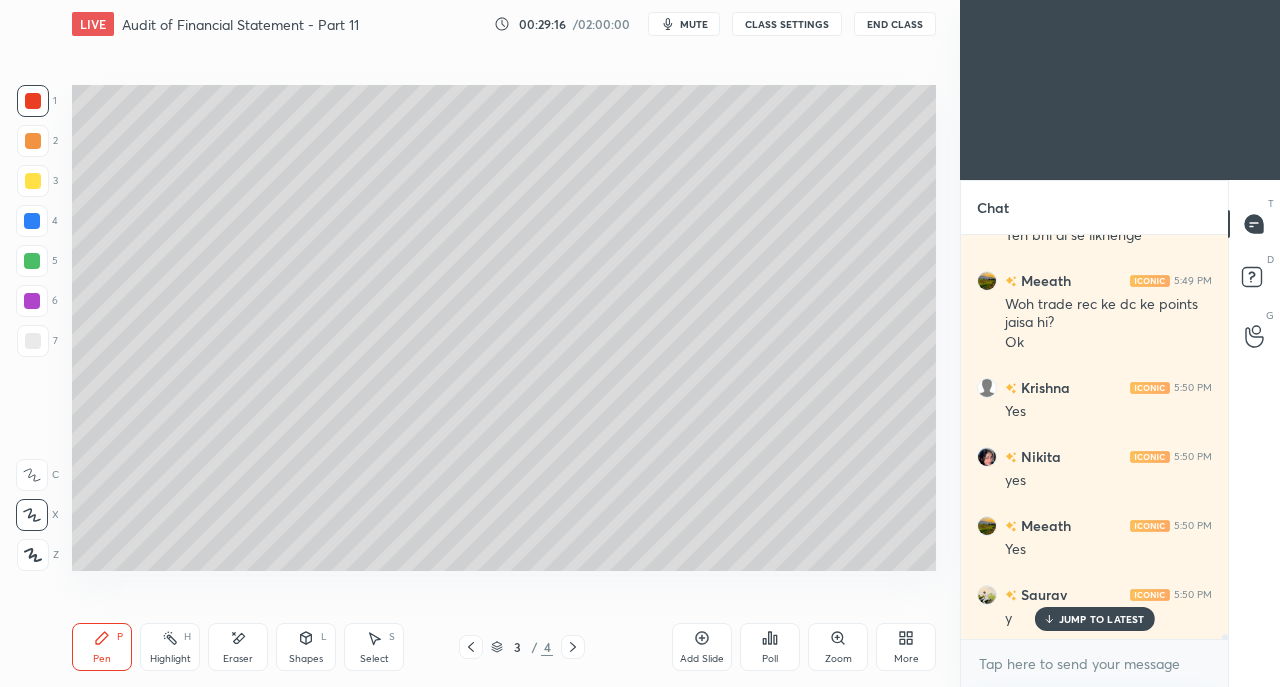 click 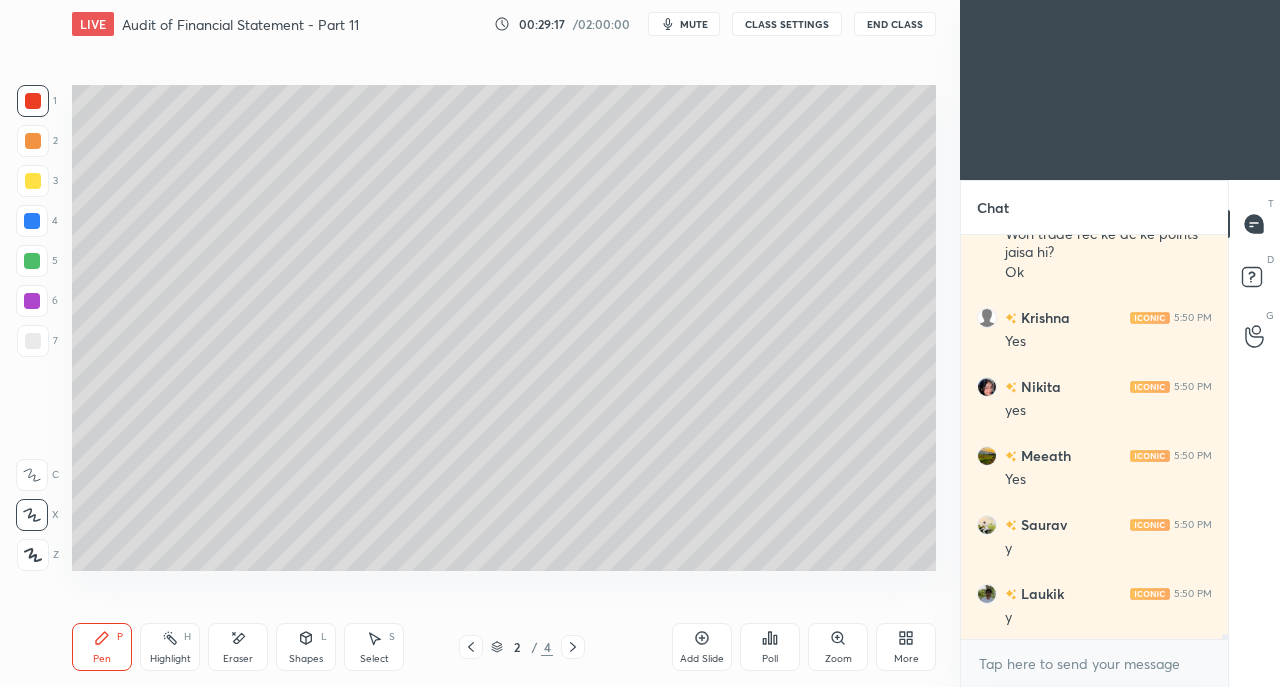 scroll, scrollTop: 29734, scrollLeft: 0, axis: vertical 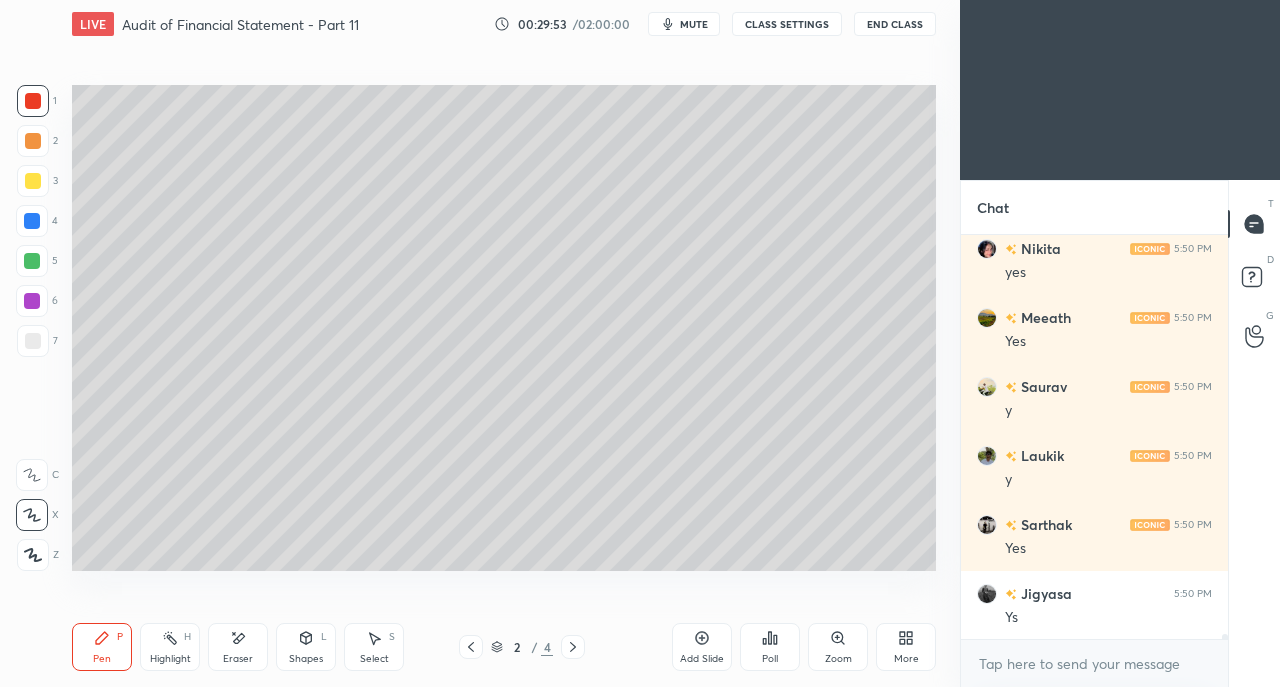 click at bounding box center [33, 181] 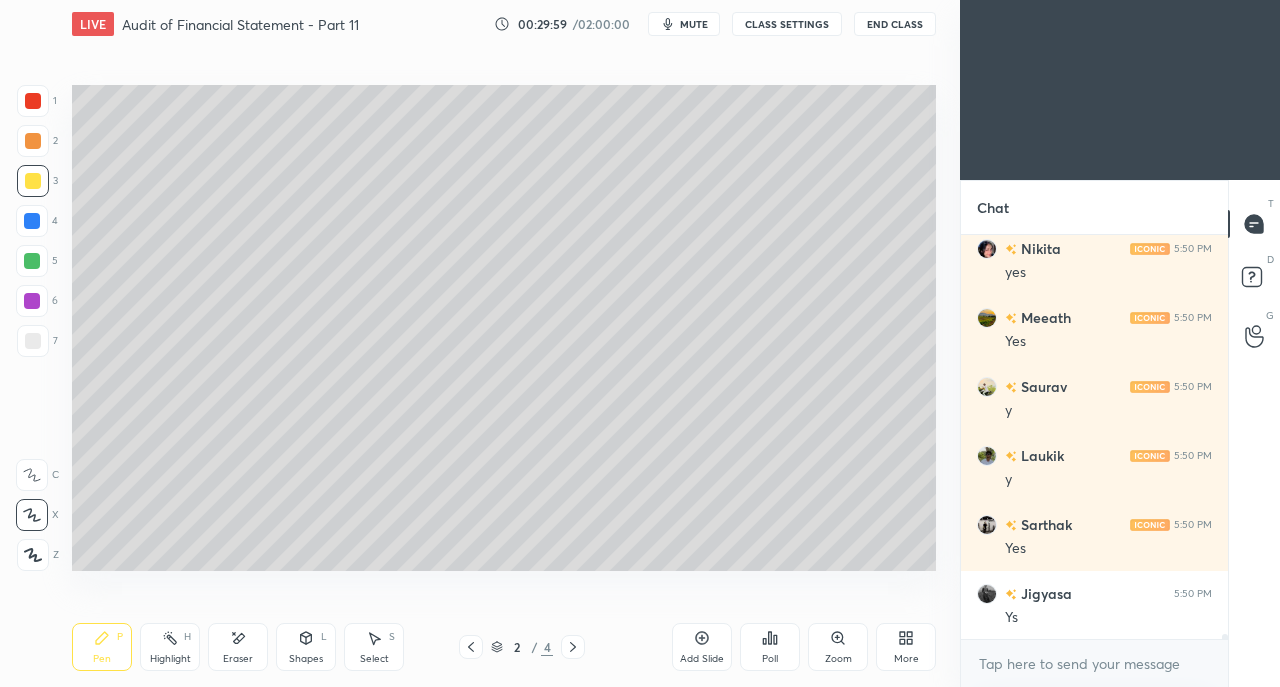 click on "Eraser" at bounding box center (238, 647) 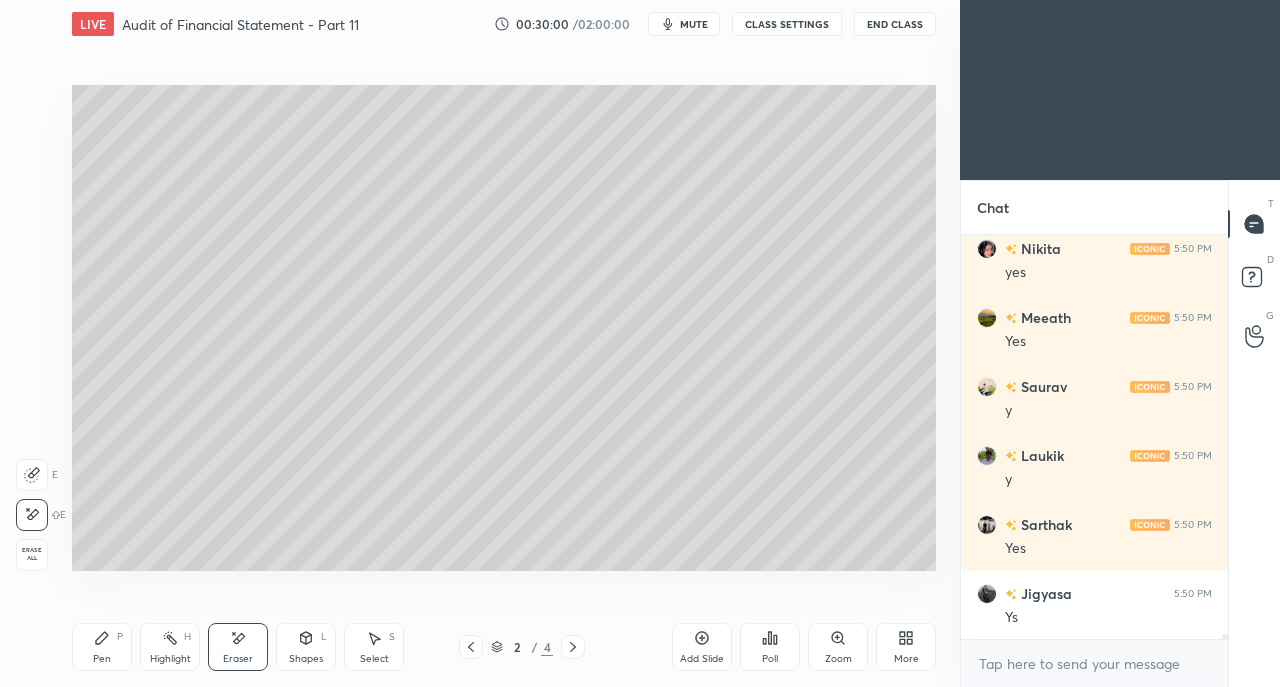 click on "Pen P" at bounding box center (102, 647) 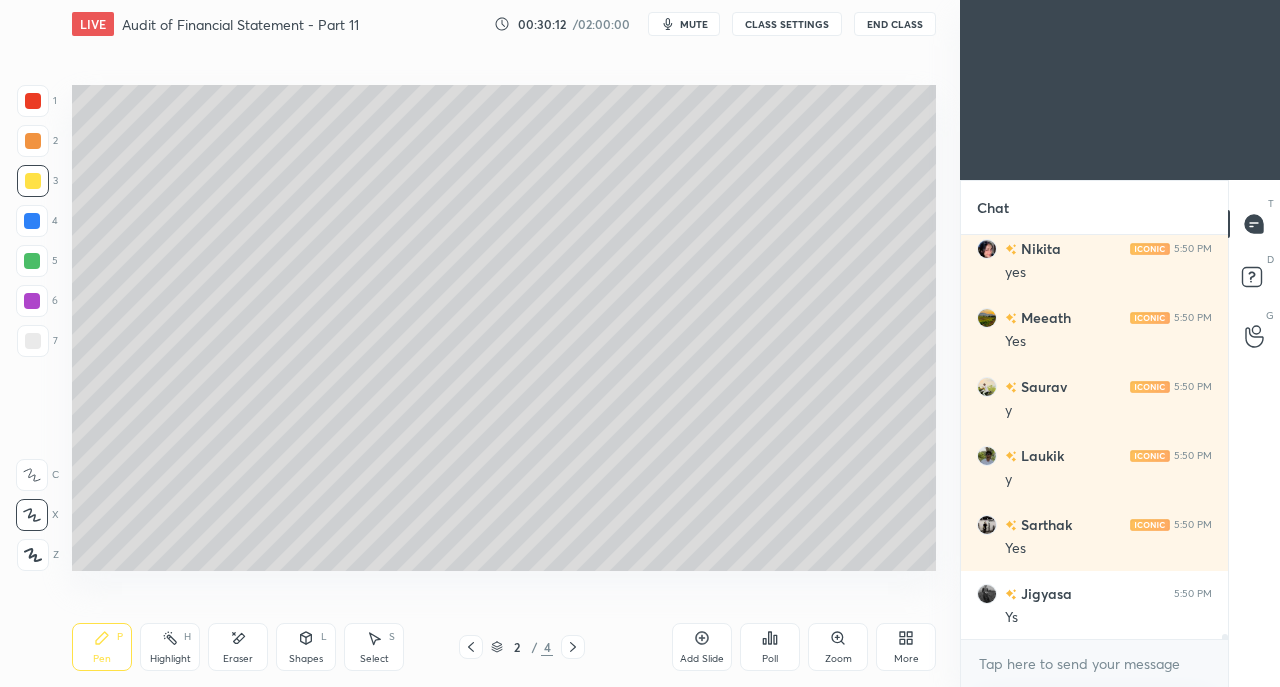 click at bounding box center [33, 341] 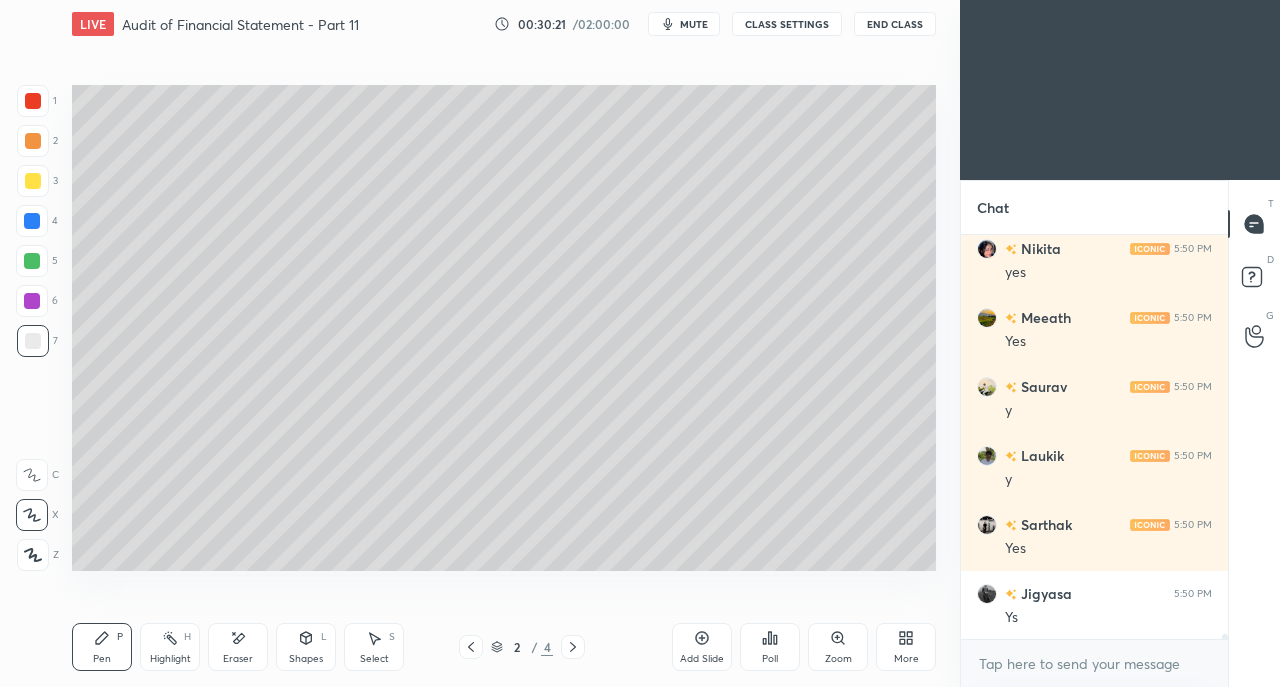 scroll, scrollTop: 29802, scrollLeft: 0, axis: vertical 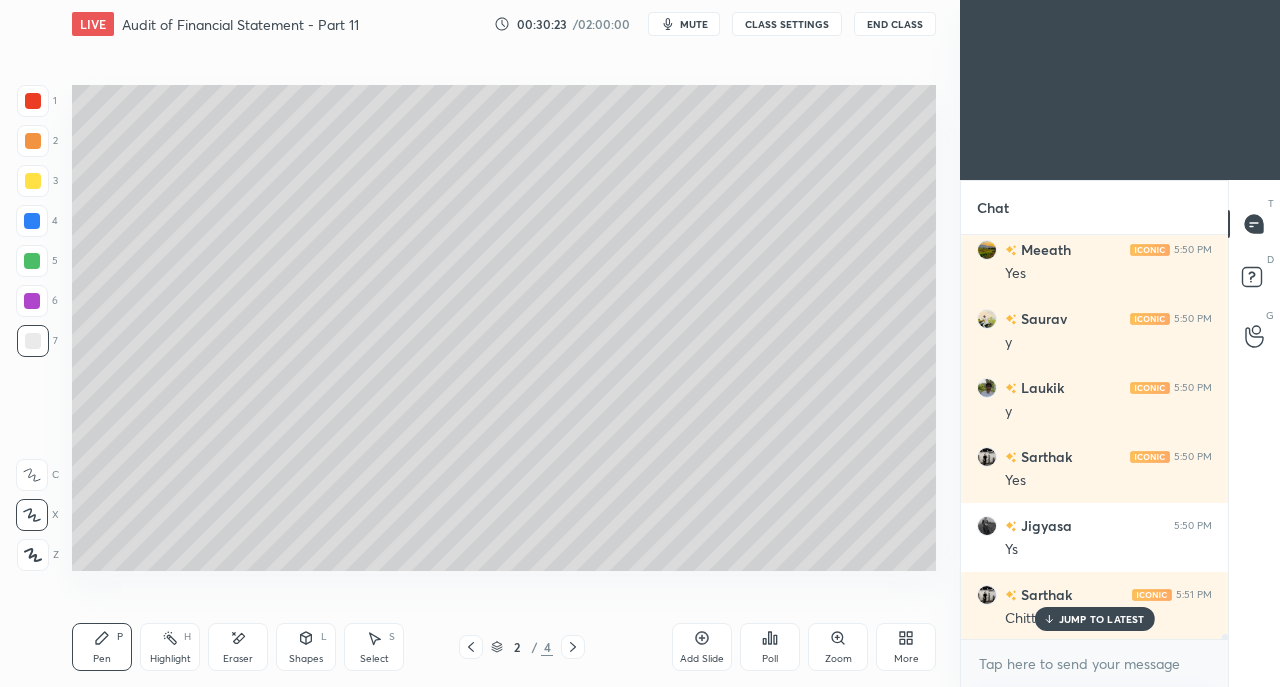 click on "Eraser" at bounding box center (238, 659) 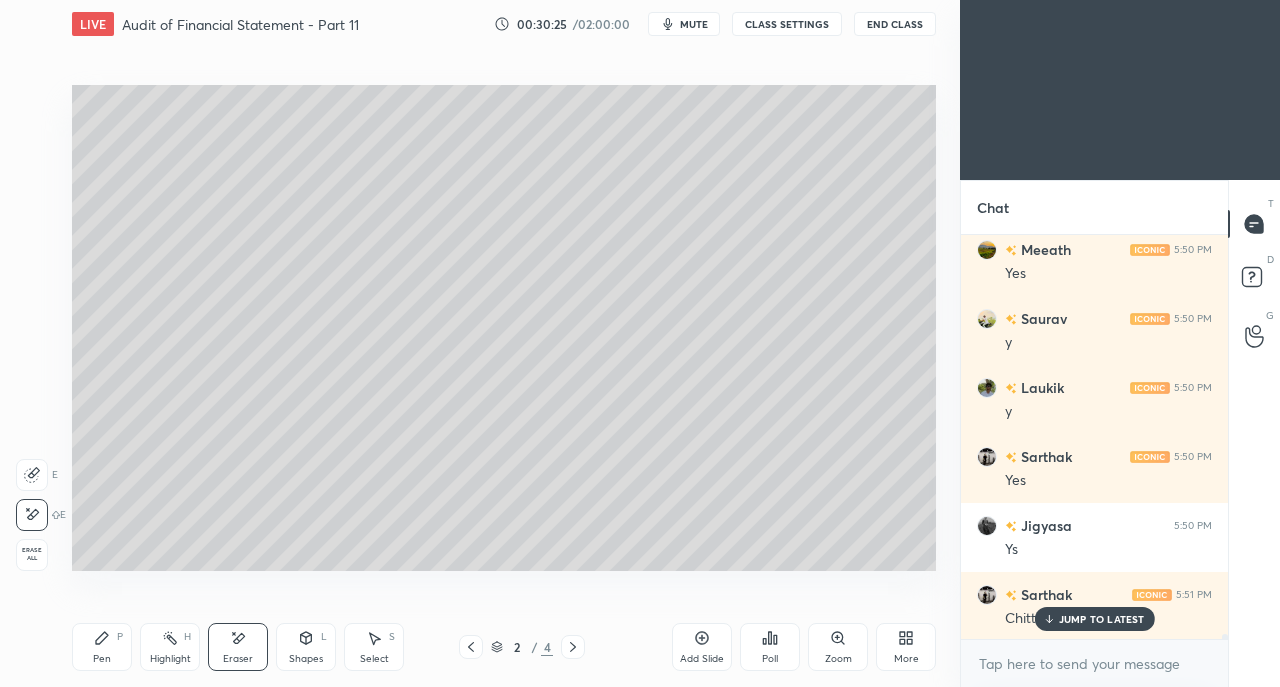 click on "JUMP TO LATEST" at bounding box center [1102, 619] 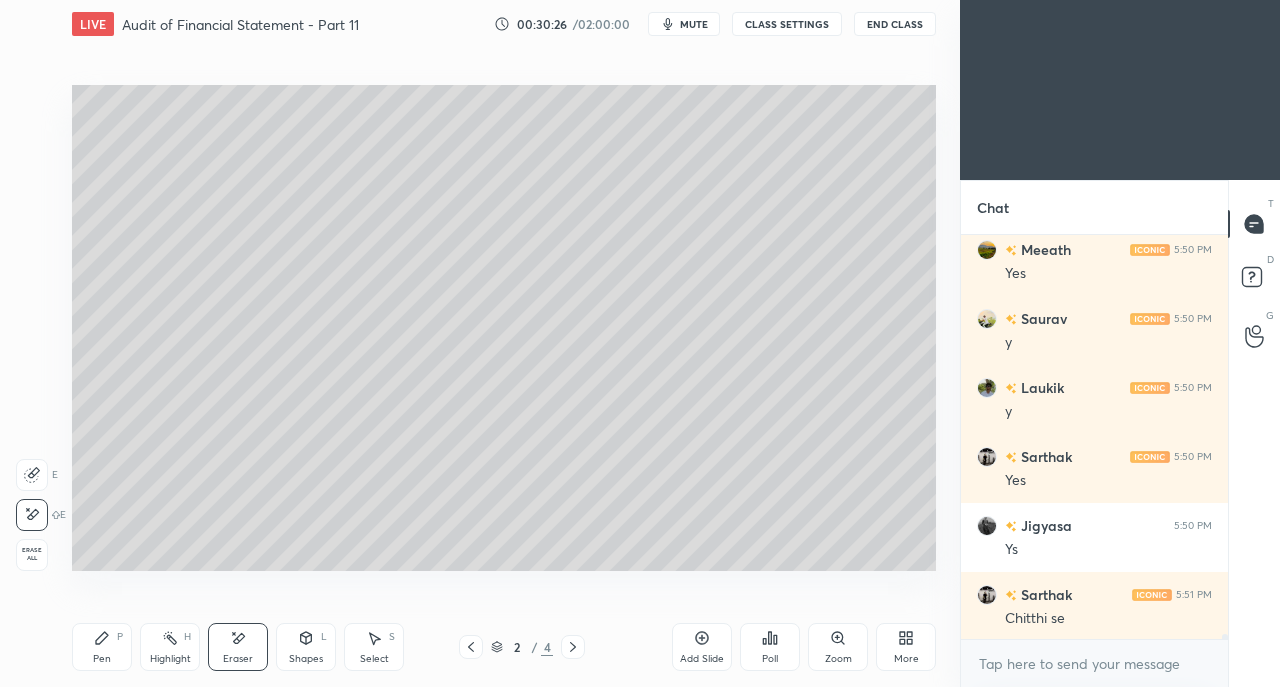 click on "Shapes" at bounding box center [306, 659] 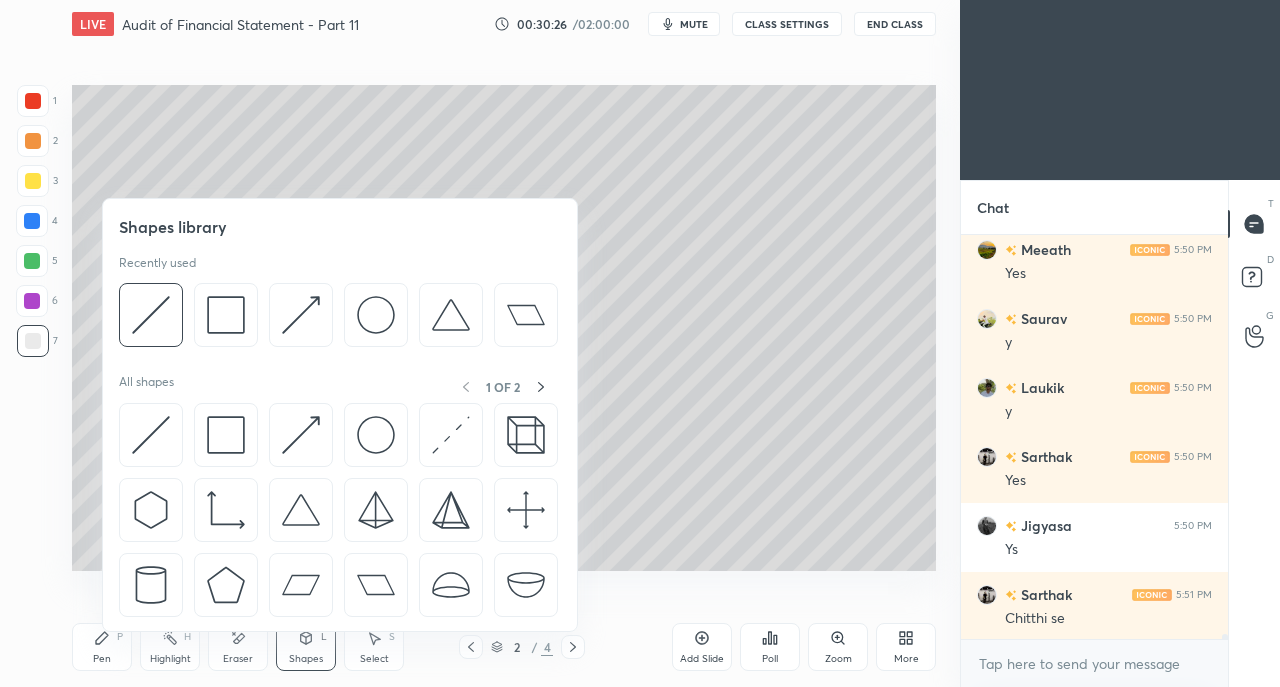 click at bounding box center [226, 435] 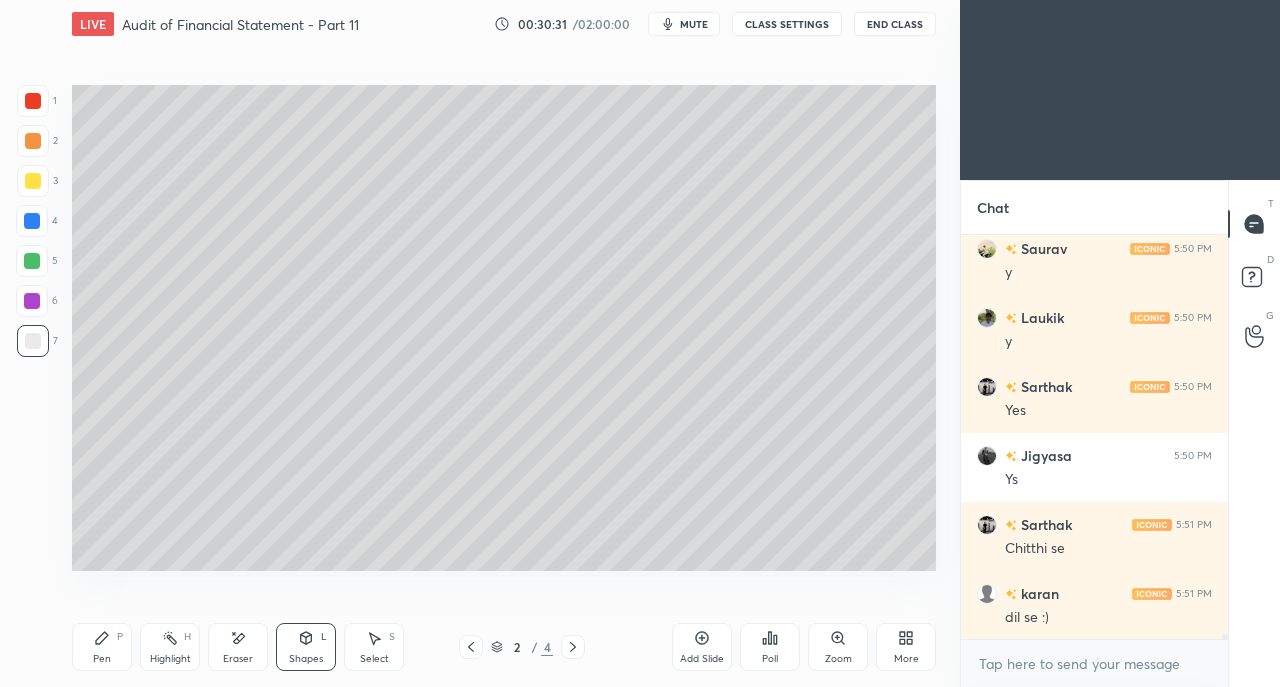 scroll, scrollTop: 29940, scrollLeft: 0, axis: vertical 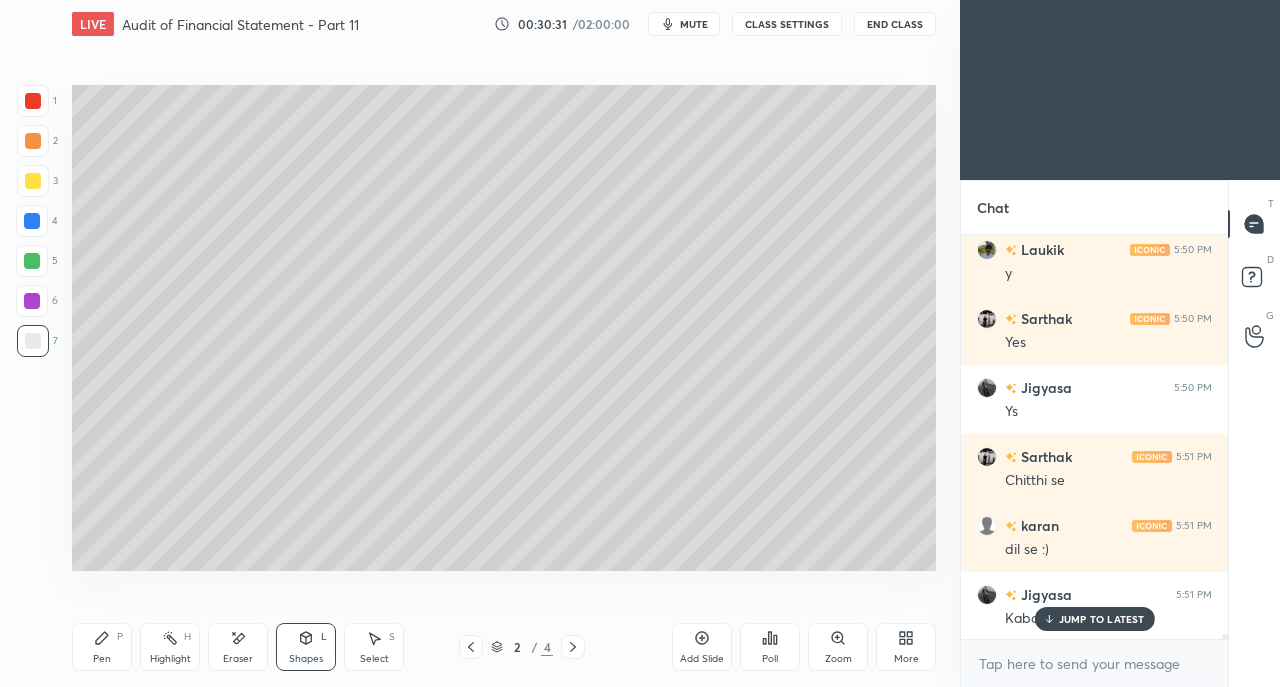 click on "Eraser" at bounding box center (238, 647) 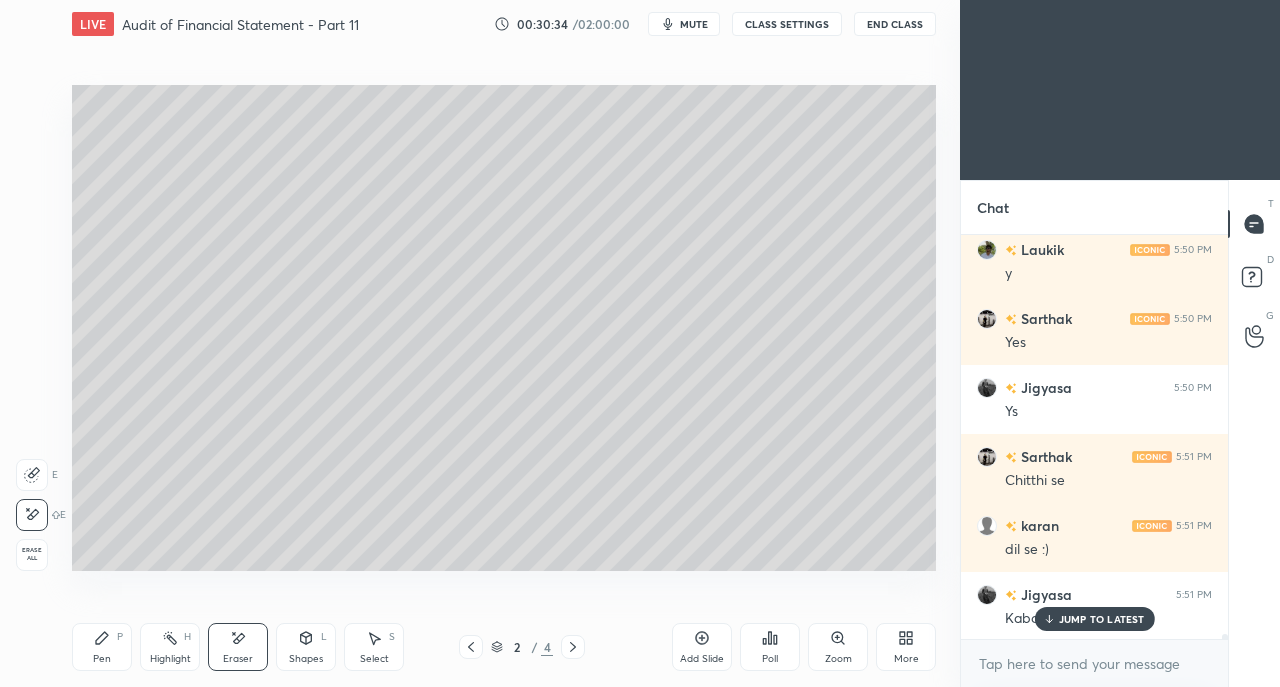 click on "Pen" at bounding box center (102, 659) 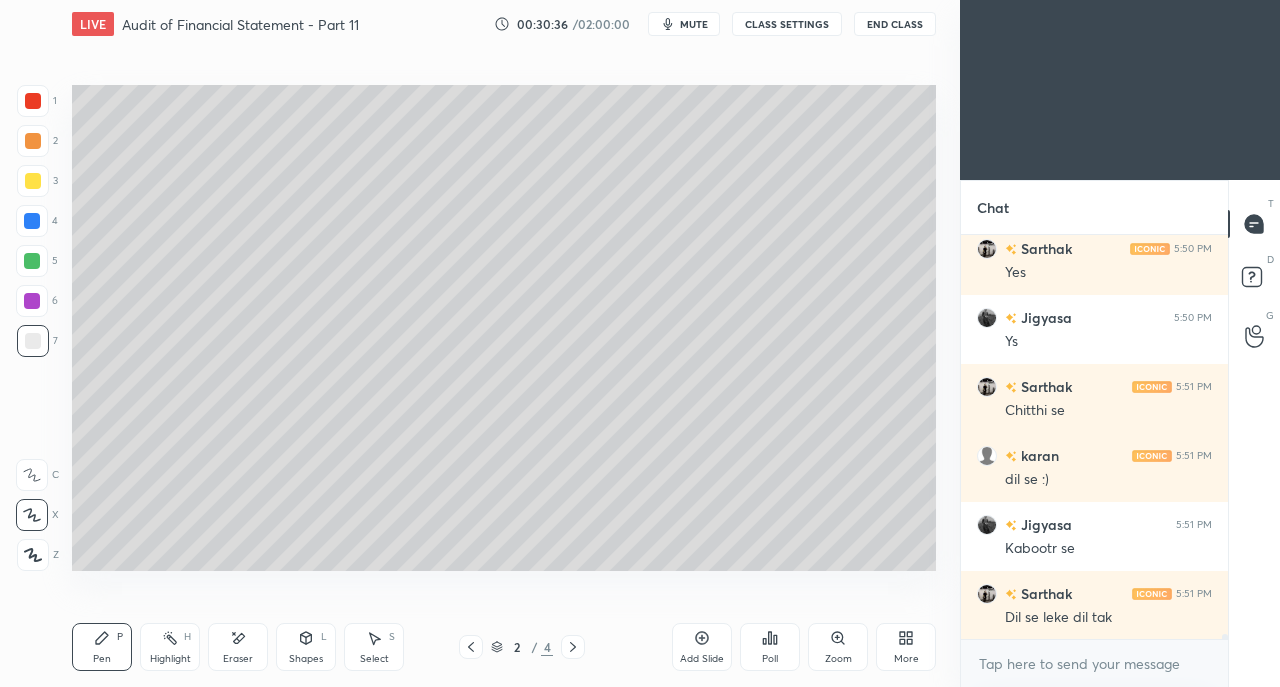 click at bounding box center (33, 101) 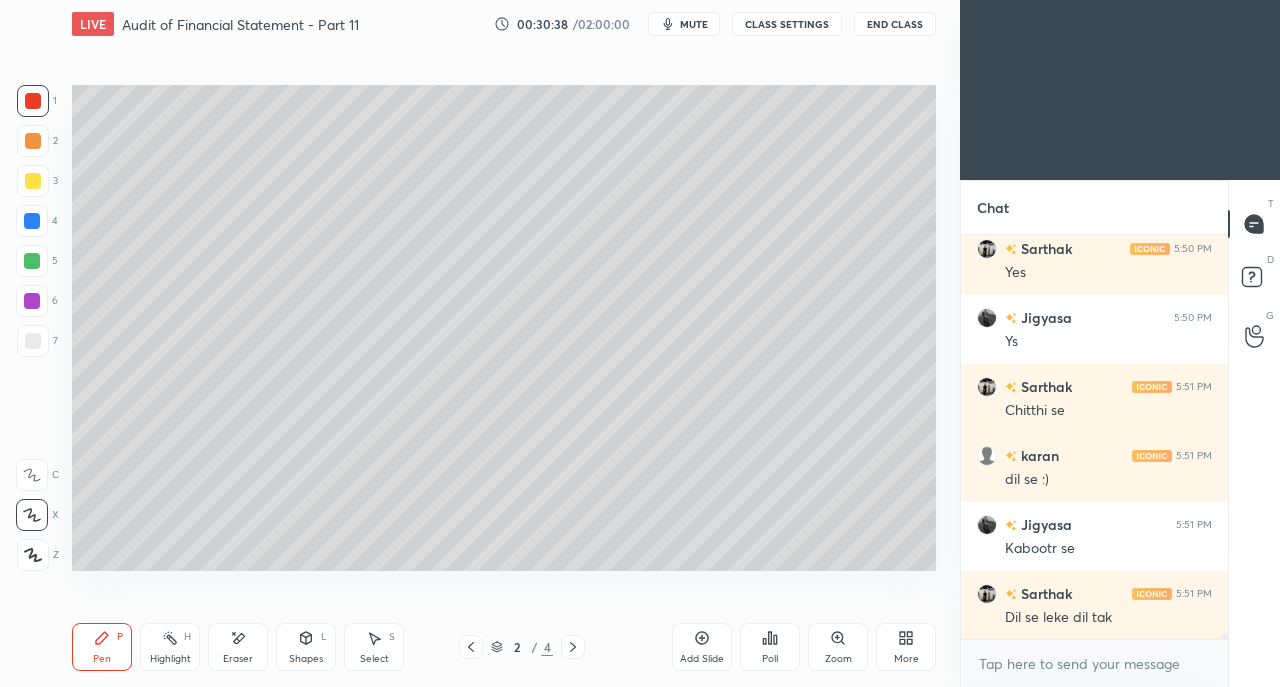 click on "Shapes L" at bounding box center (306, 647) 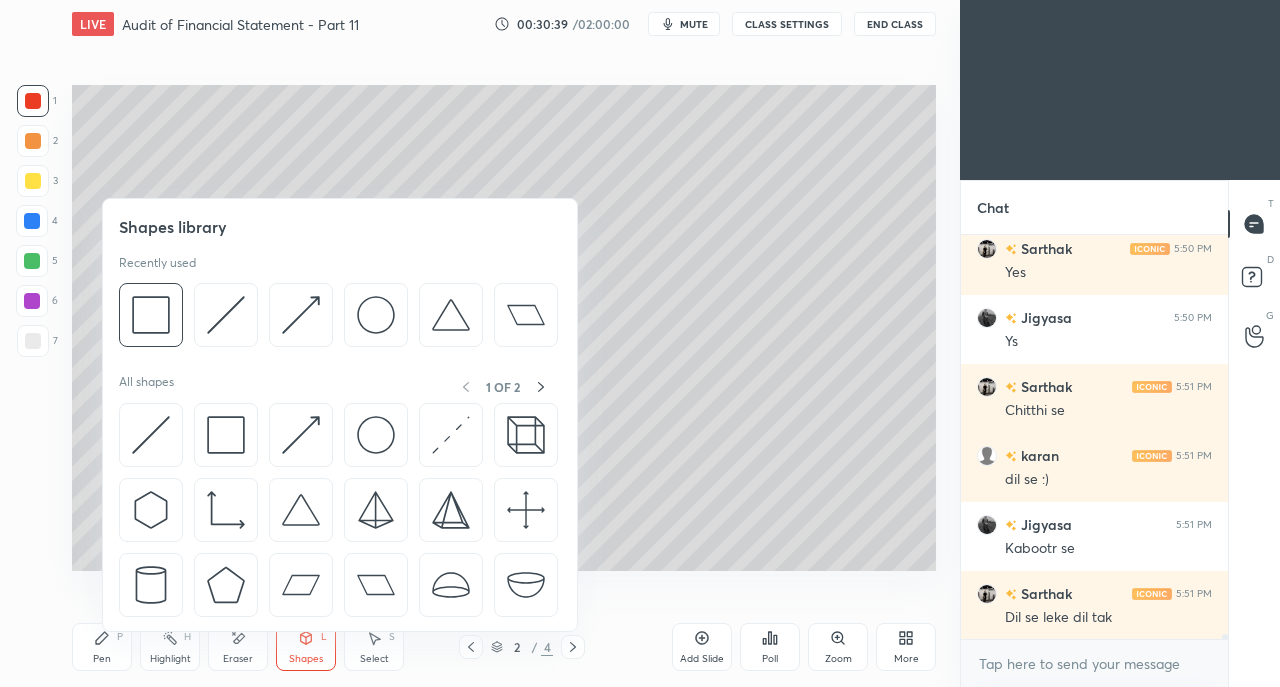 click at bounding box center [226, 435] 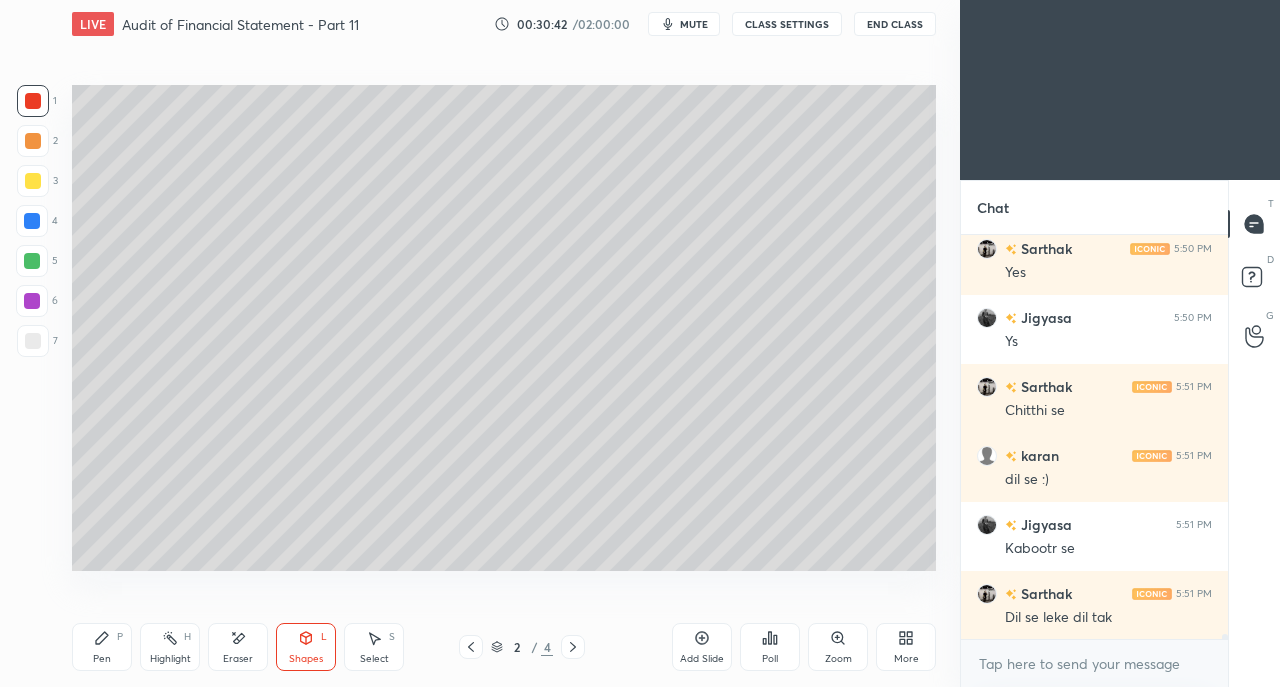 click 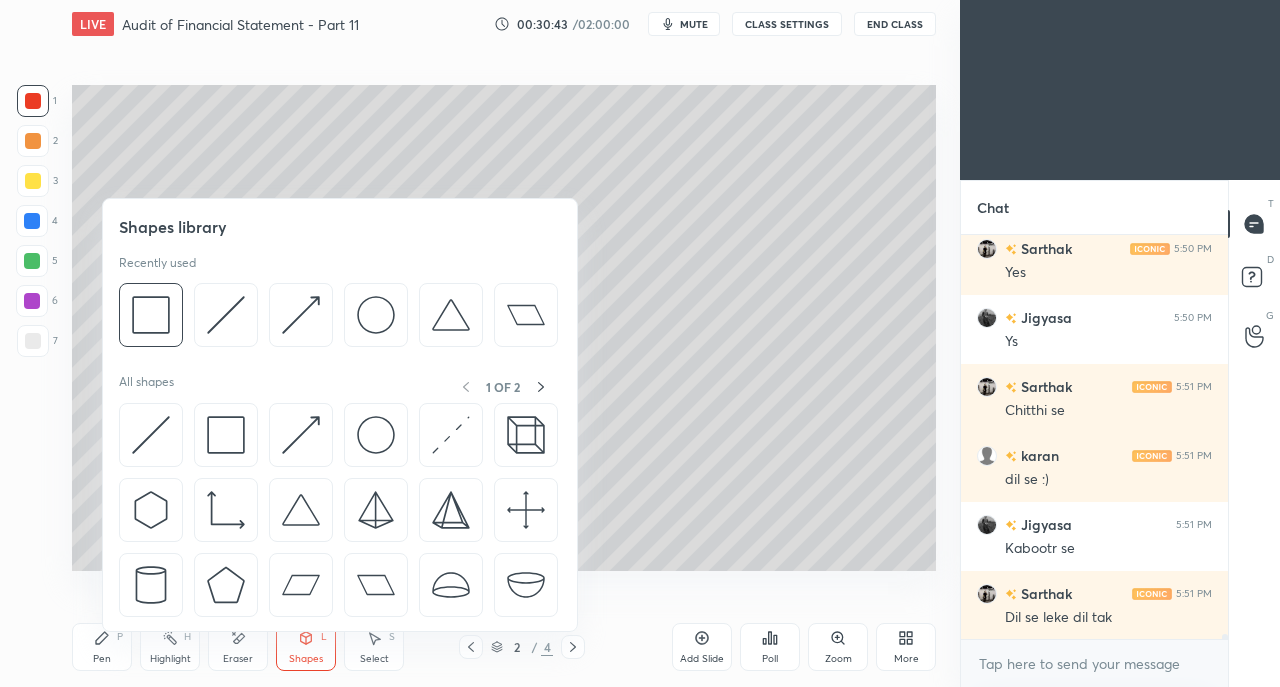 click at bounding box center [151, 435] 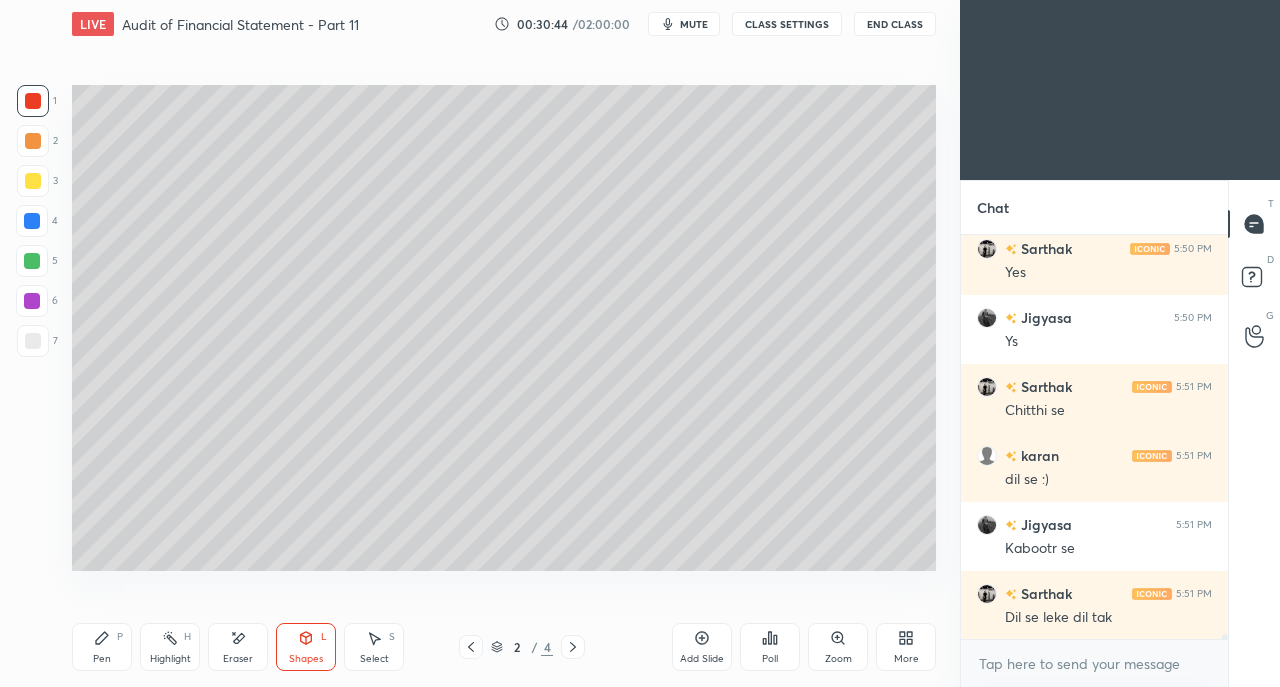 click at bounding box center (33, 341) 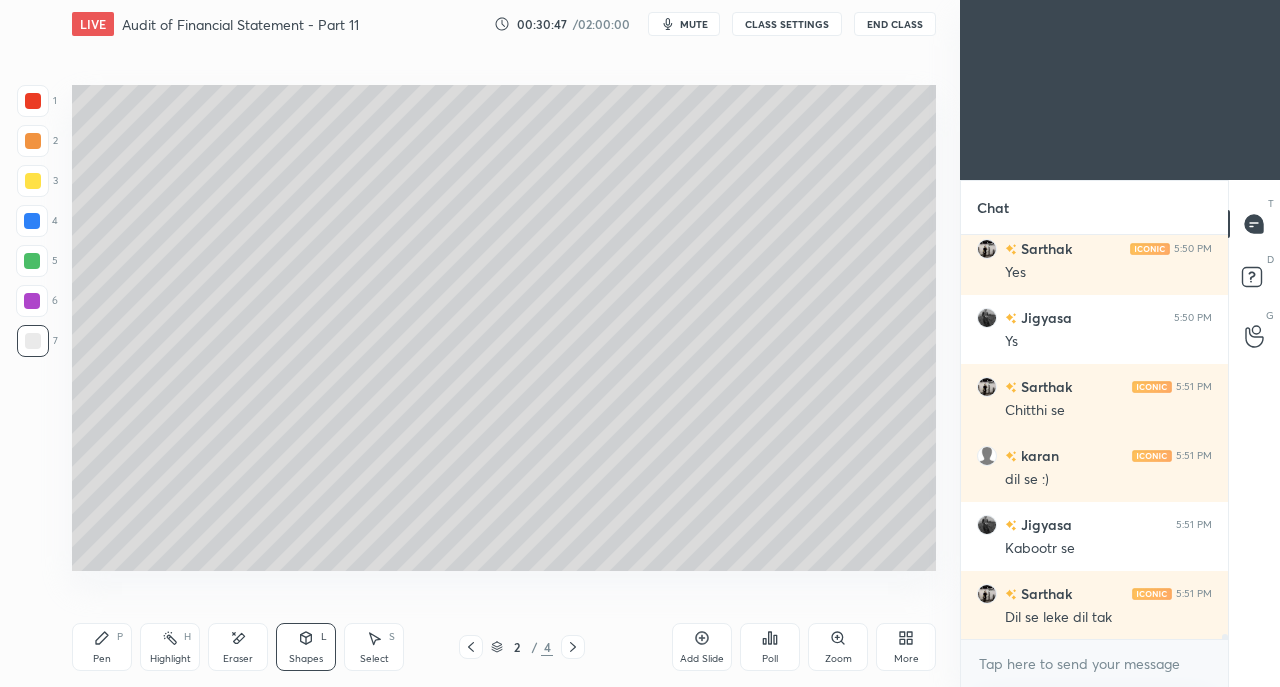 click on "Eraser" at bounding box center [238, 647] 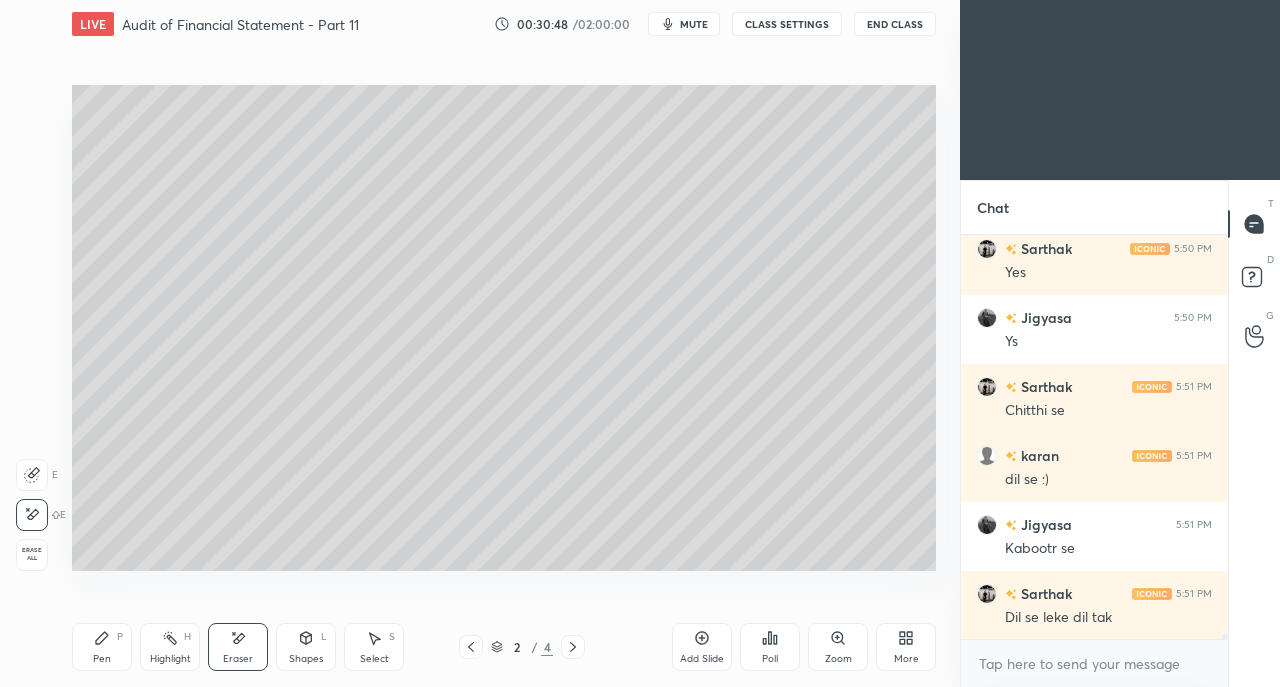 click 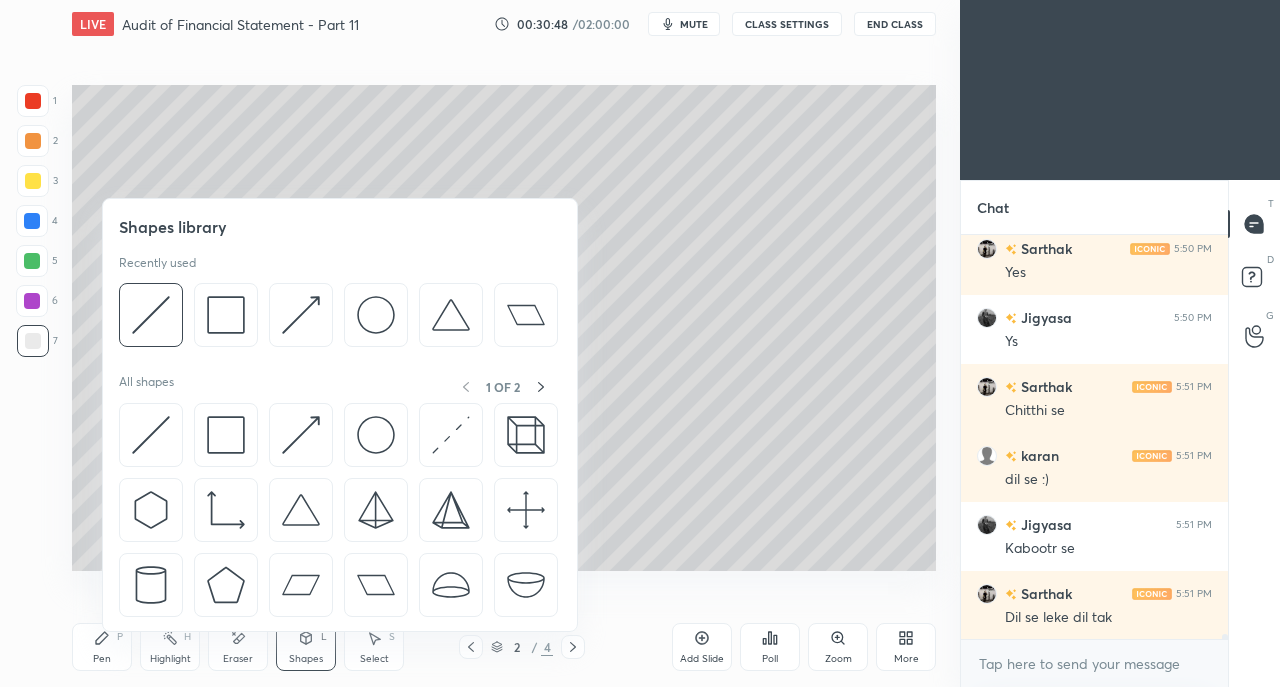 click at bounding box center [340, 515] 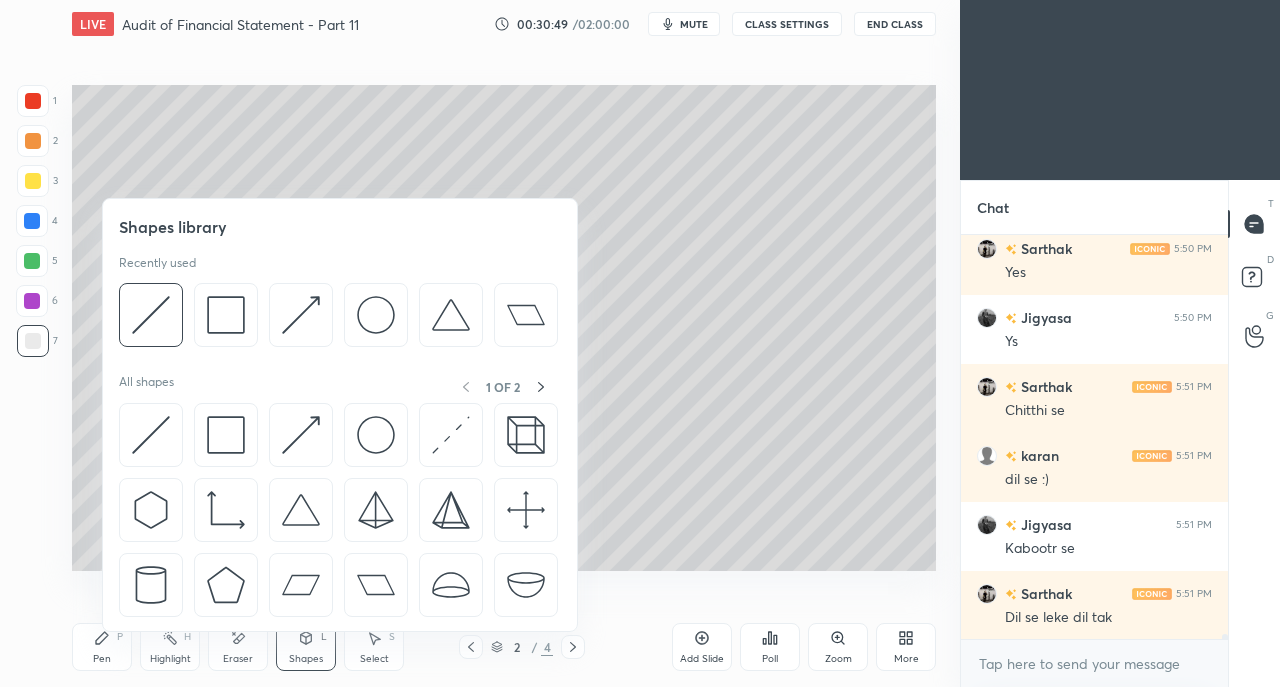 click at bounding box center [226, 435] 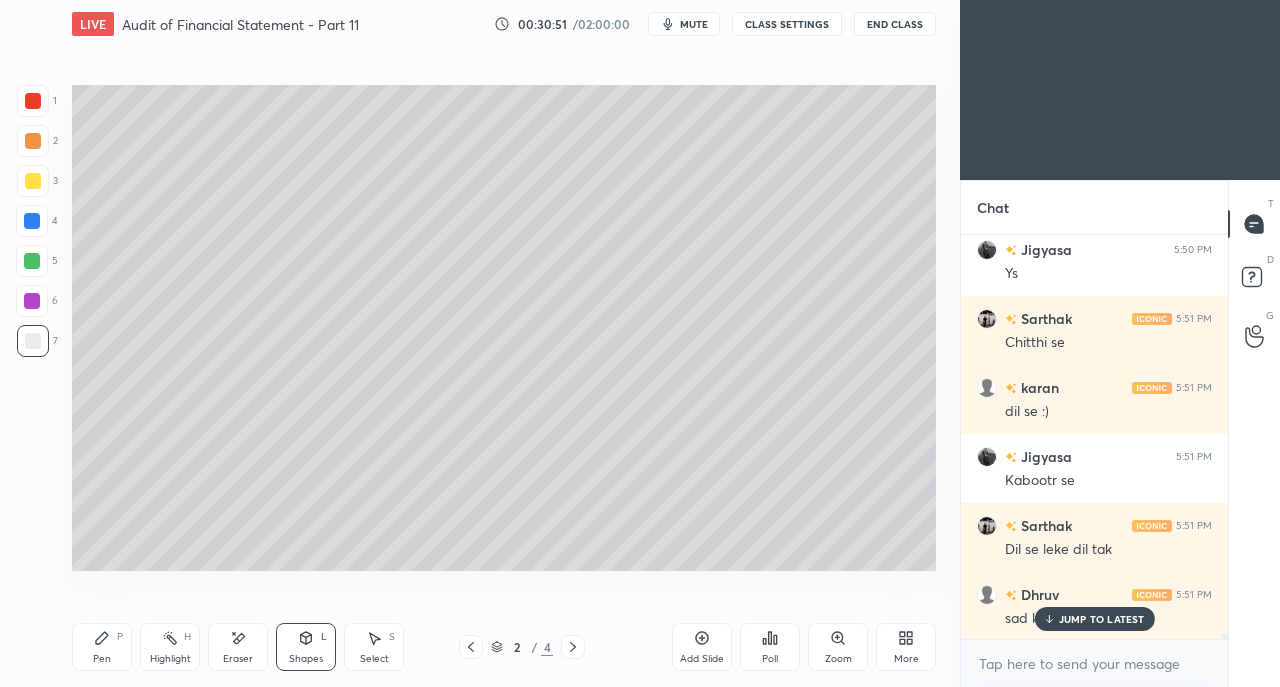scroll, scrollTop: 30148, scrollLeft: 0, axis: vertical 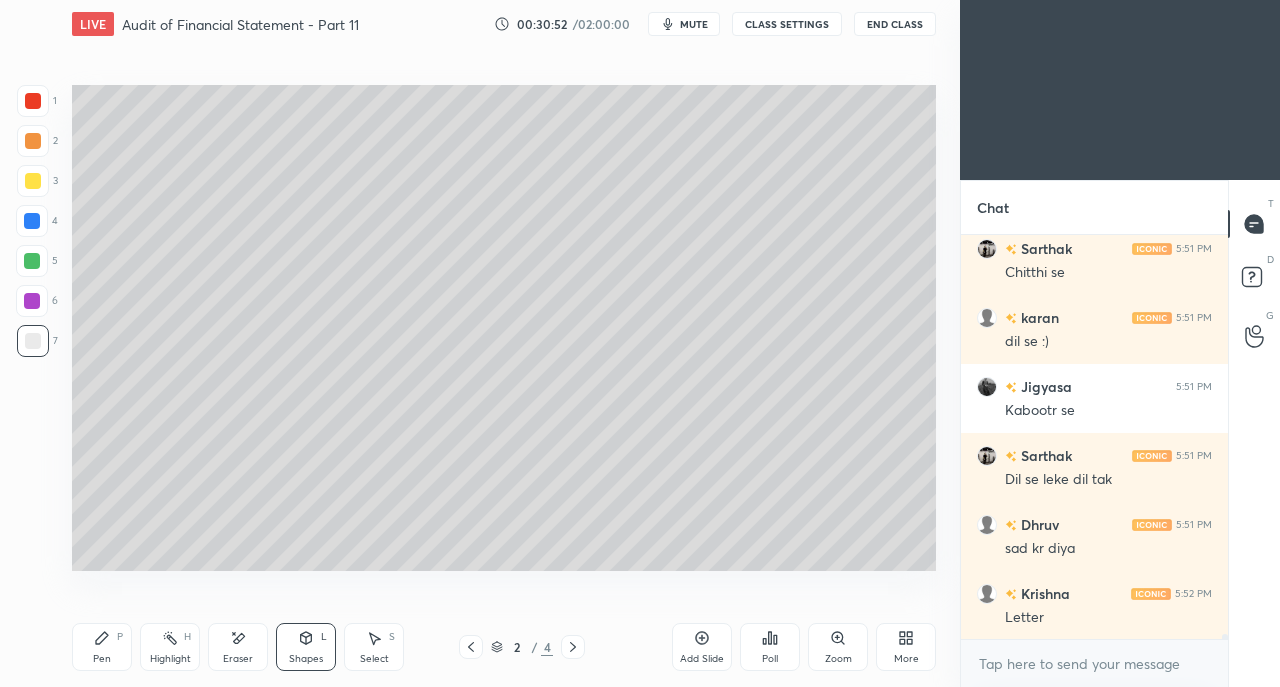 click 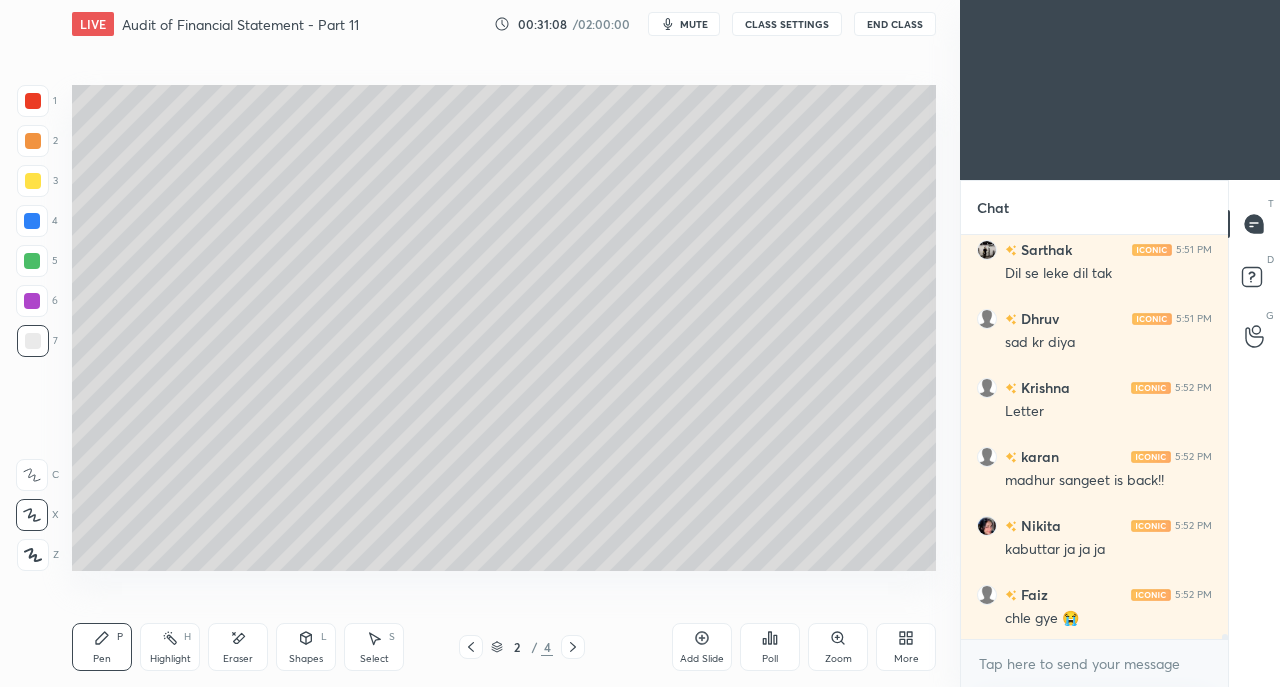 scroll, scrollTop: 30424, scrollLeft: 0, axis: vertical 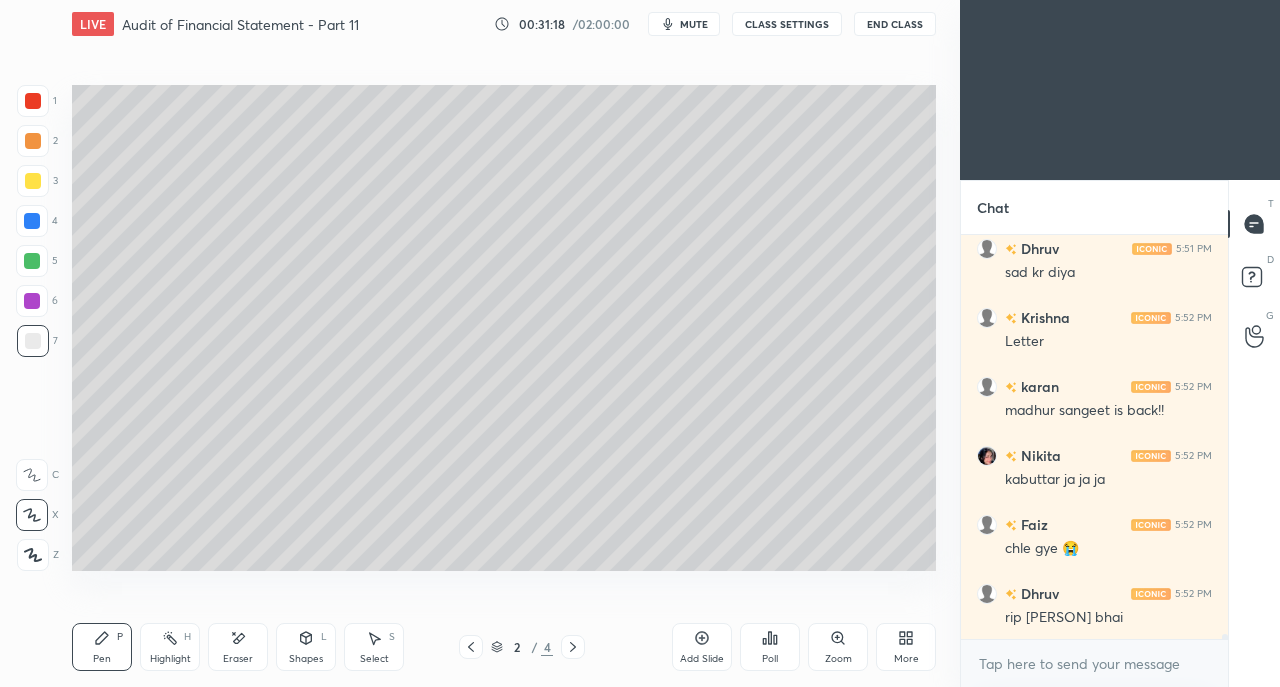 click on "Eraser" at bounding box center (238, 659) 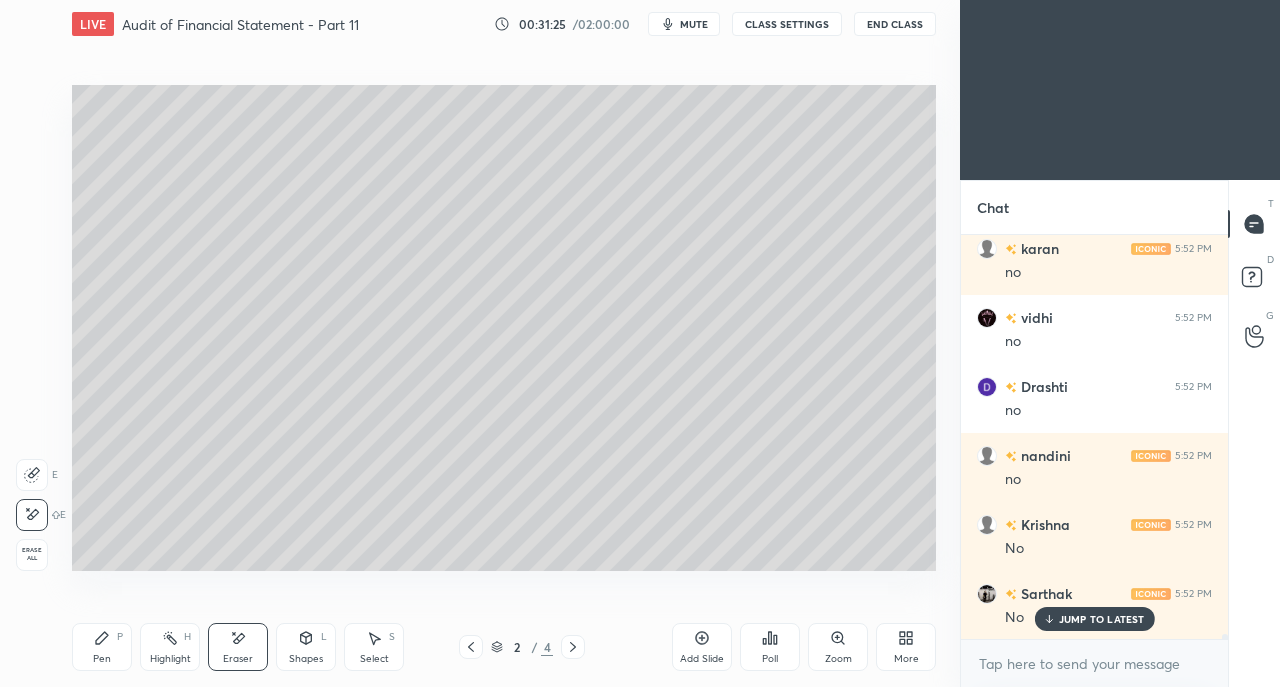 scroll, scrollTop: 31044, scrollLeft: 0, axis: vertical 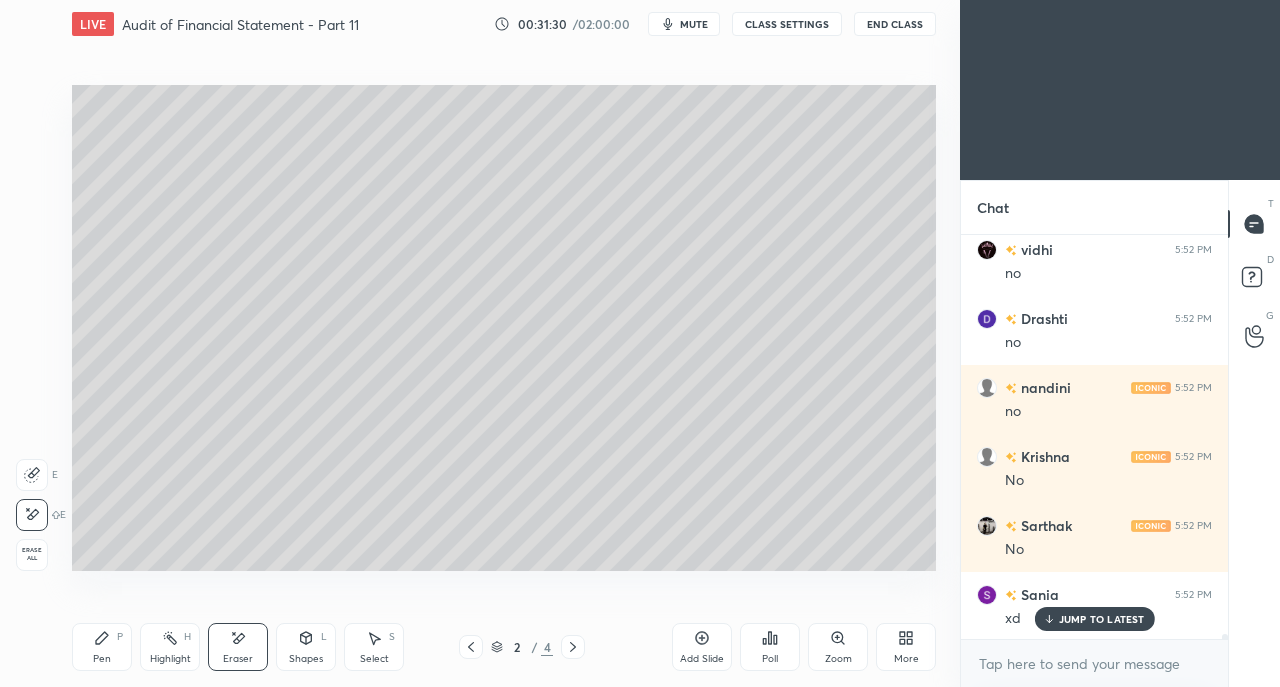 click 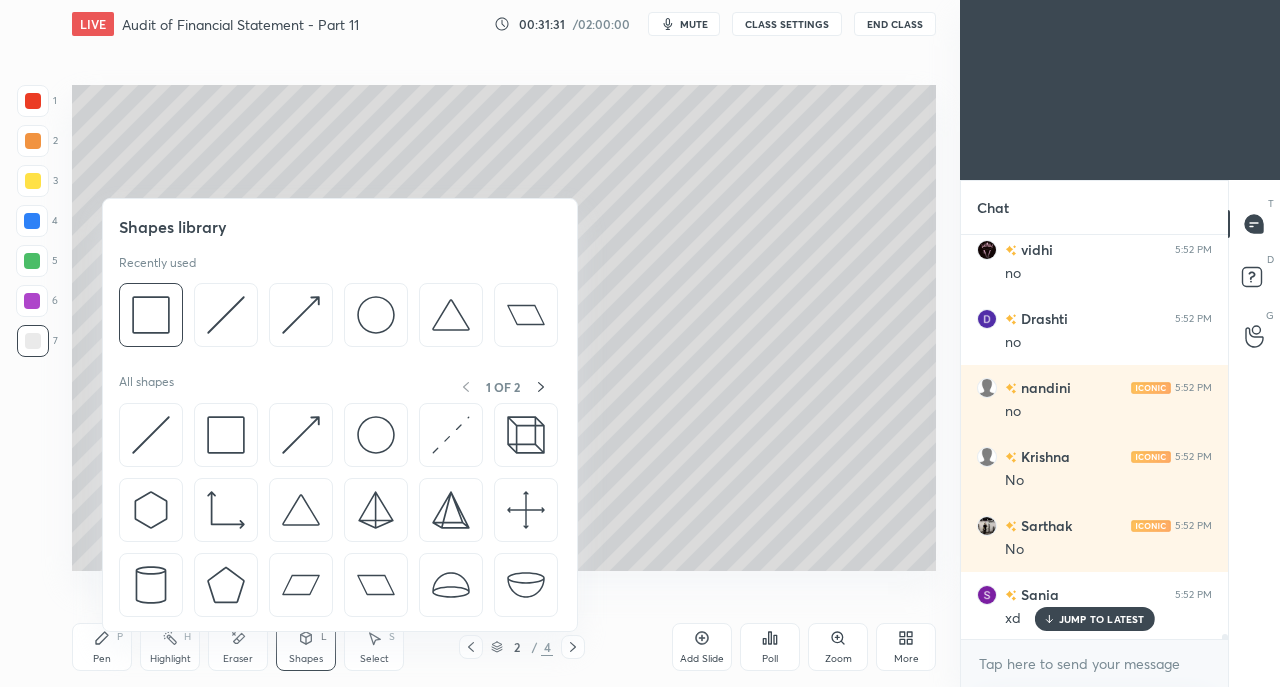 click at bounding box center (301, 435) 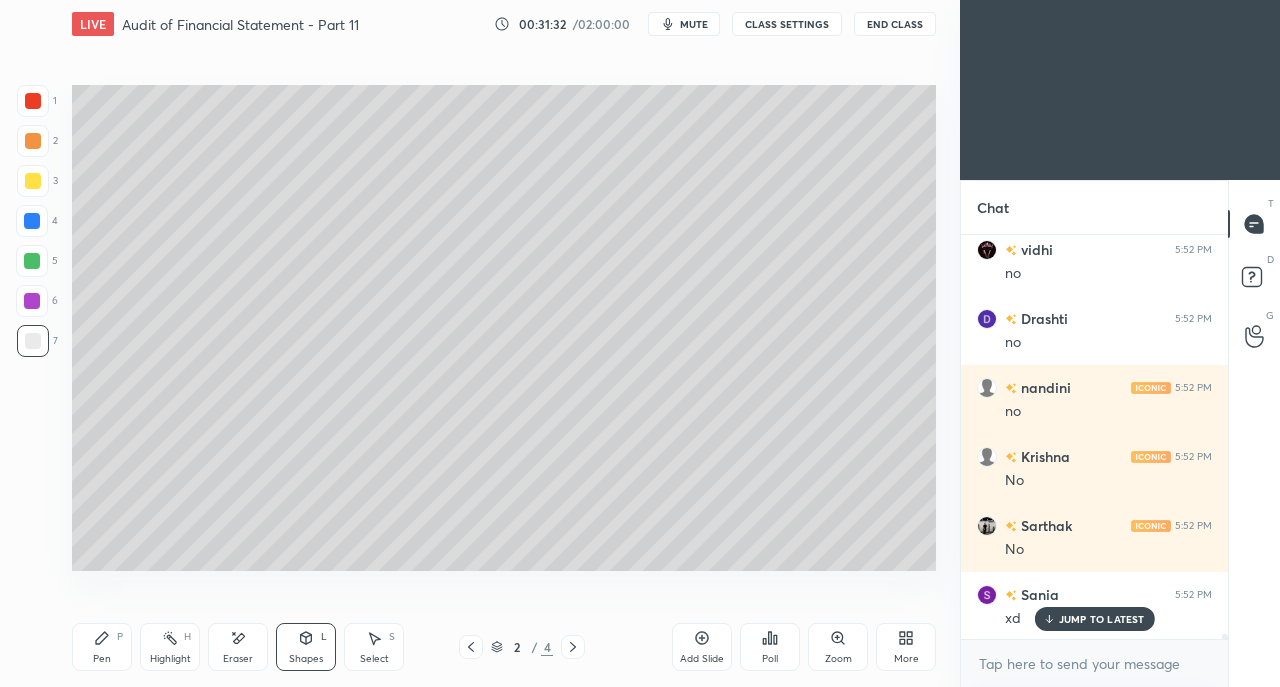 scroll, scrollTop: 31114, scrollLeft: 0, axis: vertical 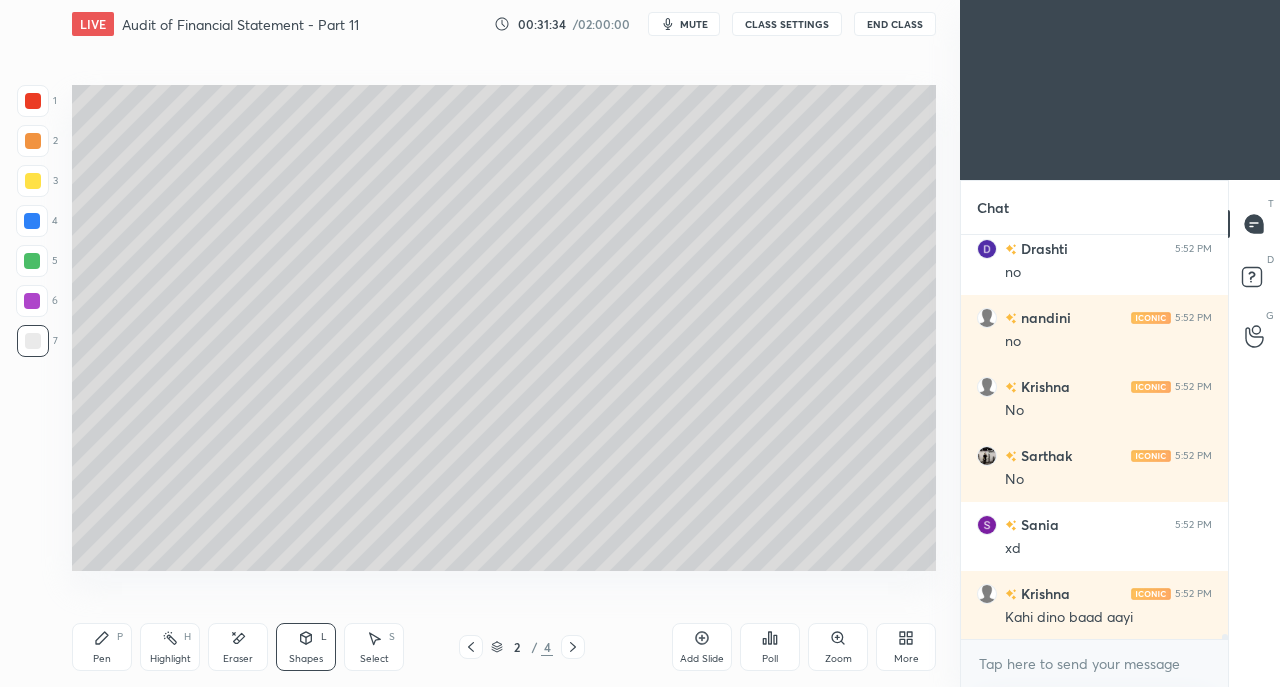 click on "Pen" at bounding box center (102, 659) 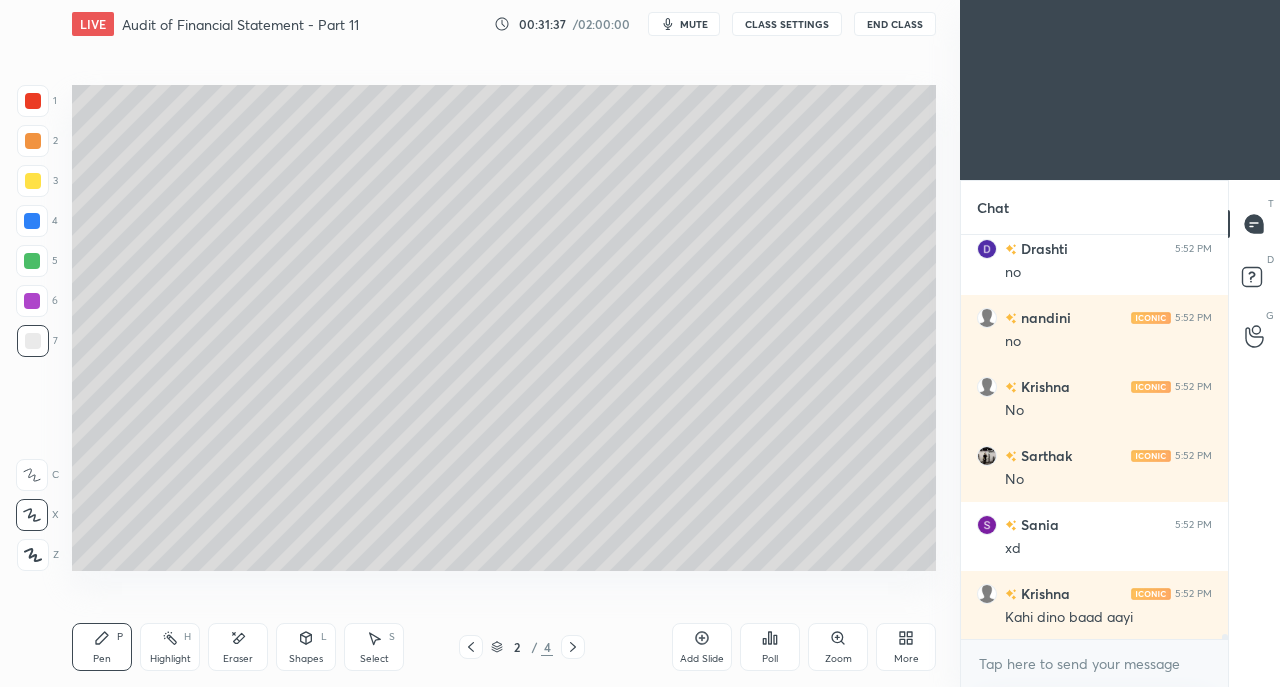click on "Eraser" at bounding box center [238, 647] 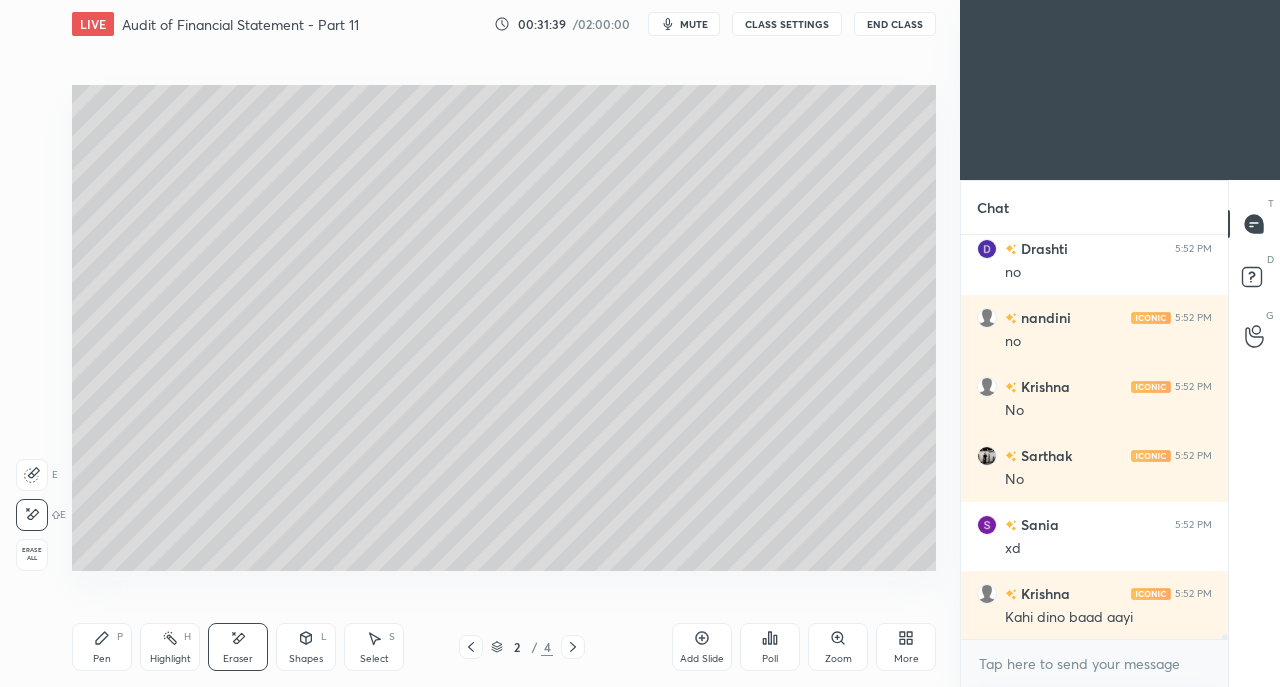 click on "Pen P" at bounding box center (102, 647) 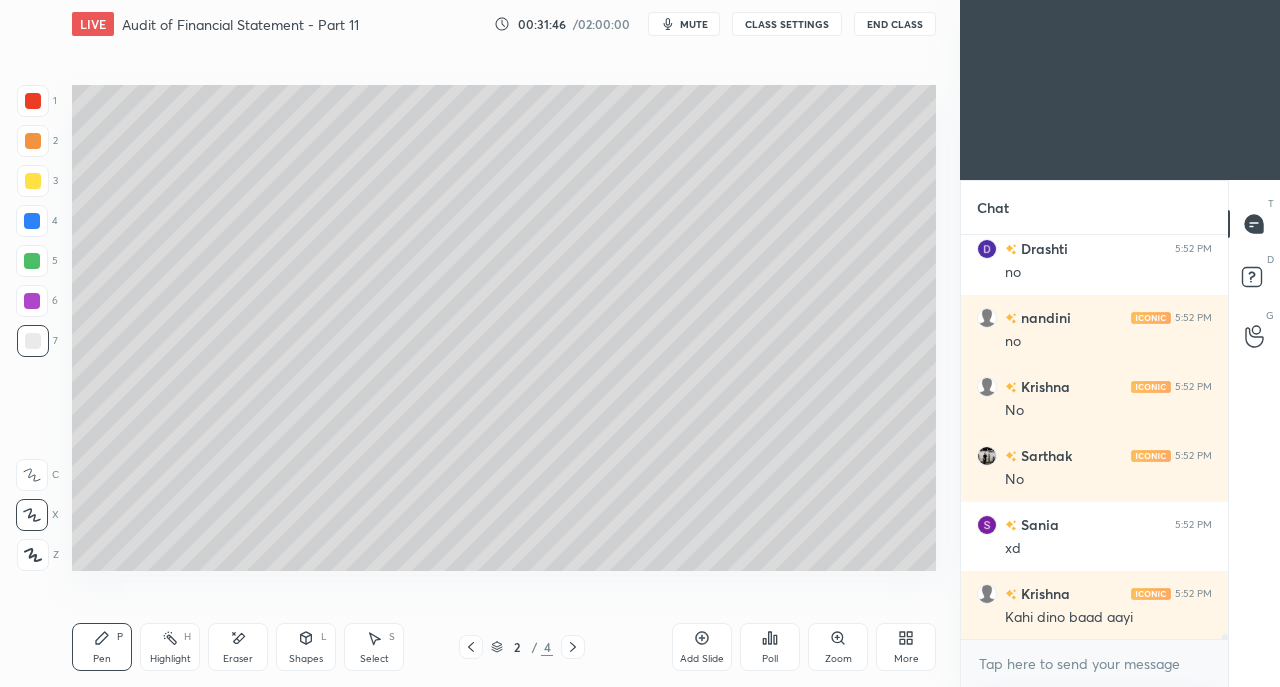 scroll, scrollTop: 31182, scrollLeft: 0, axis: vertical 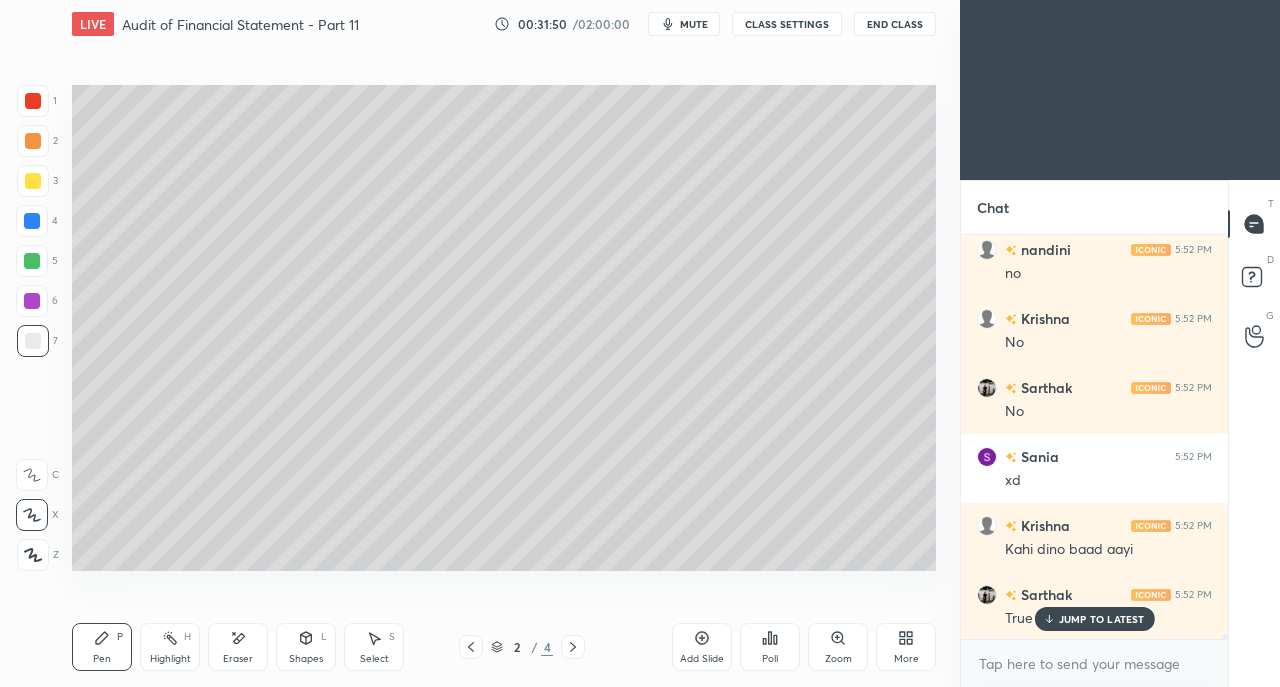 click on "Shapes" at bounding box center (306, 659) 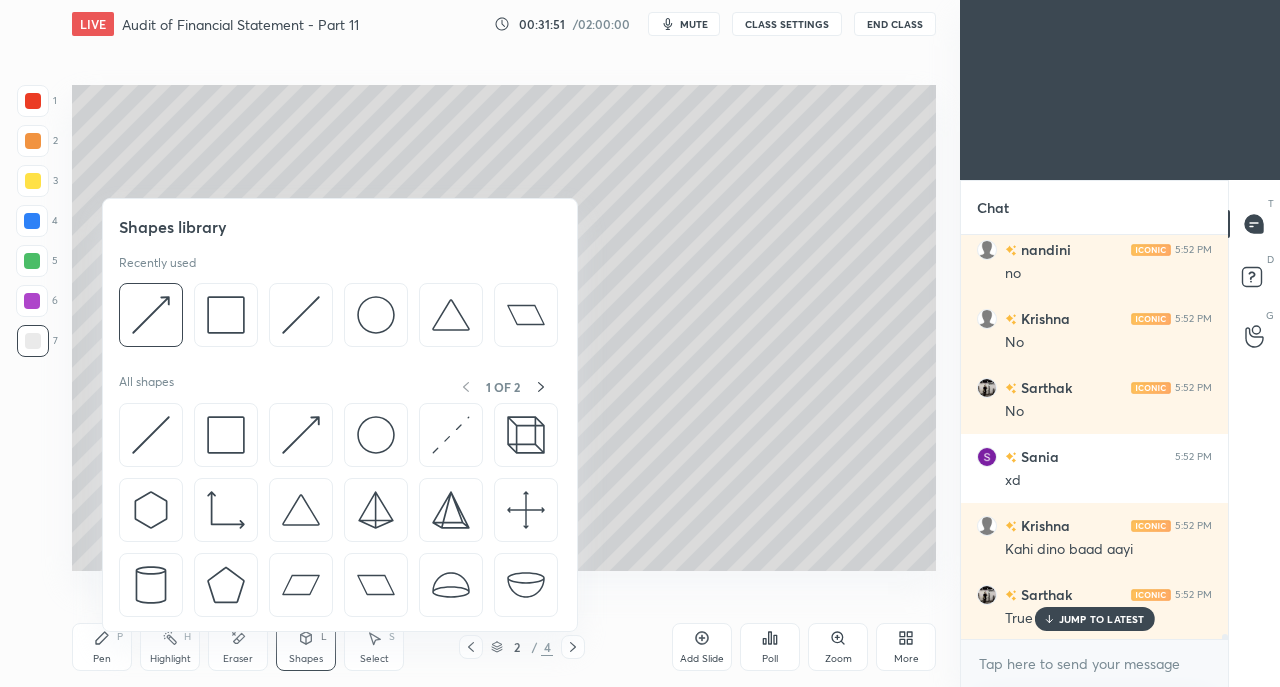 click at bounding box center [151, 435] 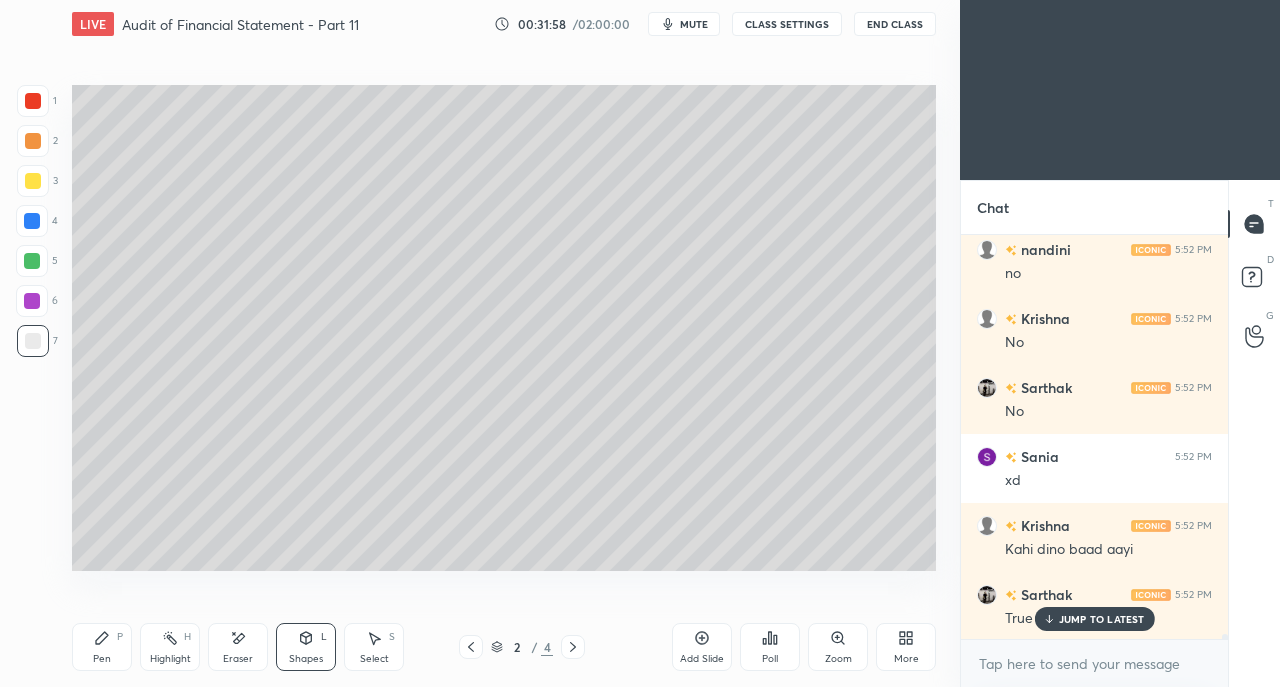 scroll, scrollTop: 31252, scrollLeft: 0, axis: vertical 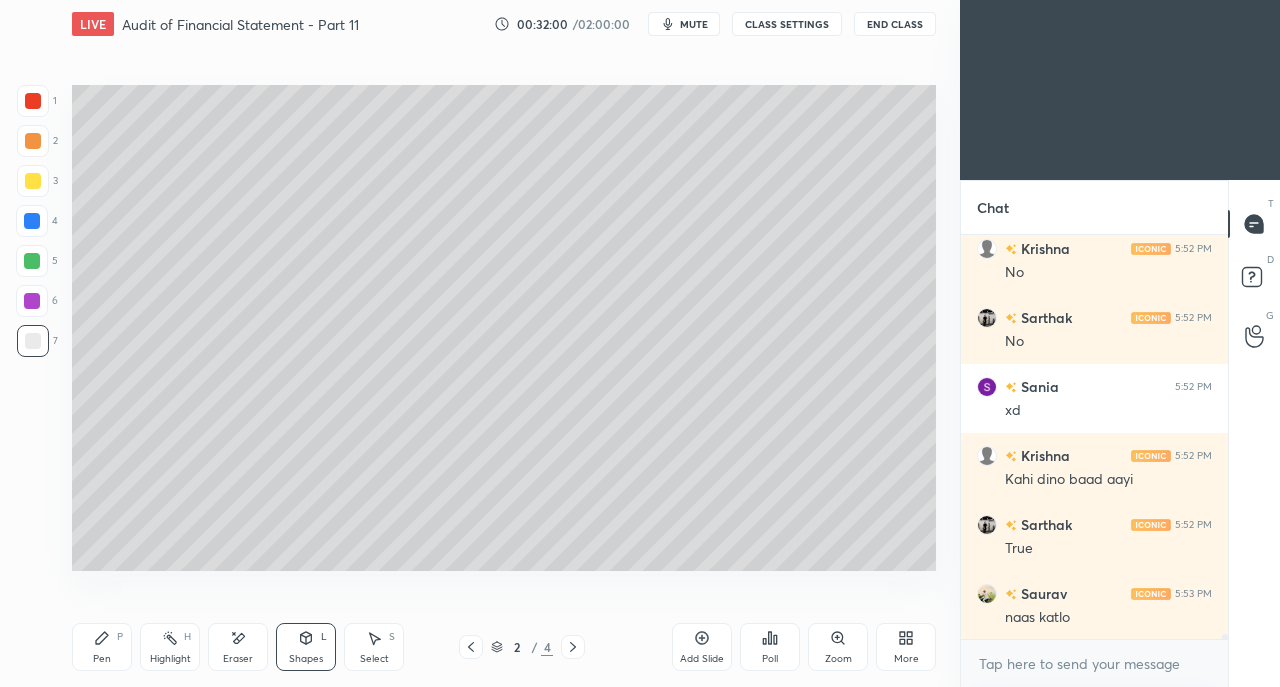 click on "Pen P" at bounding box center [102, 647] 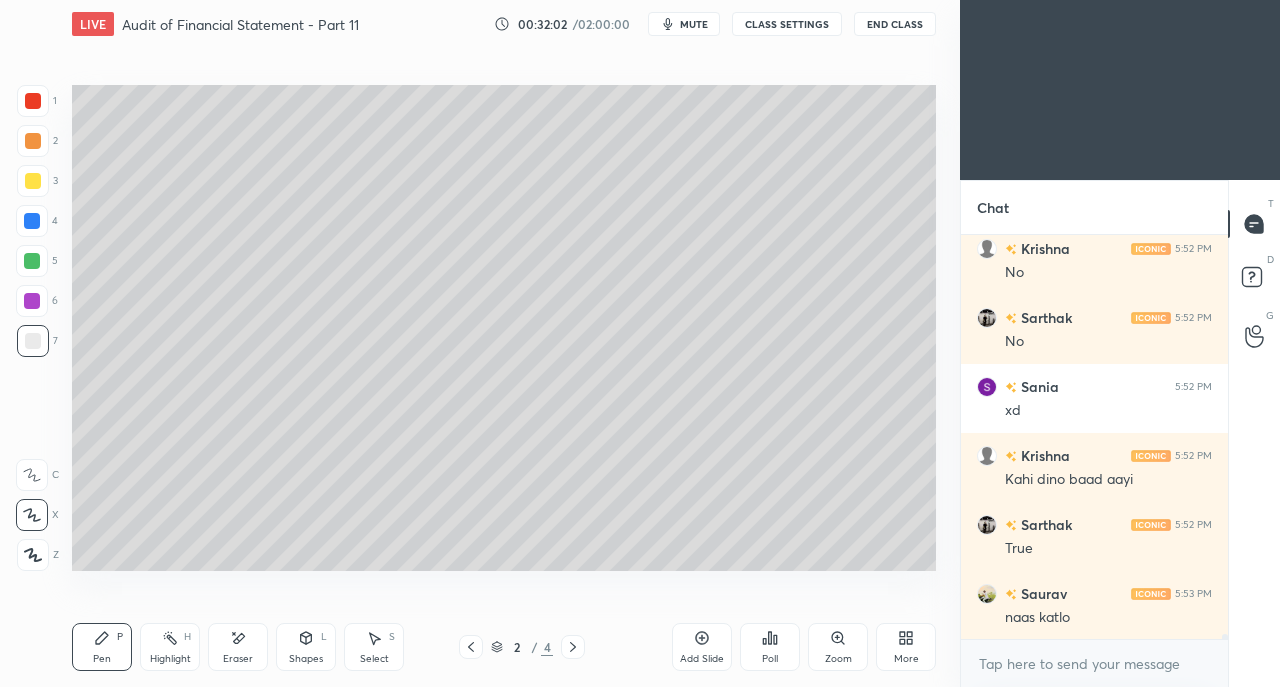 click on "Add Slide" at bounding box center (702, 647) 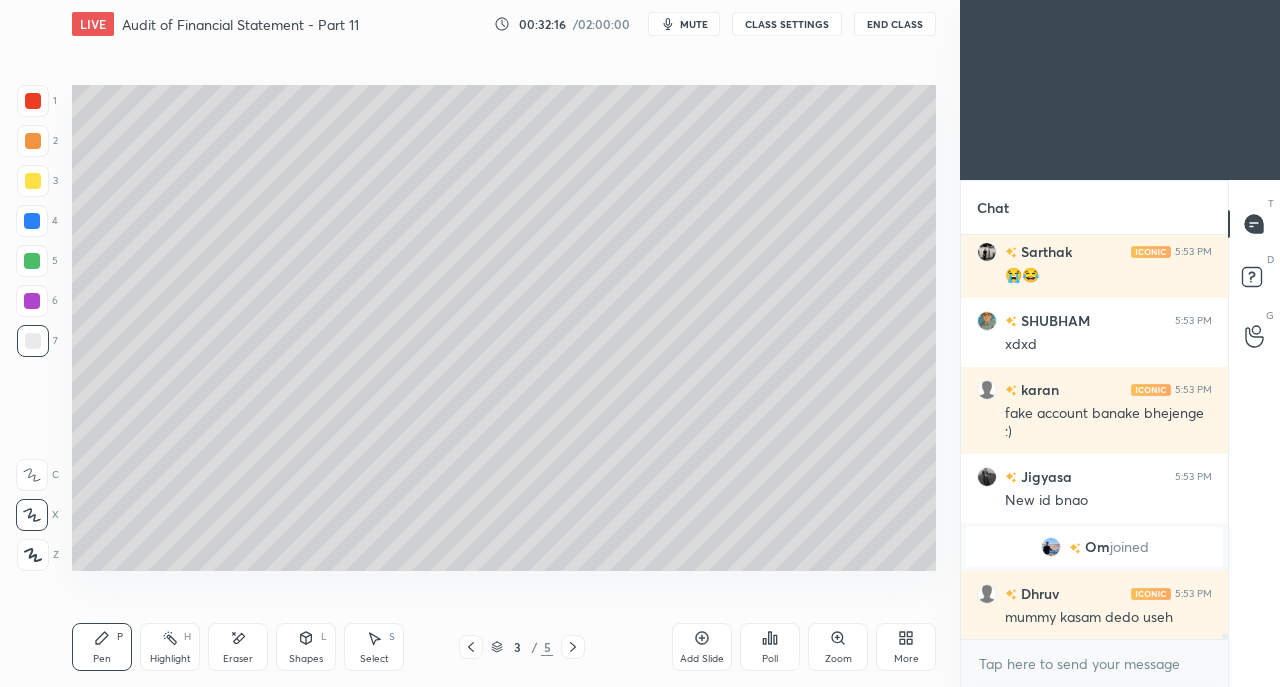 scroll, scrollTop: 26664, scrollLeft: 0, axis: vertical 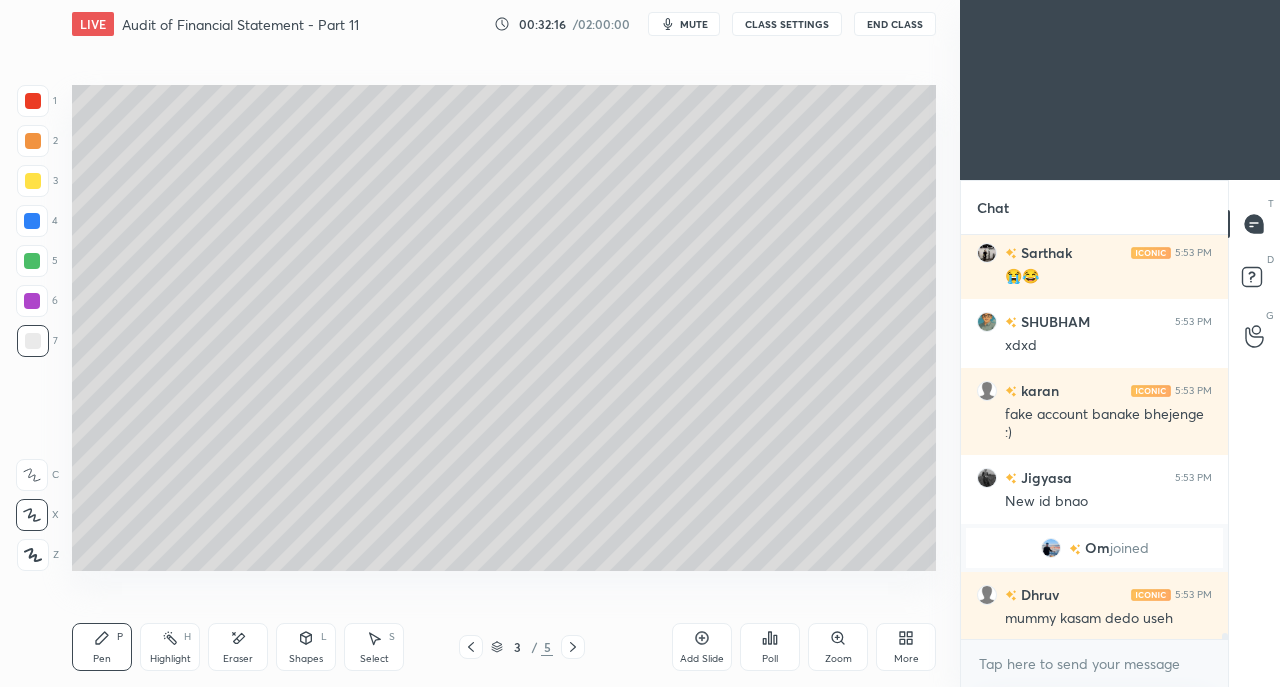 click 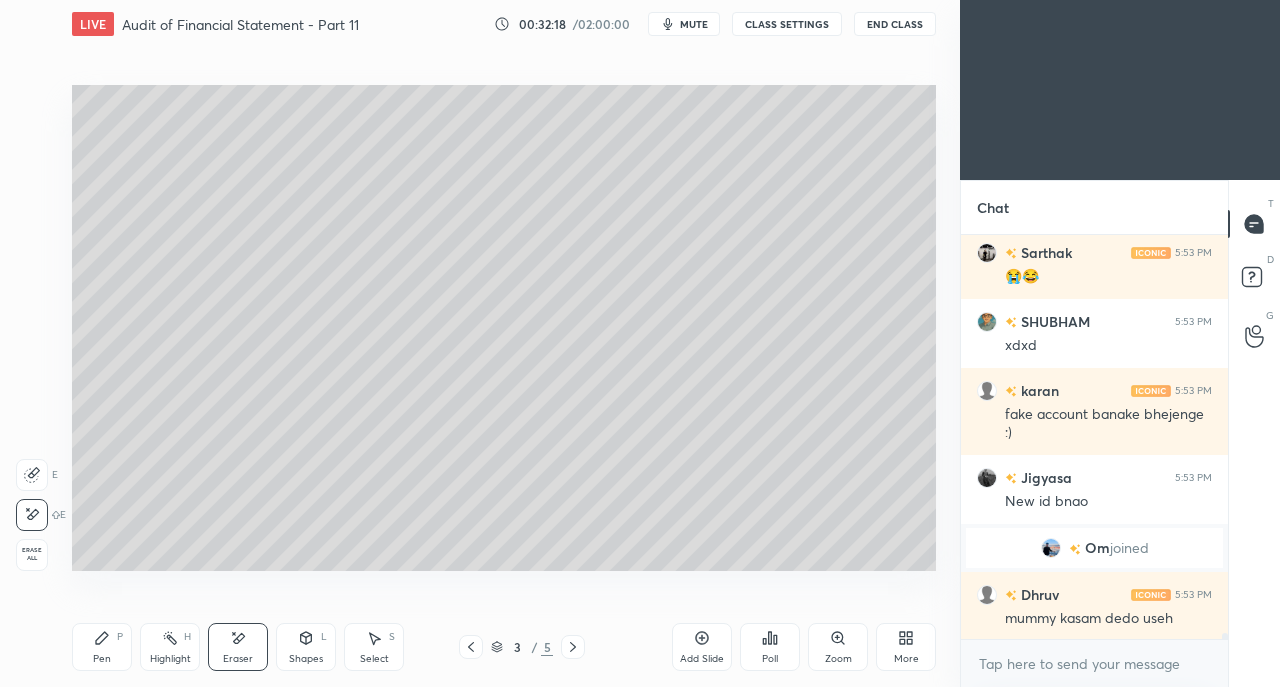 click on "Pen" at bounding box center (102, 659) 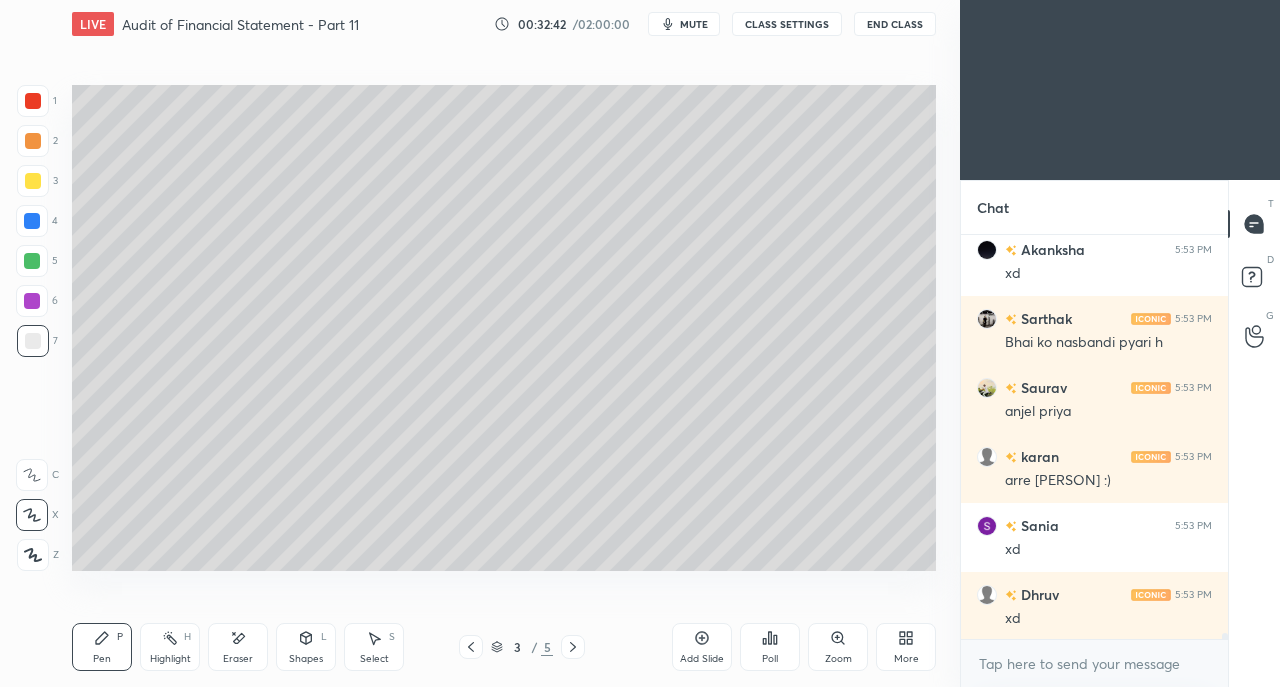 scroll, scrollTop: 27148, scrollLeft: 0, axis: vertical 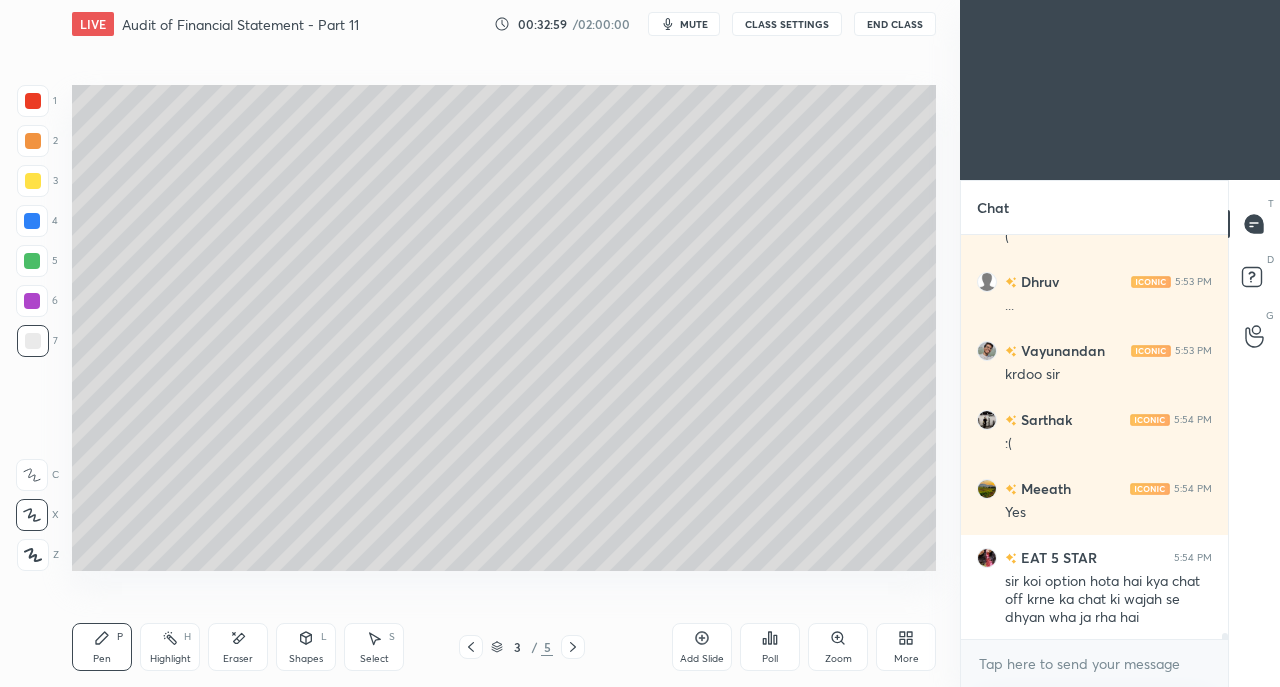 click at bounding box center (471, 647) 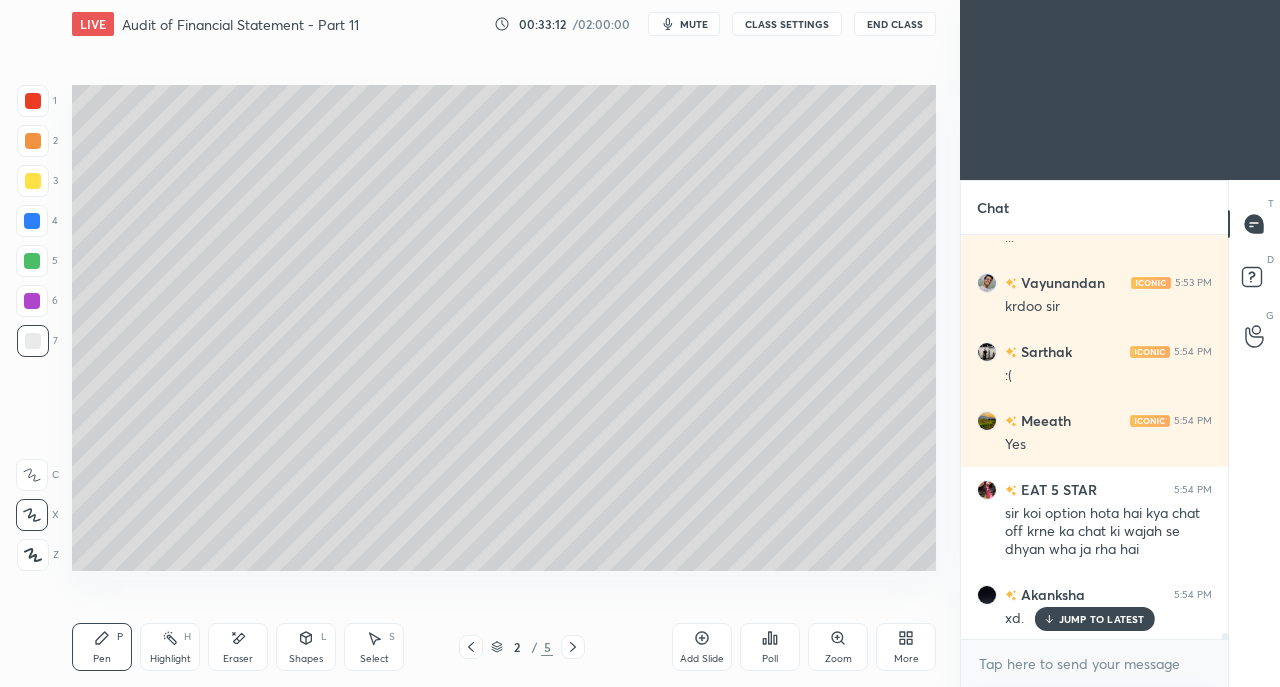 scroll, scrollTop: 27754, scrollLeft: 0, axis: vertical 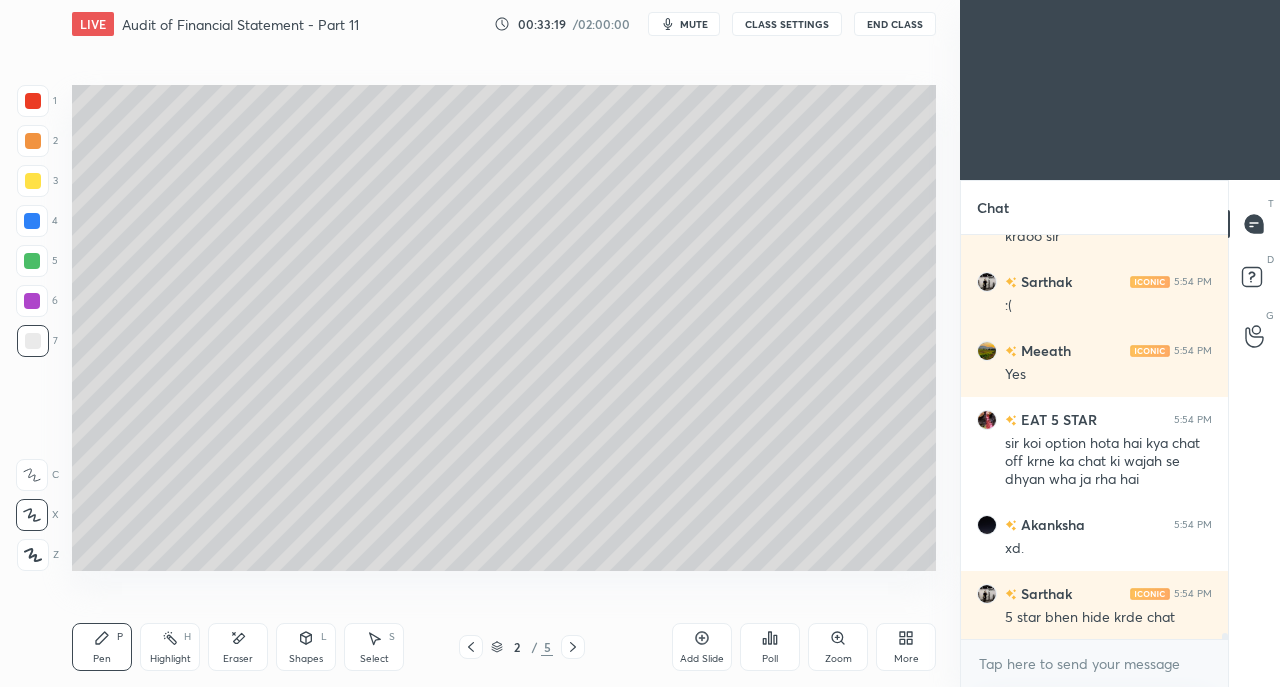 click 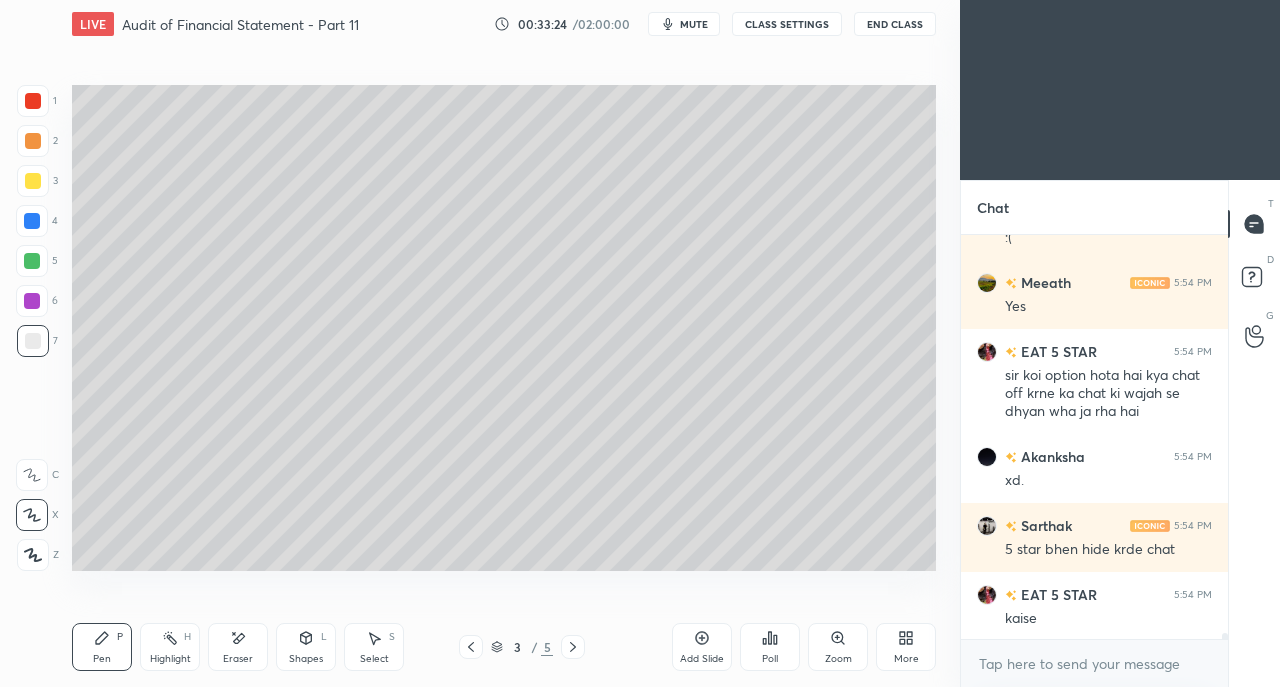scroll, scrollTop: 27910, scrollLeft: 0, axis: vertical 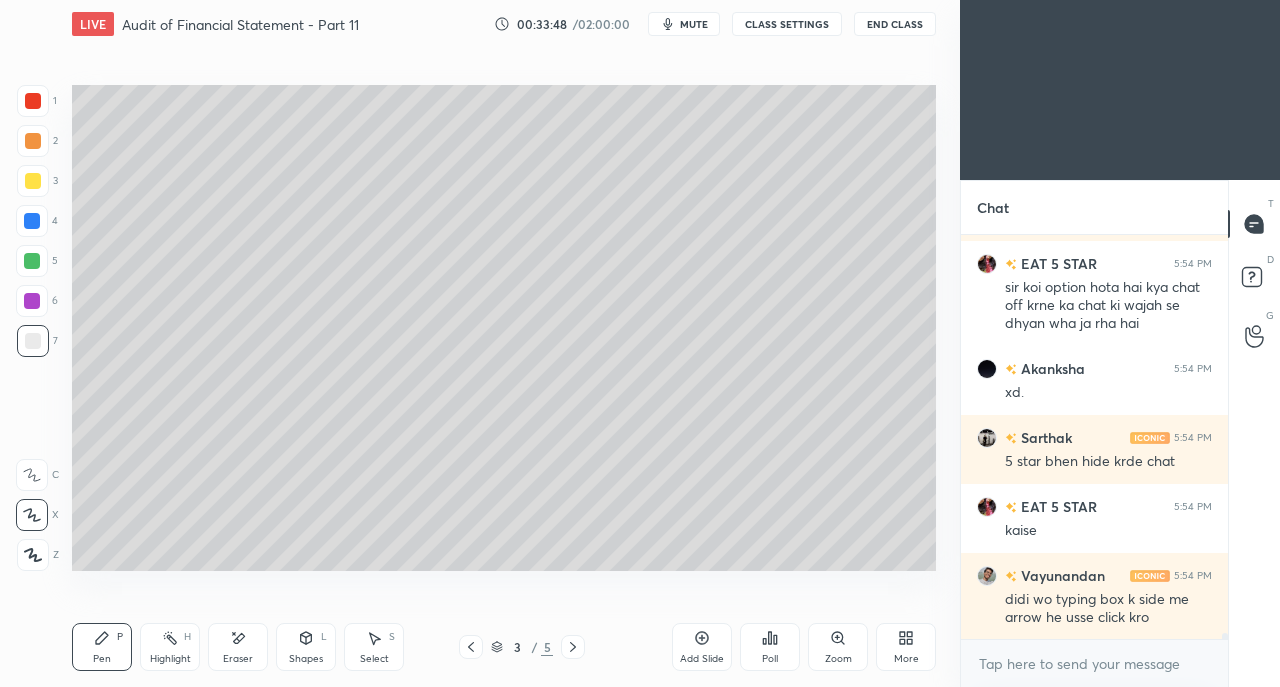 click at bounding box center [33, 181] 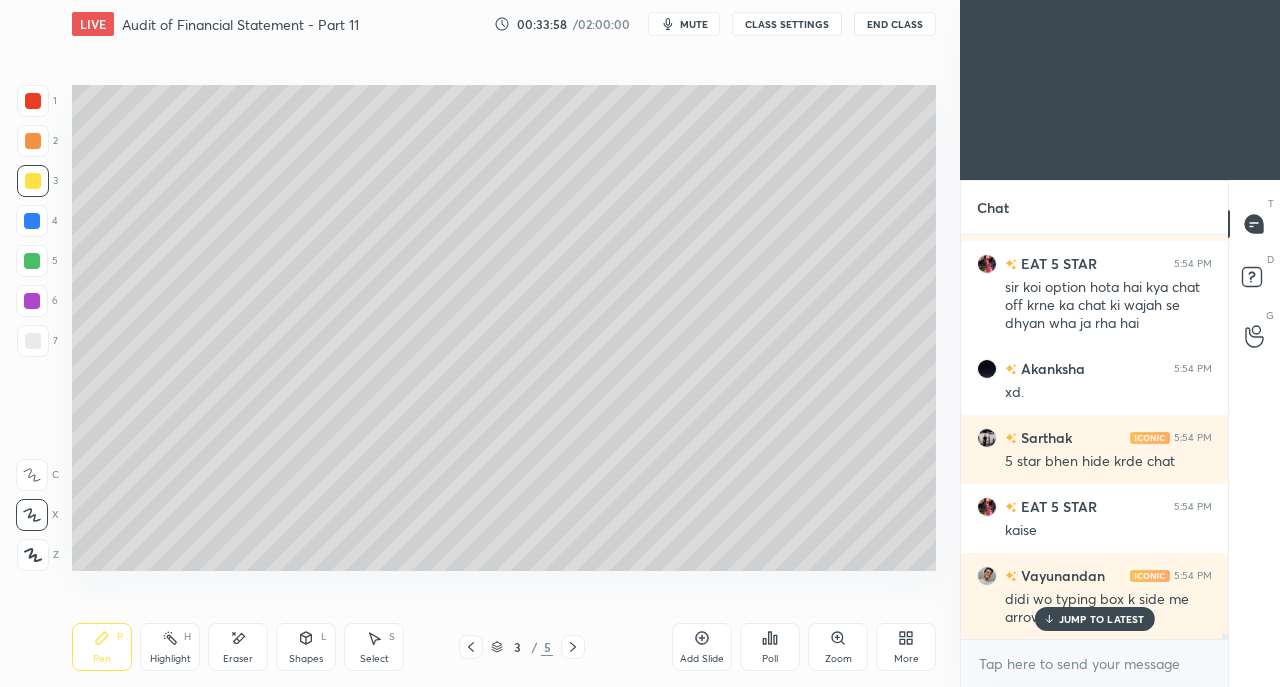 scroll, scrollTop: 28014, scrollLeft: 0, axis: vertical 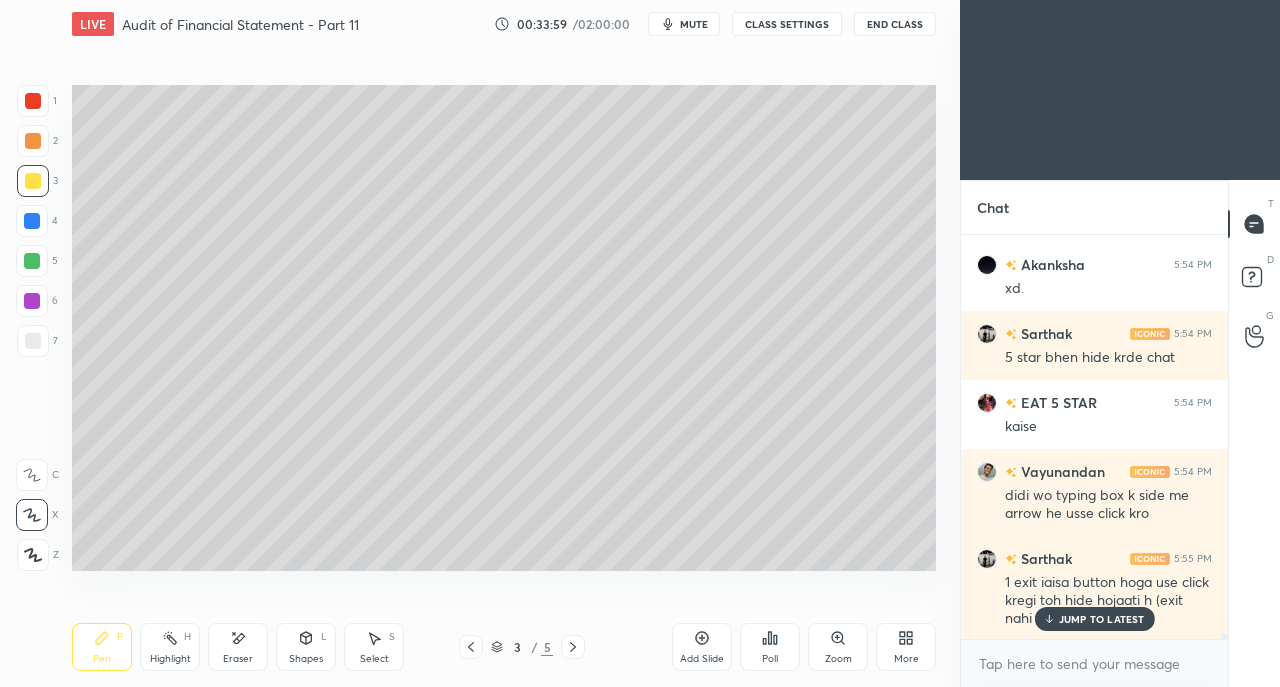 click on "JUMP TO LATEST" at bounding box center [1102, 619] 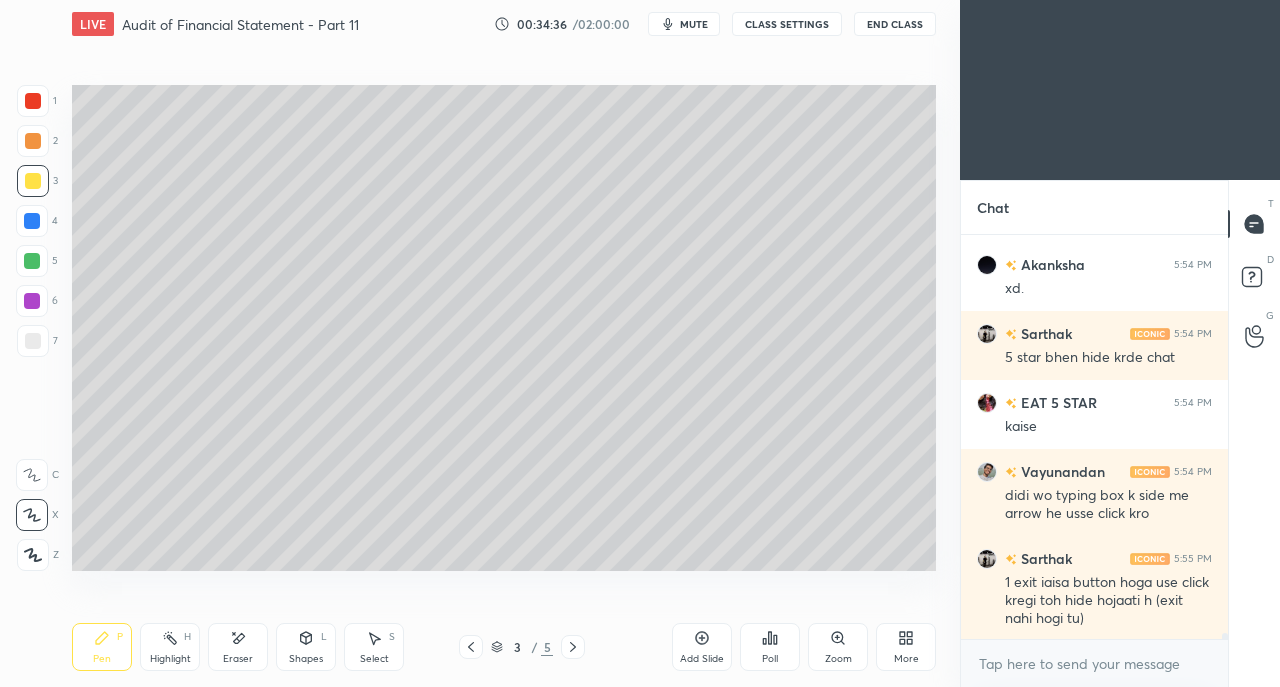 scroll, scrollTop: 28084, scrollLeft: 0, axis: vertical 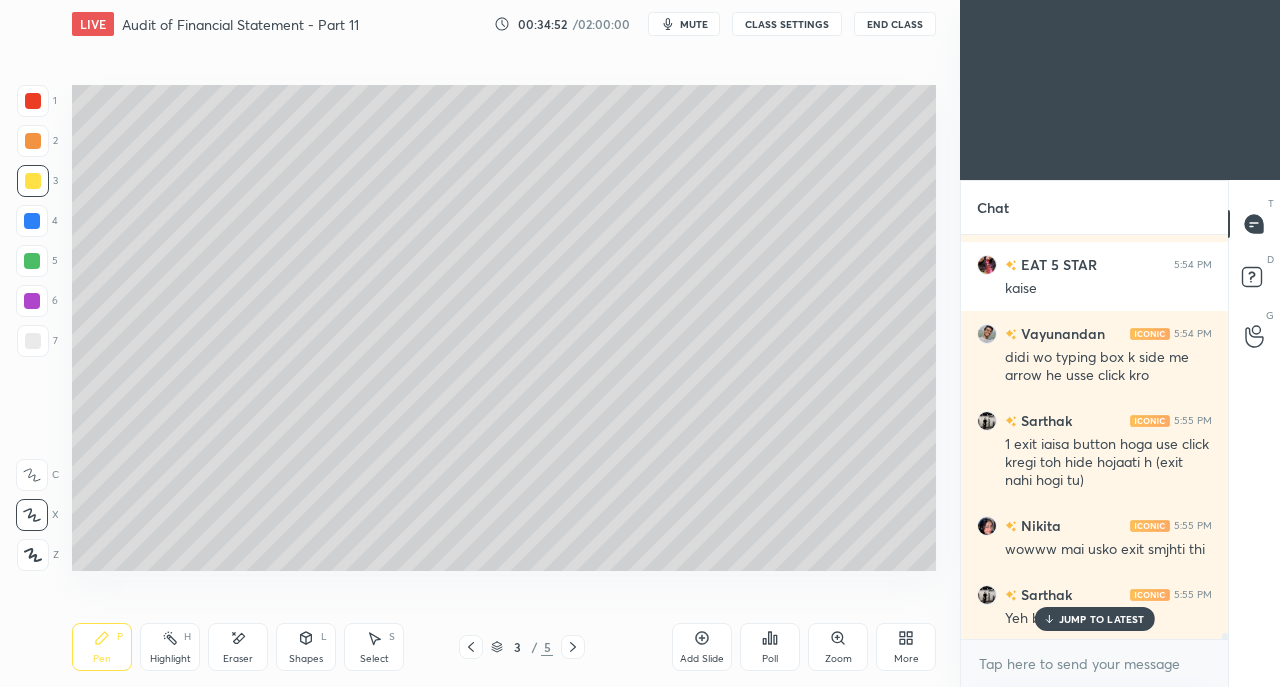 click on "JUMP TO LATEST" at bounding box center (1102, 619) 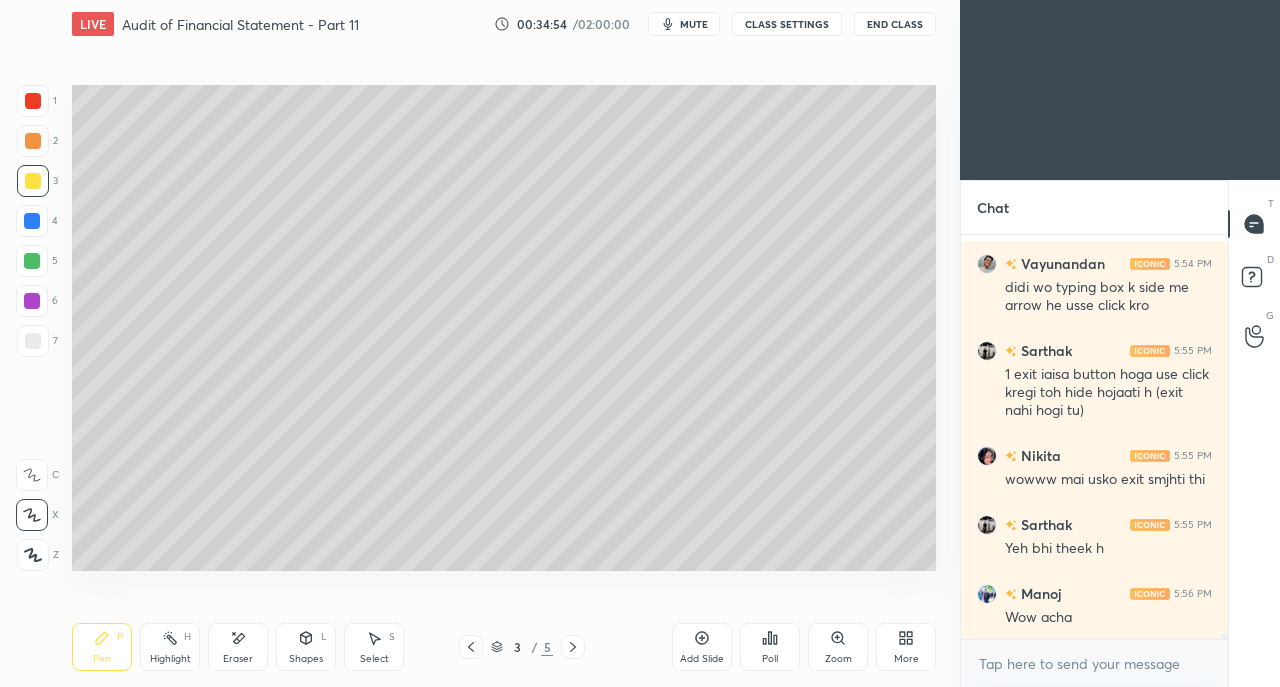 scroll, scrollTop: 28290, scrollLeft: 0, axis: vertical 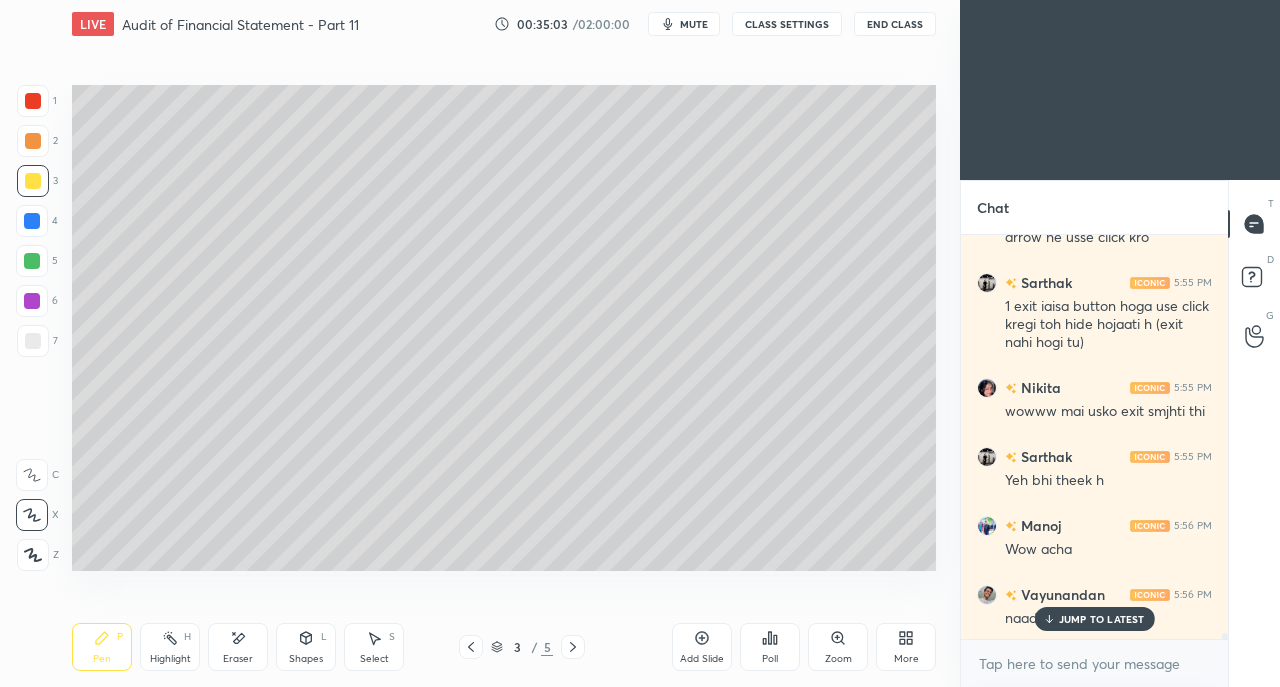 click on "JUMP TO LATEST" at bounding box center [1102, 619] 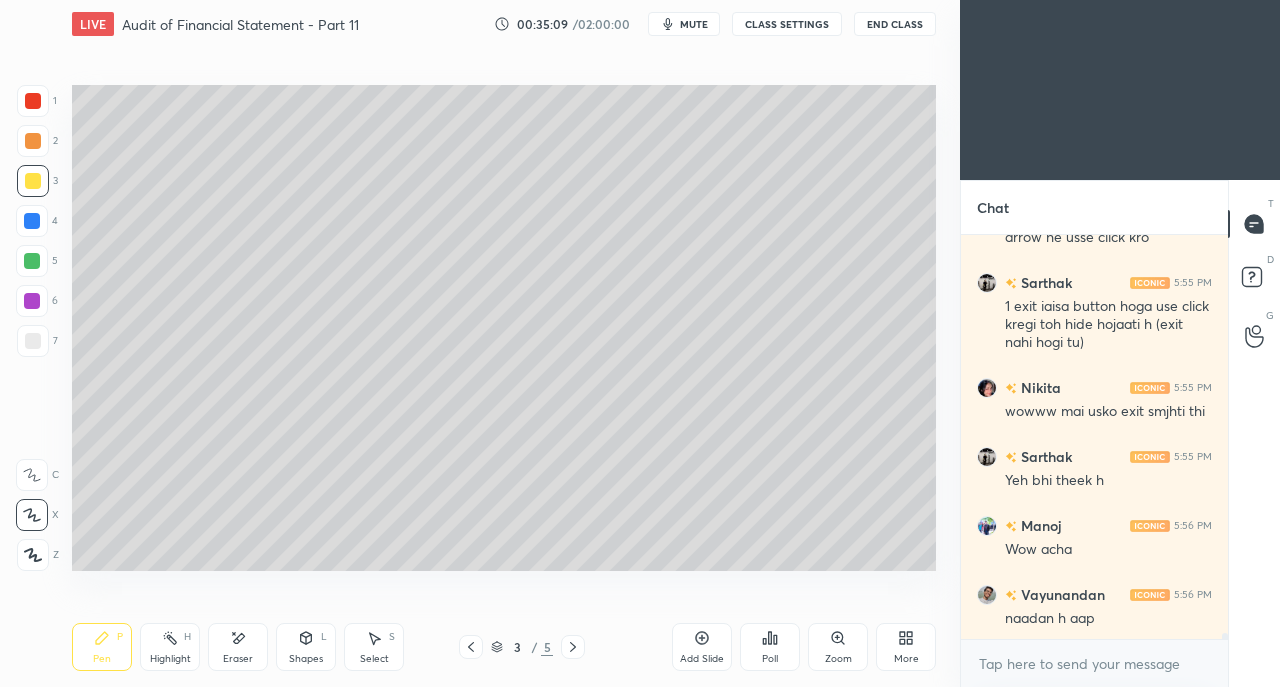 click at bounding box center [33, 341] 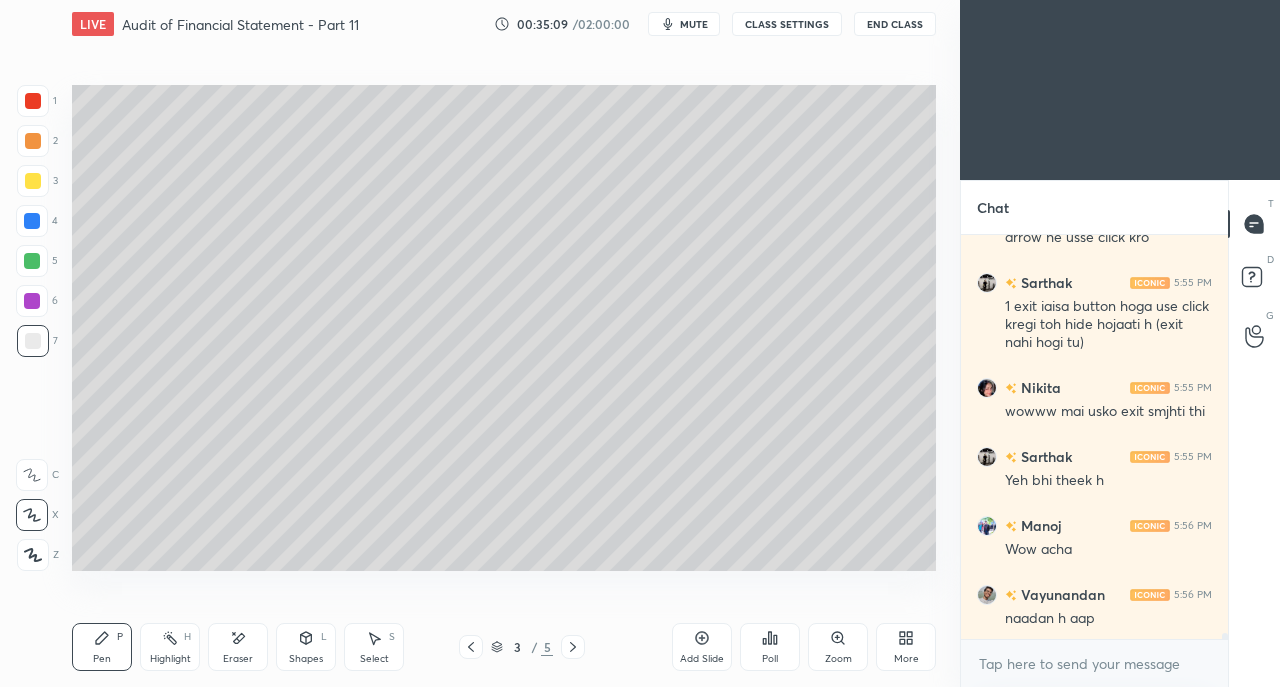click at bounding box center [33, 101] 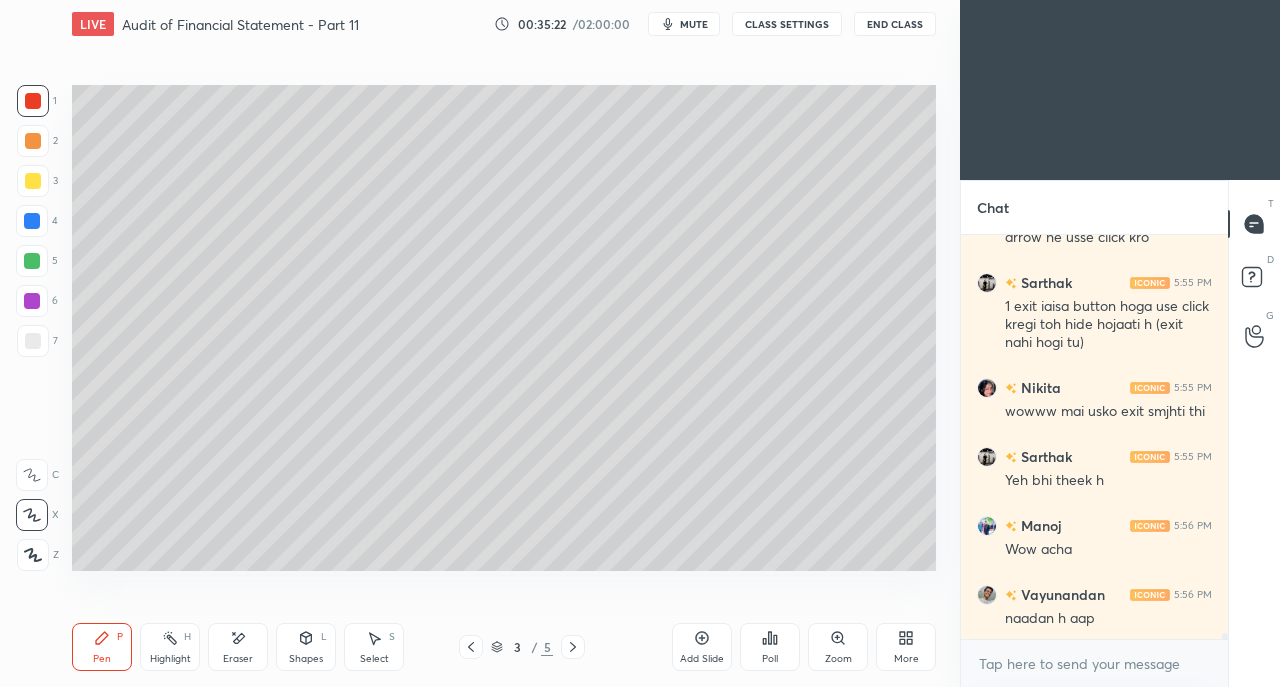 click at bounding box center [33, 341] 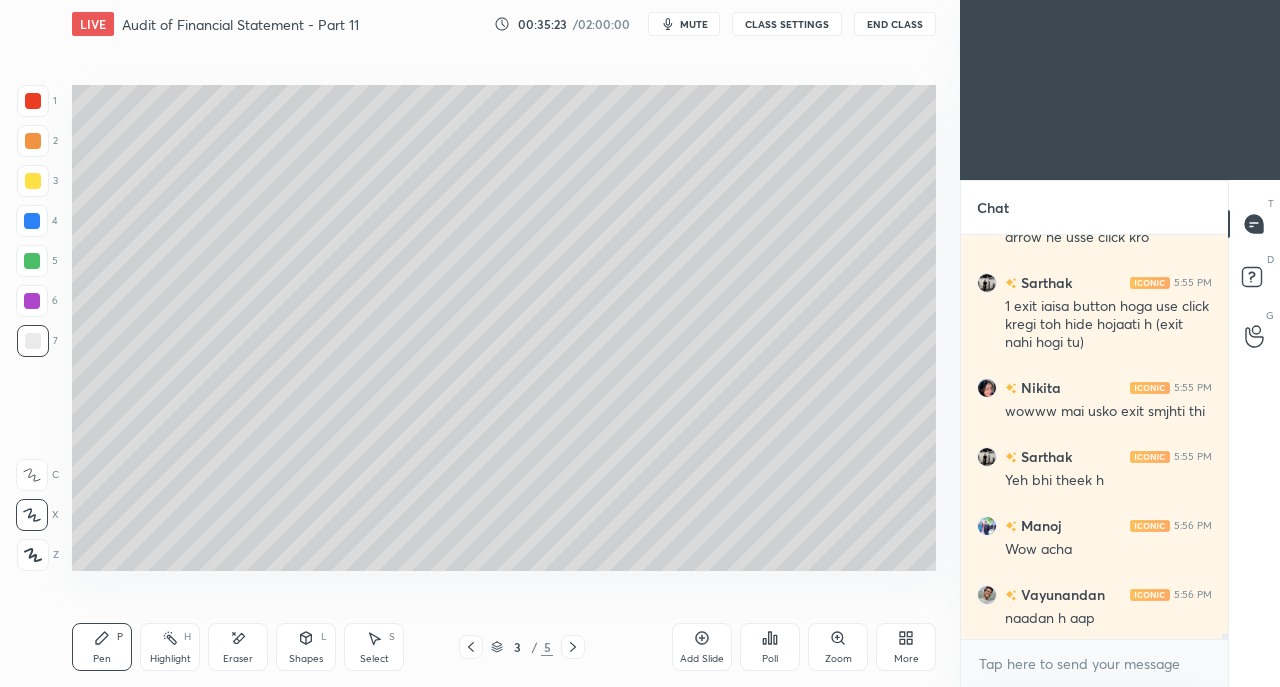 click at bounding box center (33, 181) 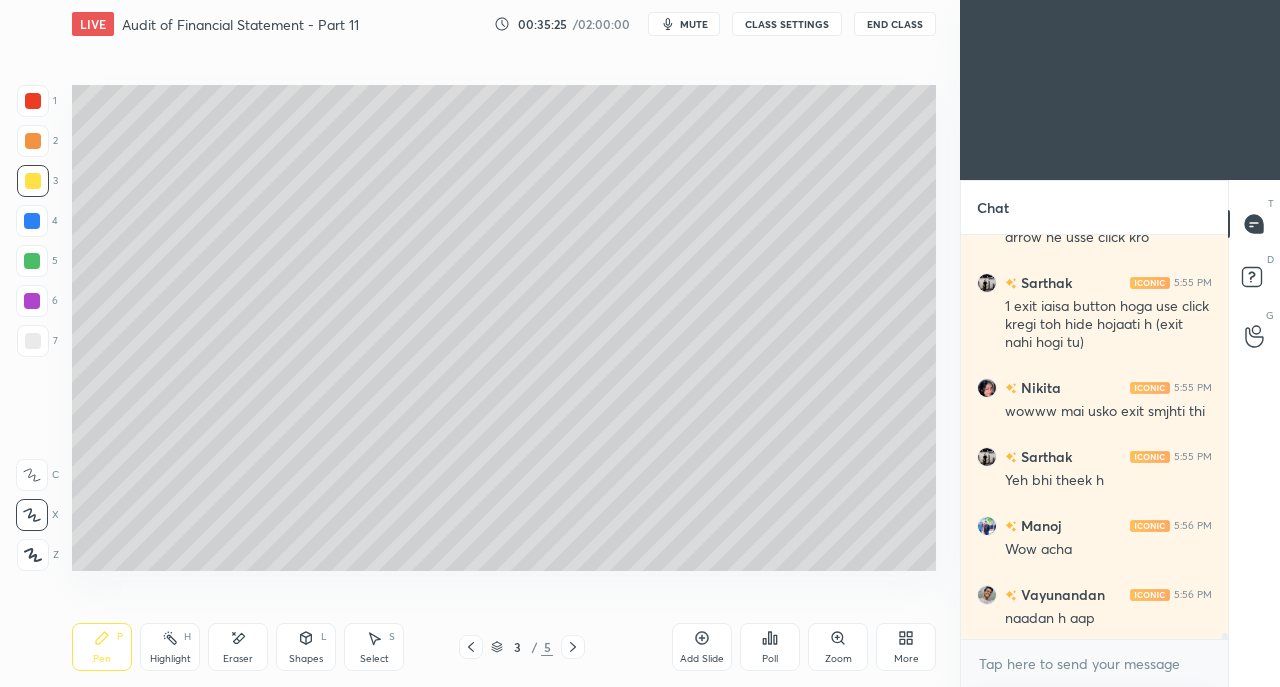 click at bounding box center (32, 221) 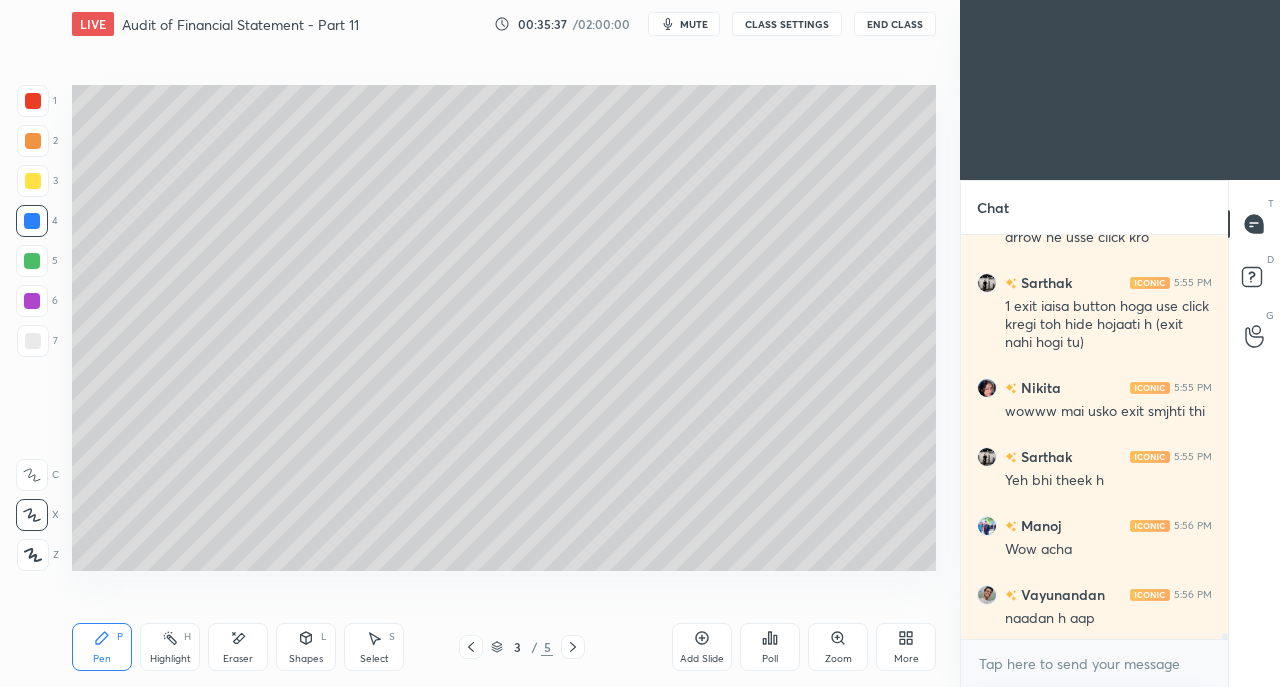 click at bounding box center (33, 181) 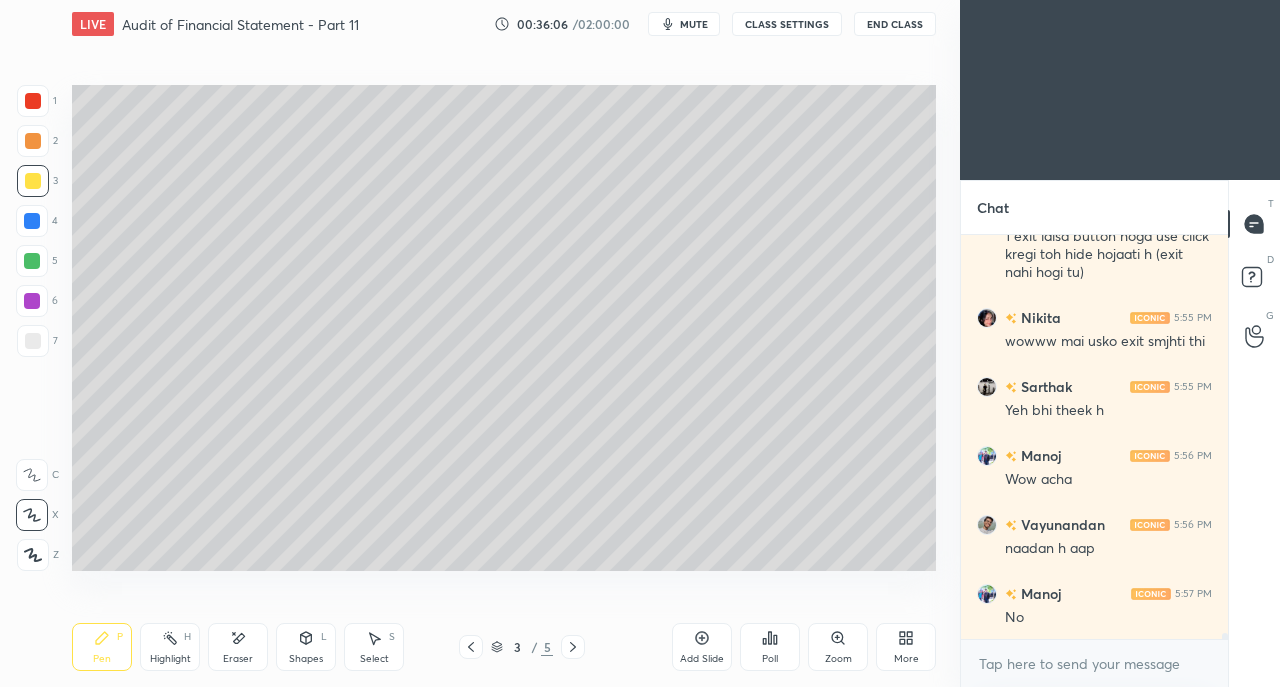 scroll, scrollTop: 28428, scrollLeft: 0, axis: vertical 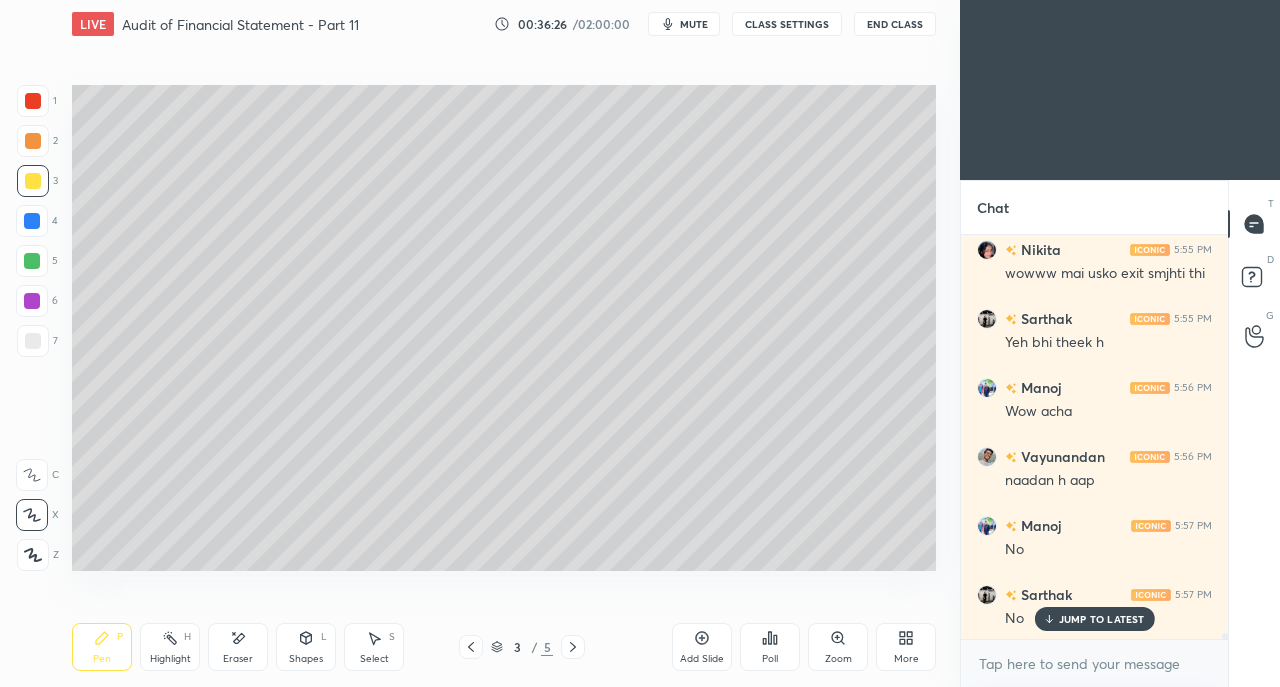 click 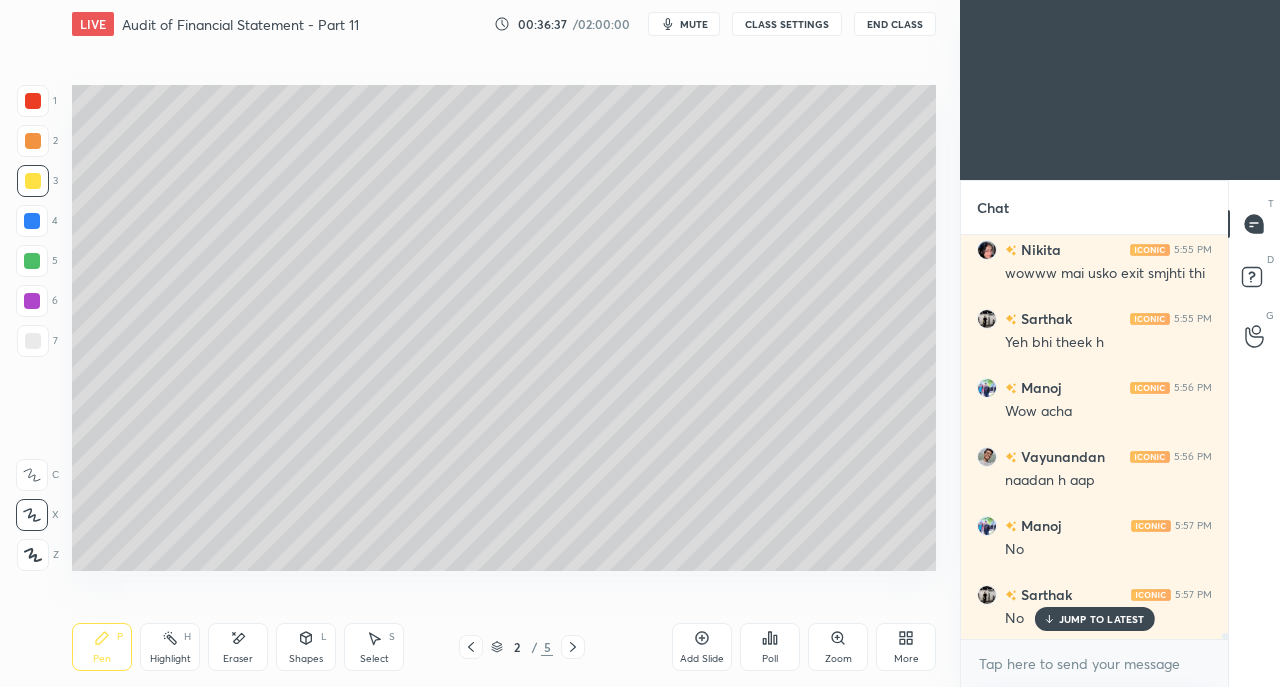 click 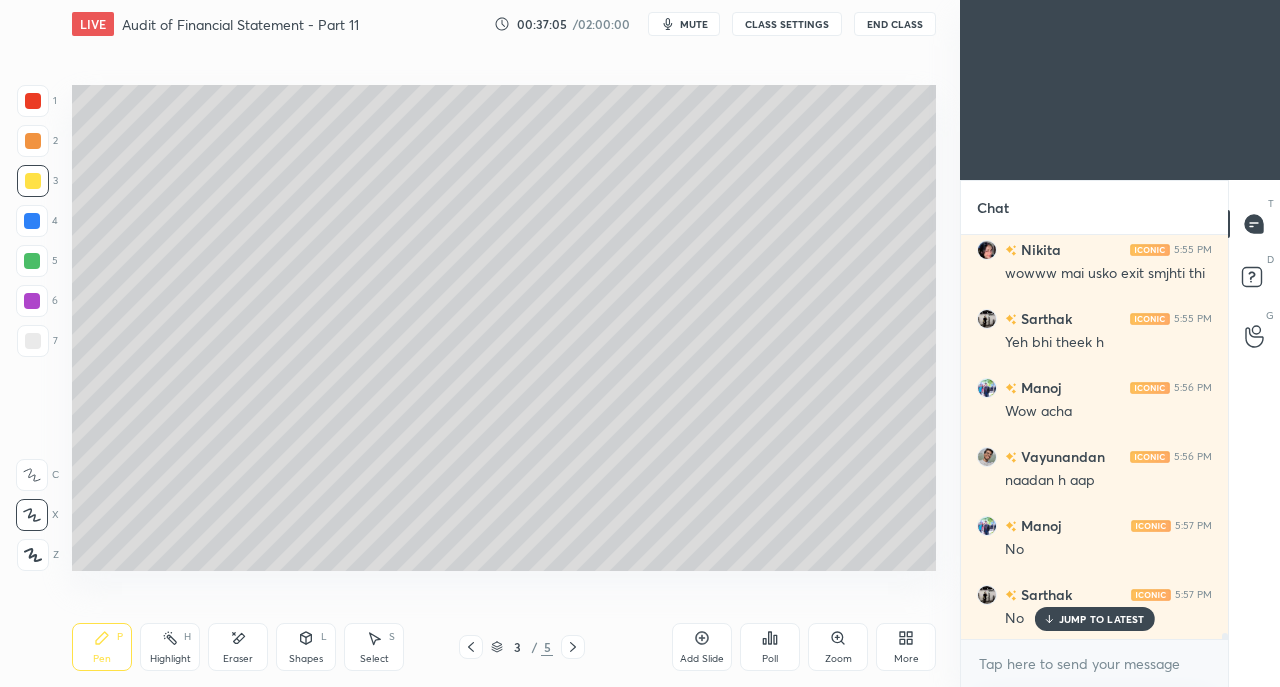 click on "More" at bounding box center [906, 647] 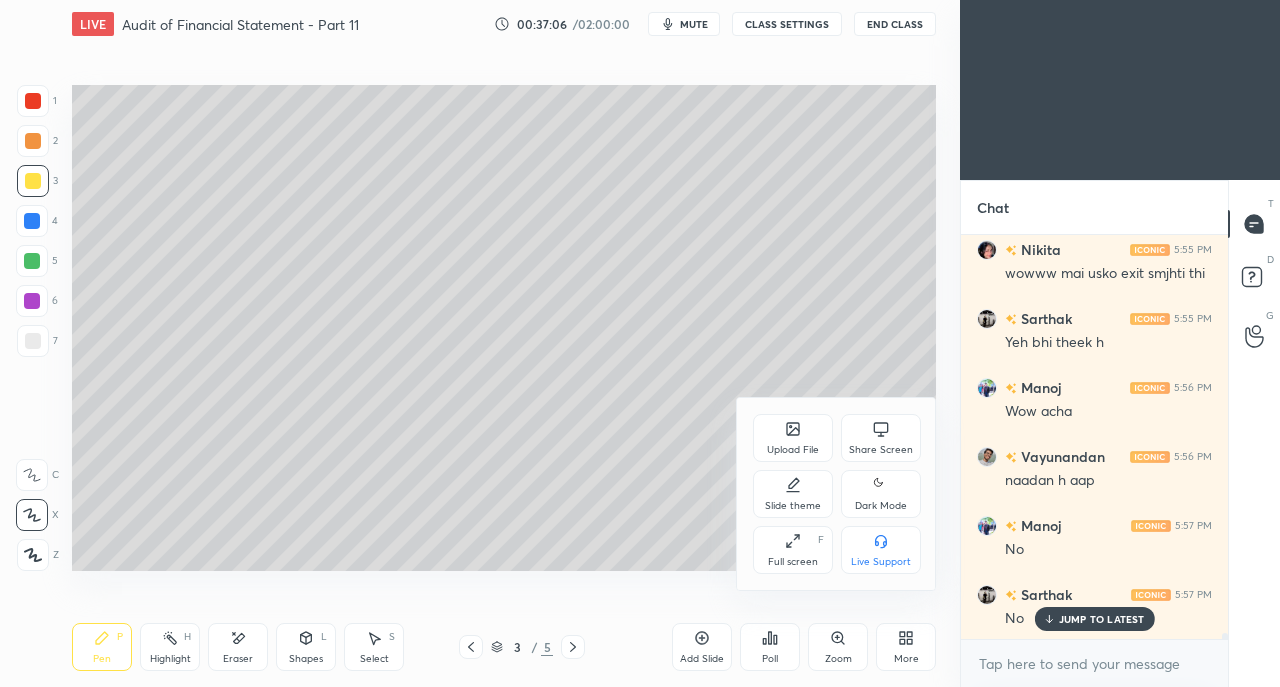 click at bounding box center (640, 343) 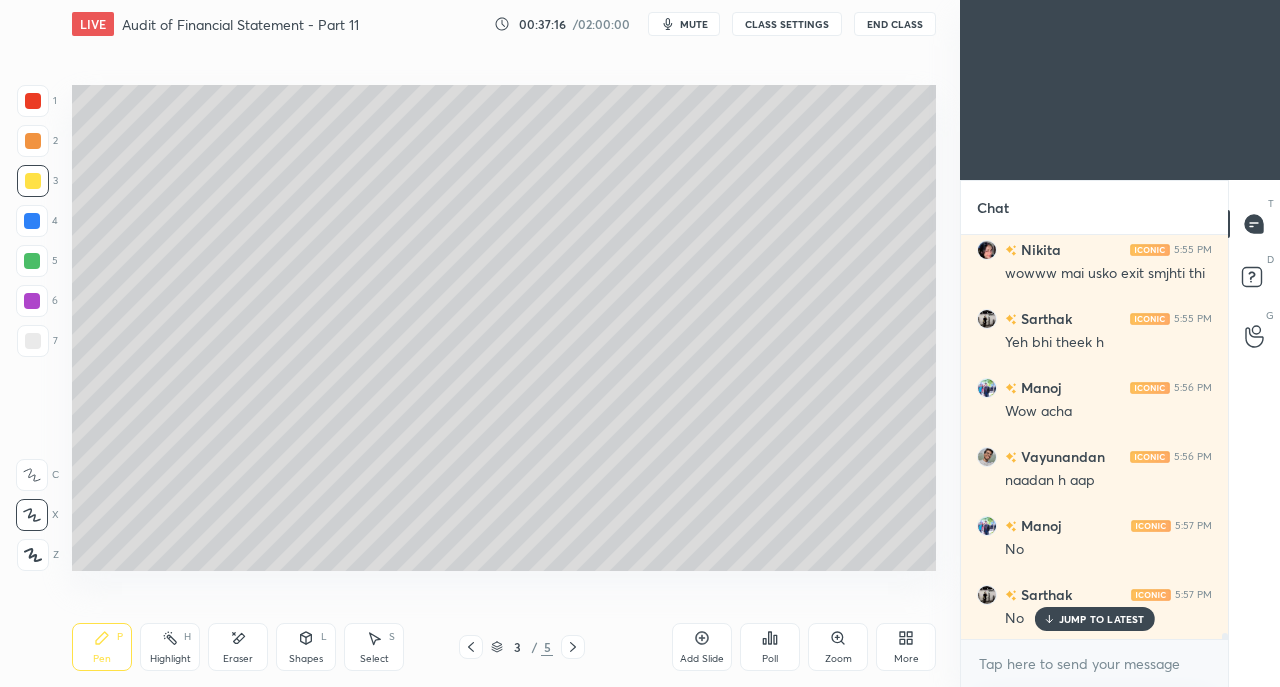 click at bounding box center (33, 101) 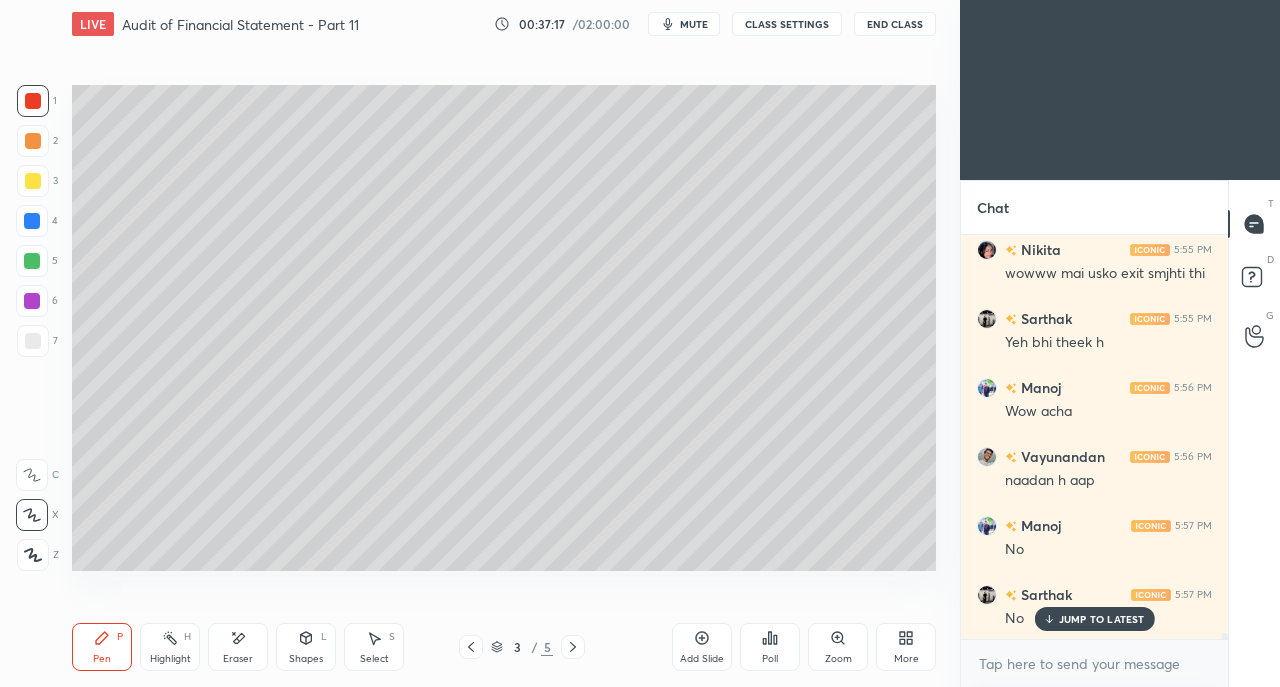 click at bounding box center [33, 181] 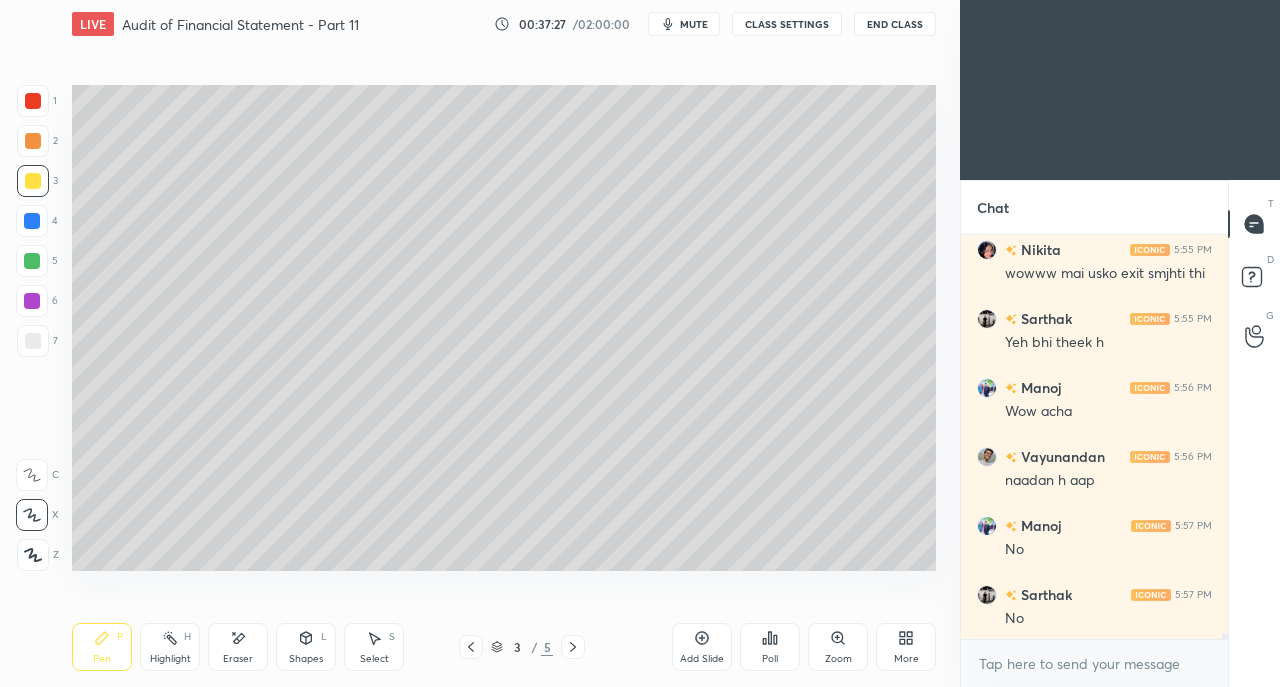 scroll, scrollTop: 28498, scrollLeft: 0, axis: vertical 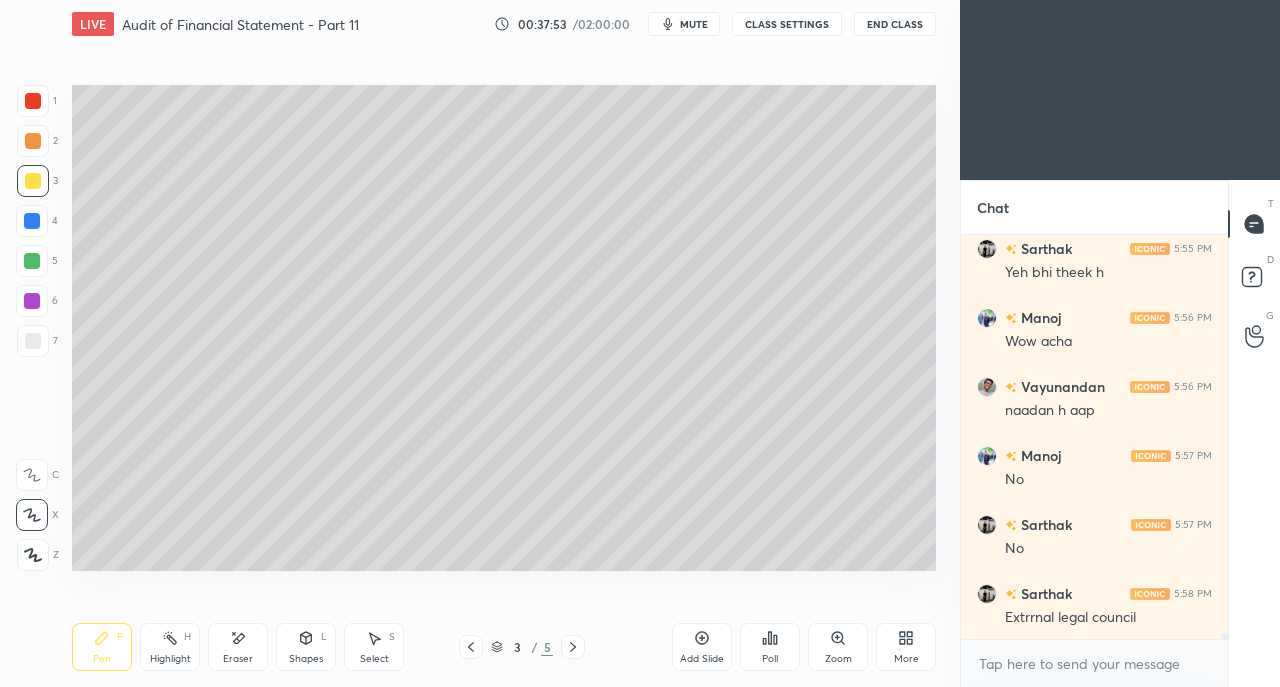 click at bounding box center [33, 101] 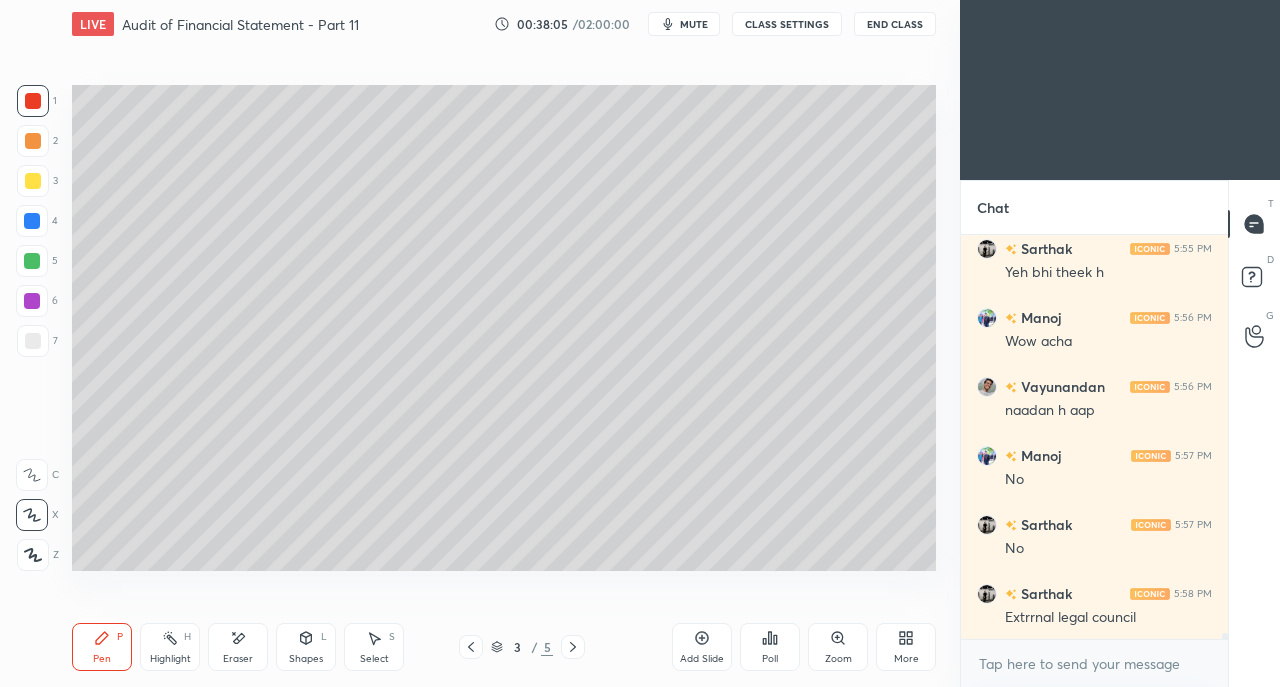 scroll, scrollTop: 28566, scrollLeft: 0, axis: vertical 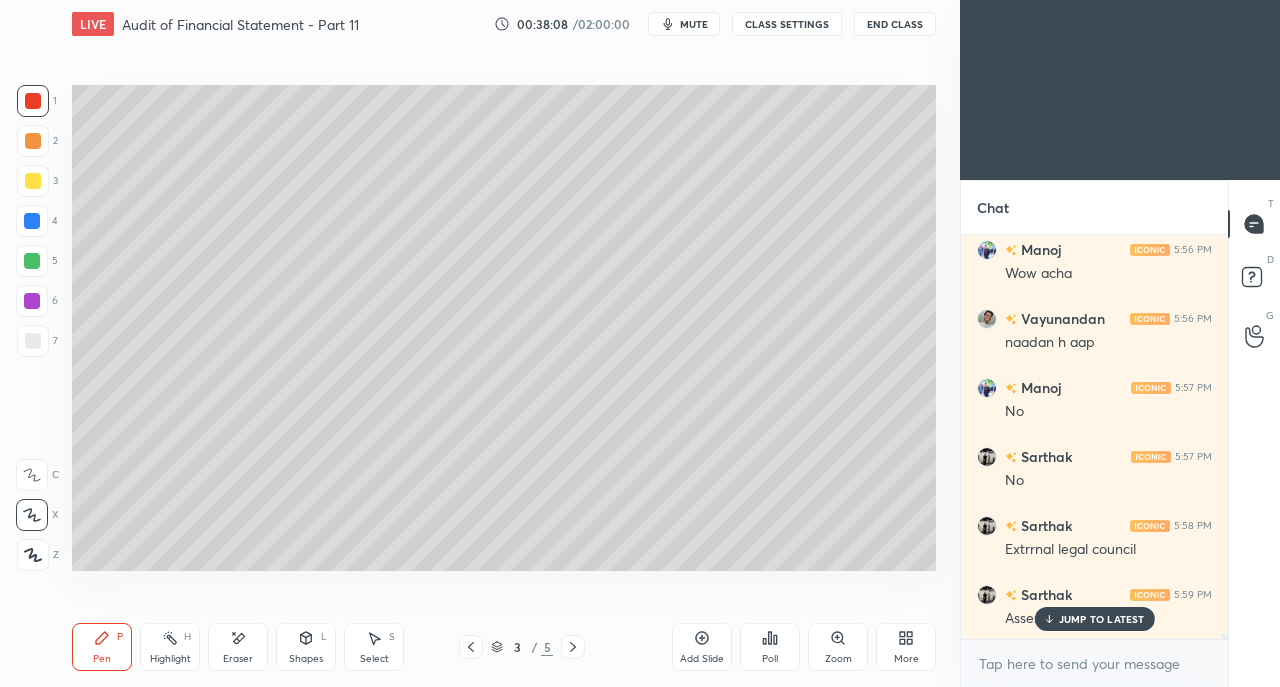 click on "JUMP TO LATEST" at bounding box center [1102, 619] 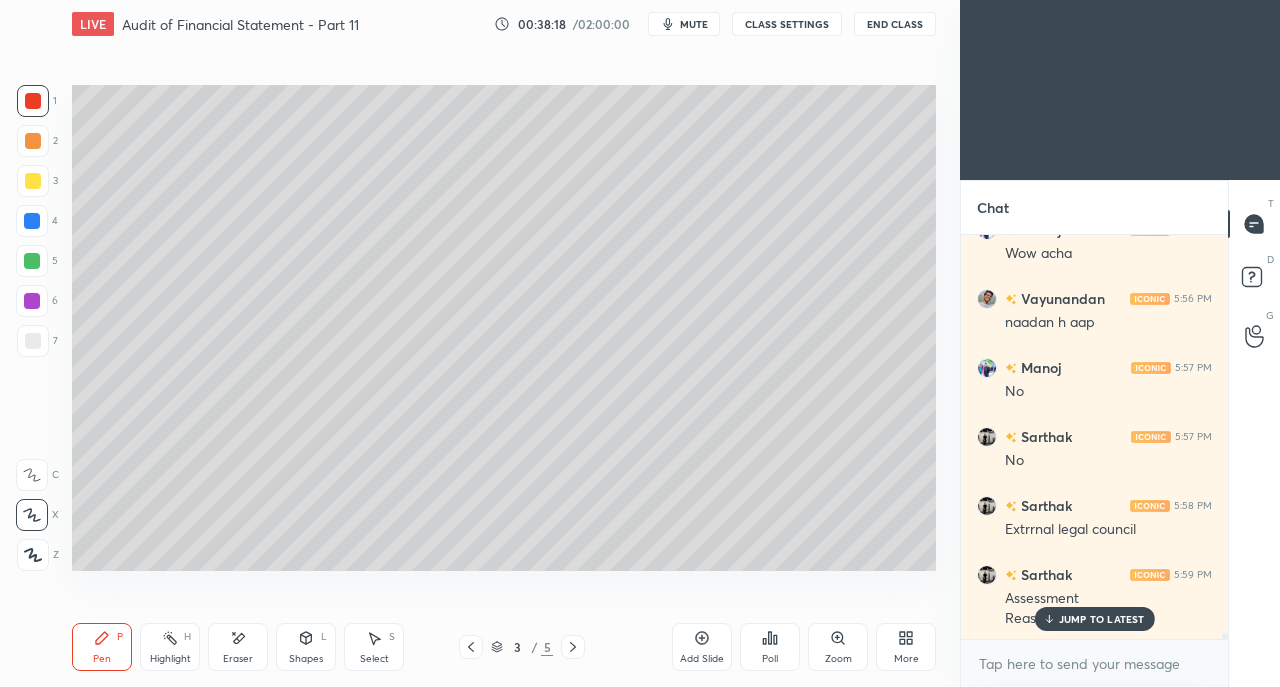 scroll, scrollTop: 28606, scrollLeft: 0, axis: vertical 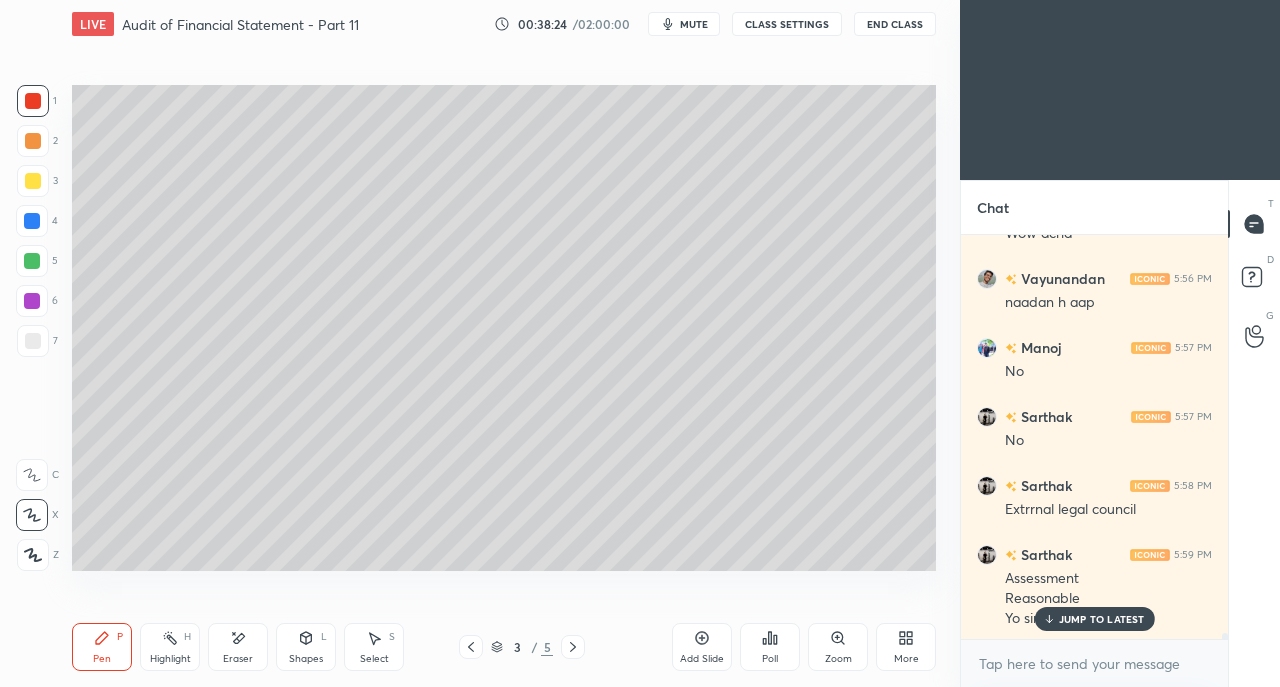 click at bounding box center (33, 341) 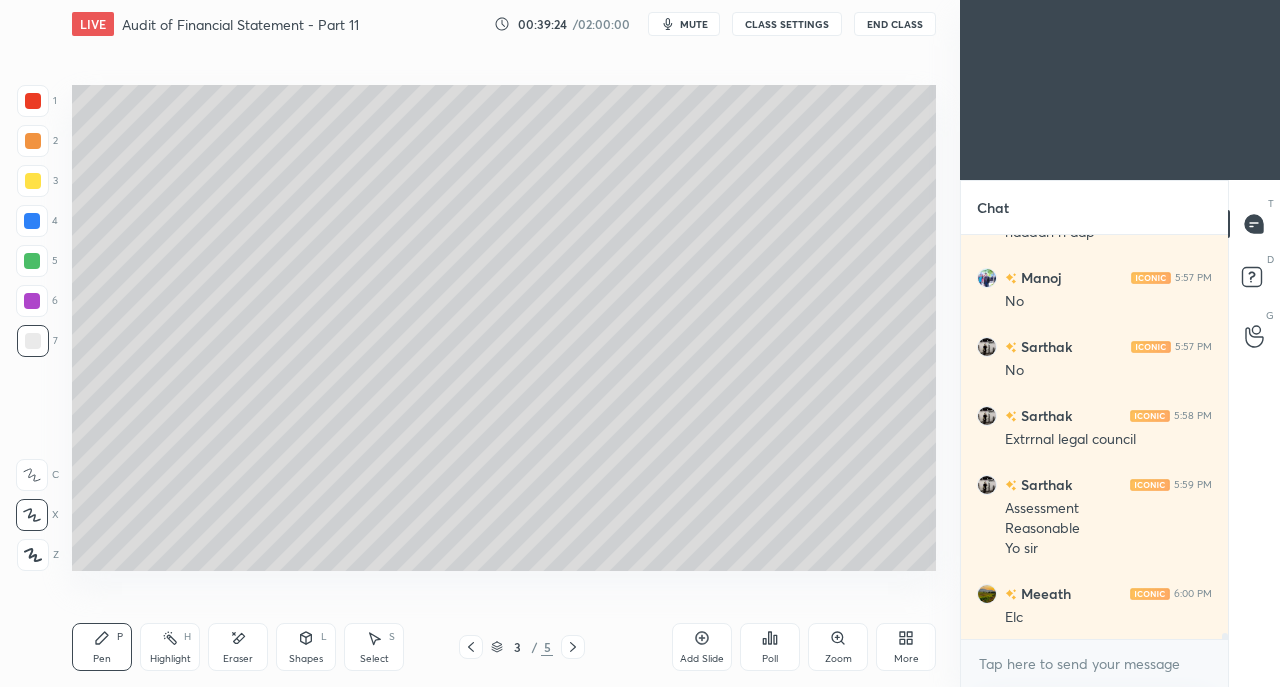 scroll, scrollTop: 28696, scrollLeft: 0, axis: vertical 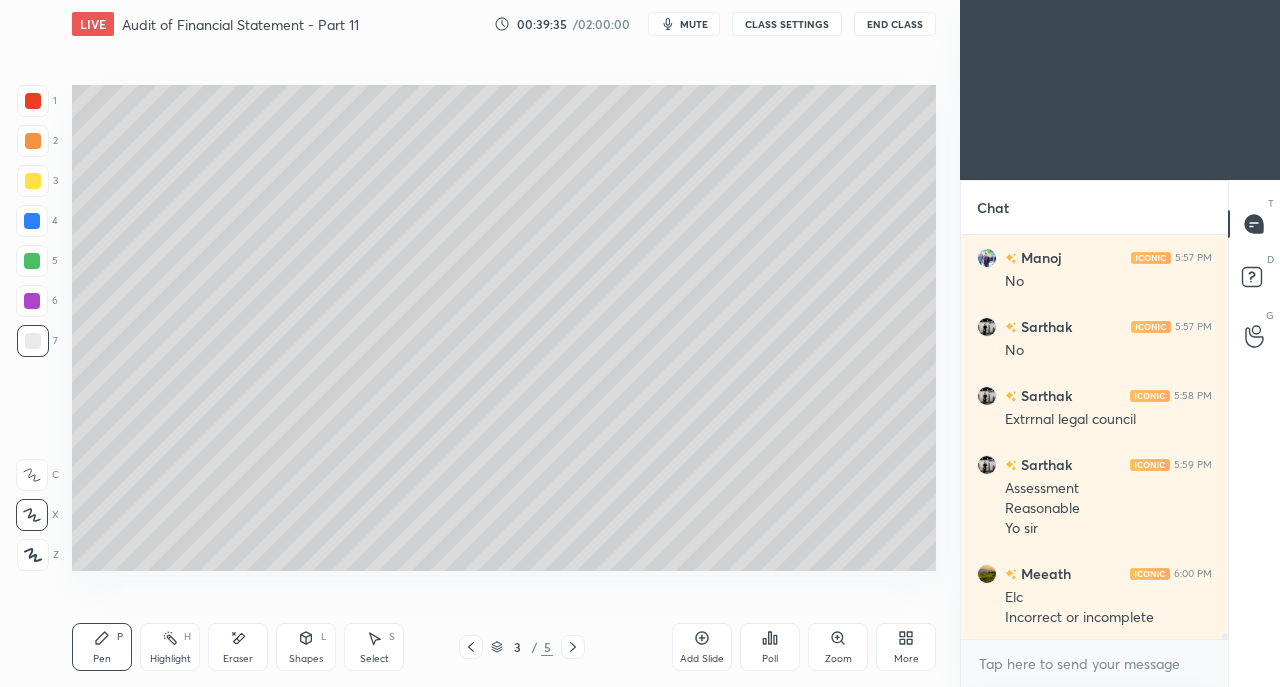 click 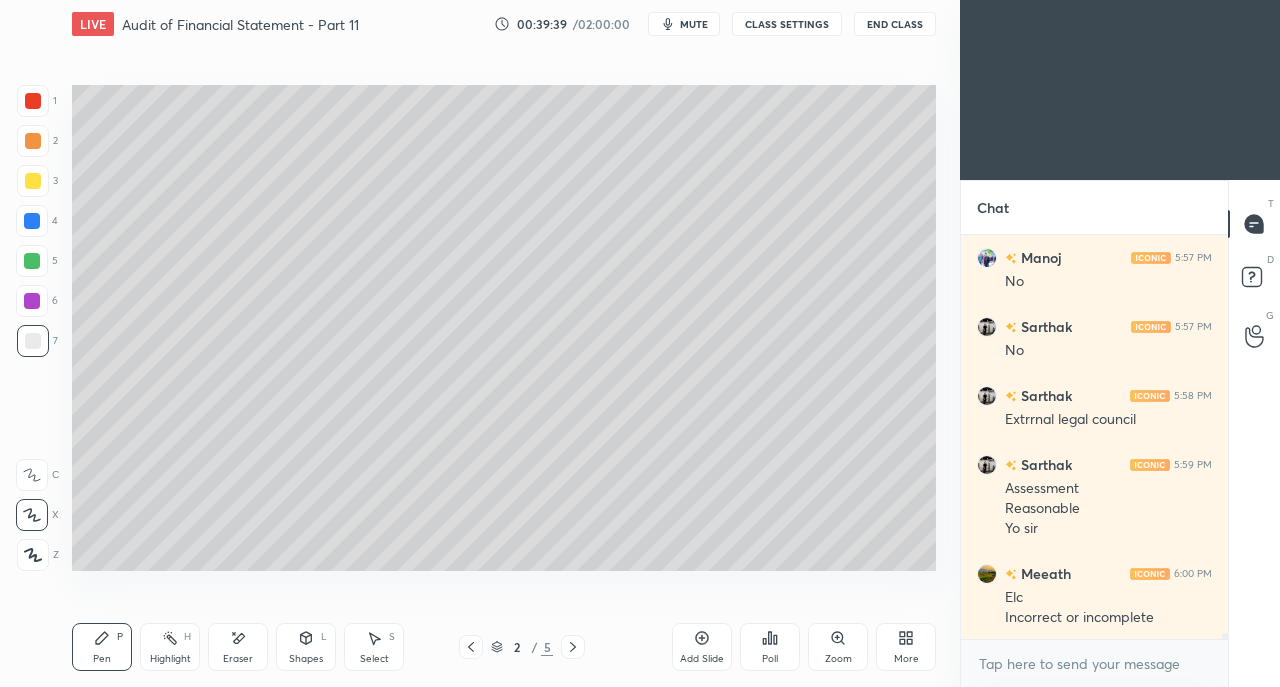 scroll, scrollTop: 28782, scrollLeft: 0, axis: vertical 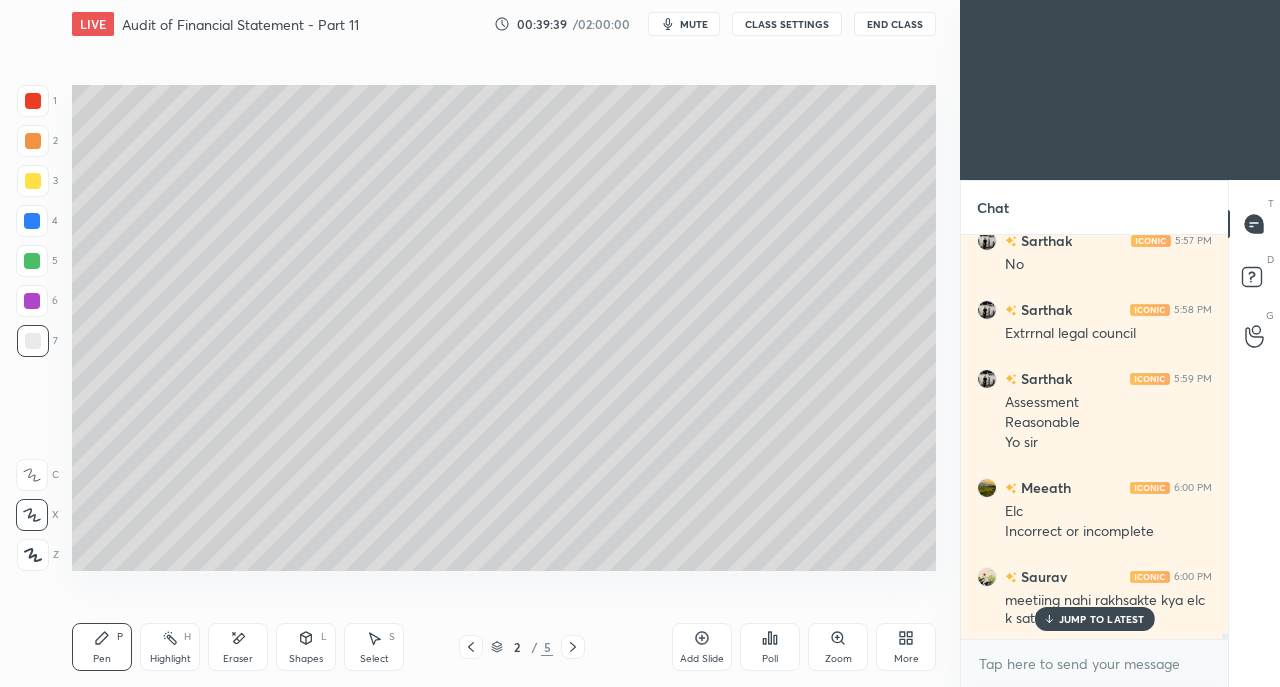 click 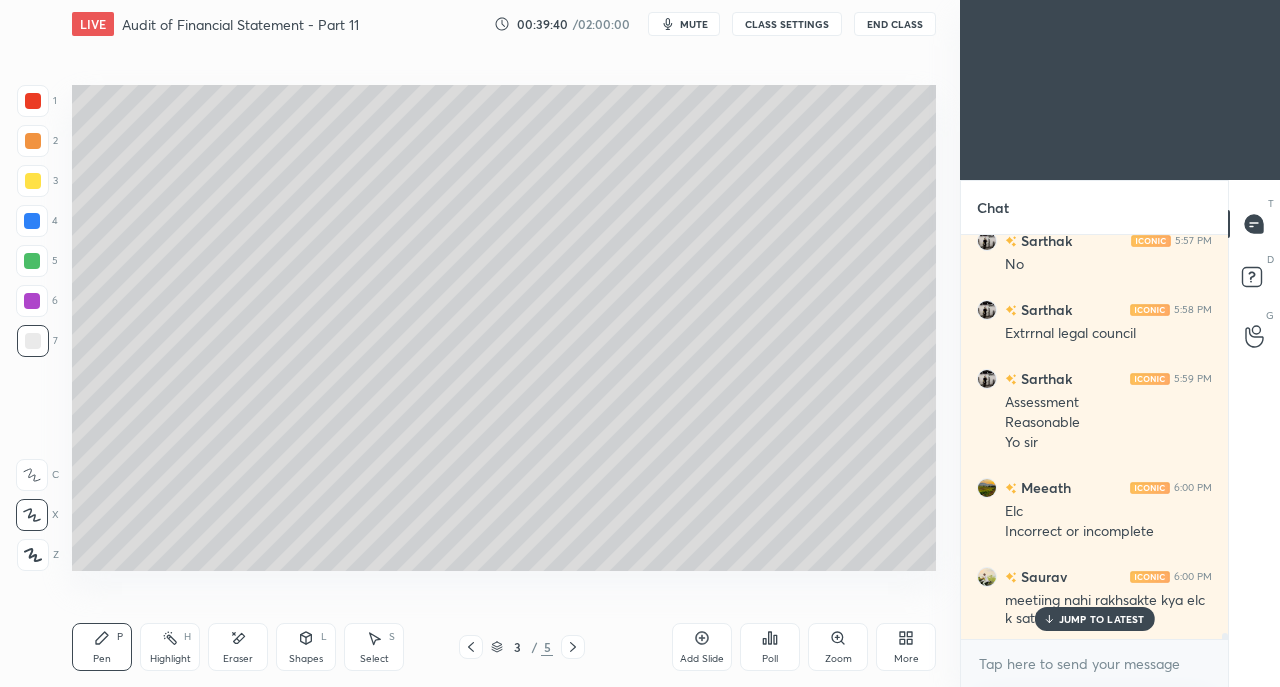 click on "JUMP TO LATEST" at bounding box center [1102, 619] 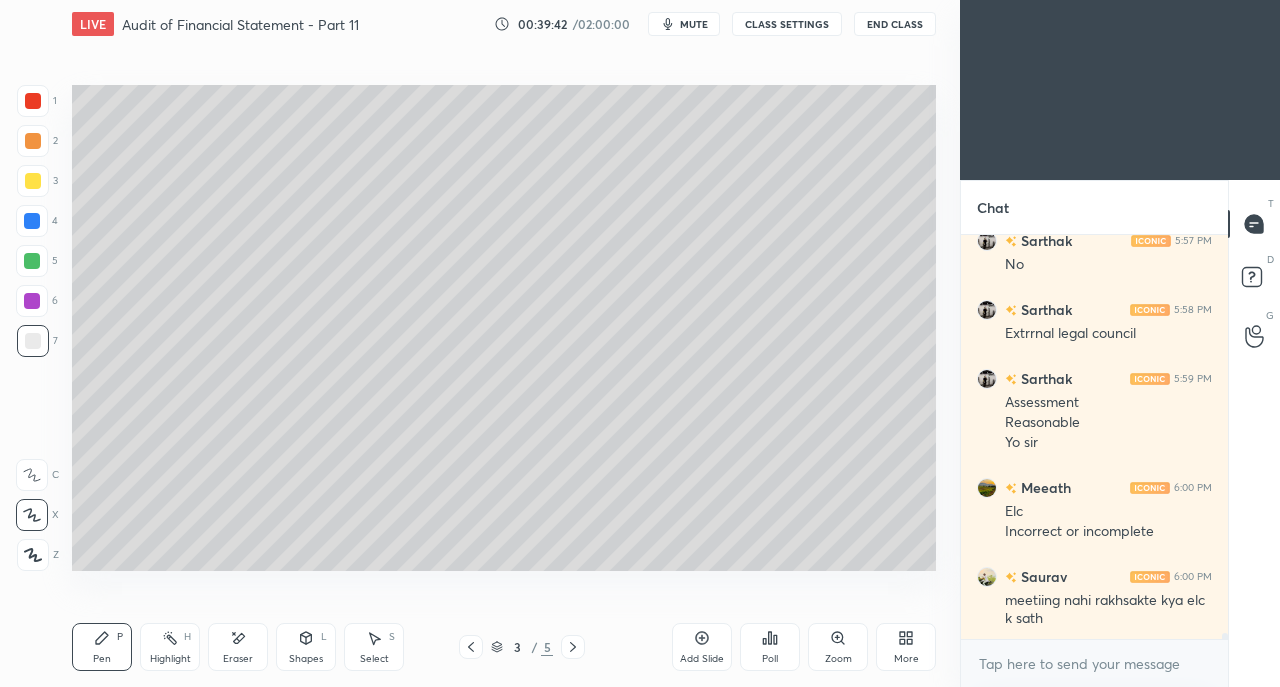 click 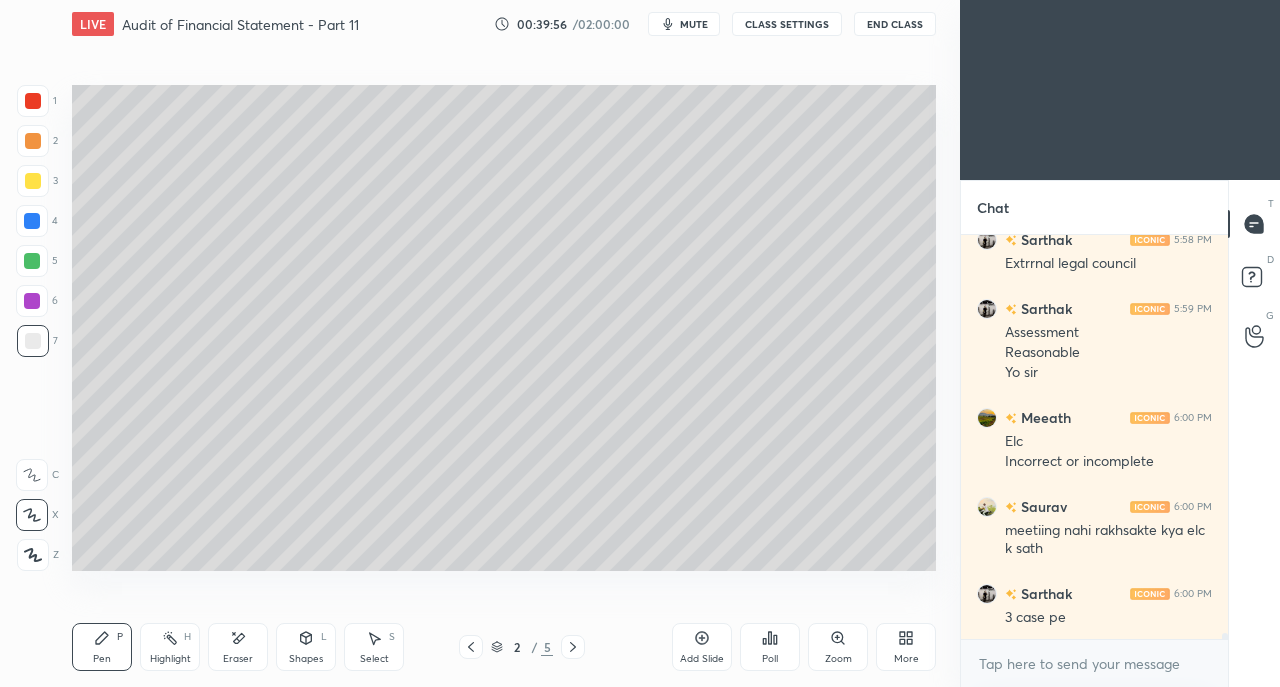 scroll, scrollTop: 28920, scrollLeft: 0, axis: vertical 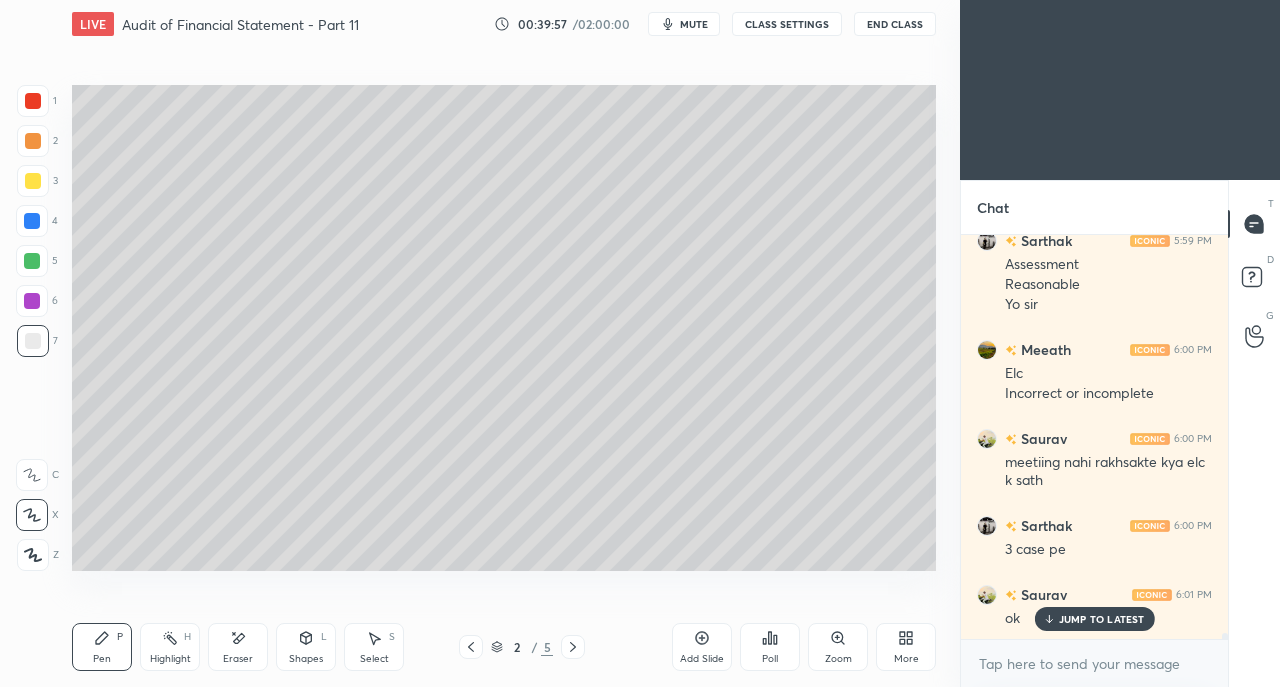 click 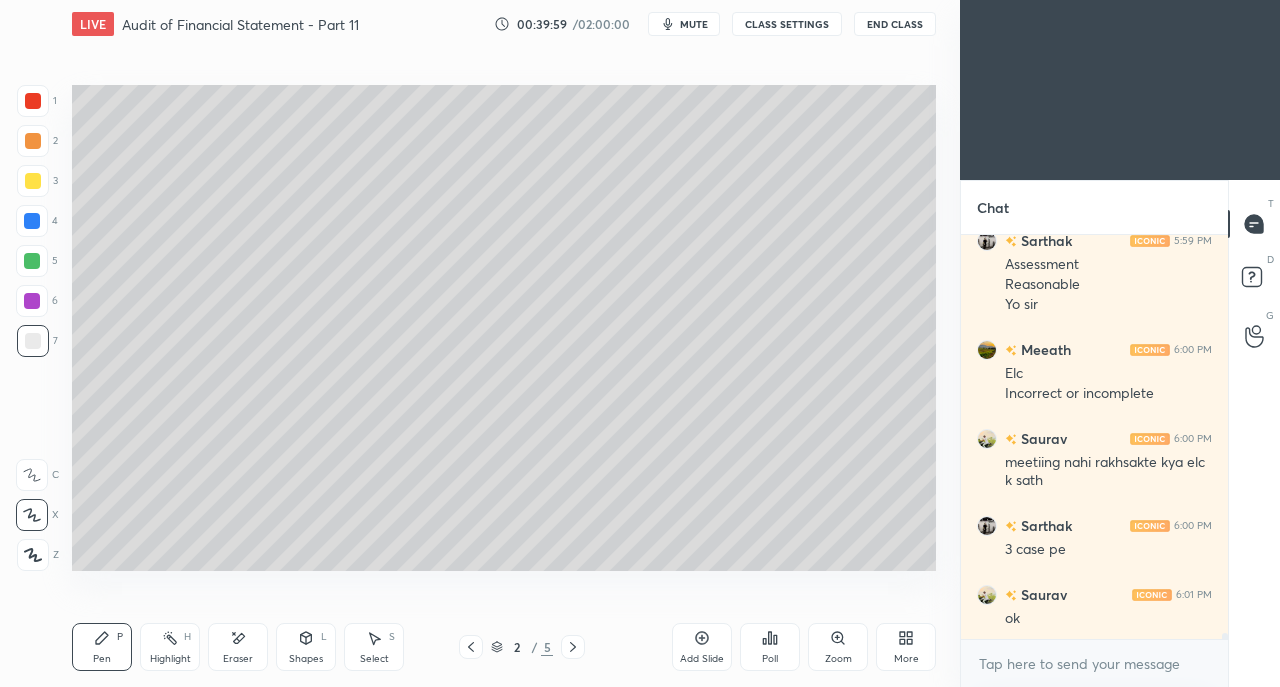 click at bounding box center (33, 101) 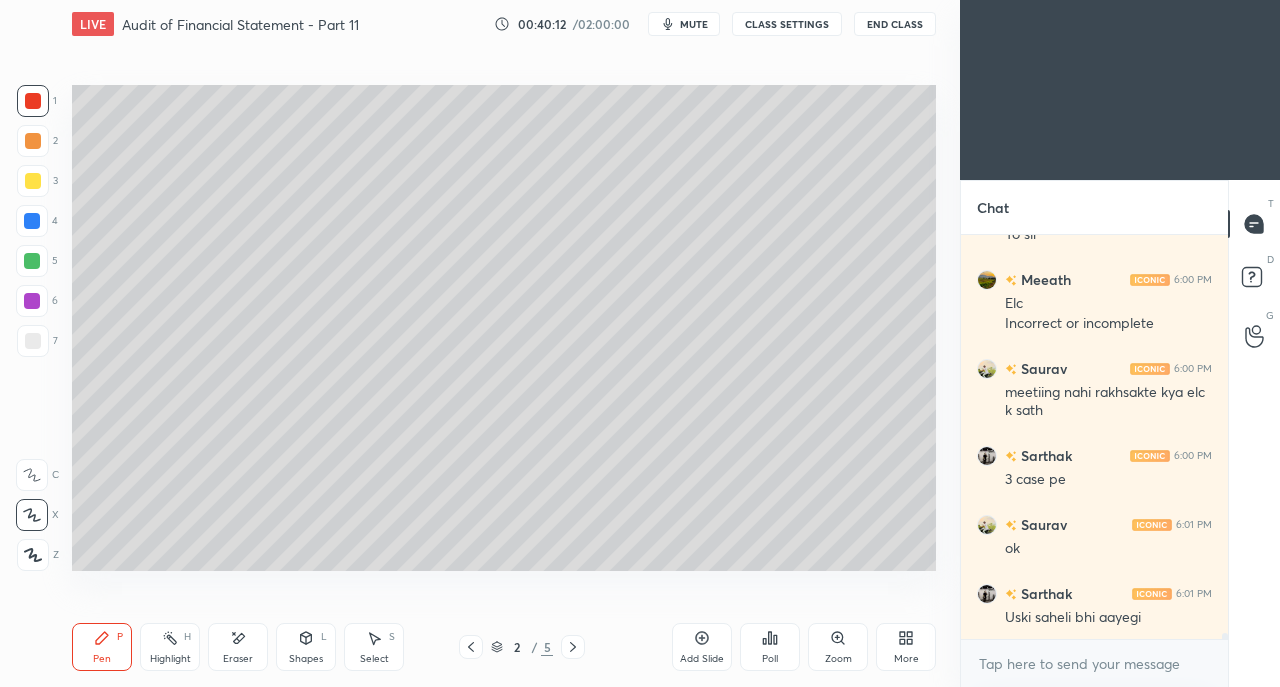 scroll, scrollTop: 29058, scrollLeft: 0, axis: vertical 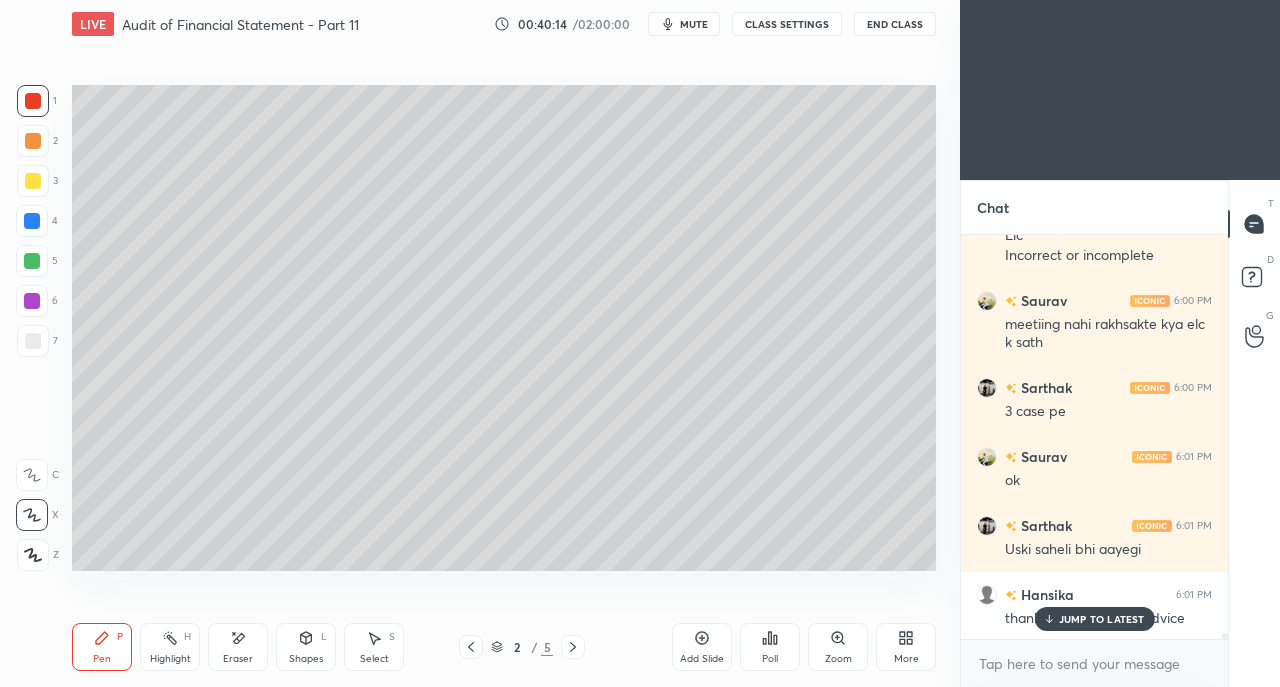 click on "JUMP TO LATEST" at bounding box center [1094, 619] 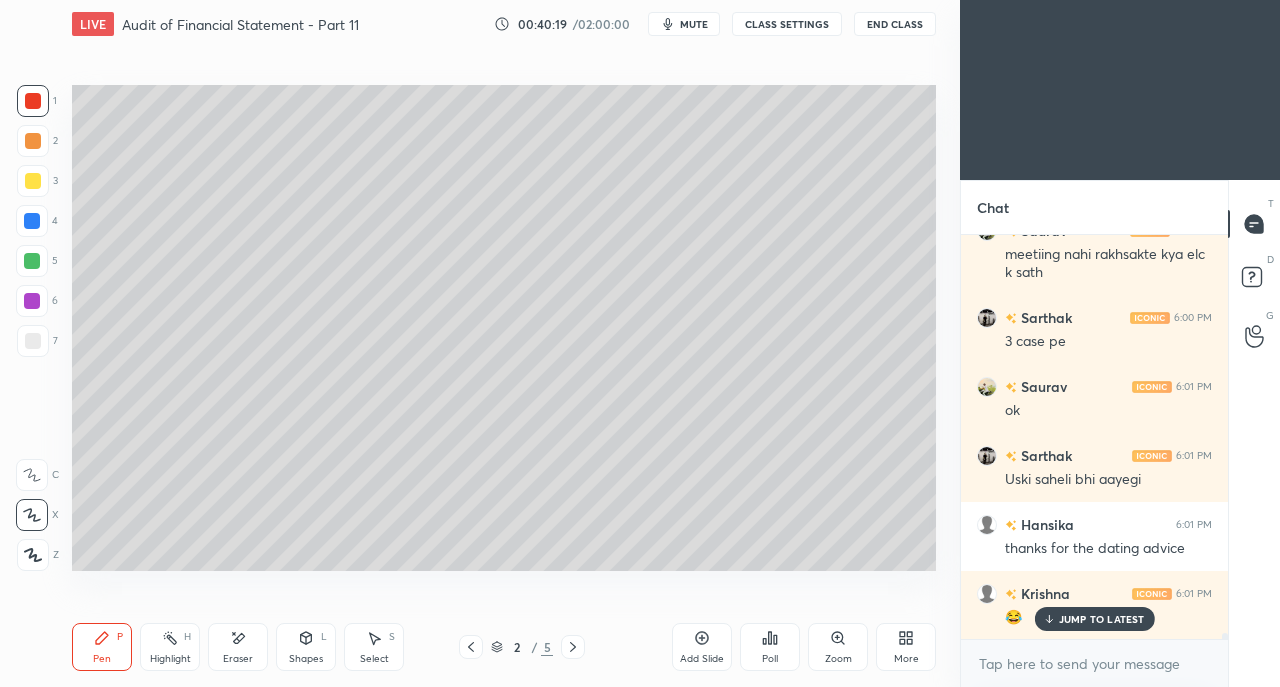 scroll, scrollTop: 29196, scrollLeft: 0, axis: vertical 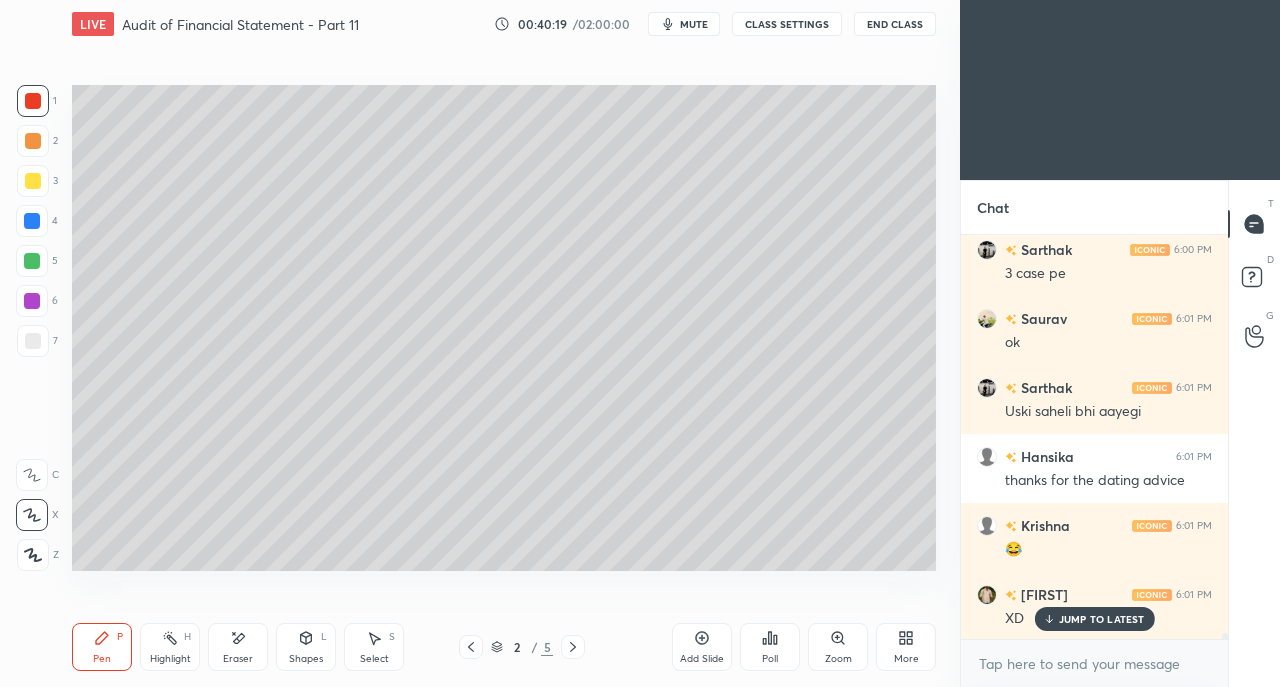 click on "JUMP TO LATEST" at bounding box center (1102, 619) 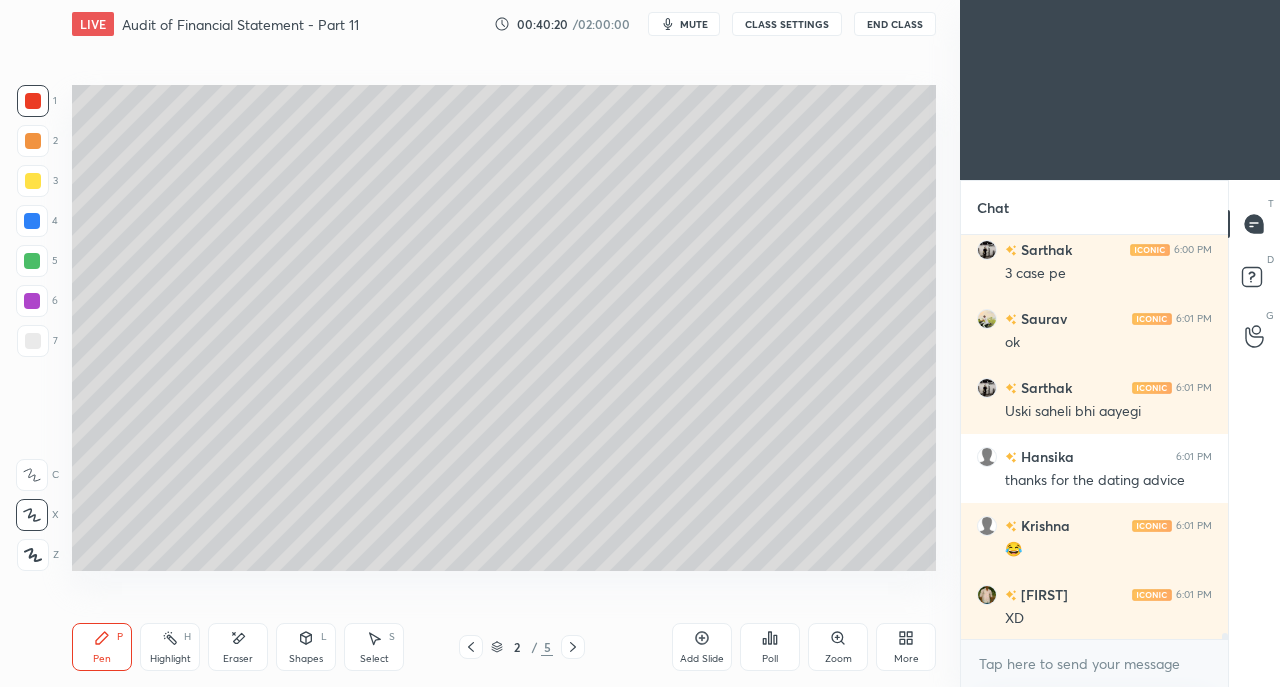 click 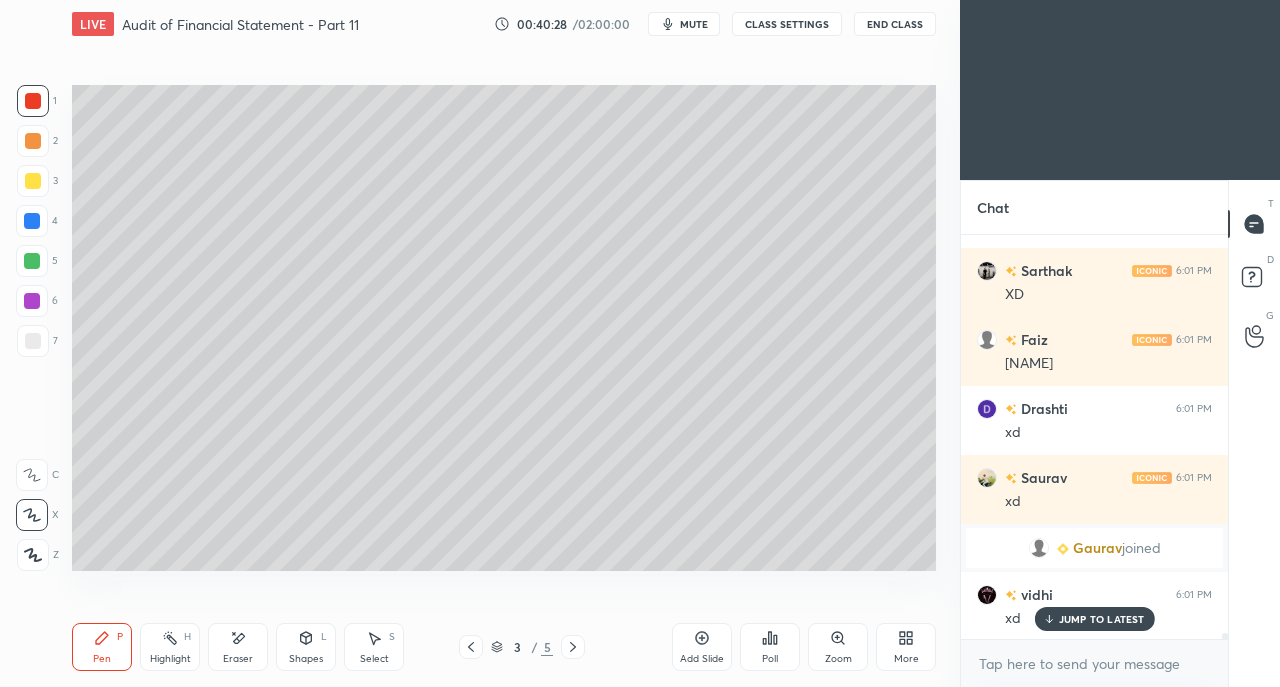 scroll, scrollTop: 28938, scrollLeft: 0, axis: vertical 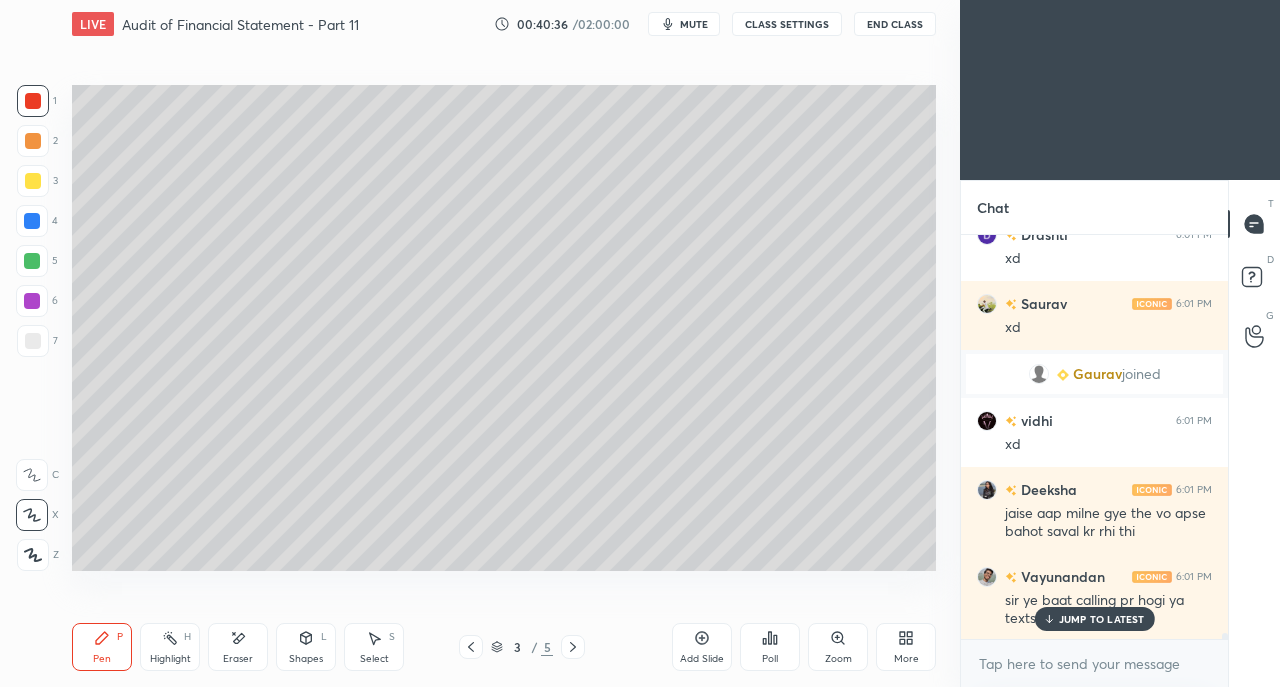 click on "JUMP TO LATEST" at bounding box center [1102, 619] 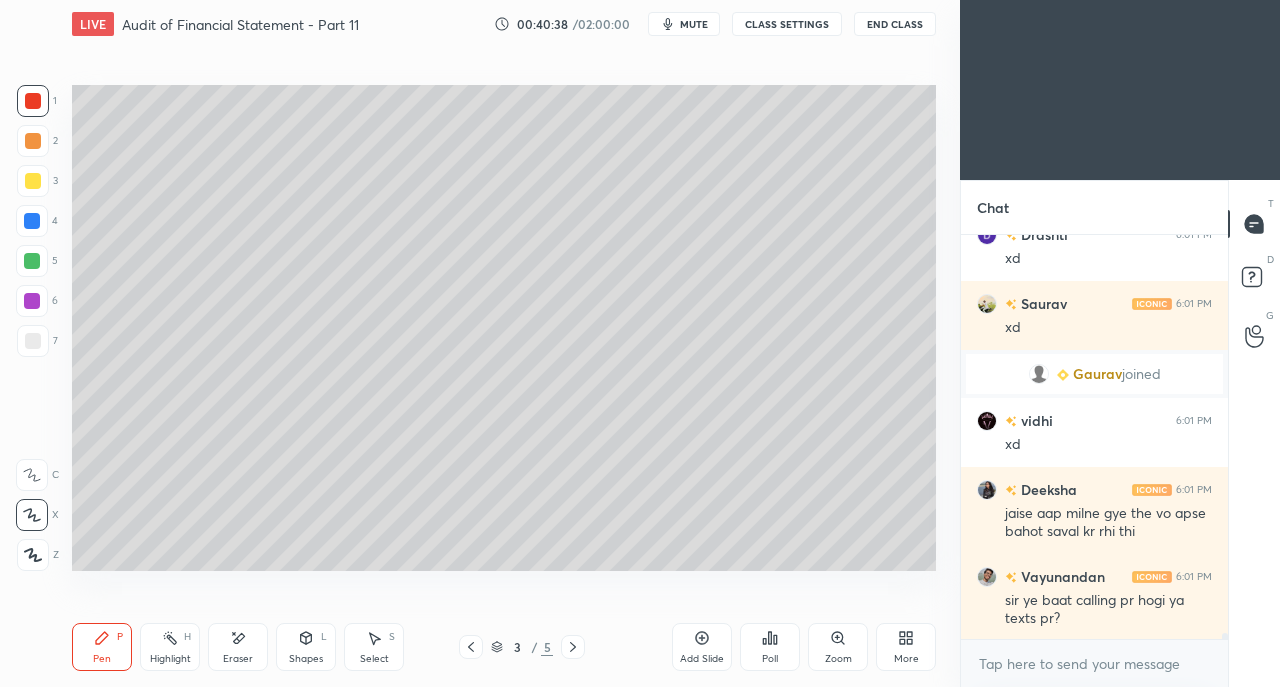 click 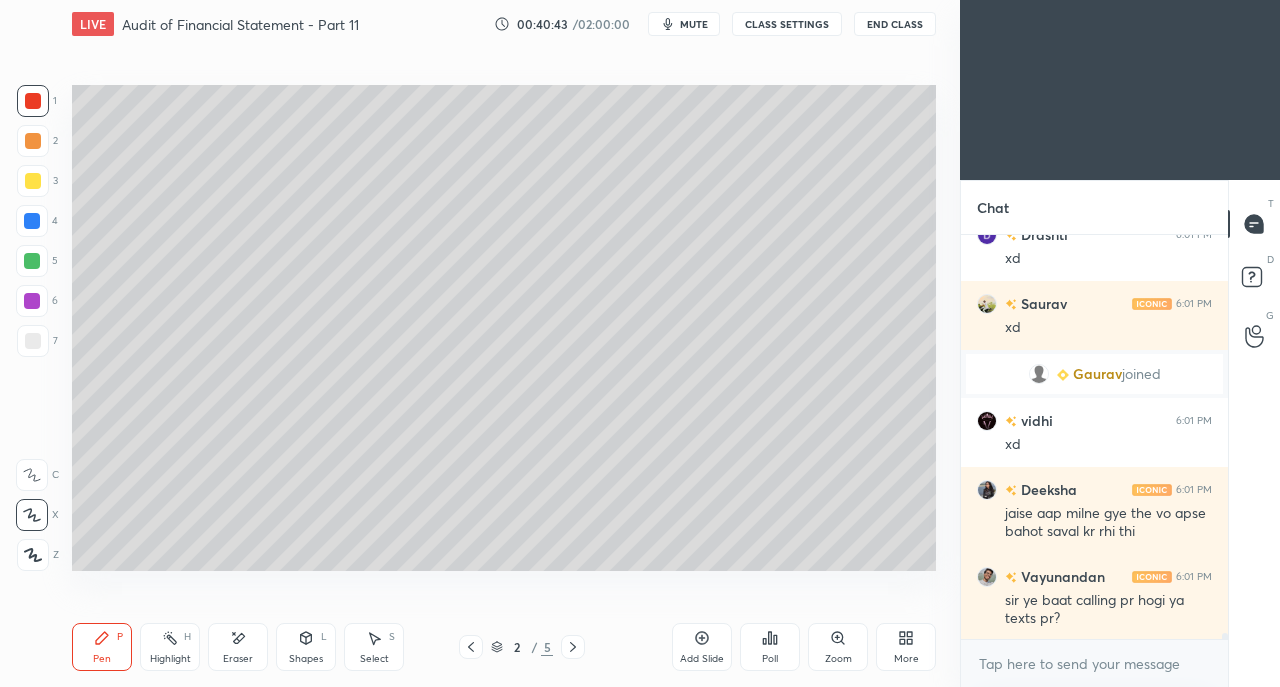 click 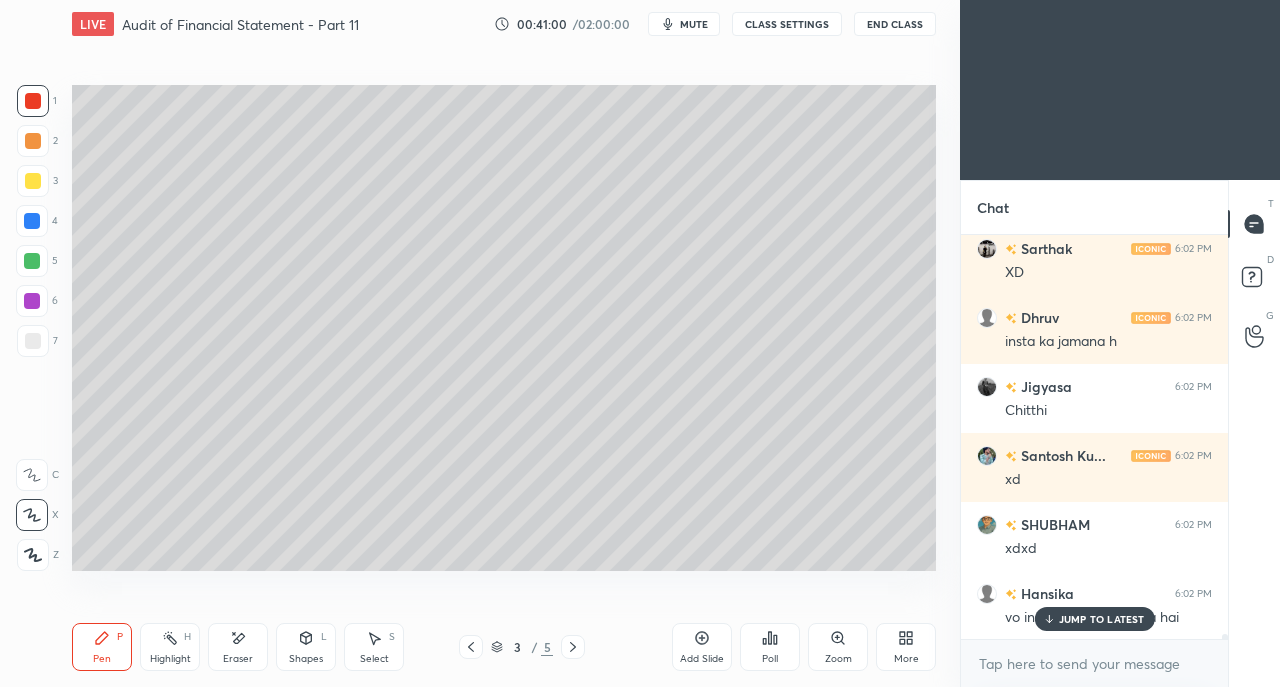 scroll, scrollTop: 29852, scrollLeft: 0, axis: vertical 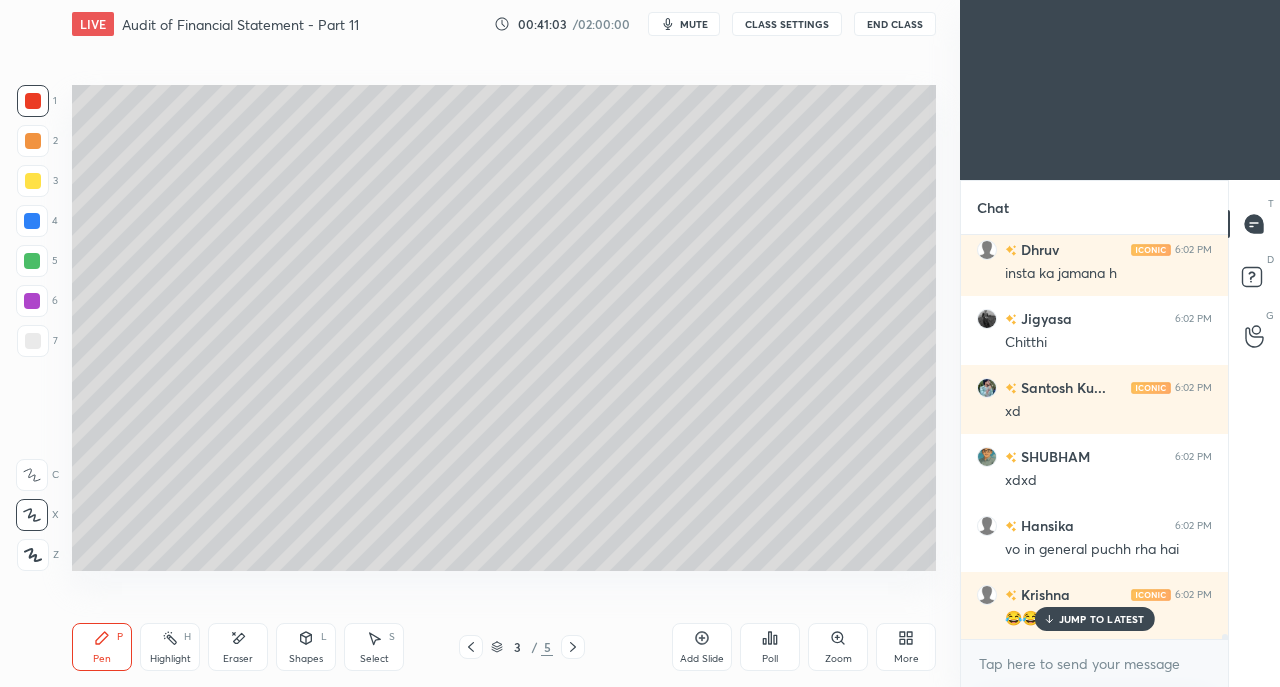 click at bounding box center (471, 647) 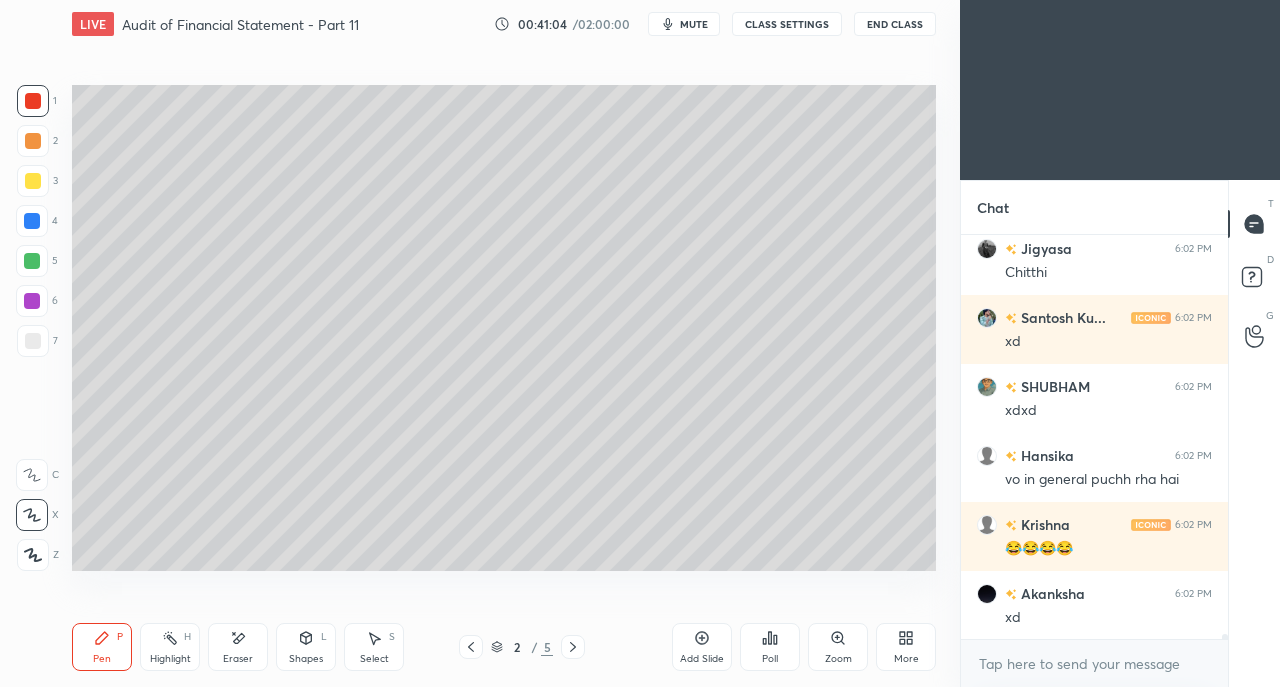 scroll, scrollTop: 30060, scrollLeft: 0, axis: vertical 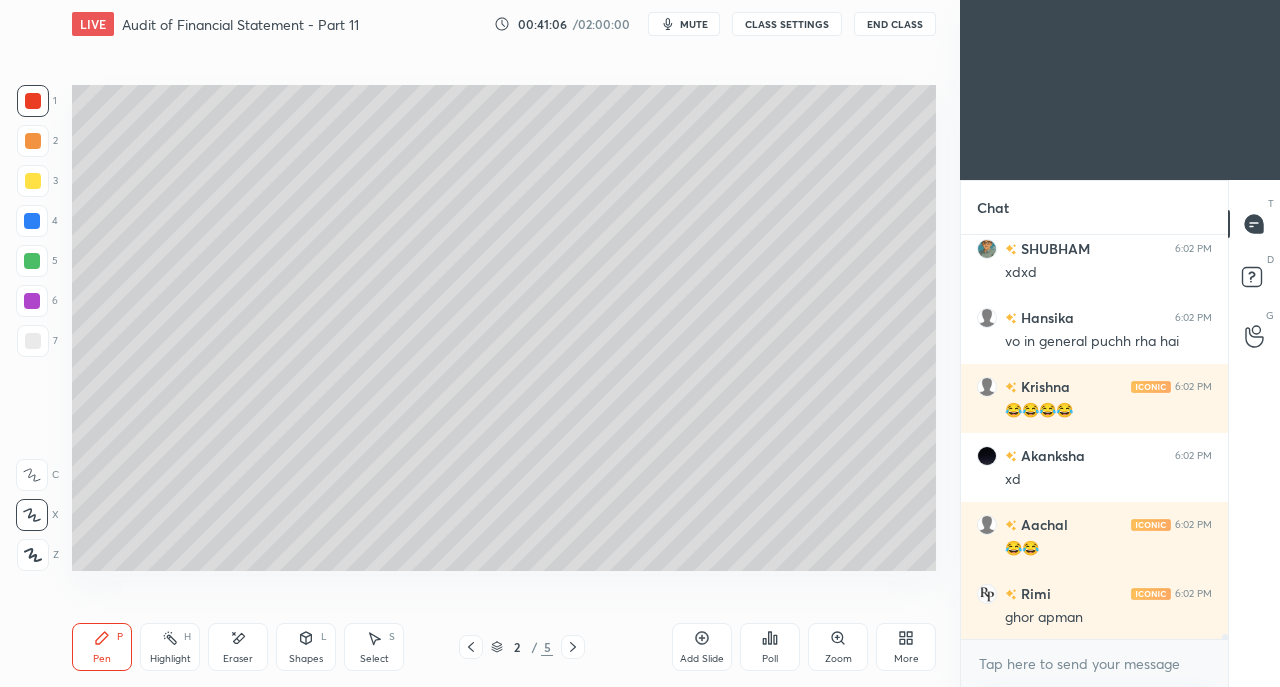 click at bounding box center [33, 341] 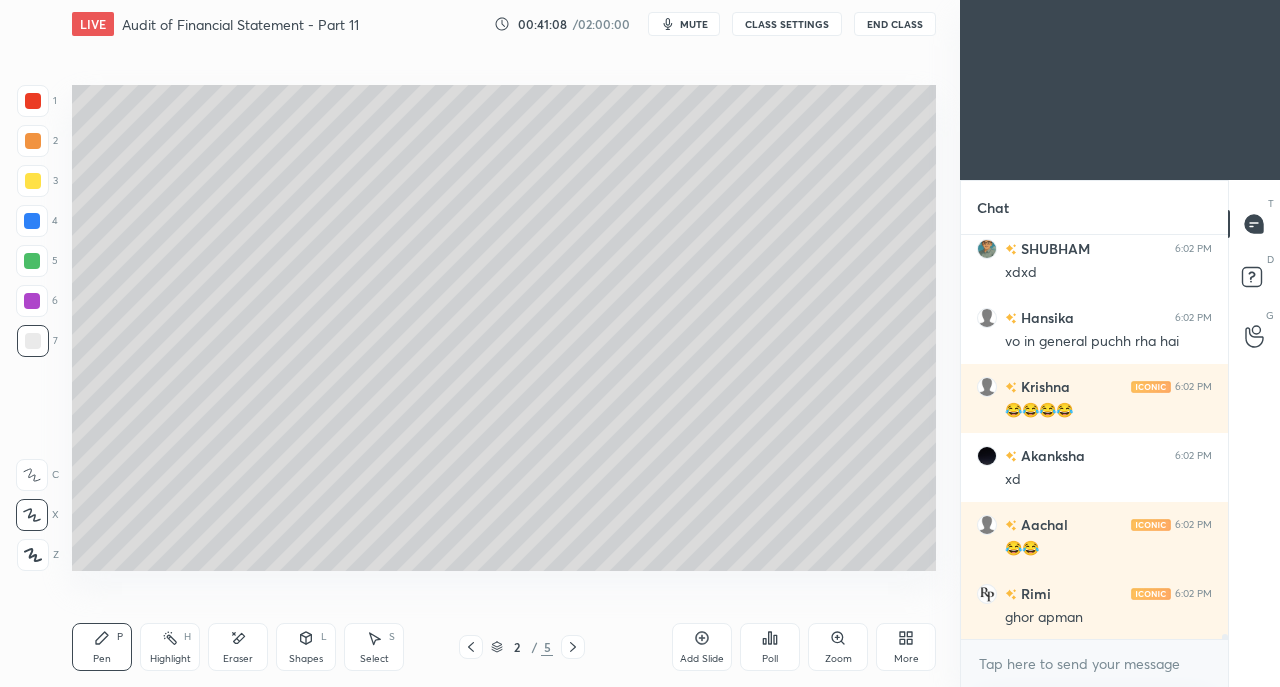 scroll, scrollTop: 30128, scrollLeft: 0, axis: vertical 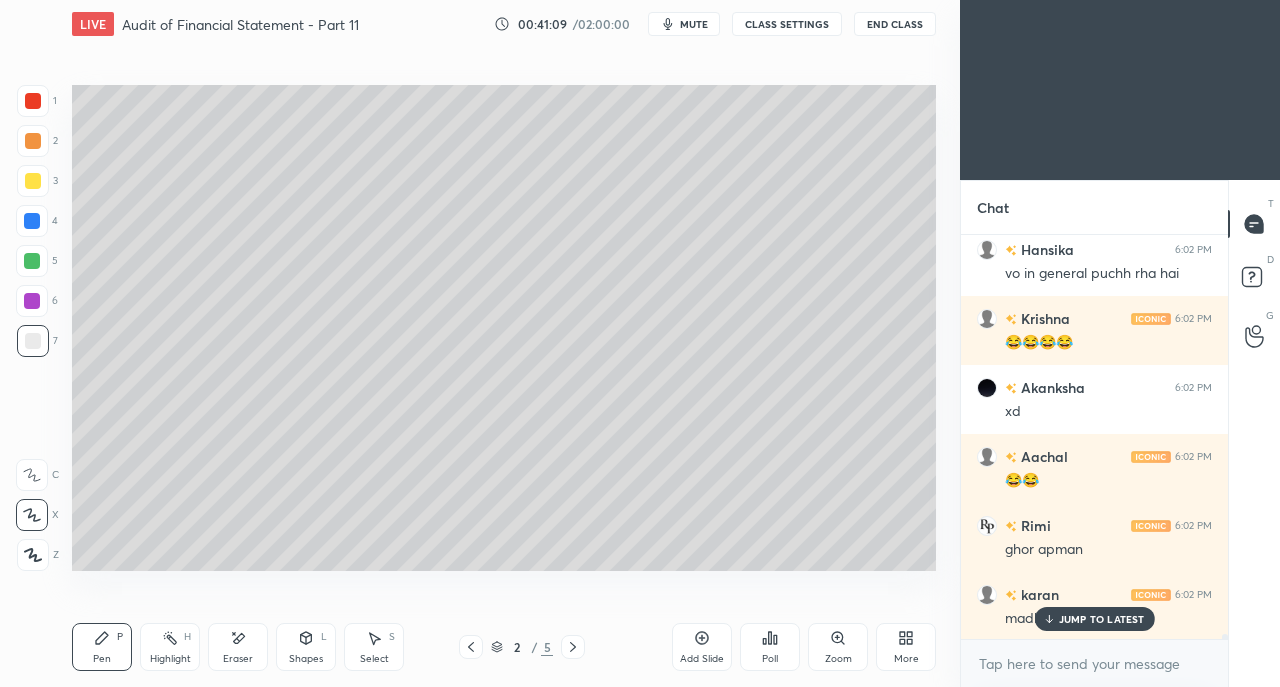 click at bounding box center [33, 101] 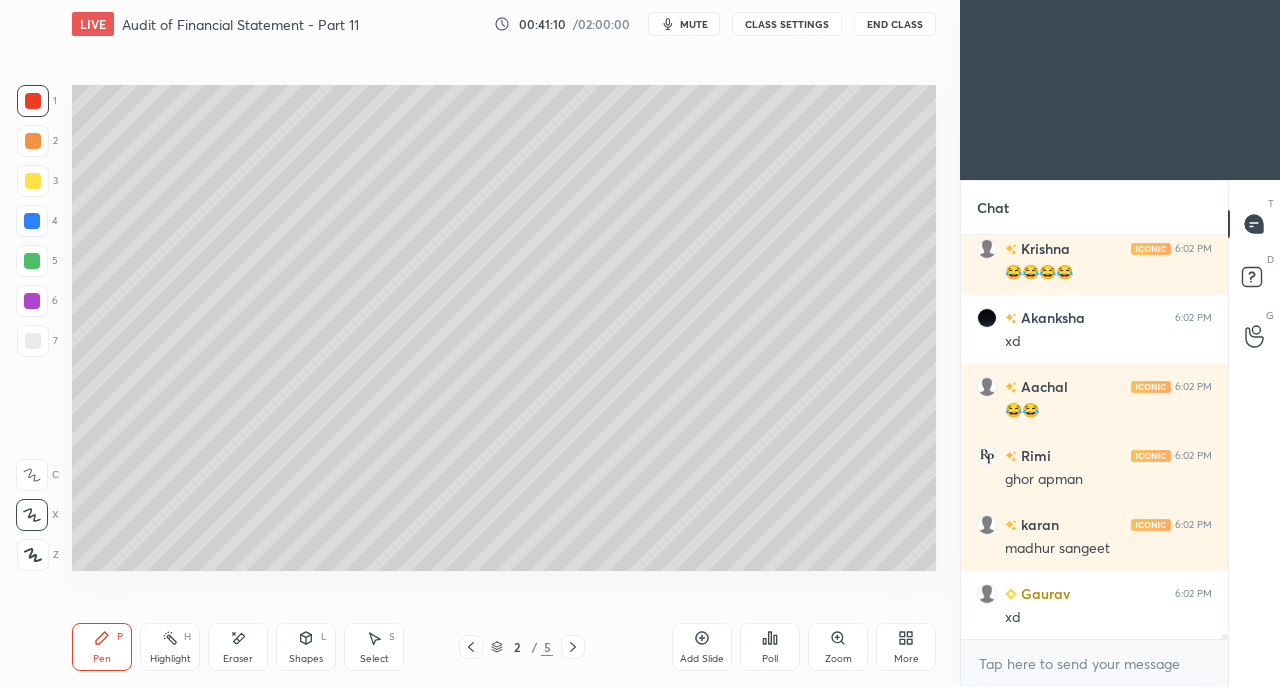 scroll, scrollTop: 30284, scrollLeft: 0, axis: vertical 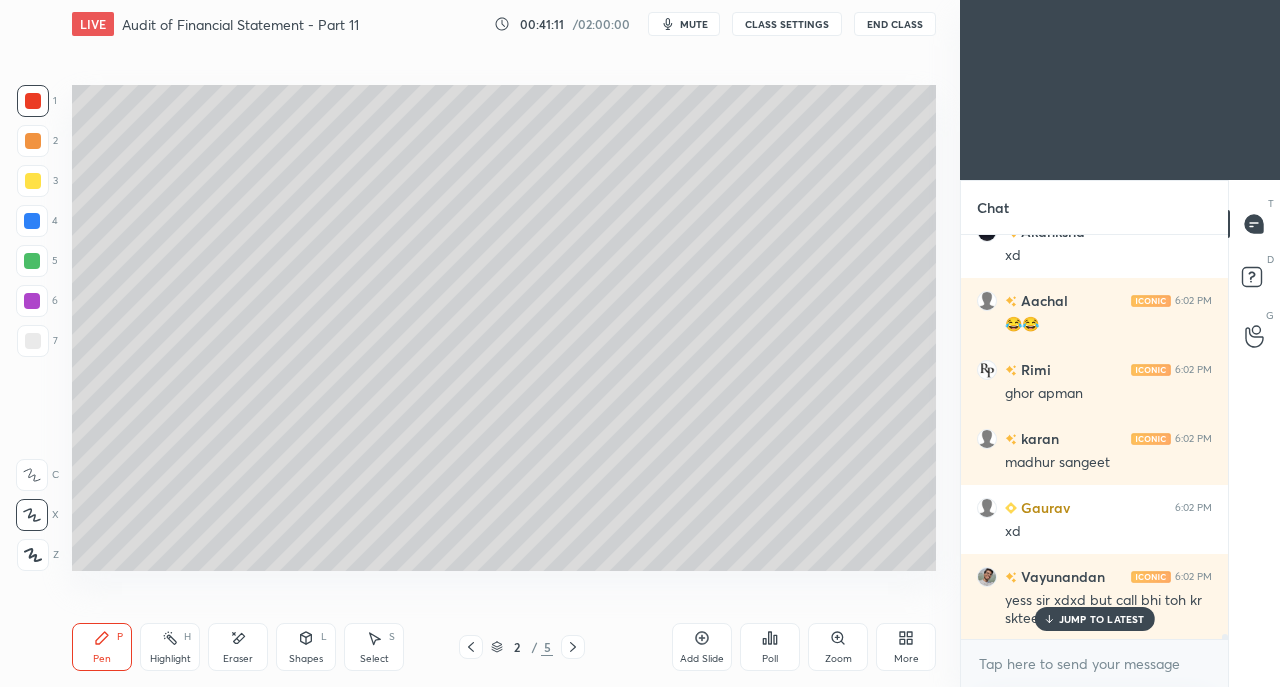 click on "JUMP TO LATEST" at bounding box center (1102, 619) 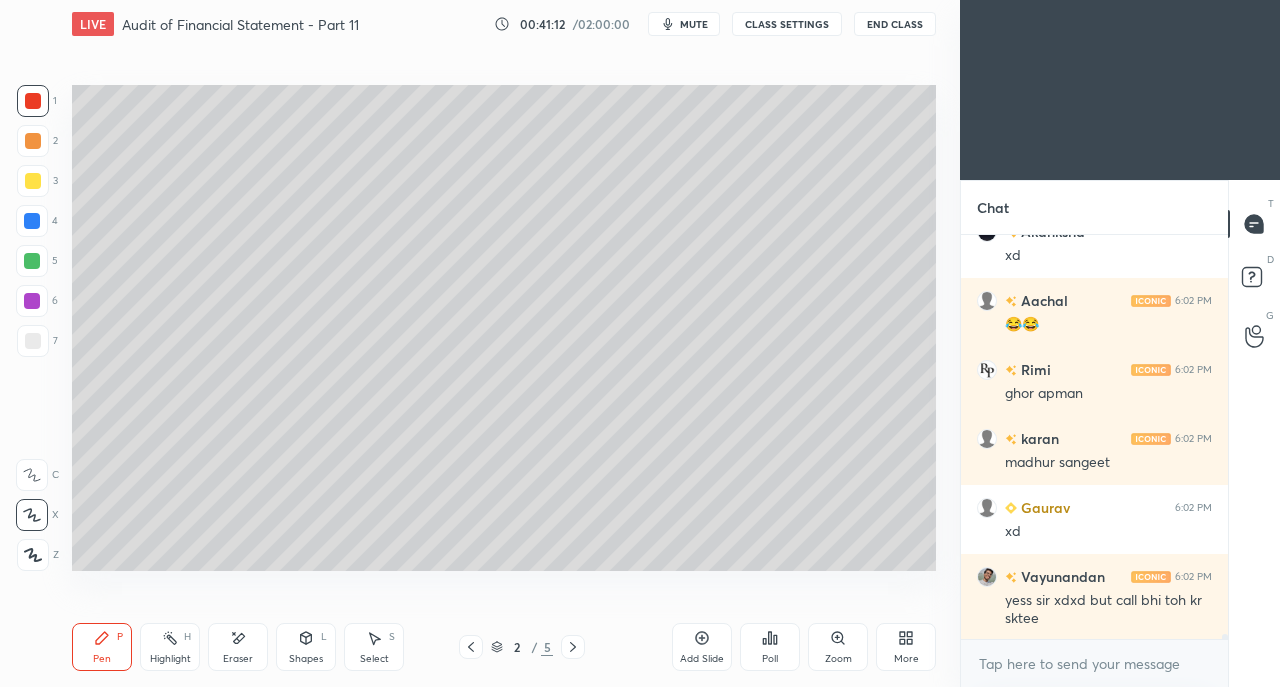 scroll, scrollTop: 30354, scrollLeft: 0, axis: vertical 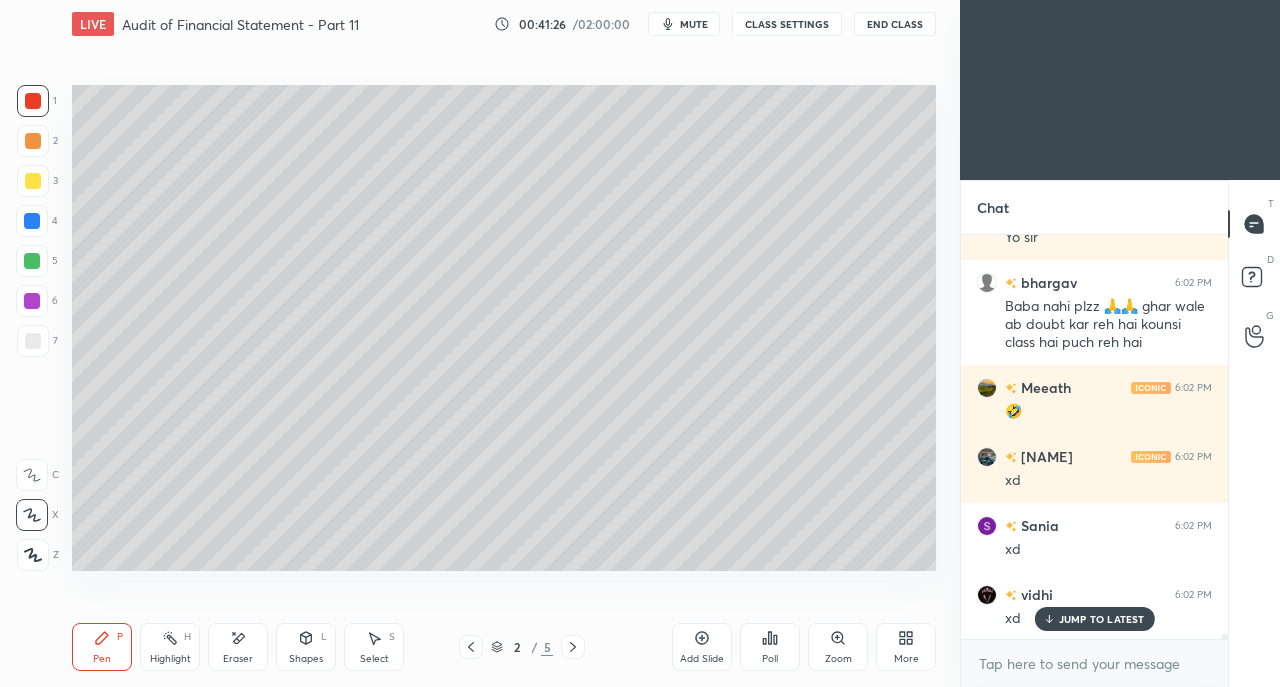 click at bounding box center (33, 341) 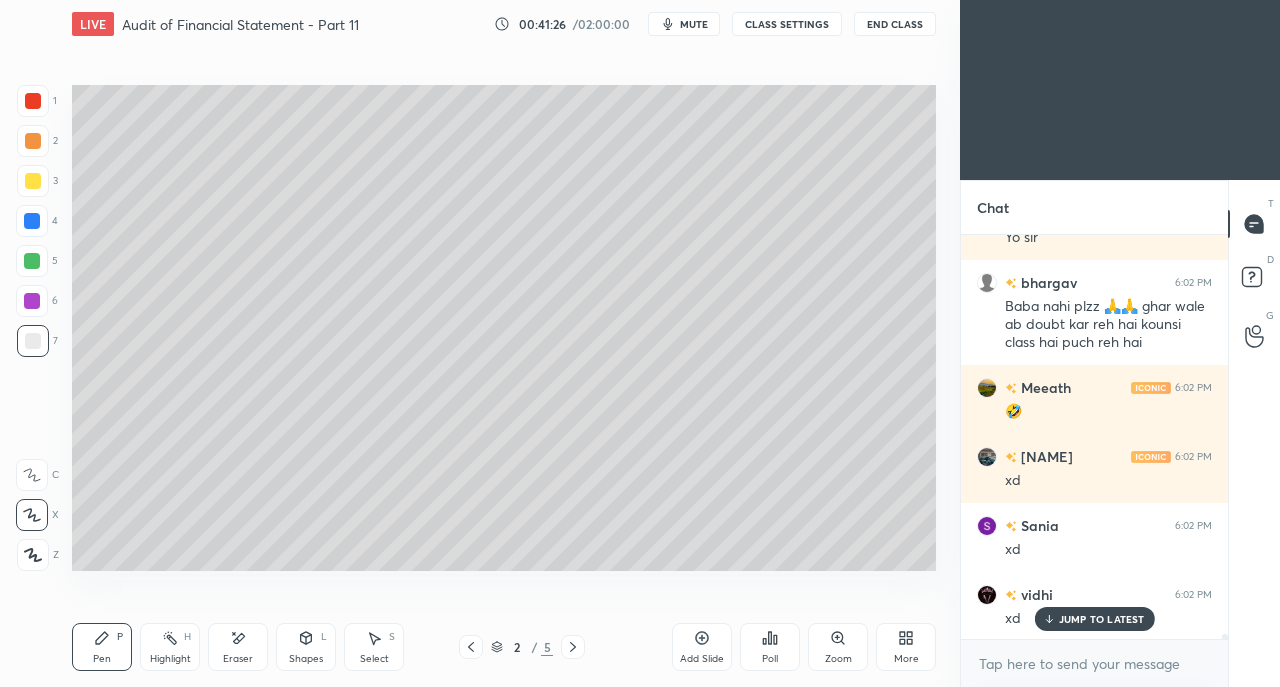 scroll, scrollTop: 30804, scrollLeft: 0, axis: vertical 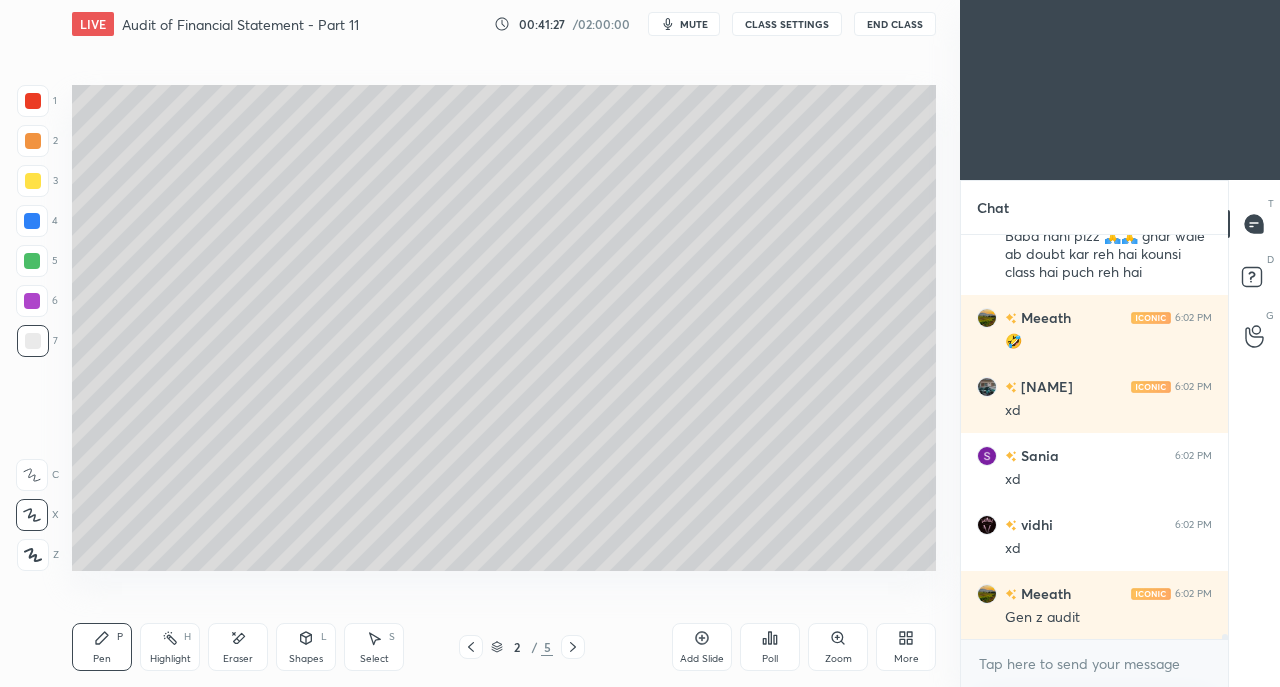 click at bounding box center [33, 101] 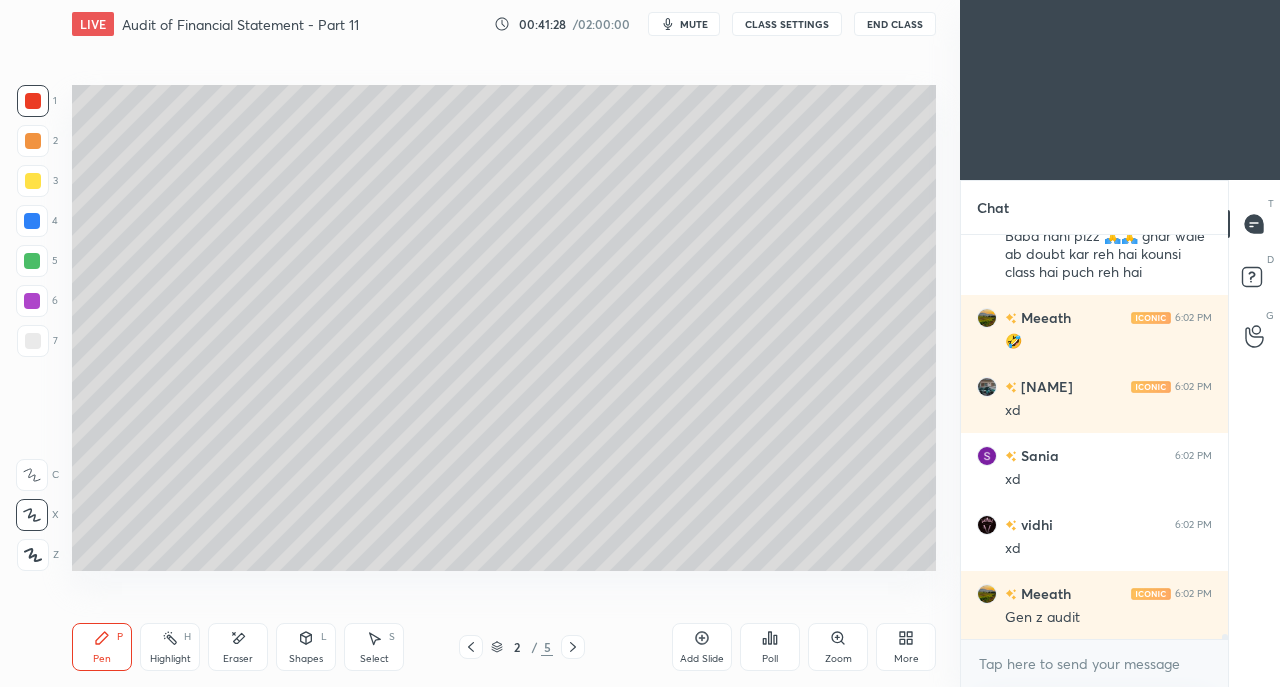 scroll, scrollTop: 30872, scrollLeft: 0, axis: vertical 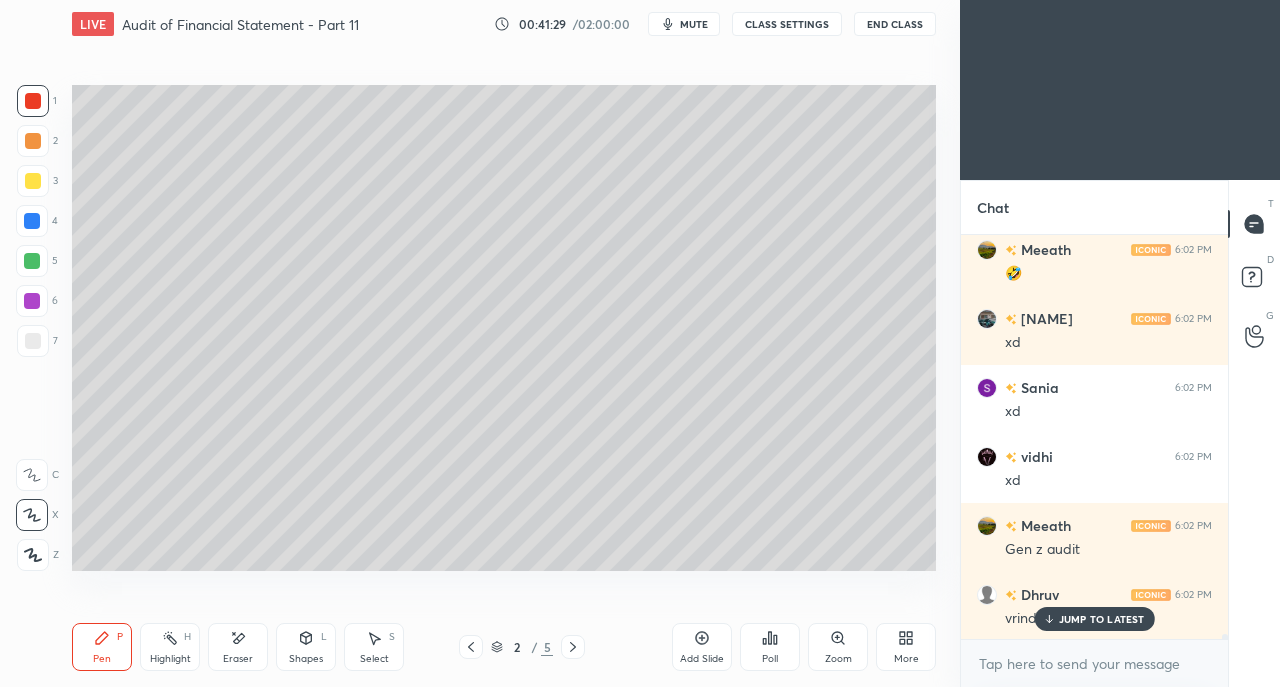 click on "JUMP TO LATEST" at bounding box center (1094, 619) 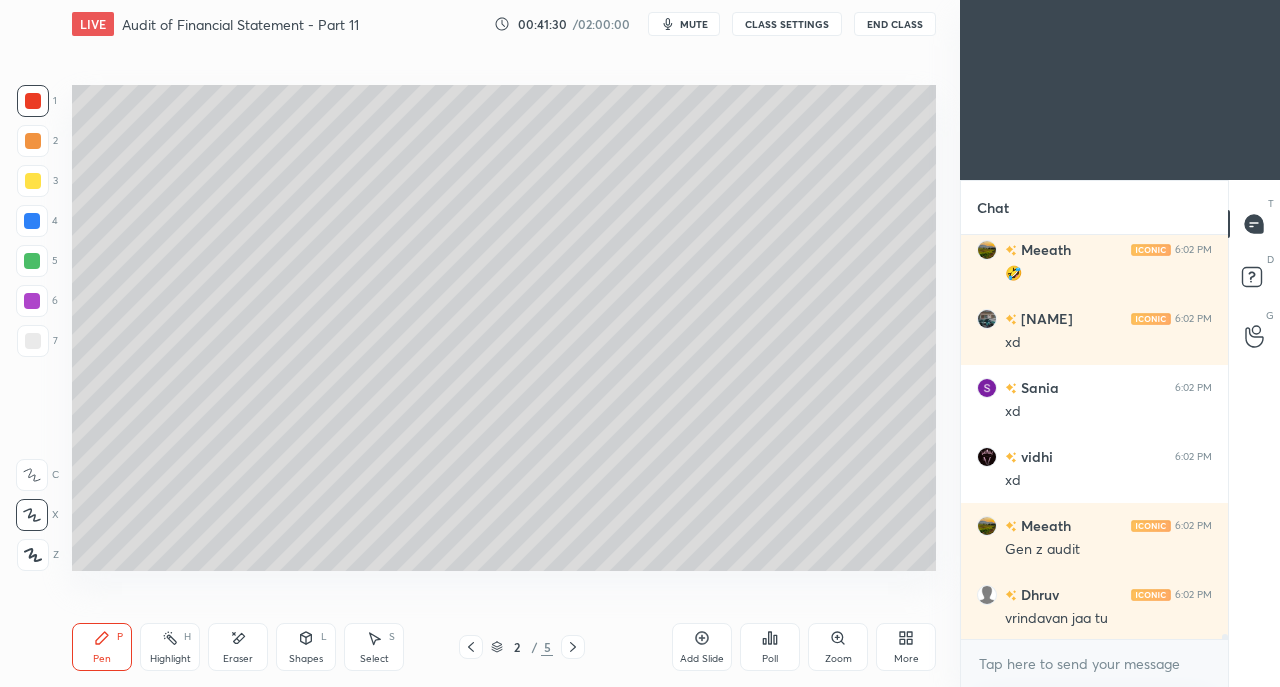 scroll, scrollTop: 30942, scrollLeft: 0, axis: vertical 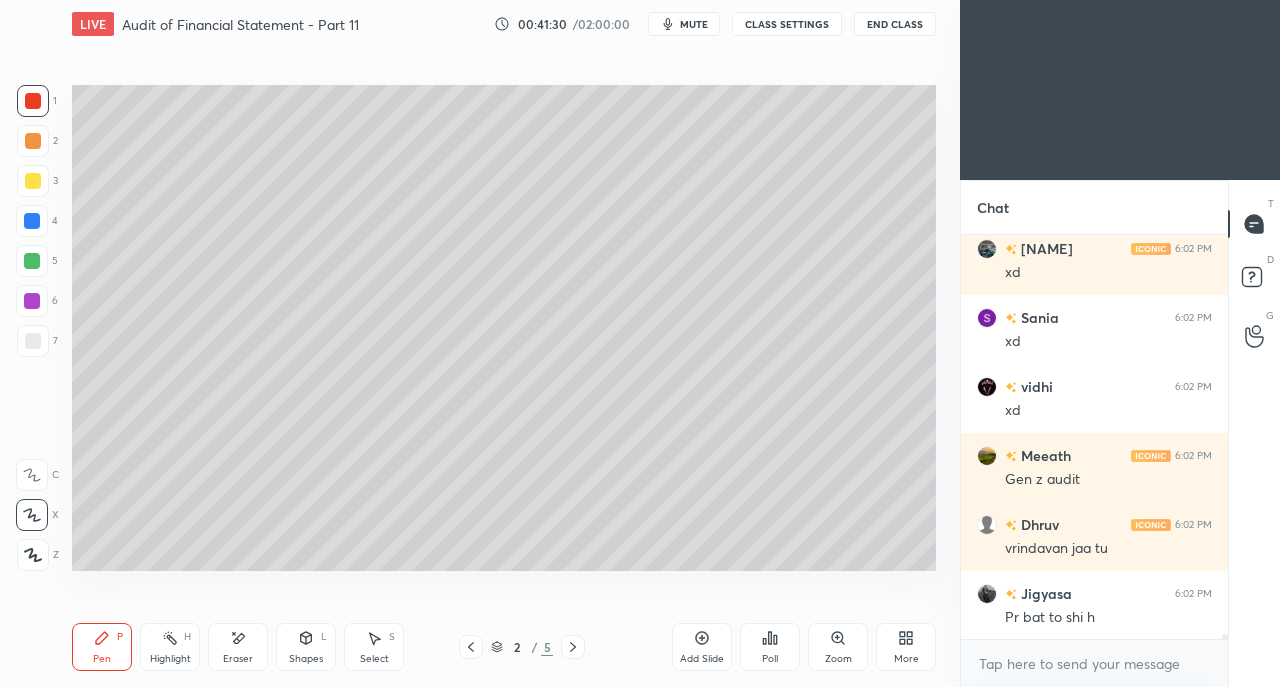click on "Eraser" at bounding box center (238, 647) 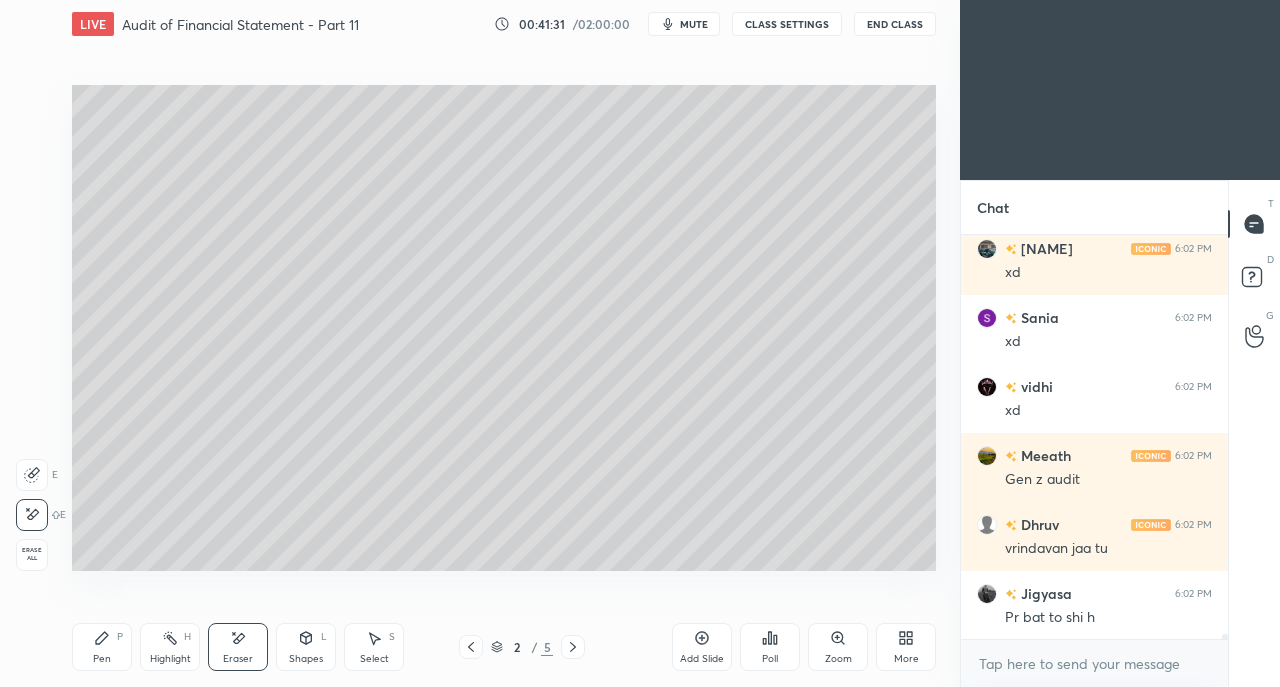 scroll, scrollTop: 31010, scrollLeft: 0, axis: vertical 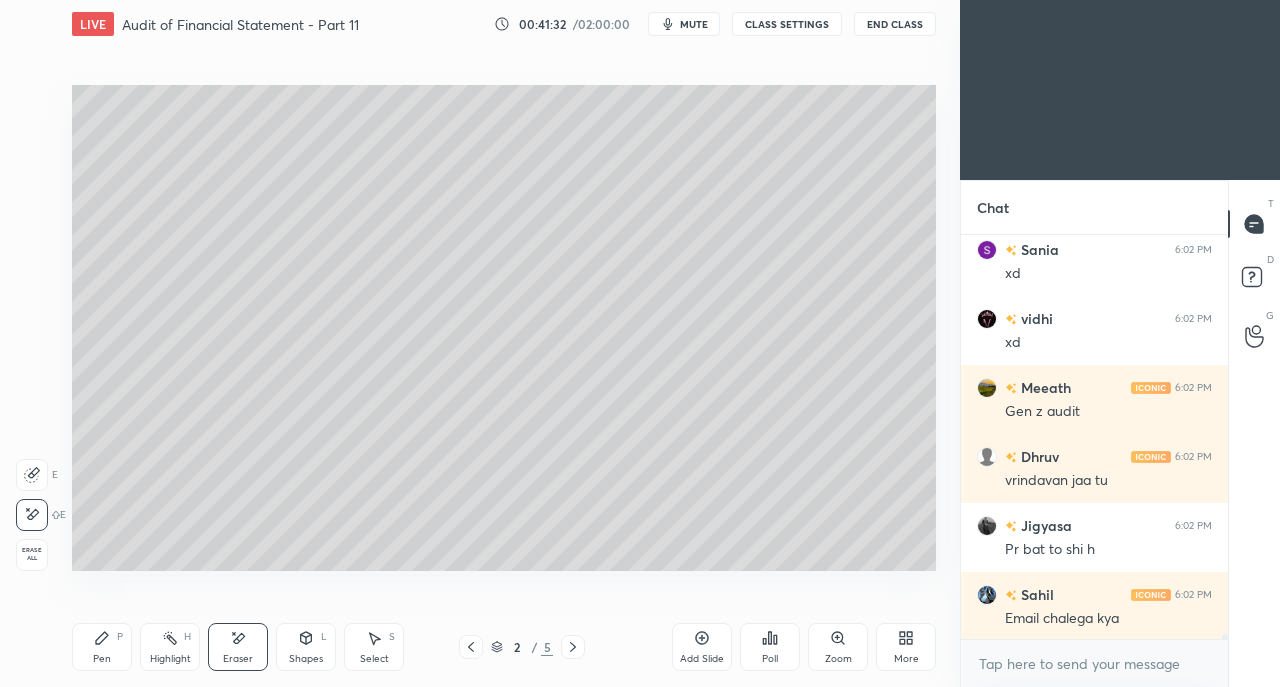 click on "Pen P" at bounding box center (102, 647) 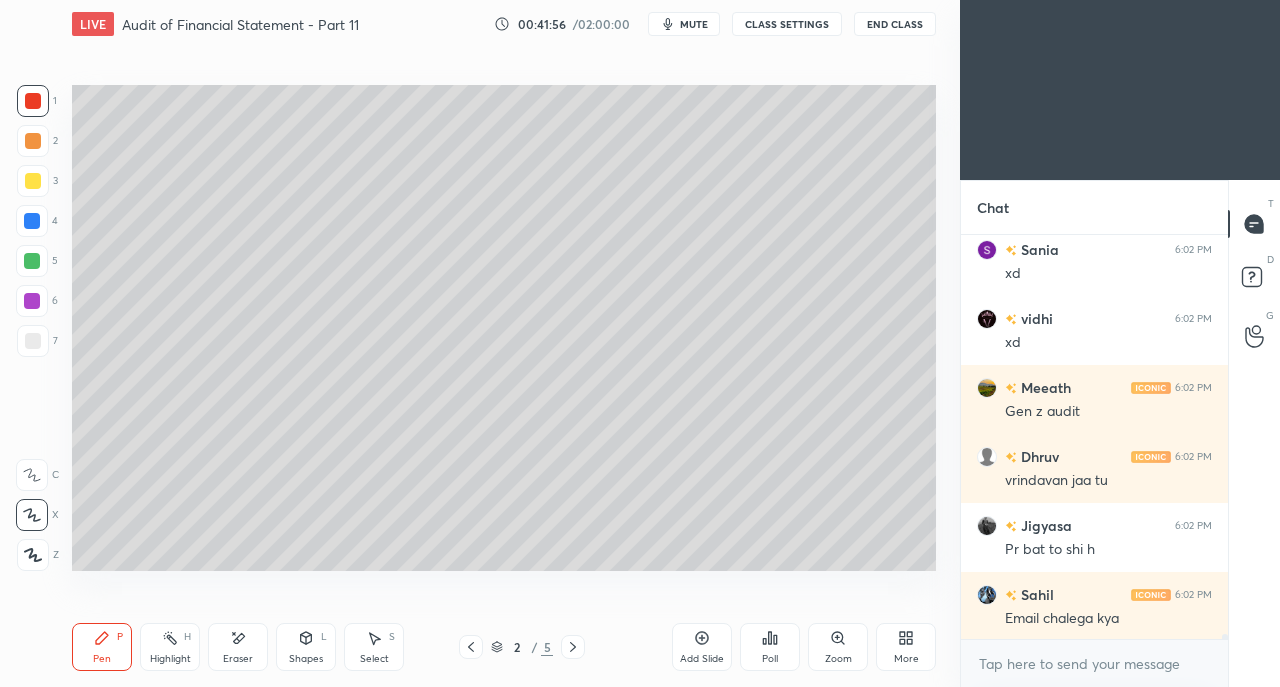 click 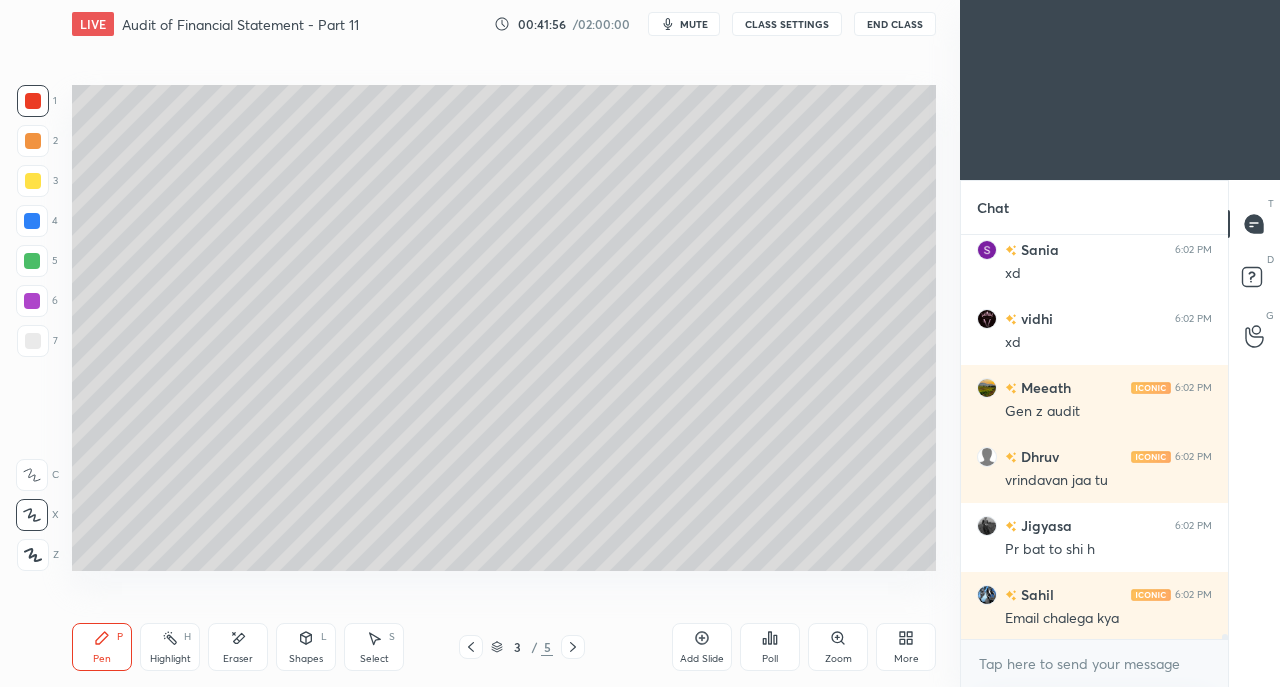 click 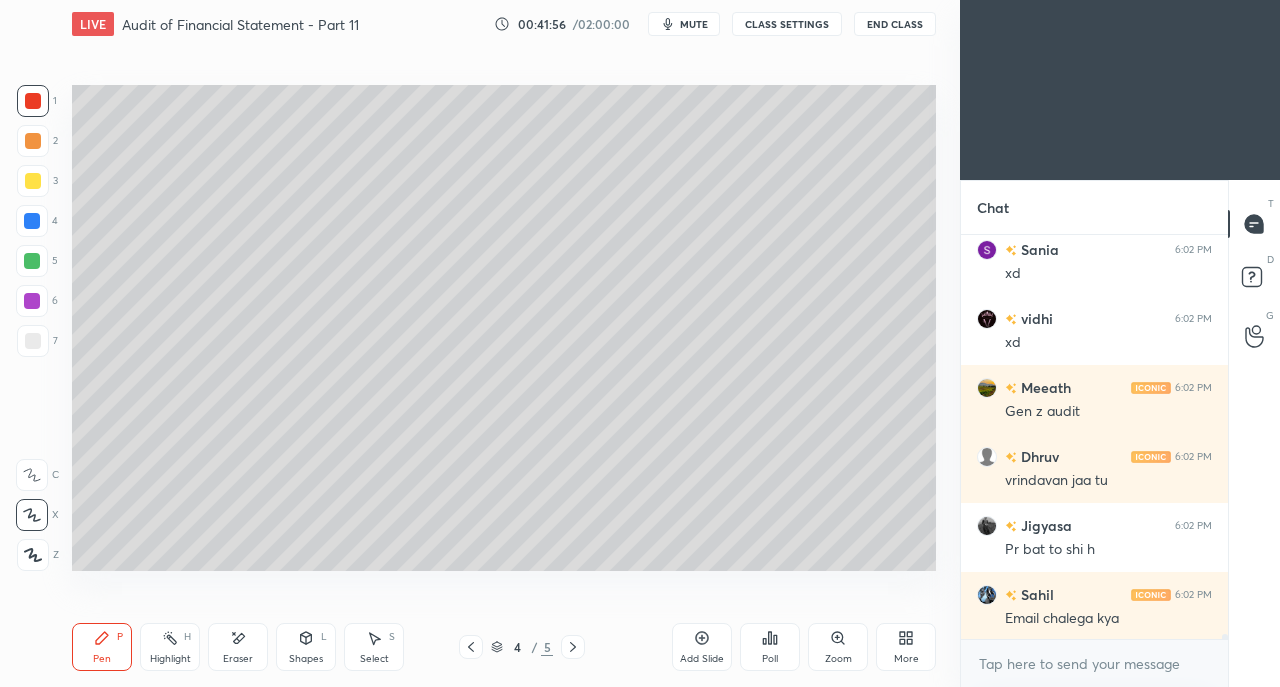 click 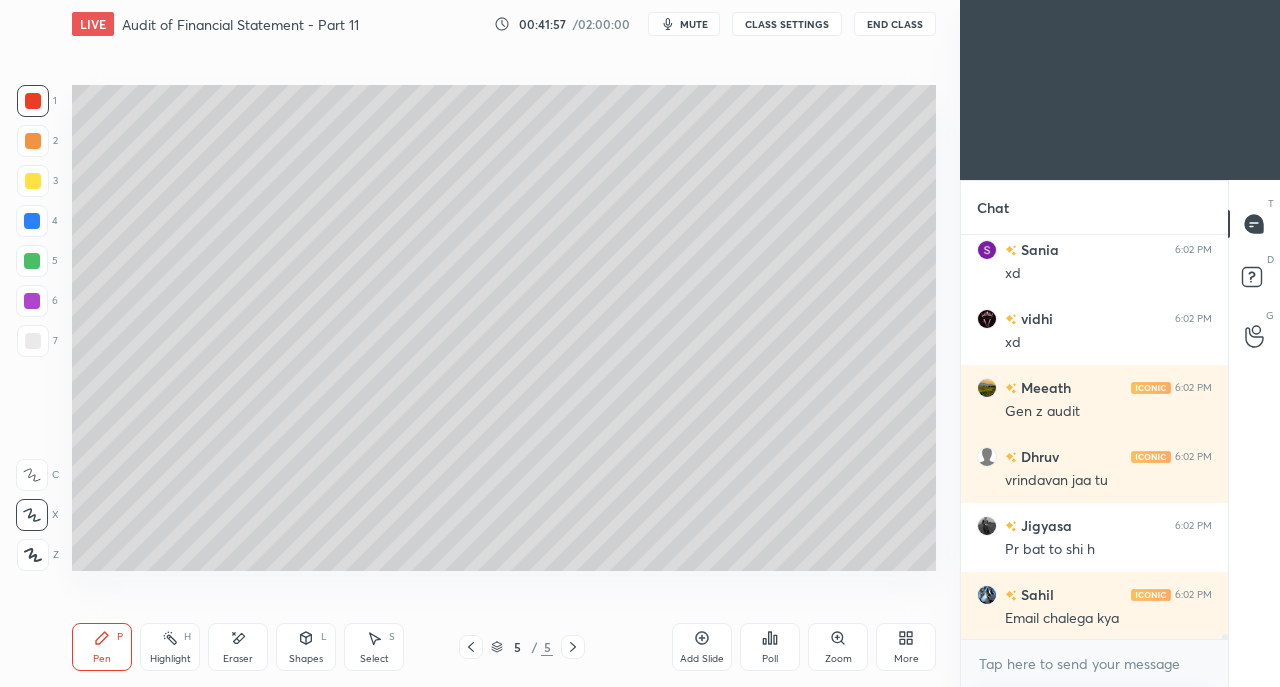 click 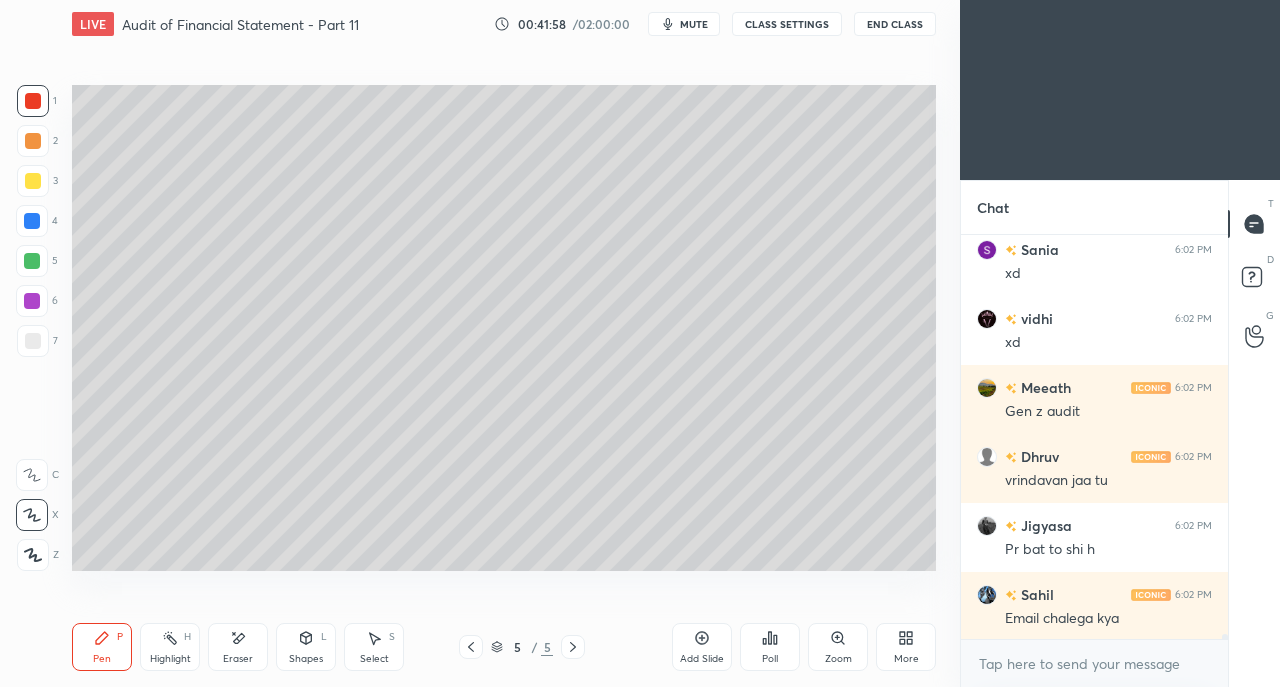 click on "Add Slide" at bounding box center [702, 647] 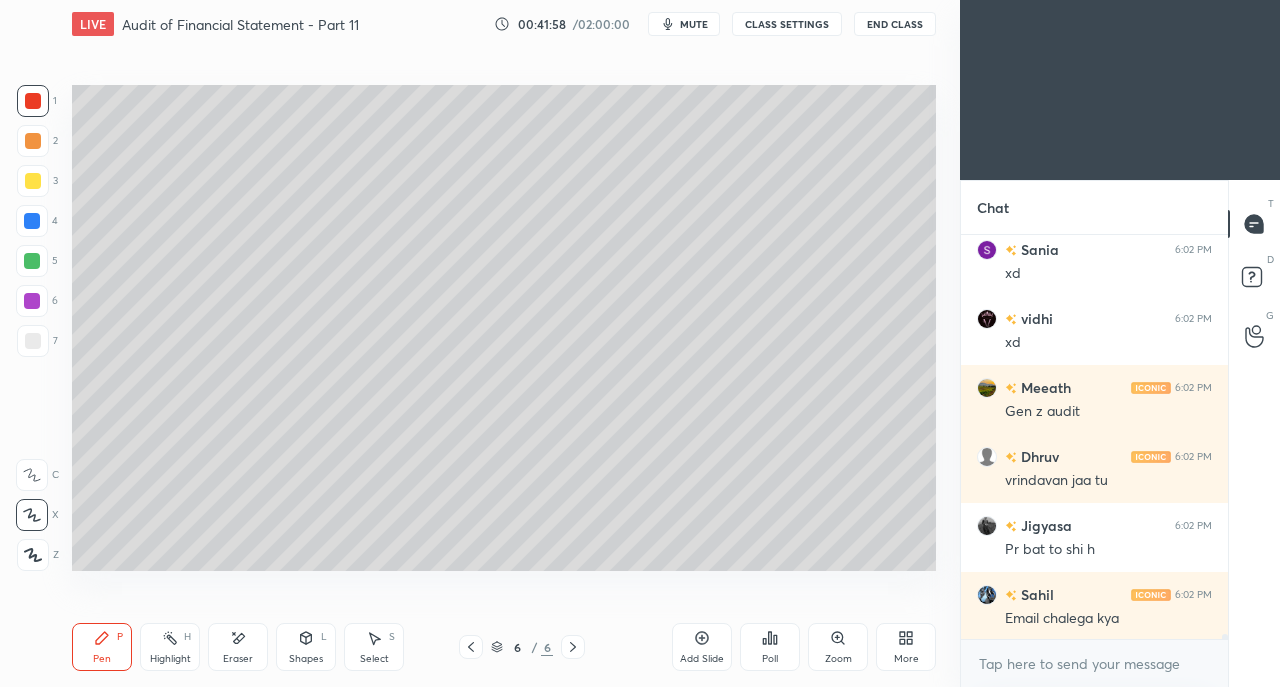 scroll, scrollTop: 31080, scrollLeft: 0, axis: vertical 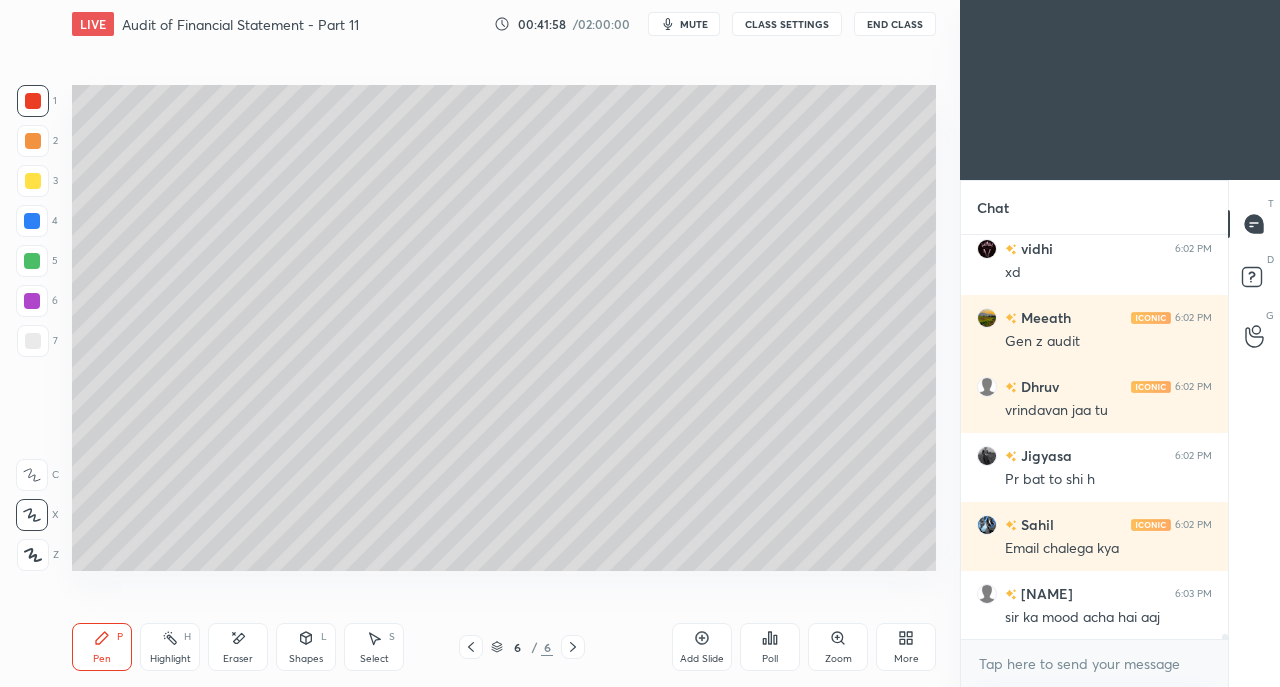 click at bounding box center [33, 181] 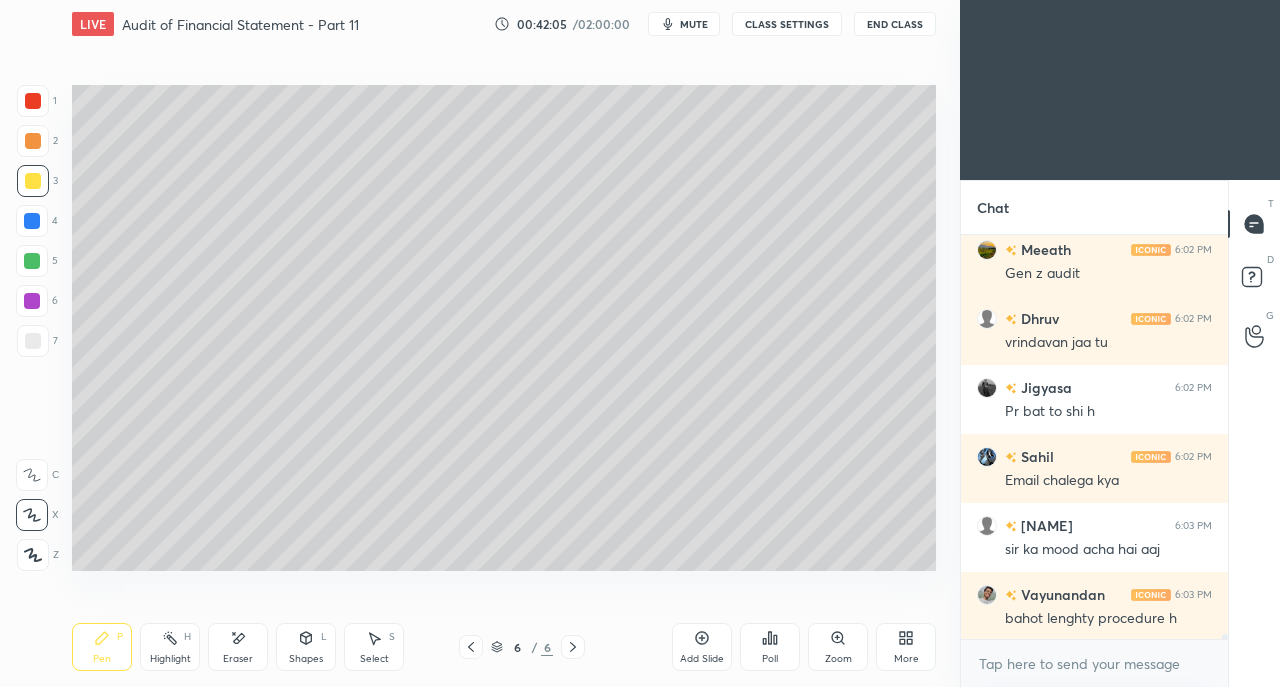 scroll, scrollTop: 31218, scrollLeft: 0, axis: vertical 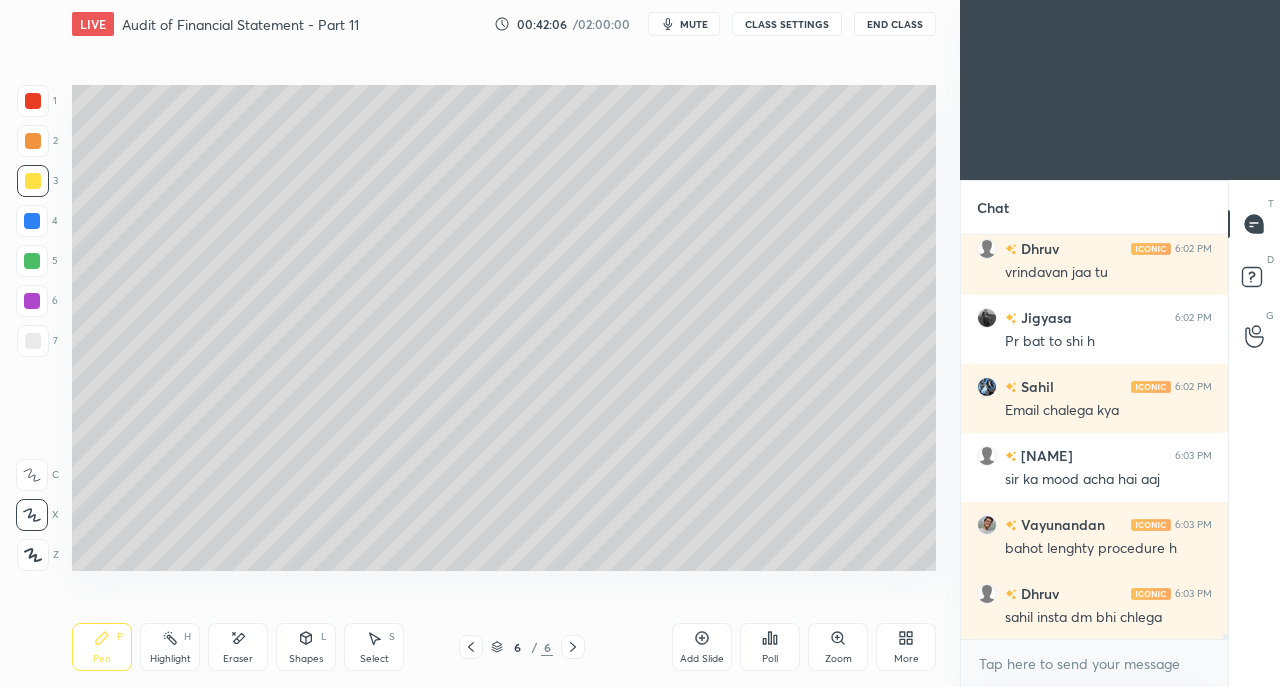 click 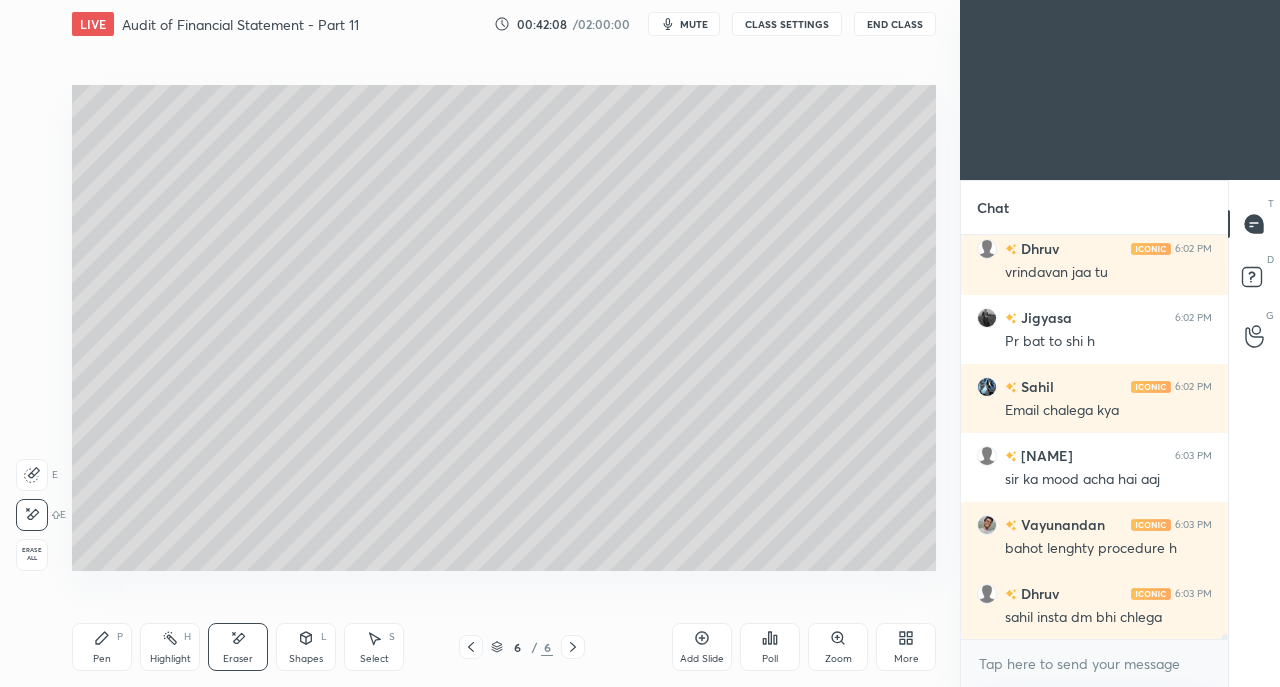click 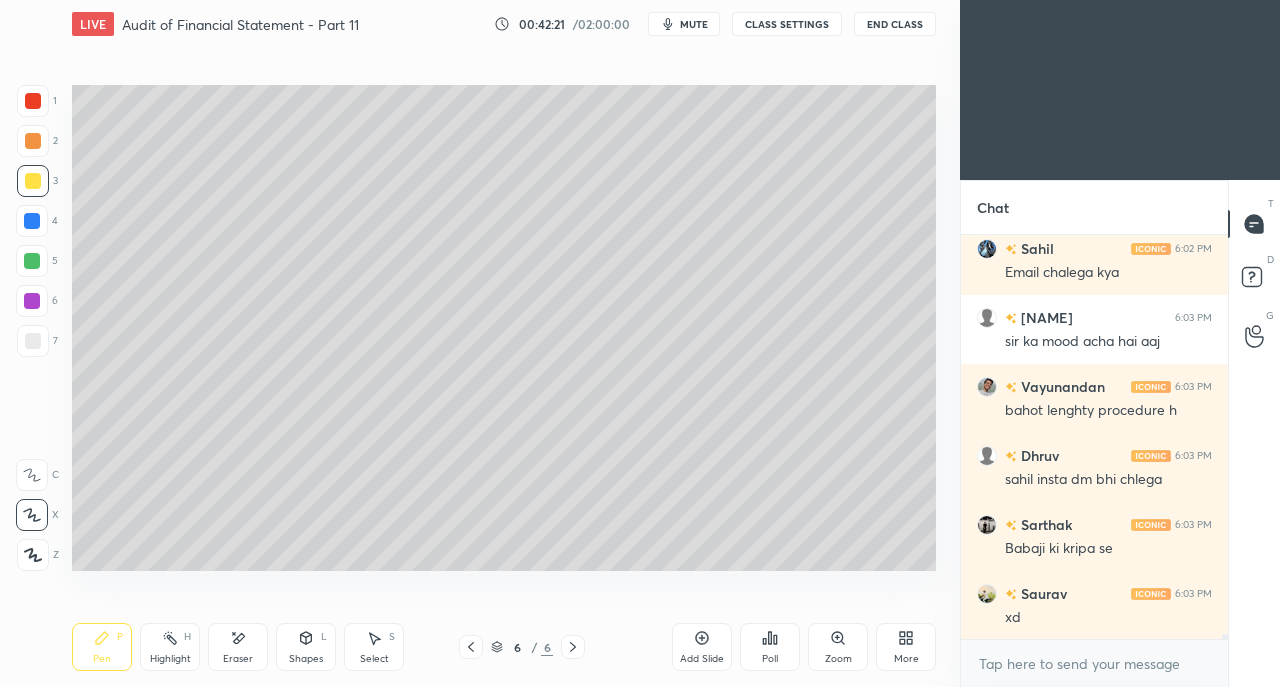 scroll, scrollTop: 31494, scrollLeft: 0, axis: vertical 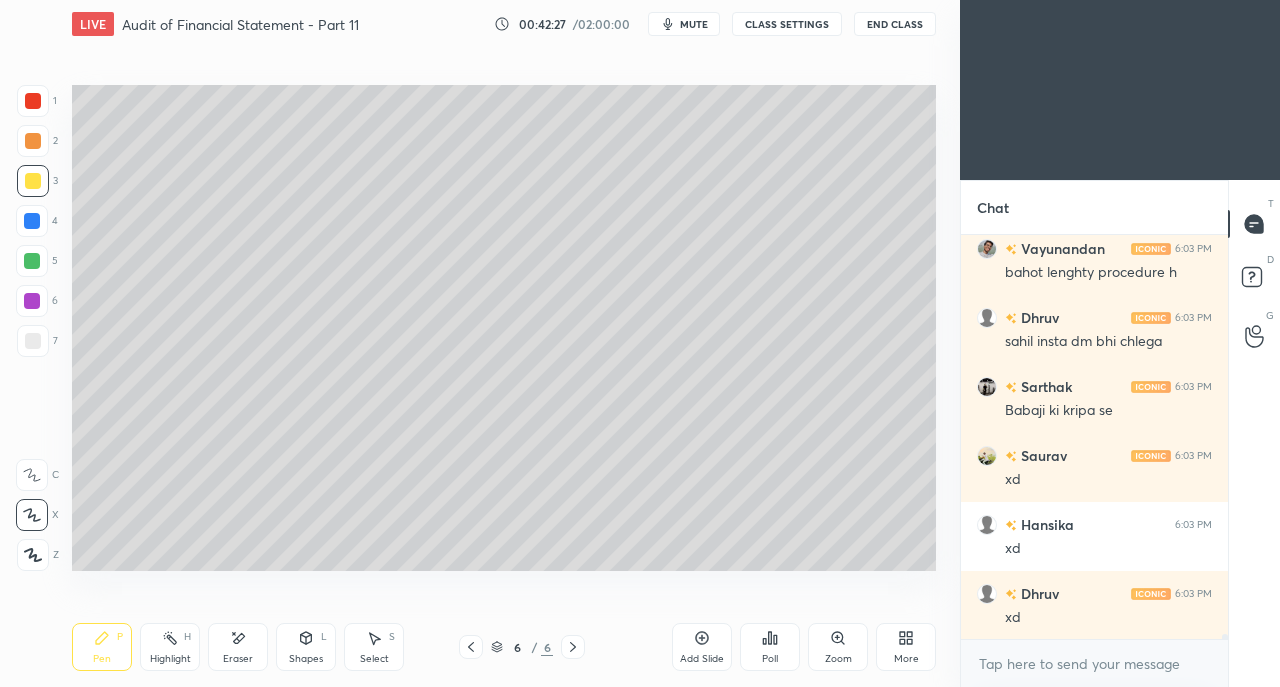 click at bounding box center (33, 341) 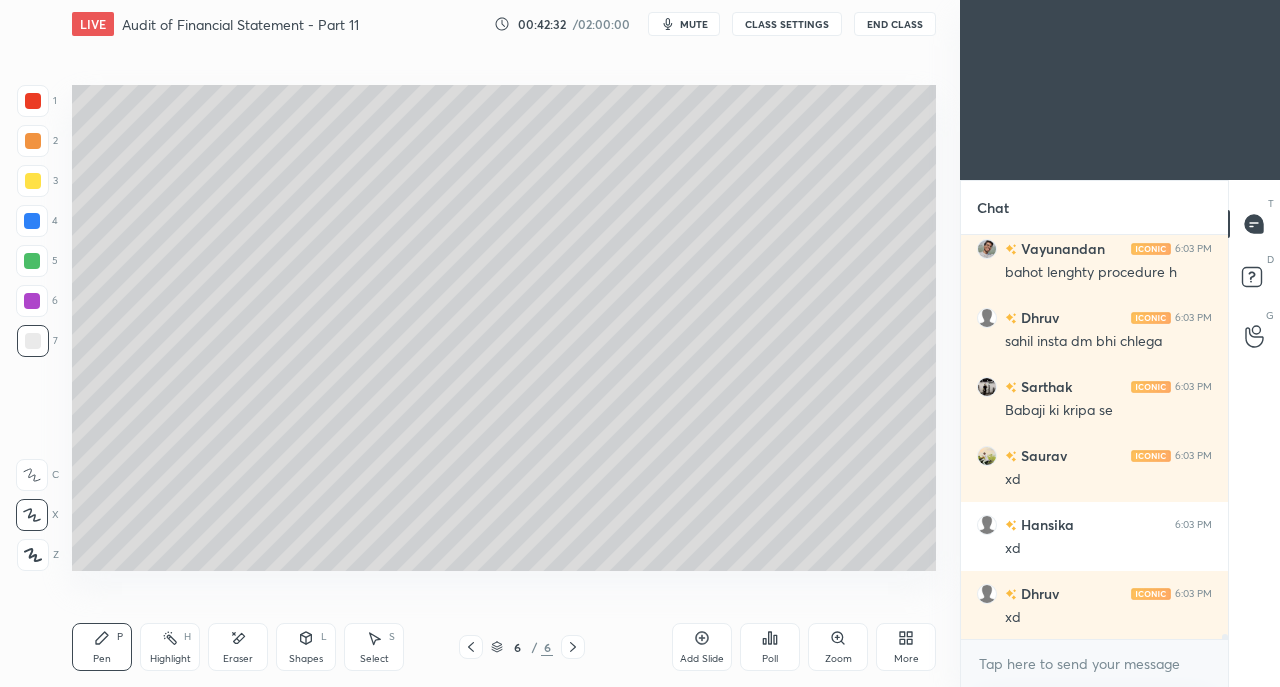 click at bounding box center (33, 181) 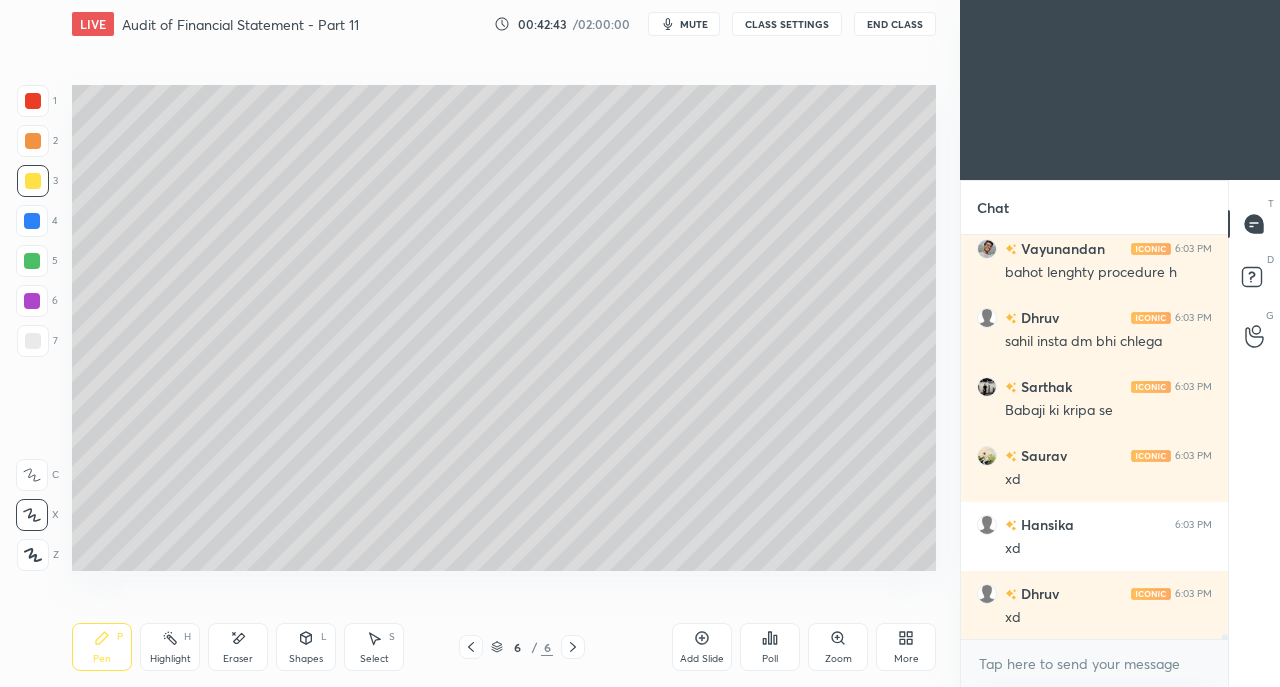 scroll, scrollTop: 31562, scrollLeft: 0, axis: vertical 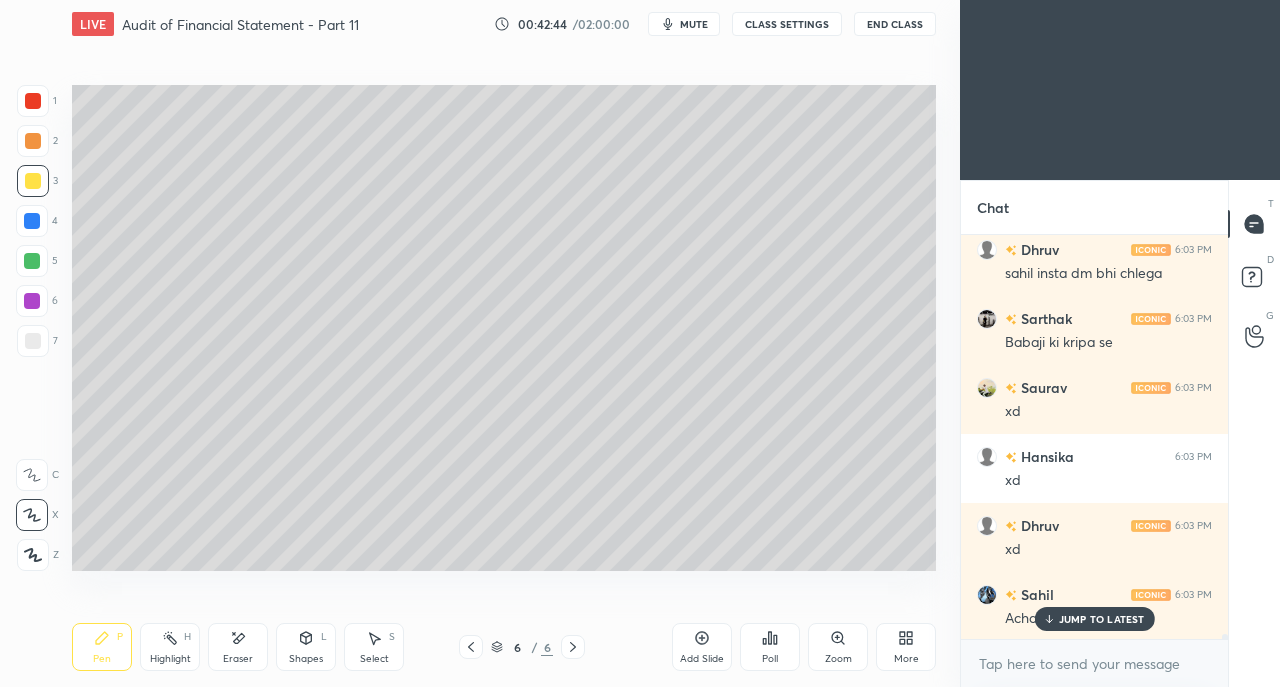 click on "JUMP TO LATEST" at bounding box center [1102, 619] 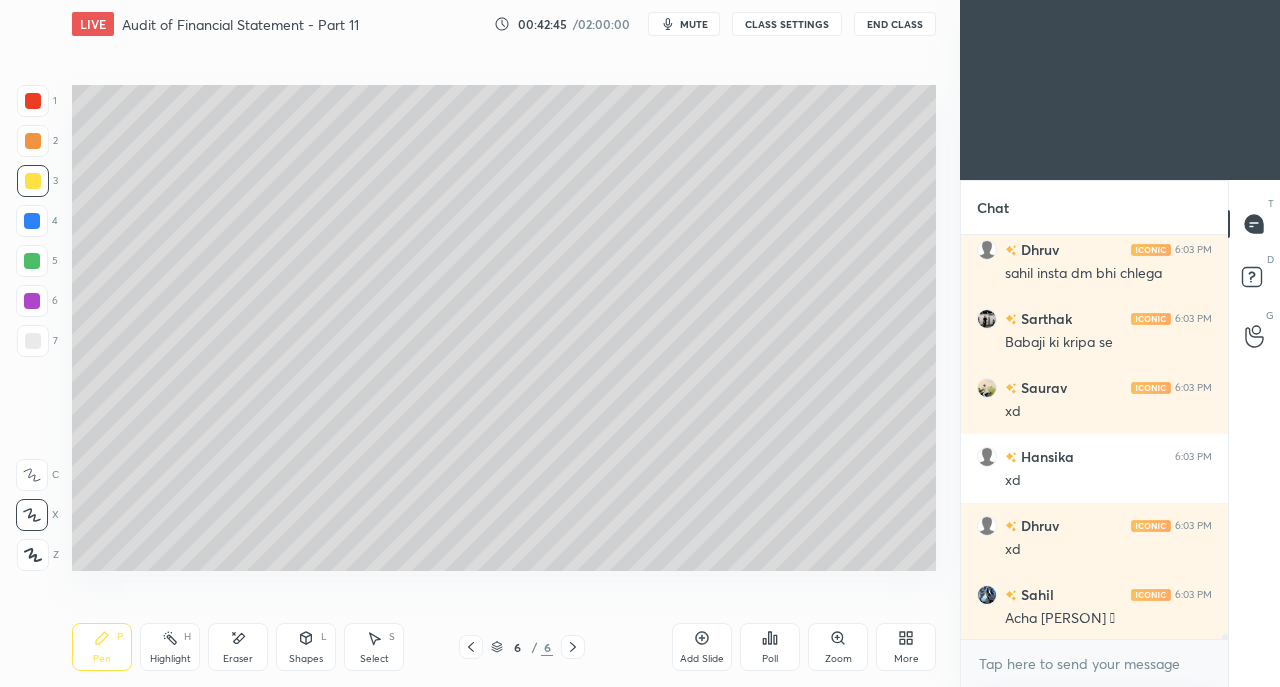 click at bounding box center [33, 341] 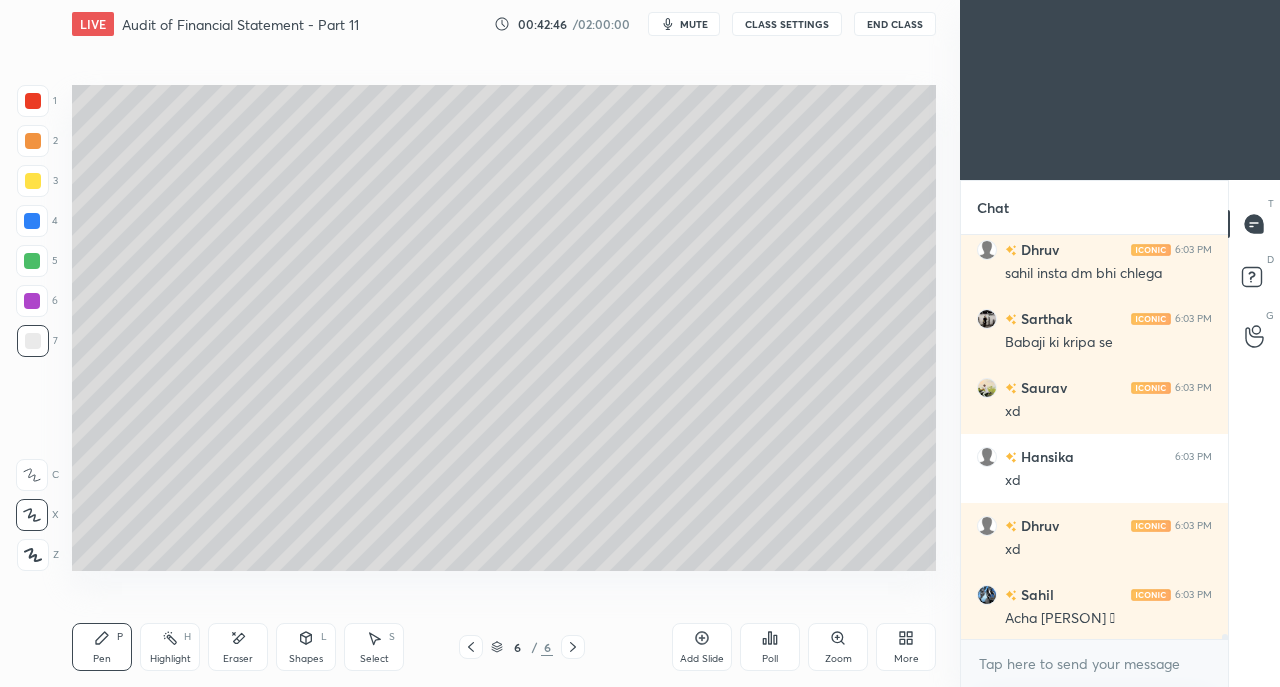 scroll, scrollTop: 31632, scrollLeft: 0, axis: vertical 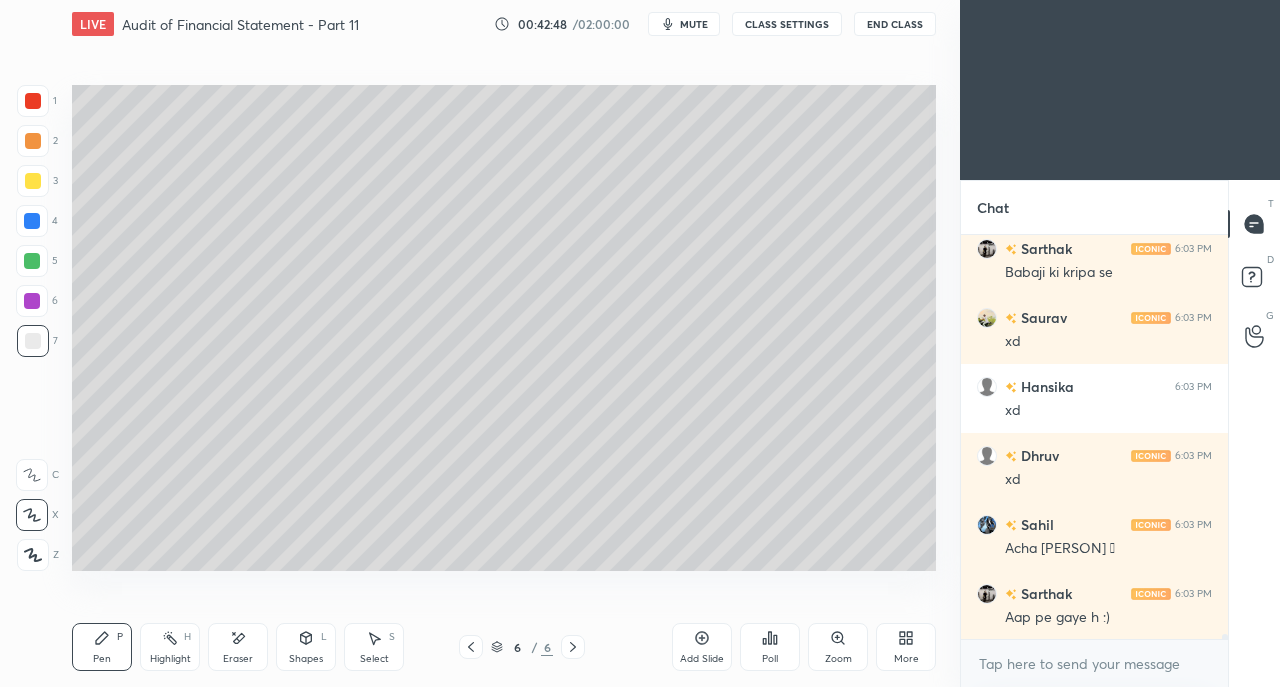 click on "Eraser" at bounding box center [238, 647] 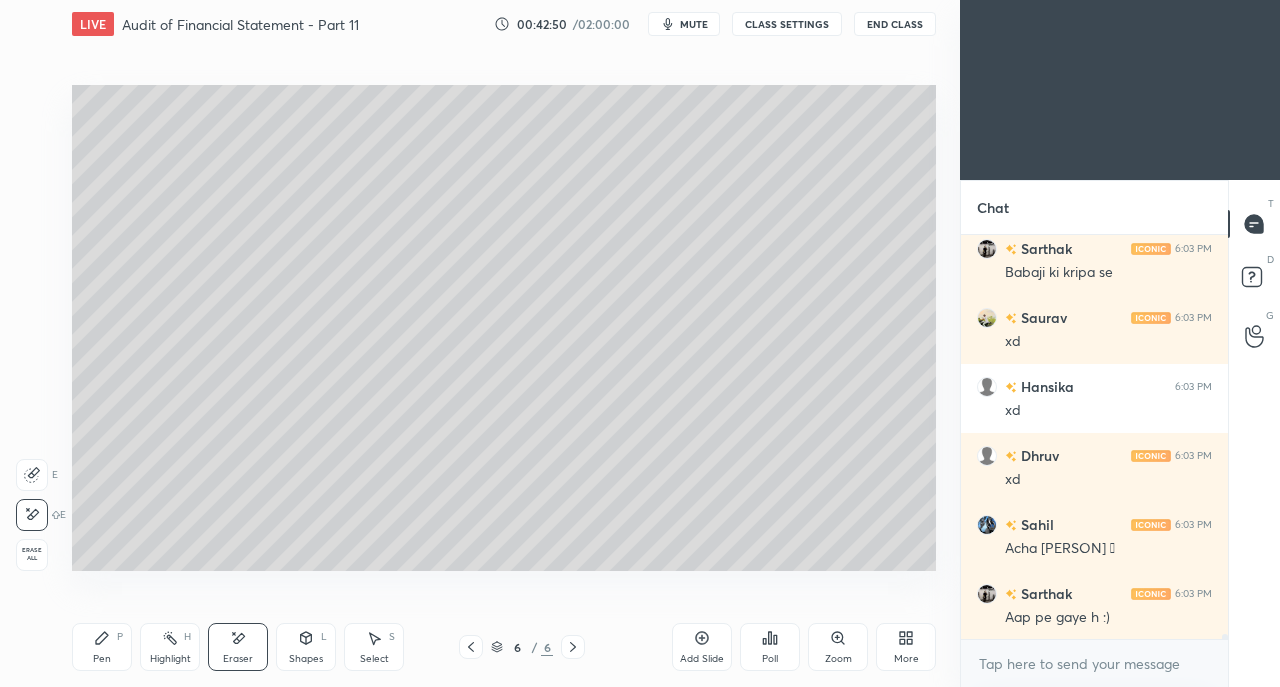 click 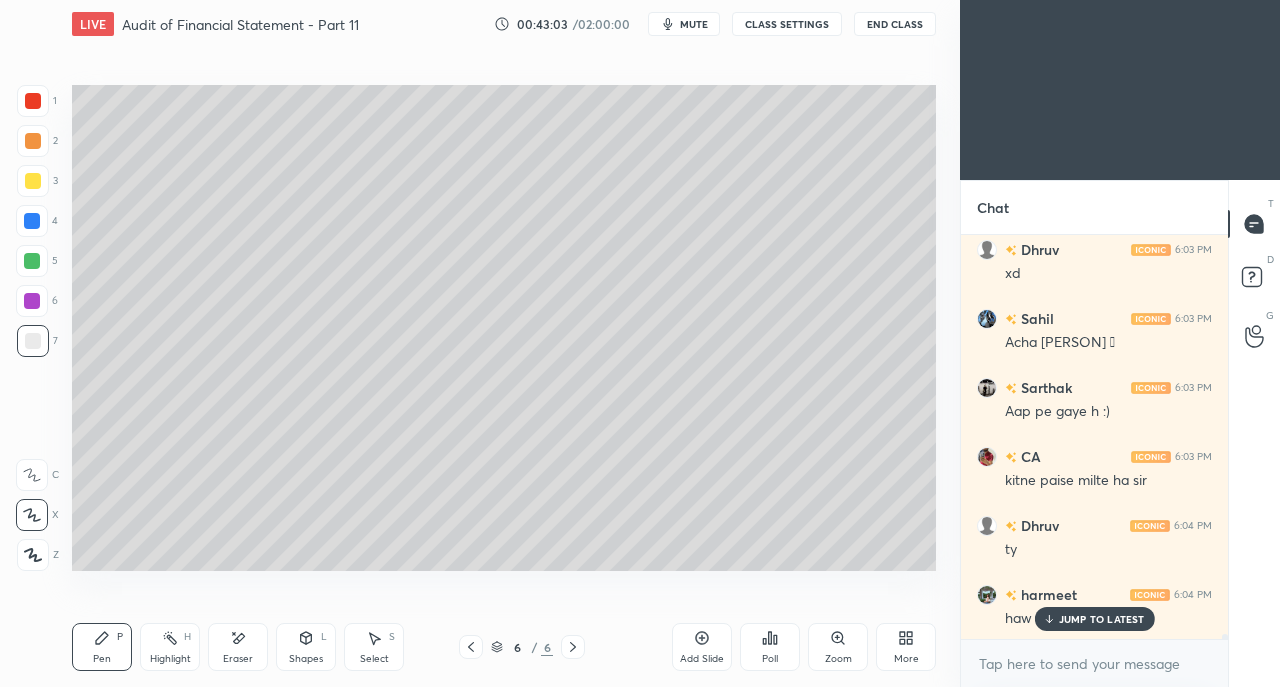scroll, scrollTop: 31908, scrollLeft: 0, axis: vertical 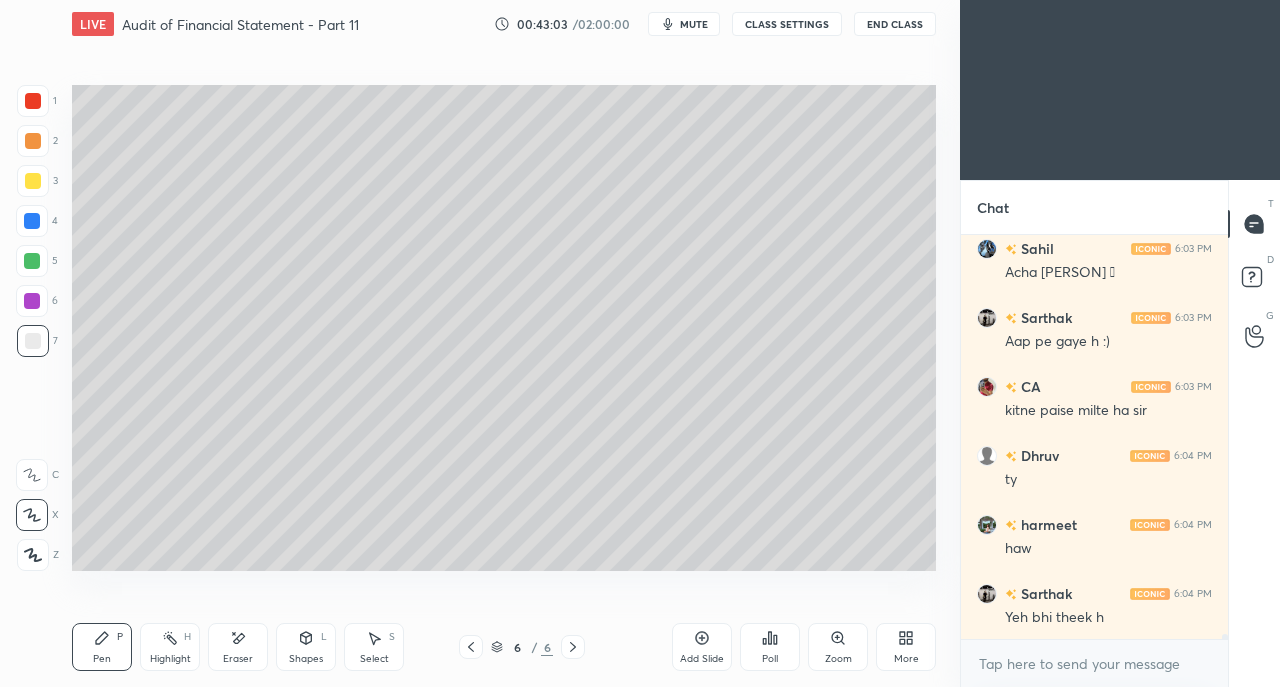 click on "Yeh bhi theek h" at bounding box center [1108, 618] 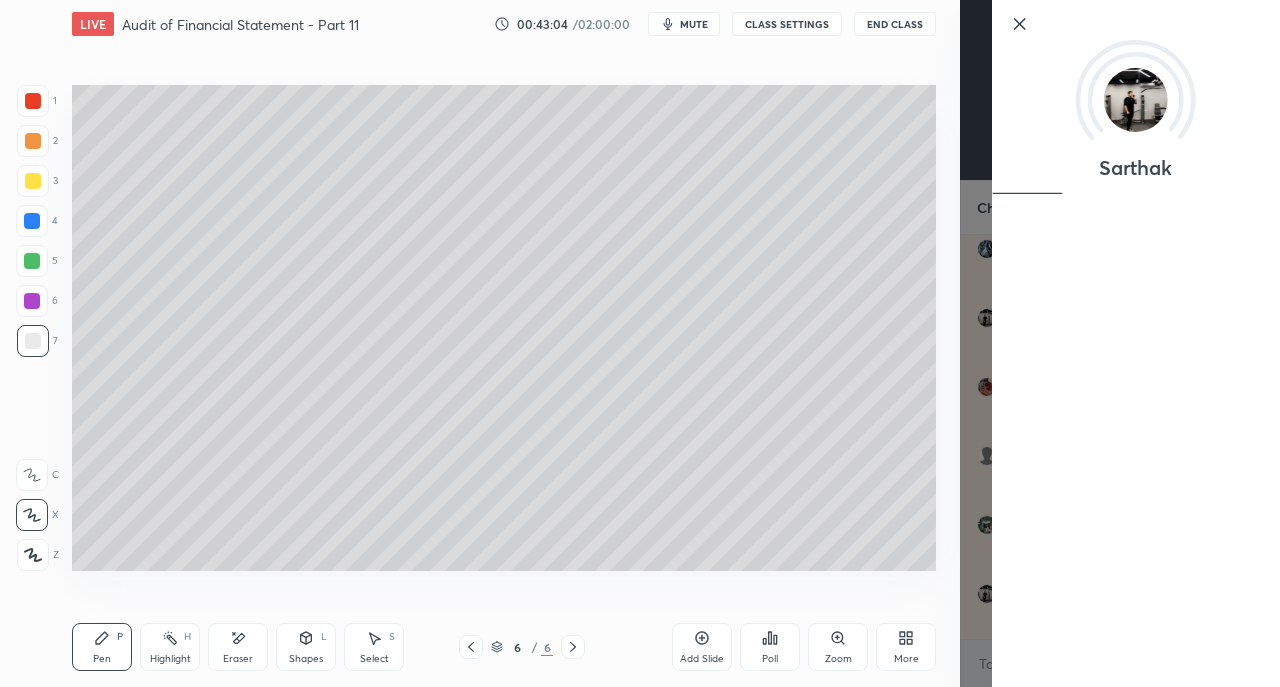 click on "Setting up your live class Poll for   secs No correct answer Start poll" at bounding box center (504, 327) 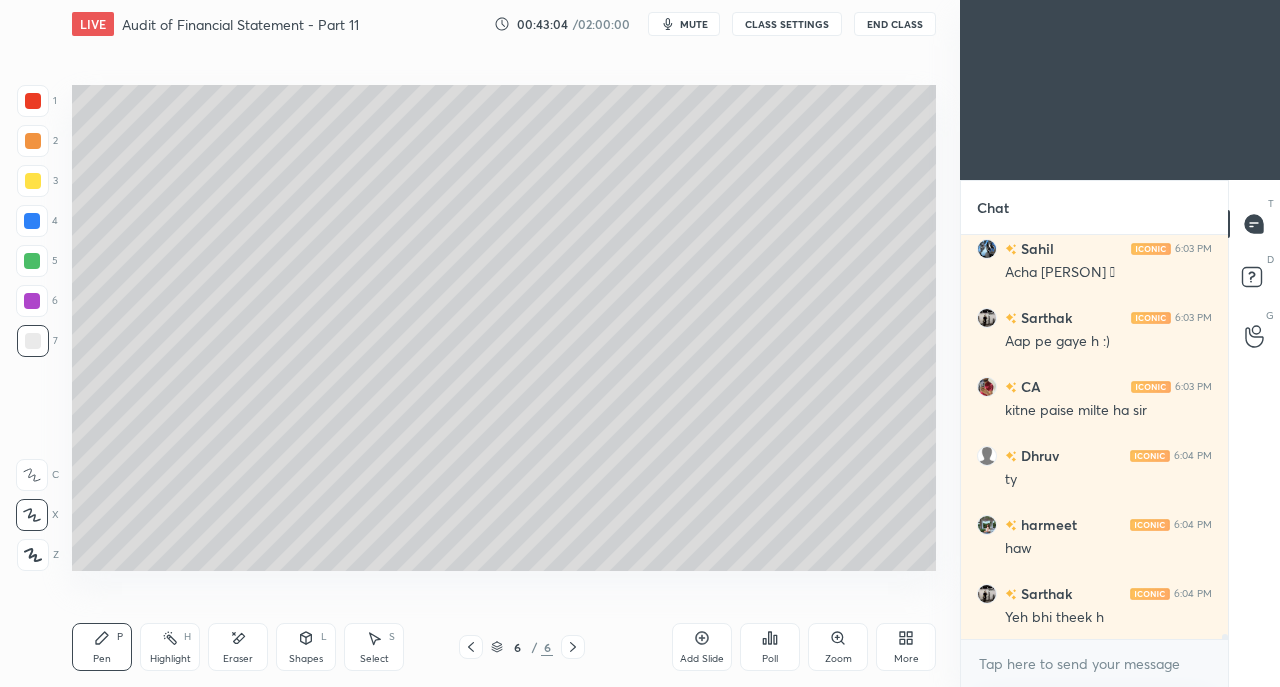 scroll, scrollTop: 31976, scrollLeft: 0, axis: vertical 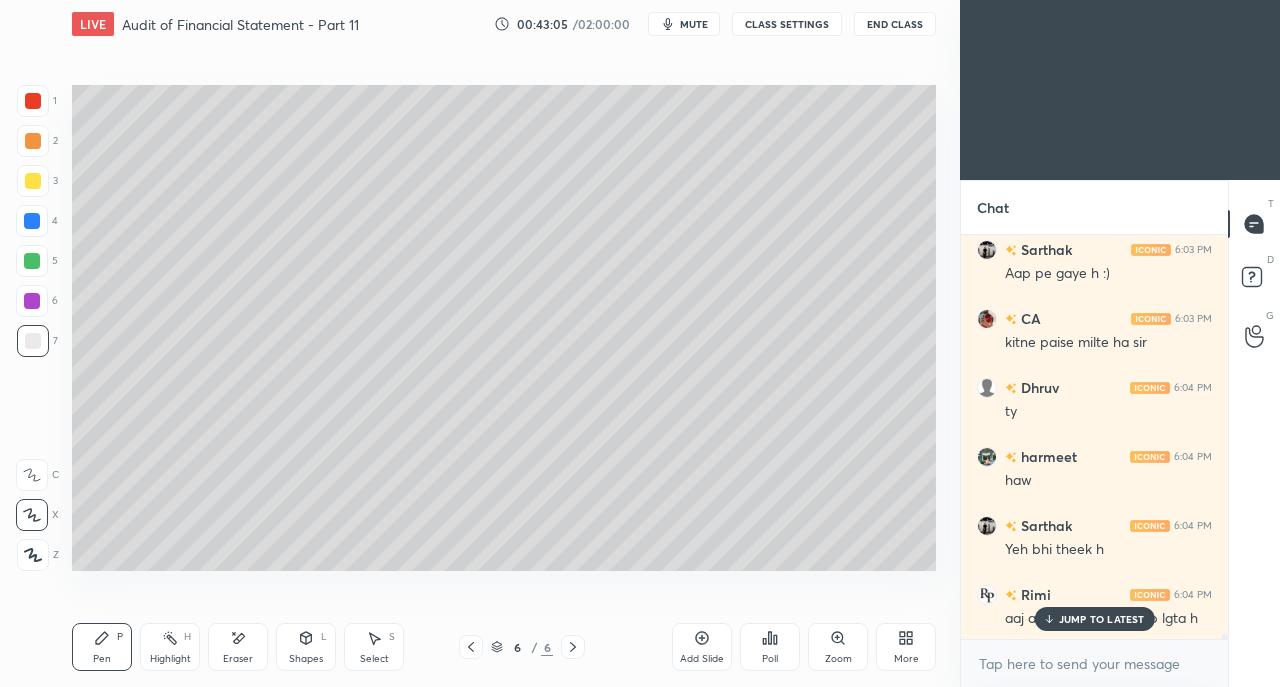 click on "JUMP TO LATEST" at bounding box center (1102, 619) 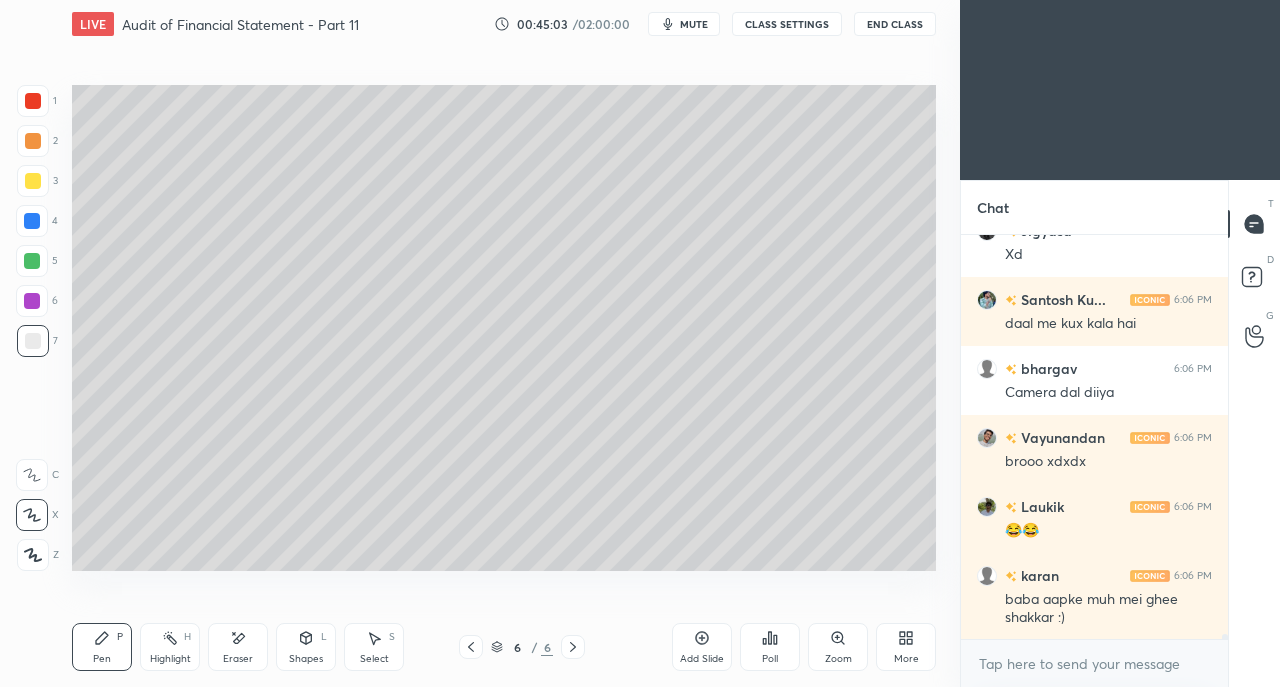 scroll, scrollTop: 34754, scrollLeft: 0, axis: vertical 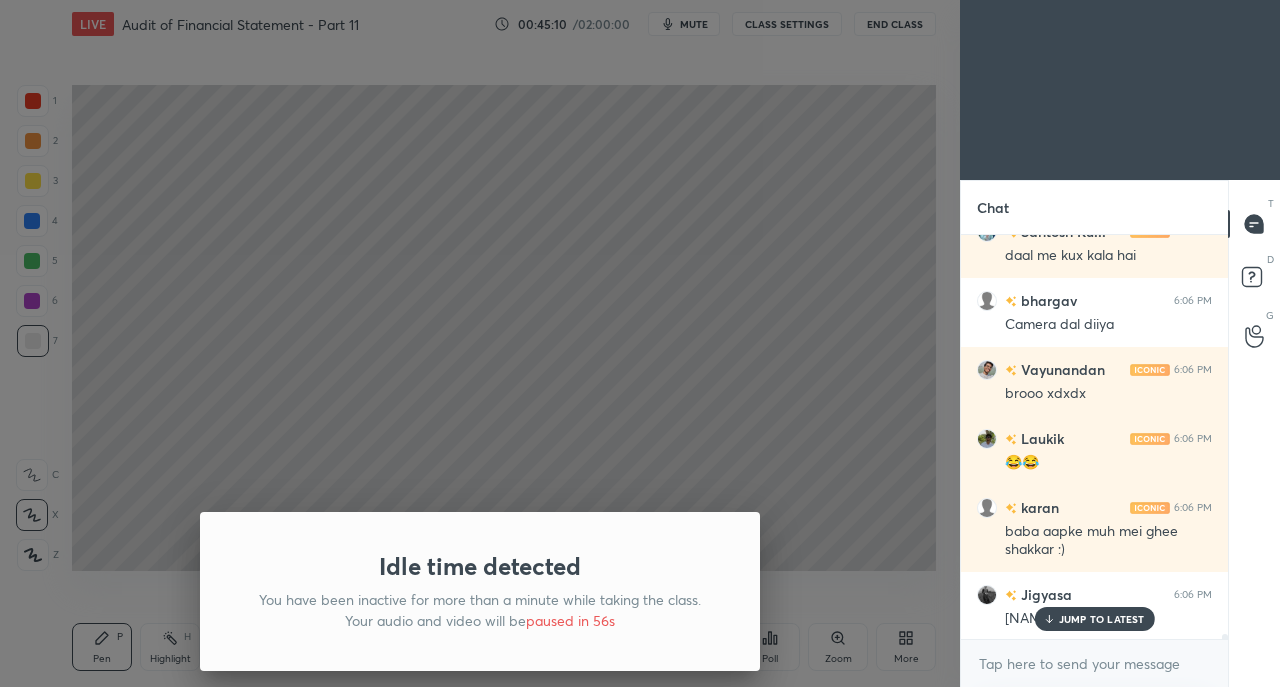 click on "Idle time detected You have been inactive for more than a minute while taking the class. Your audio and video will be  paused in 56s" at bounding box center (480, 343) 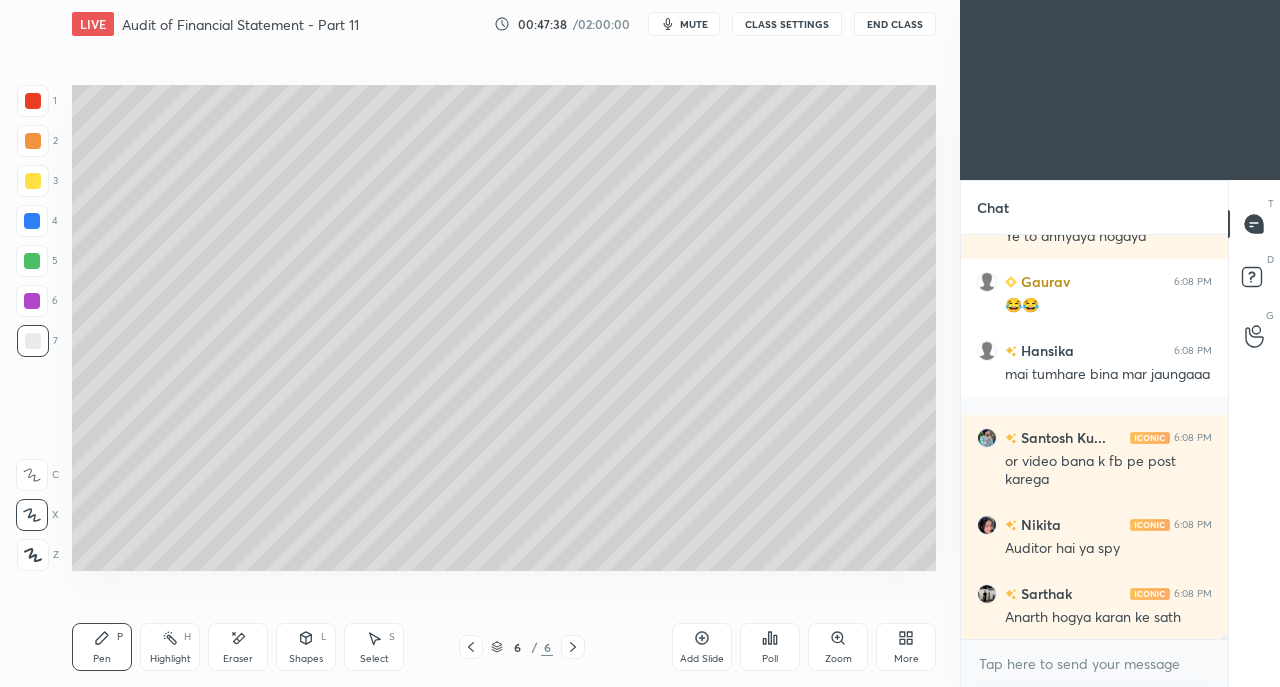 scroll, scrollTop: 39092, scrollLeft: 0, axis: vertical 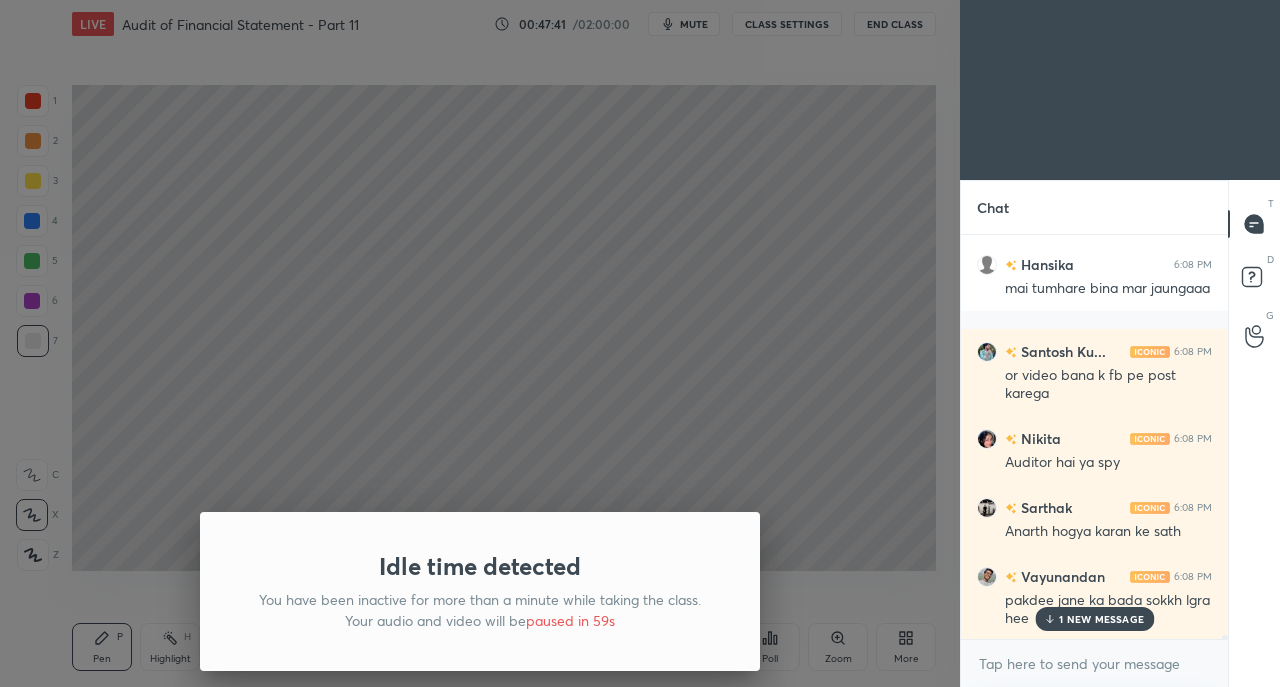 click on "Idle time detected You have been inactive for more than a minute while taking the class. Your audio and video will be  paused in 59s" at bounding box center [480, 343] 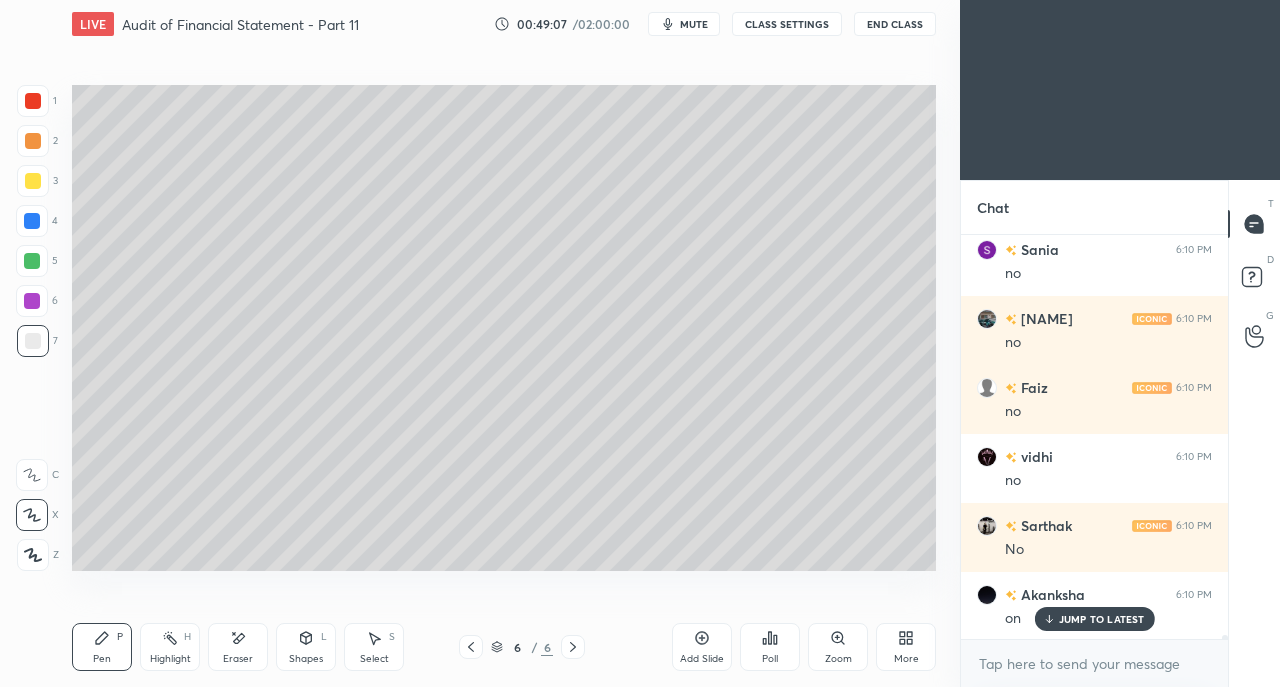 scroll, scrollTop: 41042, scrollLeft: 0, axis: vertical 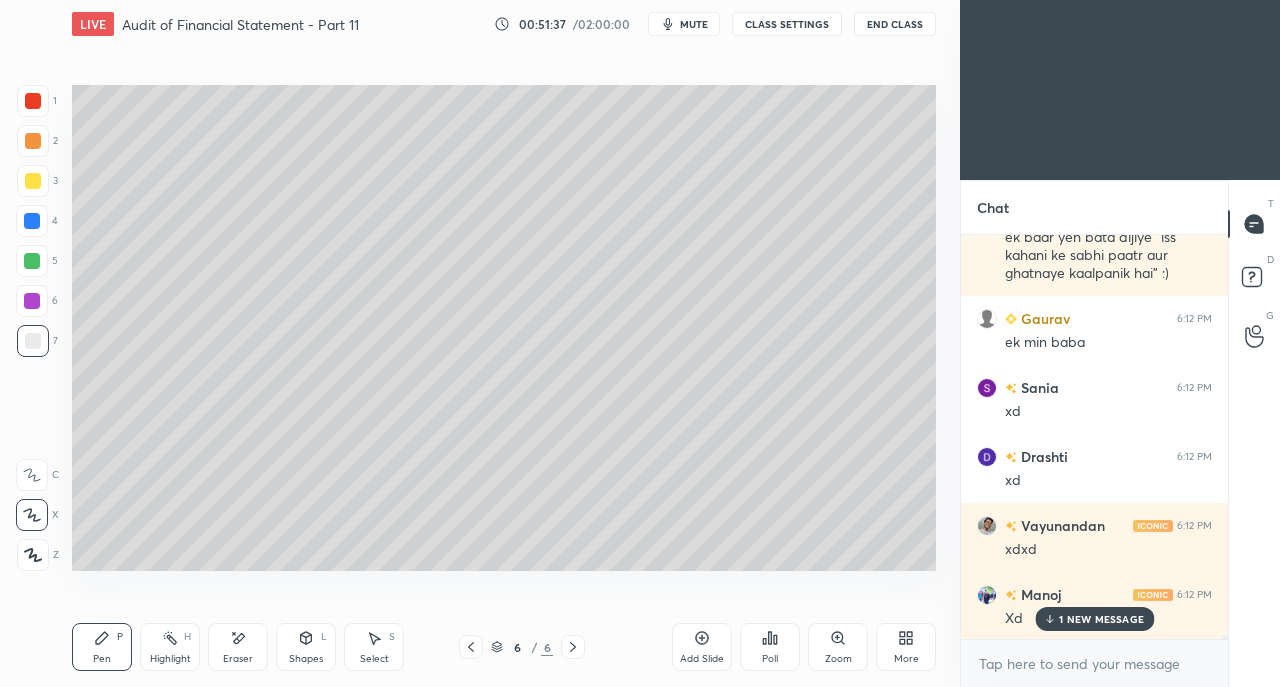 click at bounding box center (1153, 526) 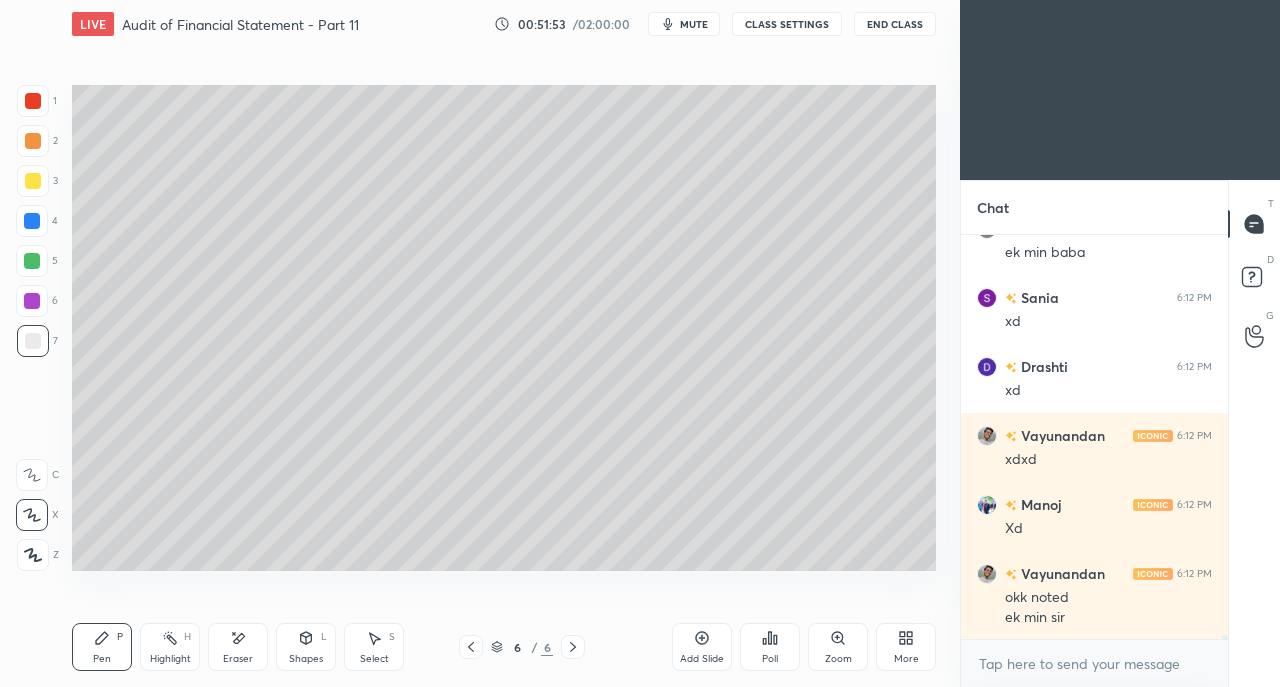 scroll, scrollTop: 42688, scrollLeft: 0, axis: vertical 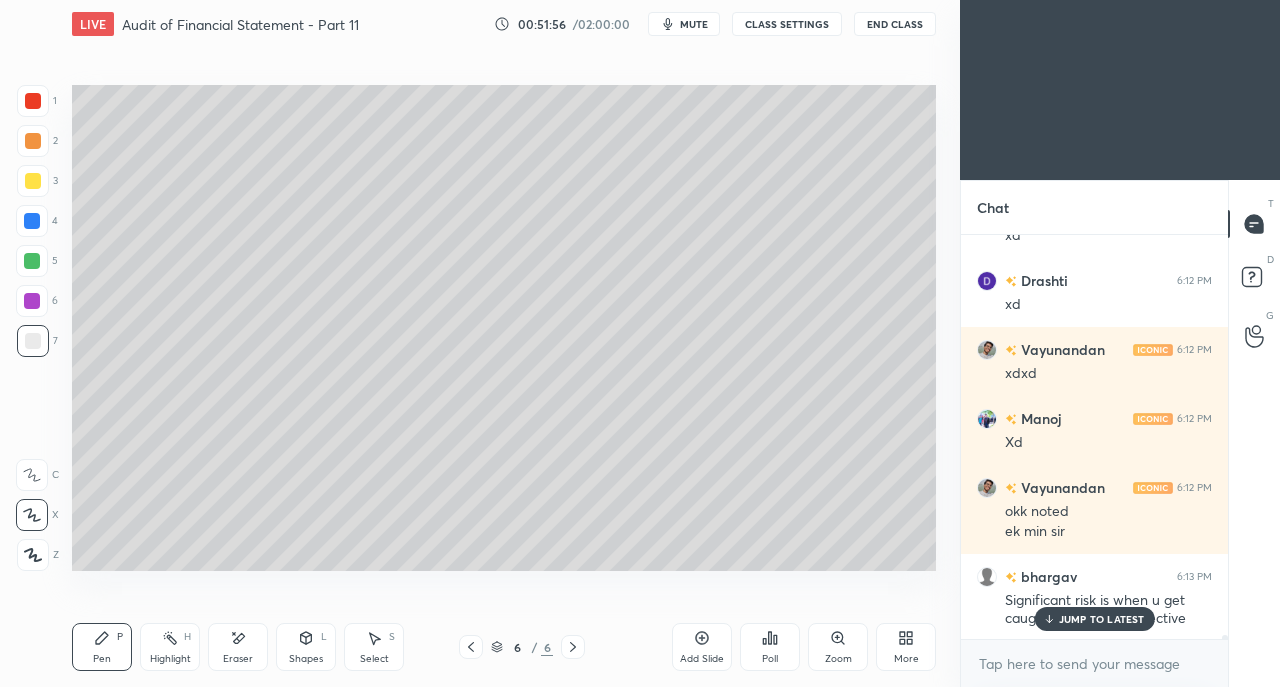 click on "JUMP TO LATEST" at bounding box center (1102, 619) 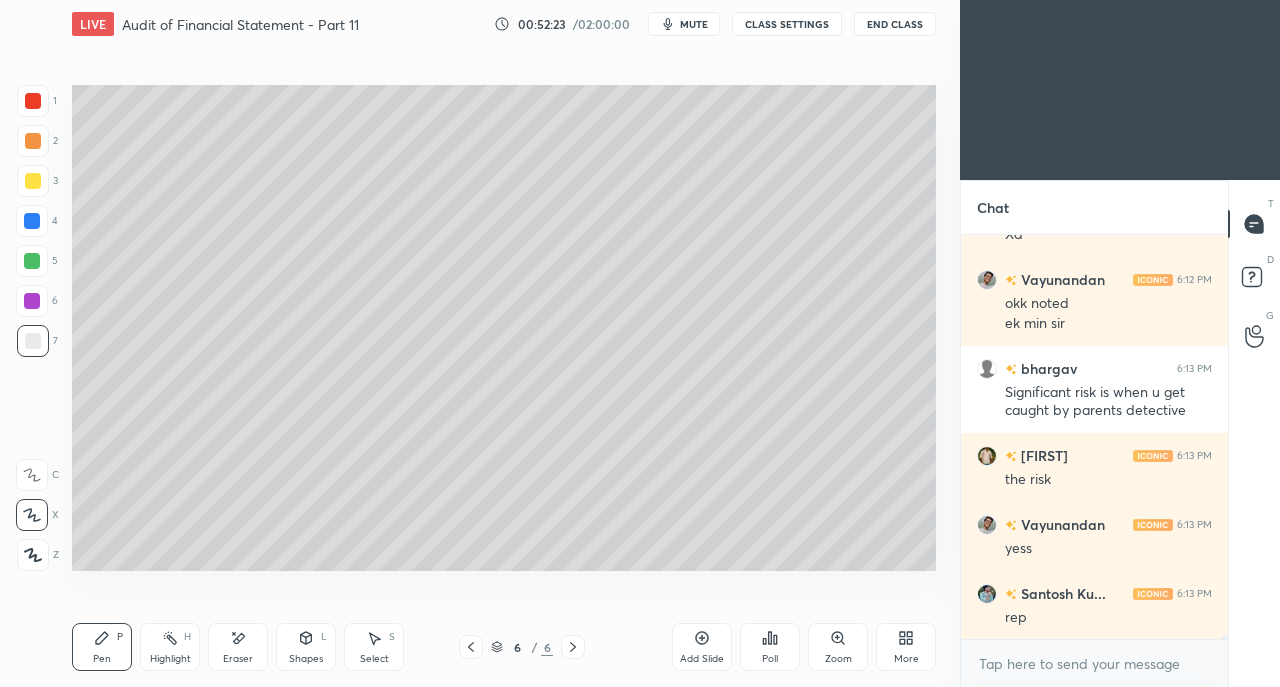 scroll, scrollTop: 42964, scrollLeft: 0, axis: vertical 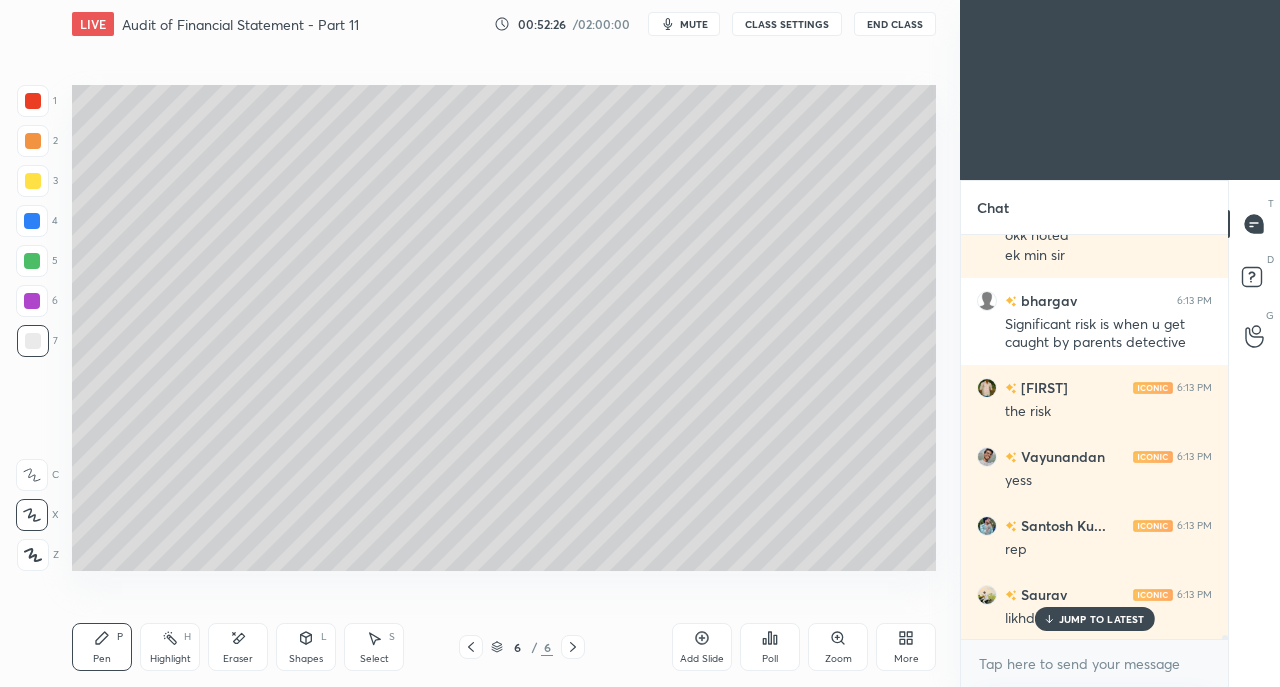 click on "JUMP TO LATEST" at bounding box center (1094, 619) 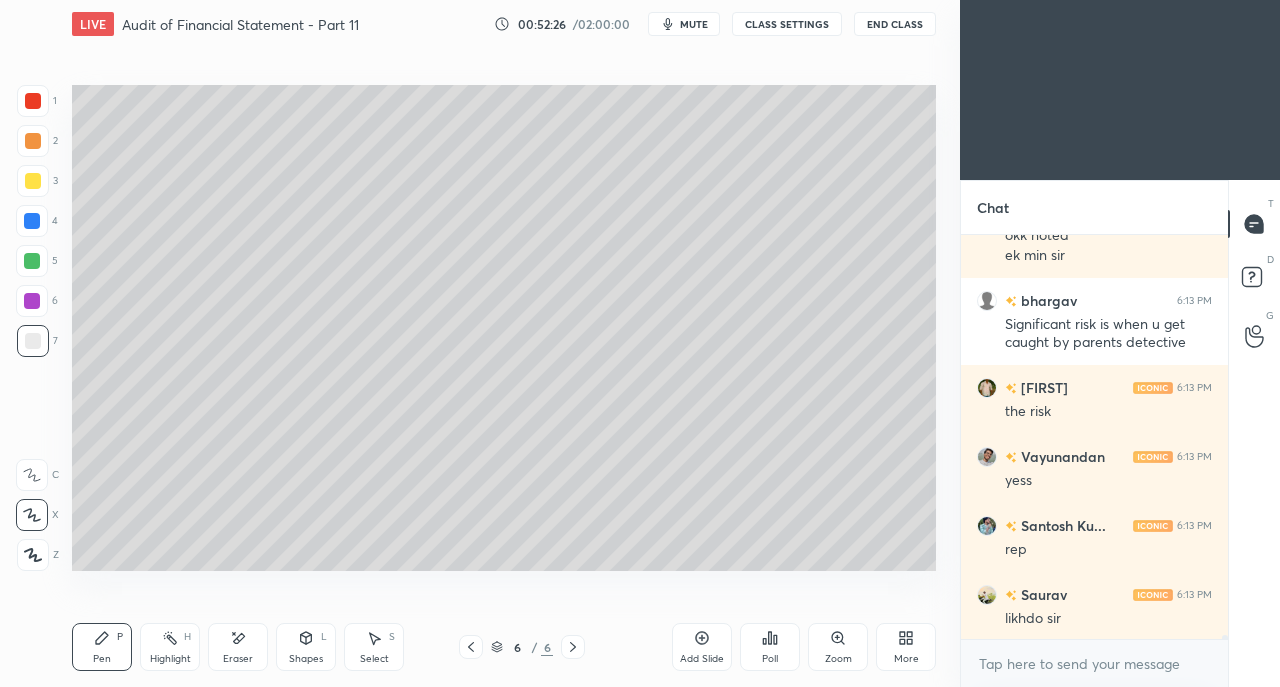 scroll, scrollTop: 43034, scrollLeft: 0, axis: vertical 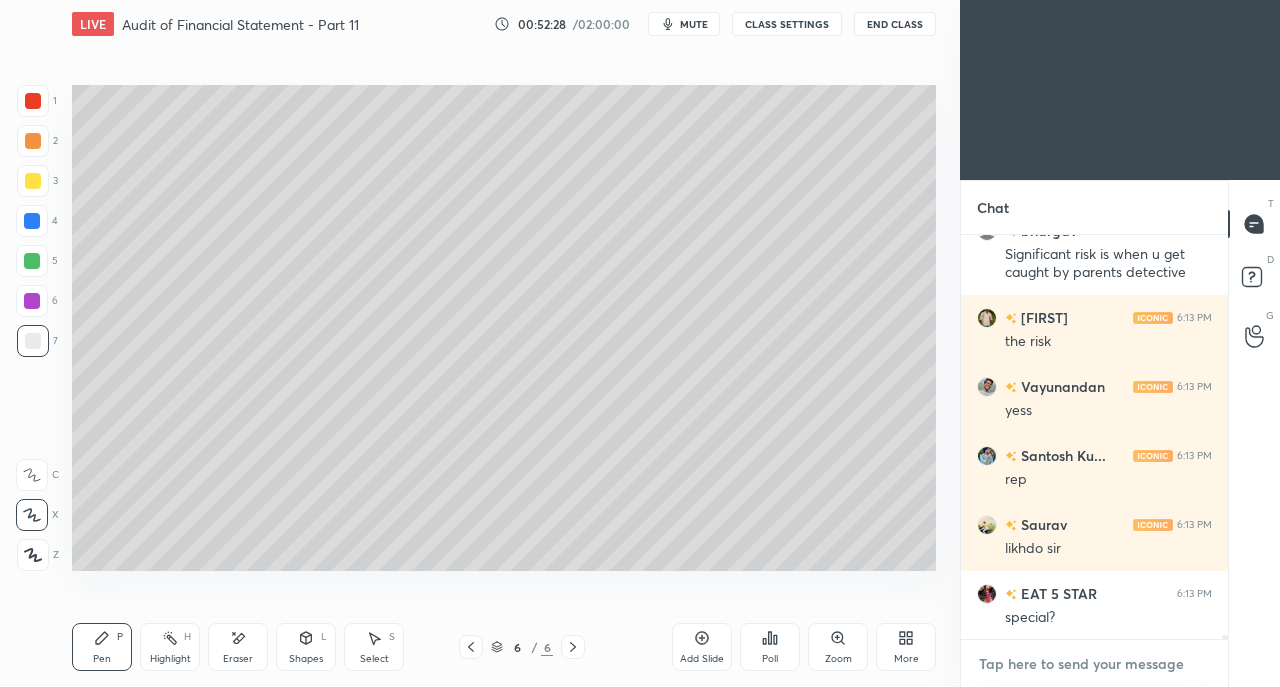 click at bounding box center [1094, 664] 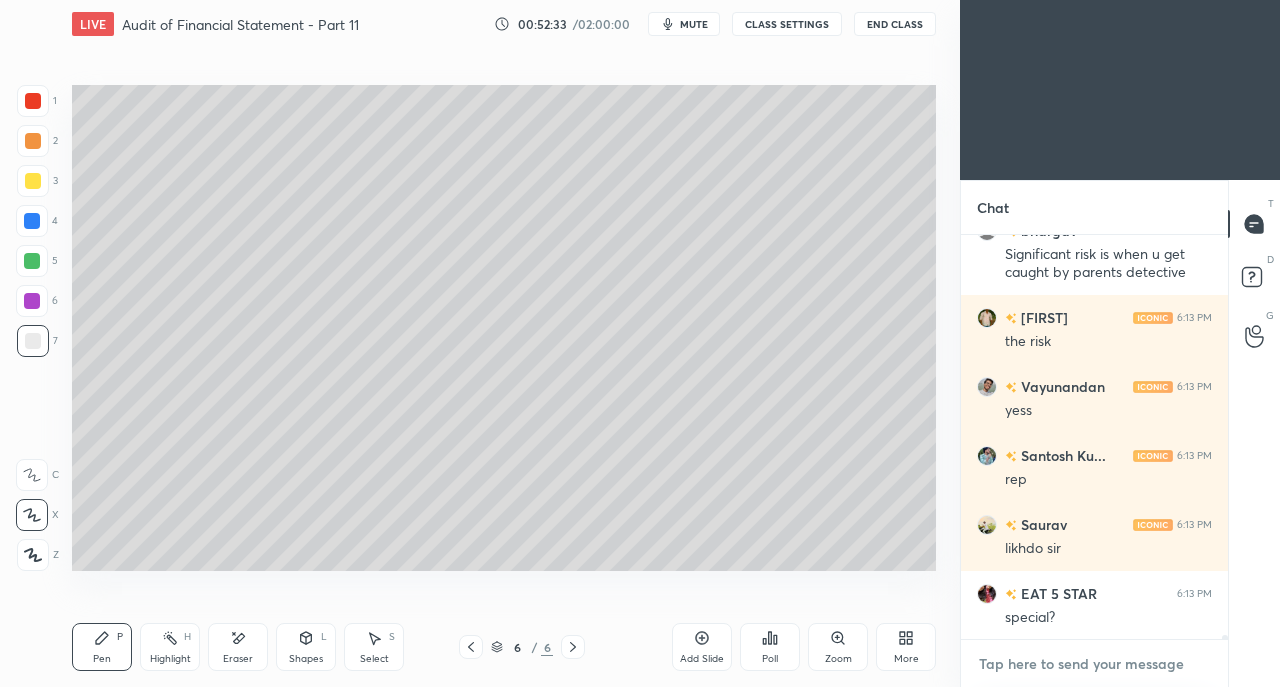 type on "T" 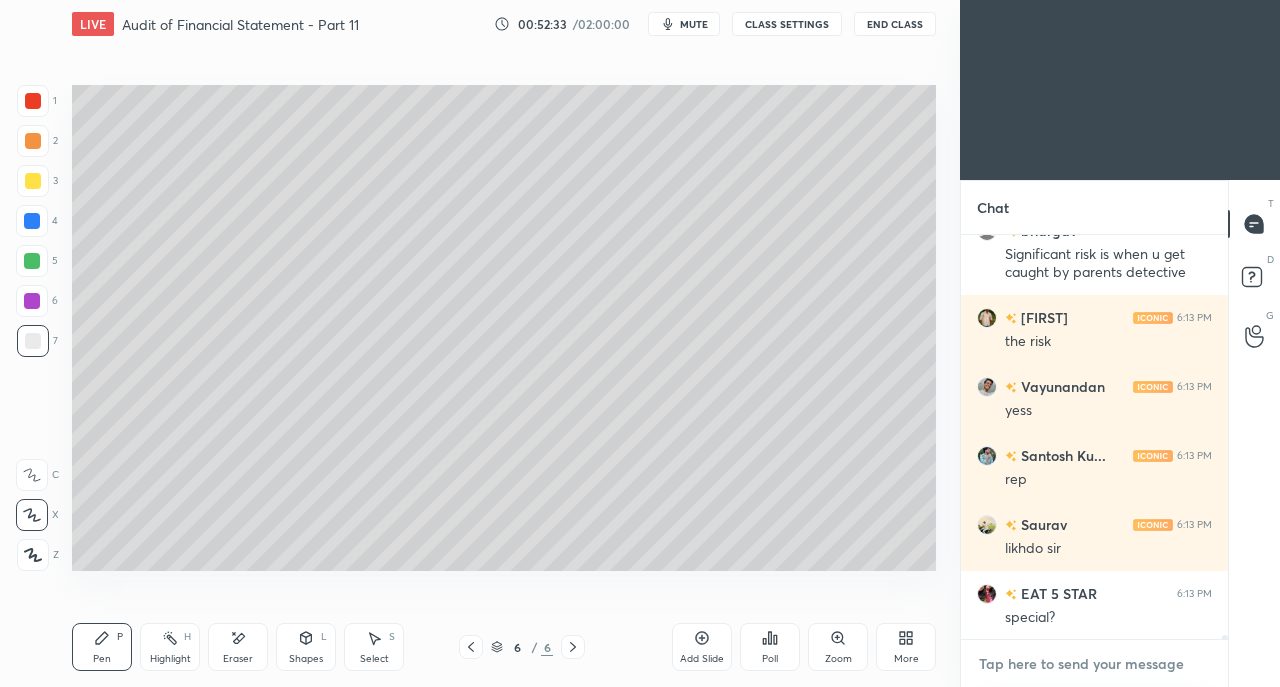 type on "x" 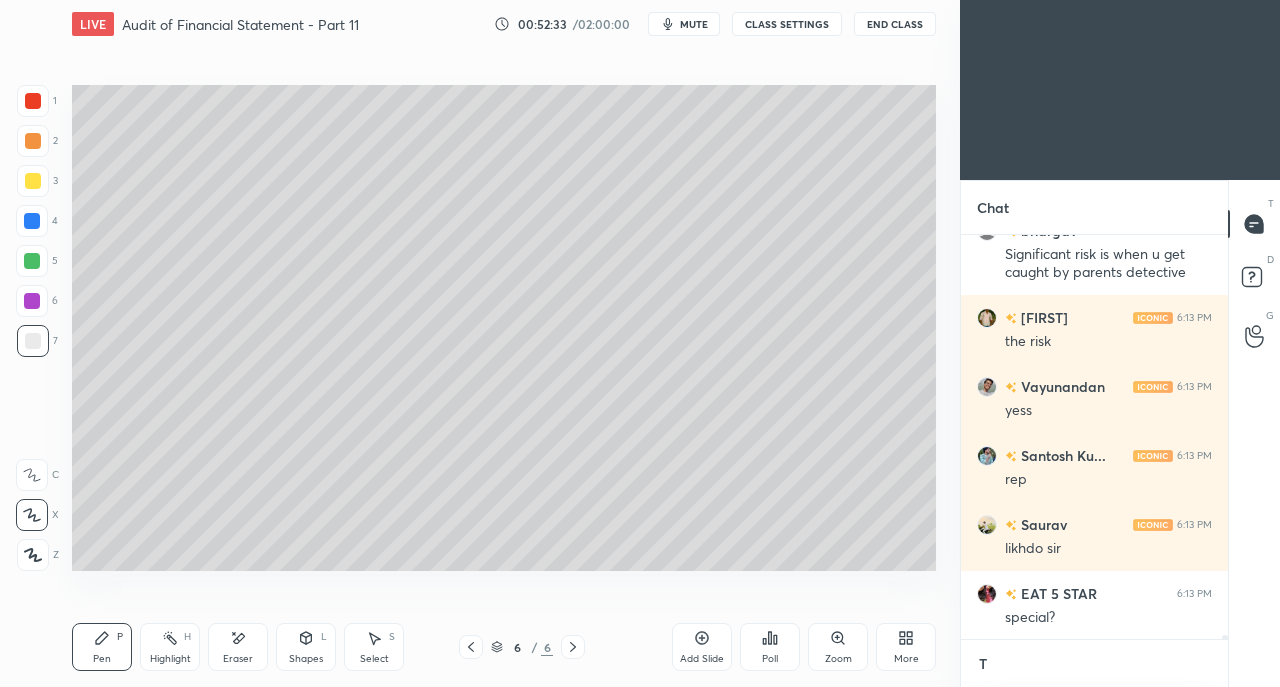 scroll, scrollTop: 392, scrollLeft: 261, axis: both 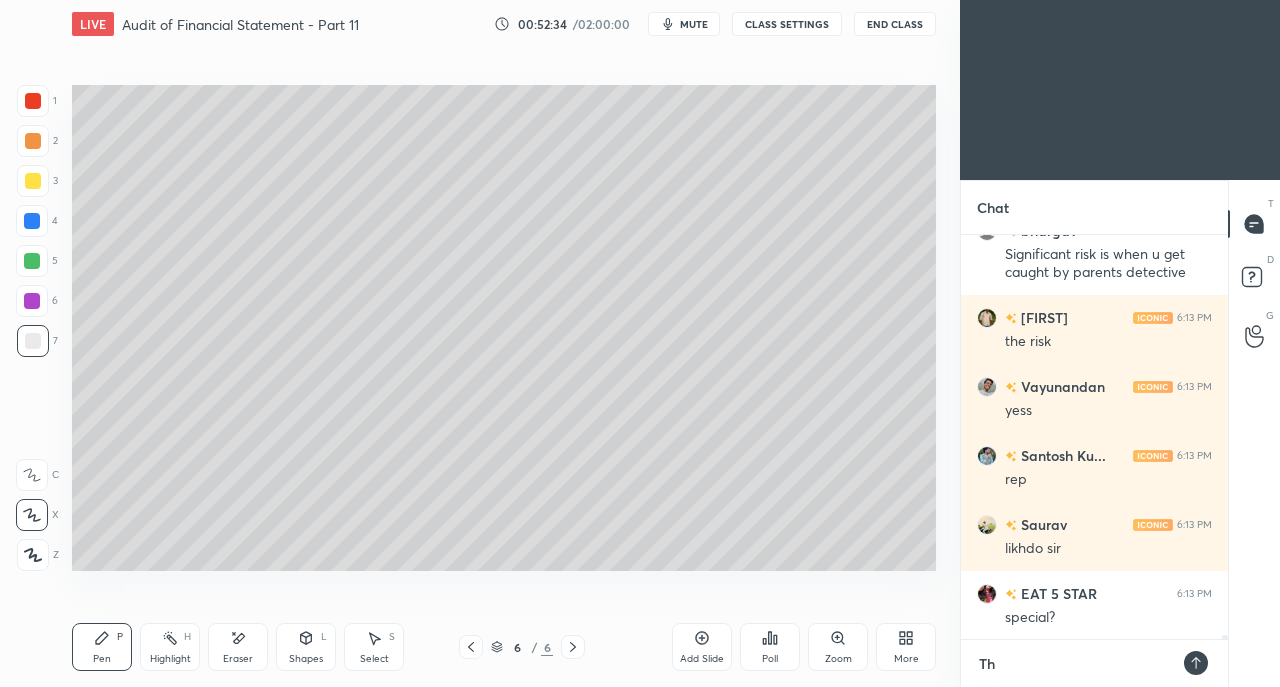 type on "The" 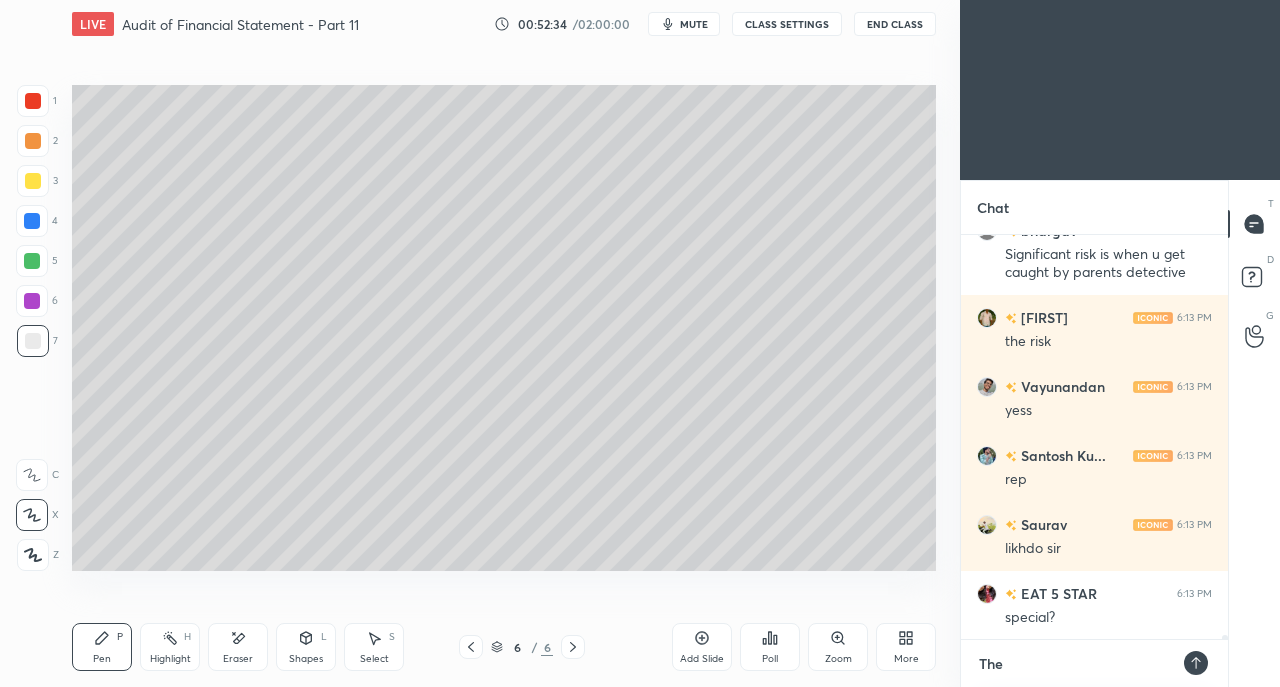 type on "The" 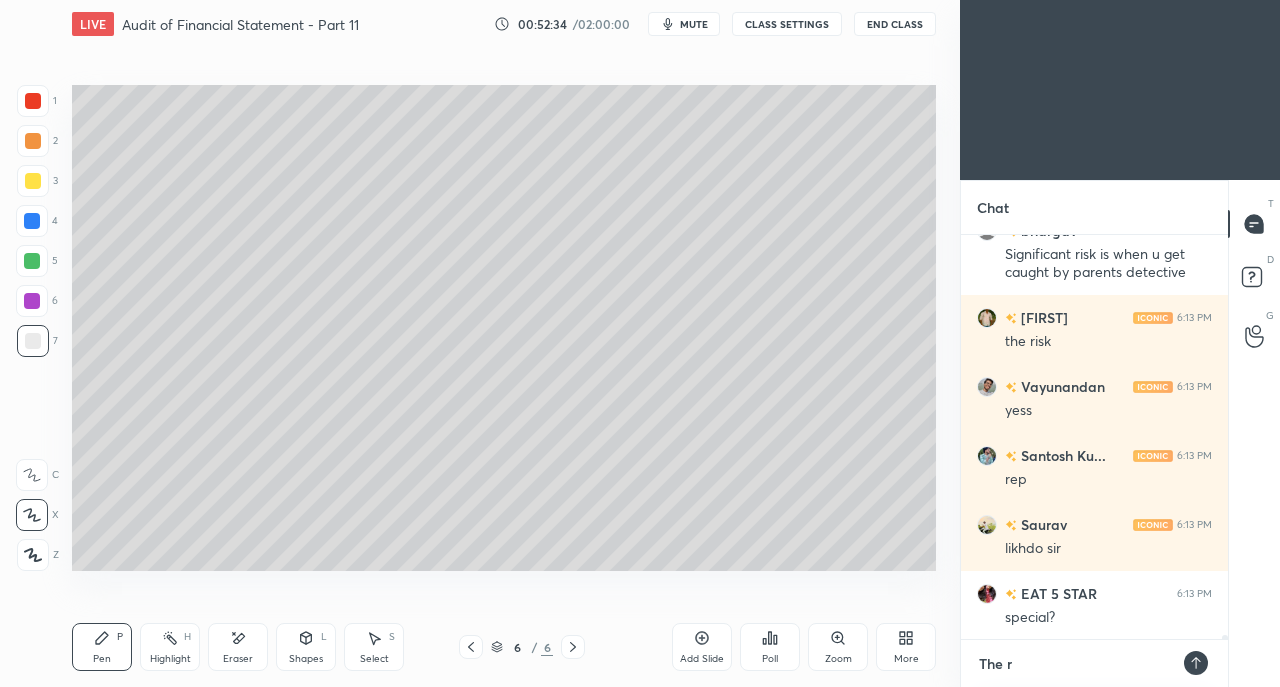 type on "The ri" 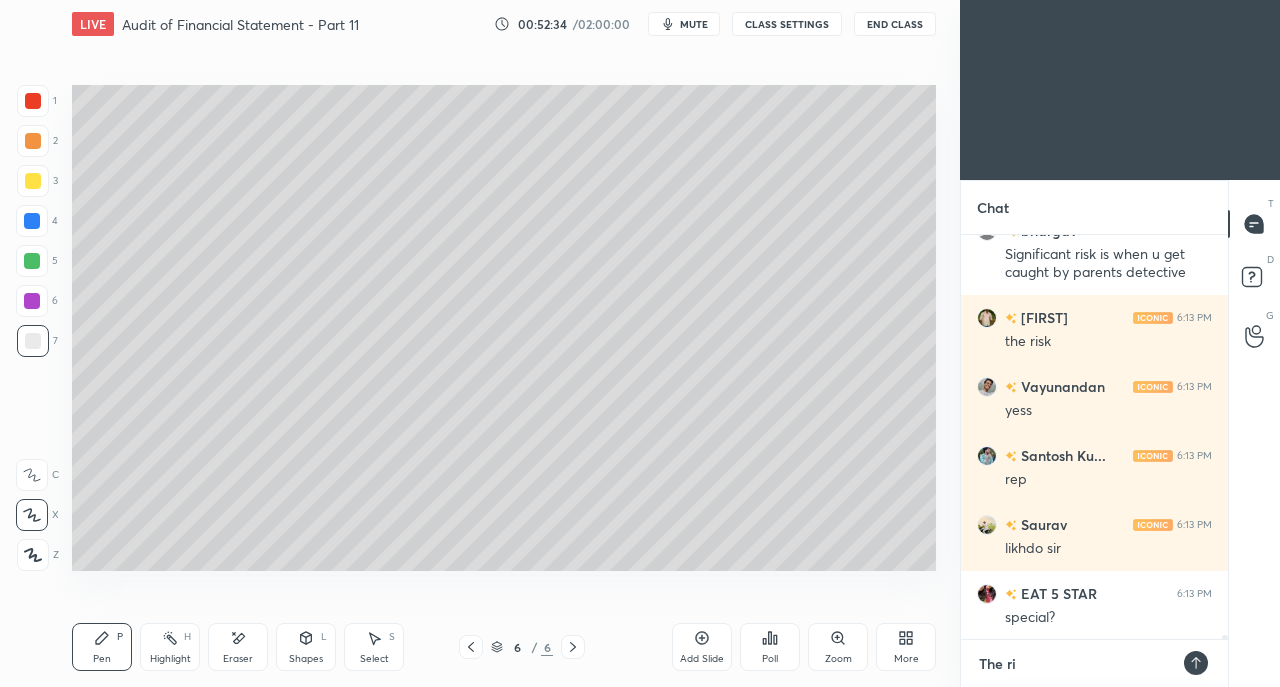 type on "The ris" 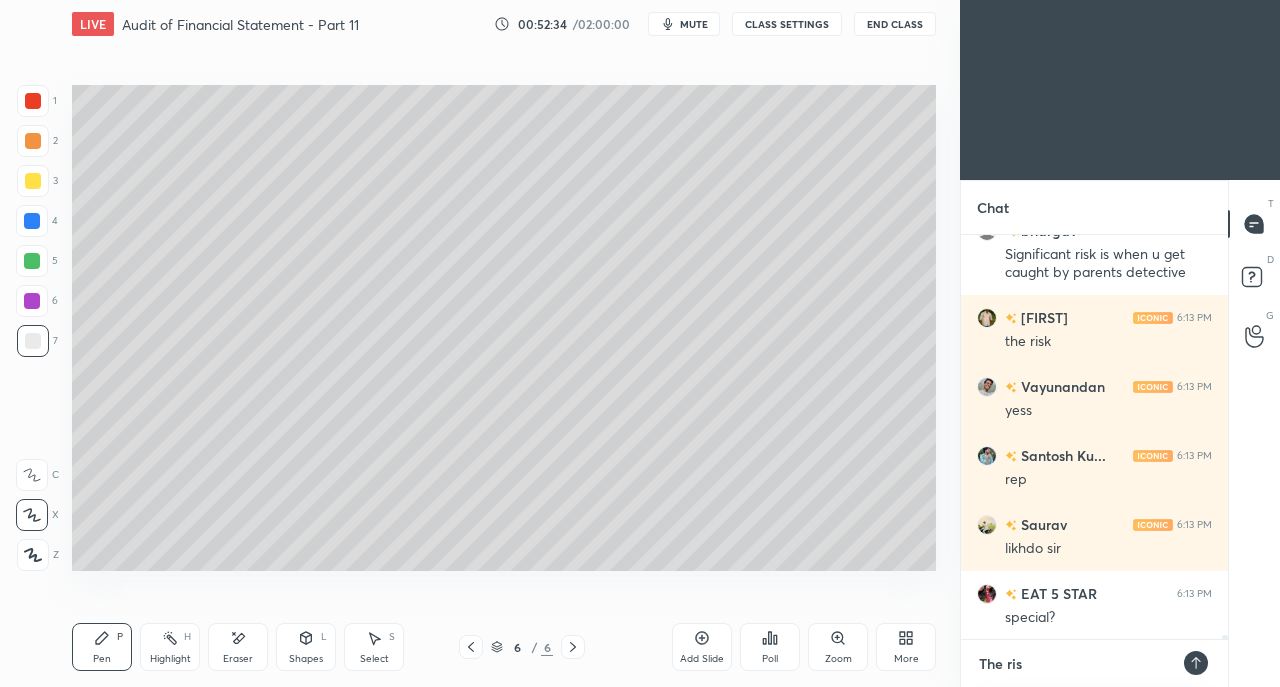 type on "The risk" 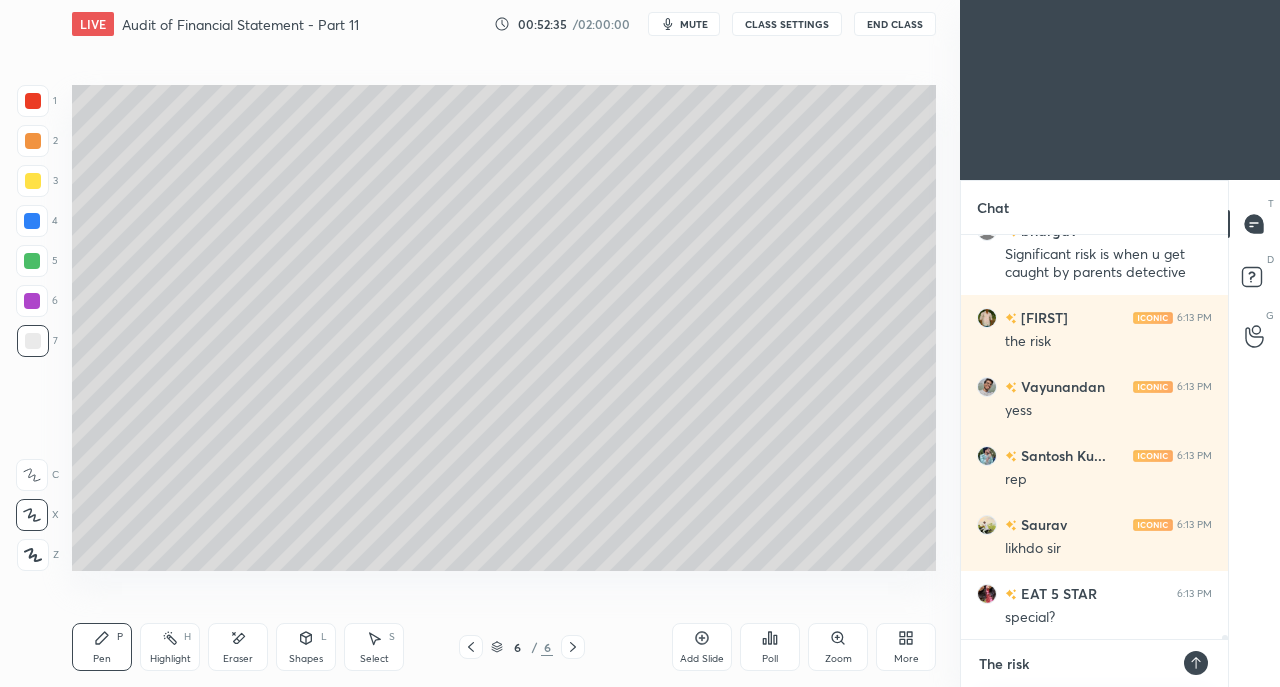 type on "The risk" 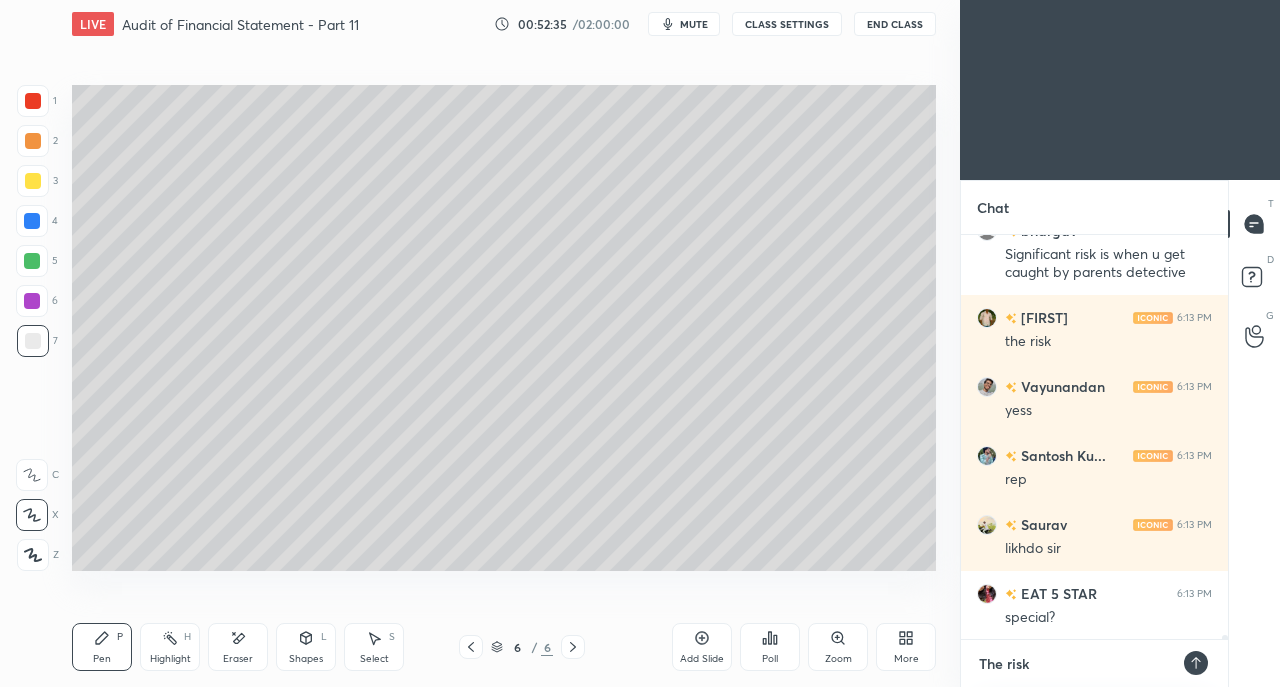 type on "x" 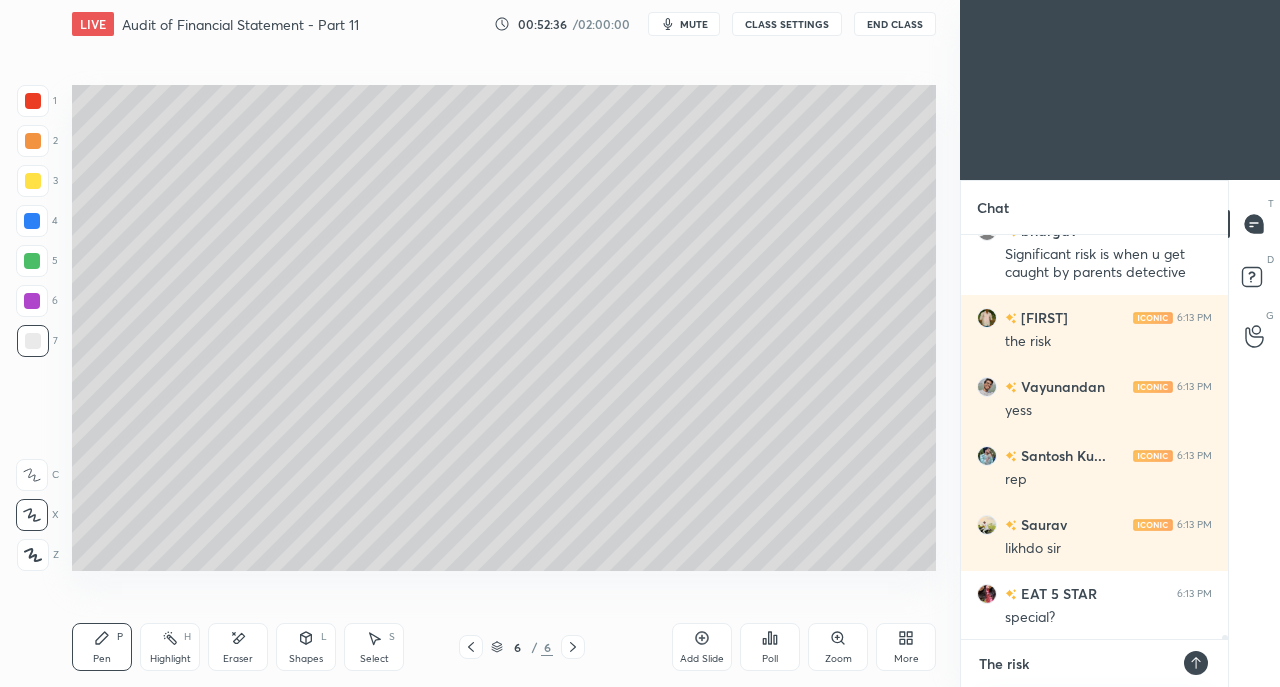 type on "The risk w" 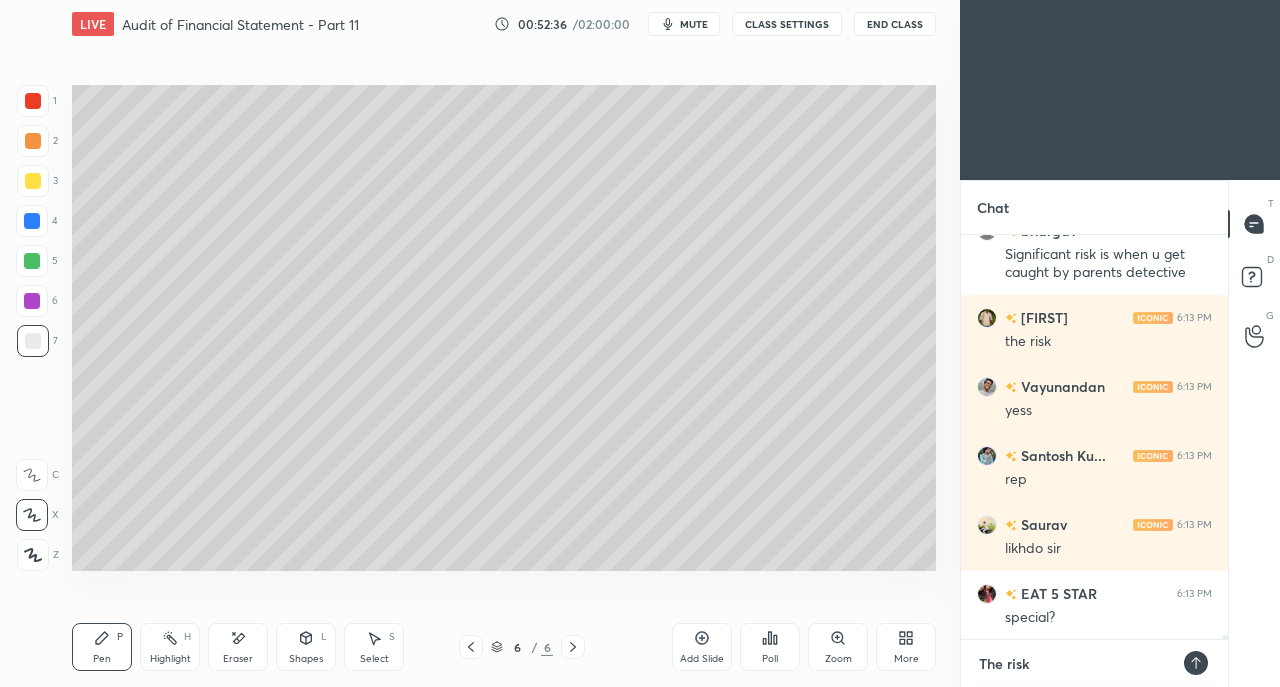 type on "x" 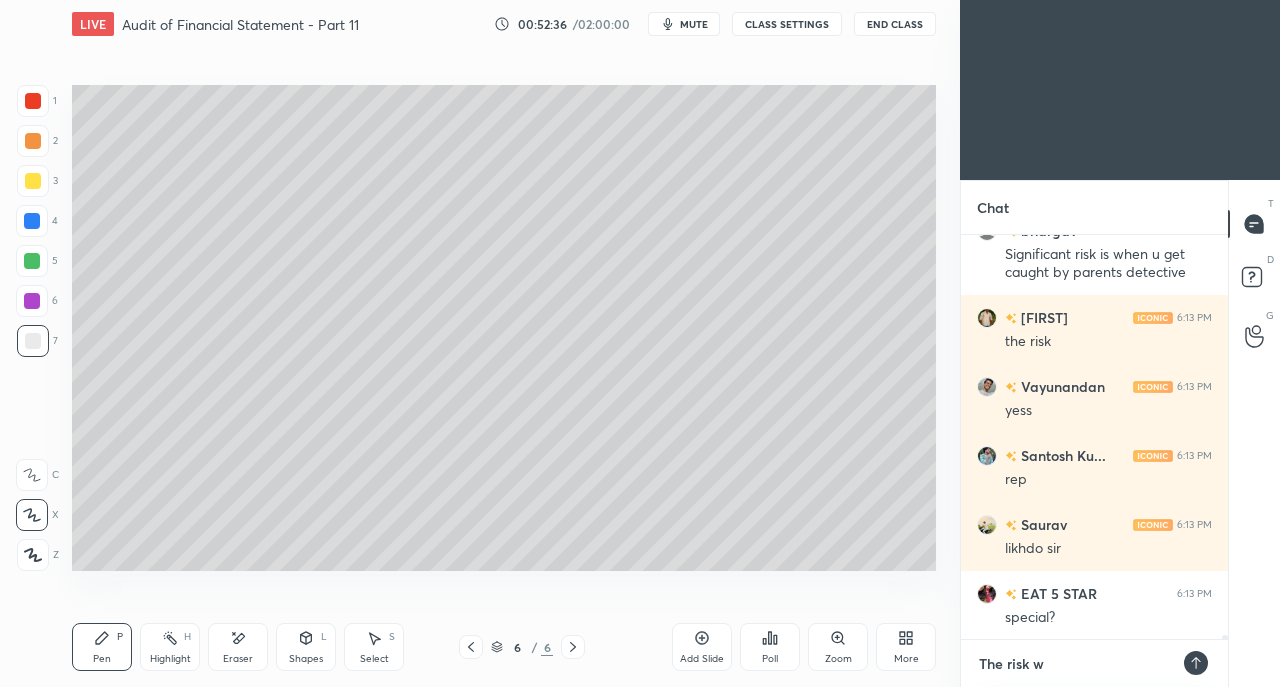 type on "The risk wh" 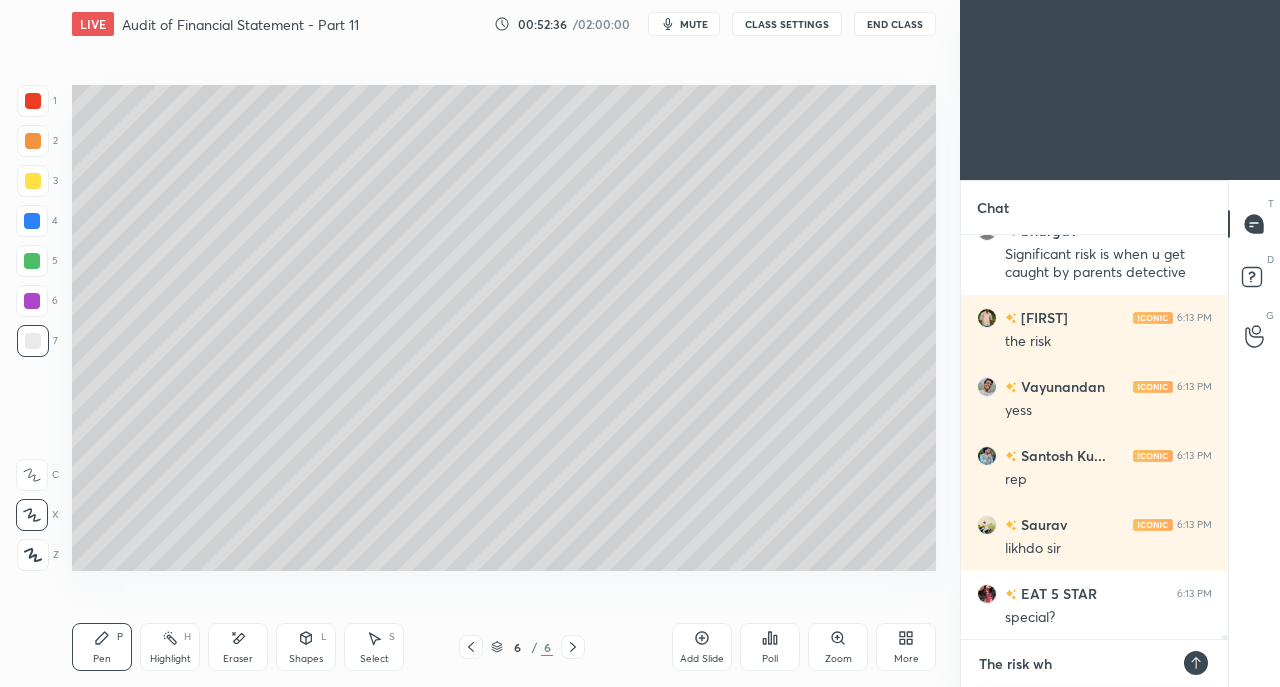 type on "The risk whc" 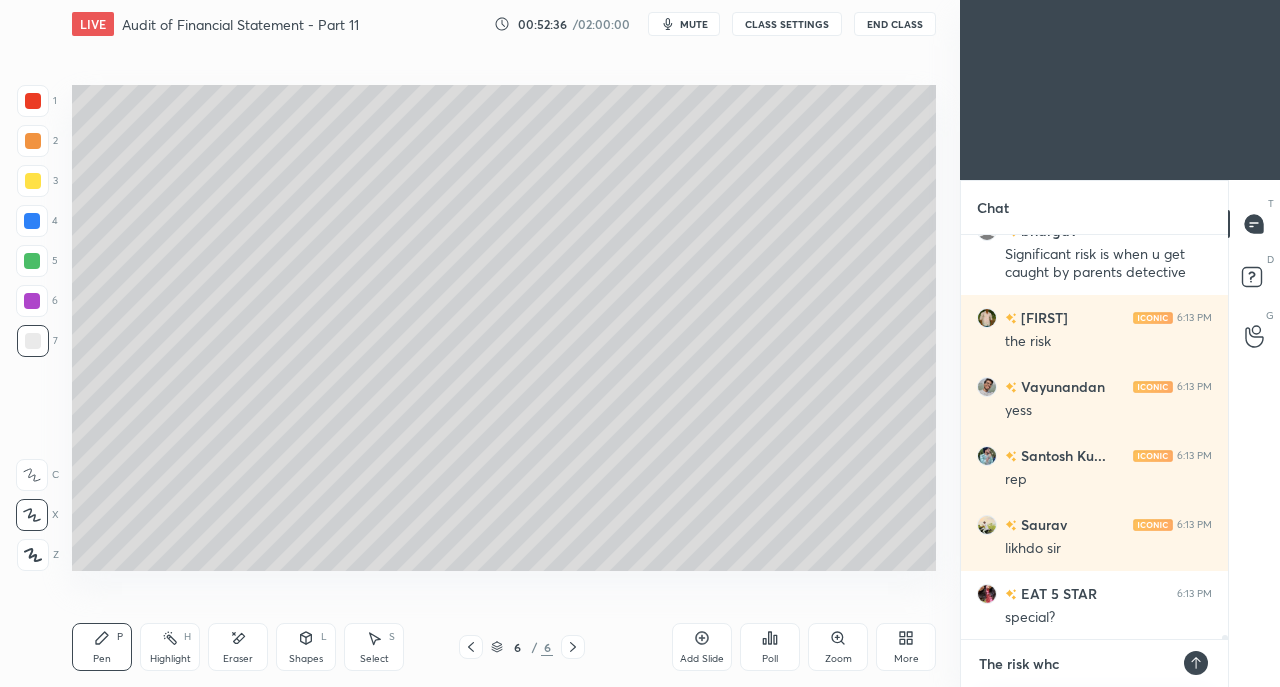 type on "The risk whch" 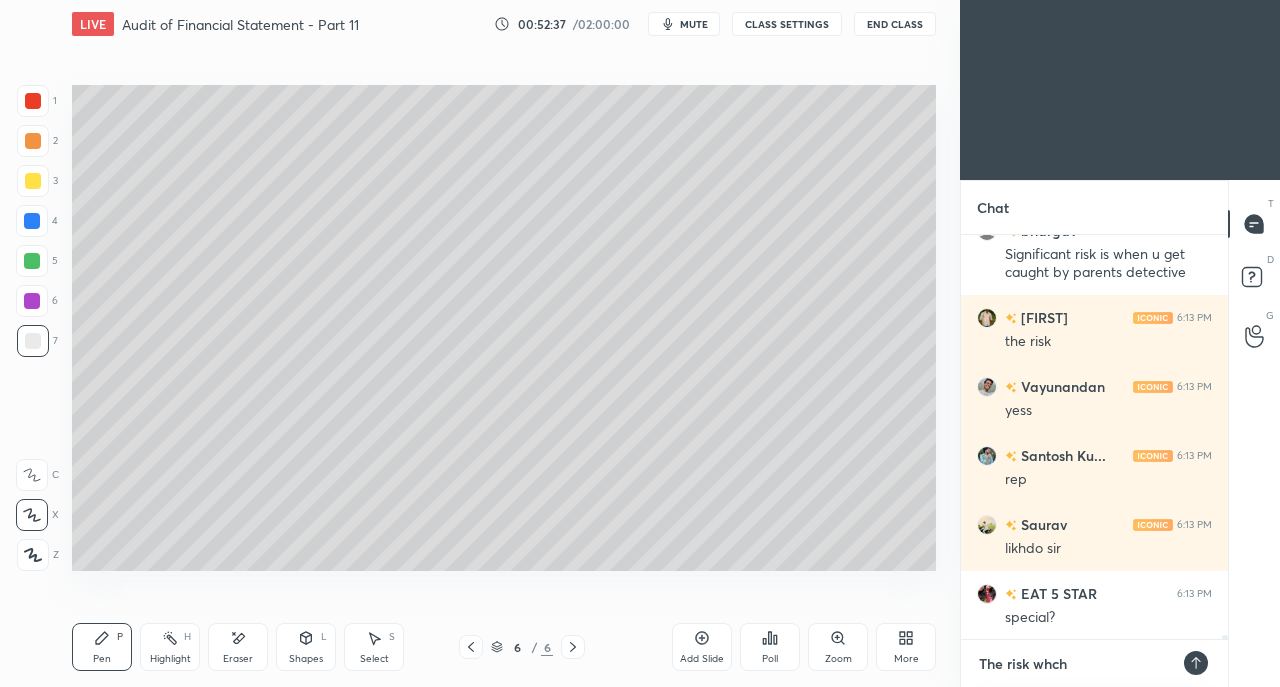 type on "The risk whch" 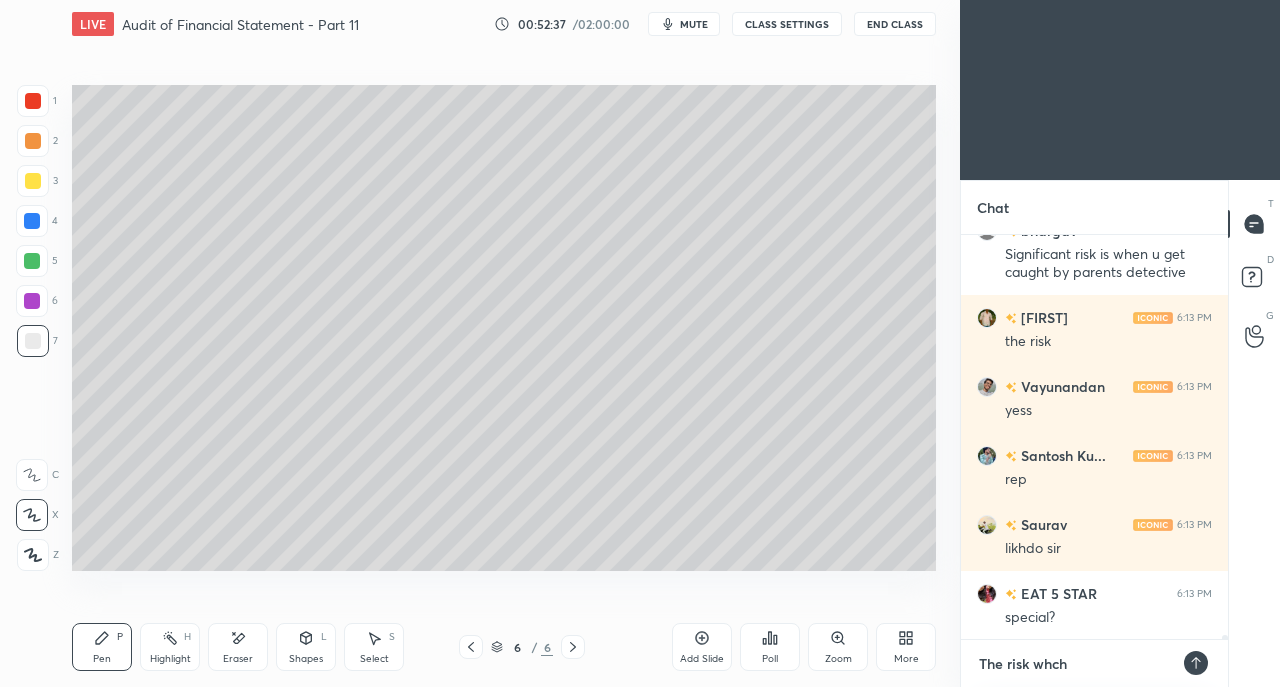 type on "x" 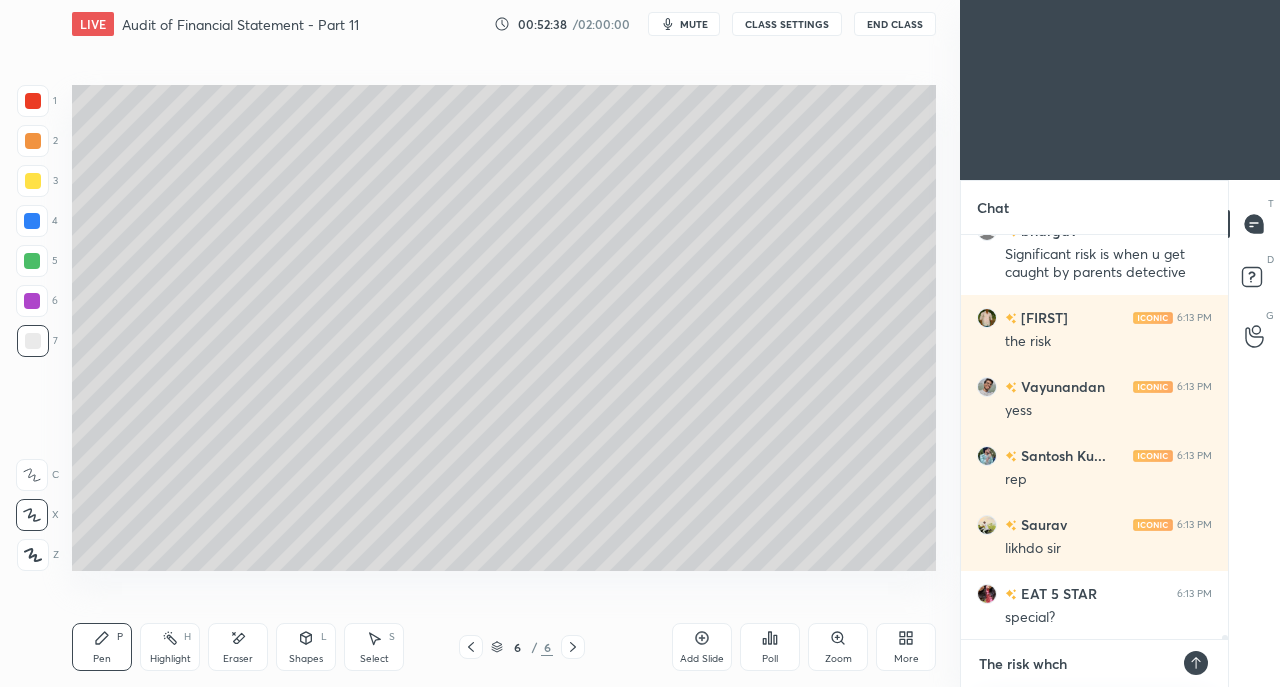 type on "The risk whch" 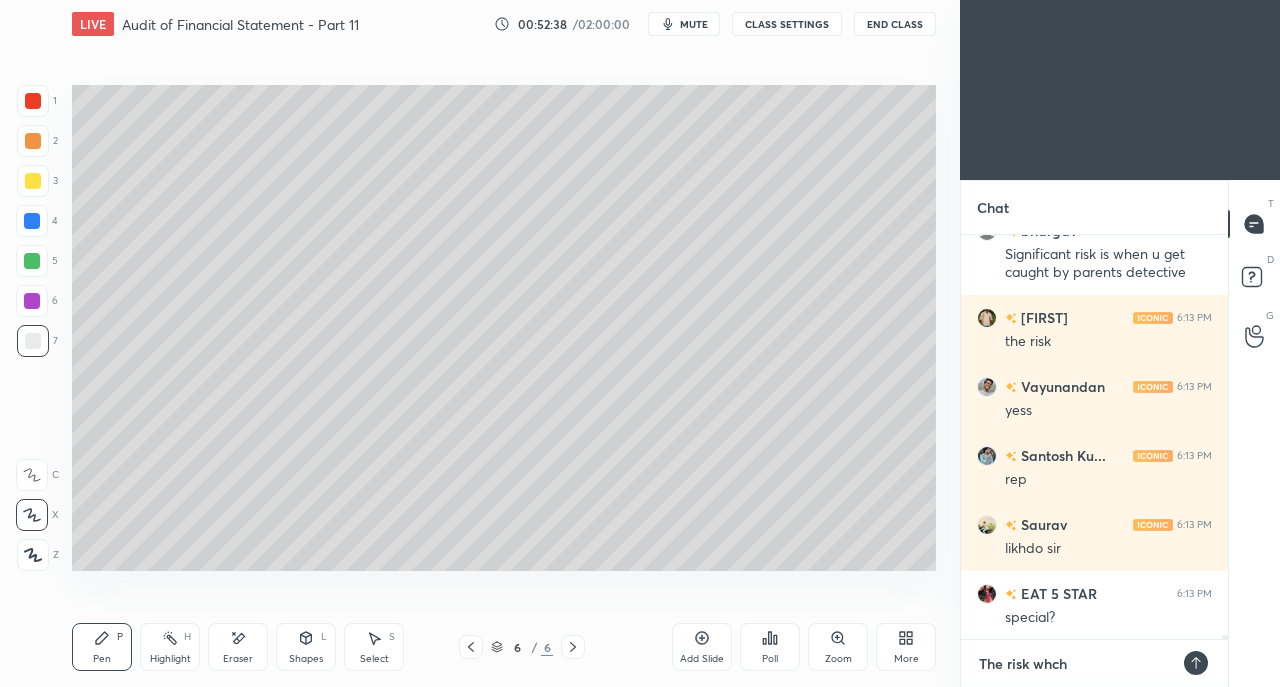 type on "x" 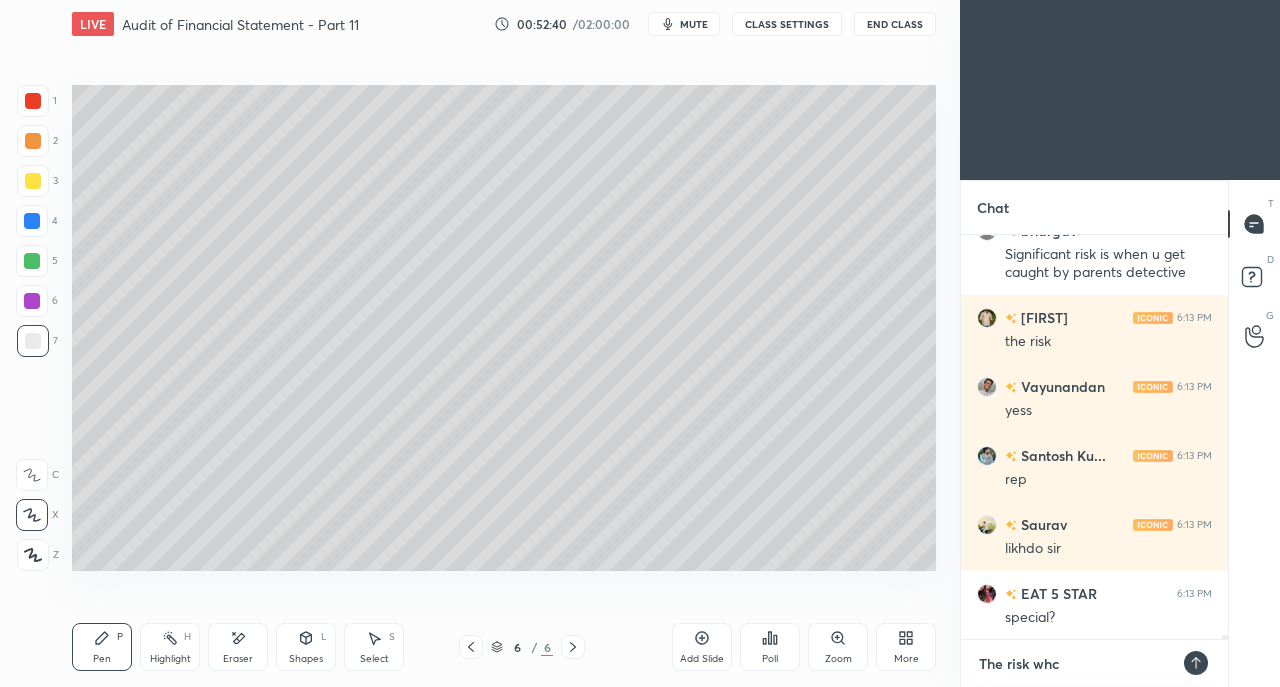 type on "The risk wh" 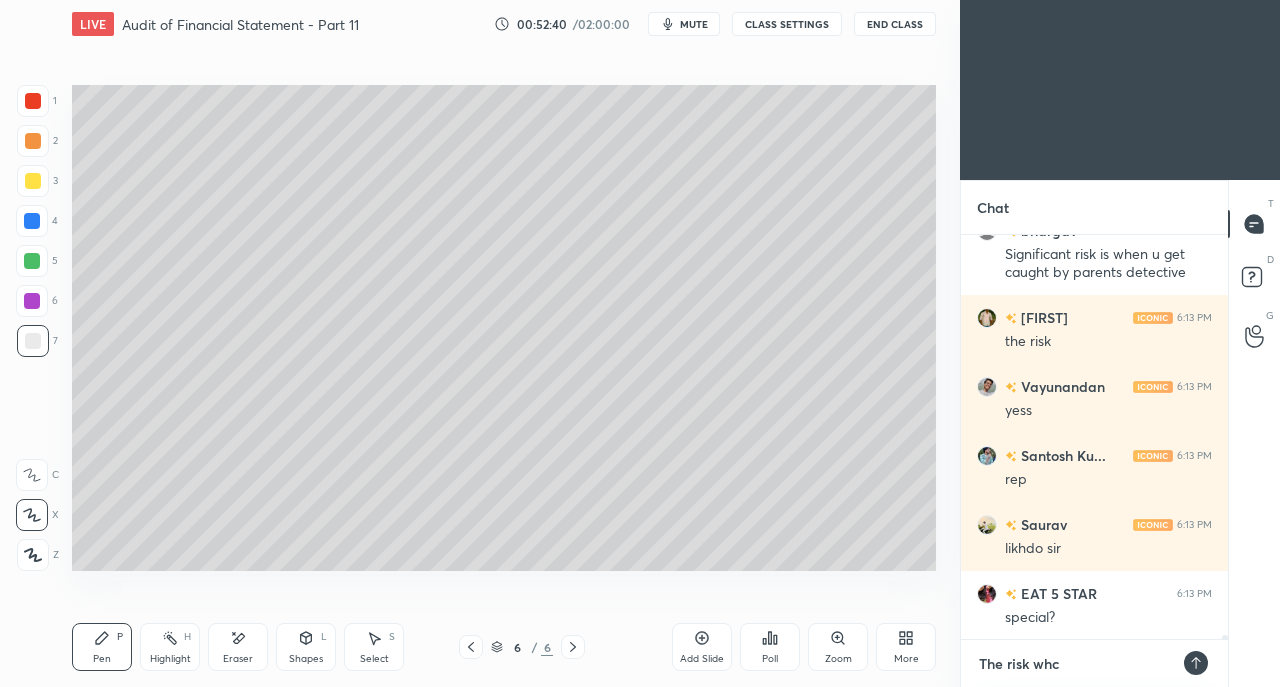 type on "x" 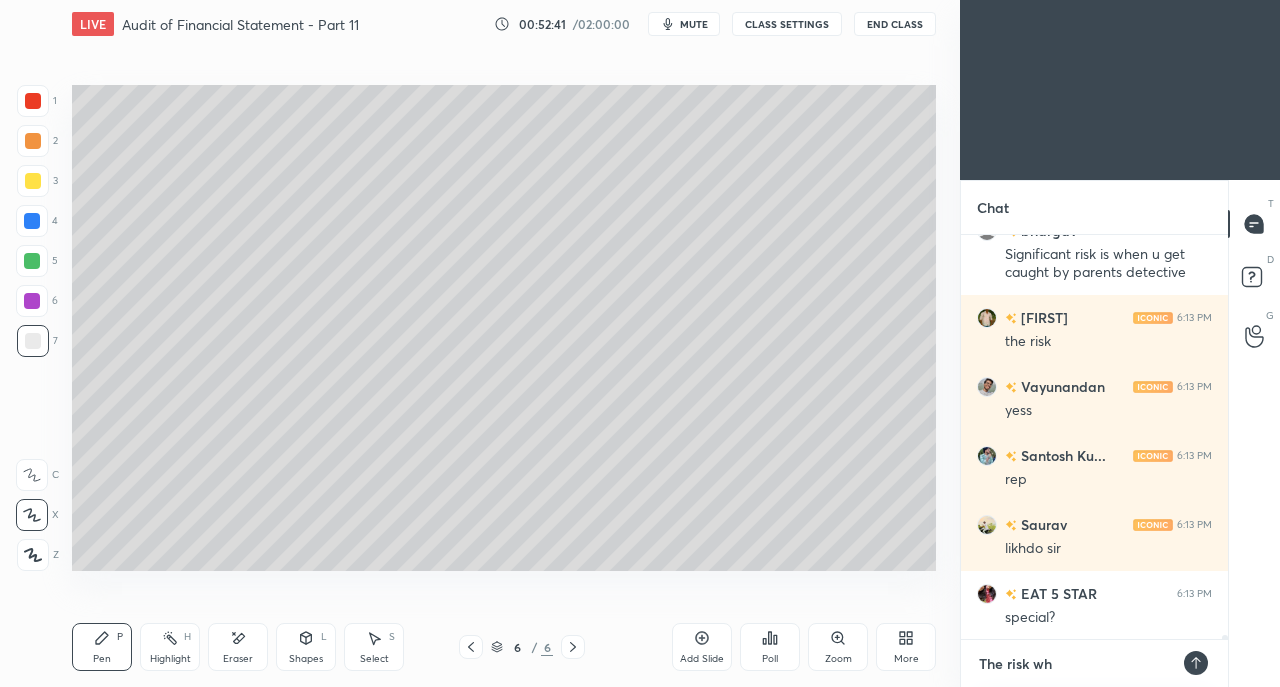 type on "The risk whi" 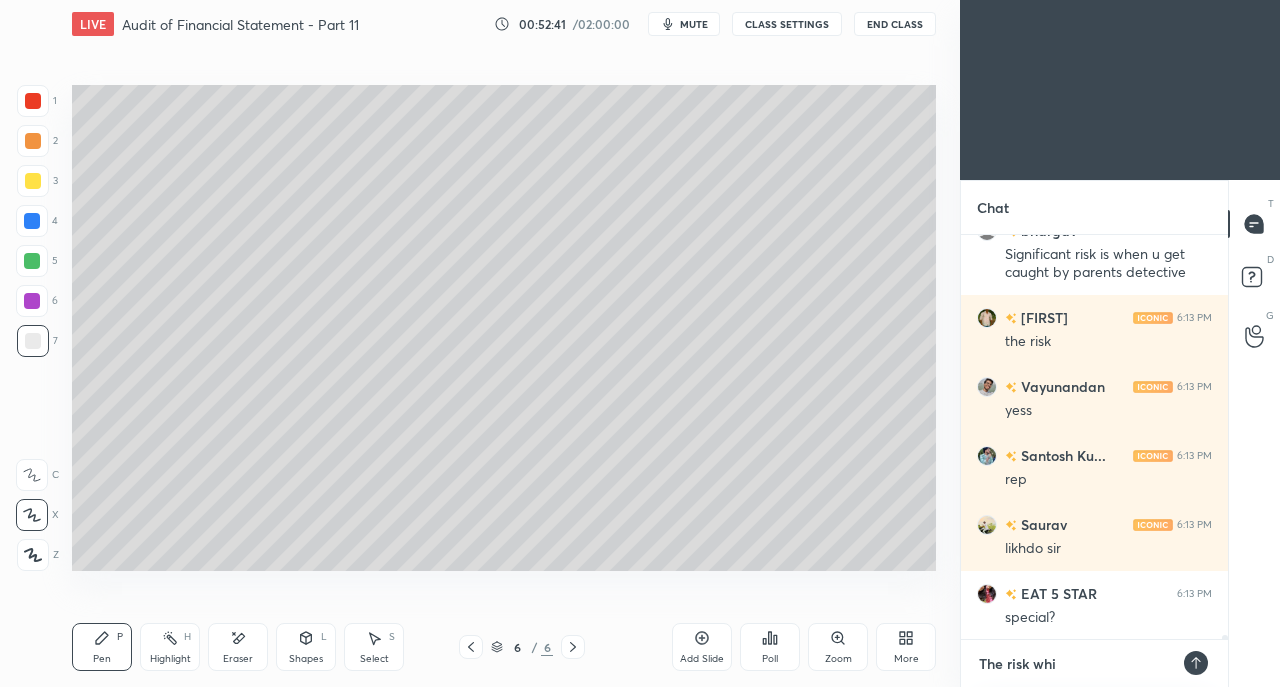 type on "The risk whic" 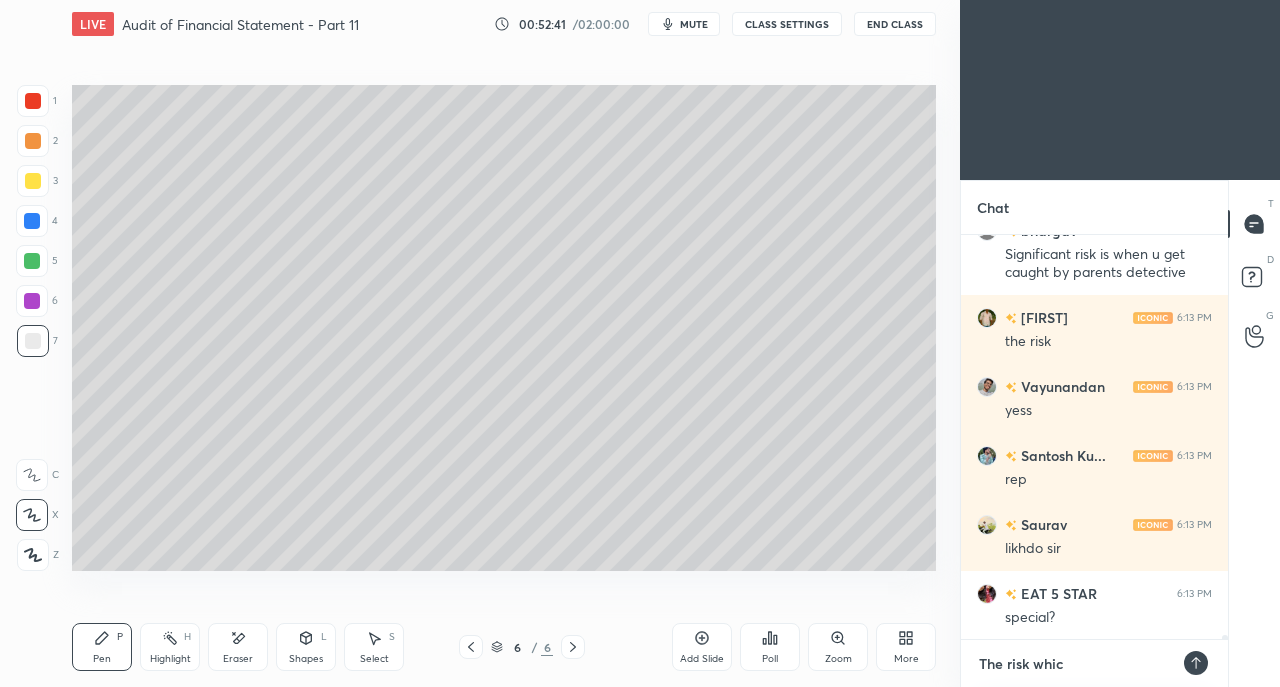 type on "The risk which" 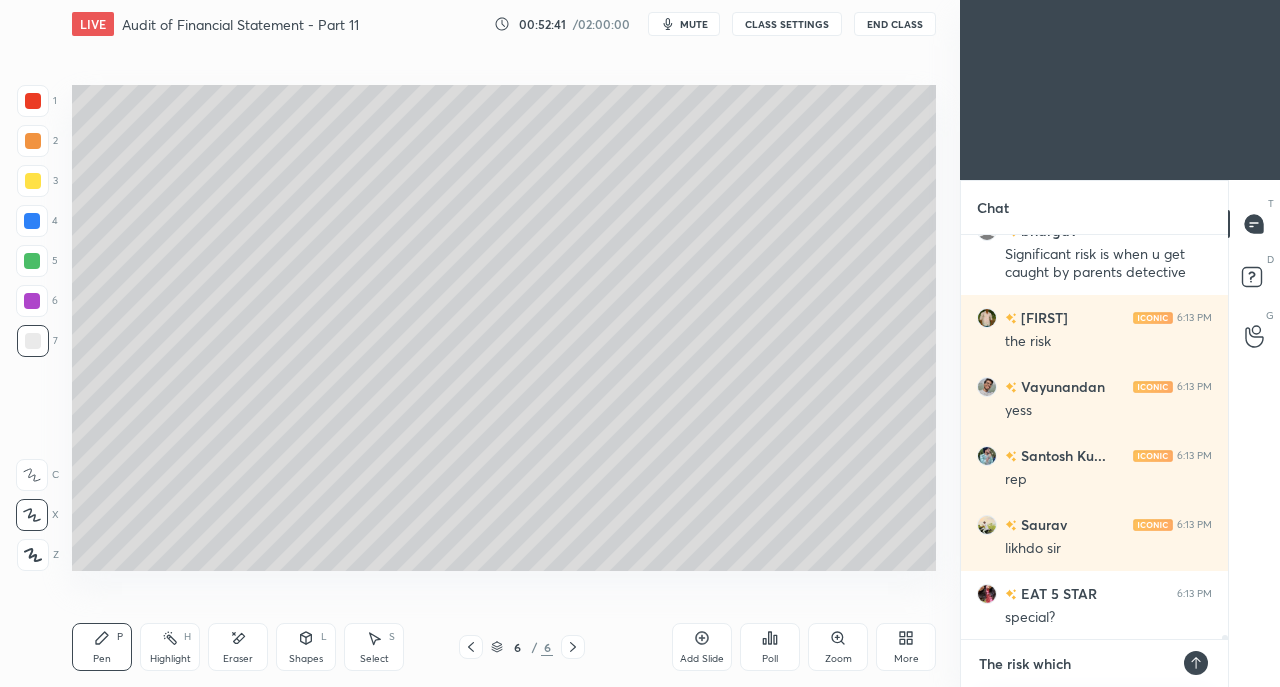 type on "The risk which" 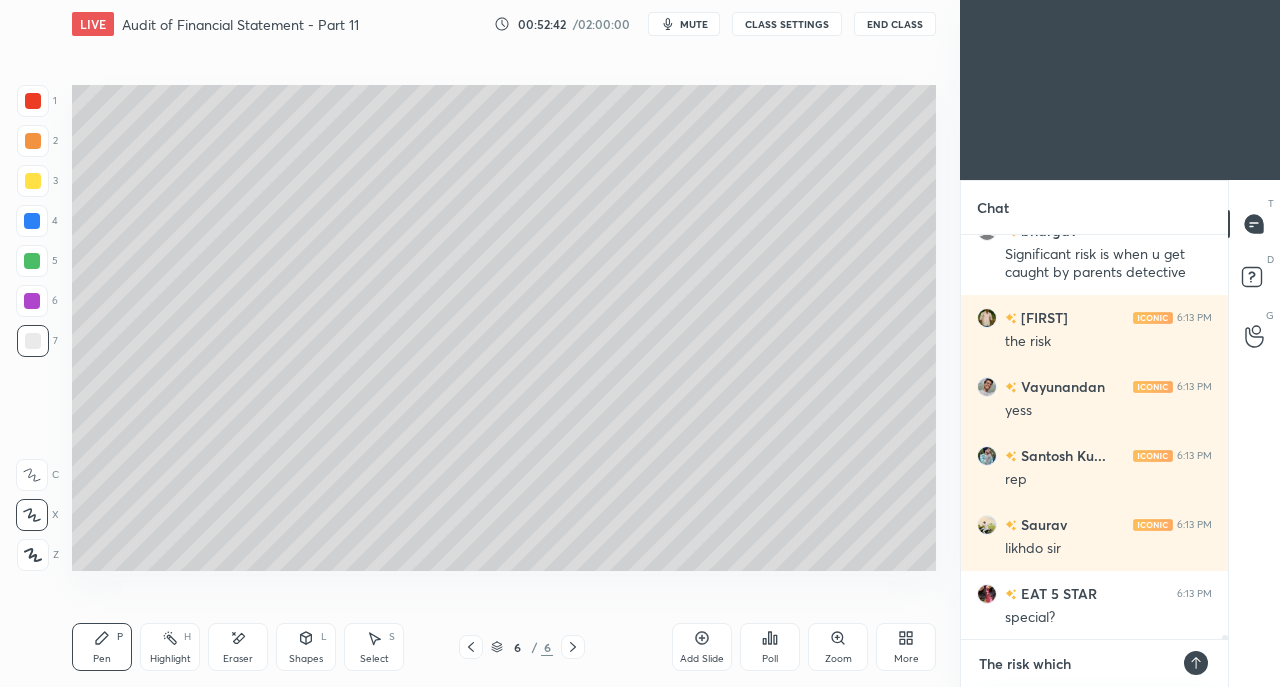 type on "The risk which r" 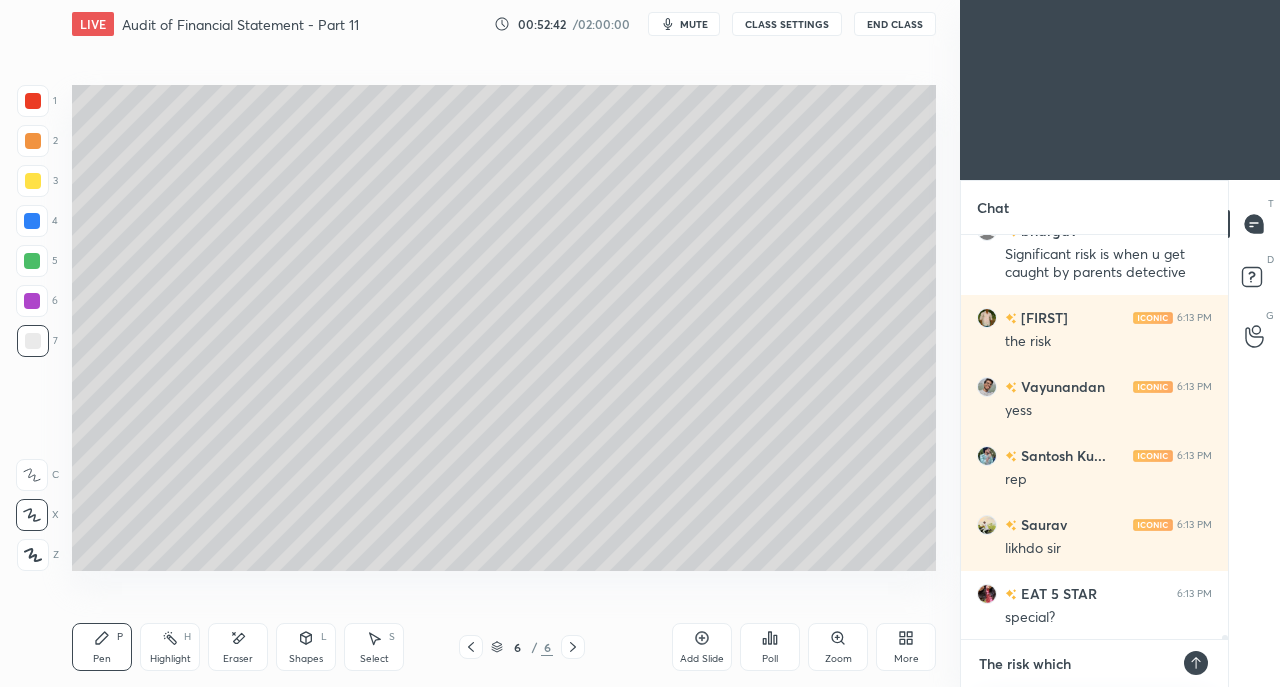 type on "x" 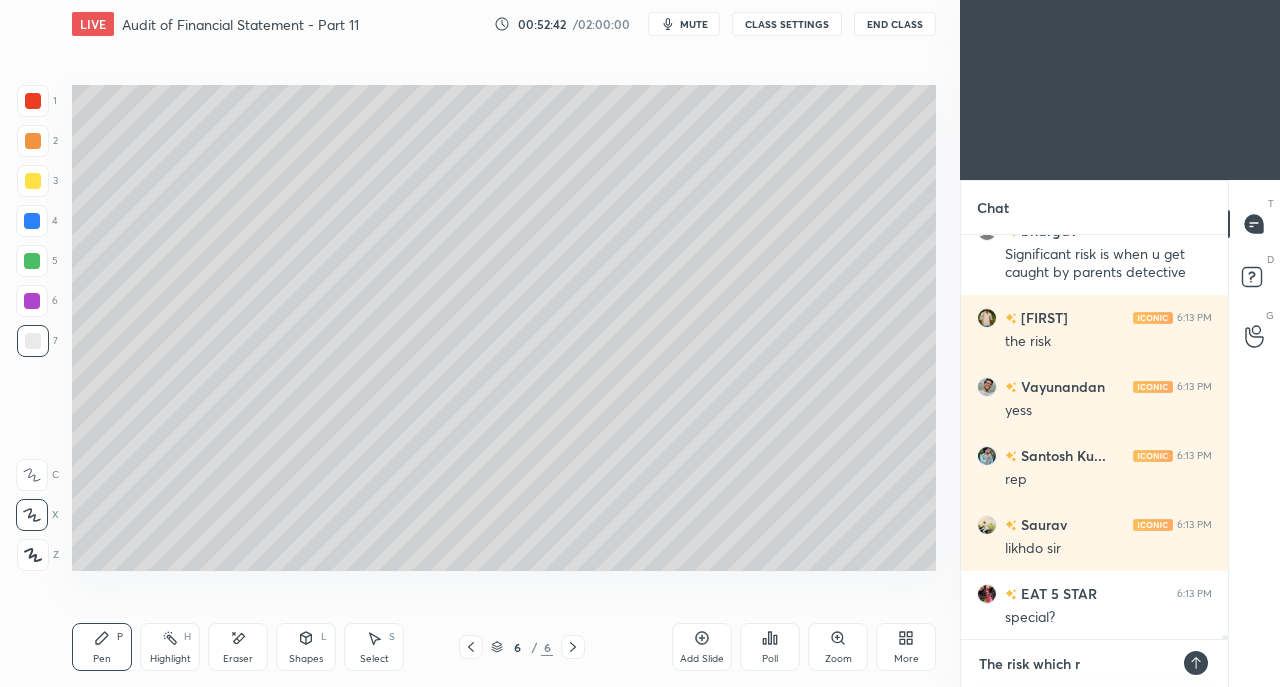 type on "The risk which re" 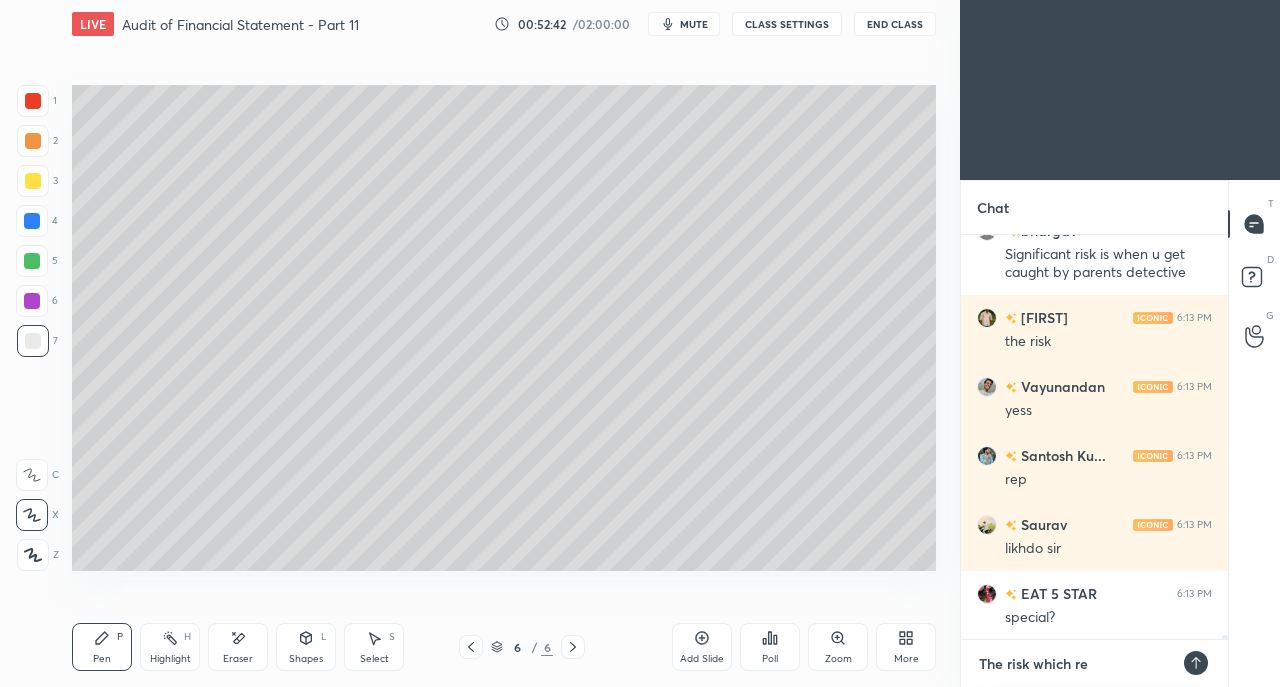 type on "The risk which req" 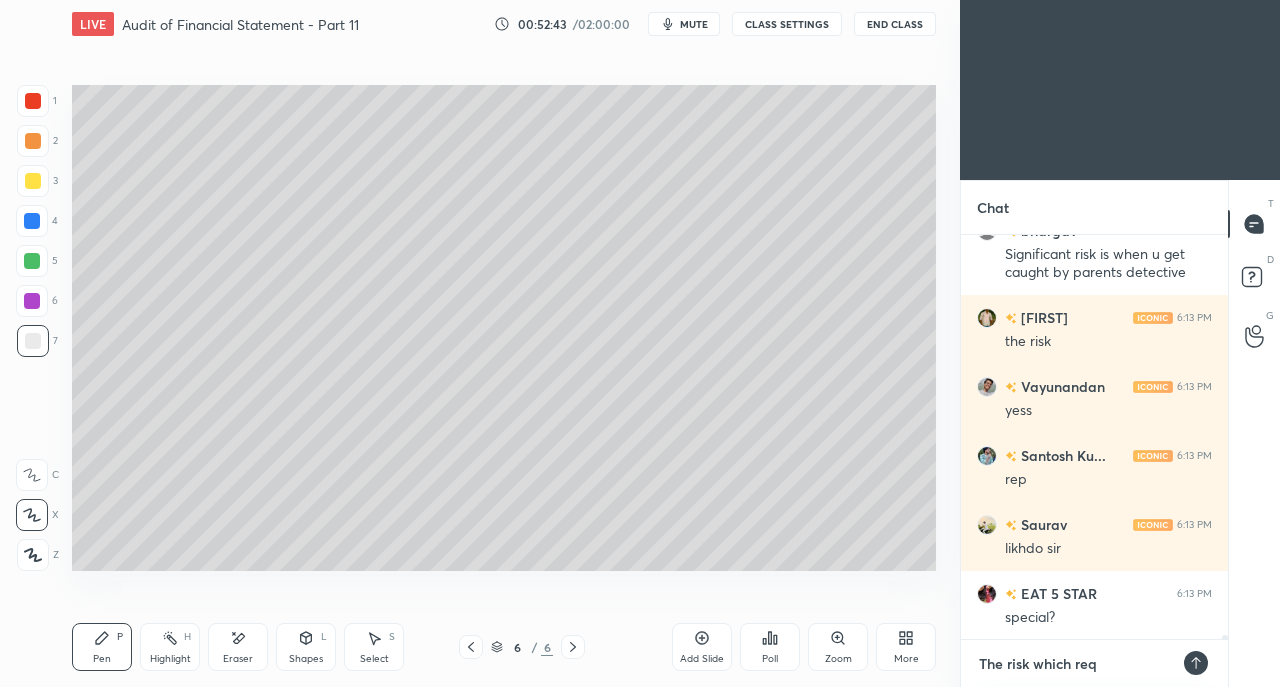 type on "The risk which requ" 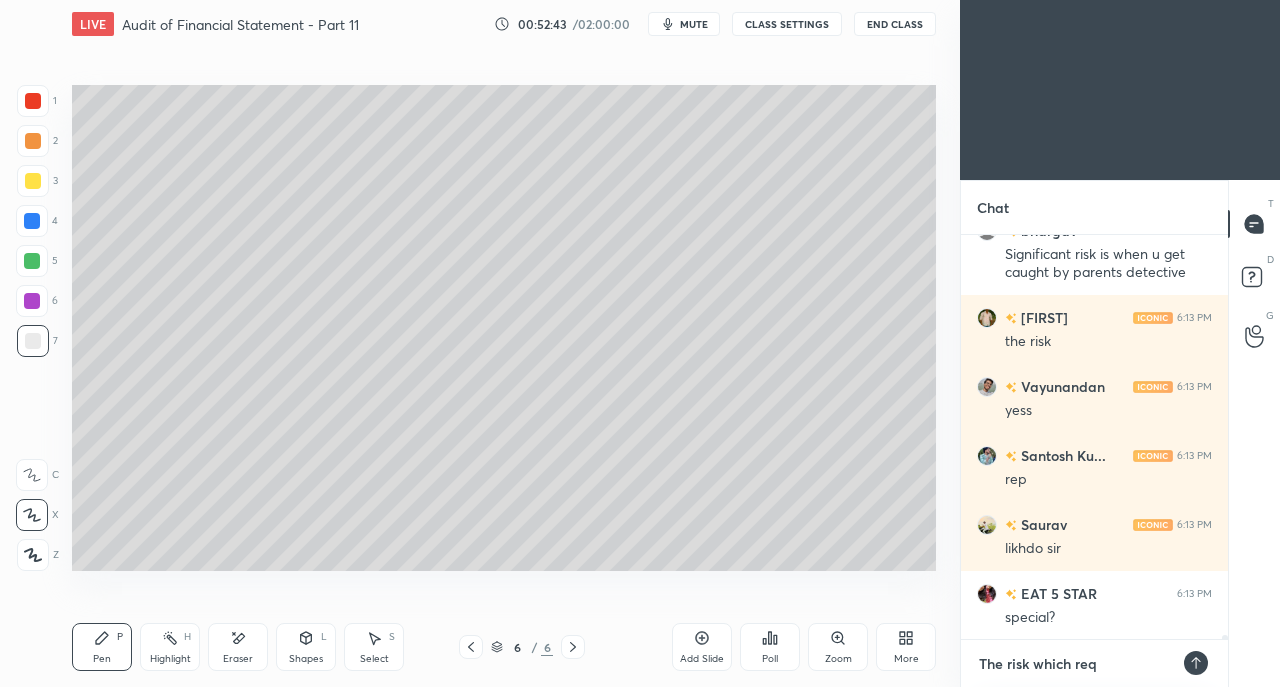 type on "x" 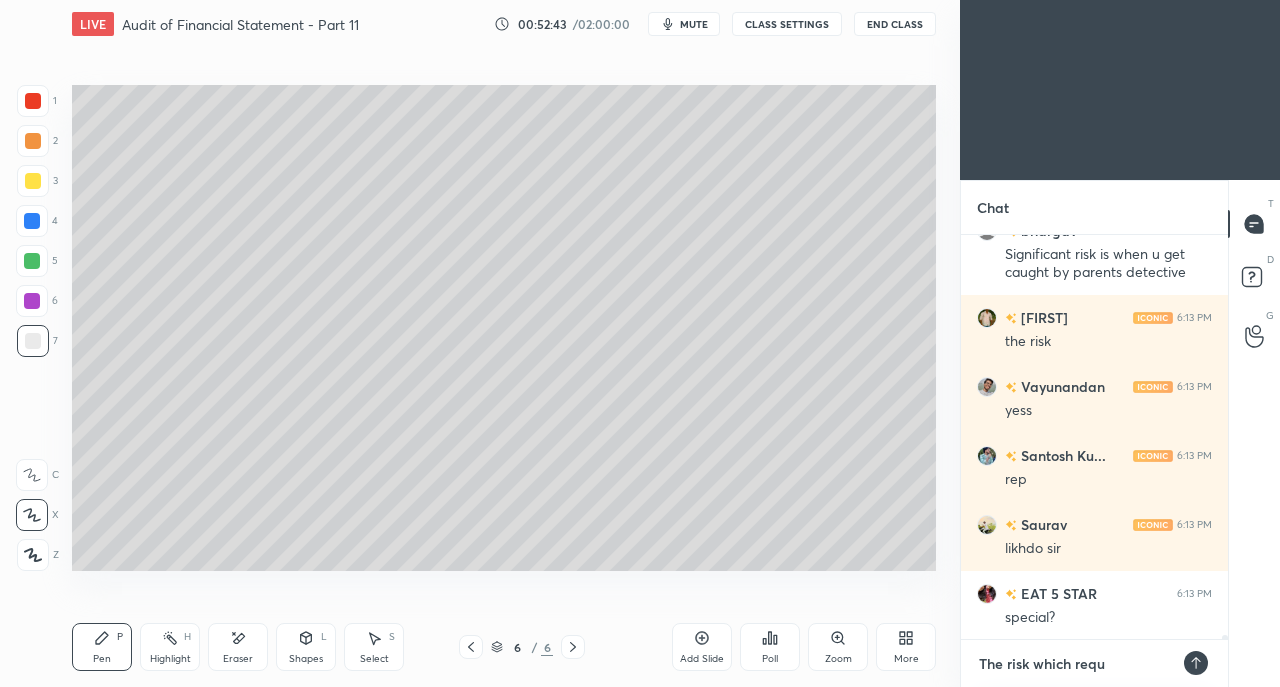 type on "The risk which requi" 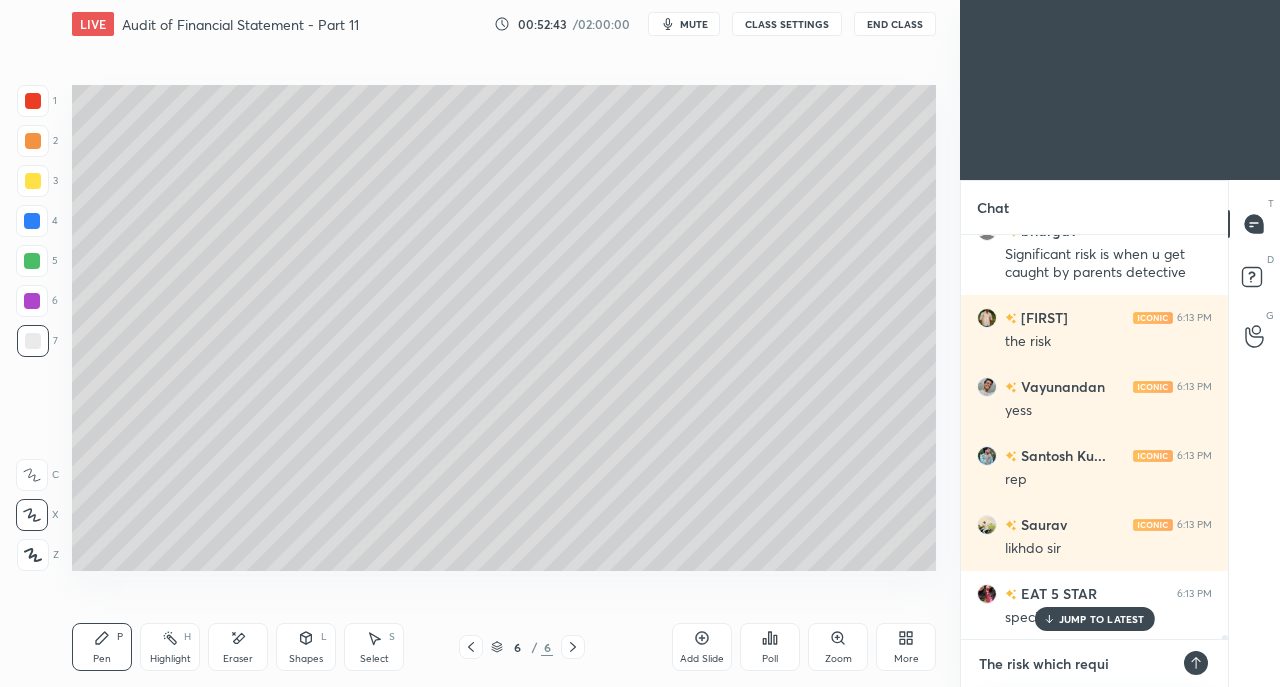 scroll, scrollTop: 43102, scrollLeft: 0, axis: vertical 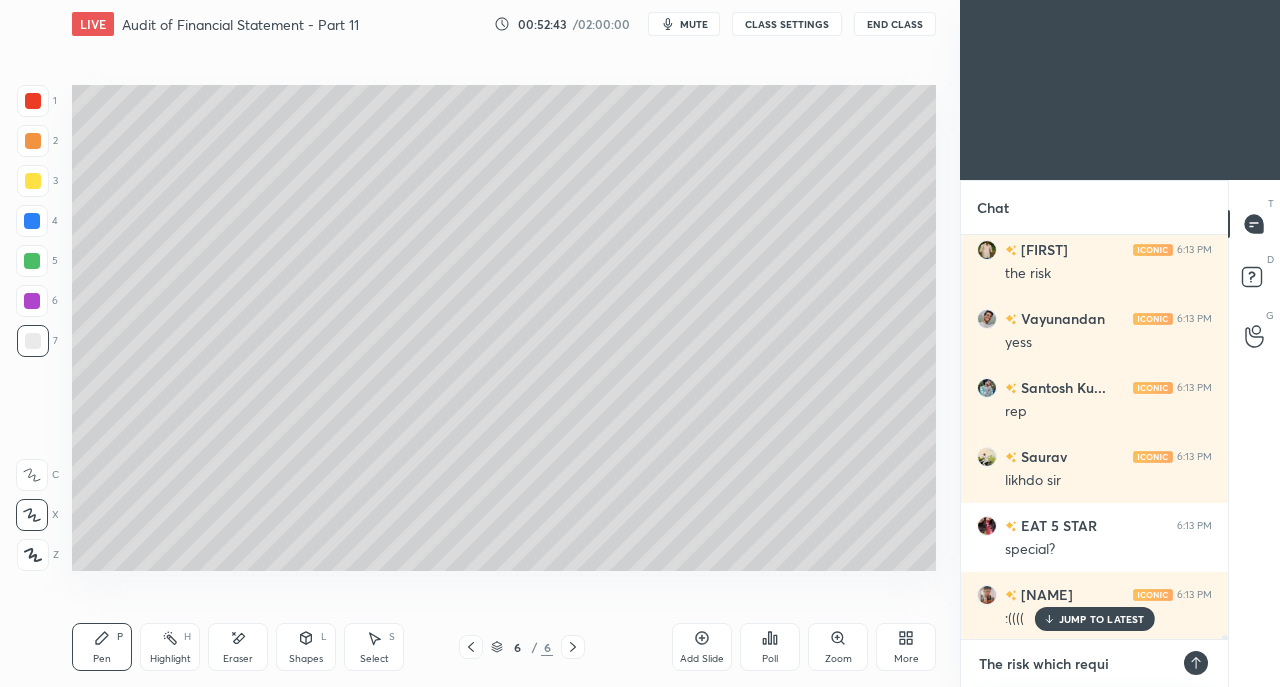 type on "The risk which requir" 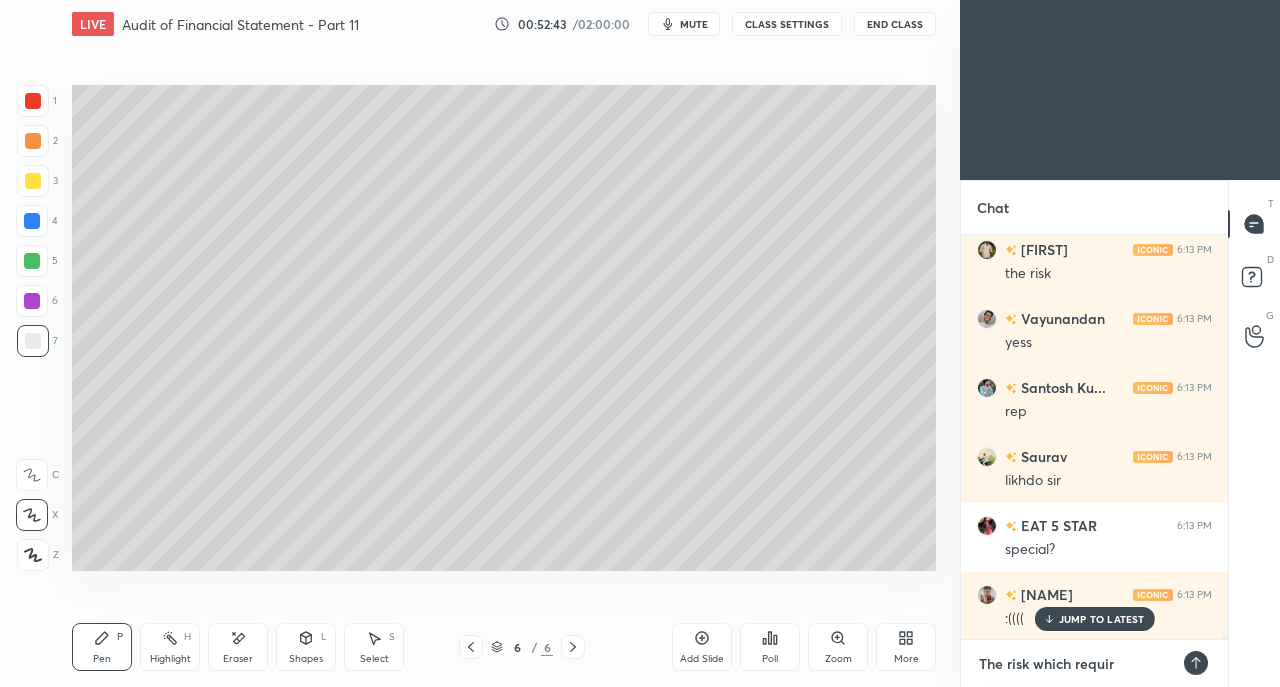 type on "The risk which require" 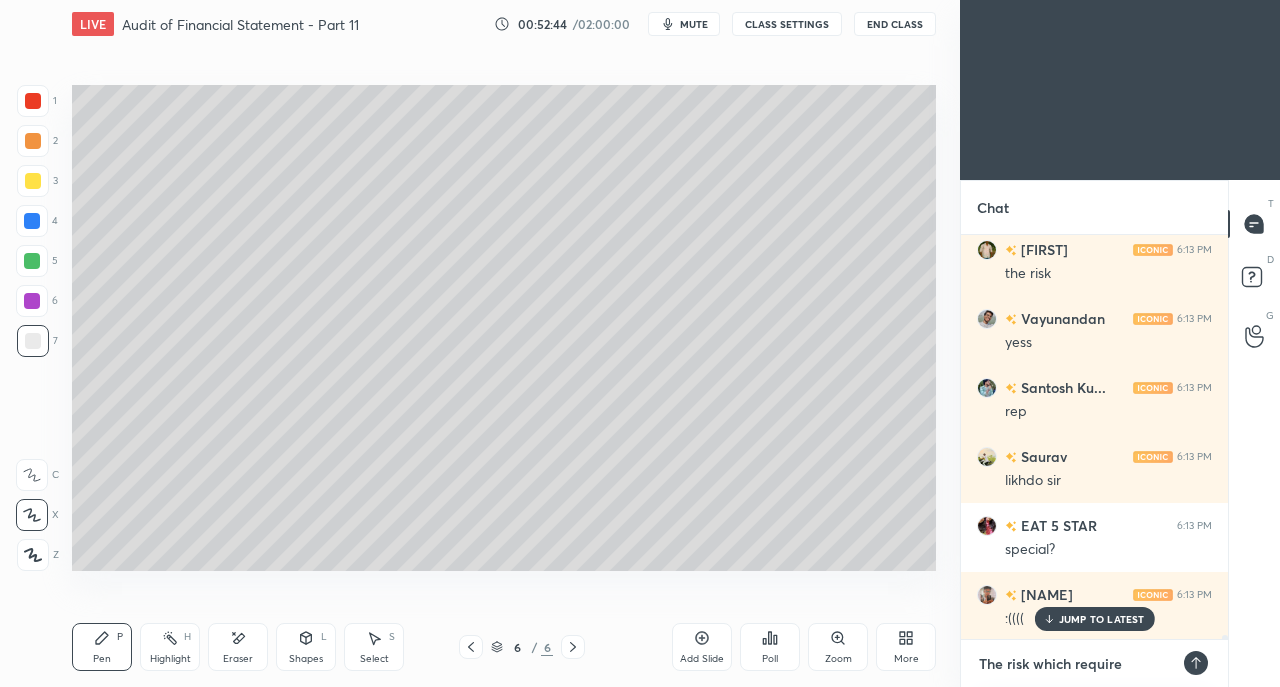 type on "The risk which requires" 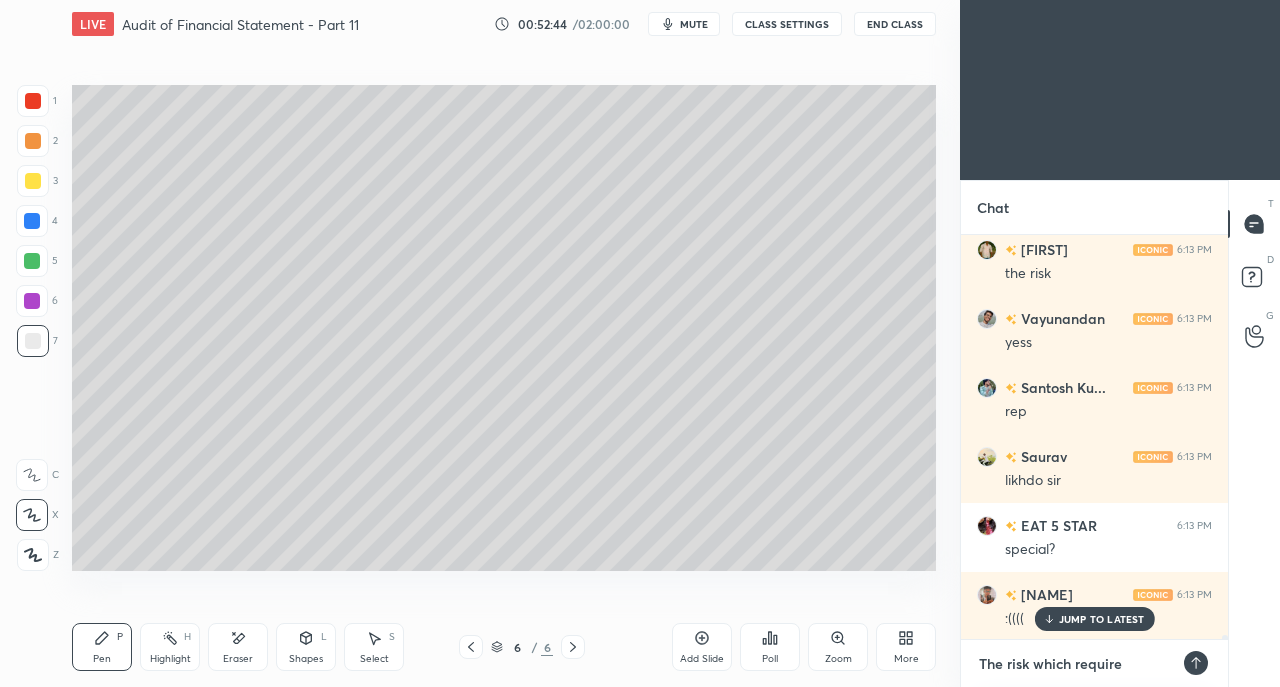 type on "x" 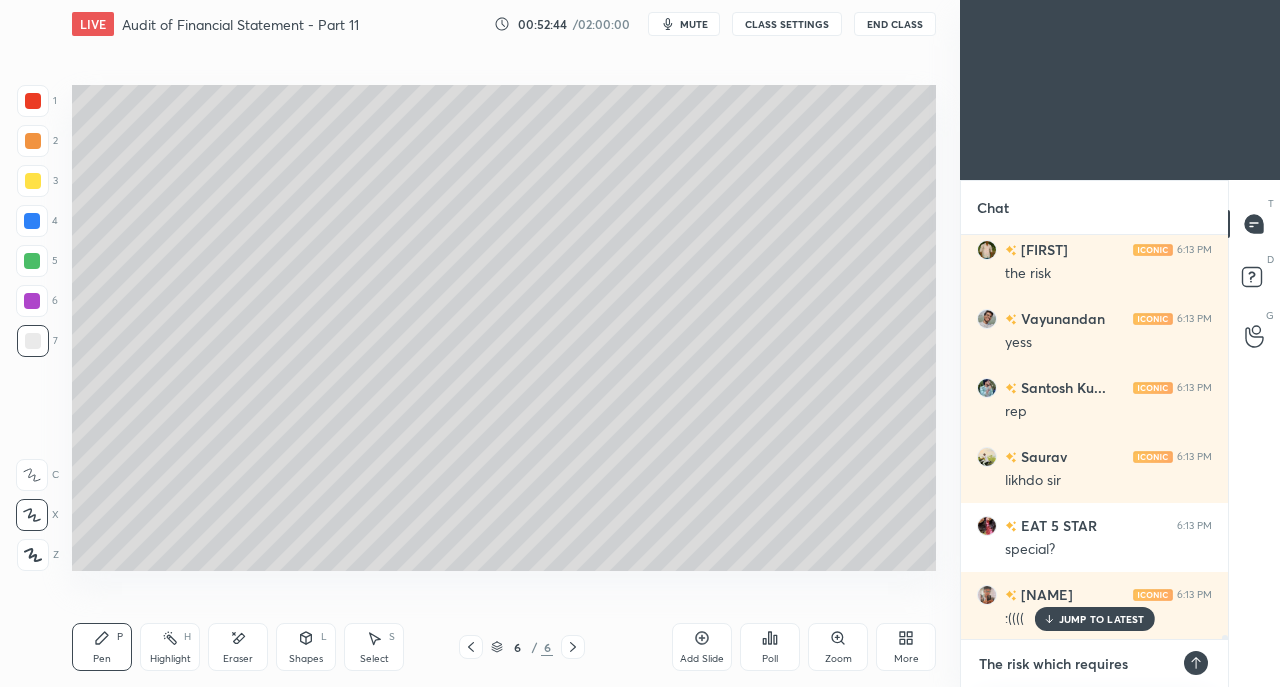 type on "The risk which requires" 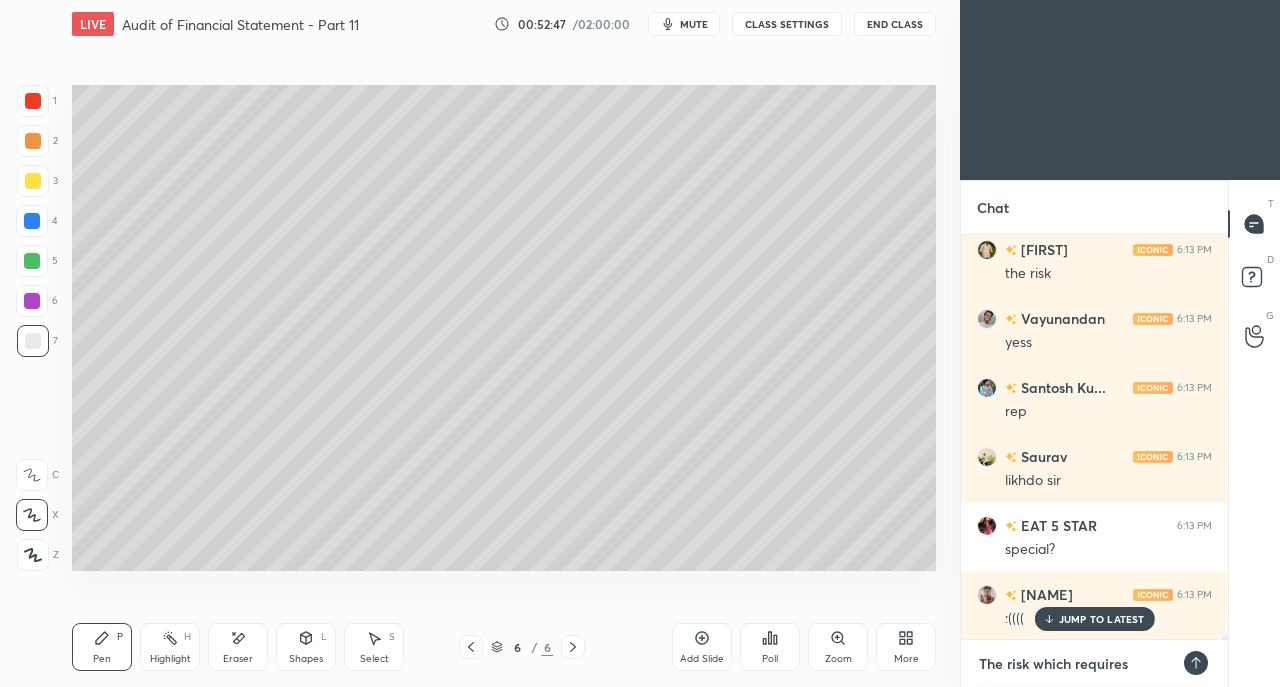 scroll, scrollTop: 43172, scrollLeft: 0, axis: vertical 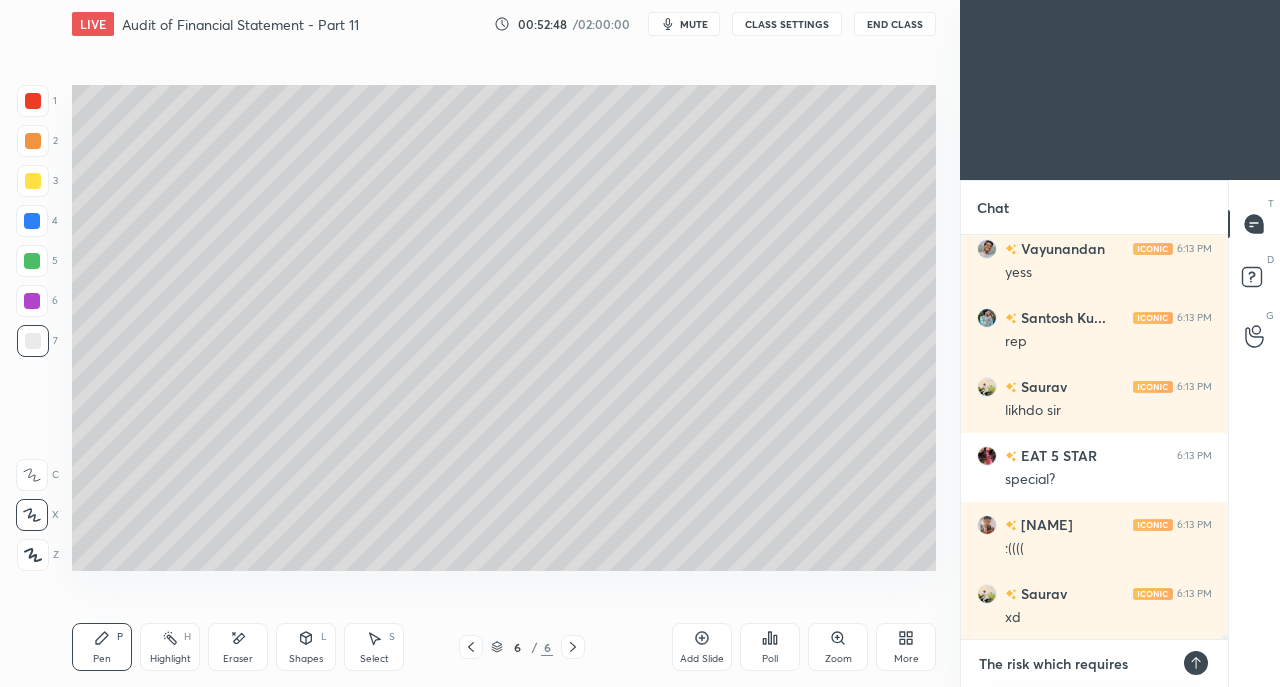 type on "The risk which requires s" 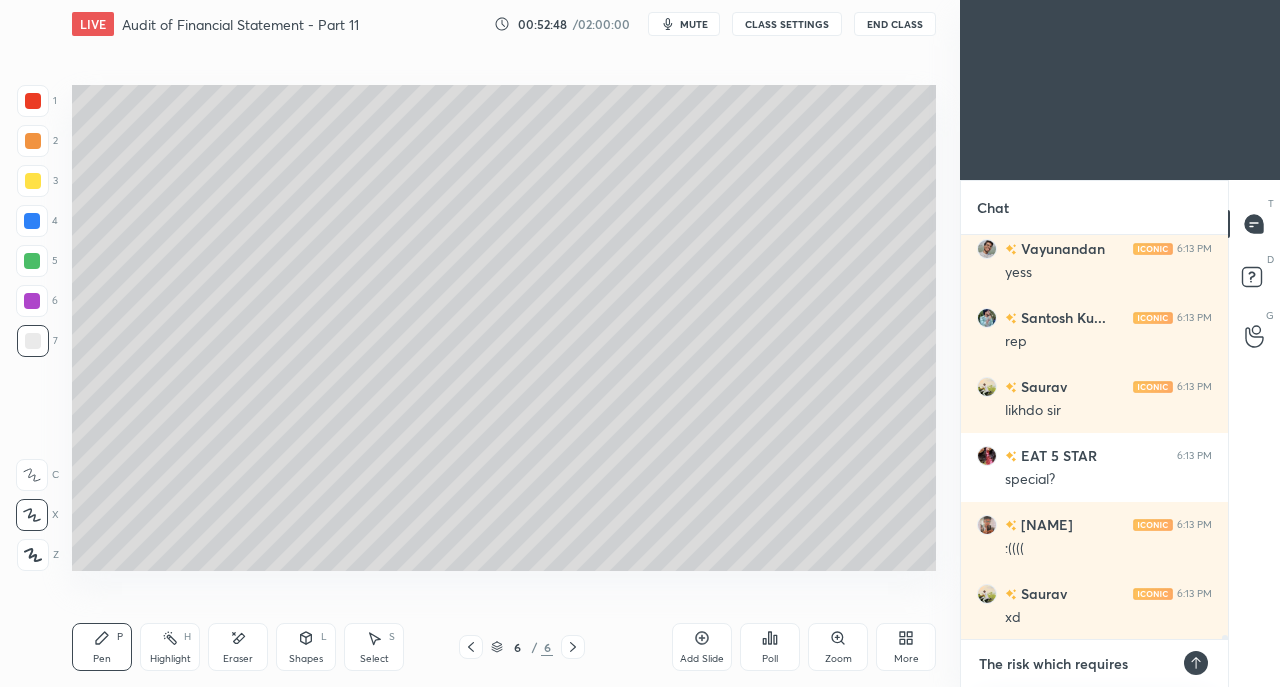 type on "x" 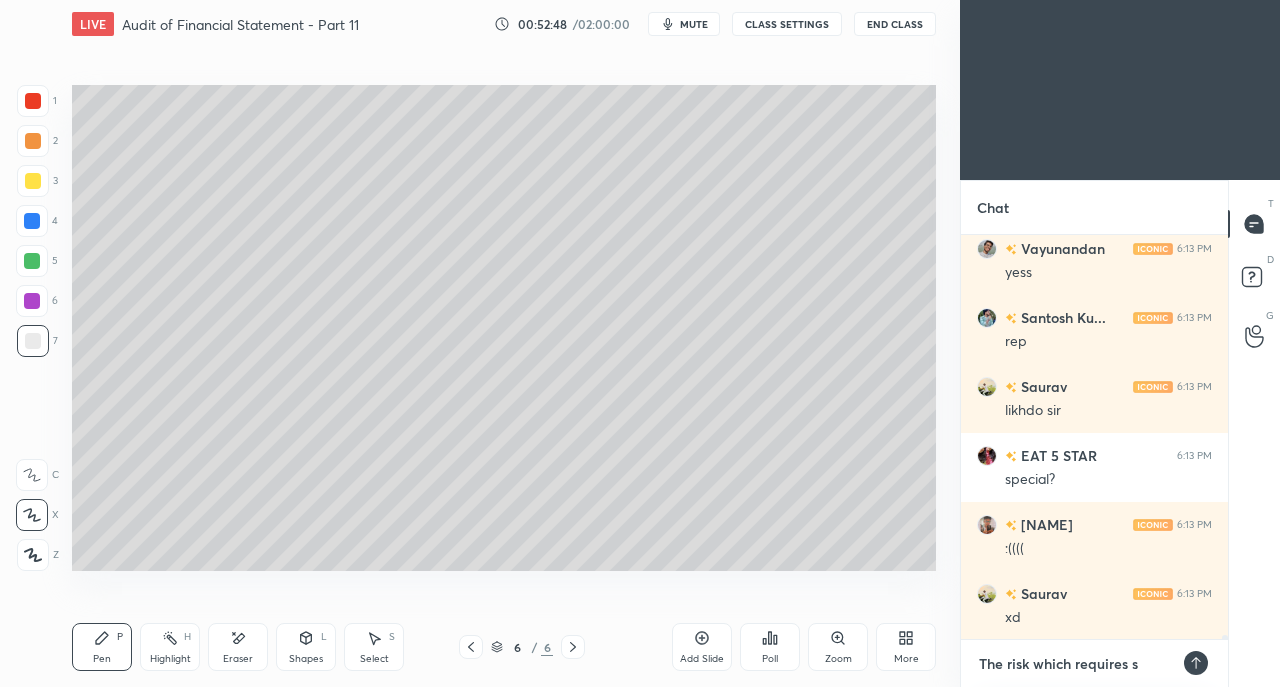 type on "The risk which requires s[" 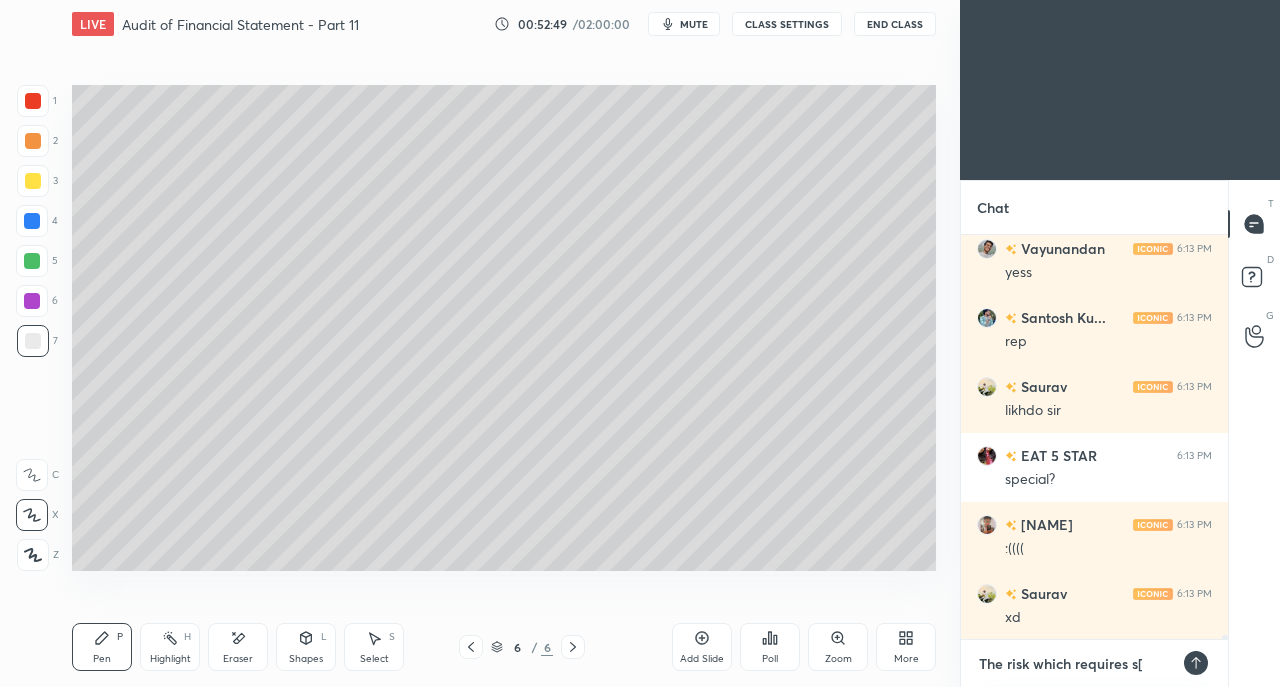 type on "The risk which requires s" 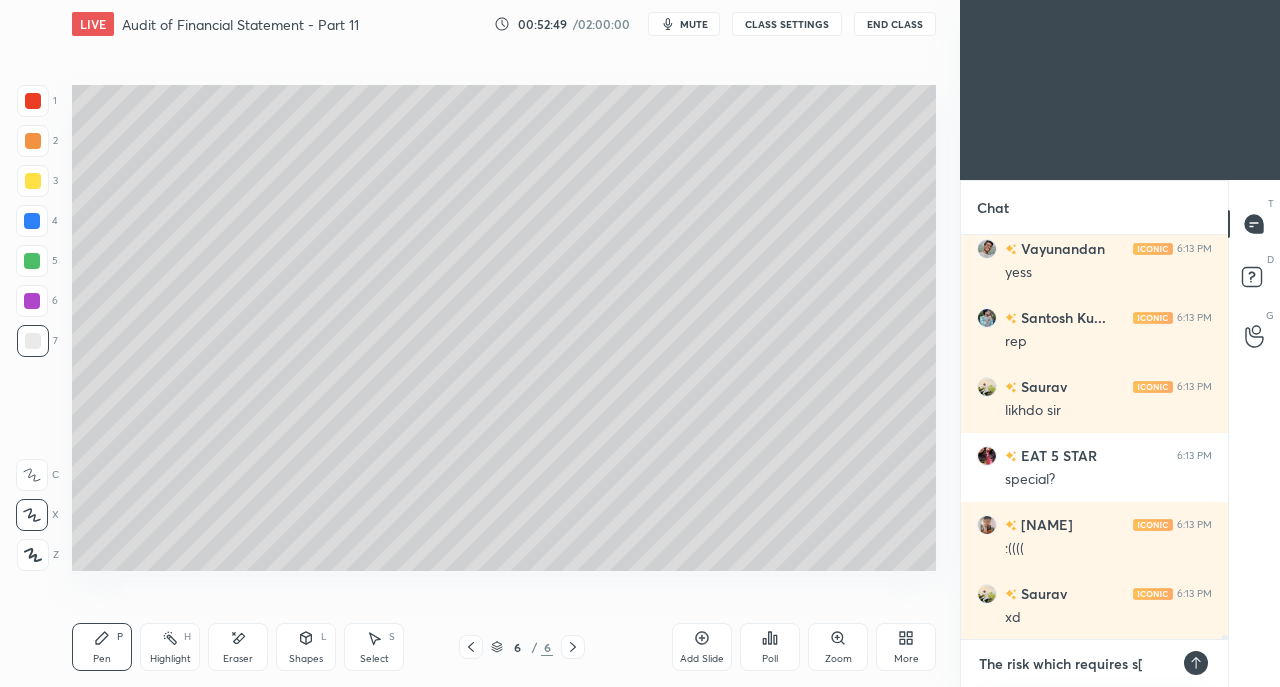 type on "x" 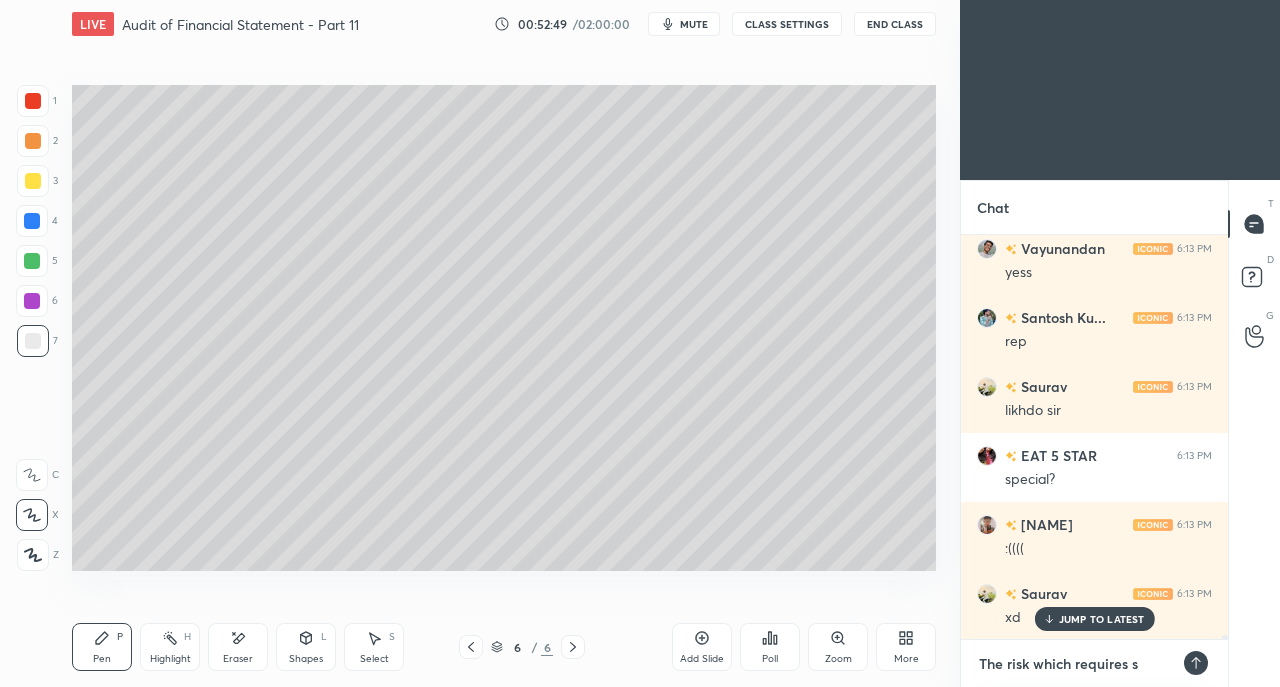 scroll, scrollTop: 43258, scrollLeft: 0, axis: vertical 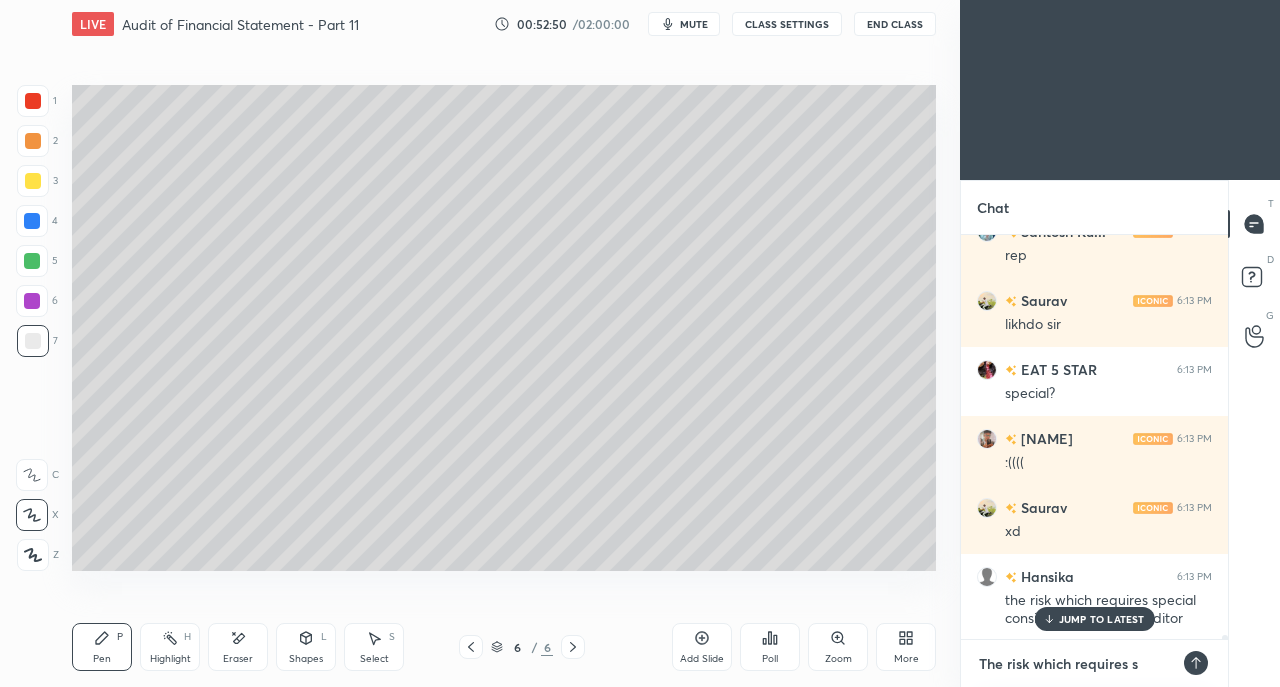 type on "The risk which requires sp" 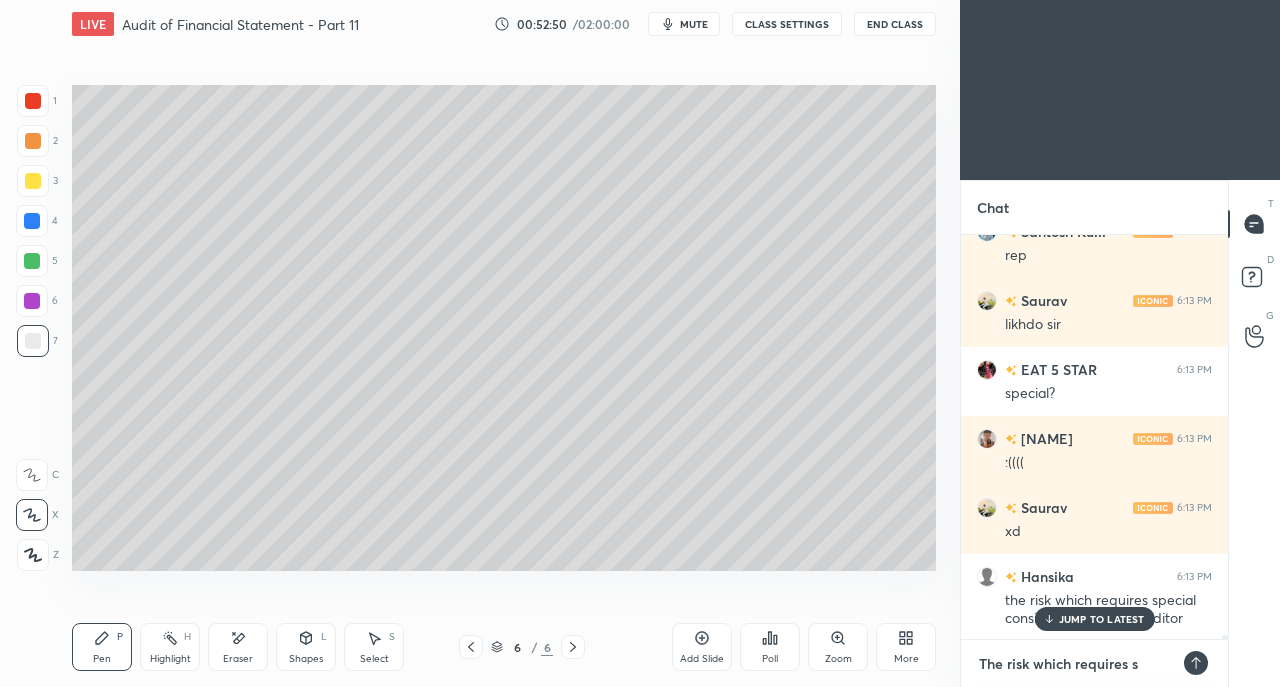type on "x" 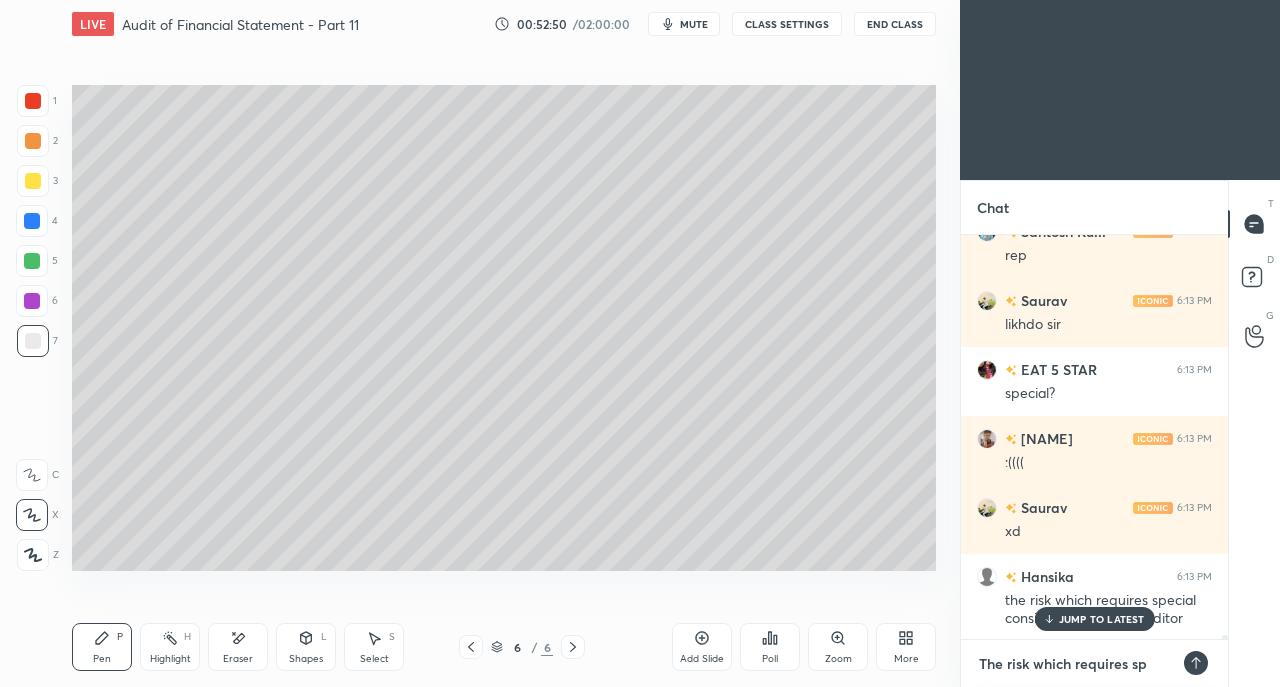 type on "The risk which requires spe" 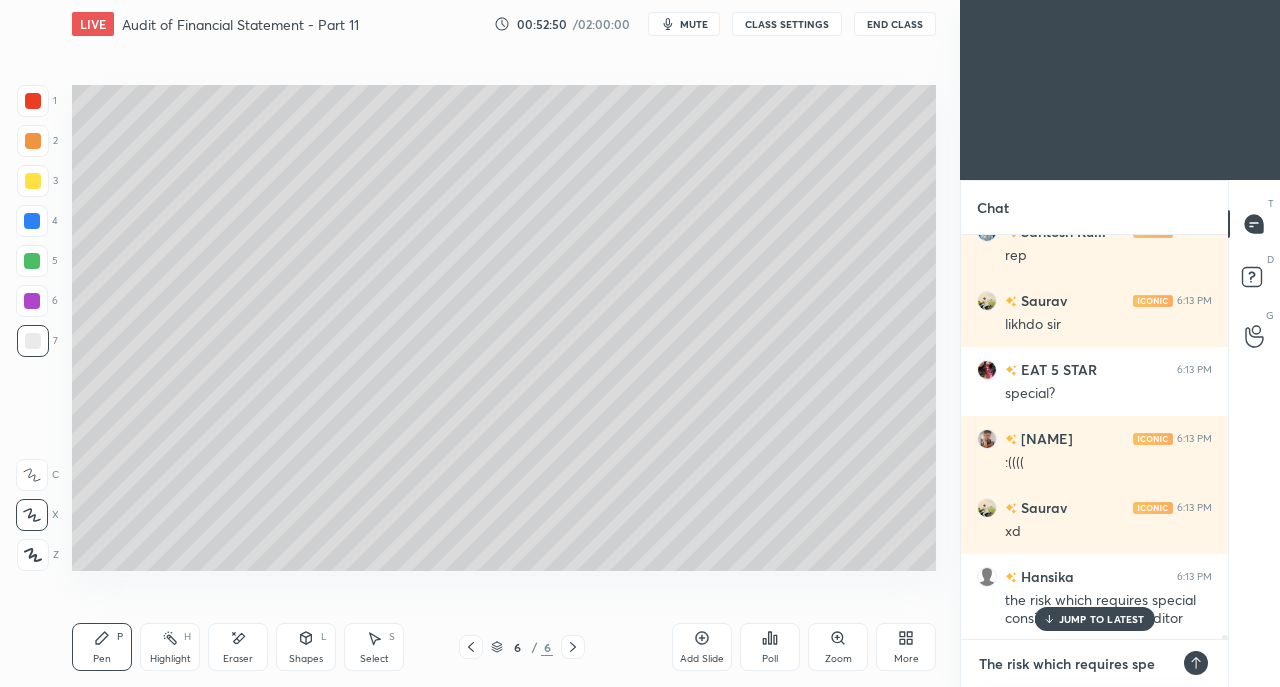 type on "x" 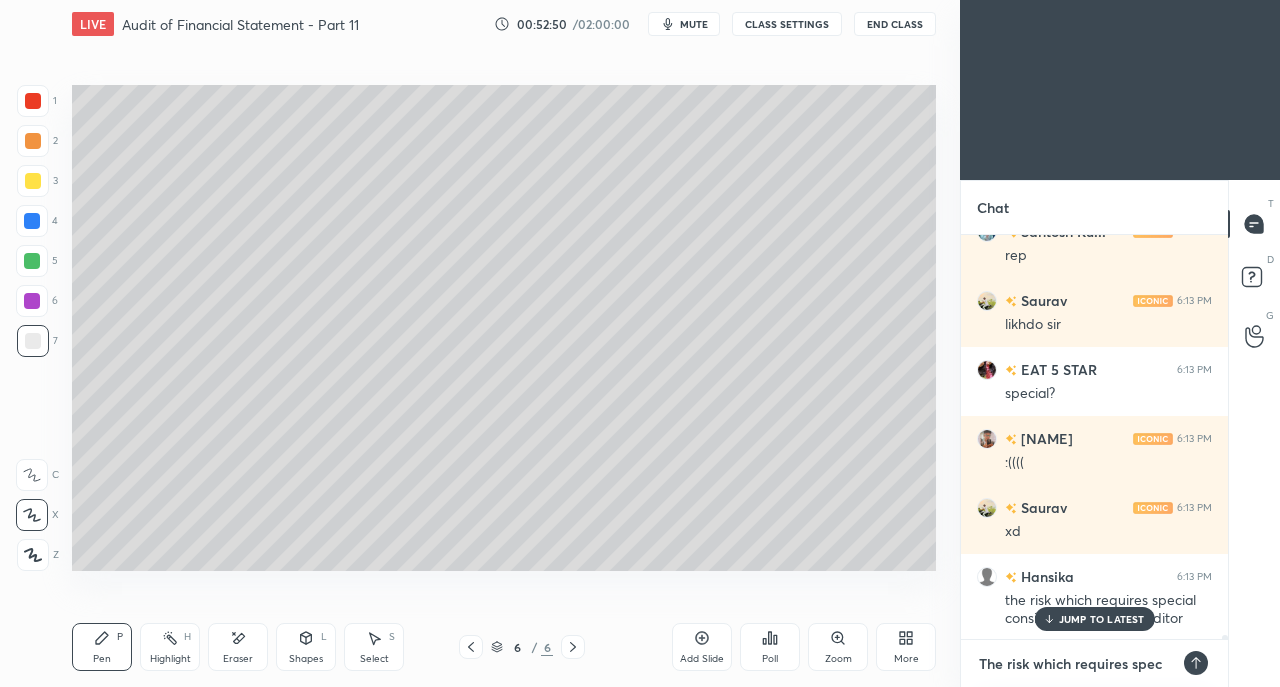 type on "The risk which requires speci" 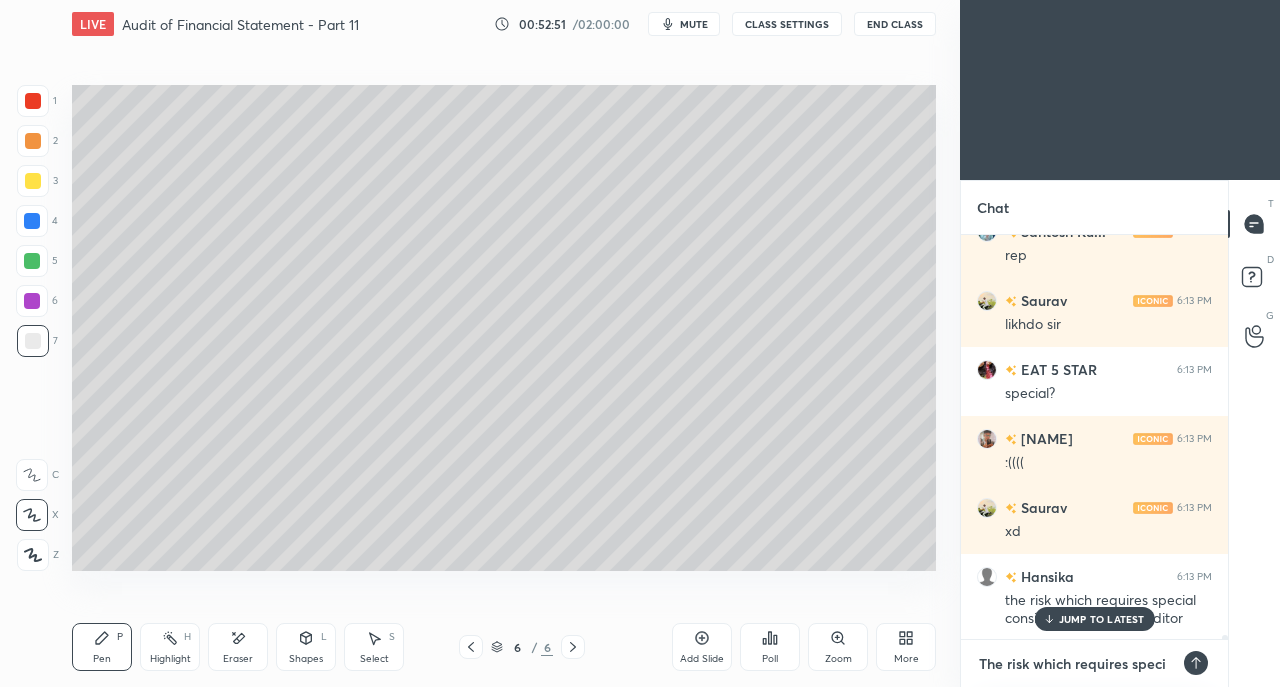 type on "The risk which requires specia" 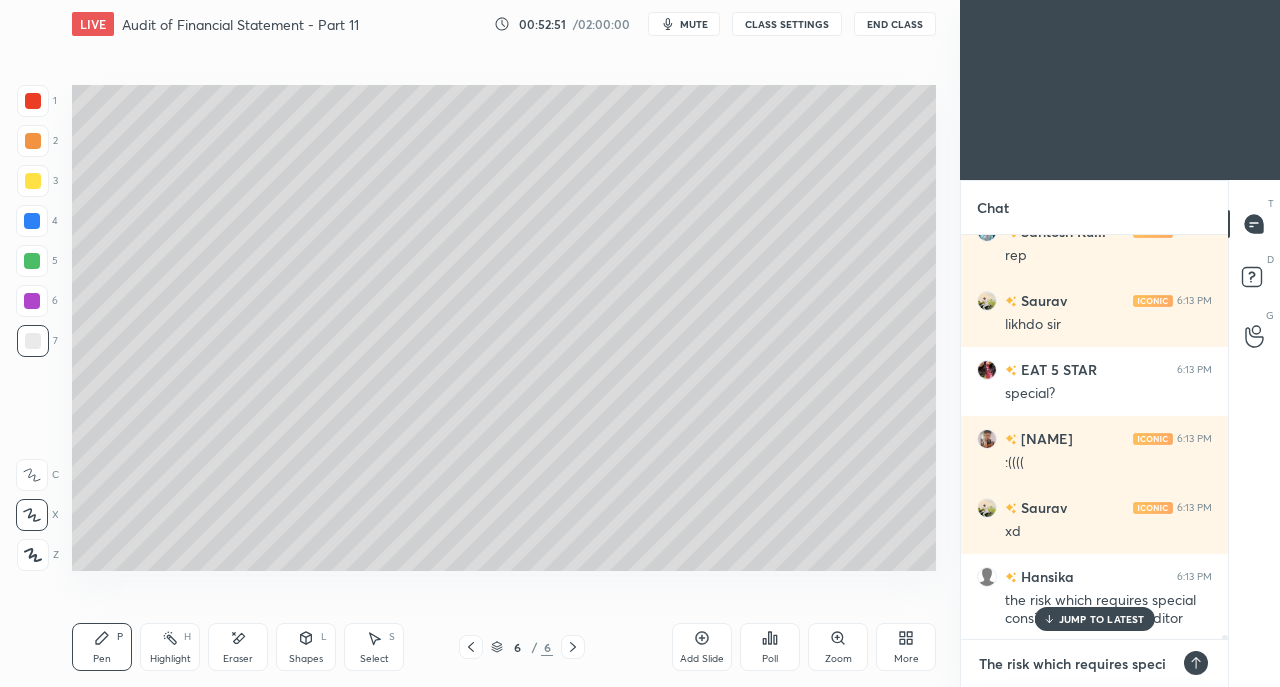 type on "x" 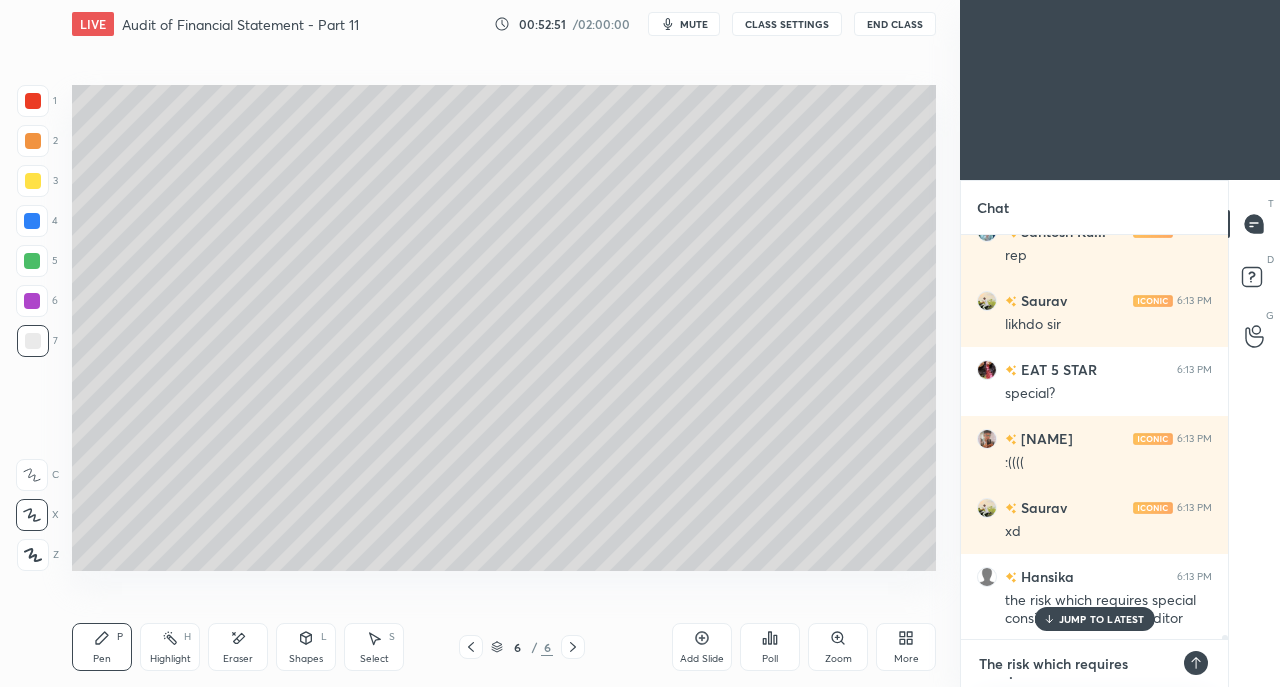 scroll, scrollTop: 11, scrollLeft: 0, axis: vertical 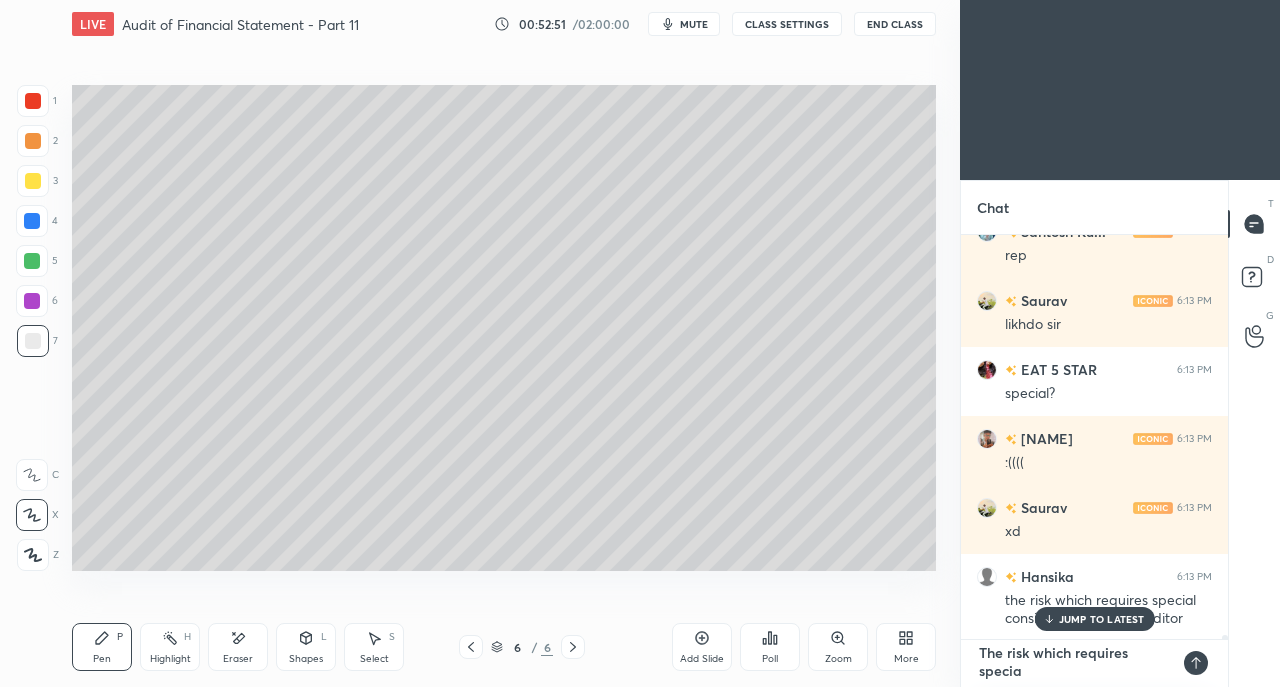 type on "The risk which requires special" 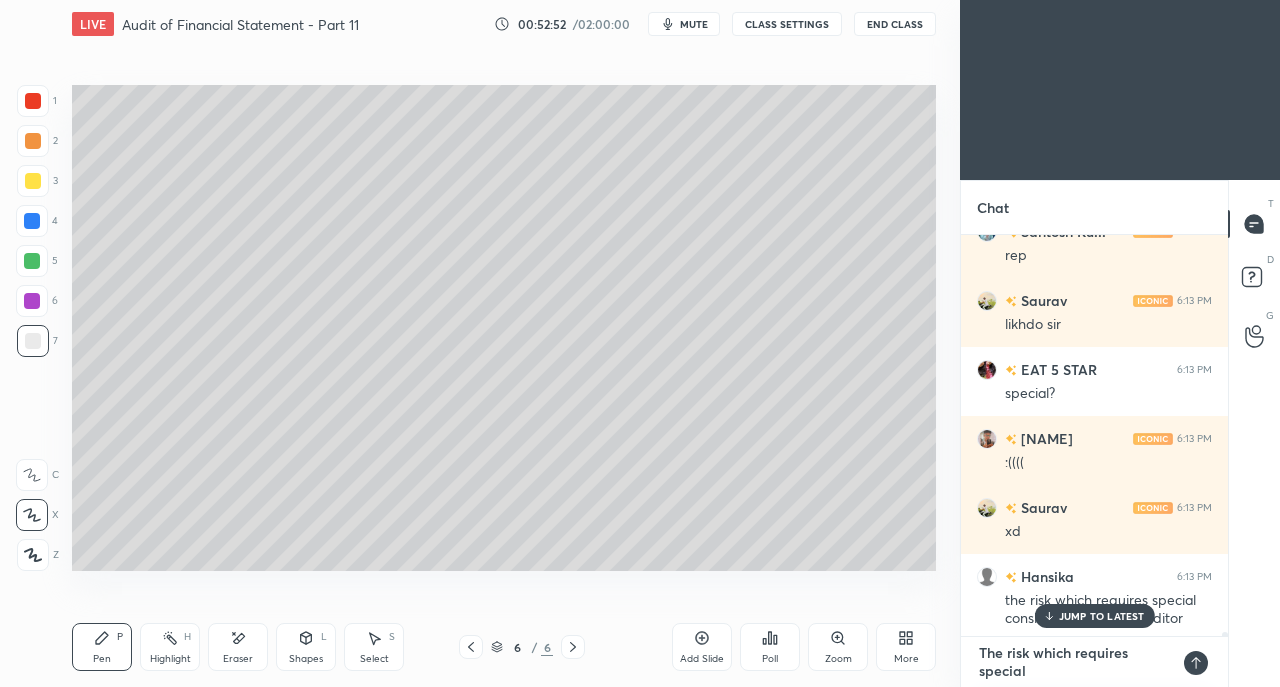 scroll, scrollTop: 0, scrollLeft: 0, axis: both 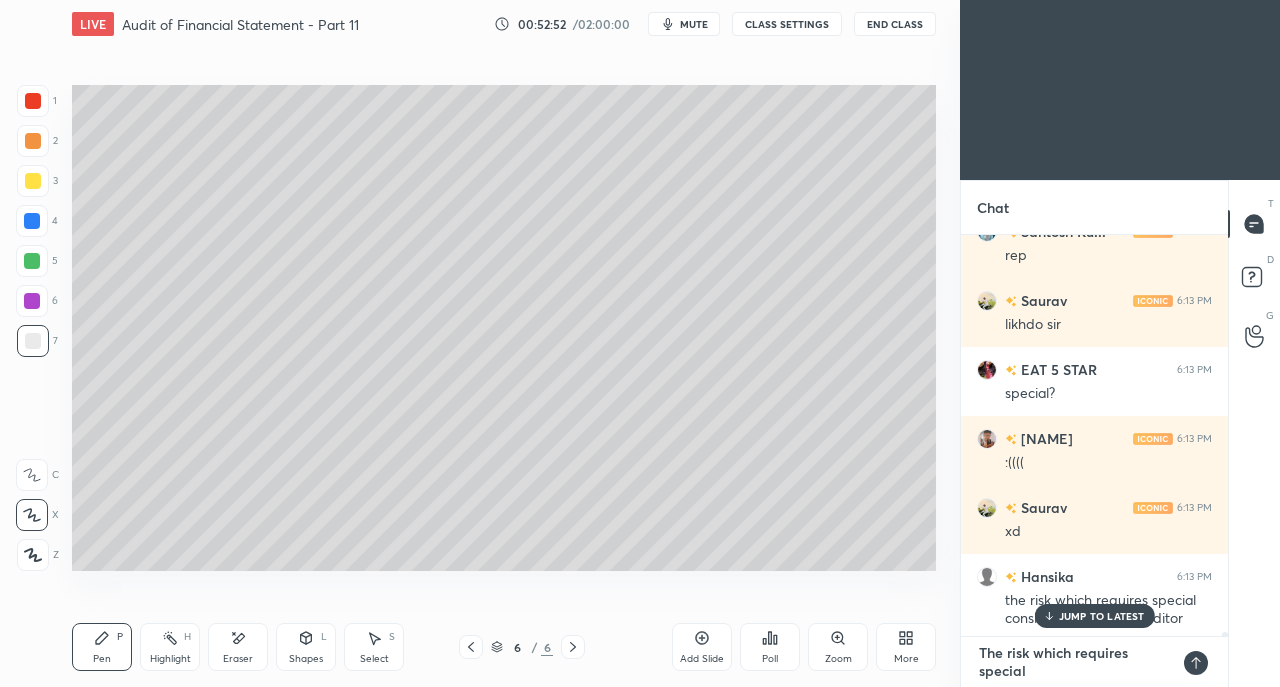 type on "The risk which requires special" 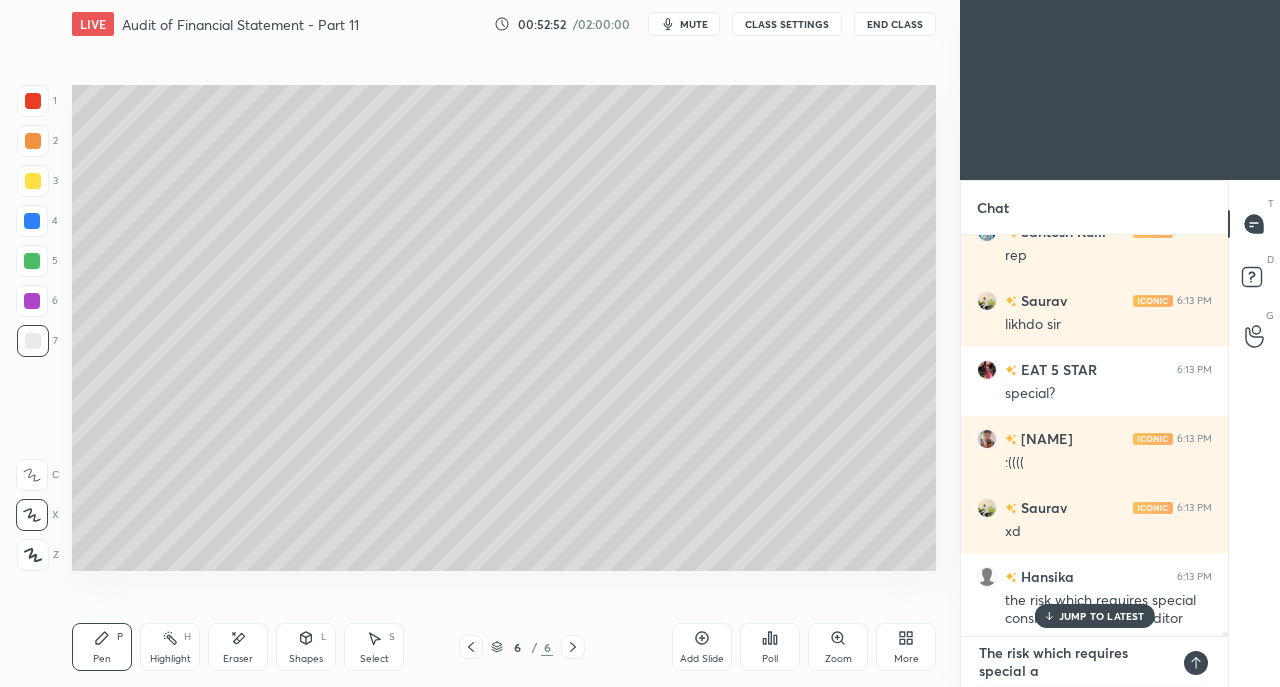 type on "The risk which requires special au" 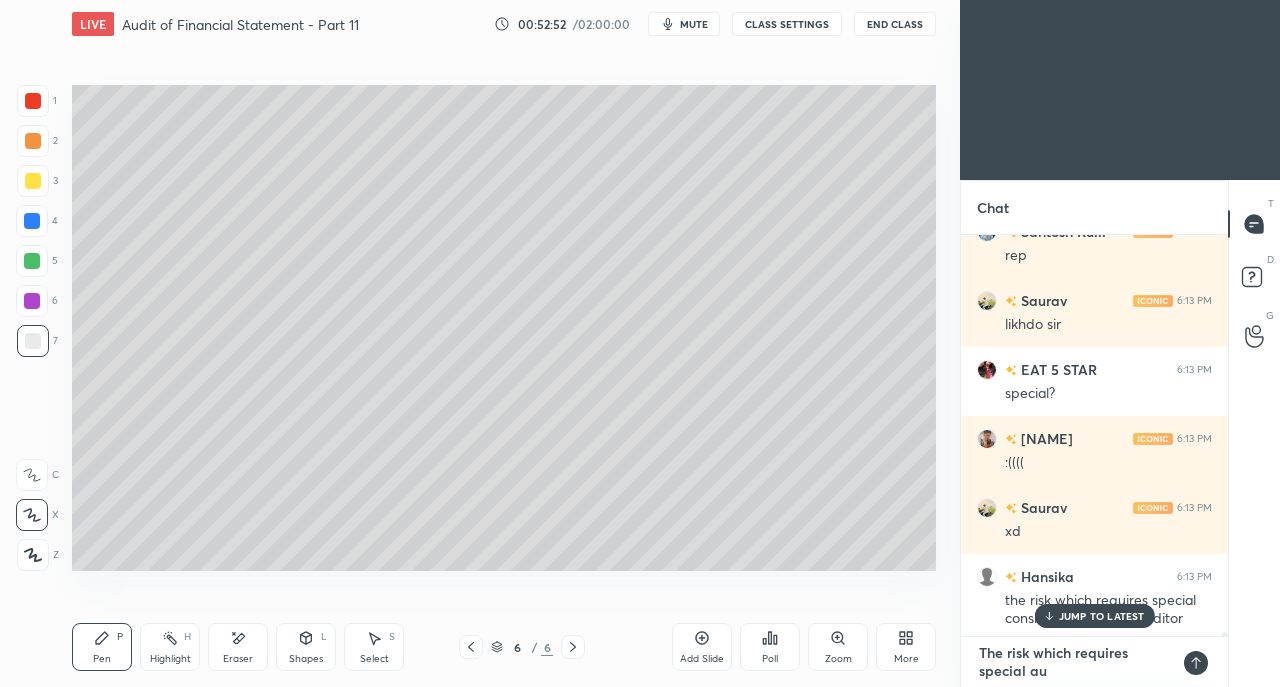 type on "The risk which requires special aud" 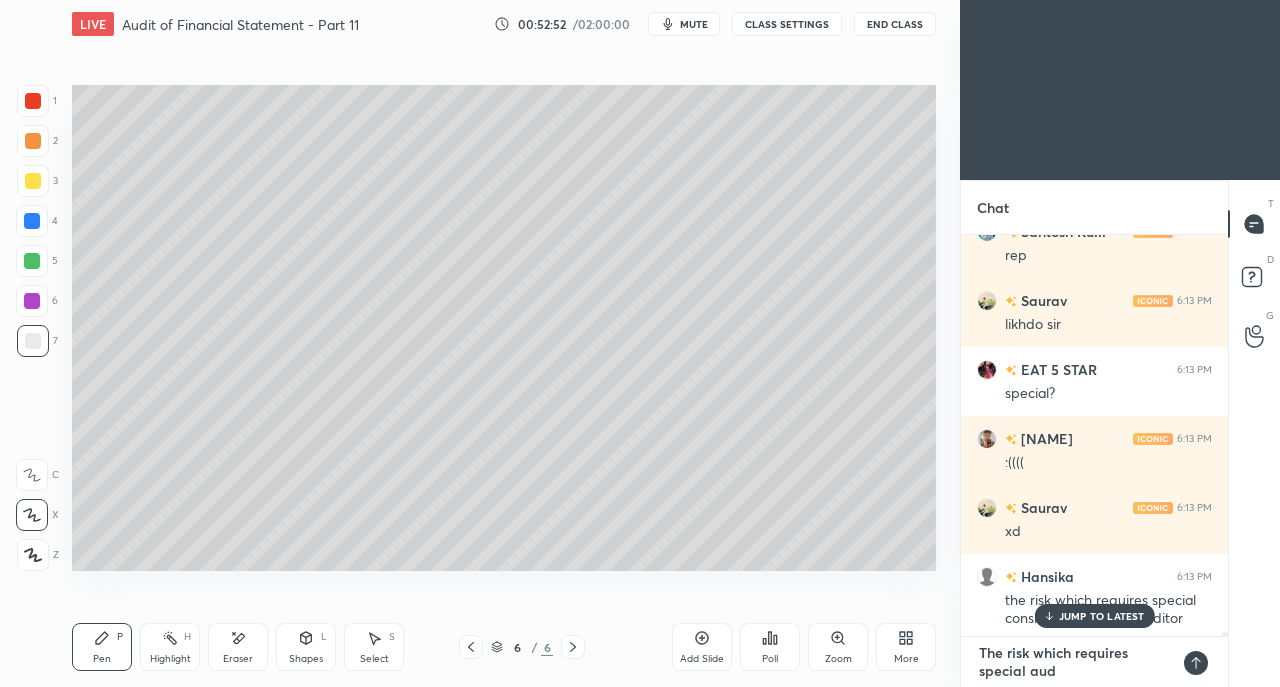 type on "The risk which requires special audi" 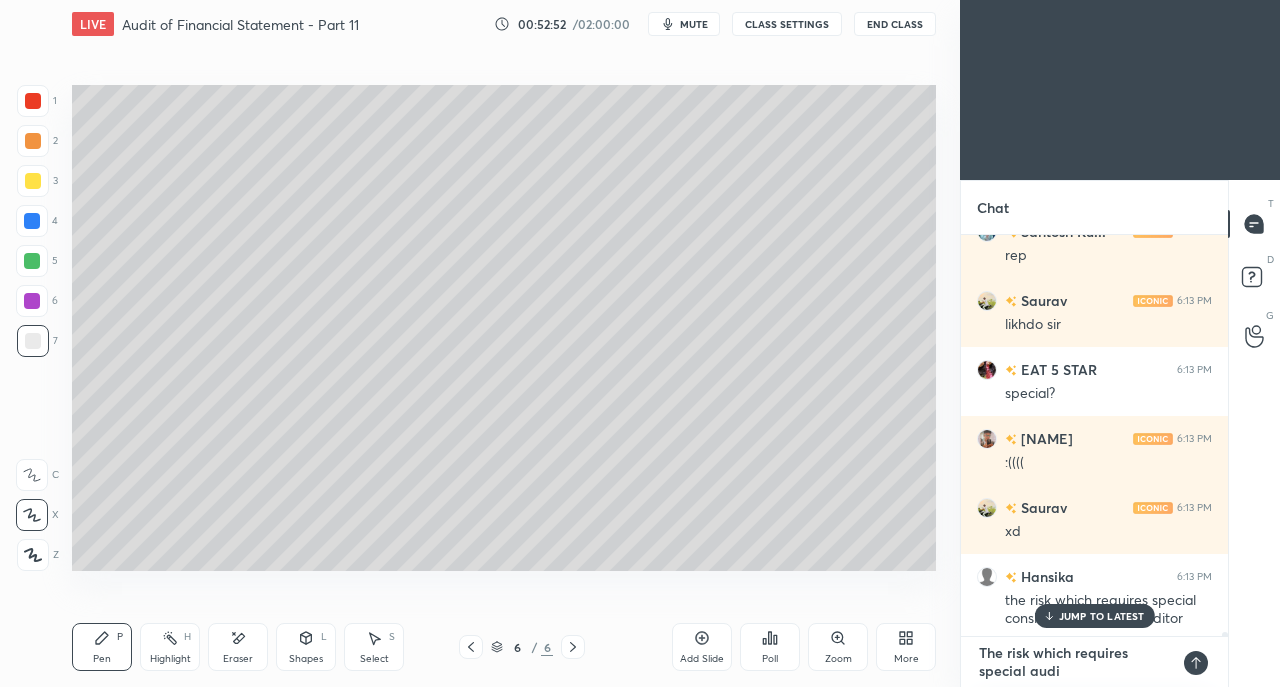 type on "The risk which requires special audit" 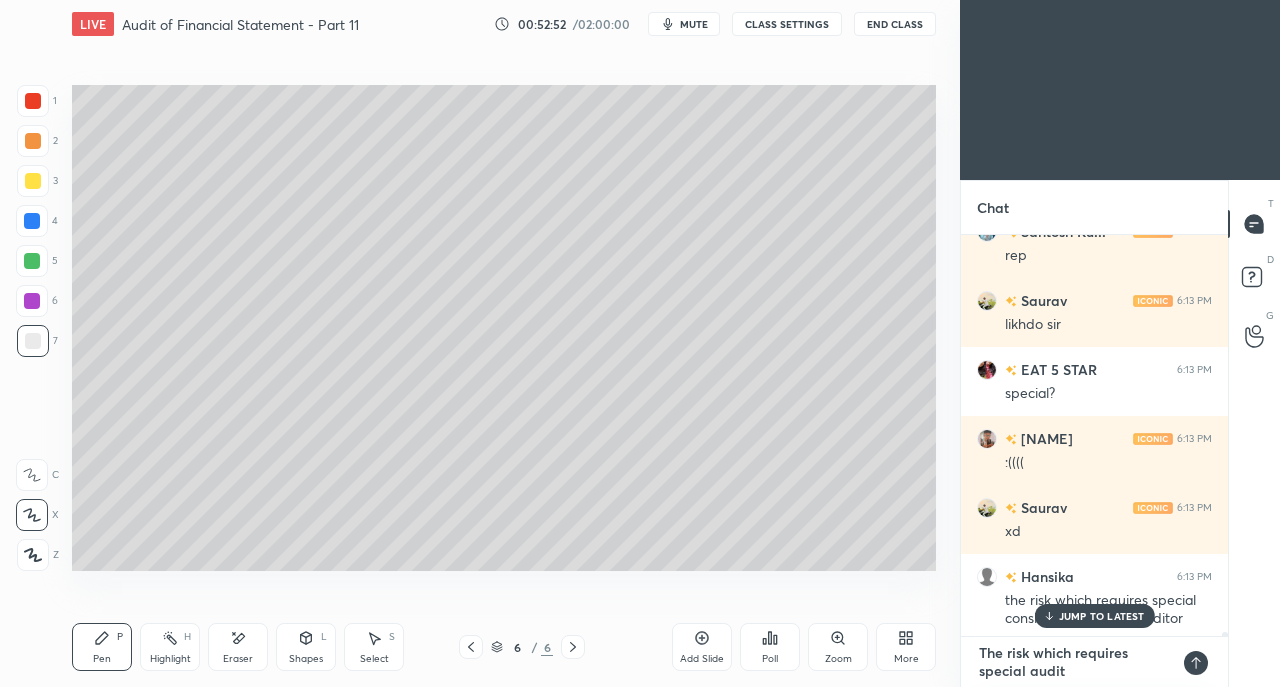 type on "The risk which requires special audit" 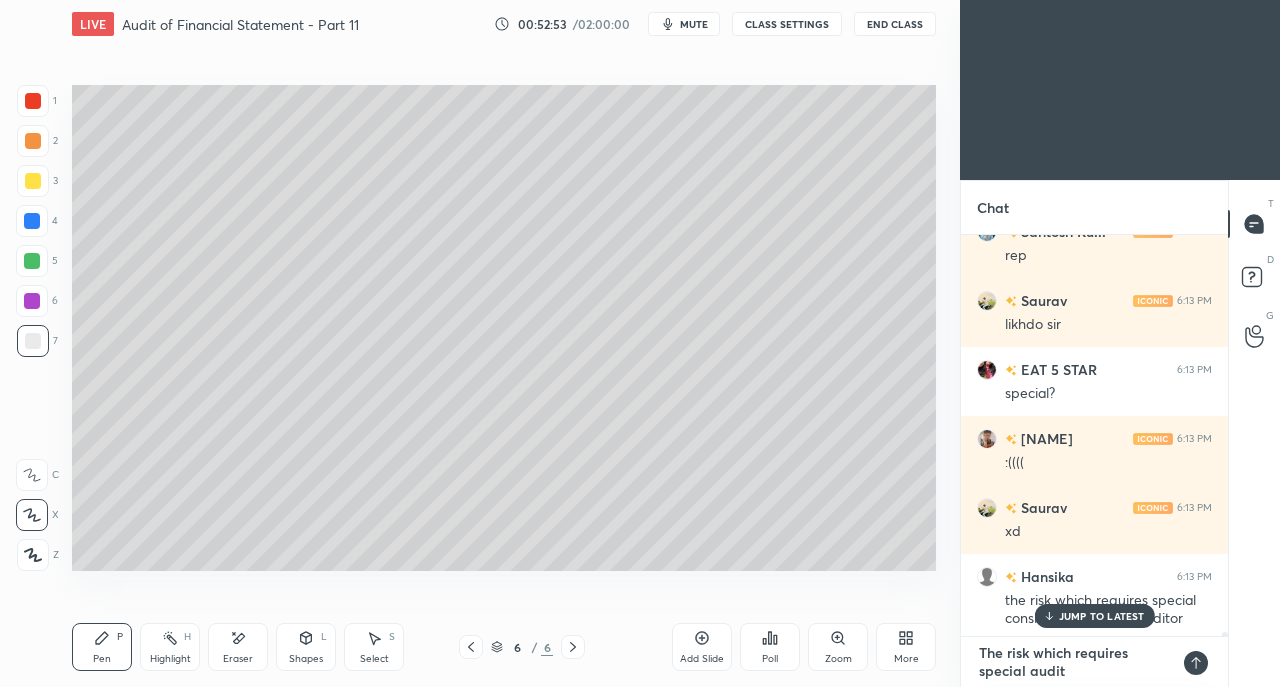 type on "The risk which requires special audit c" 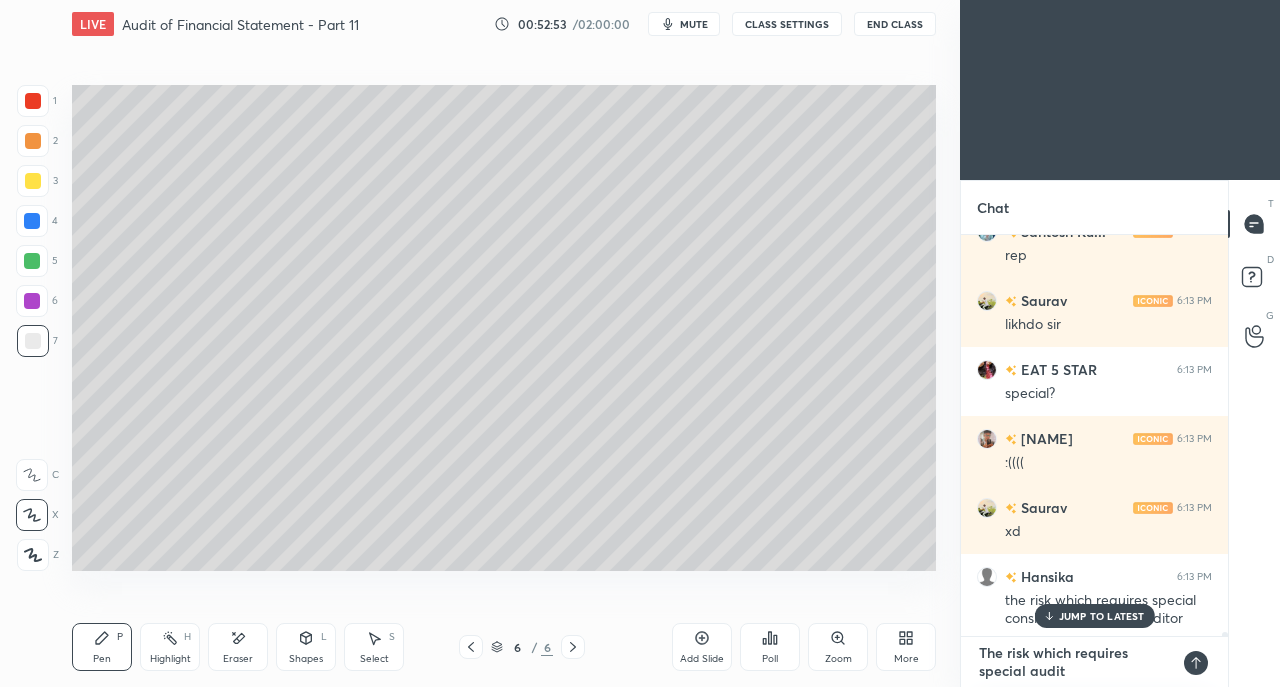 type on "x" 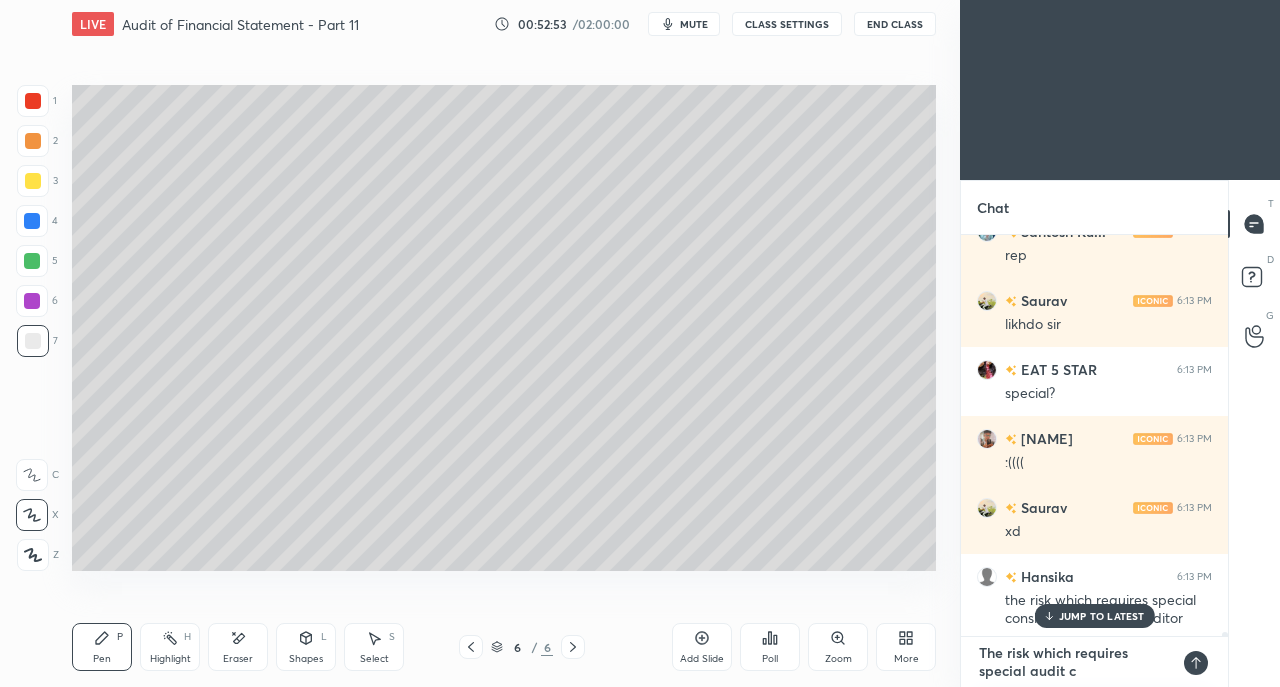 type on "The risk which requires special audit co" 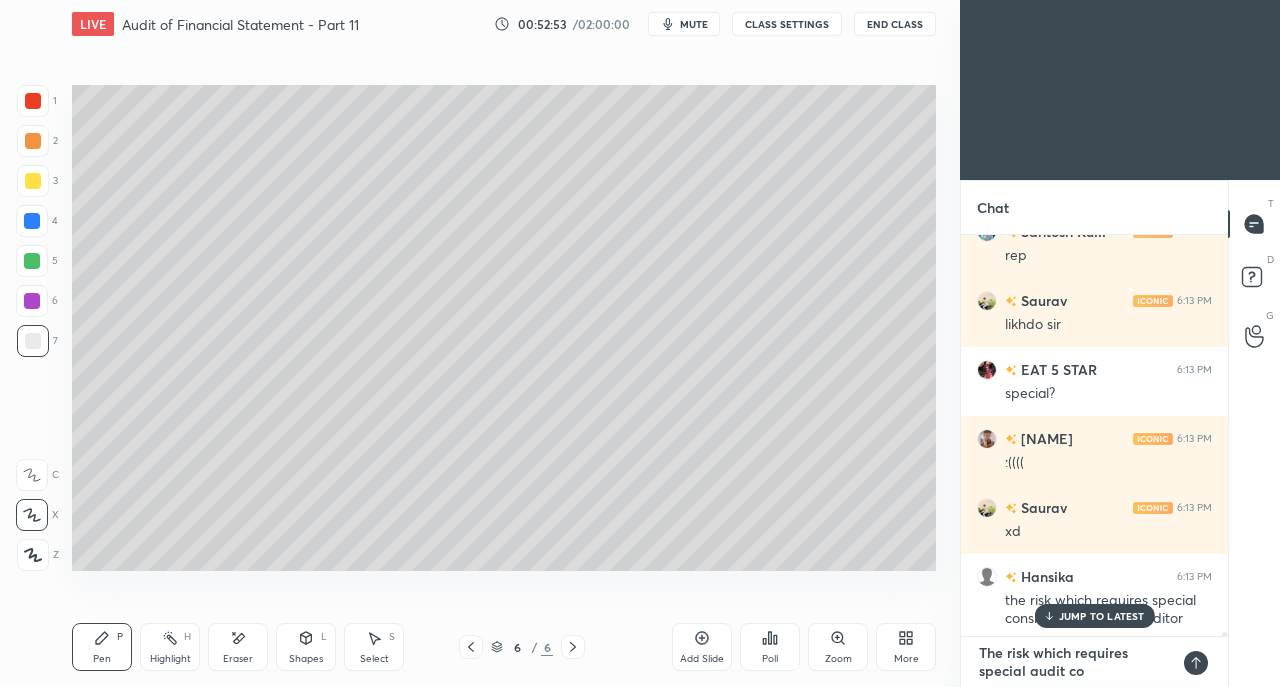 type on "The risk which requires special audit con" 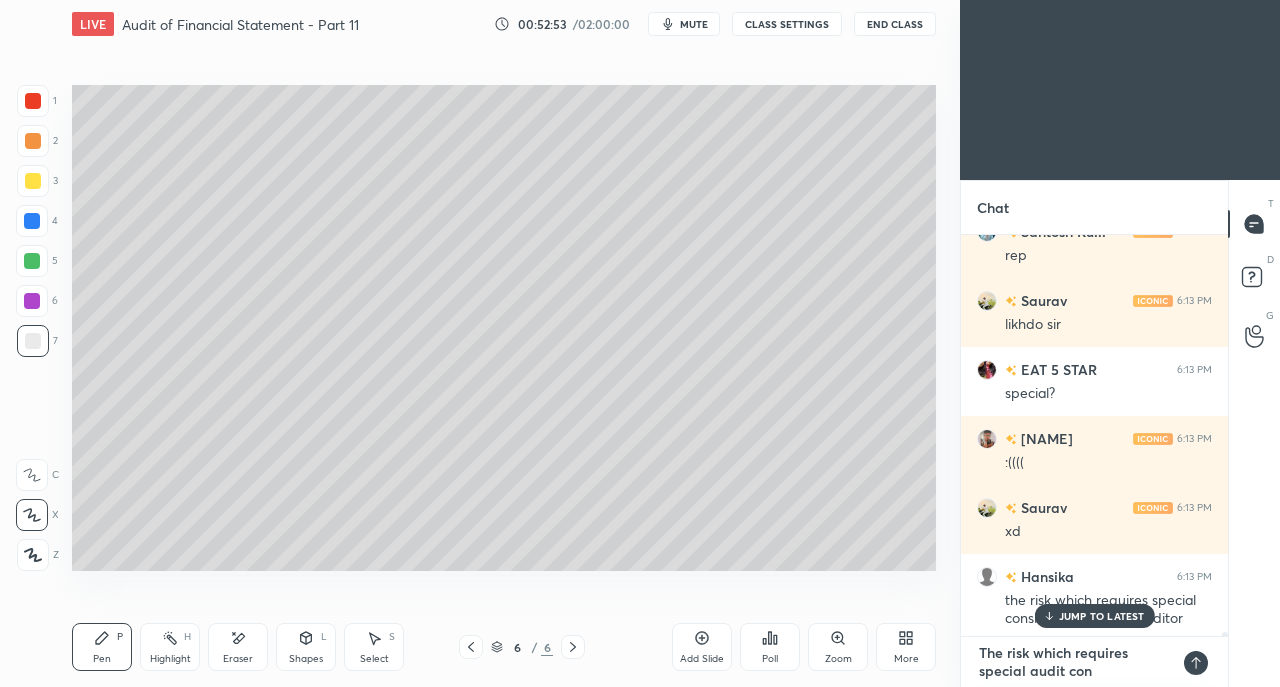 type on "The risk which requires special audit cons" 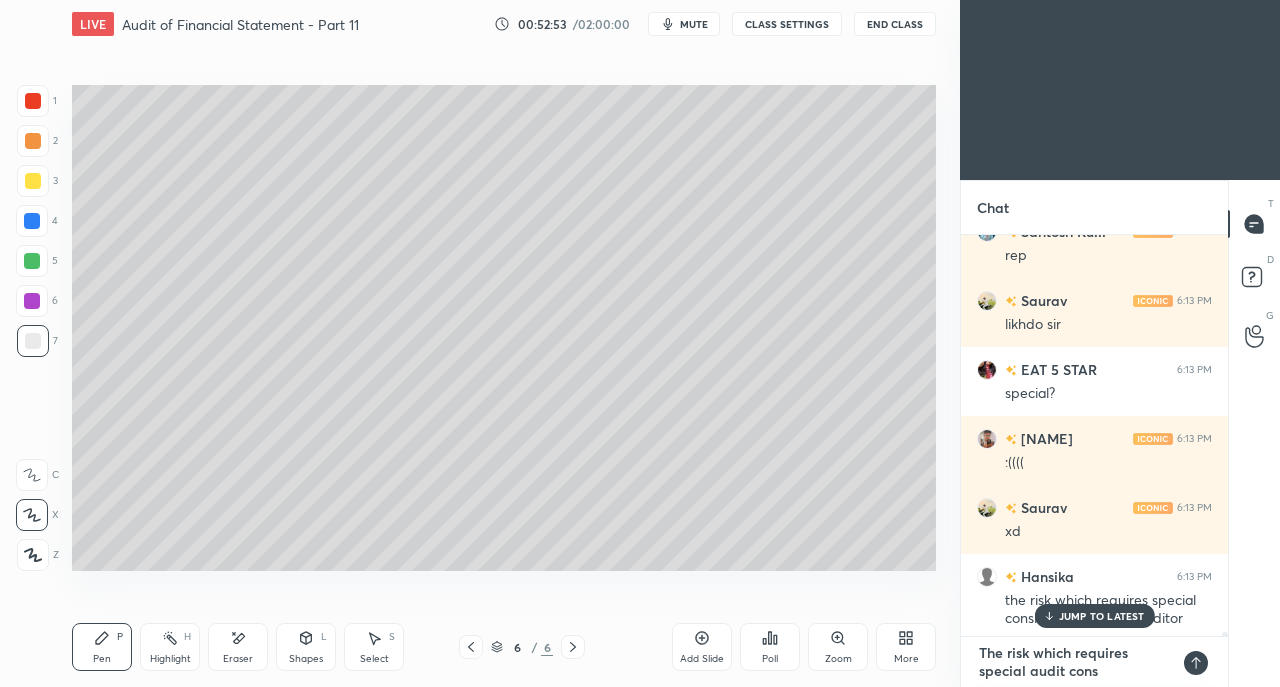 type on "The risk which requires special audit consi" 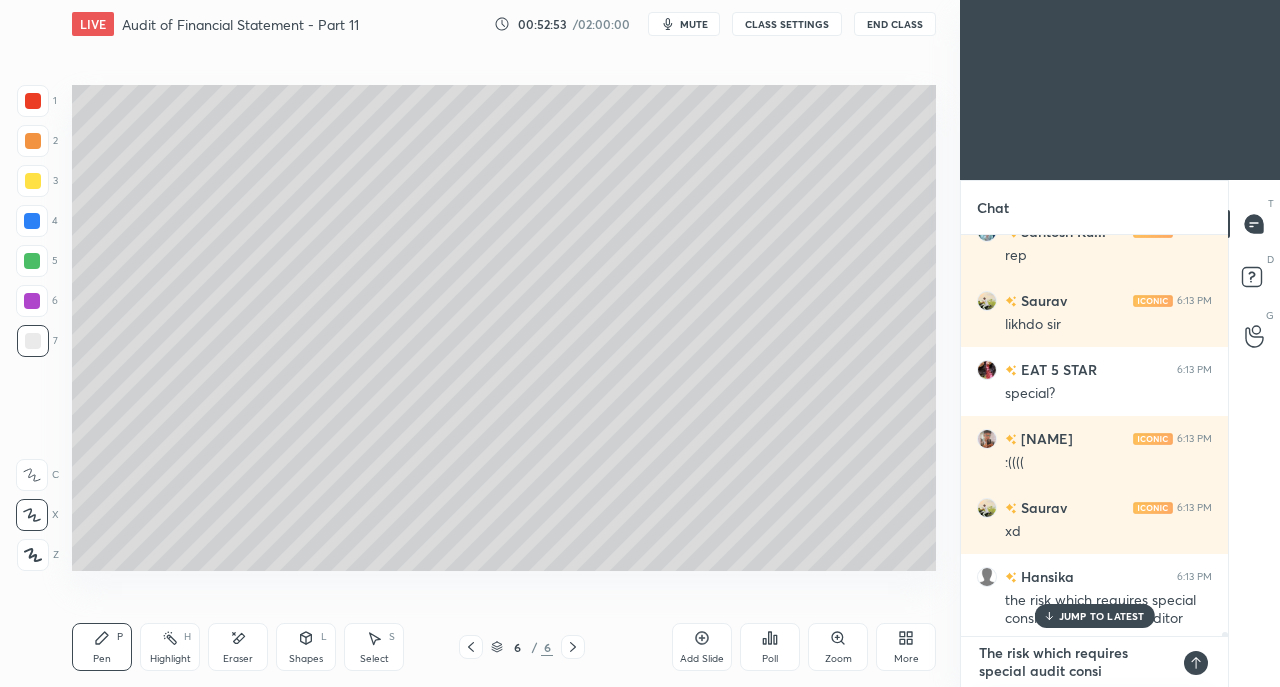 type on "The risk which requires special audit consid" 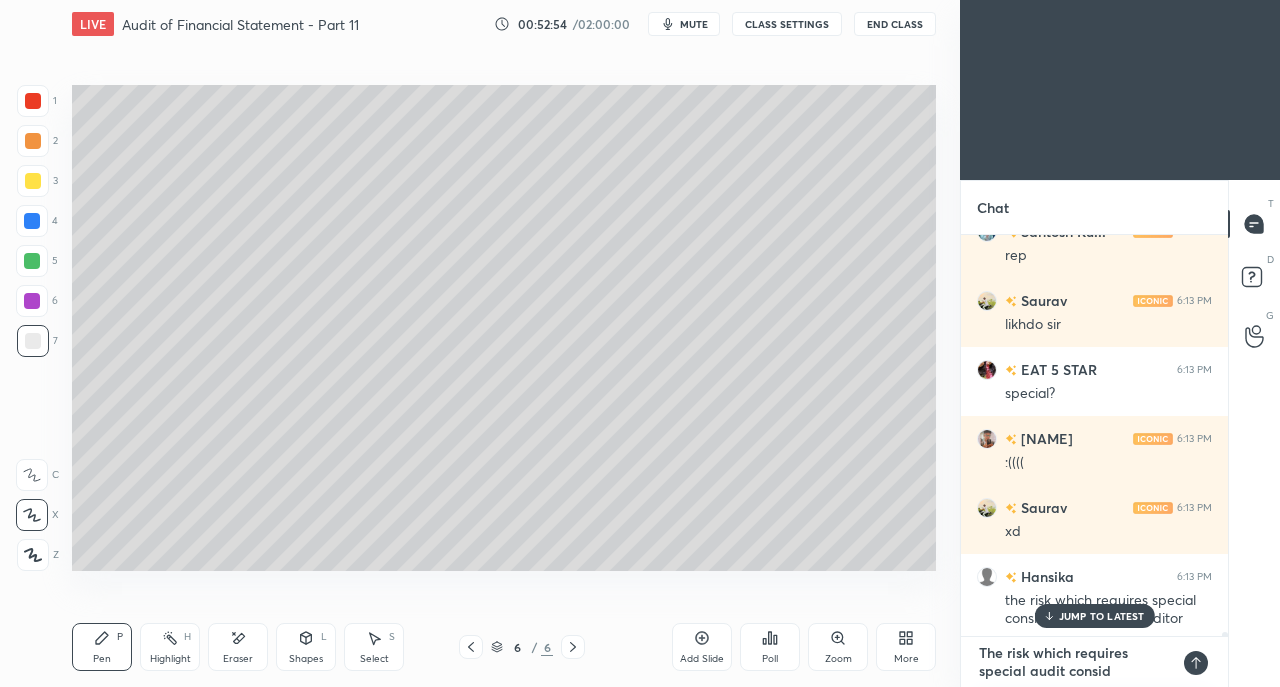 type on "The risk which requires special audit conside" 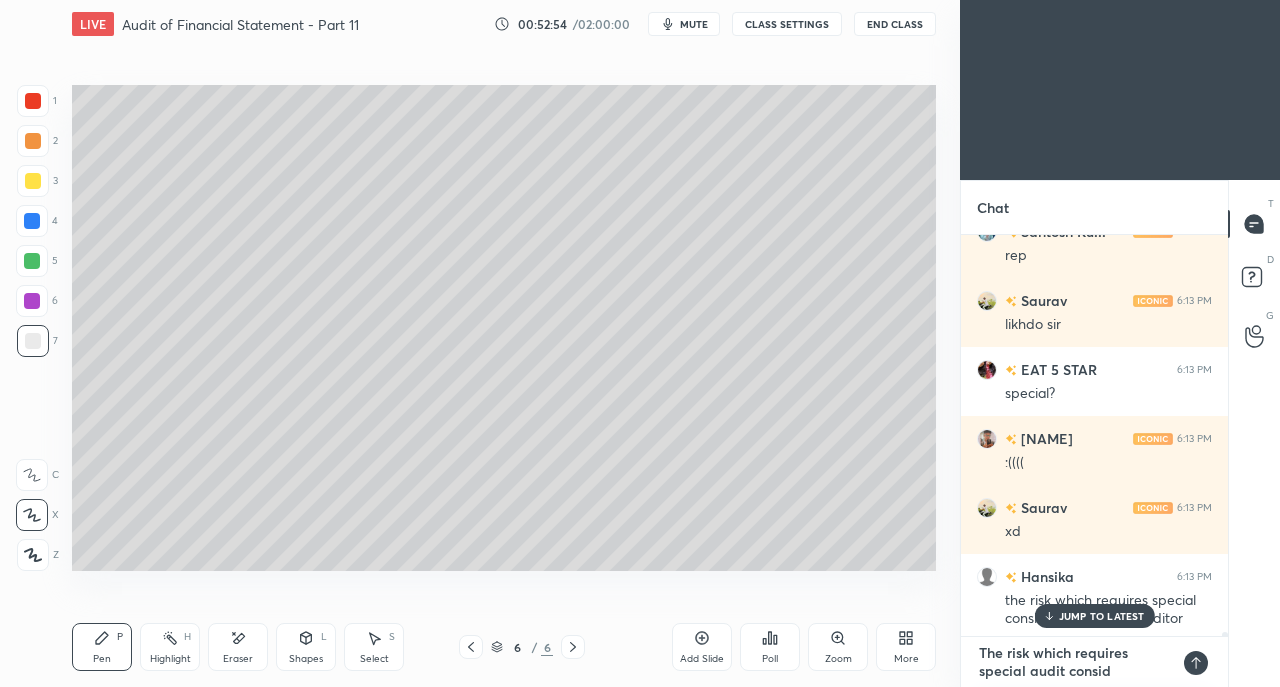 type on "x" 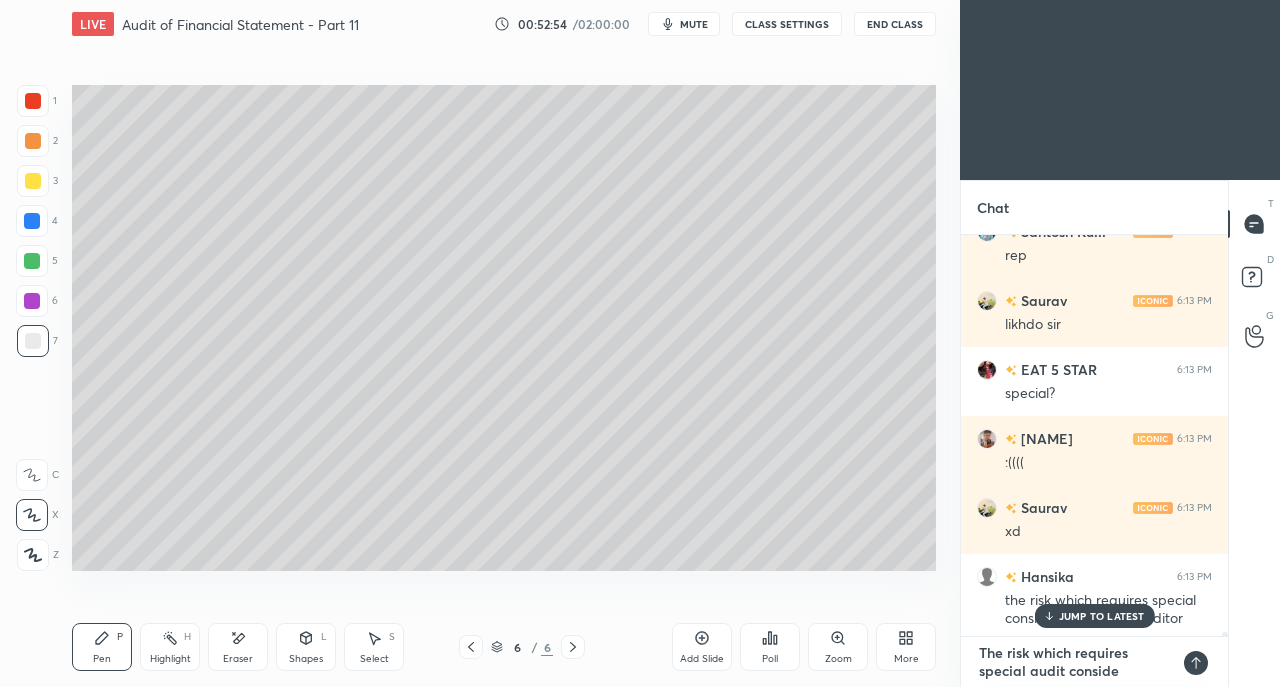 type on "The risk which requires special audit consider" 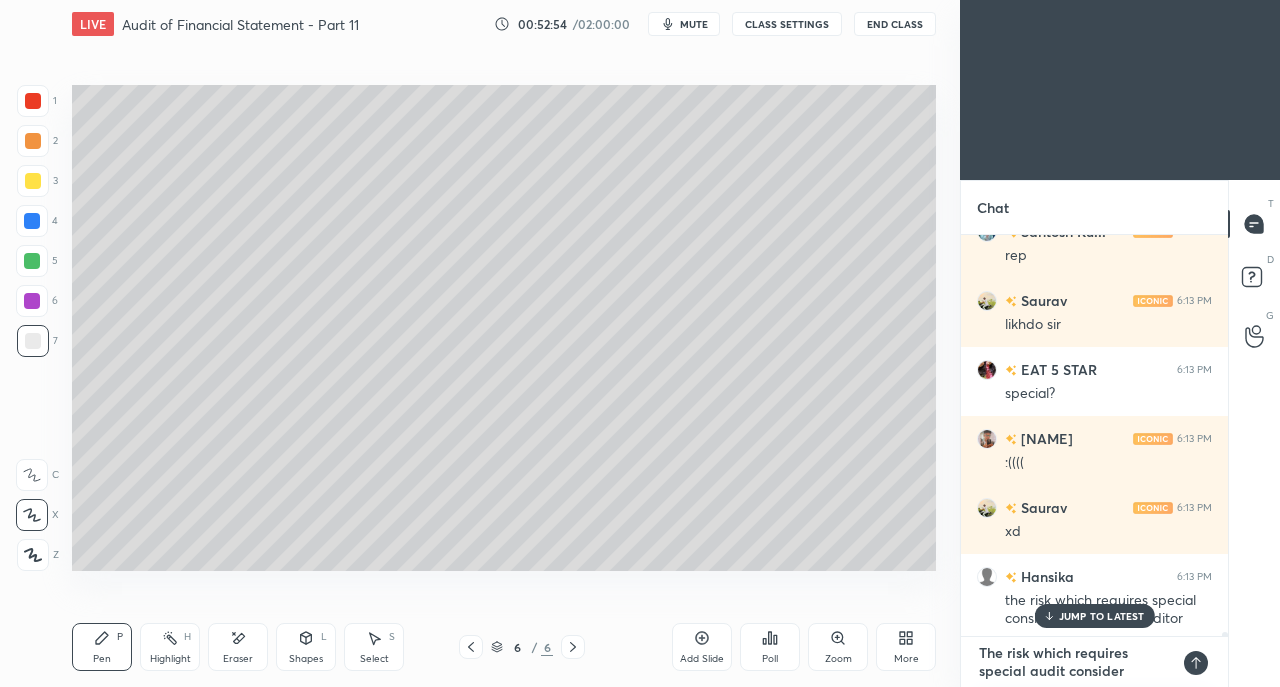 type on "The risk which requires special audit considera" 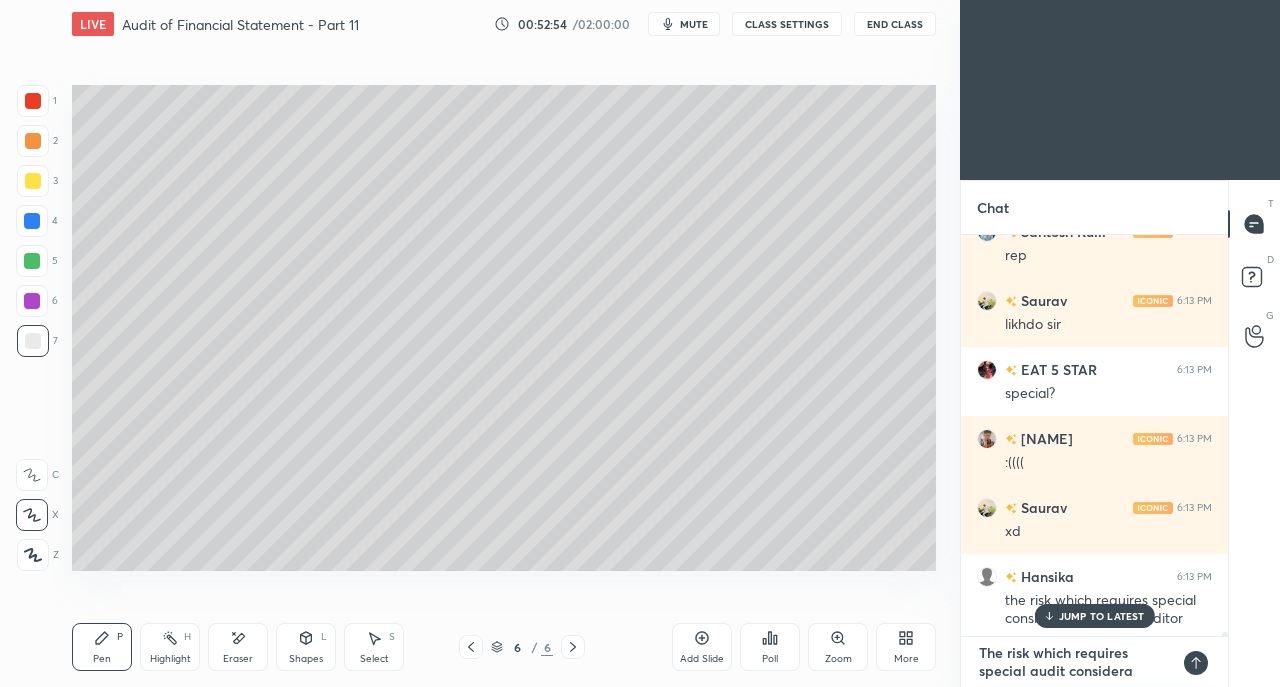 scroll, scrollTop: 43331, scrollLeft: 0, axis: vertical 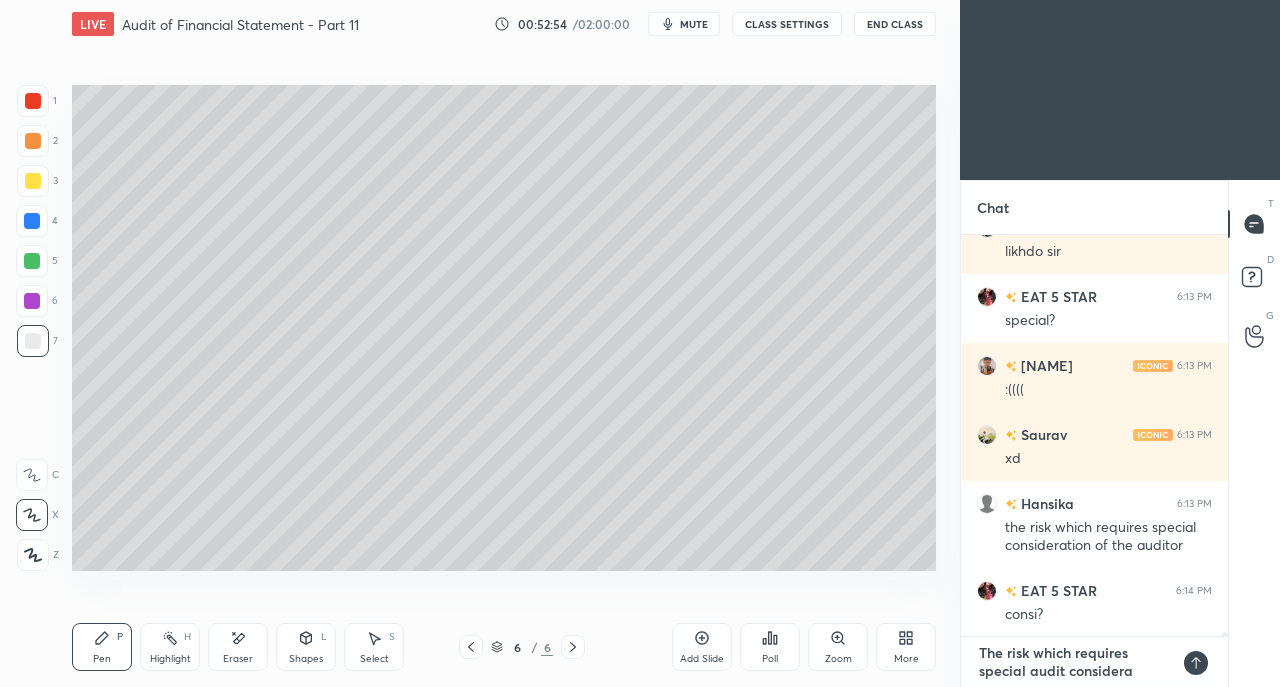 type on "The risk which requires special audit considerat" 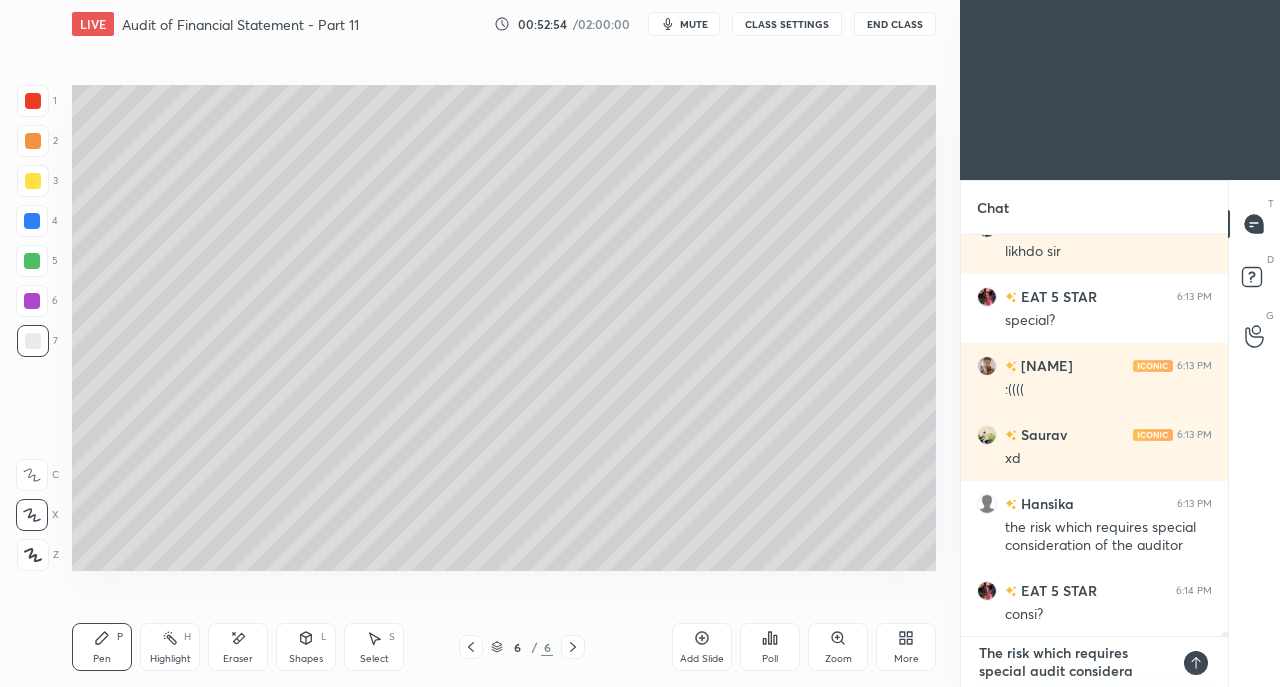 type on "x" 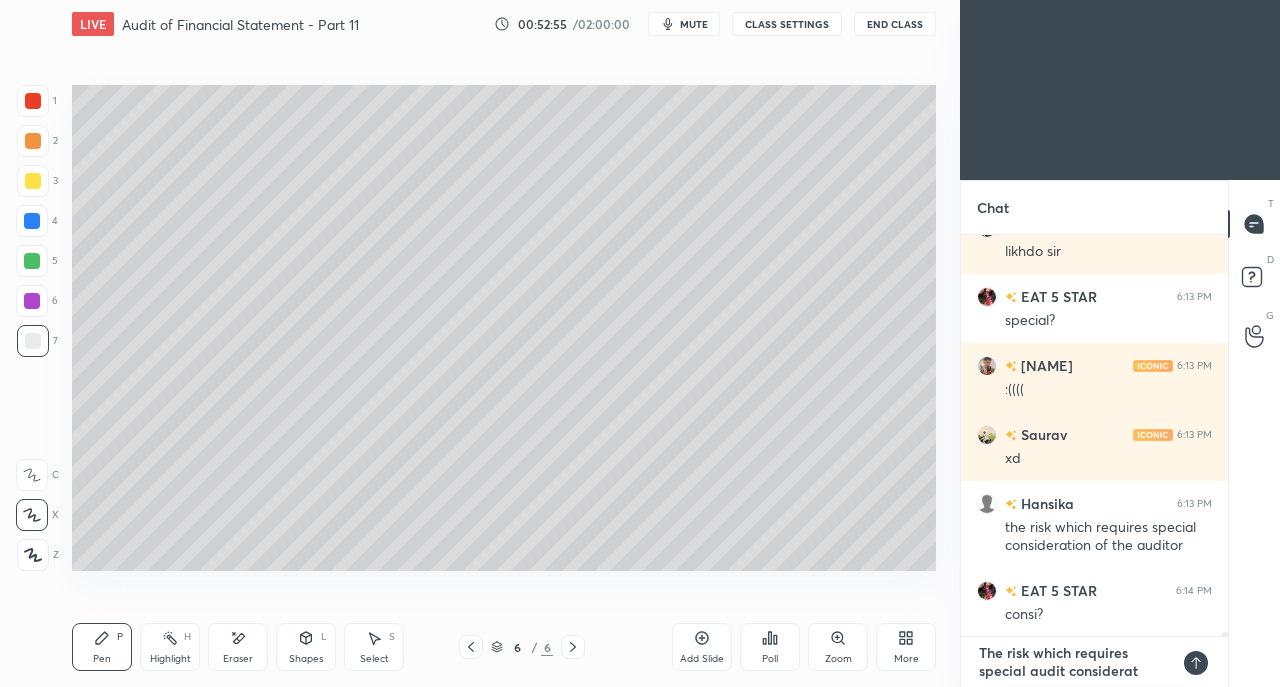 type on "The risk which requires special audit considerati" 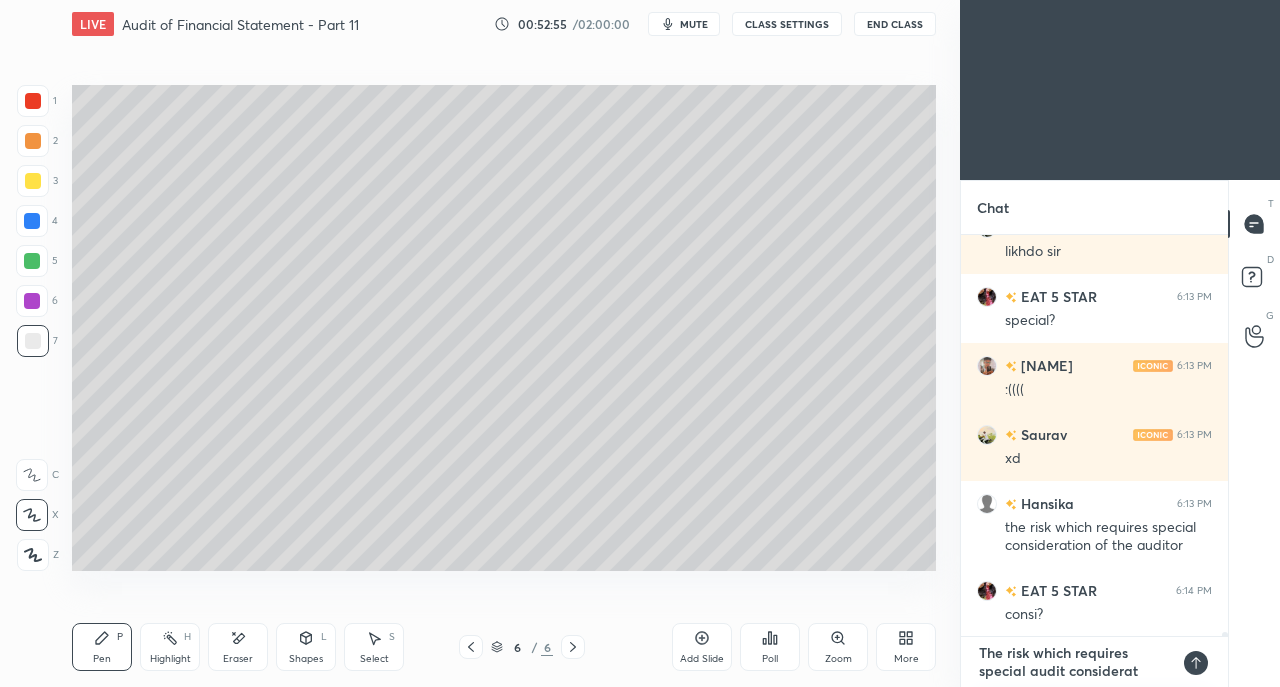 type on "x" 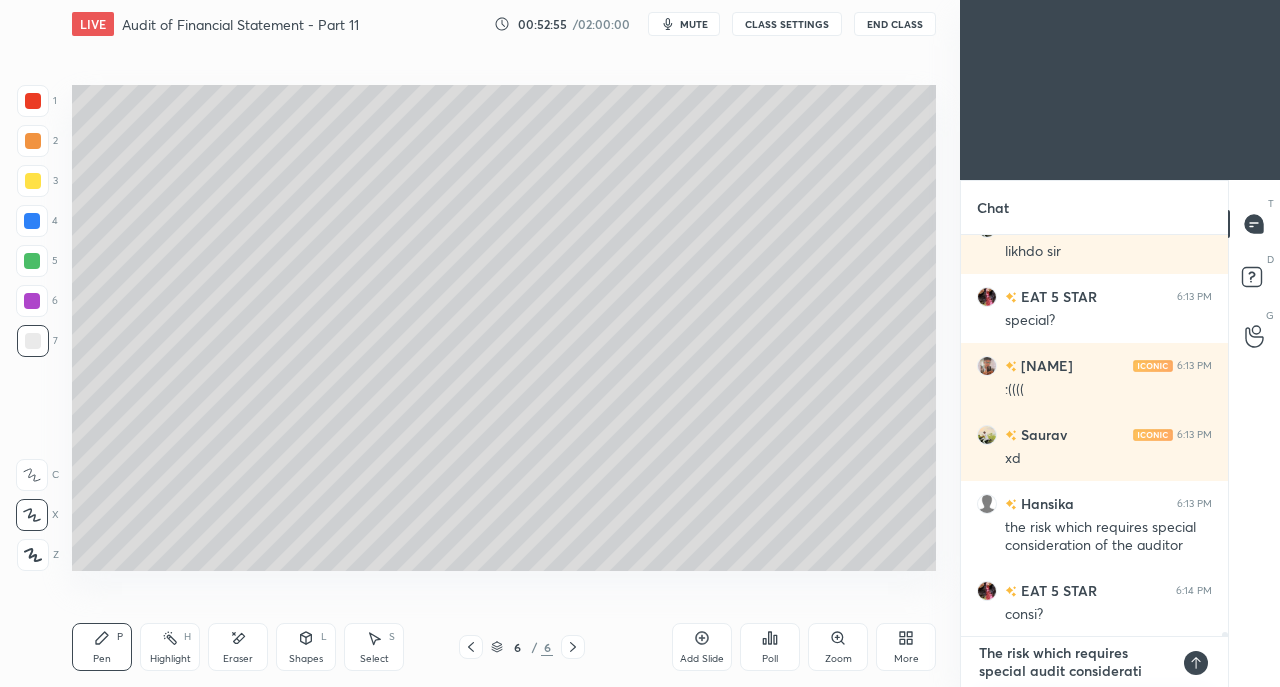 type on "The risk which requires special audit consideratio" 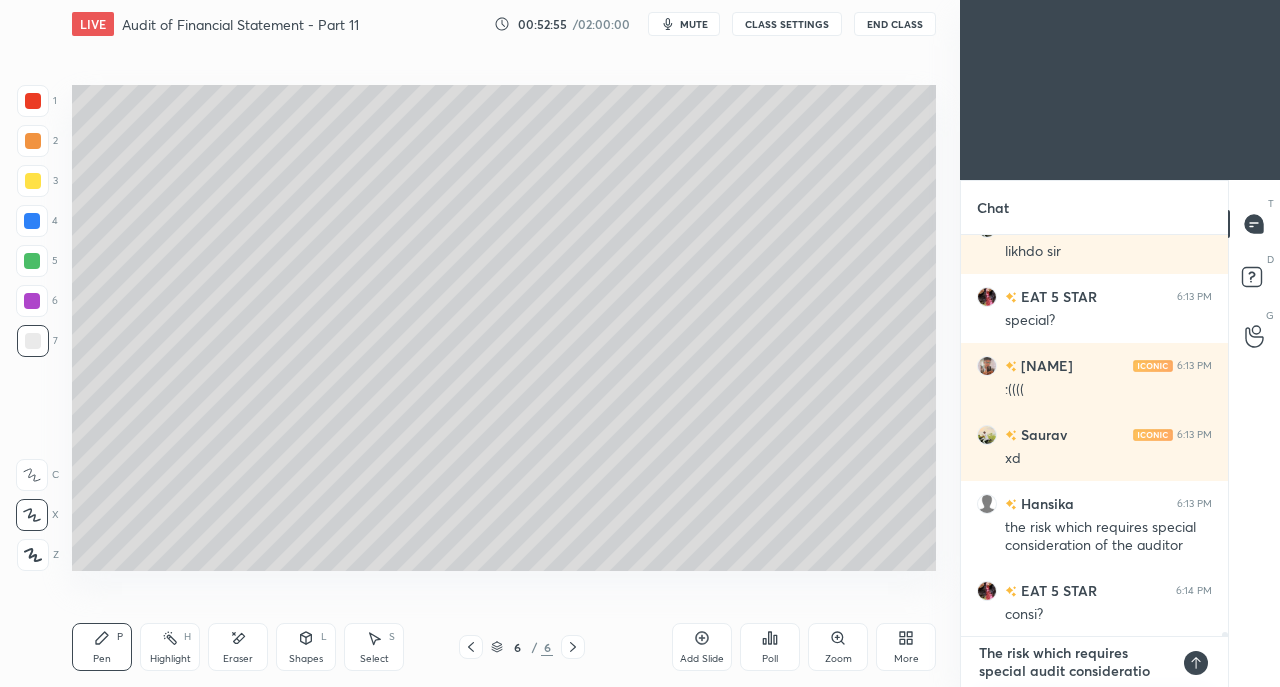 type on "The risk which requires special audit consideration" 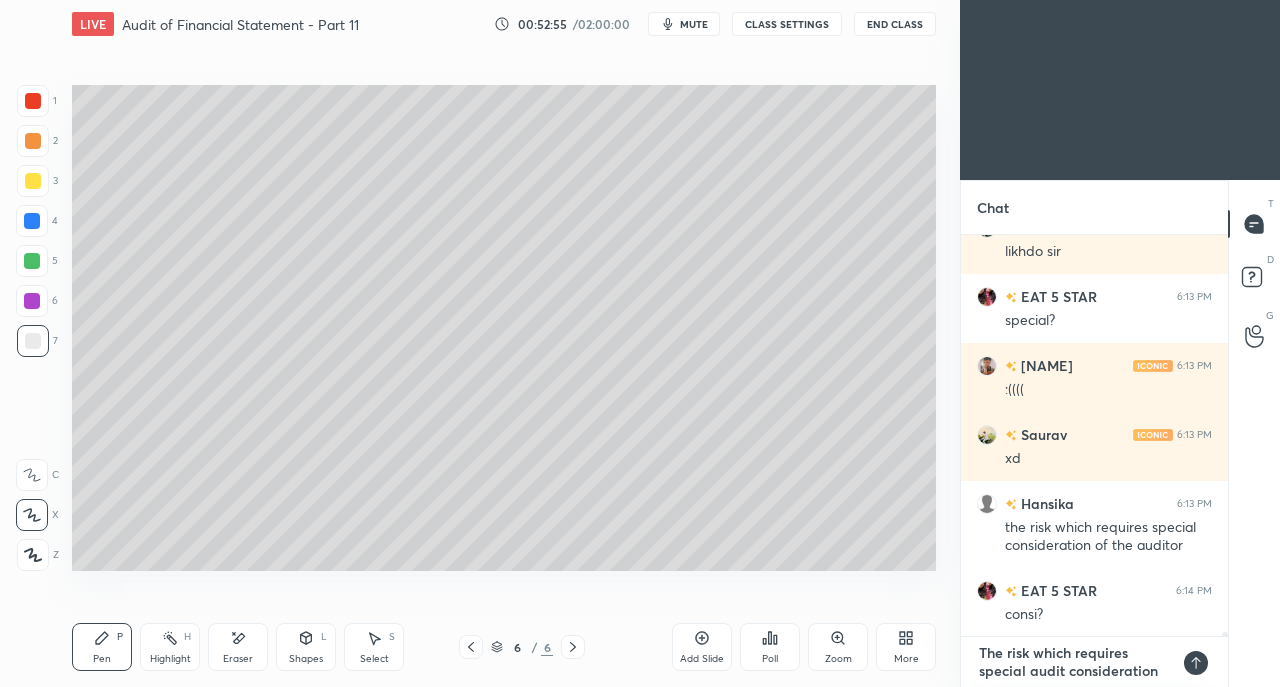 type on "The risk which requires special audit consideration" 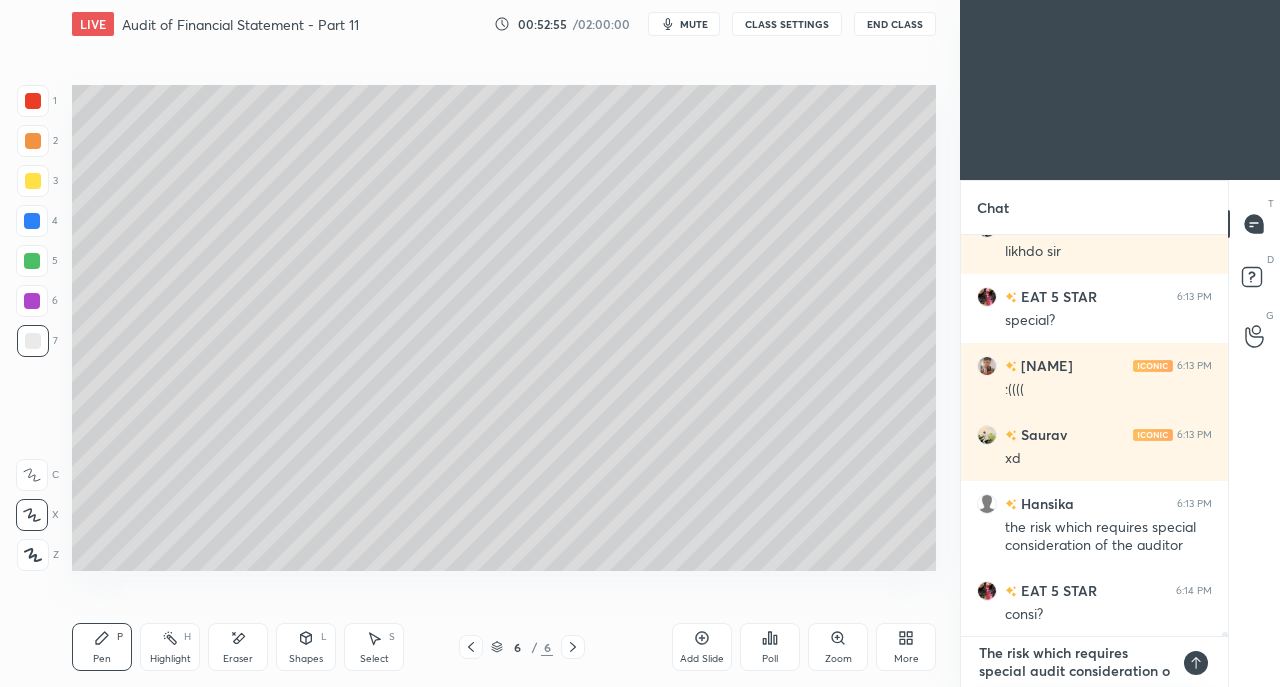 type on "The risk which requires special audit consideration of" 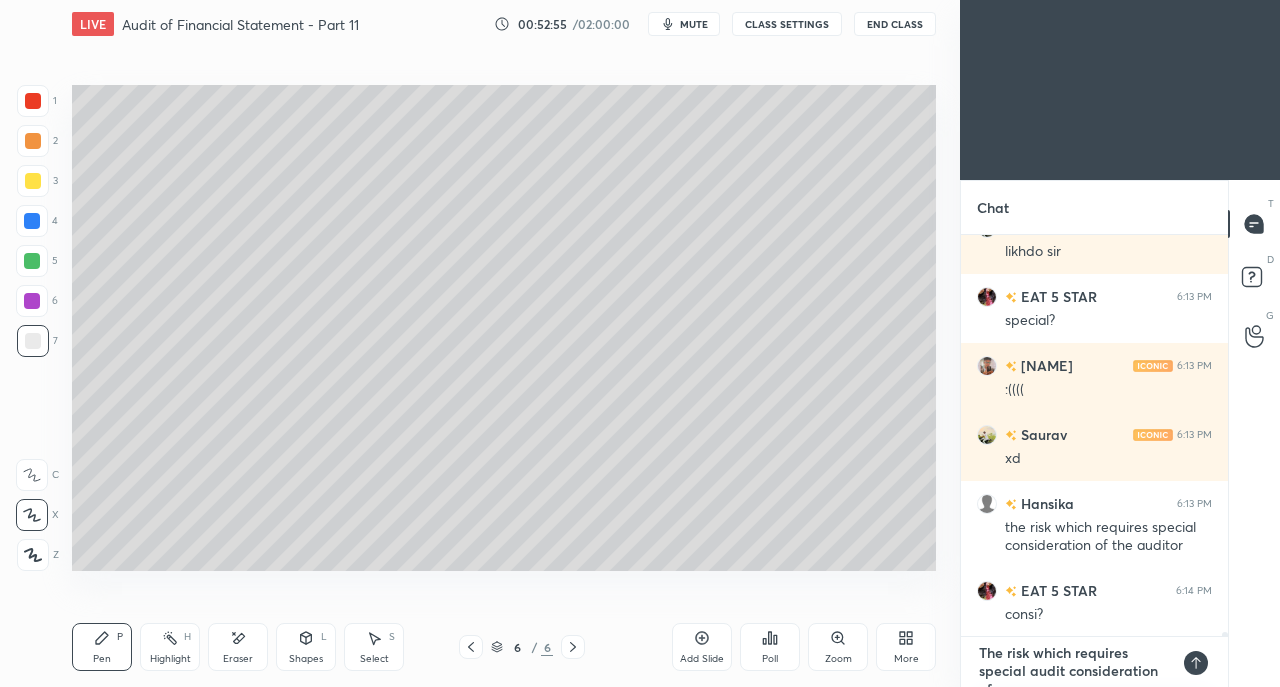 type on "x" 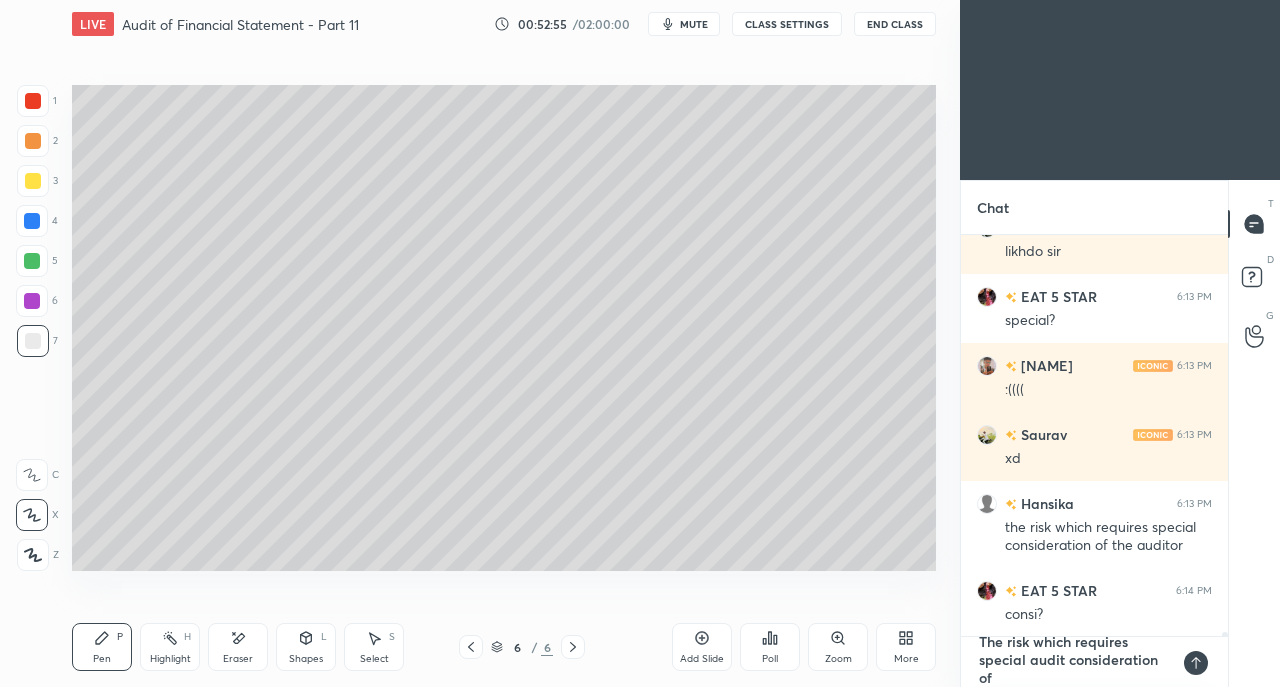 type on "The risk which requires special audit consideration of" 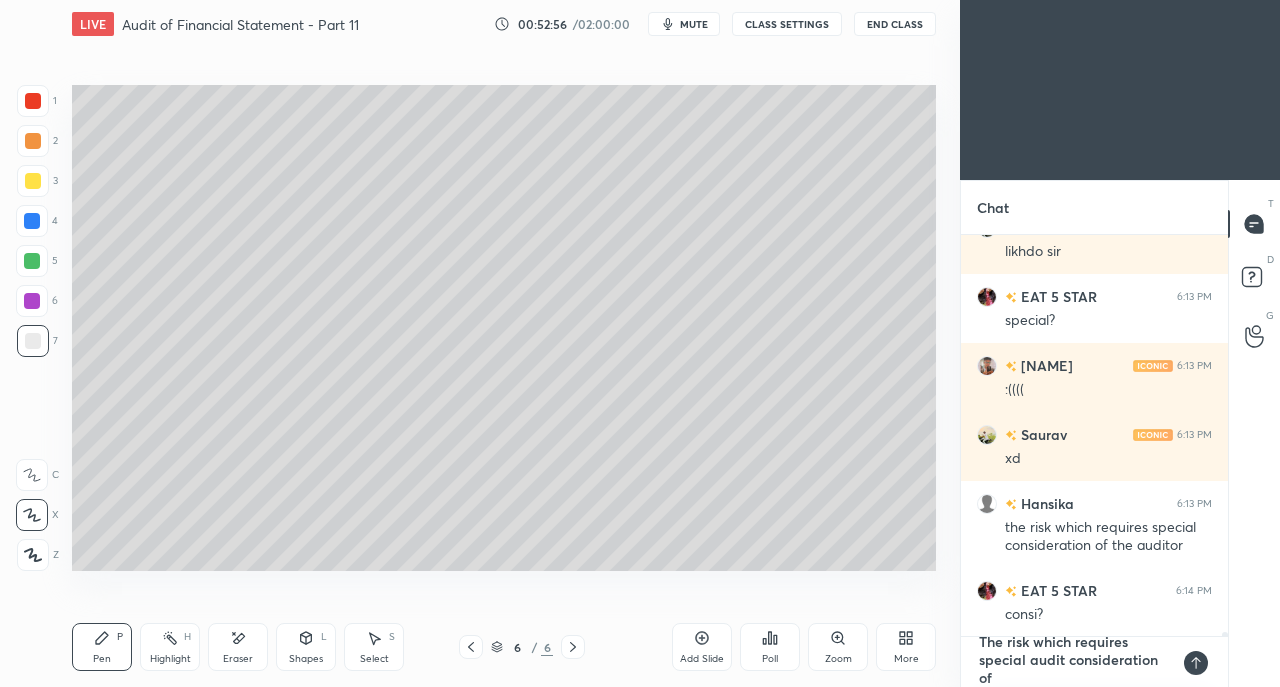 type on "The risk which requires special audit consideration of t" 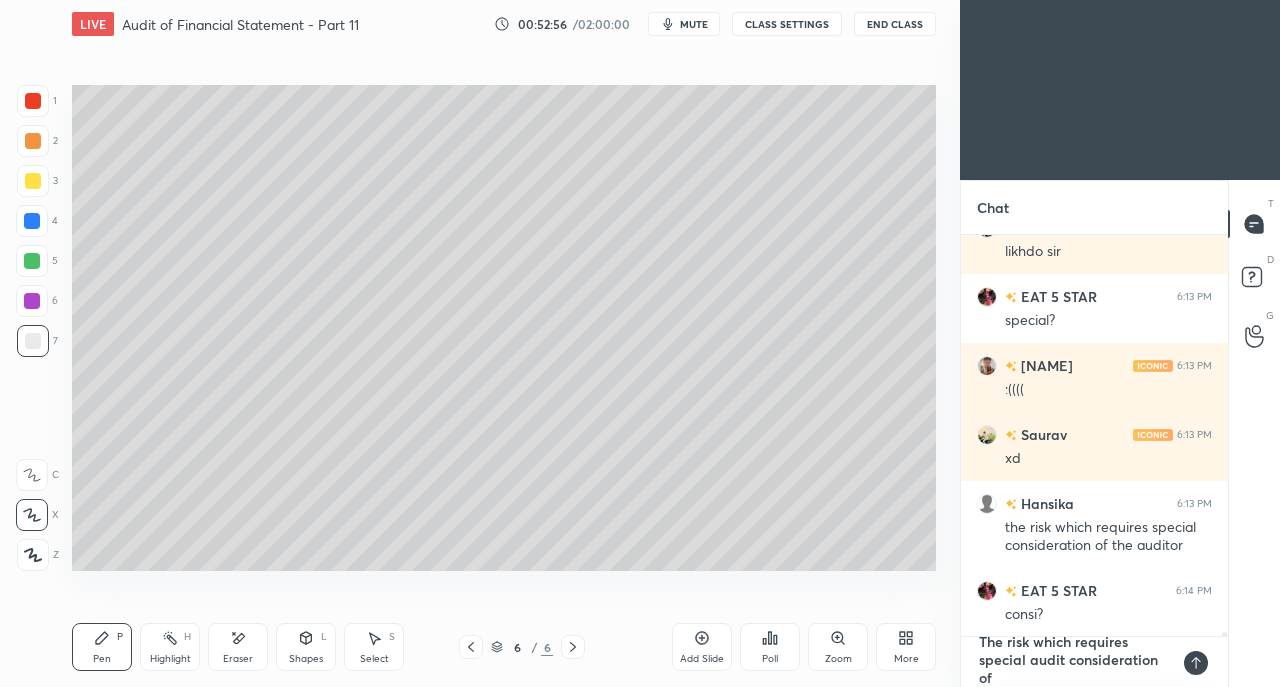 type on "x" 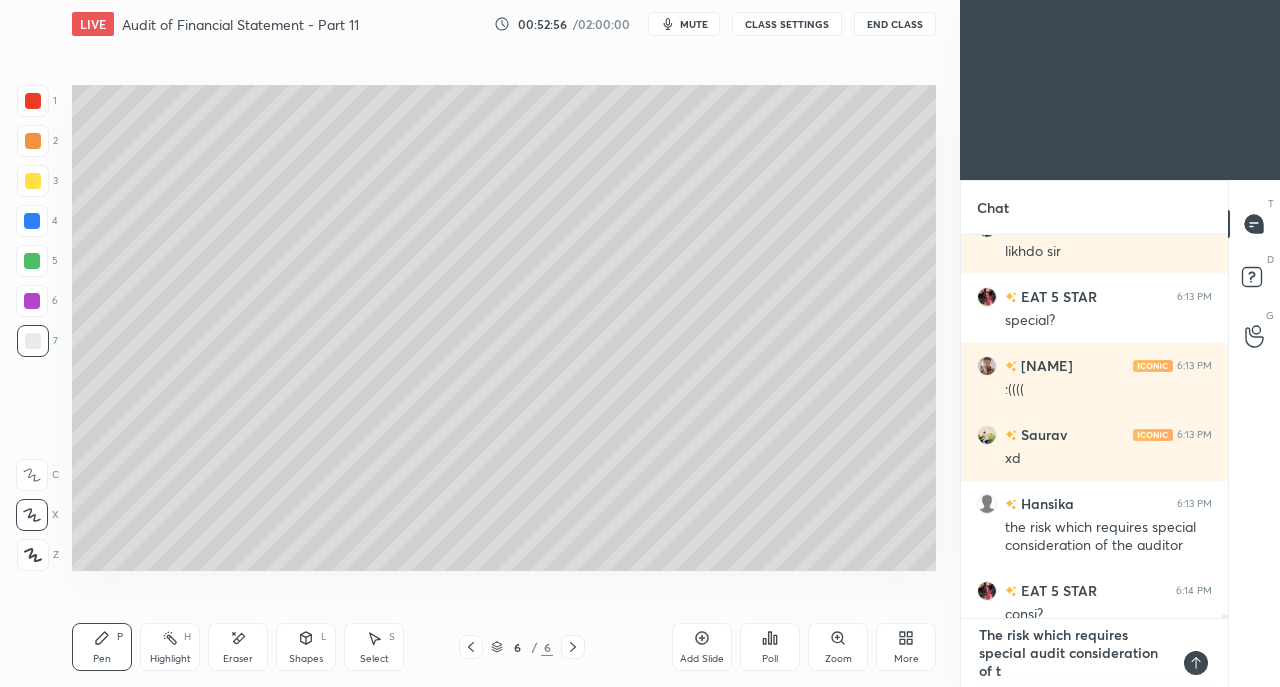scroll, scrollTop: 377, scrollLeft: 261, axis: both 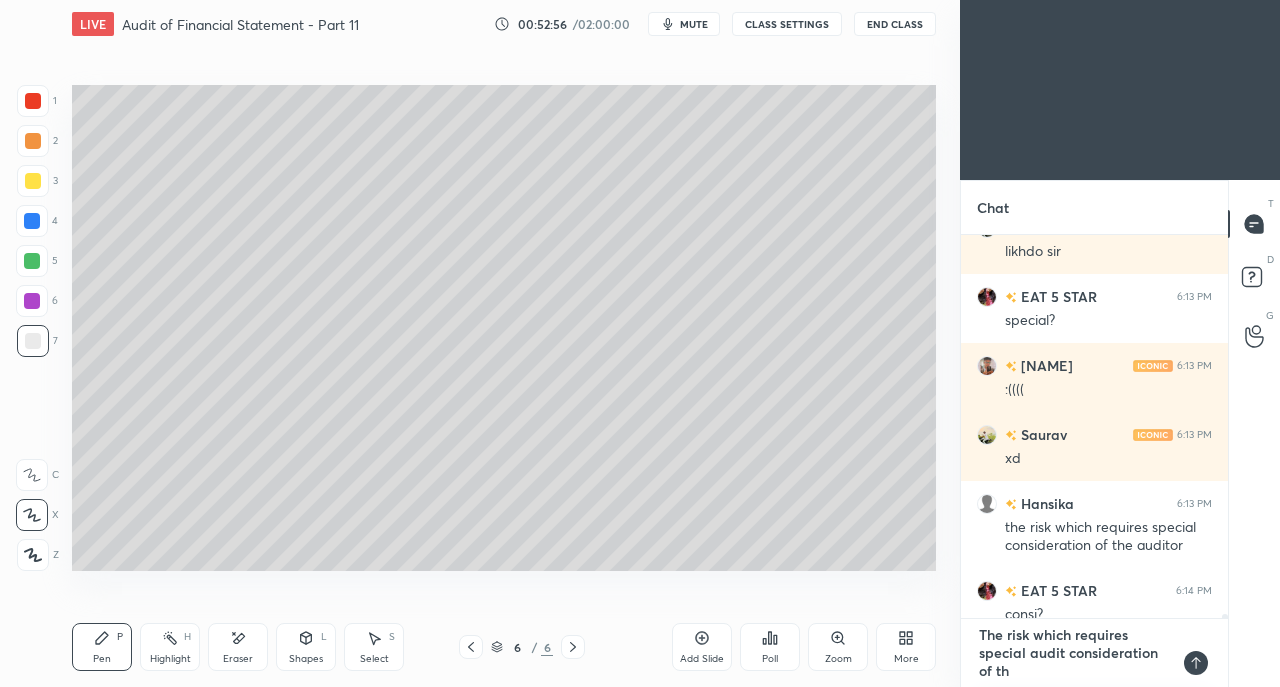 type on "The risk which requires special audit consideration of the" 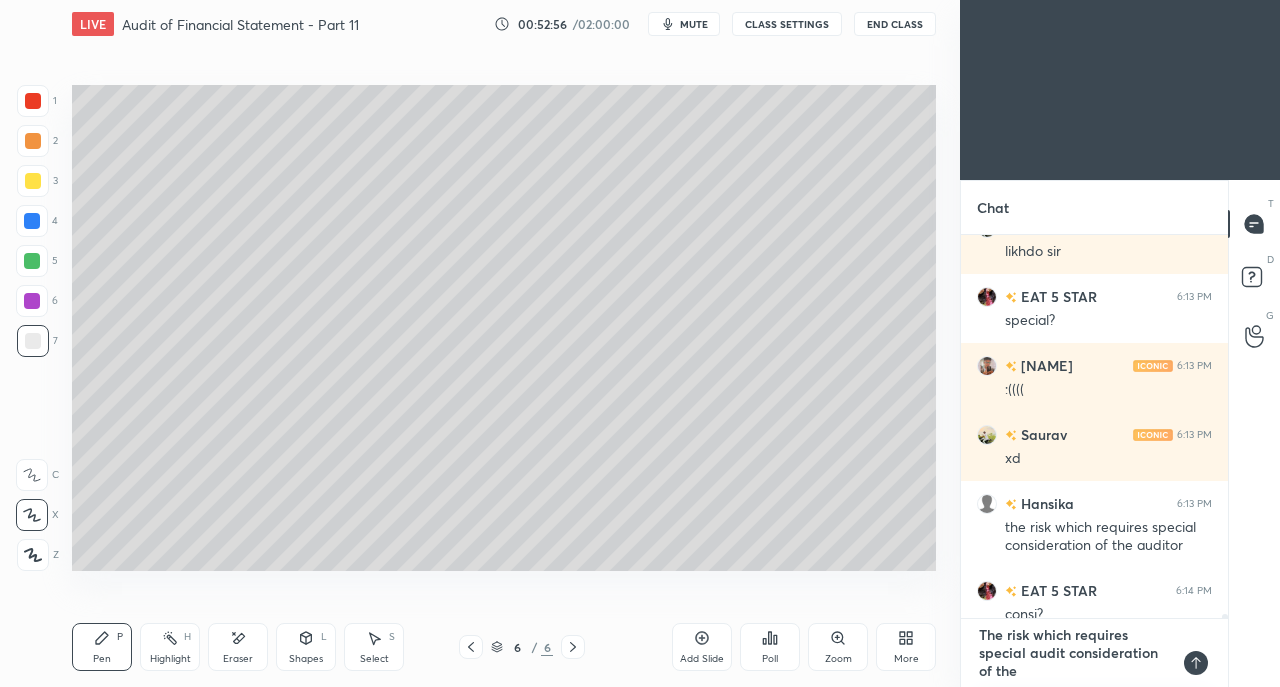 type on "The risk which requires special audit consideration of the" 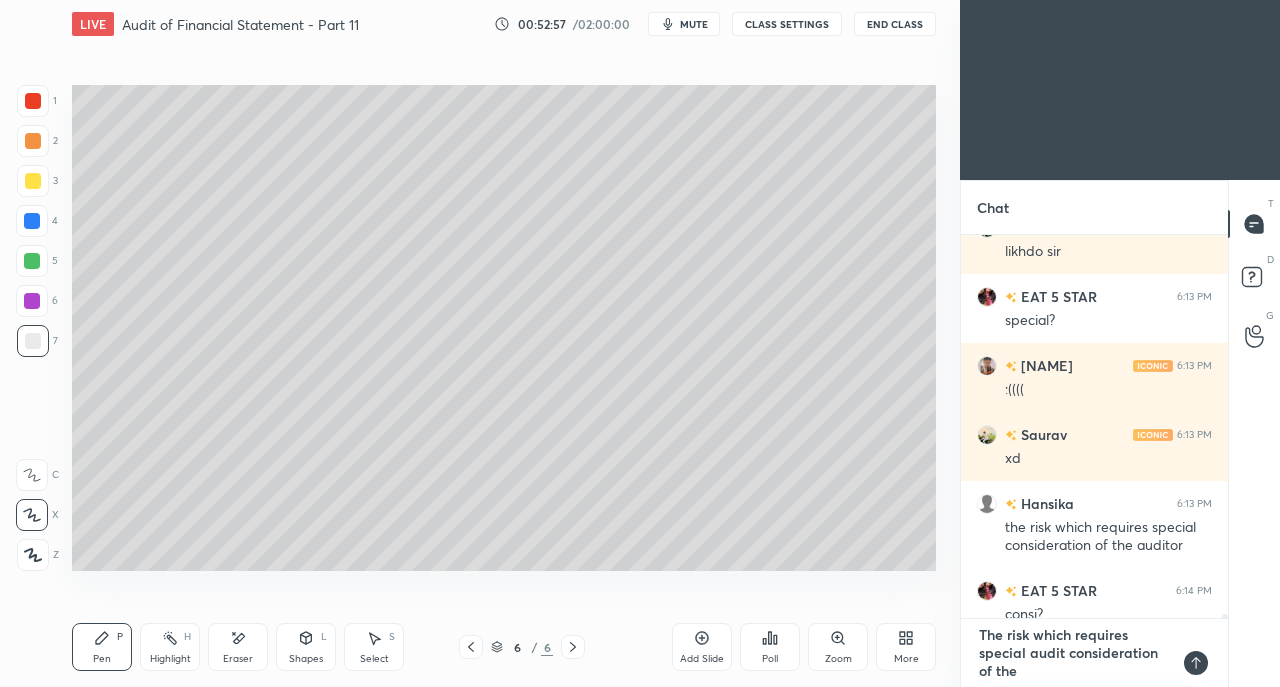 type on "The risk which requires special audit consideration of the a" 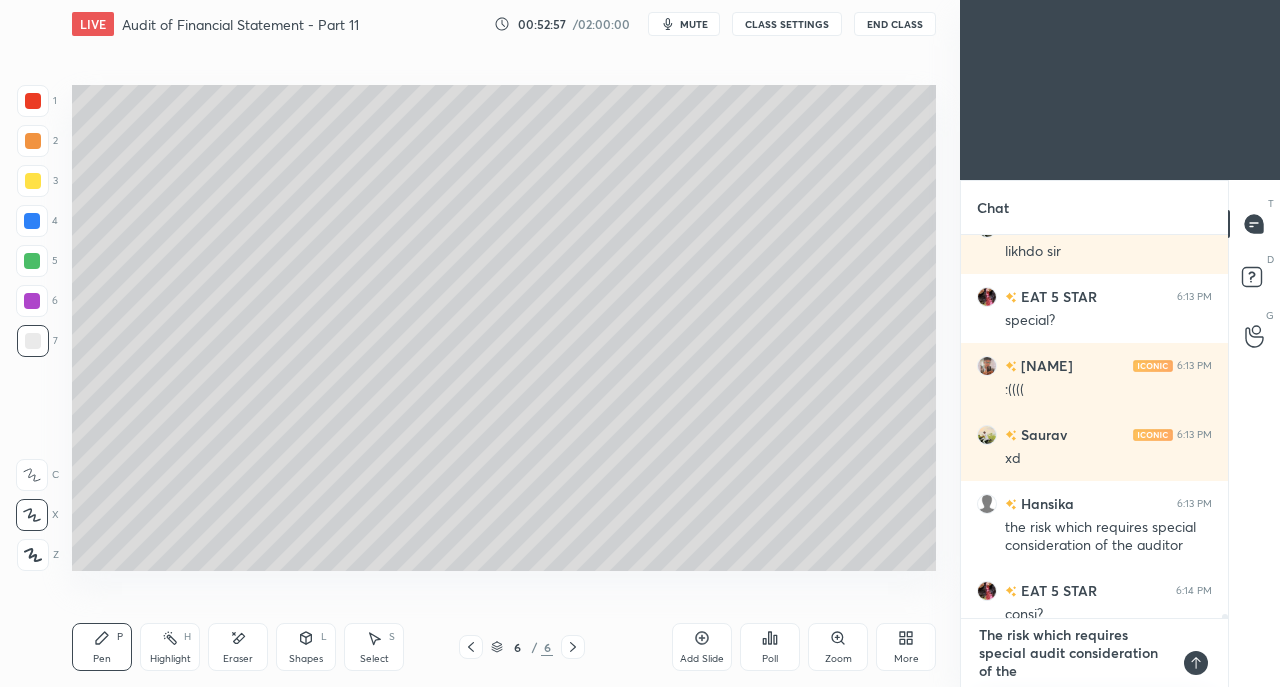 type on "x" 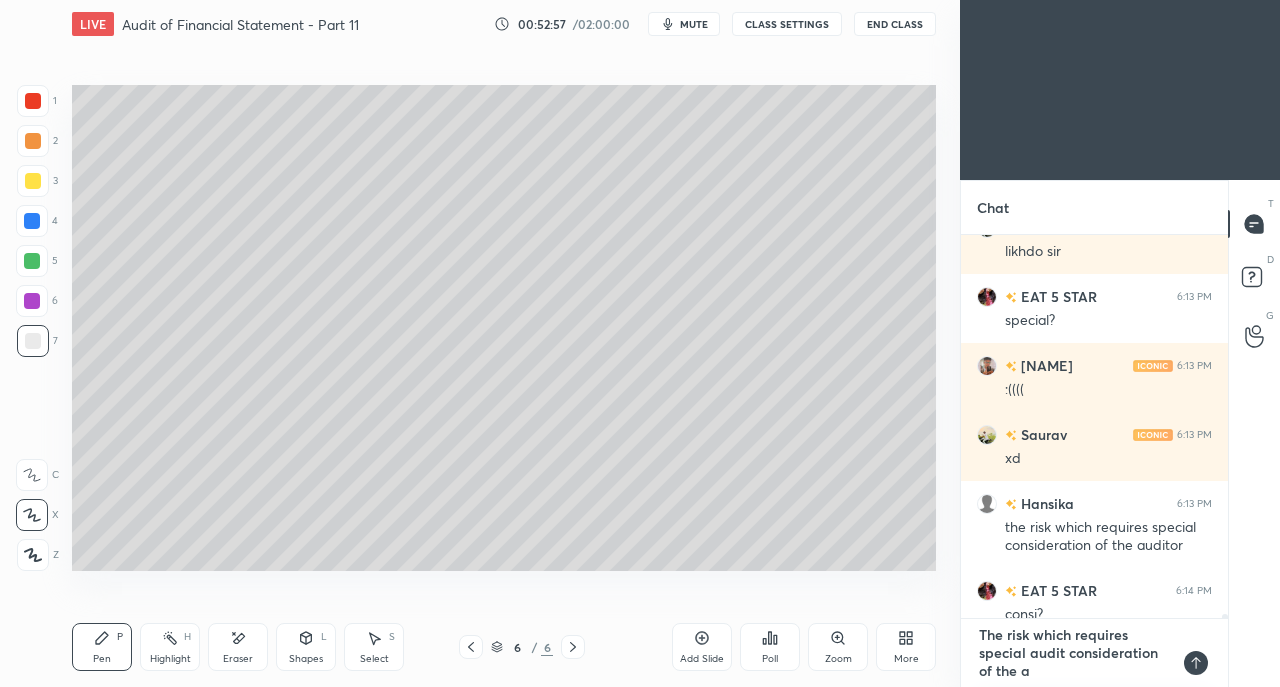 type on "The risk which requires special audit consideration of the au" 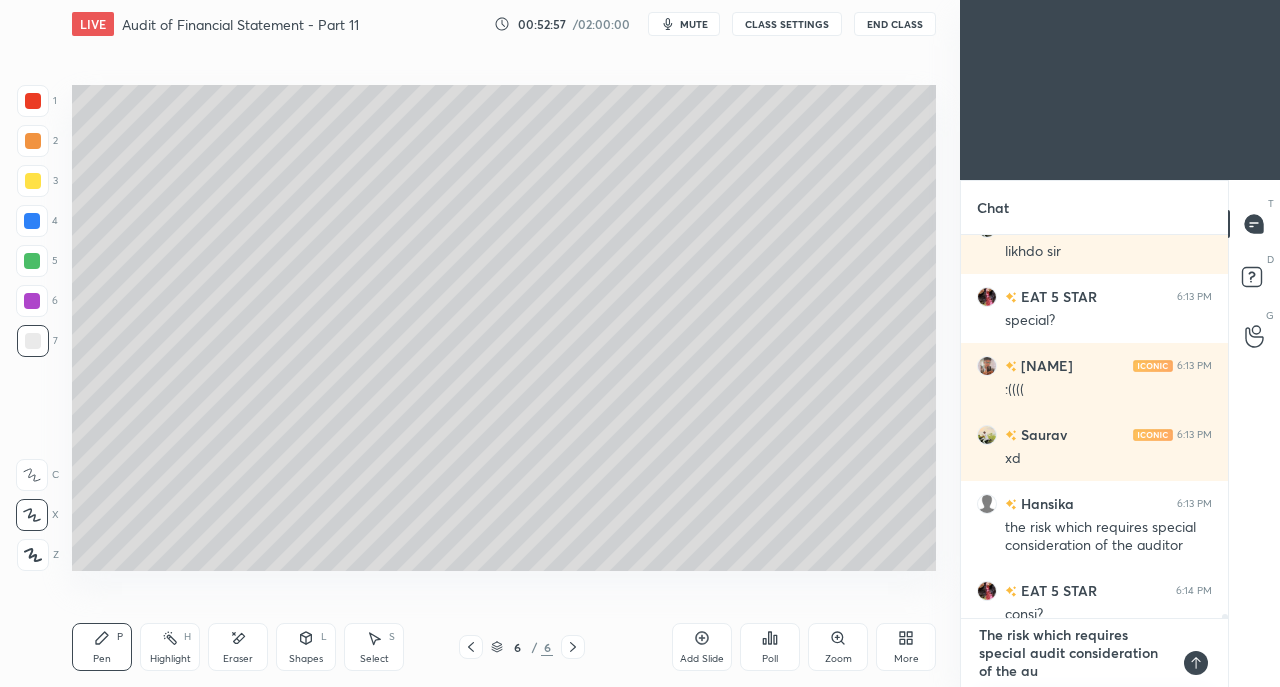 type on "The risk which requires special audit consideration of the aud" 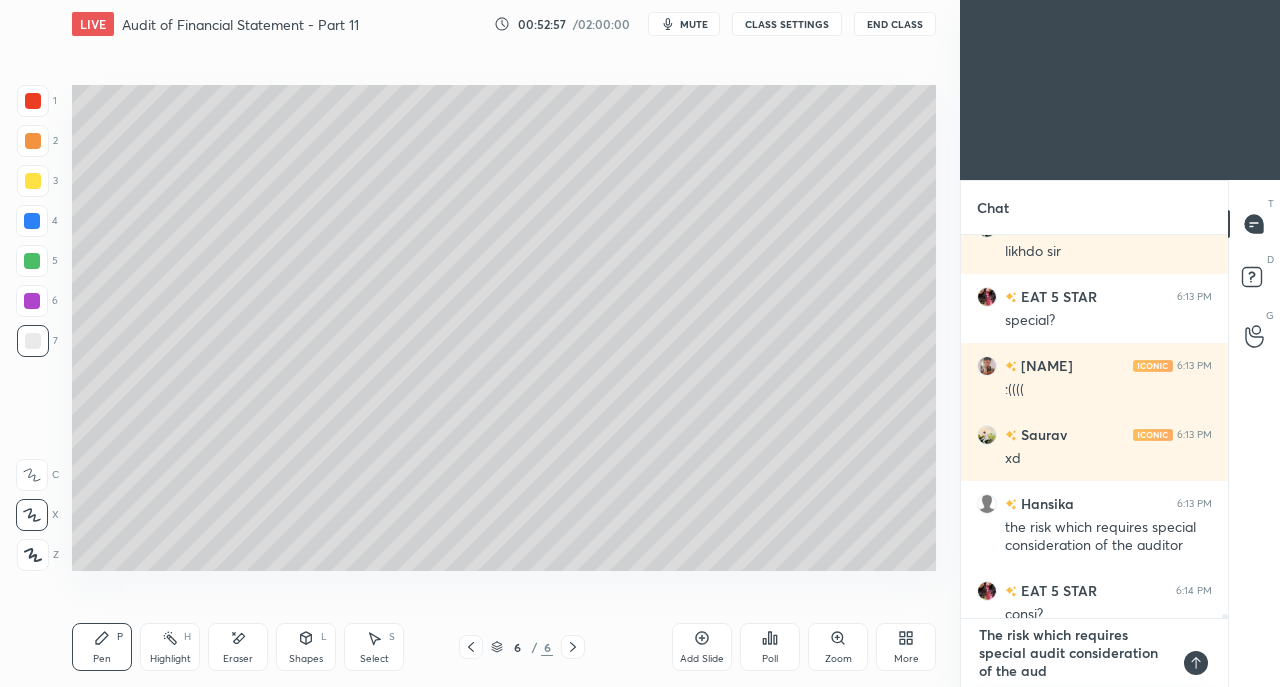 type on "The risk which requires special audit consideration of the audi" 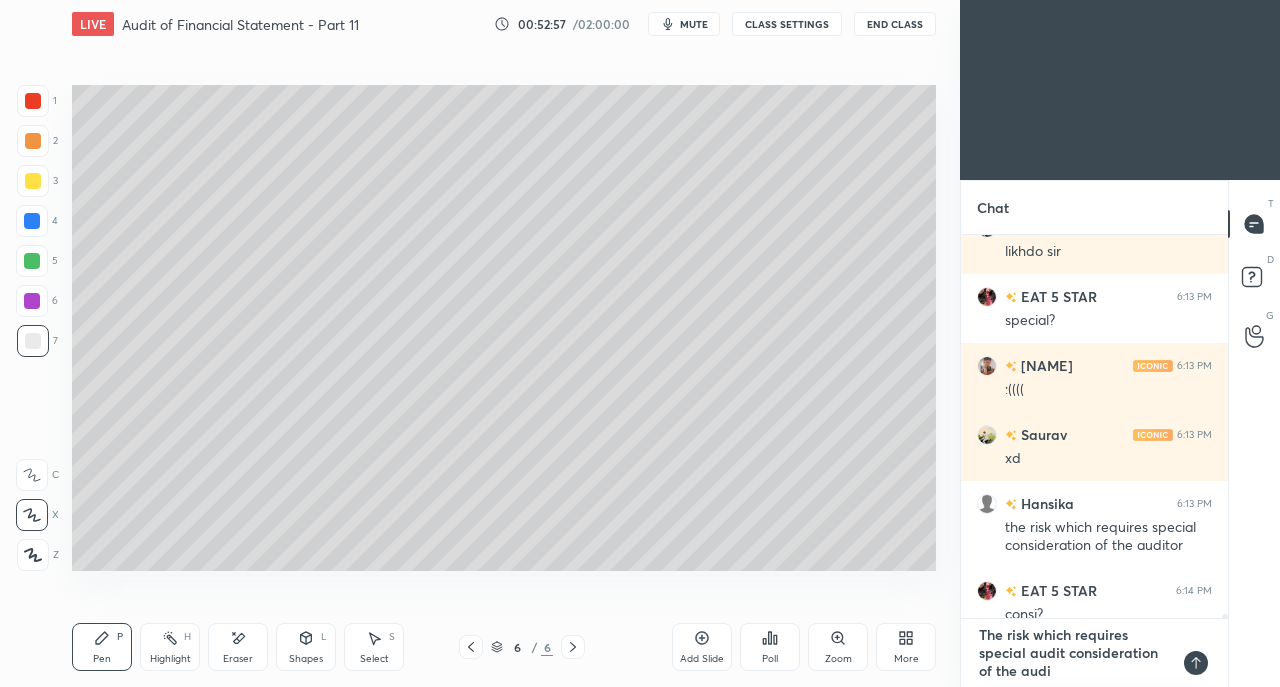 type on "The risk which requires special audit consideration of the audit" 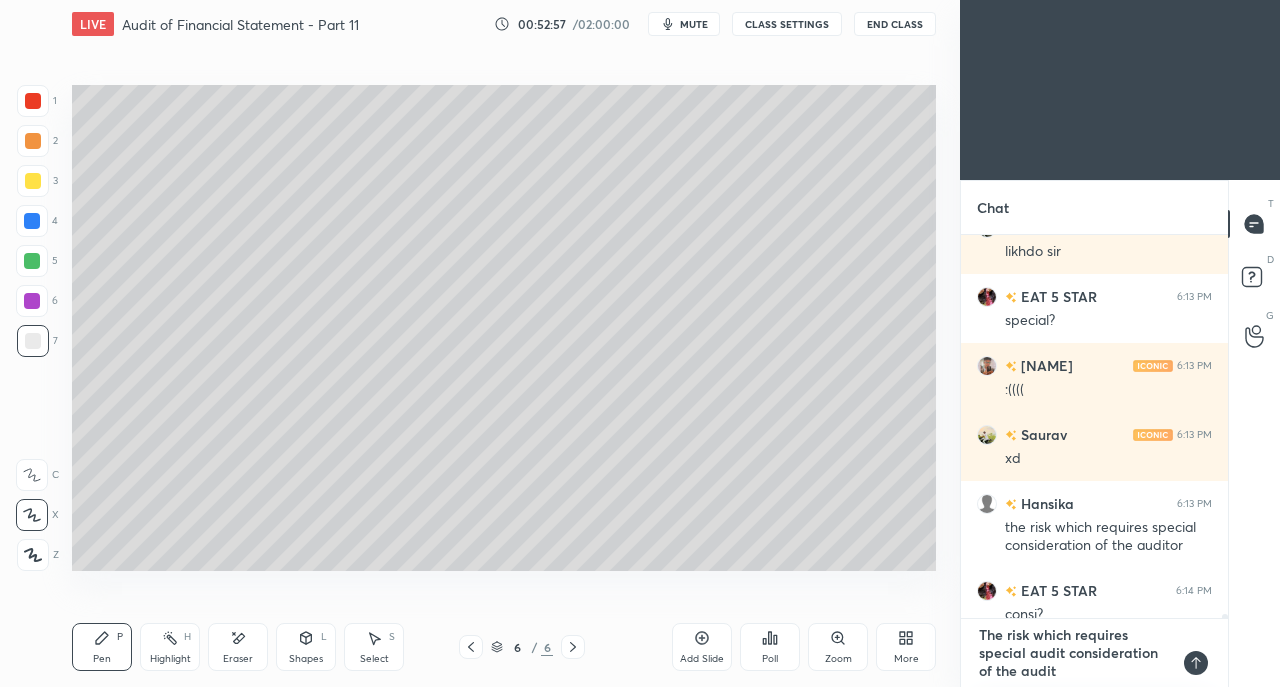 type on "The risk which requires special audit consideration of the audito" 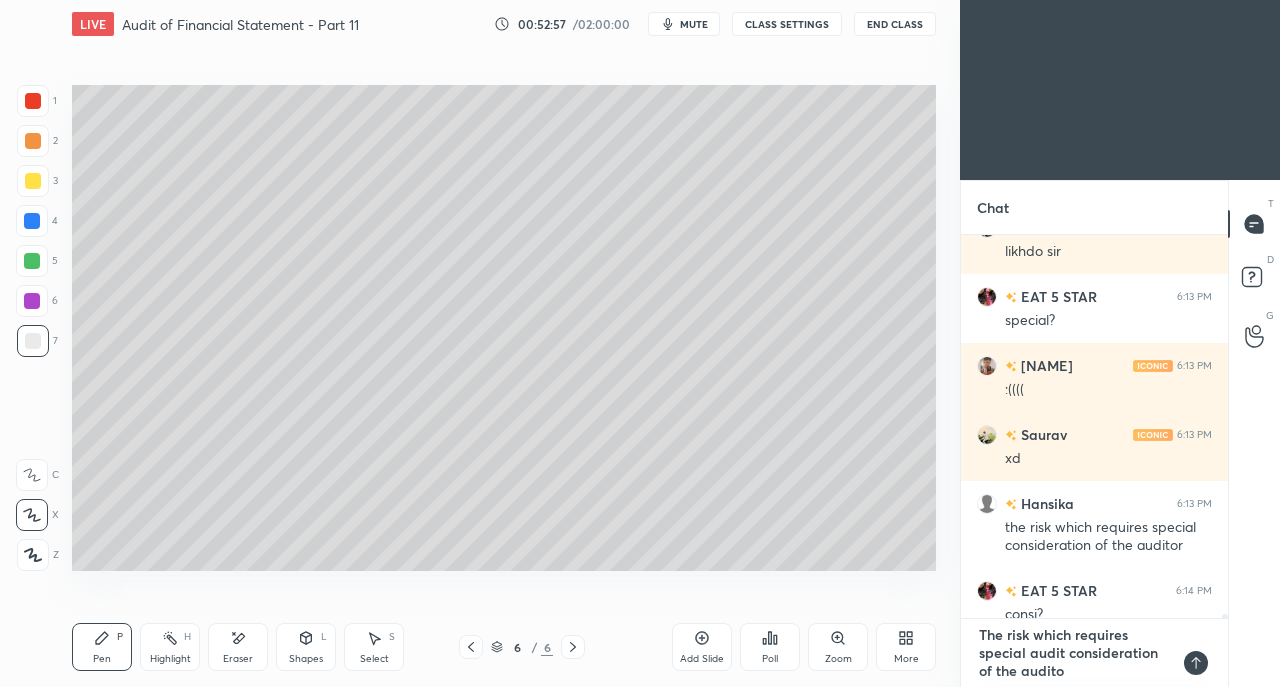 type on "The risk which requires special audit consideration of the auditor" 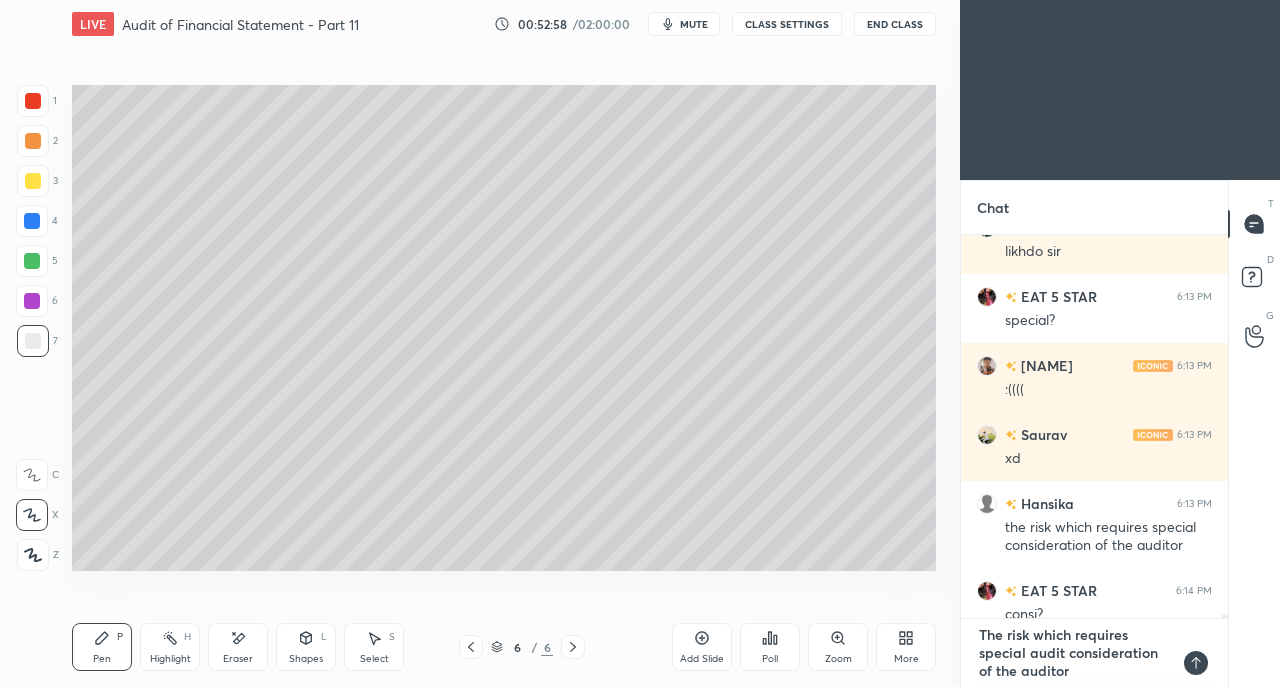 type 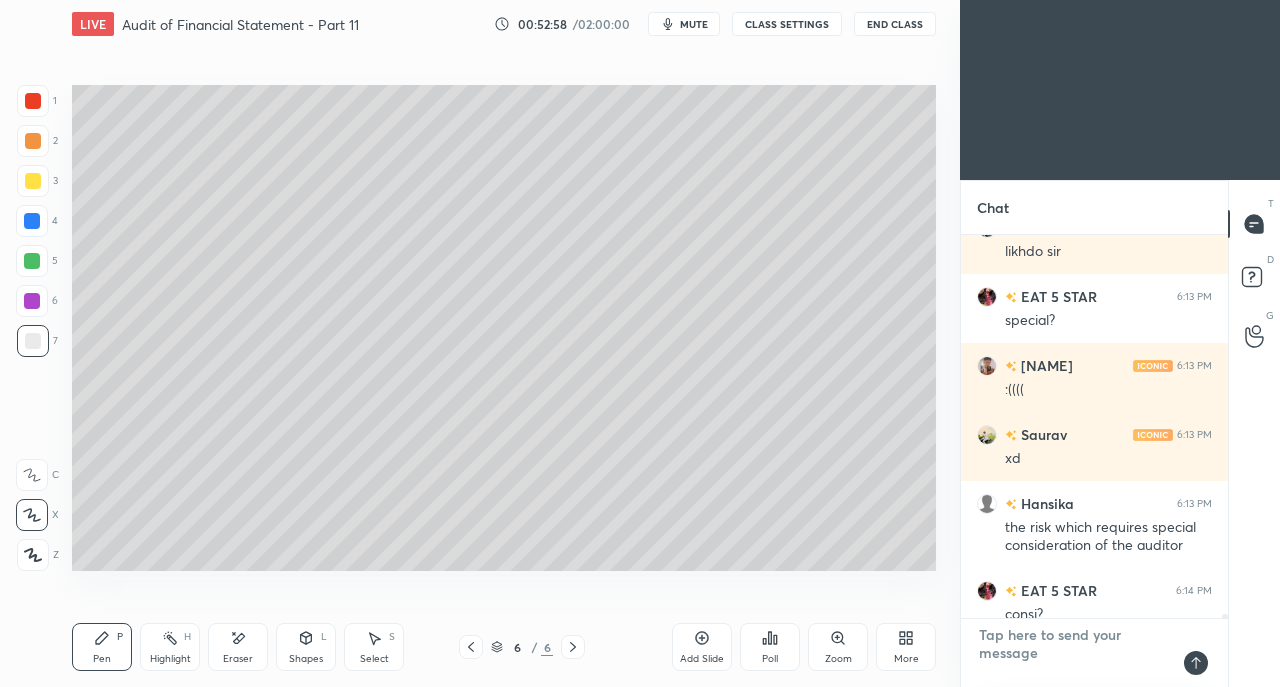 scroll, scrollTop: 7, scrollLeft: 6, axis: both 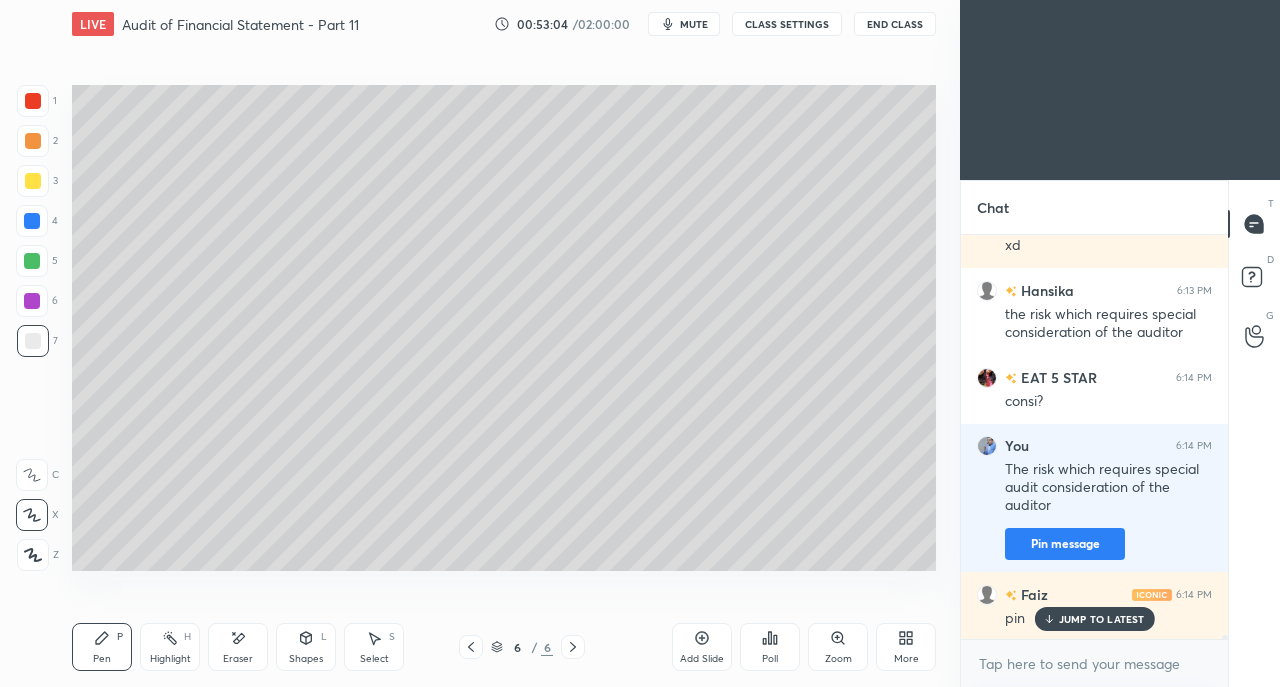 click on "Pin message" at bounding box center [1065, 544] 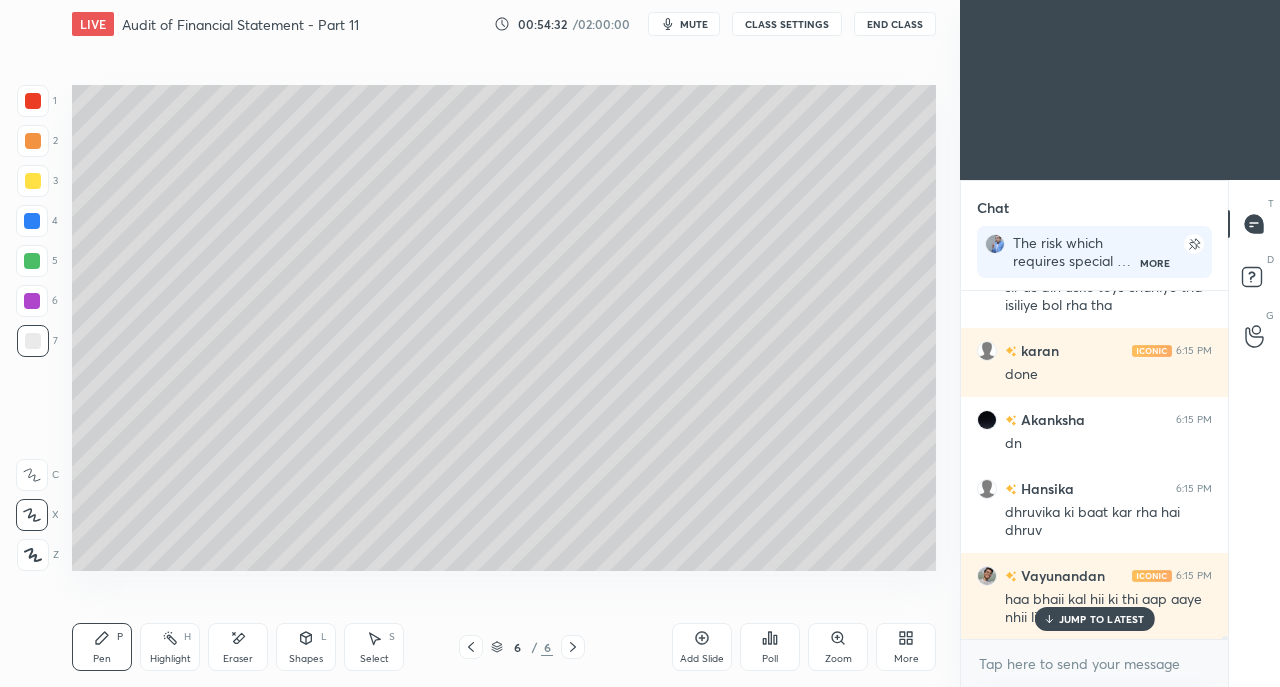 scroll, scrollTop: 44794, scrollLeft: 0, axis: vertical 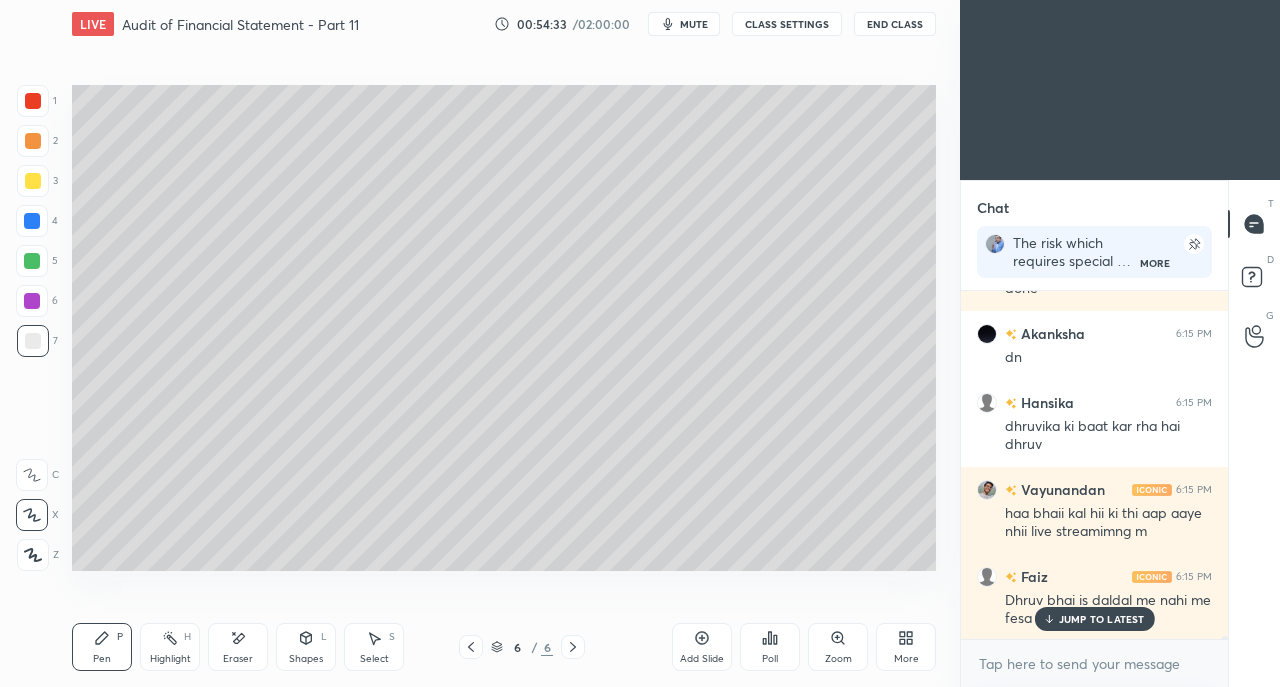click on "JUMP TO LATEST" at bounding box center (1102, 619) 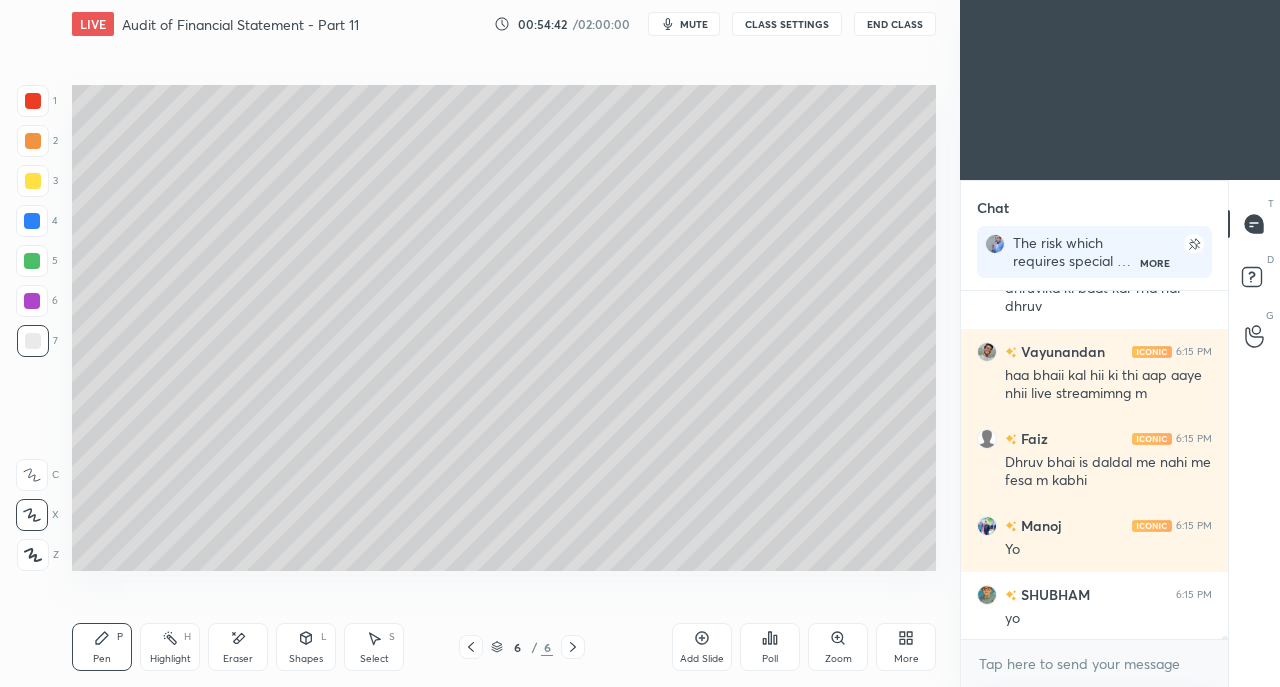 scroll, scrollTop: 45002, scrollLeft: 0, axis: vertical 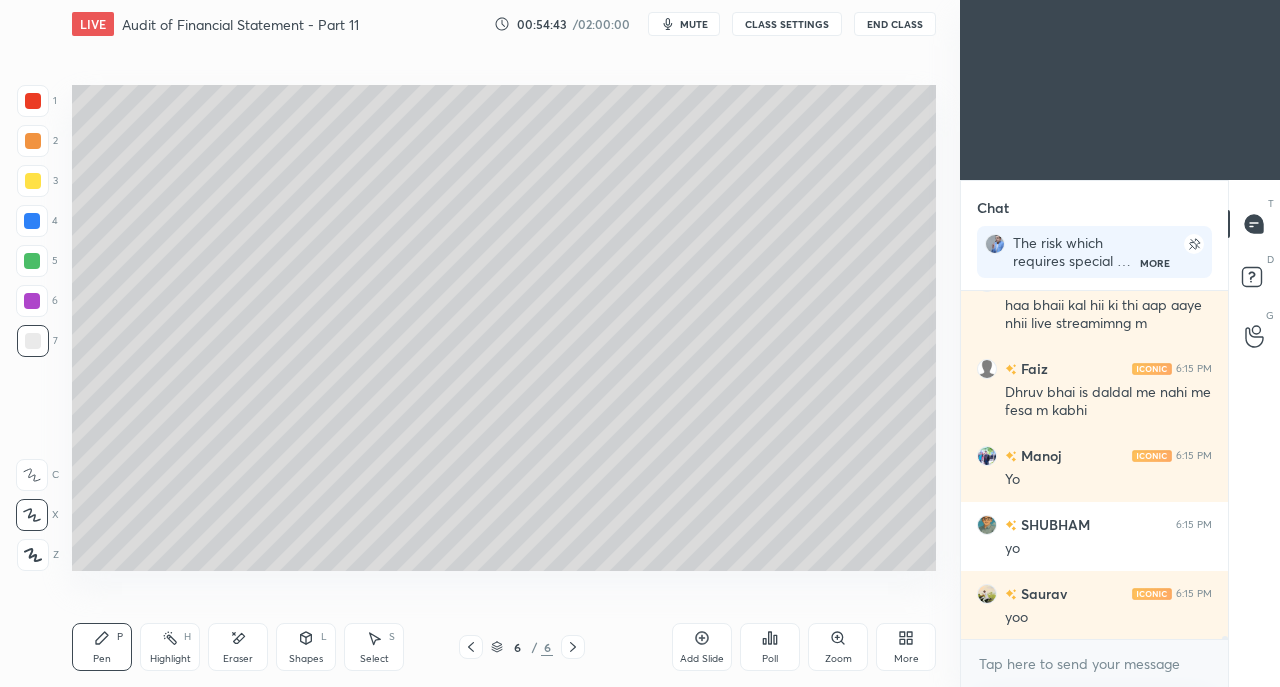 click 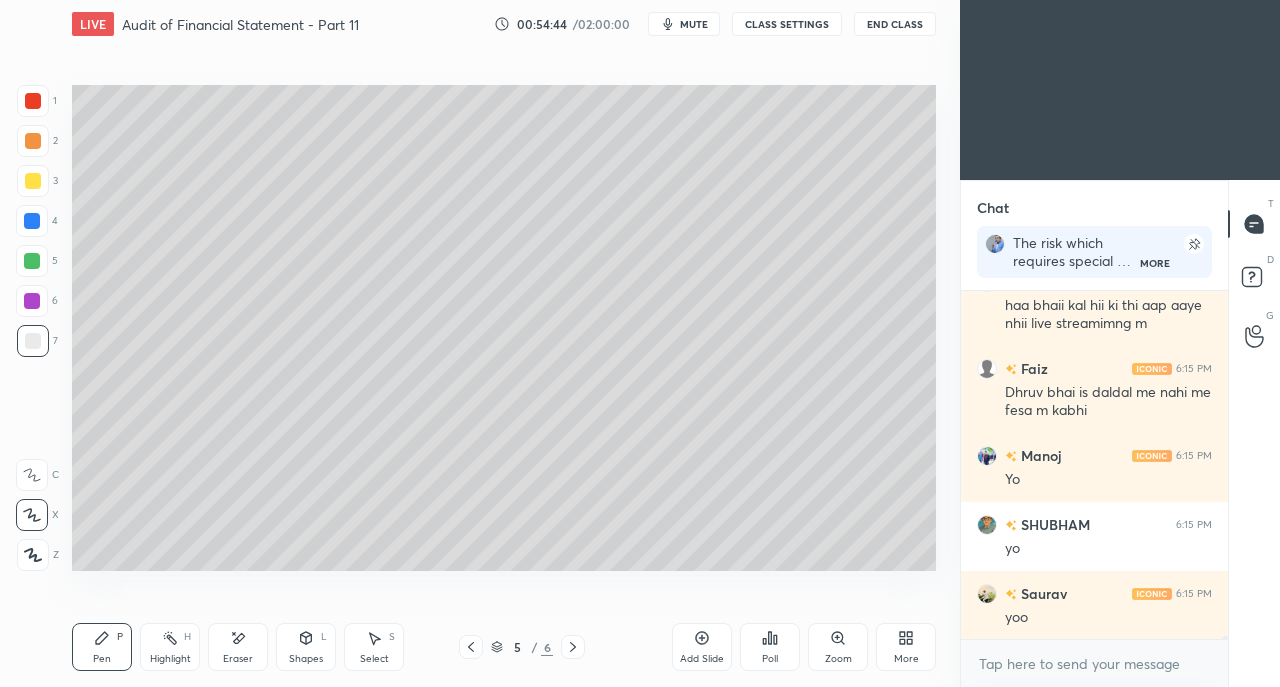 click 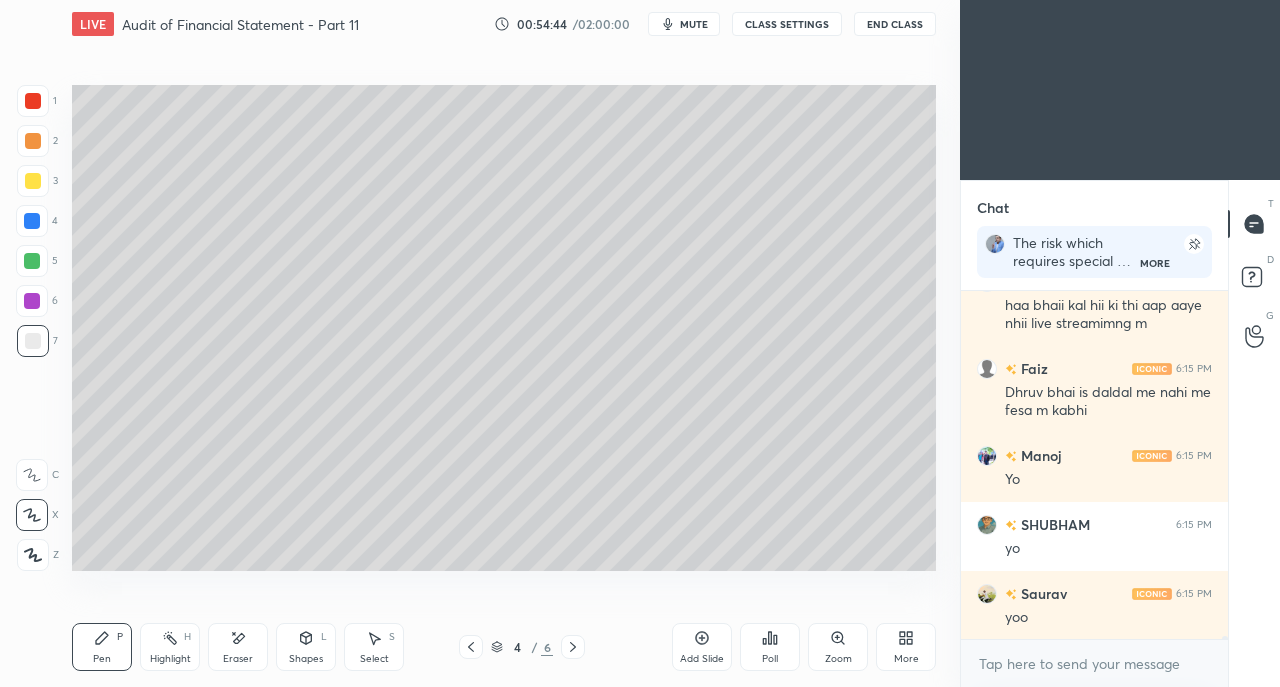click 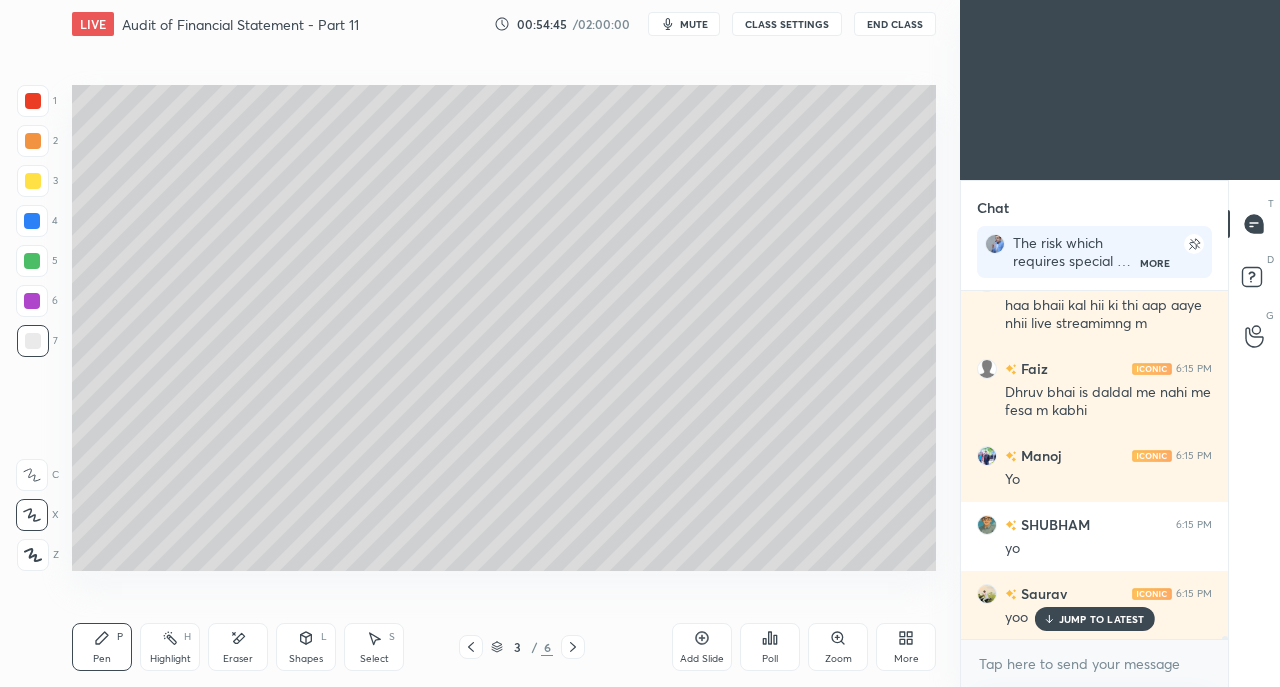 scroll, scrollTop: 45070, scrollLeft: 0, axis: vertical 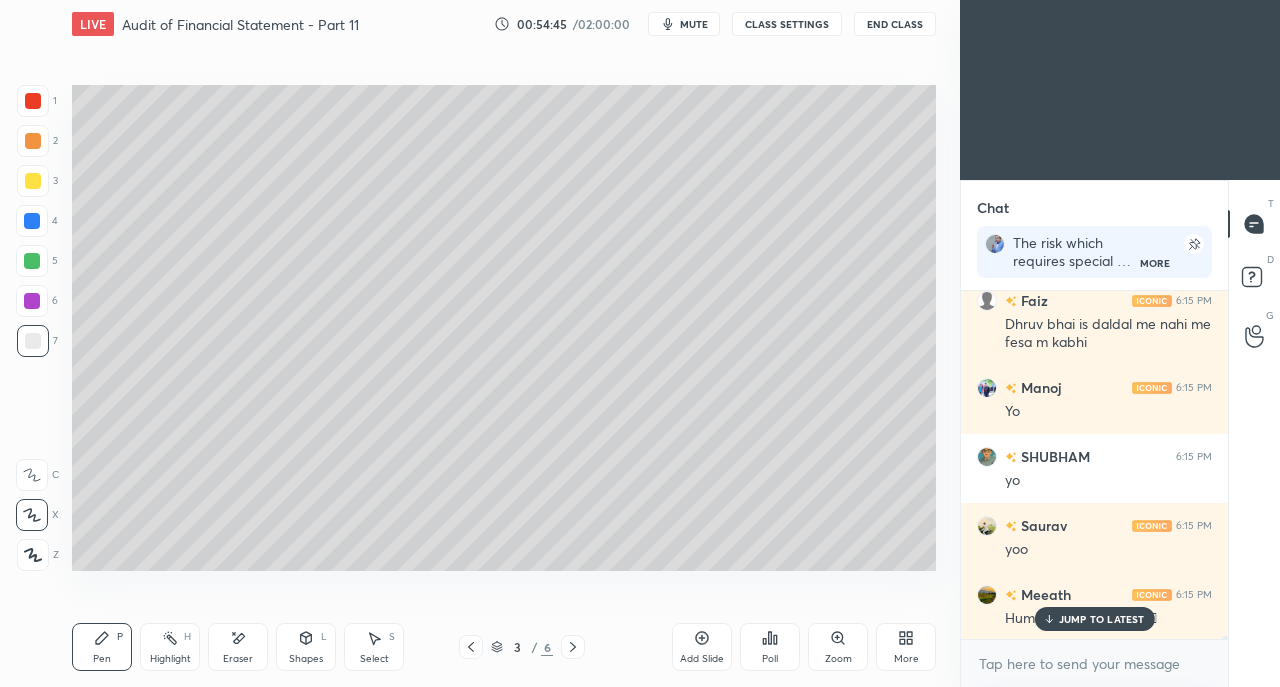 click on "JUMP TO LATEST" at bounding box center [1094, 619] 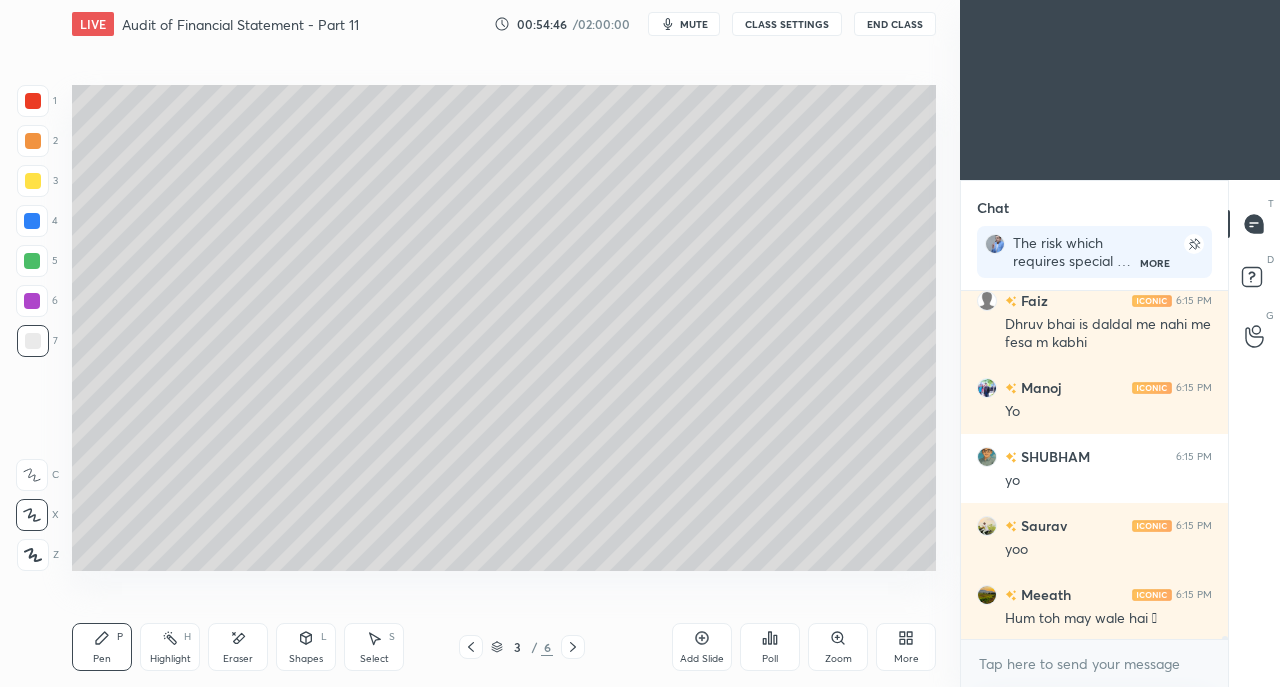 scroll, scrollTop: 45140, scrollLeft: 0, axis: vertical 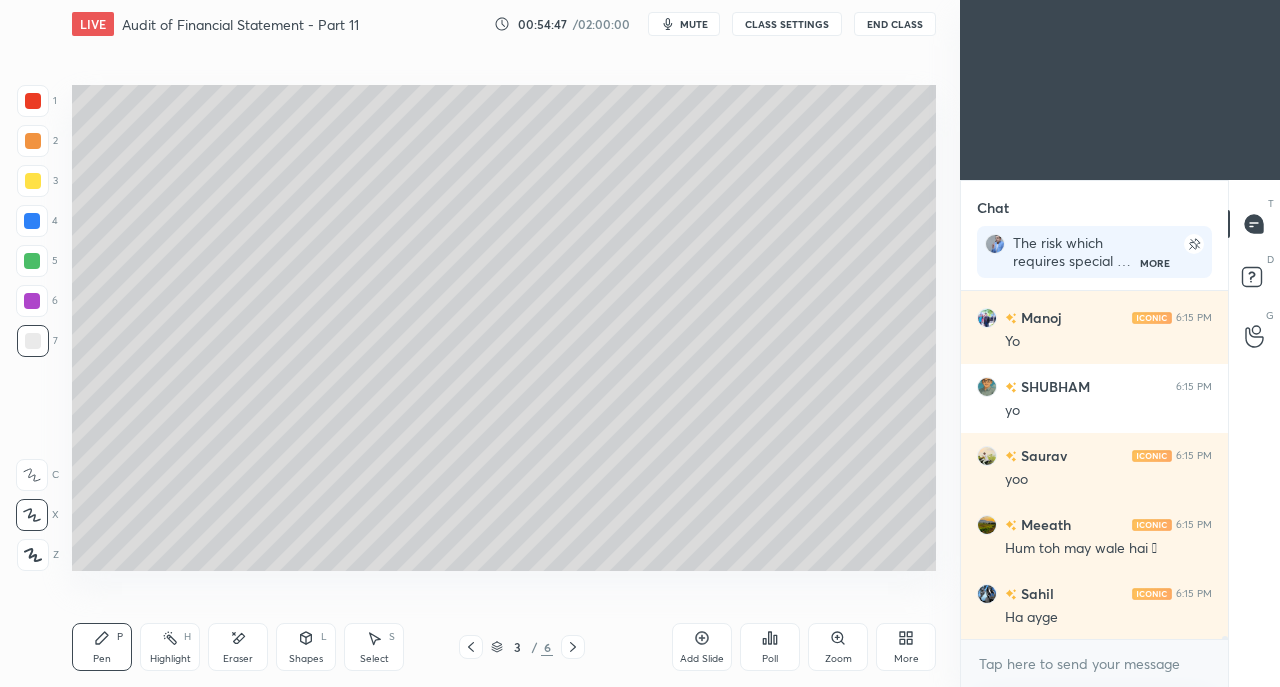 click 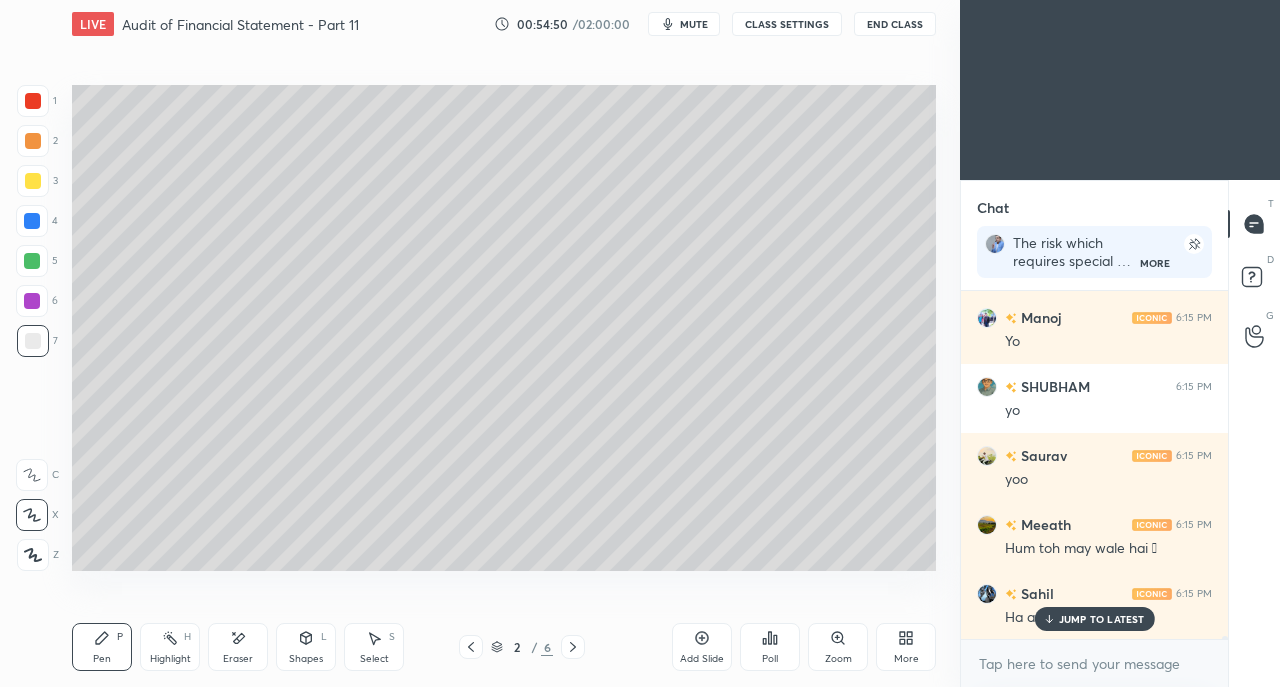 scroll, scrollTop: 45208, scrollLeft: 0, axis: vertical 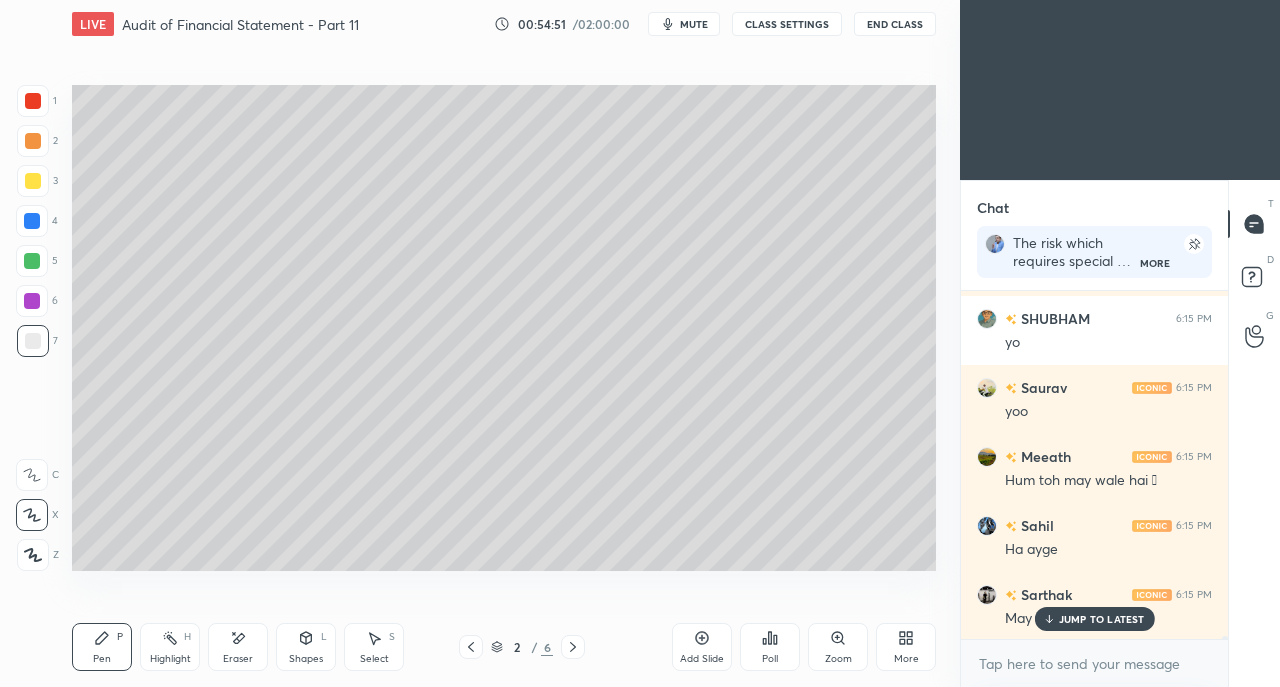 click at bounding box center (33, 101) 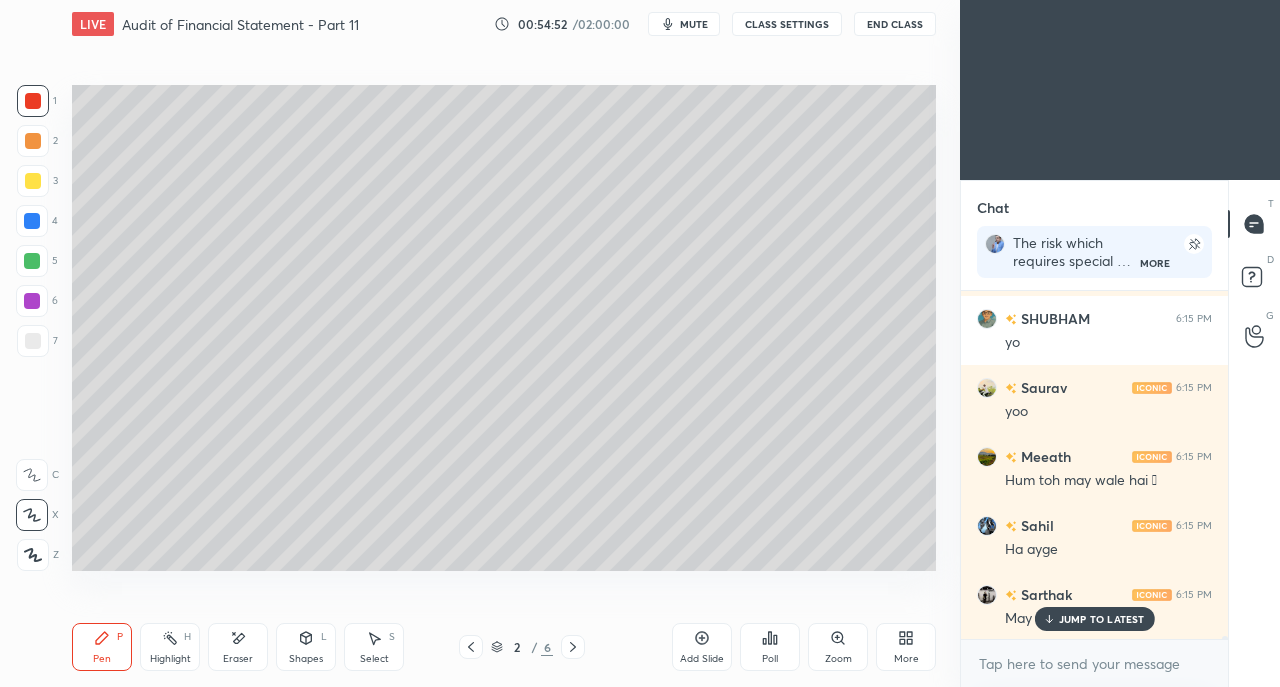click 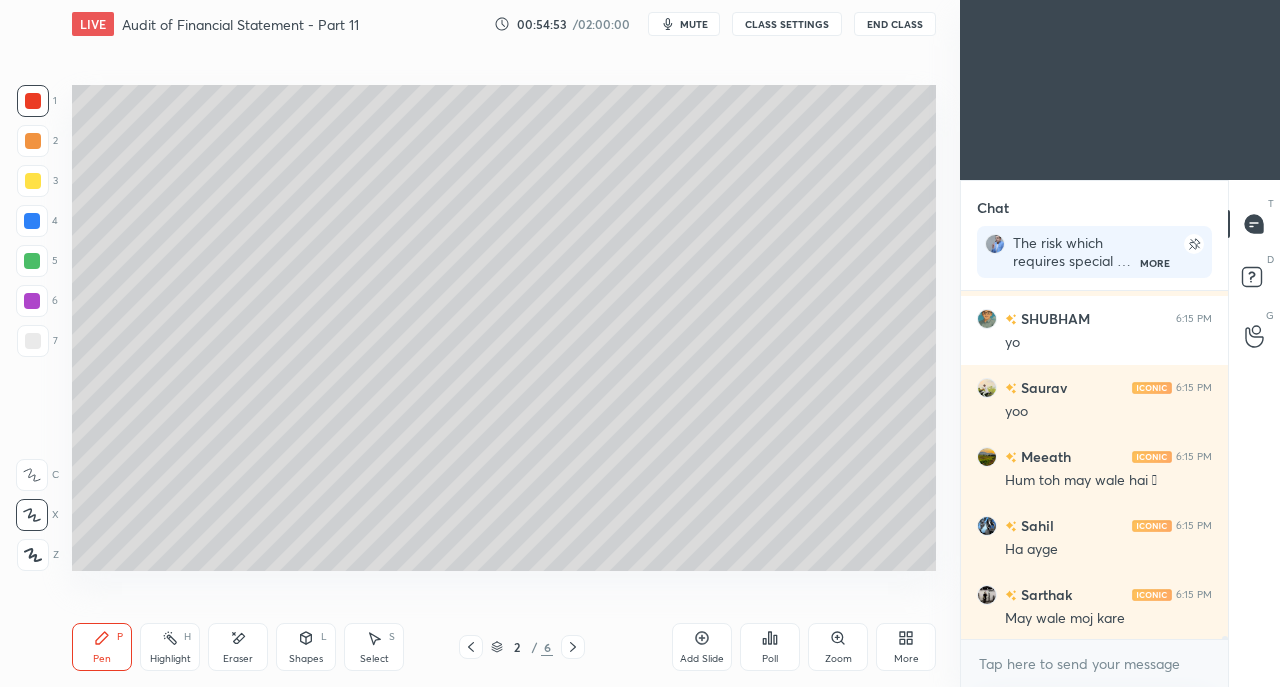 scroll, scrollTop: 45278, scrollLeft: 0, axis: vertical 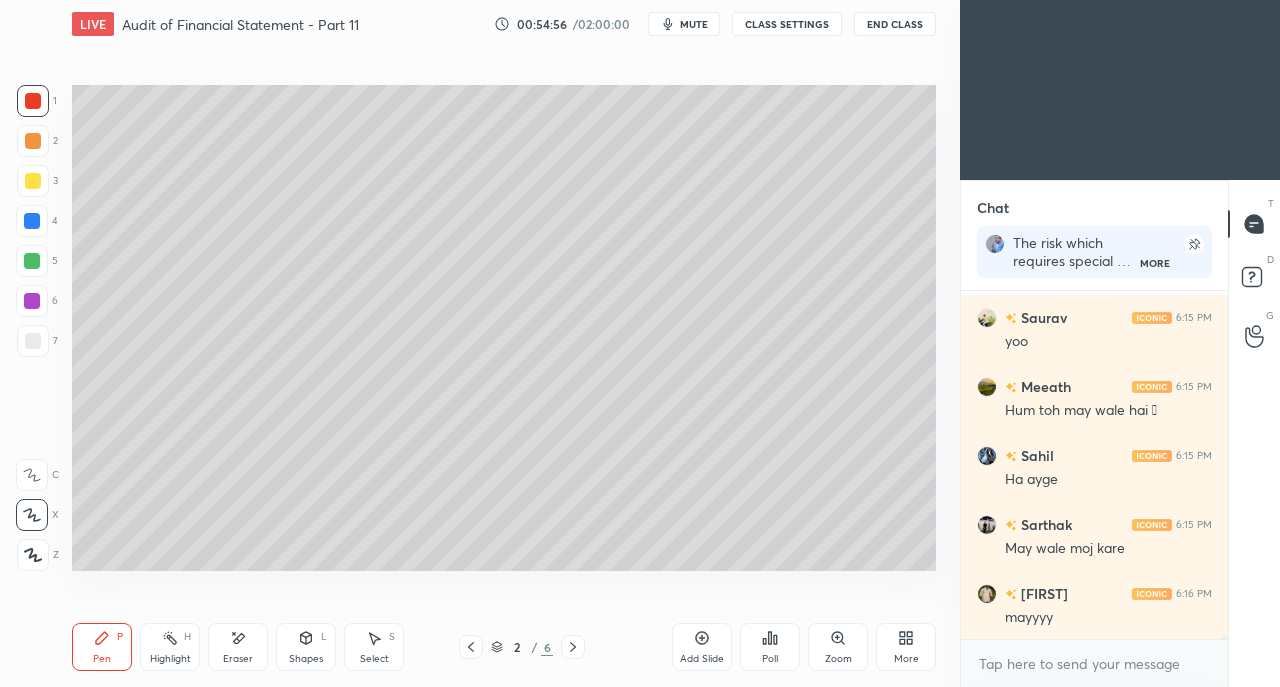 click on "Eraser" at bounding box center [238, 647] 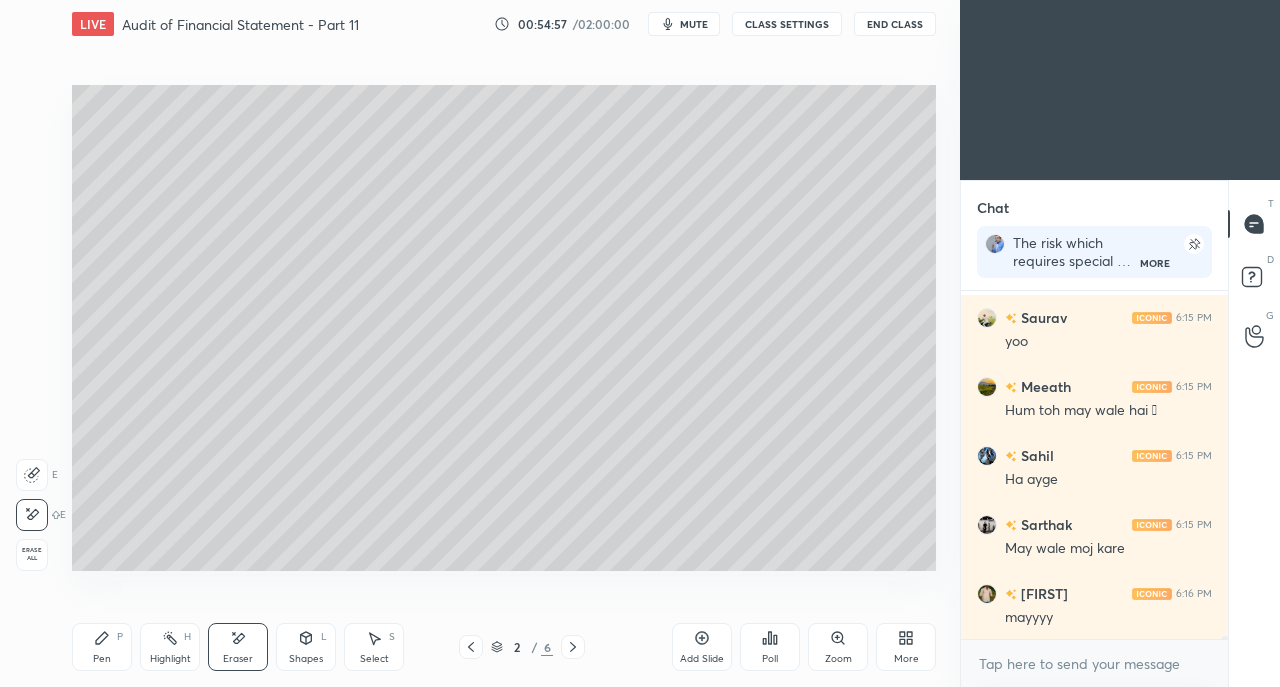click on "Pen P" at bounding box center (102, 647) 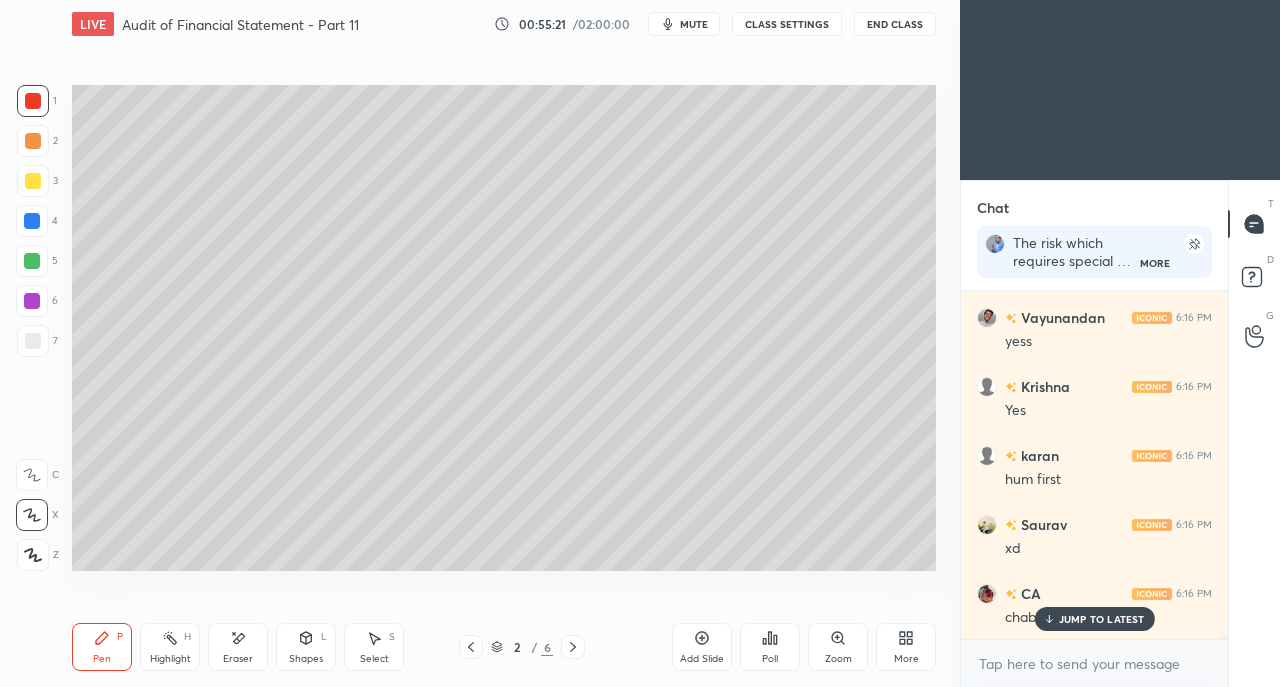 scroll, scrollTop: 46174, scrollLeft: 0, axis: vertical 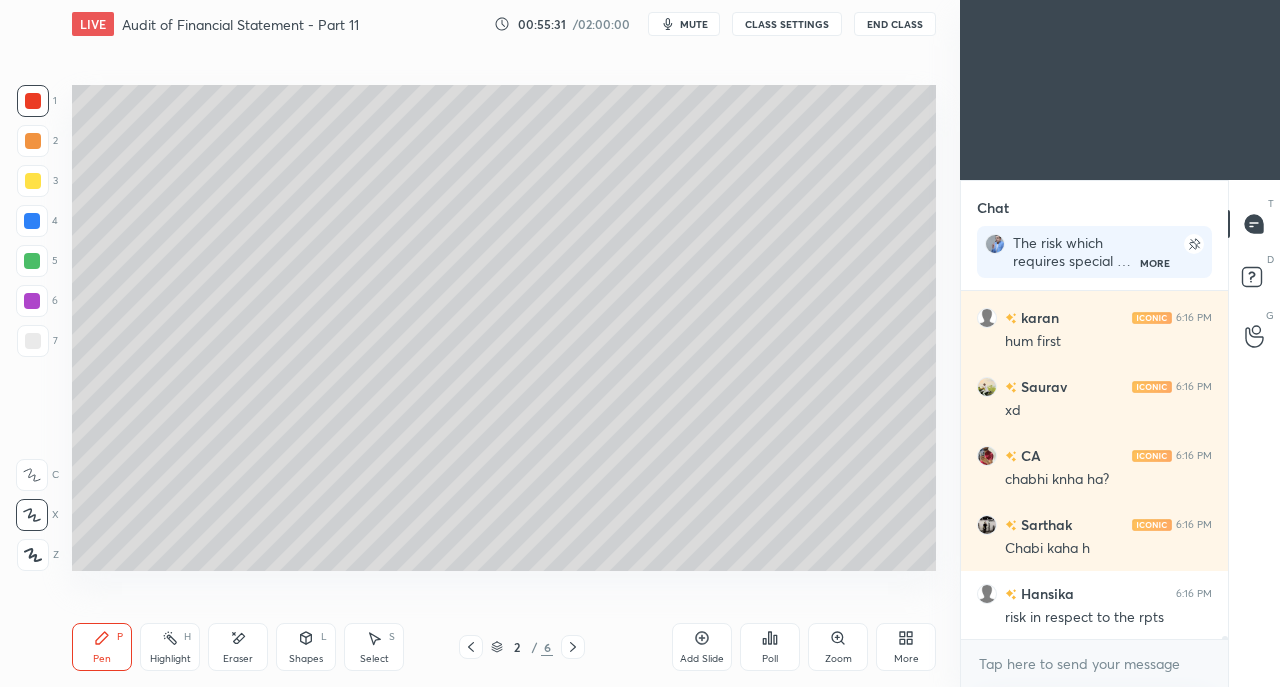 click on "Eraser" at bounding box center (238, 647) 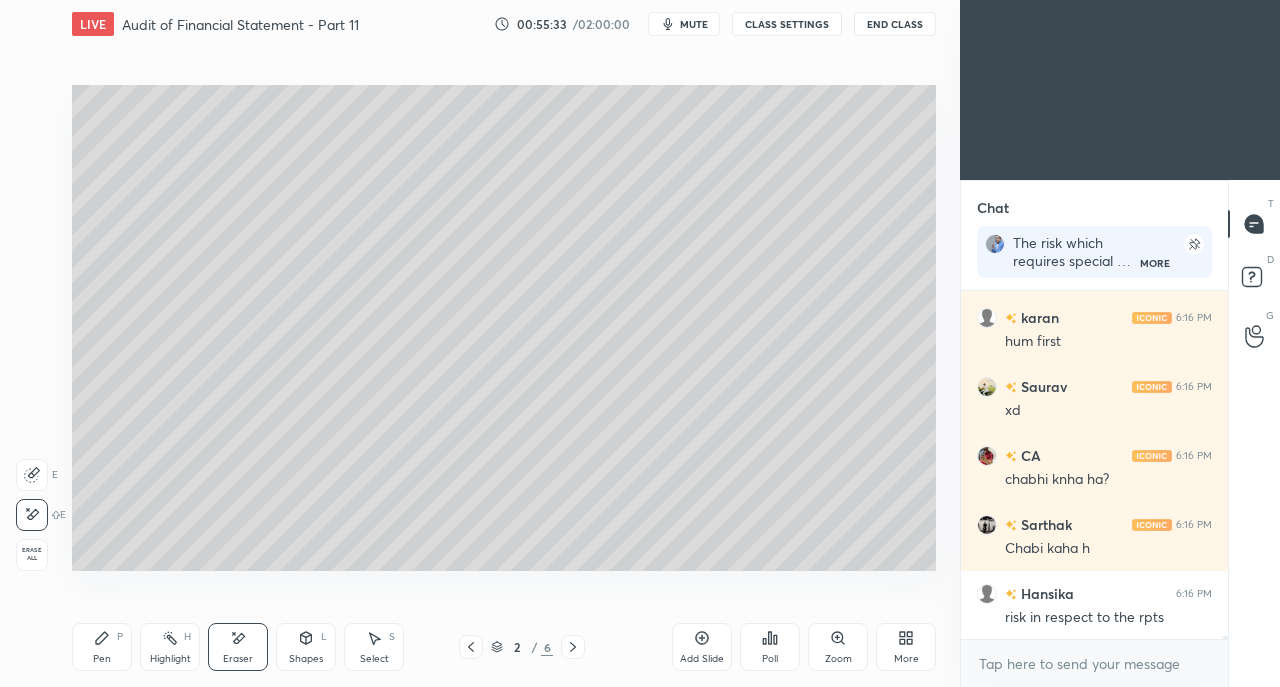 click on "Pen P" at bounding box center [102, 647] 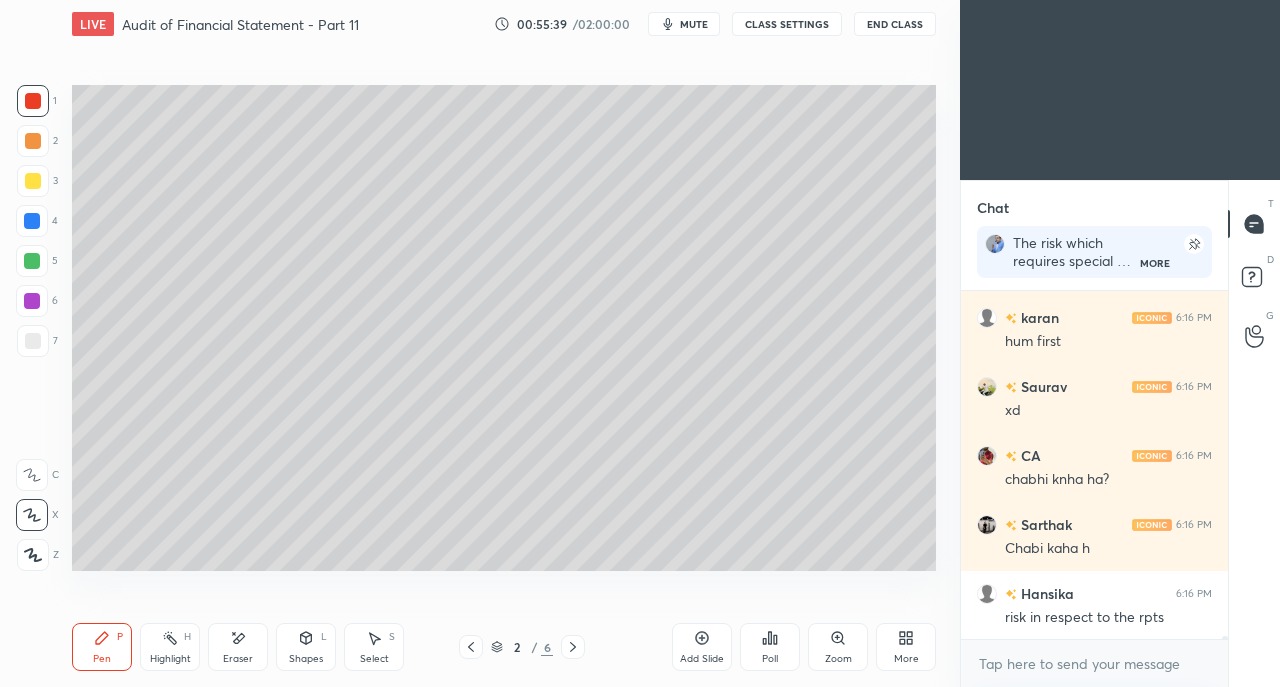 scroll, scrollTop: 46312, scrollLeft: 0, axis: vertical 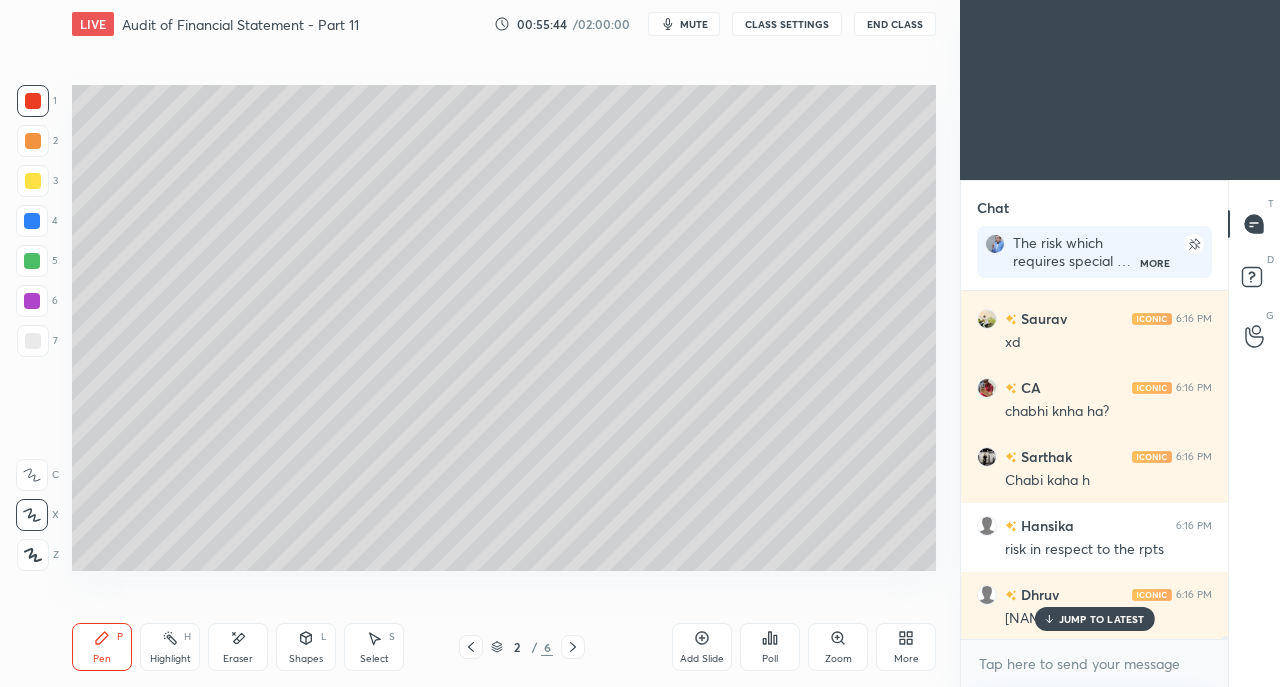 click on "JUMP TO LATEST" at bounding box center (1102, 619) 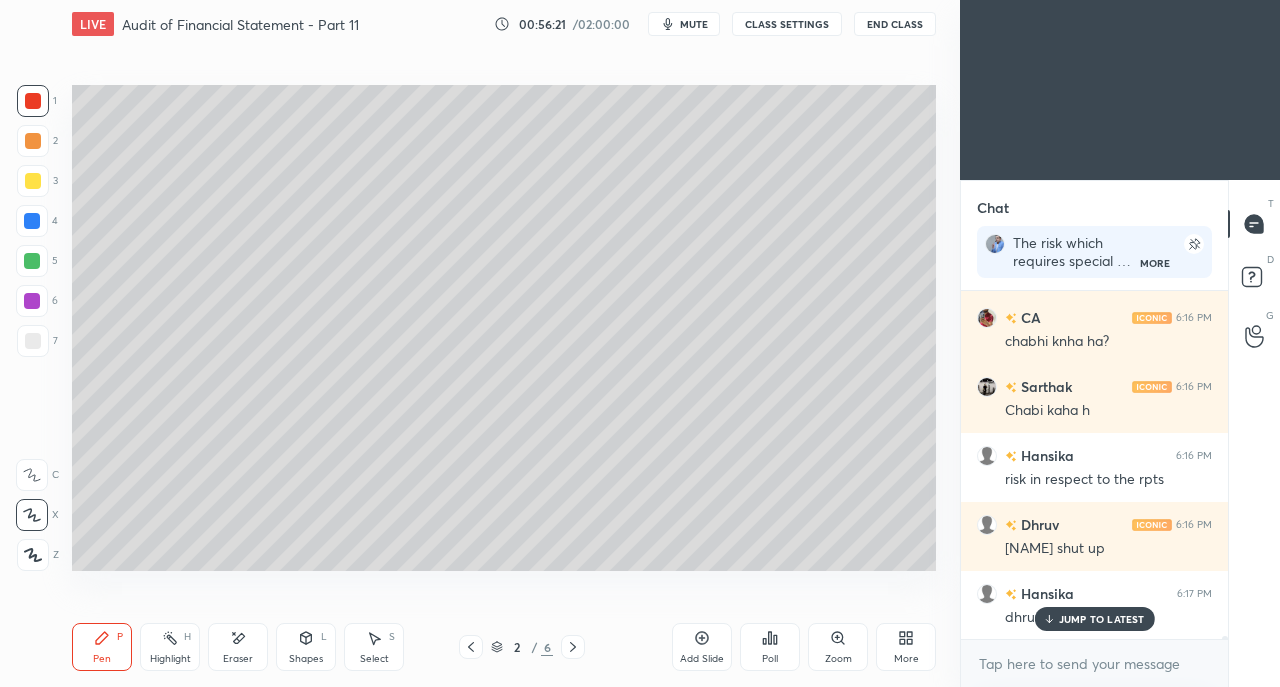 scroll, scrollTop: 46450, scrollLeft: 0, axis: vertical 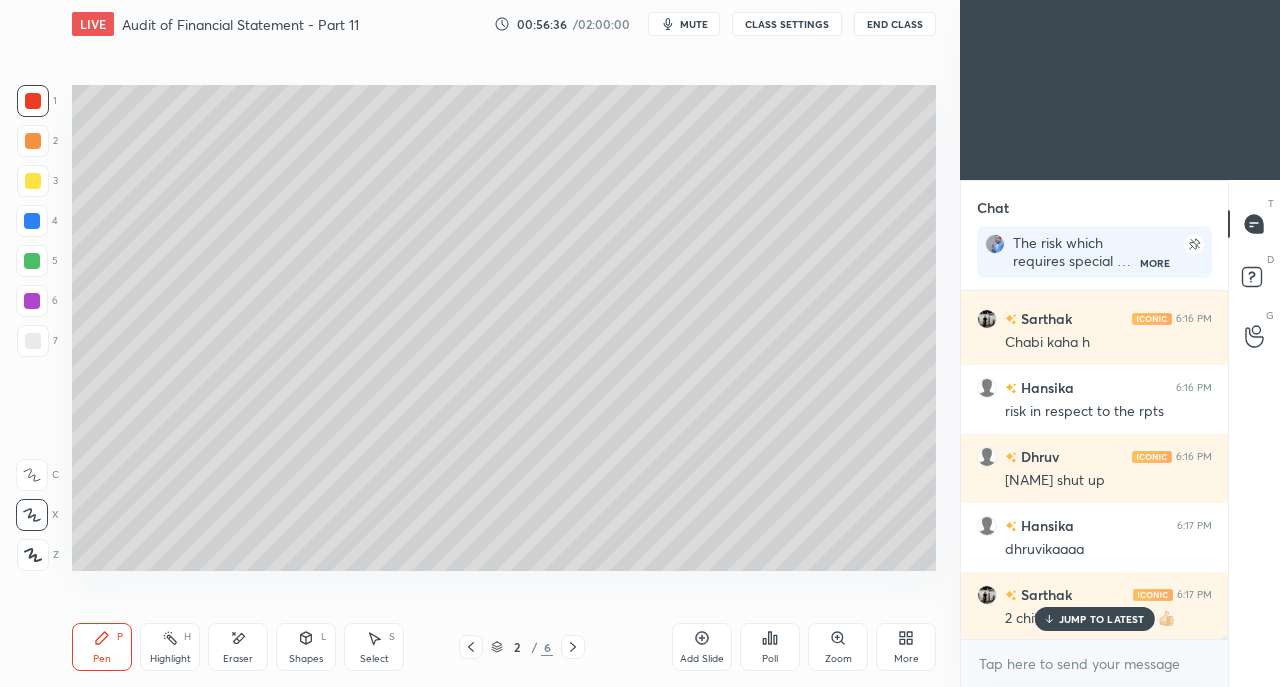 click on "JUMP TO LATEST" at bounding box center (1102, 619) 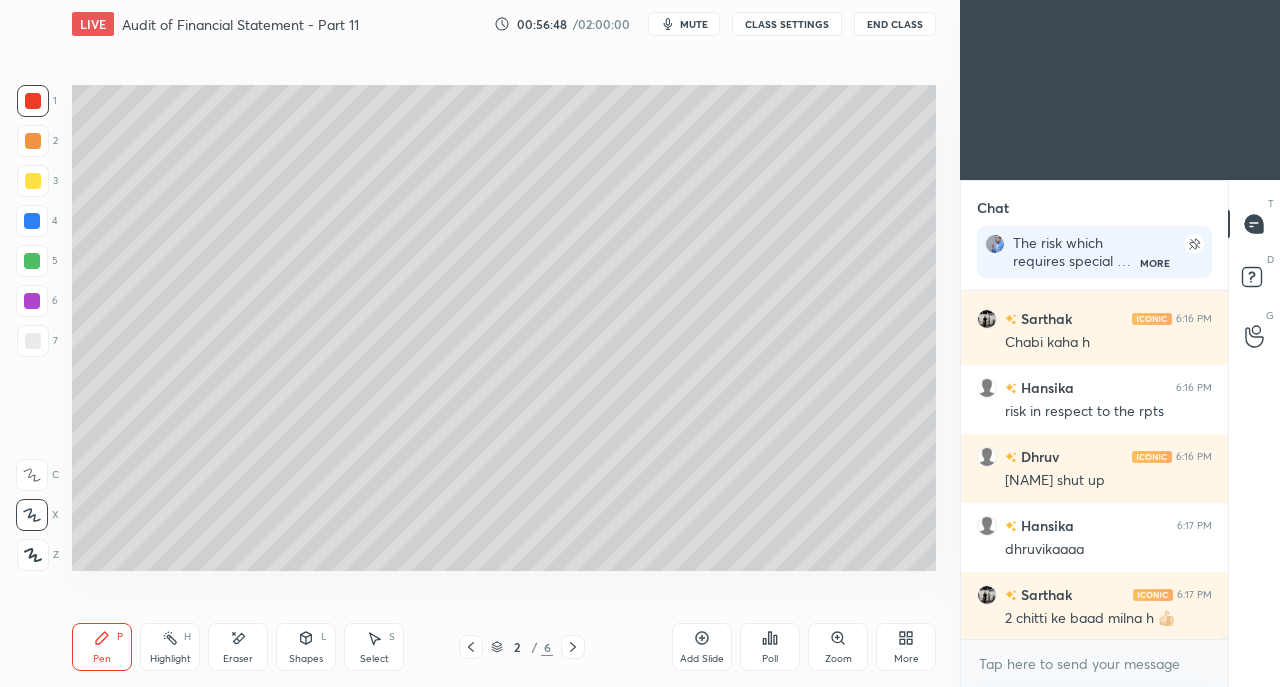 click at bounding box center (33, 341) 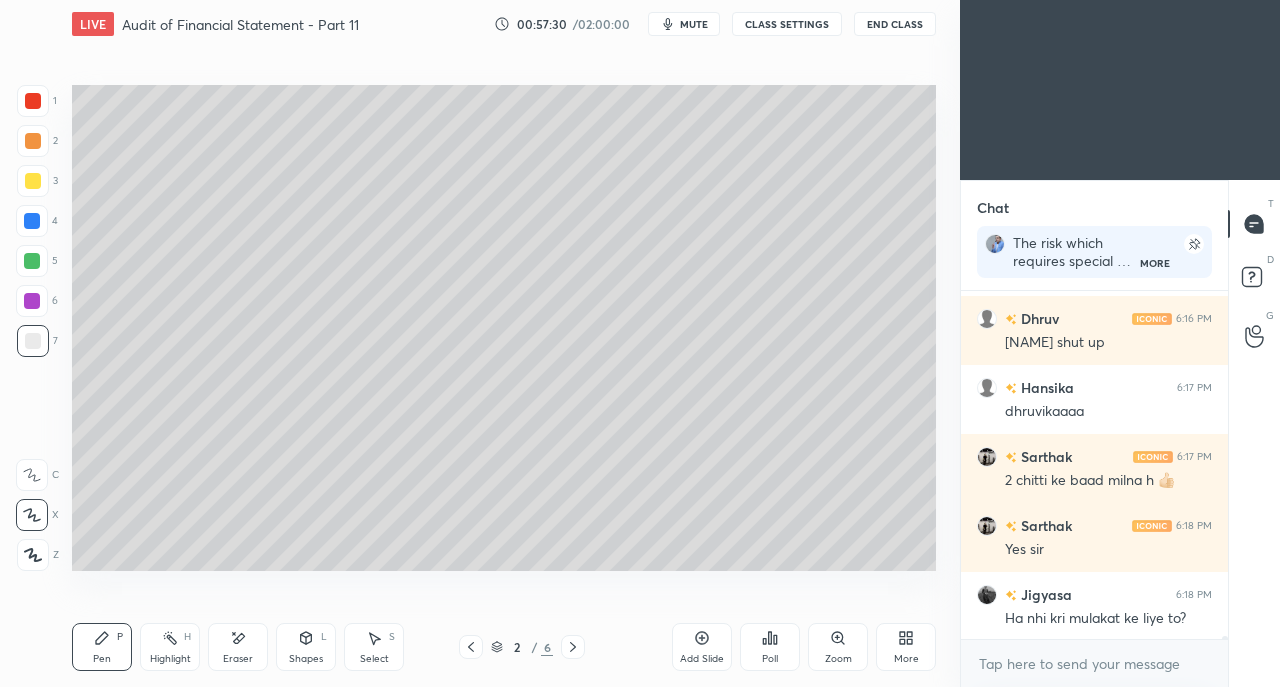scroll, scrollTop: 46658, scrollLeft: 0, axis: vertical 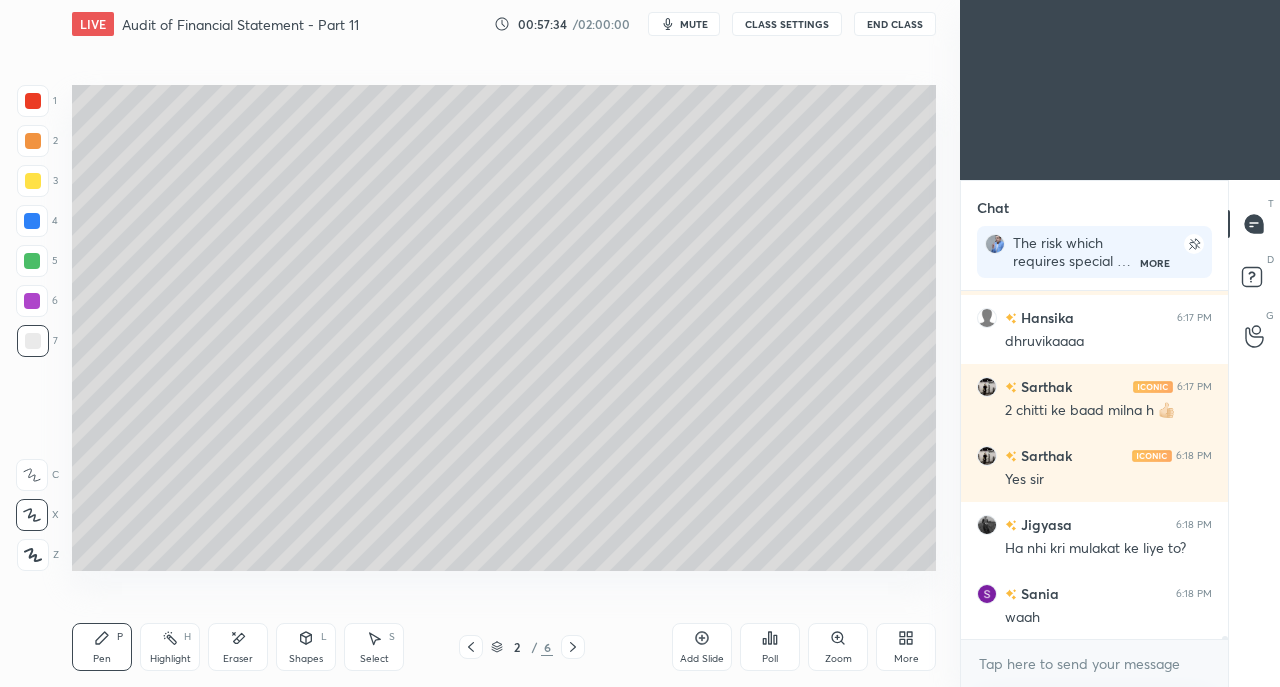 click 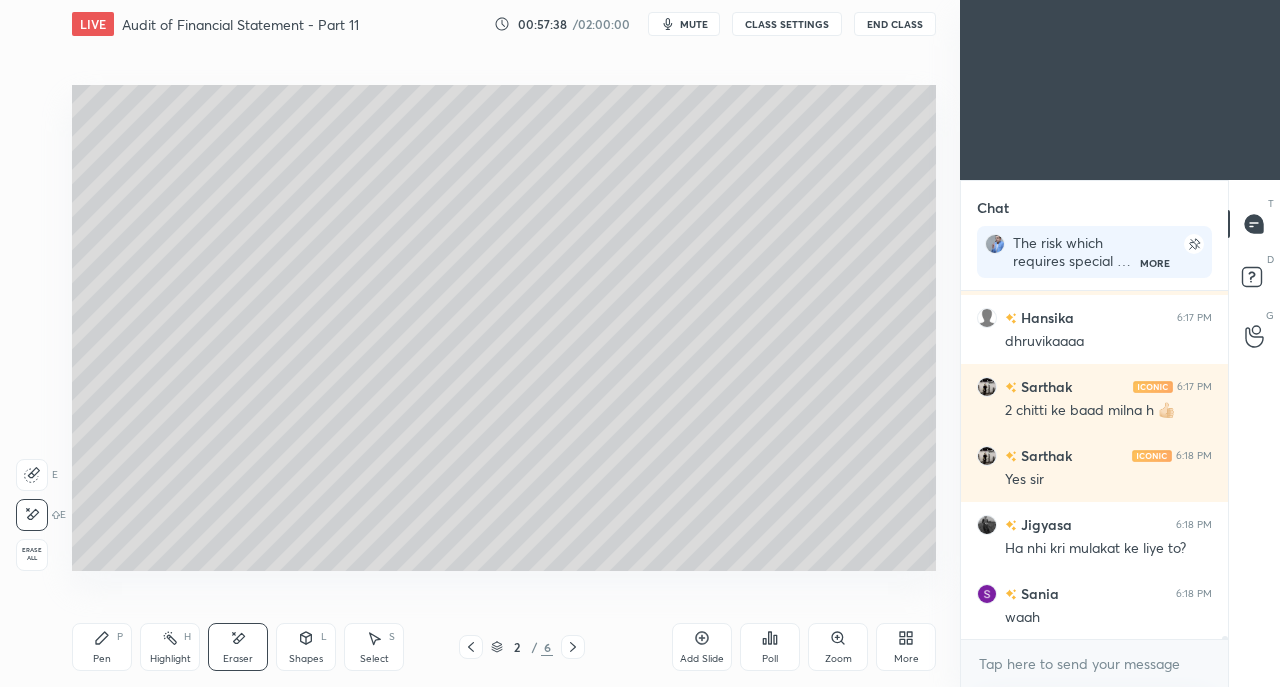 click on "Pen P" at bounding box center [102, 647] 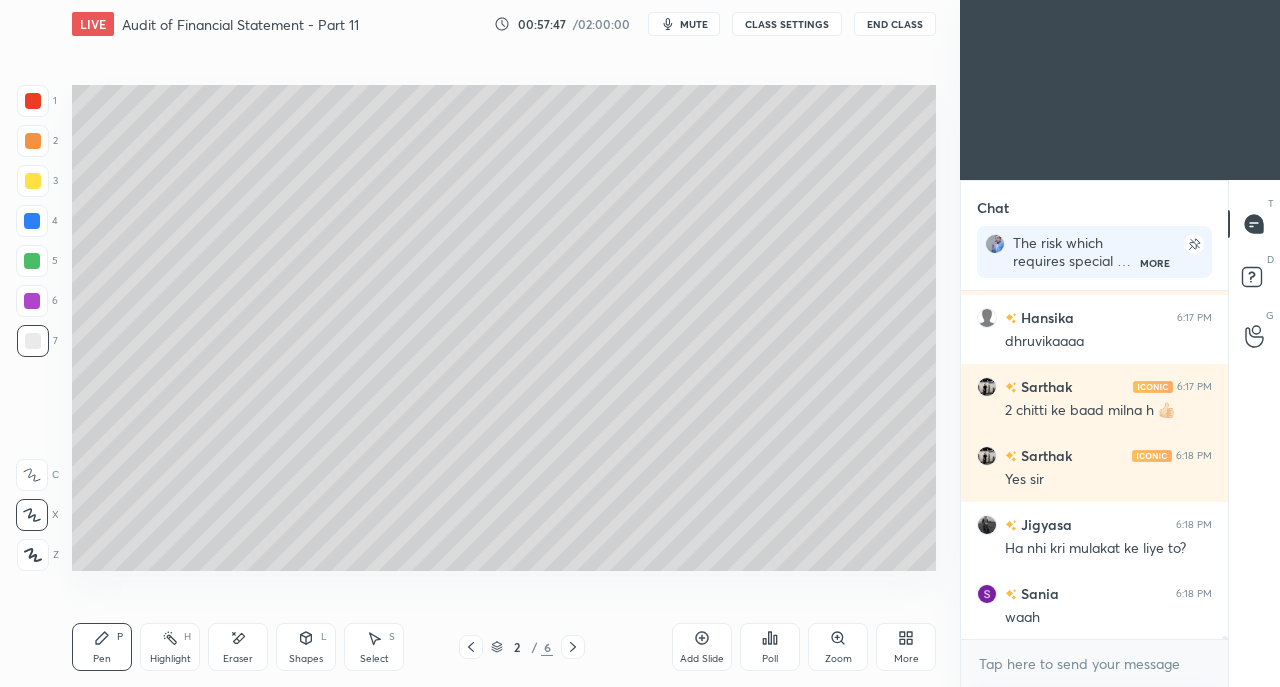 scroll, scrollTop: 46744, scrollLeft: 0, axis: vertical 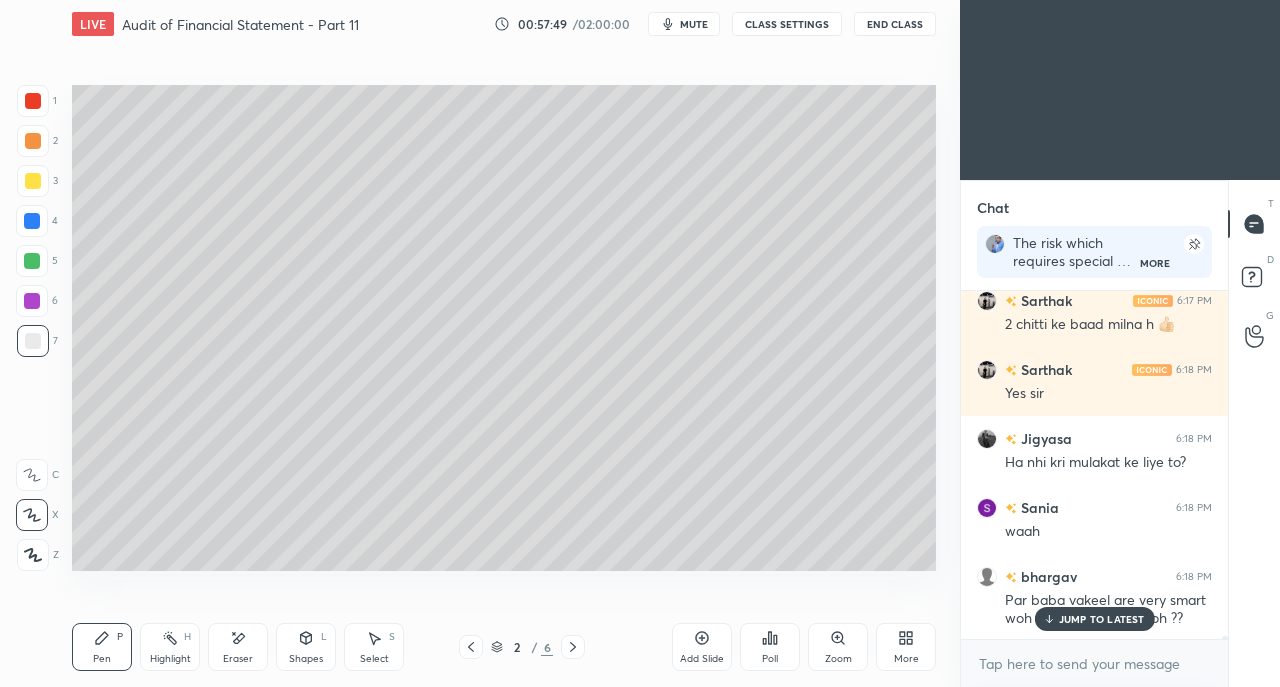 click on "JUMP TO LATEST" at bounding box center (1102, 619) 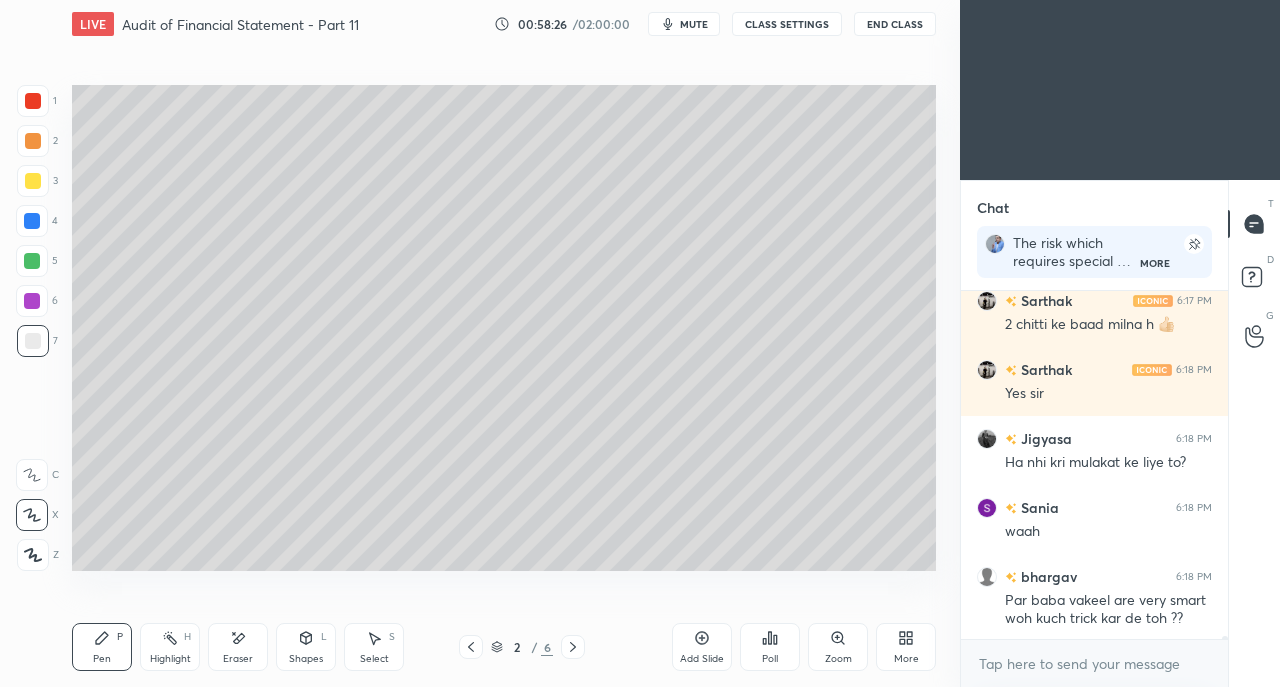 scroll, scrollTop: 46832, scrollLeft: 0, axis: vertical 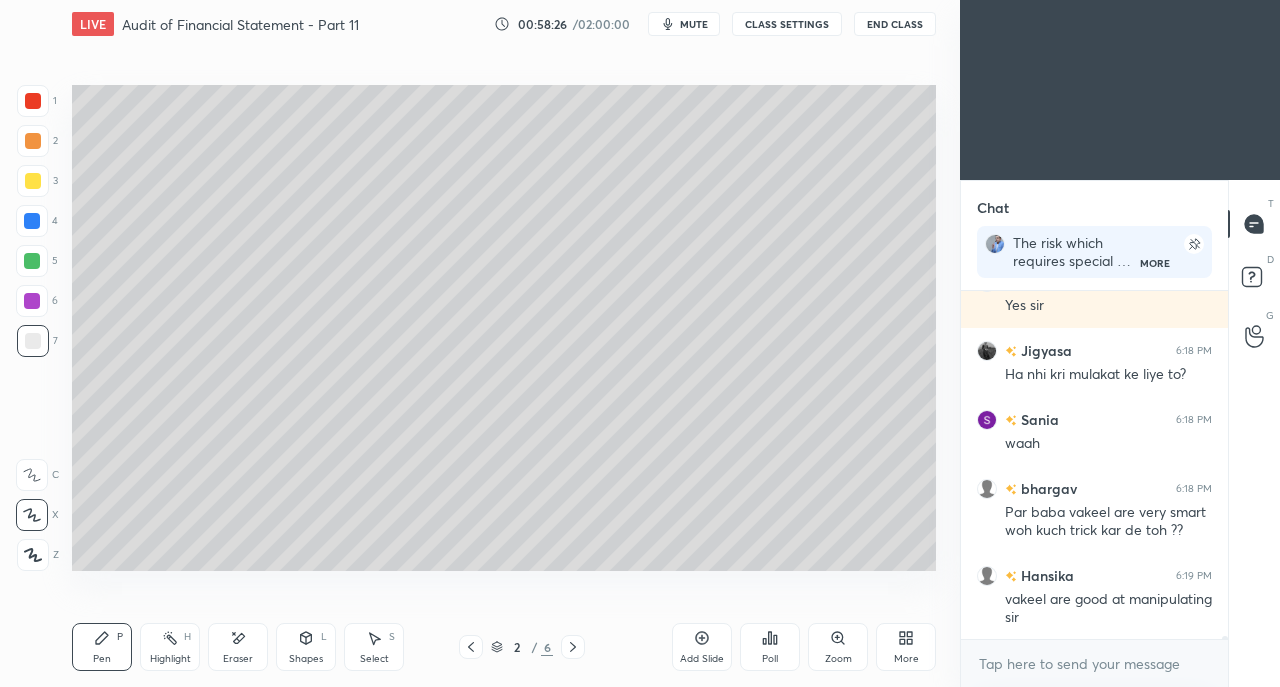 click 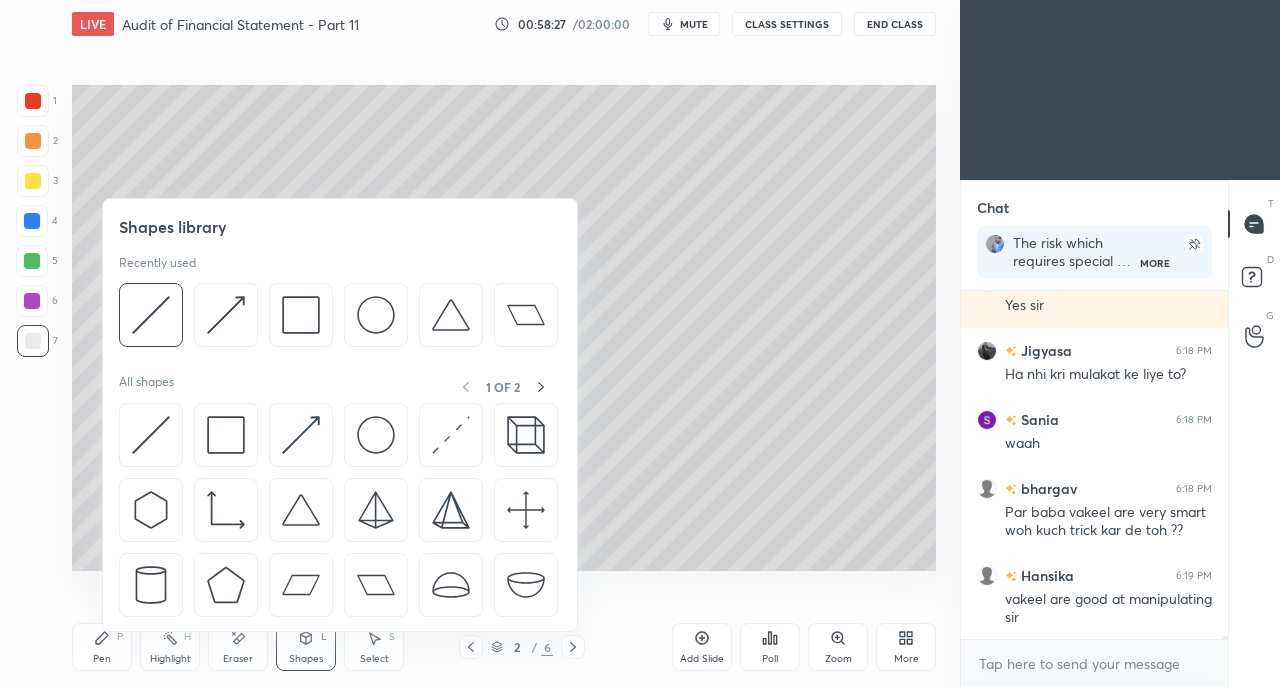 click at bounding box center (151, 435) 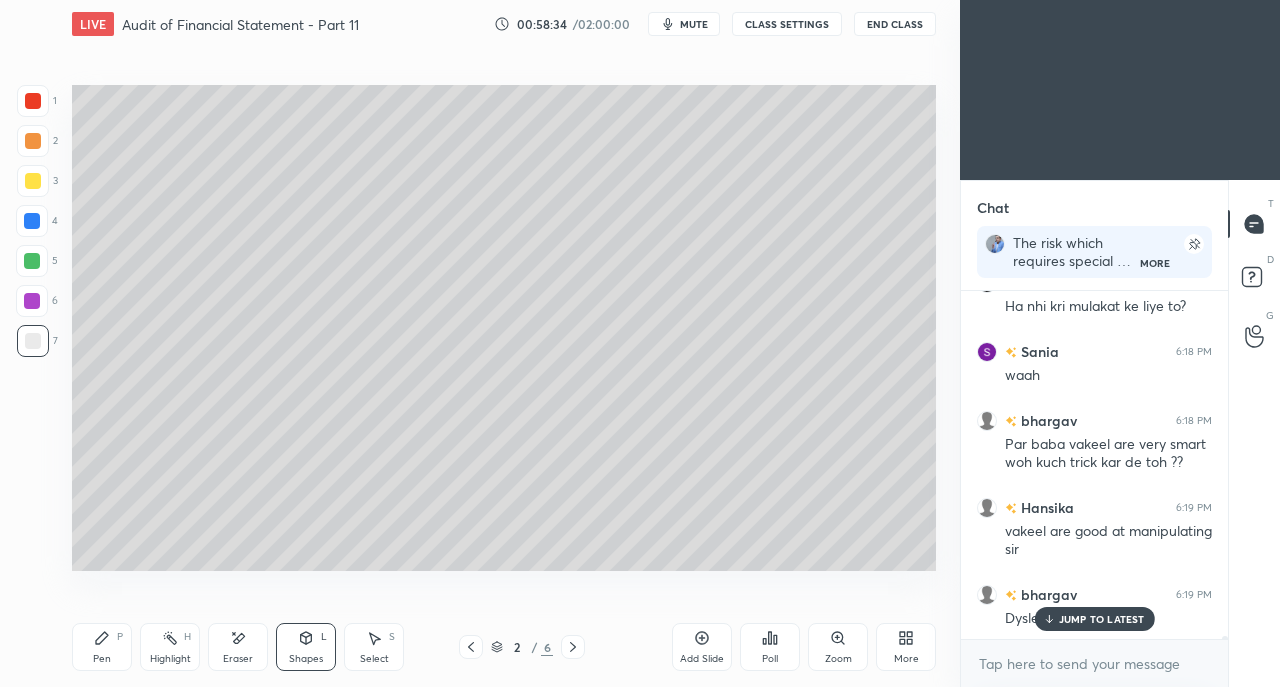 scroll, scrollTop: 46970, scrollLeft: 0, axis: vertical 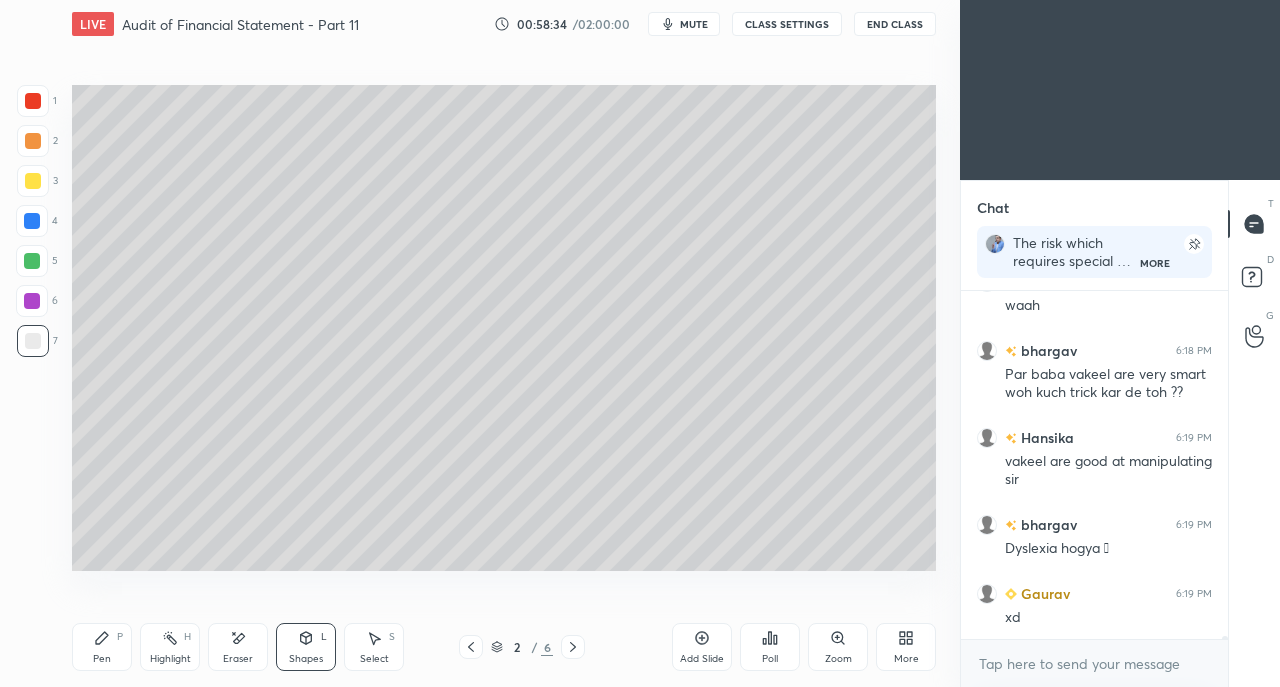 click on "xd" at bounding box center (1108, 618) 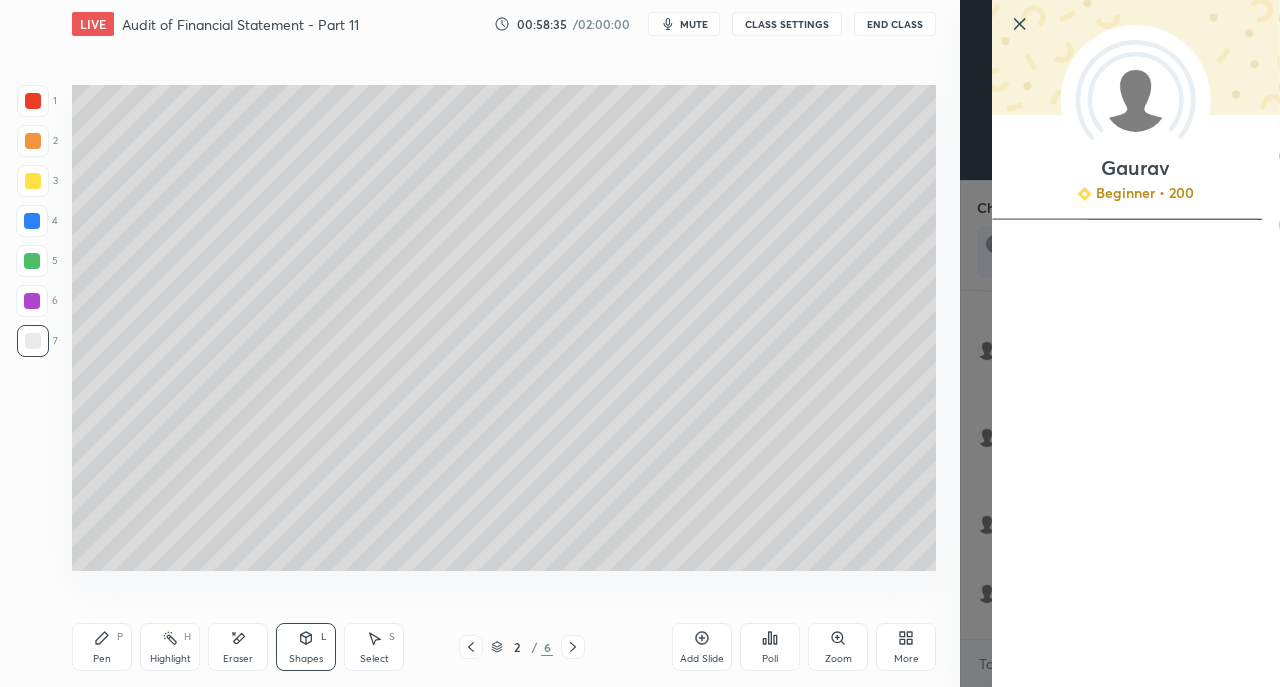 click on "Setting up your live class Poll for   secs No correct answer Start poll" at bounding box center (504, 327) 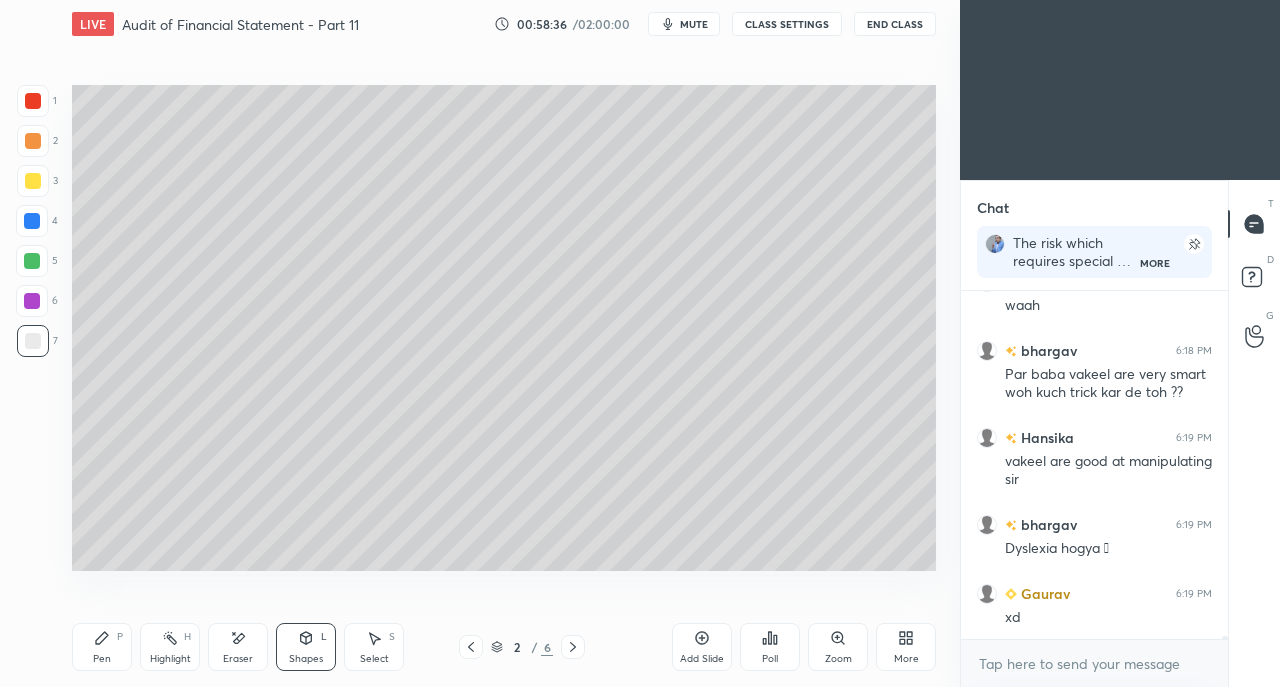 click 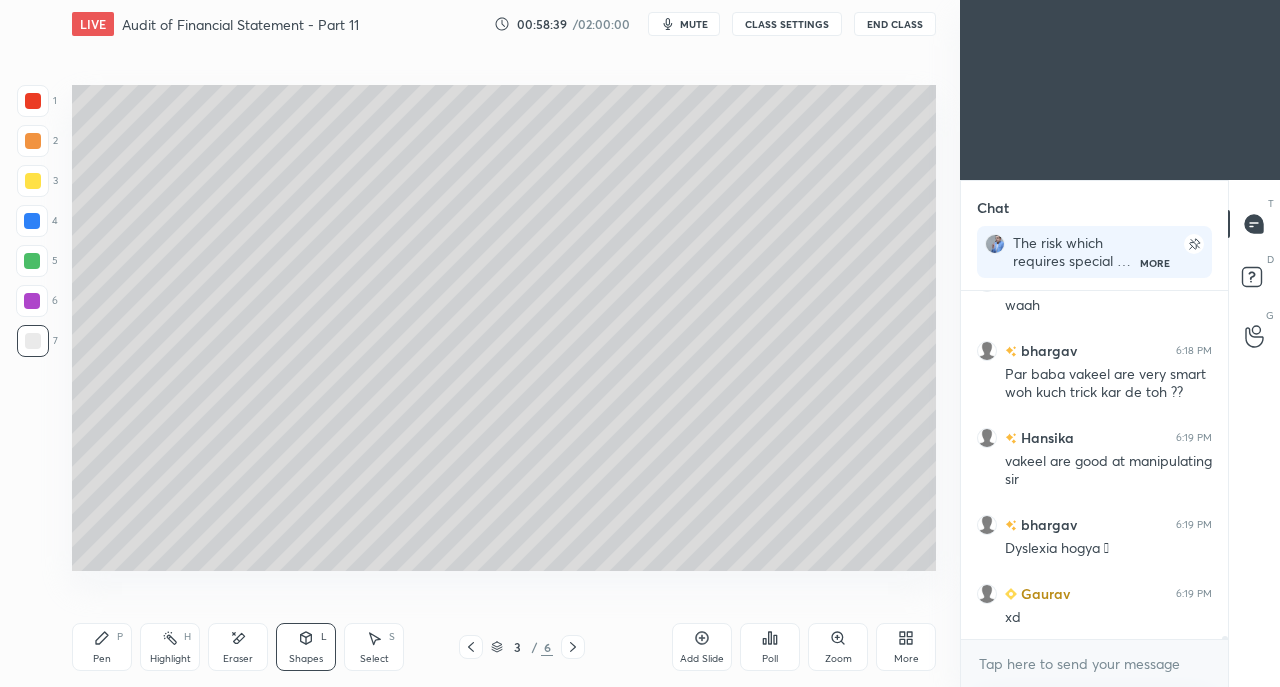 click 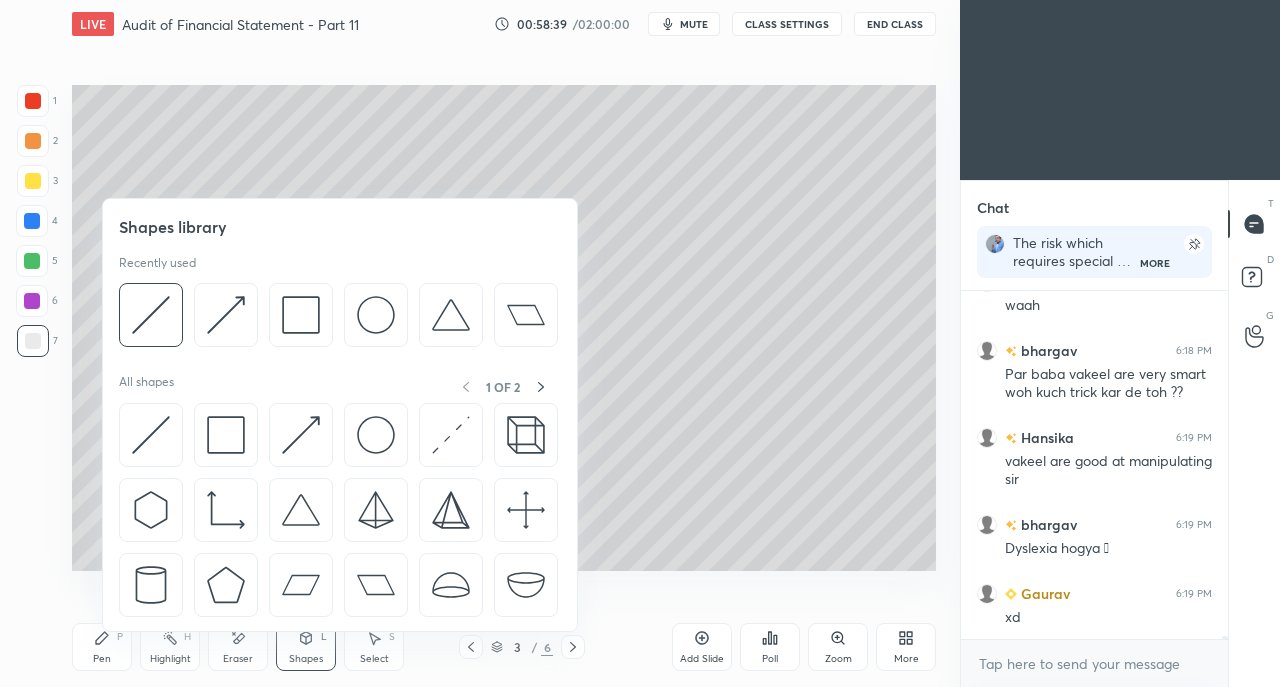 click at bounding box center (151, 435) 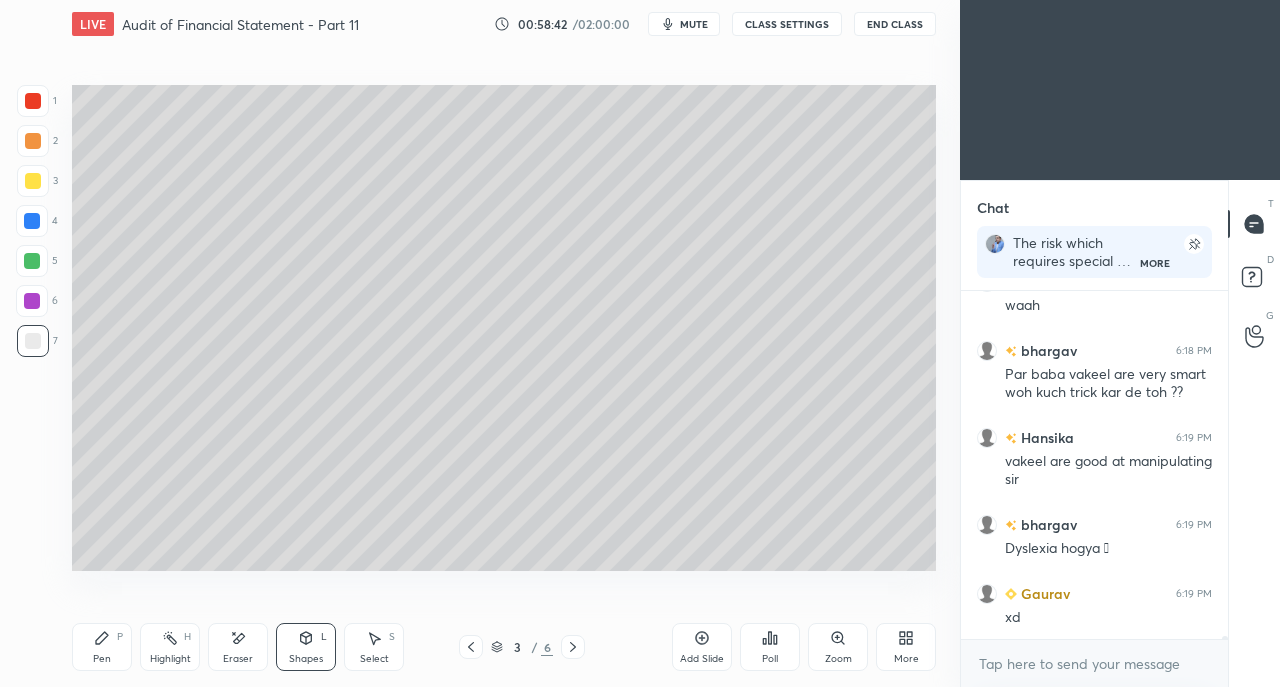 click on "Pen" at bounding box center (102, 659) 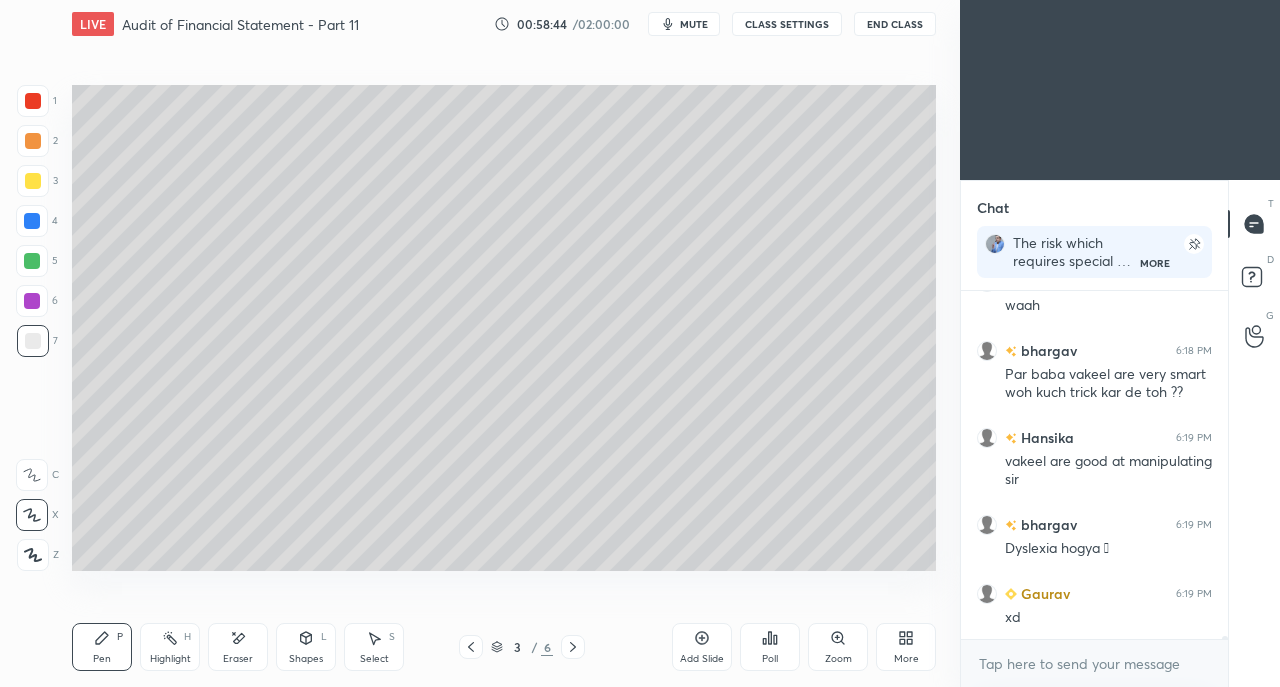 click 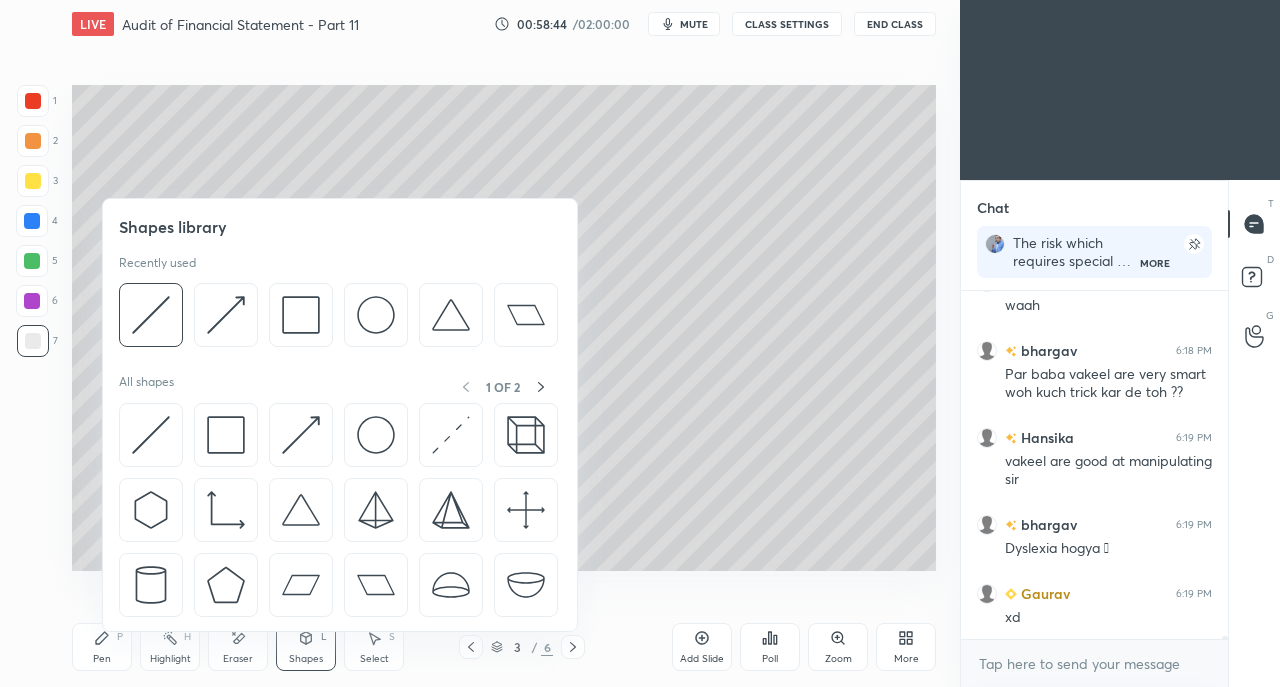 click at bounding box center [151, 435] 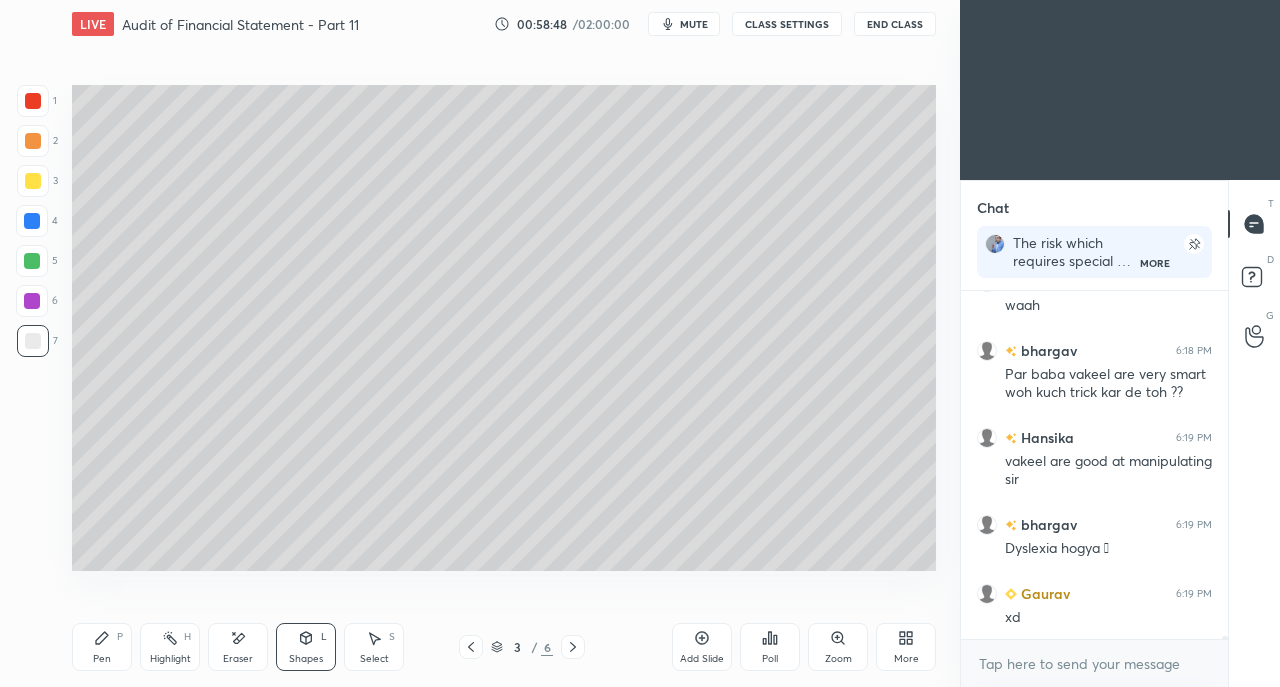 click on "Pen P" at bounding box center (102, 647) 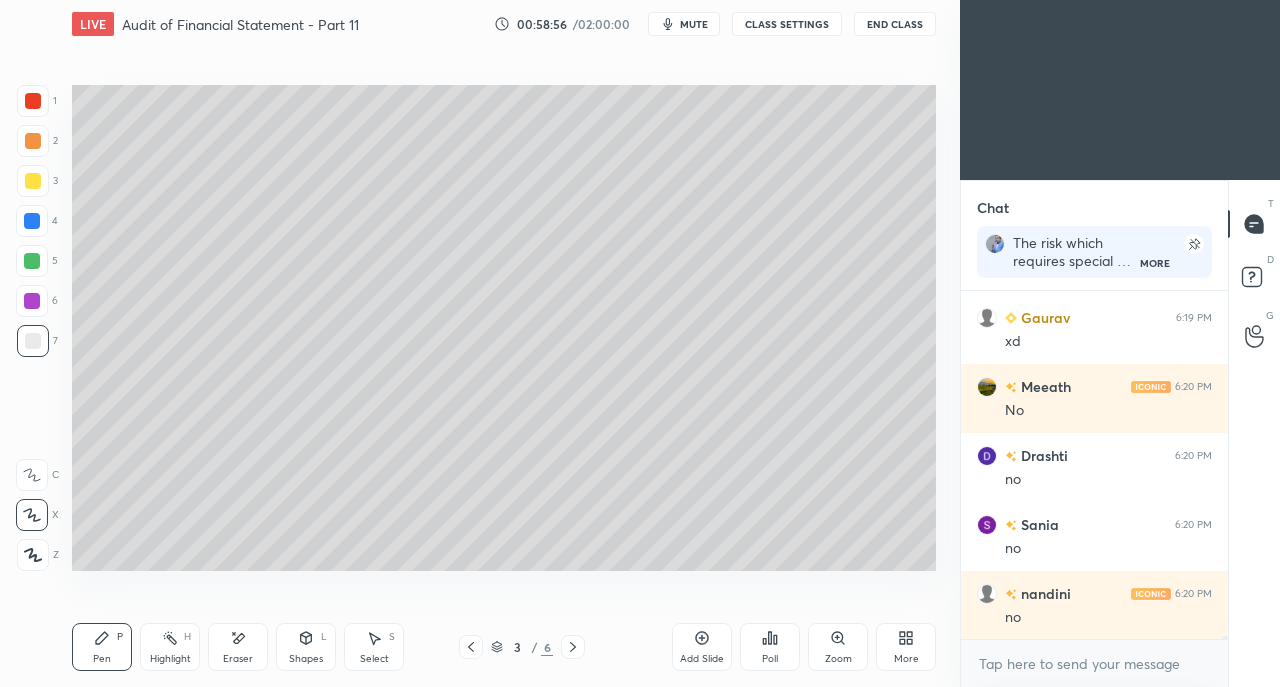 scroll, scrollTop: 47452, scrollLeft: 0, axis: vertical 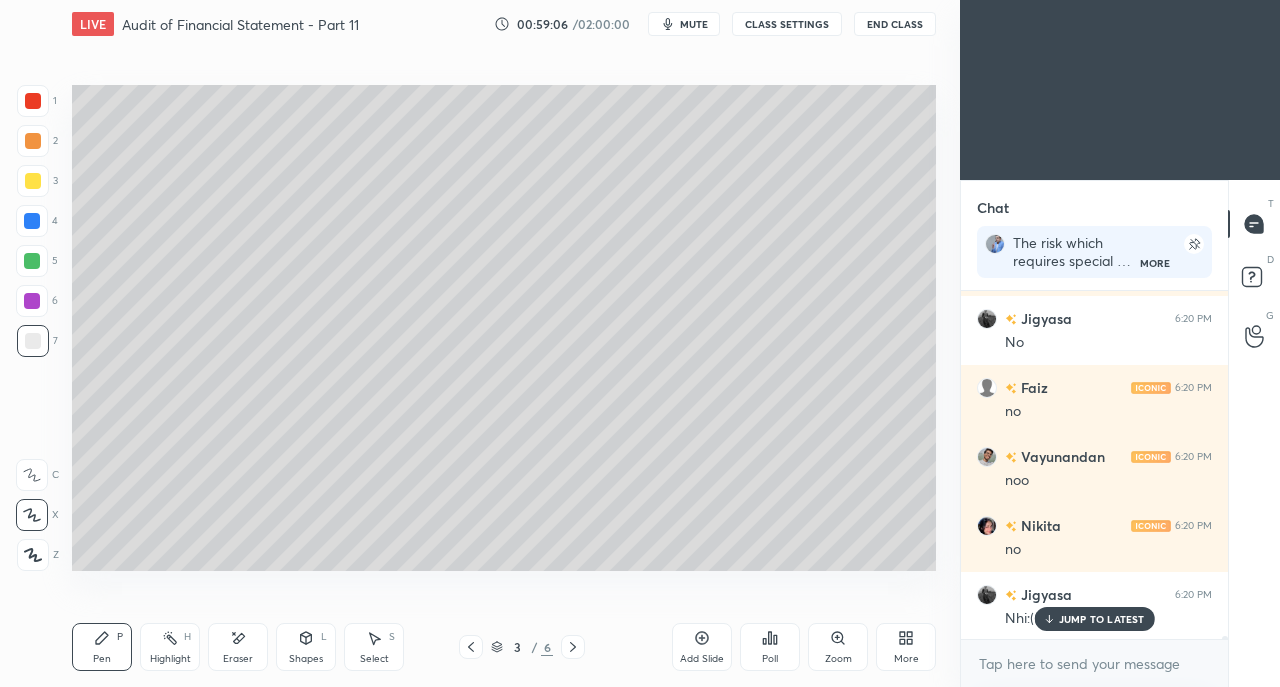 click on "JUMP TO LATEST" at bounding box center [1102, 619] 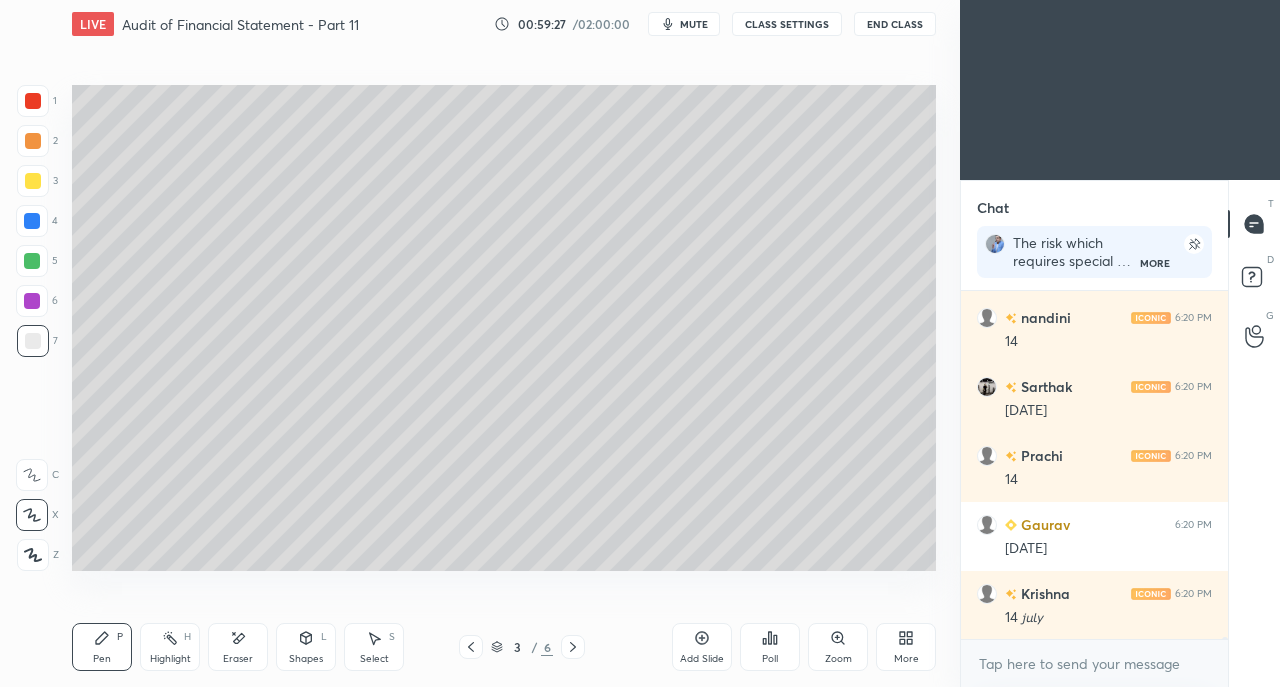 scroll, scrollTop: 48454, scrollLeft: 0, axis: vertical 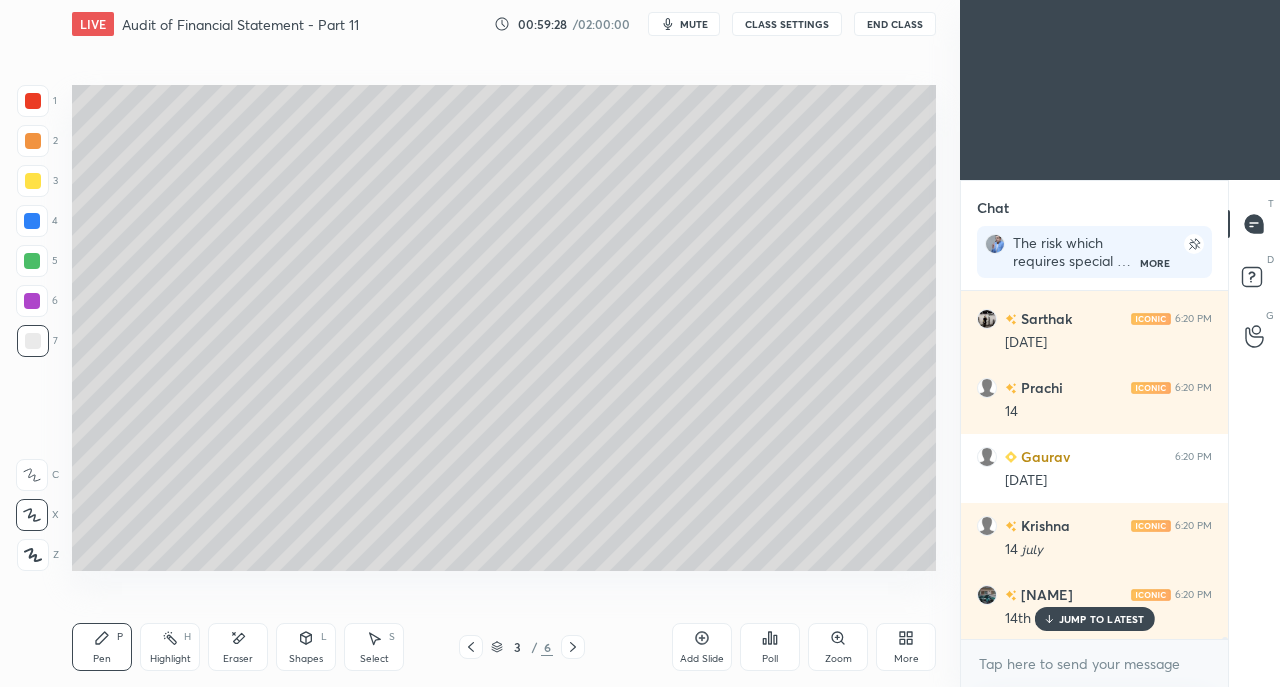click on "Eraser" at bounding box center (238, 659) 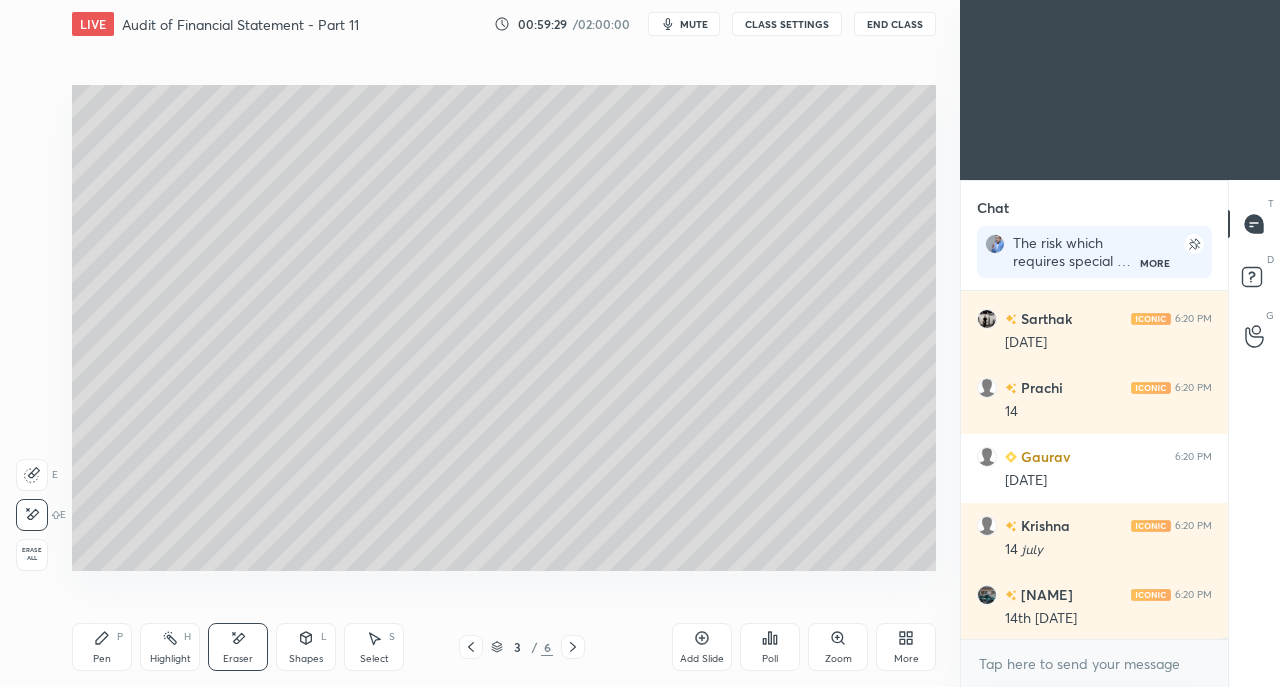 scroll, scrollTop: 48524, scrollLeft: 0, axis: vertical 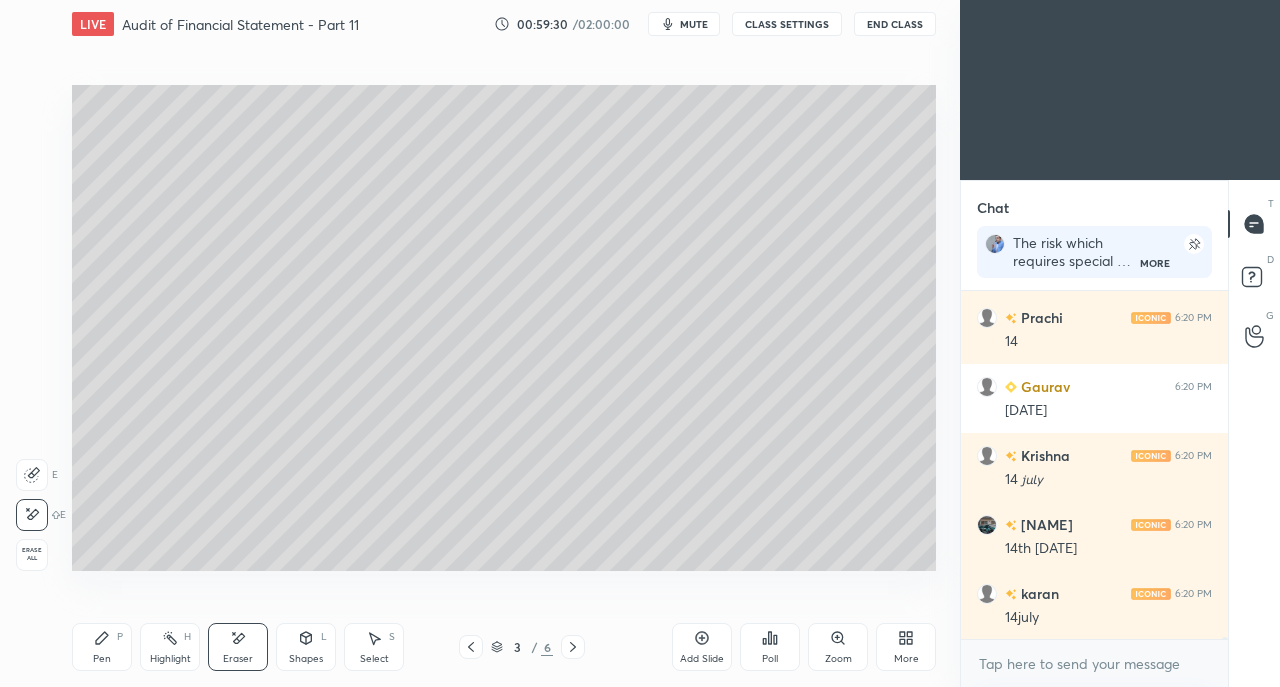 click on "Pen P" at bounding box center (102, 647) 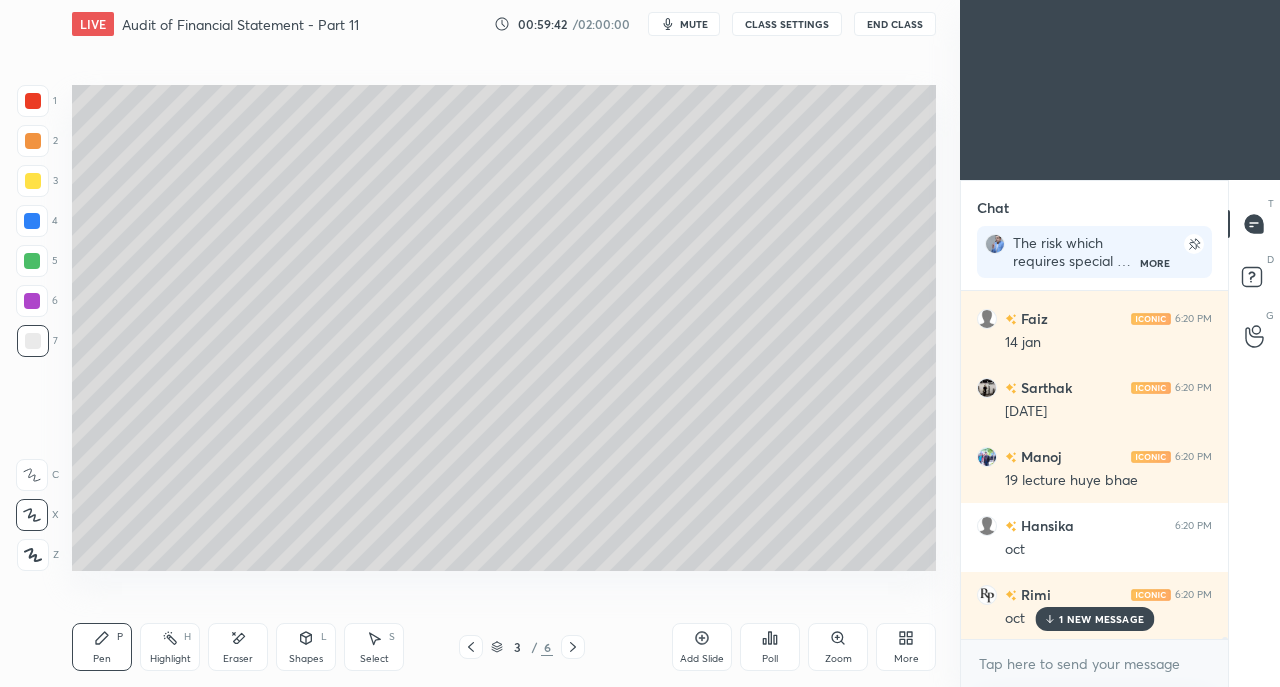 scroll, scrollTop: 49214, scrollLeft: 0, axis: vertical 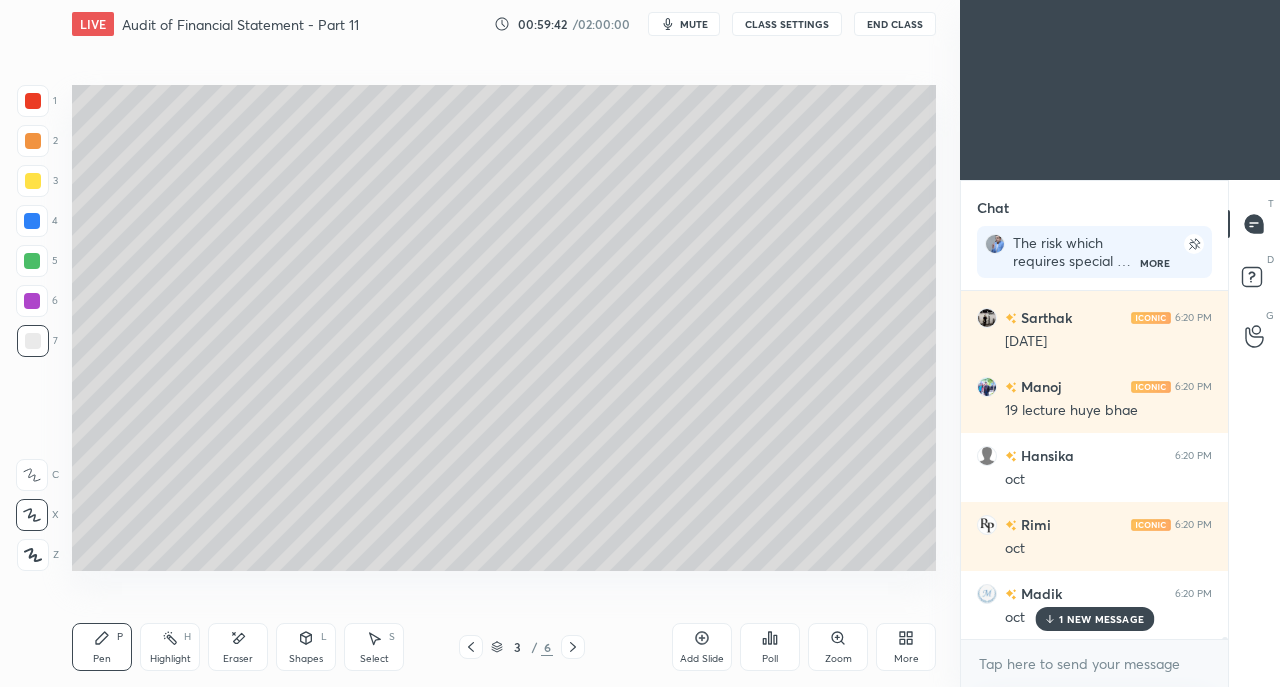 click on "Pen P" at bounding box center [102, 647] 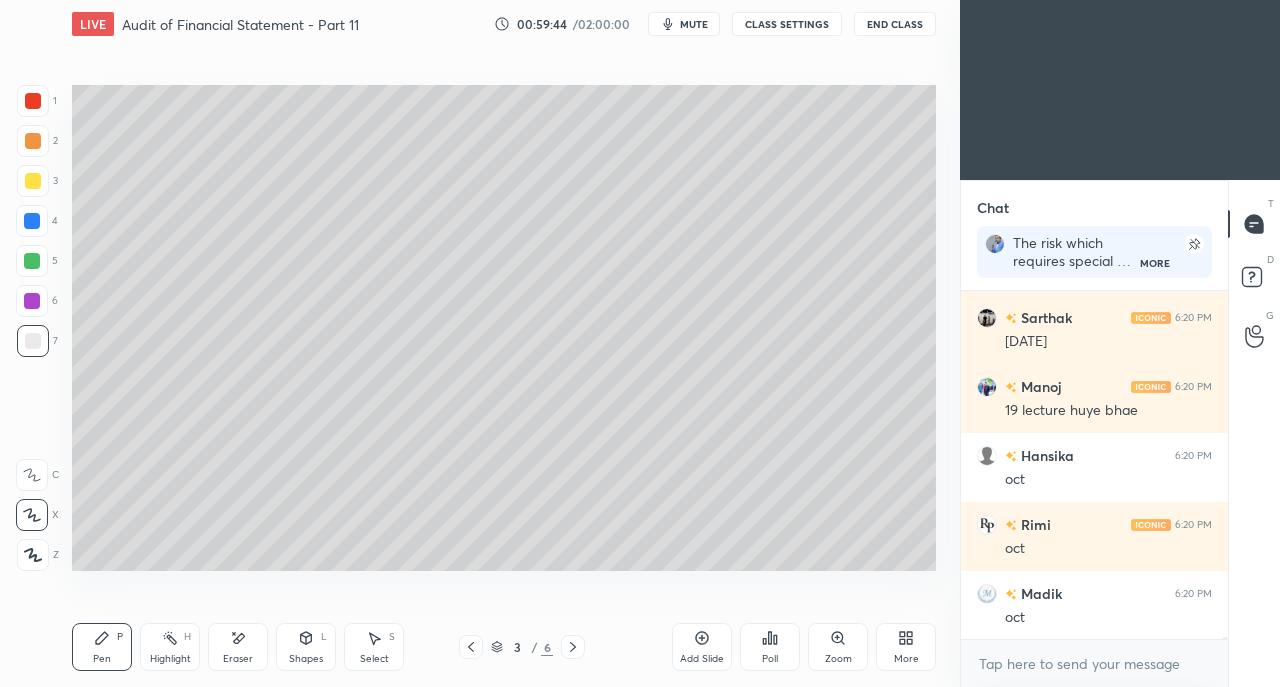 scroll, scrollTop: 49282, scrollLeft: 0, axis: vertical 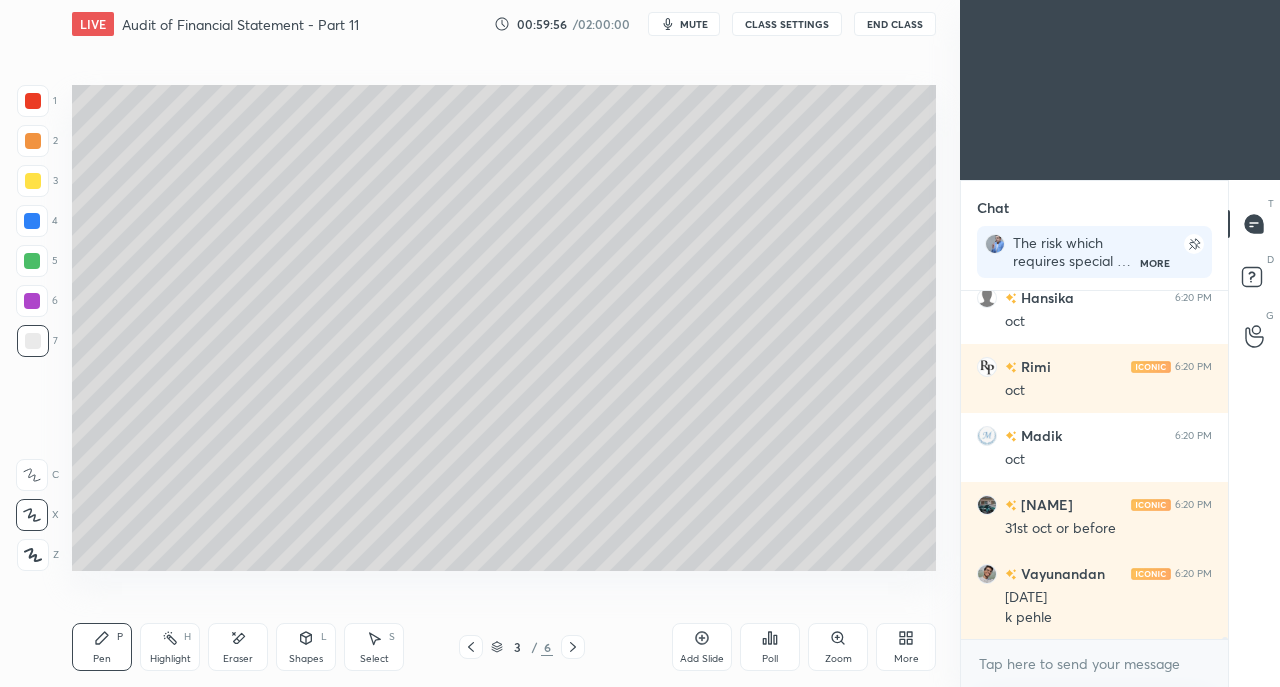 click on "Pen P" at bounding box center (102, 647) 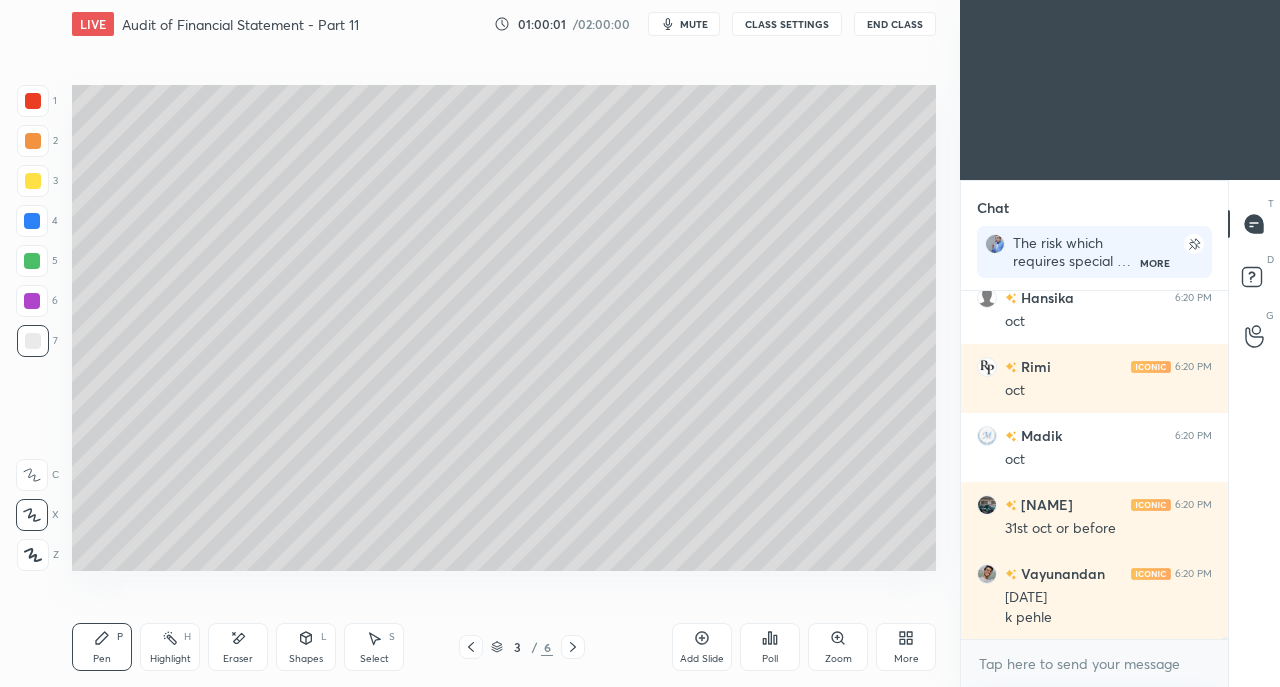 click on "Pen" at bounding box center (102, 659) 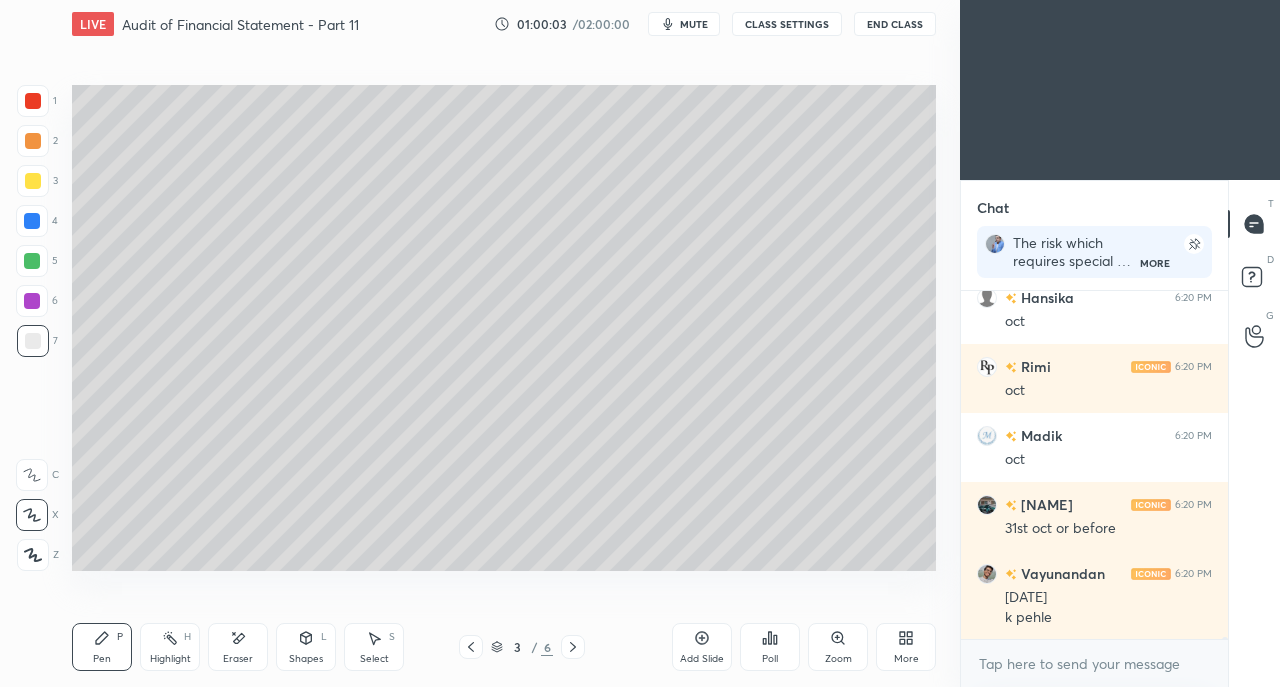 scroll, scrollTop: 49440, scrollLeft: 0, axis: vertical 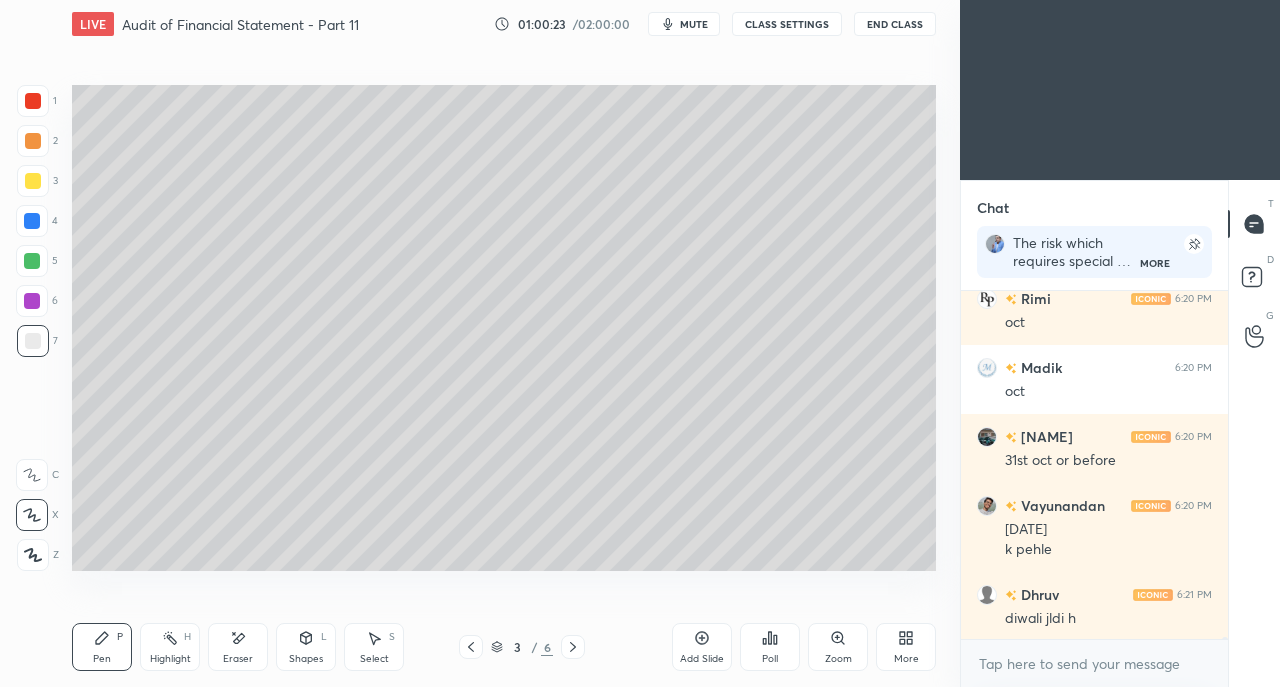 click 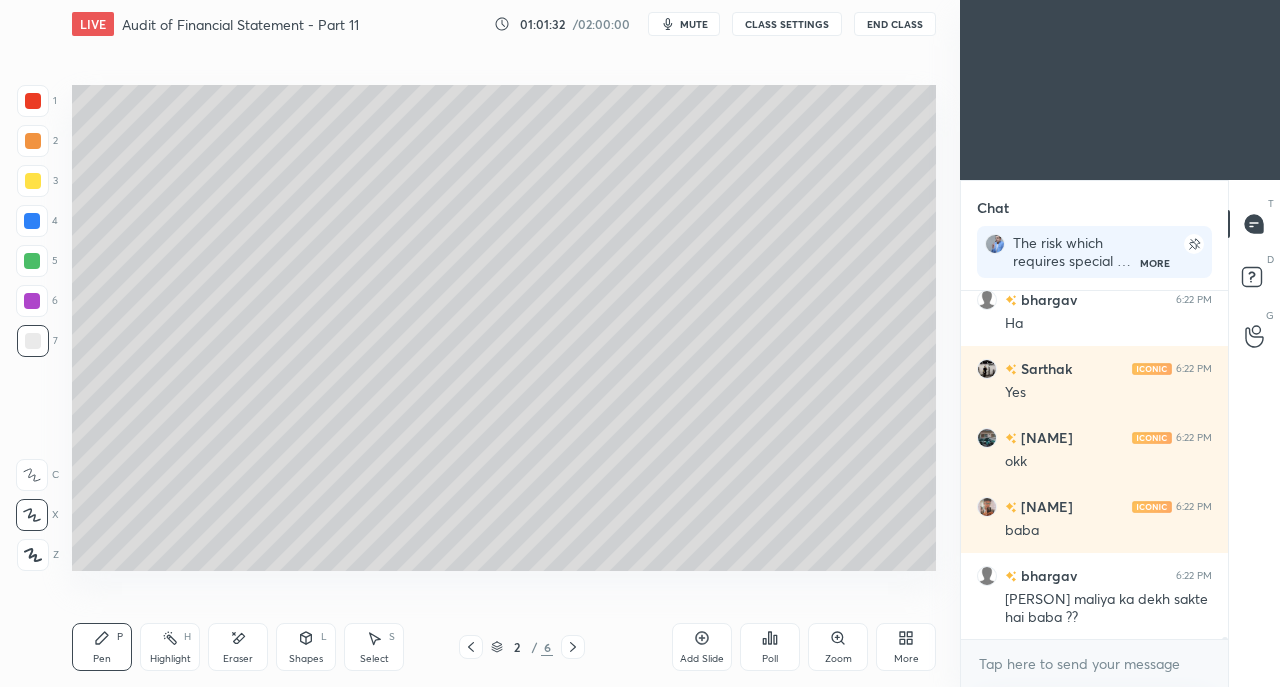 scroll, scrollTop: 51114, scrollLeft: 0, axis: vertical 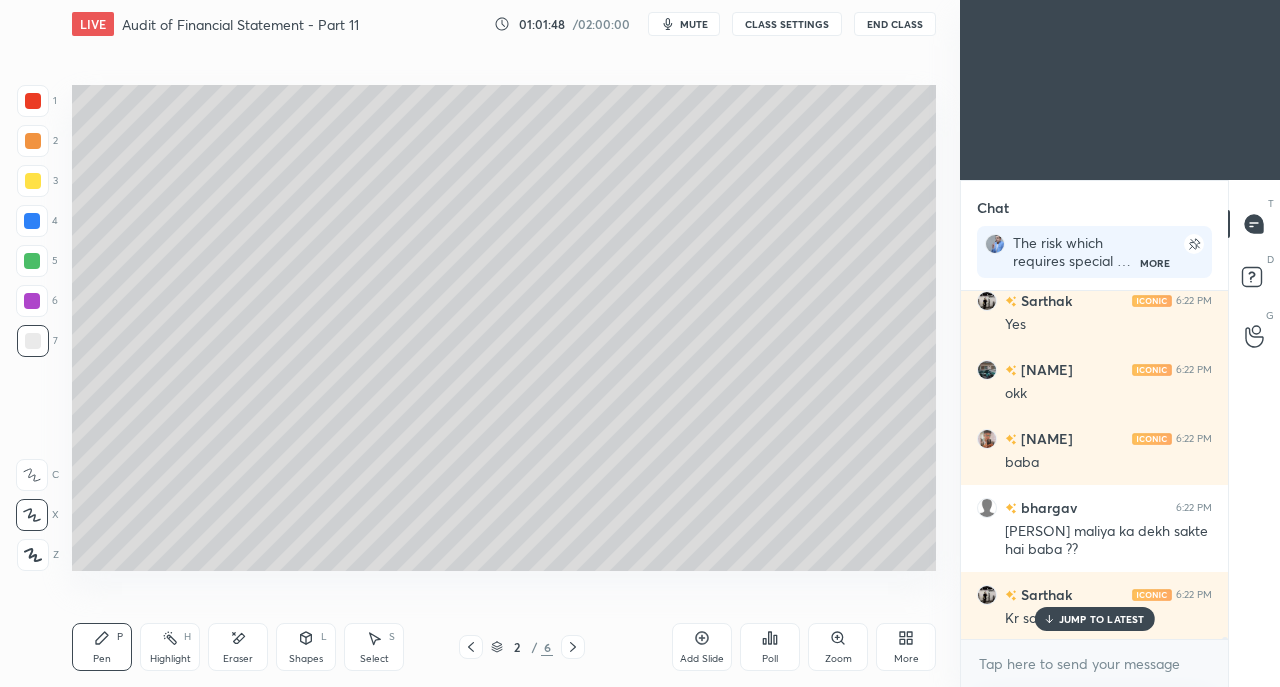 click on "JUMP TO LATEST" at bounding box center [1102, 619] 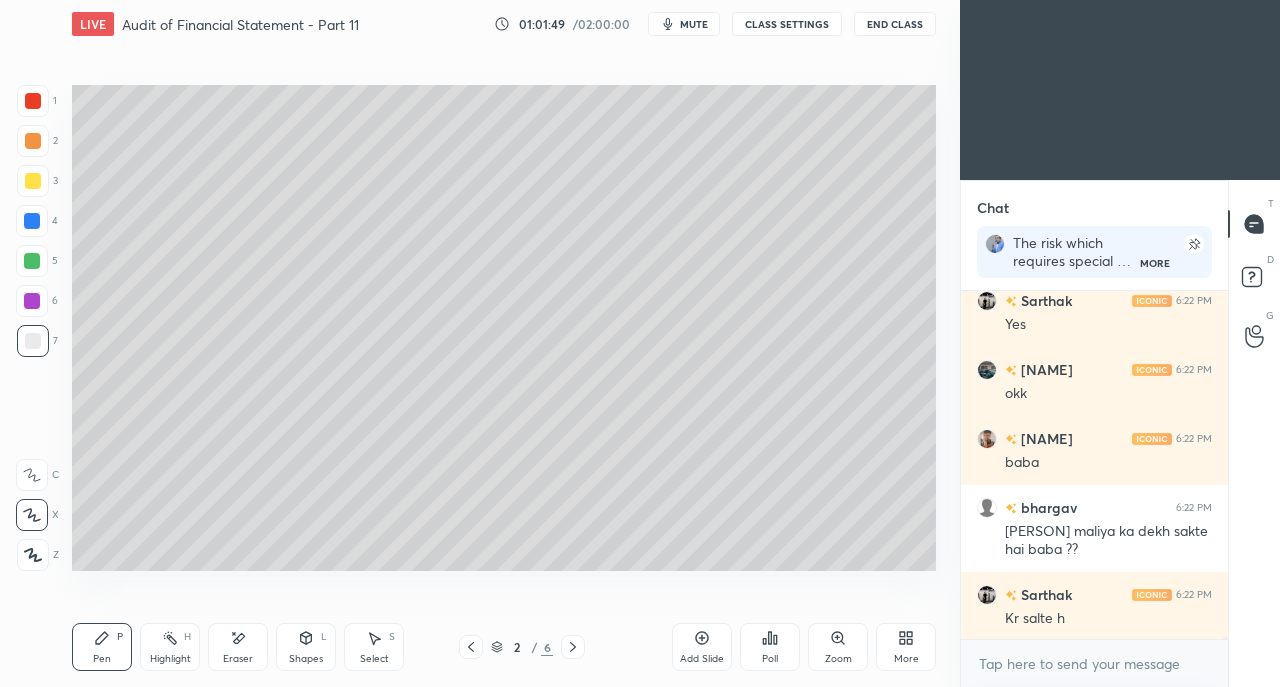 click 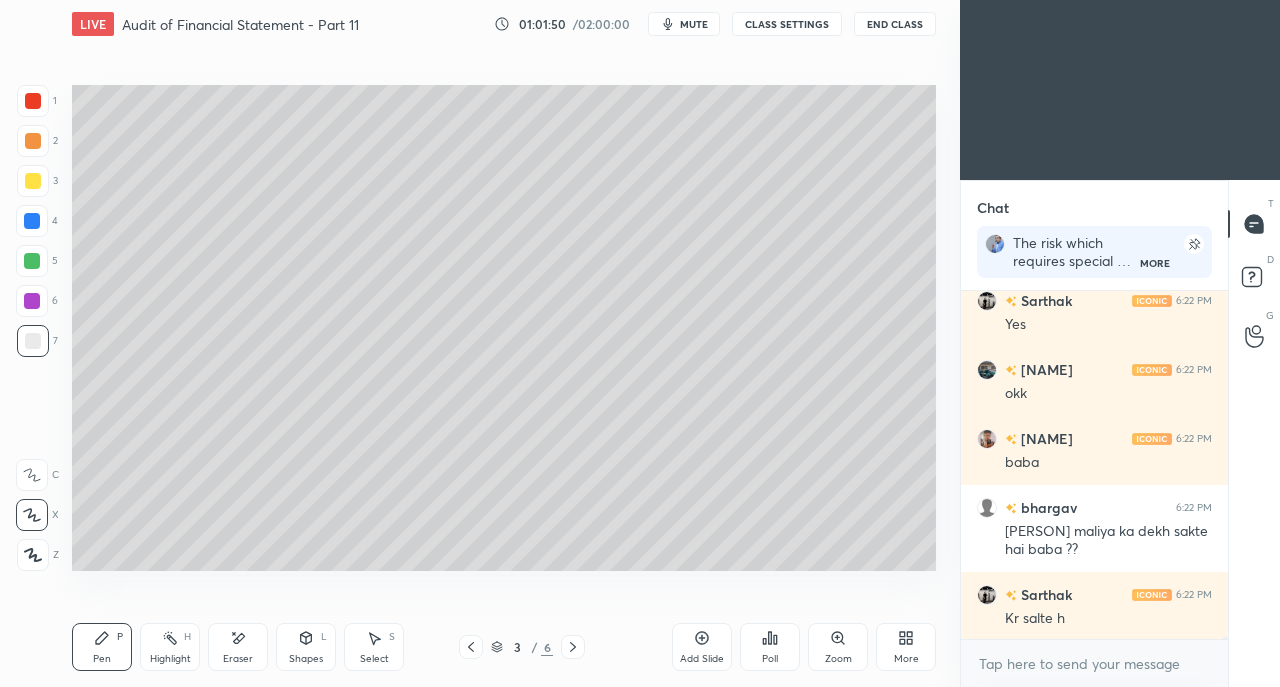 click at bounding box center (33, 181) 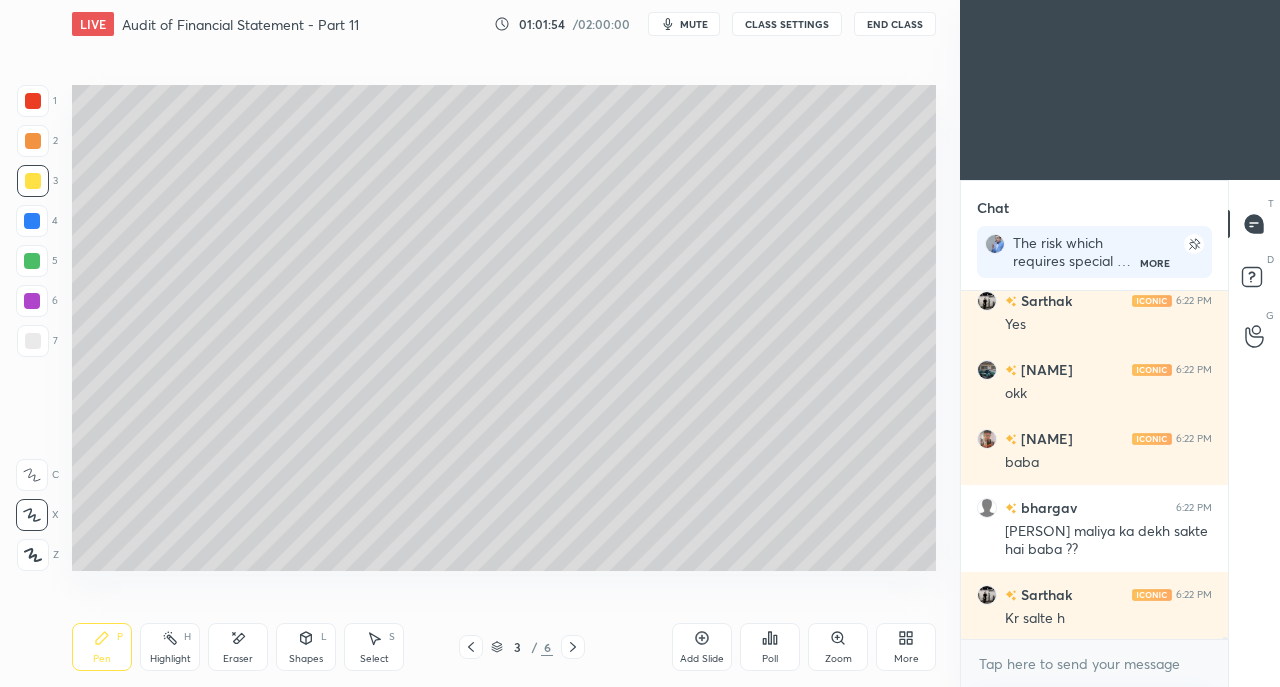 click on "Eraser" at bounding box center (238, 659) 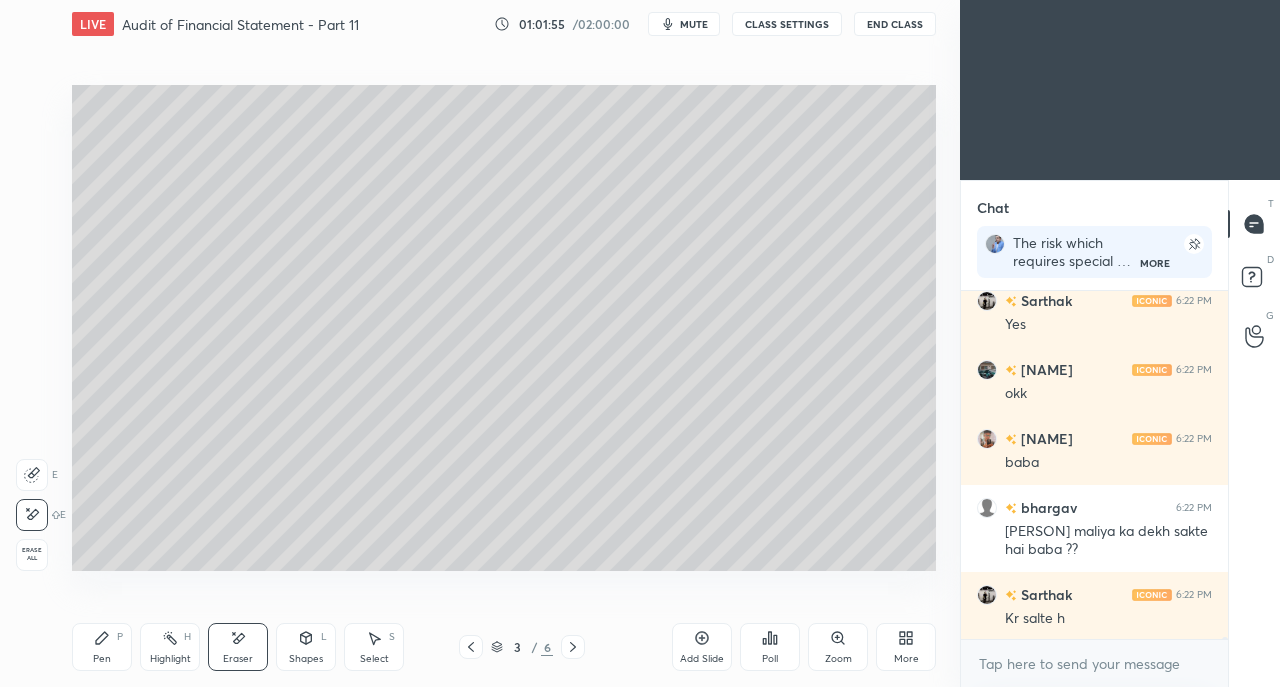 click on "P" at bounding box center (120, 637) 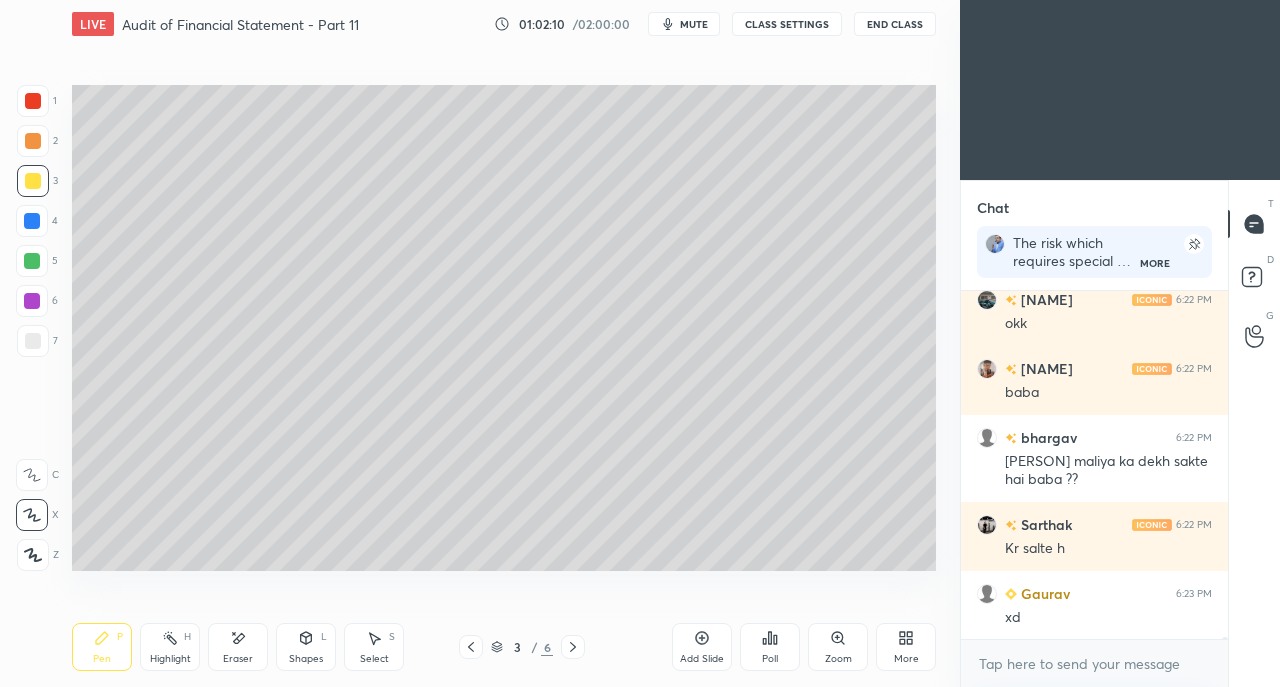 scroll, scrollTop: 51252, scrollLeft: 0, axis: vertical 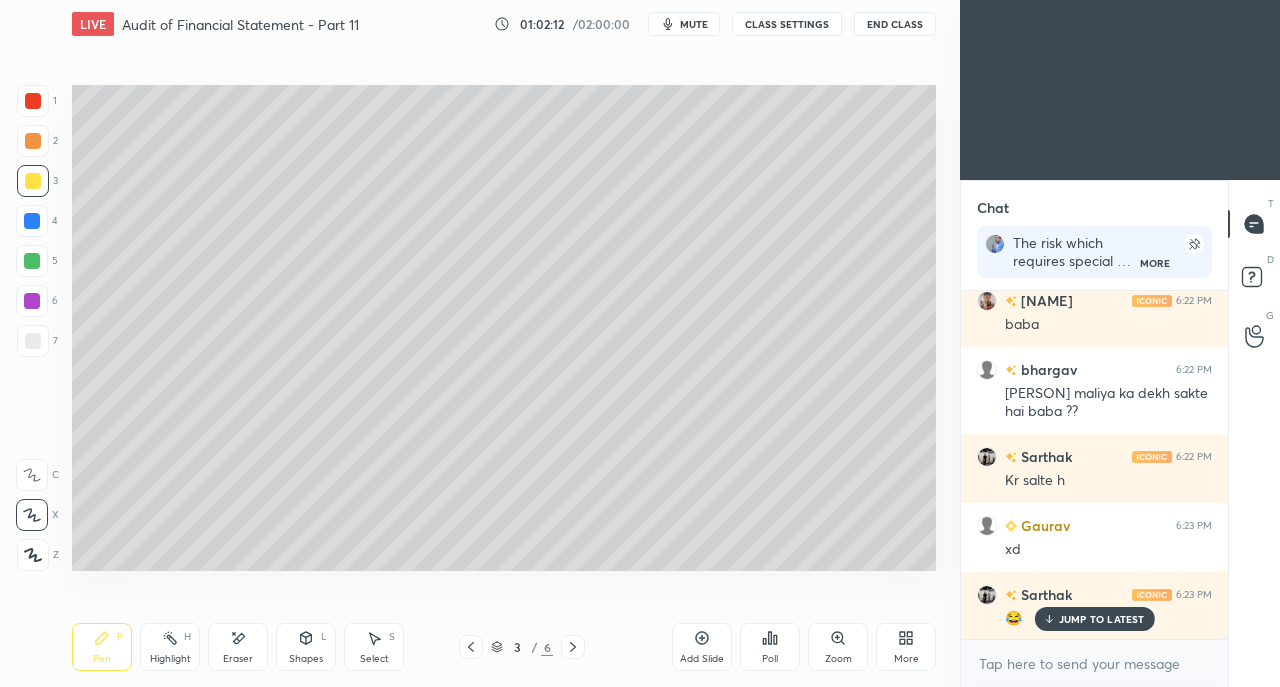 click on "JUMP TO LATEST" at bounding box center [1102, 619] 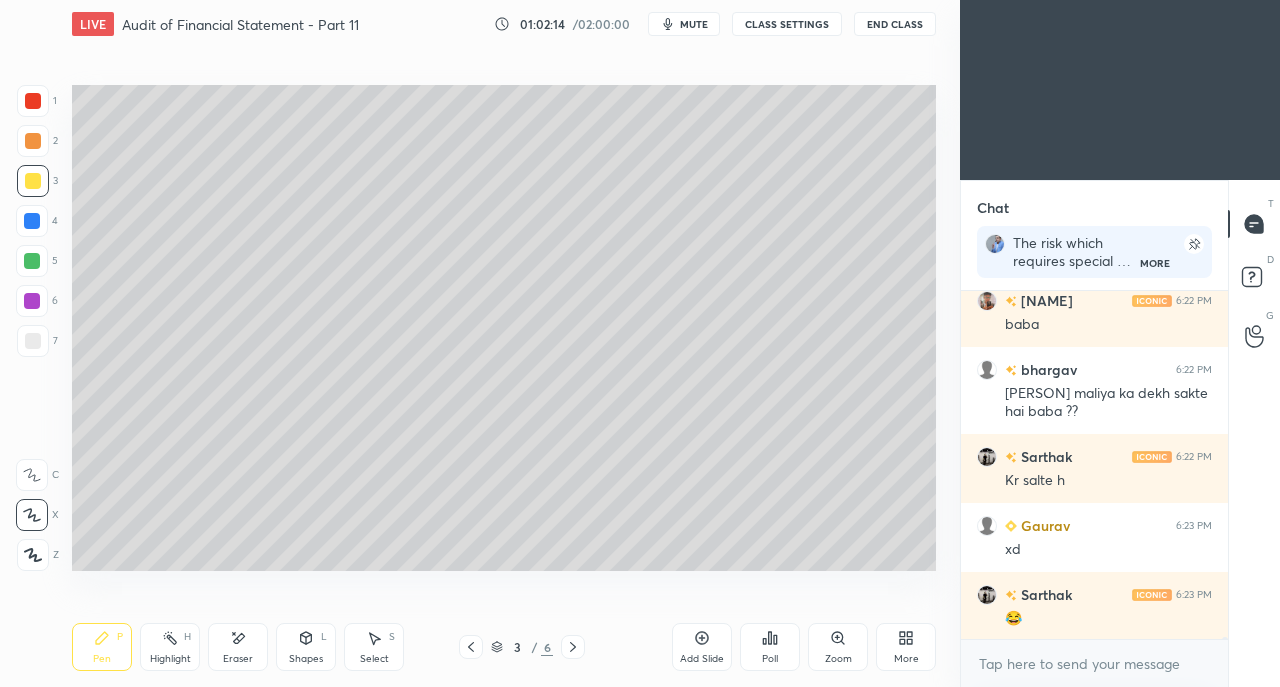 click at bounding box center [33, 341] 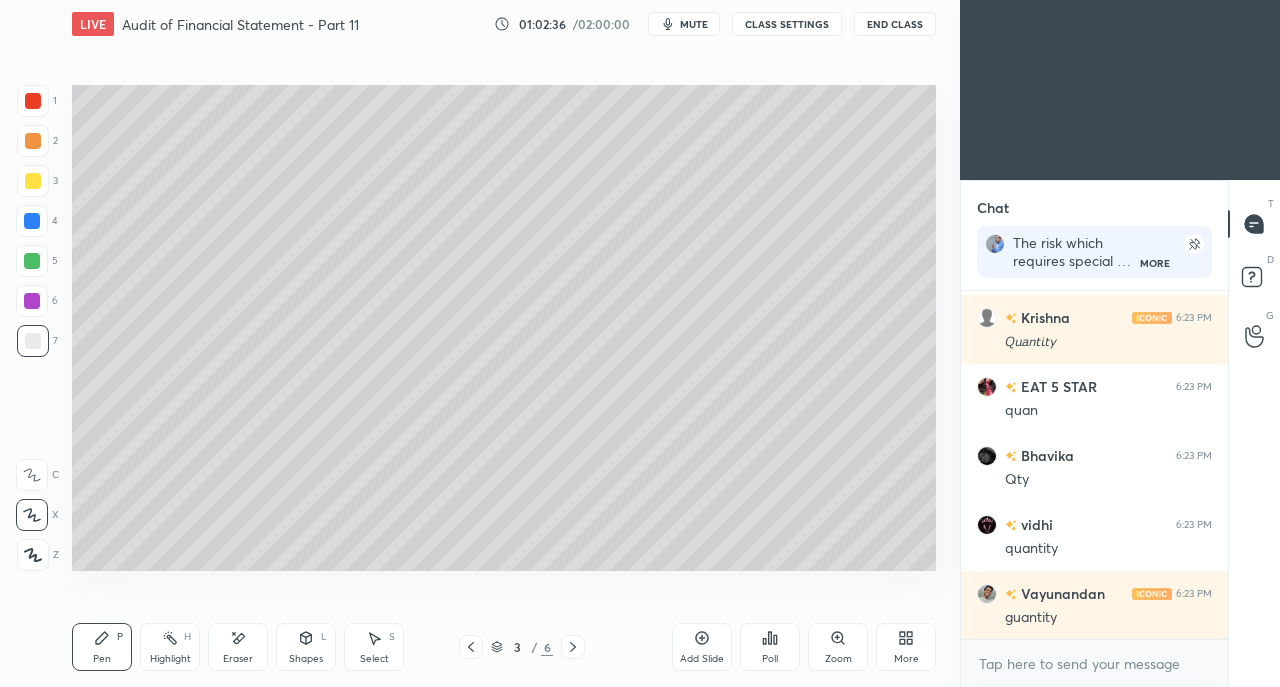 scroll, scrollTop: 52288, scrollLeft: 0, axis: vertical 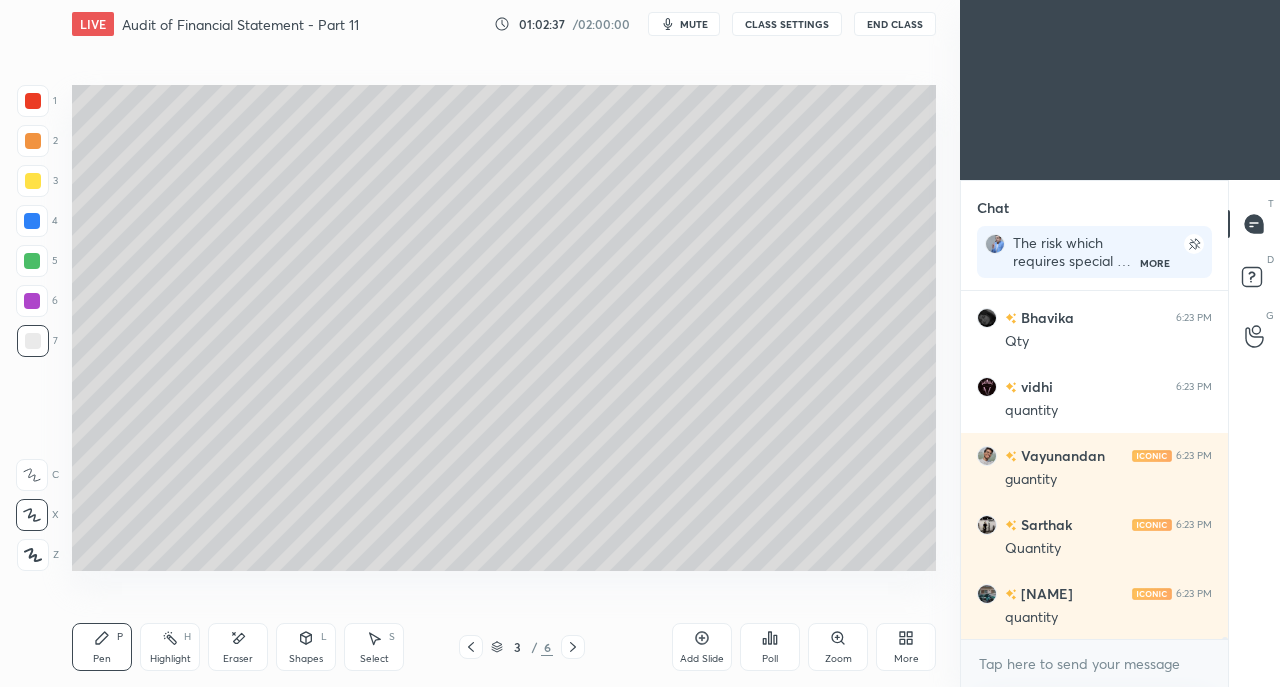 click on "[FIRST] 6:23 PM quantity" at bounding box center (1094, 605) 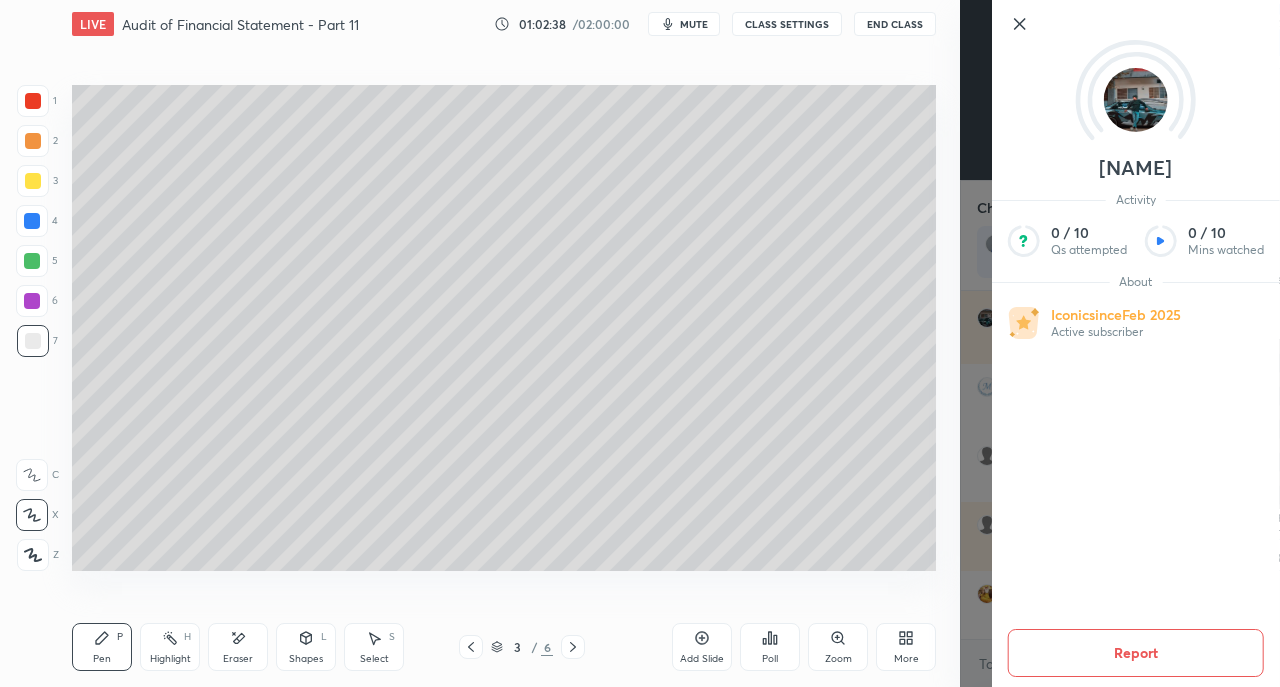 scroll, scrollTop: 52702, scrollLeft: 0, axis: vertical 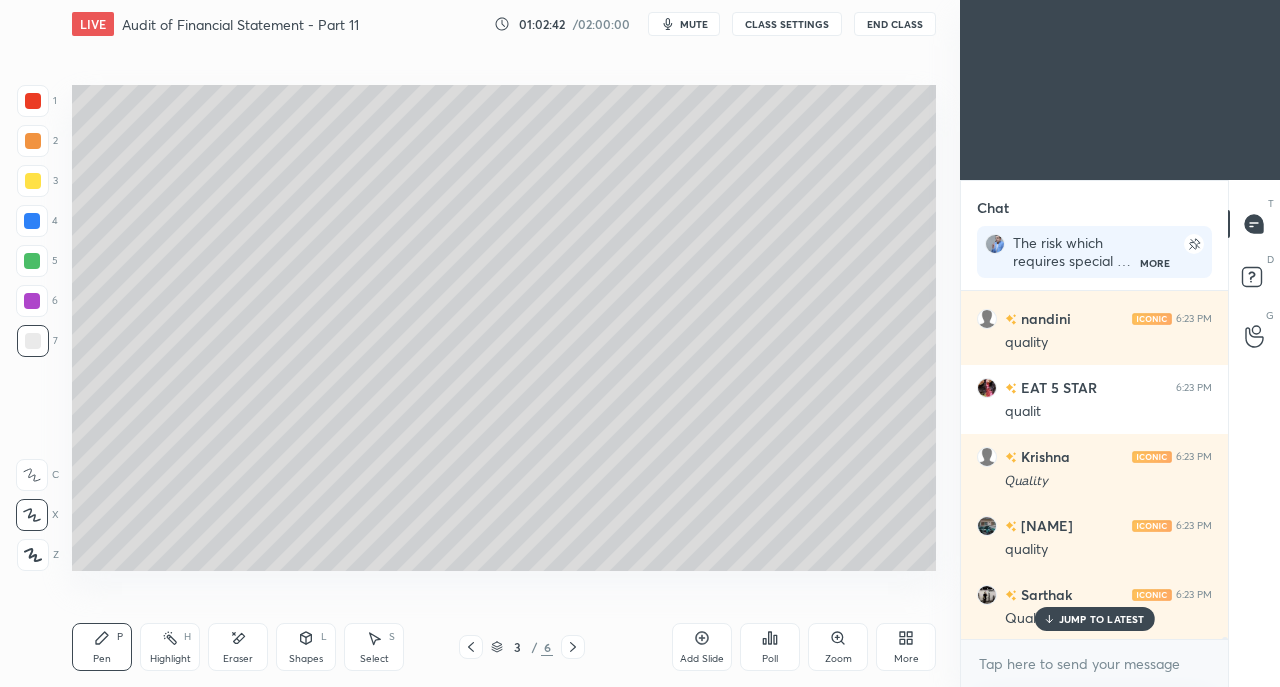 click at bounding box center [33, 101] 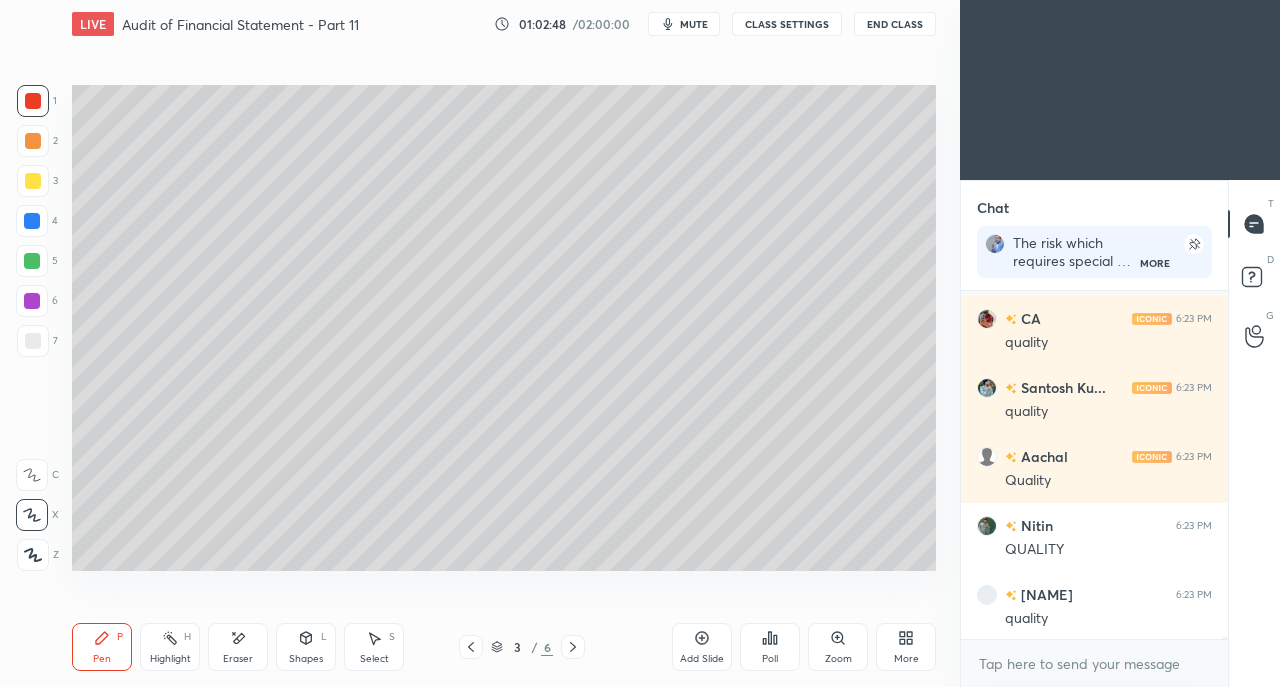 scroll, scrollTop: 54100, scrollLeft: 0, axis: vertical 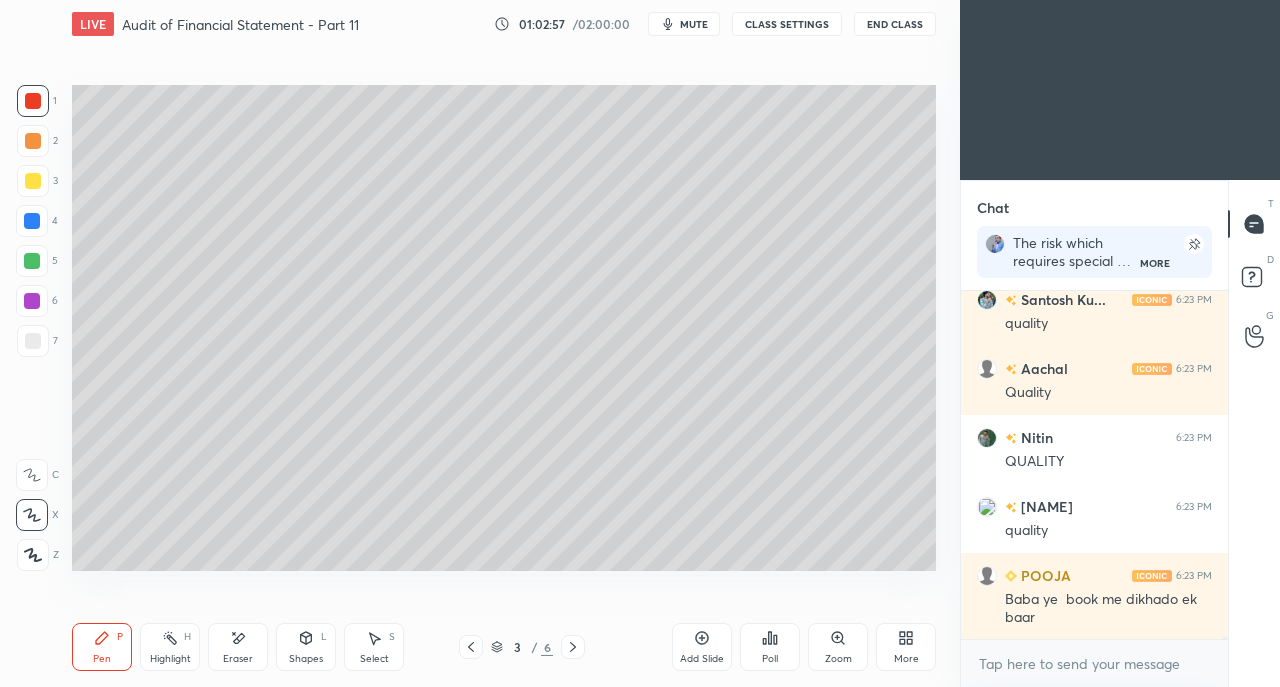 click at bounding box center [33, 341] 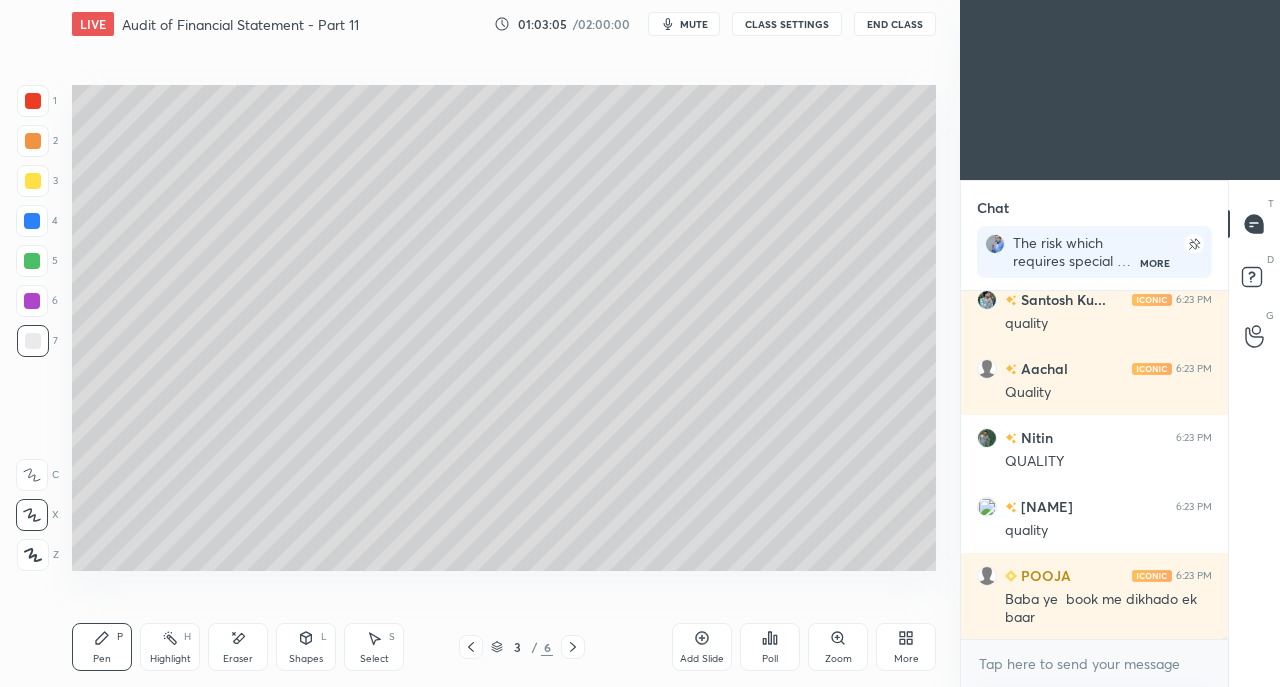 click on "Pen" at bounding box center [102, 659] 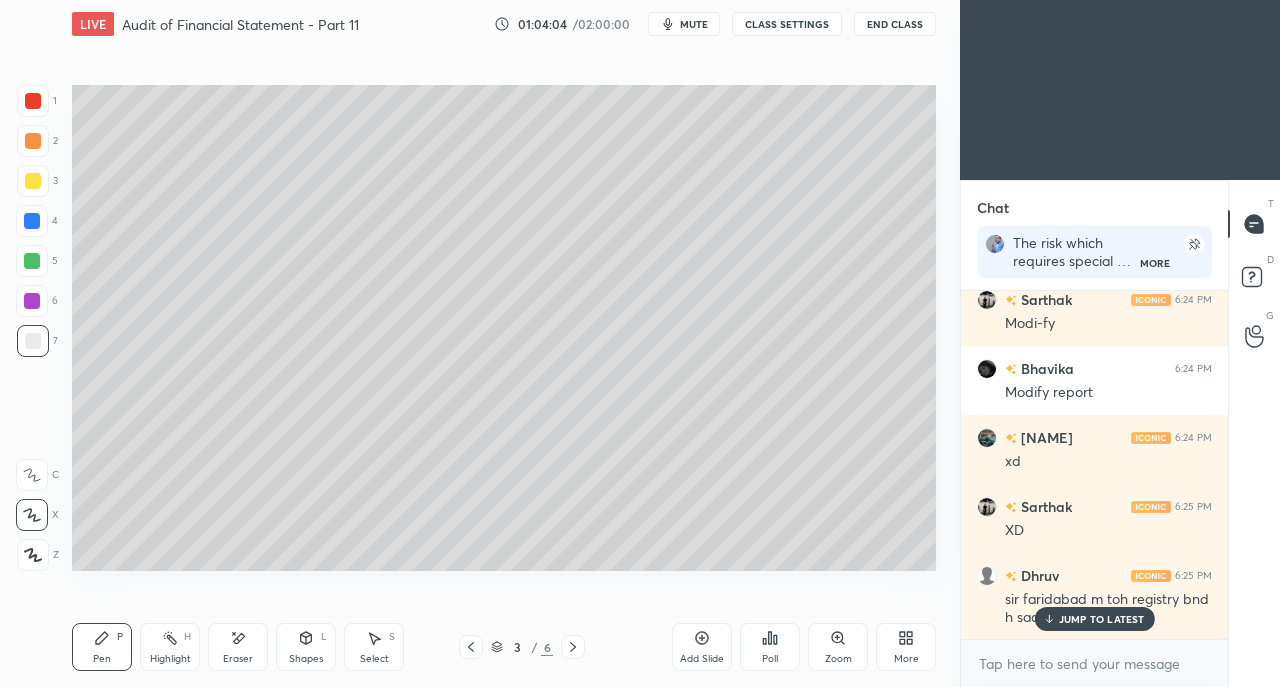 scroll, scrollTop: 54756, scrollLeft: 0, axis: vertical 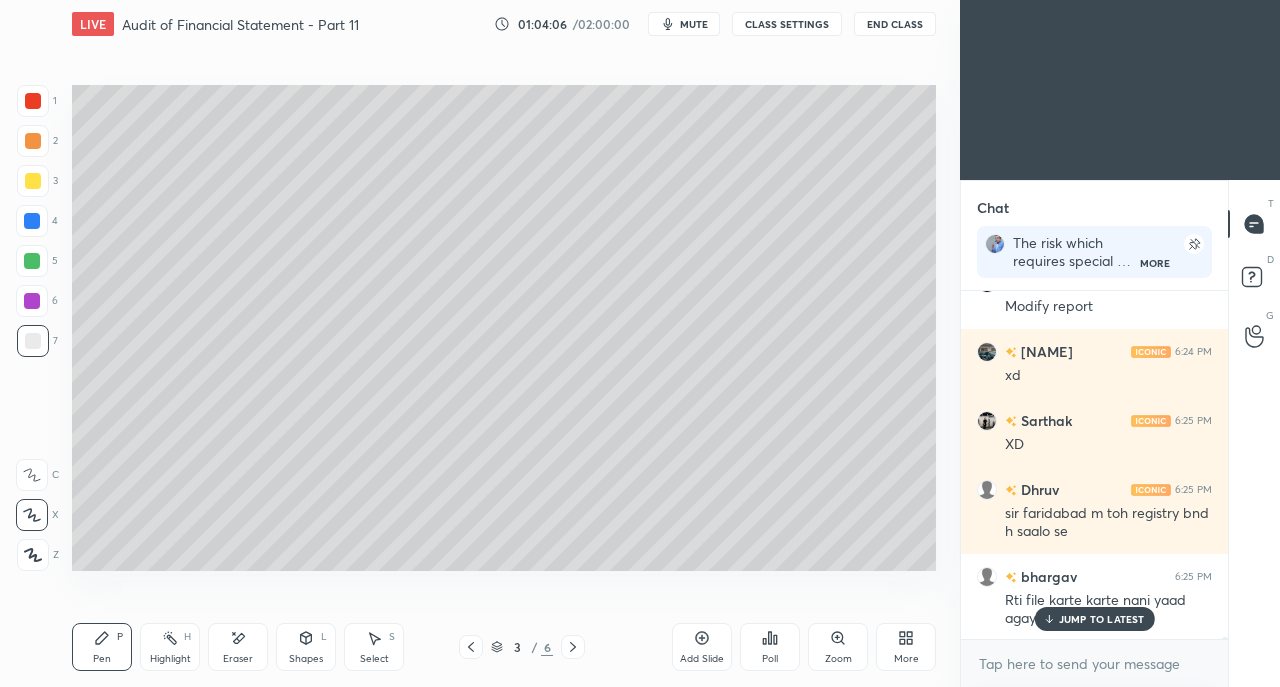 click on "JUMP TO LATEST" at bounding box center [1102, 619] 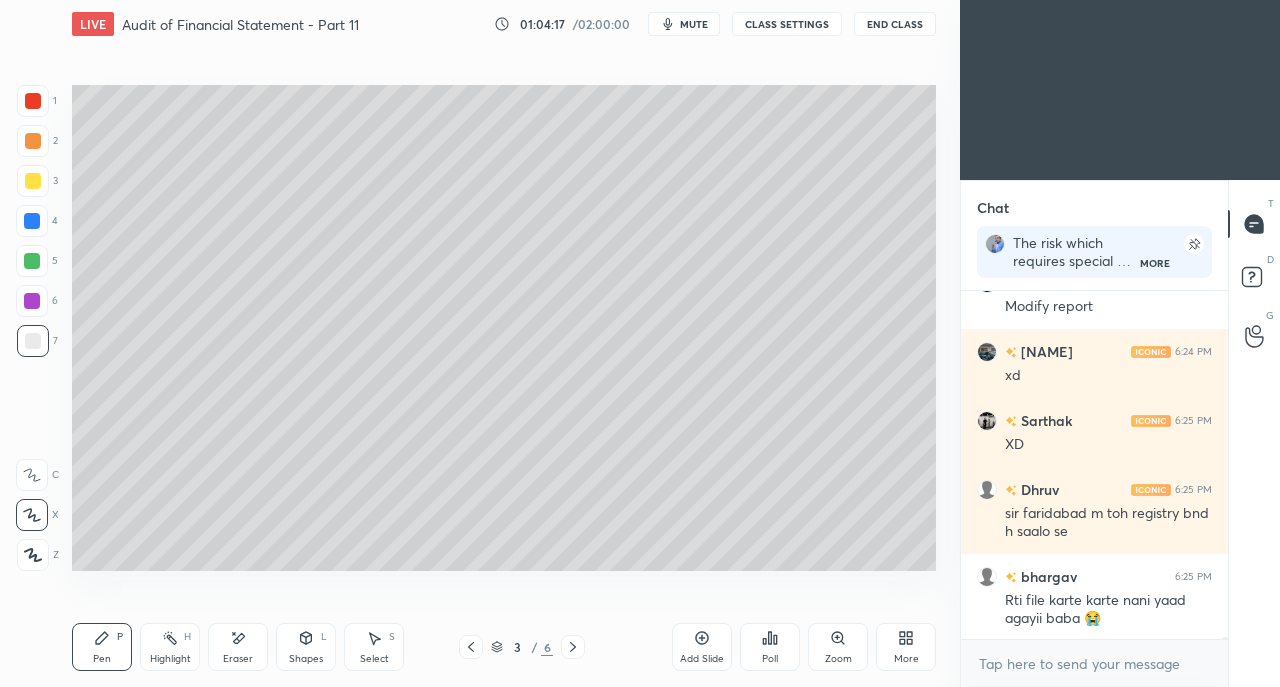 click on "Highlight H" at bounding box center [170, 647] 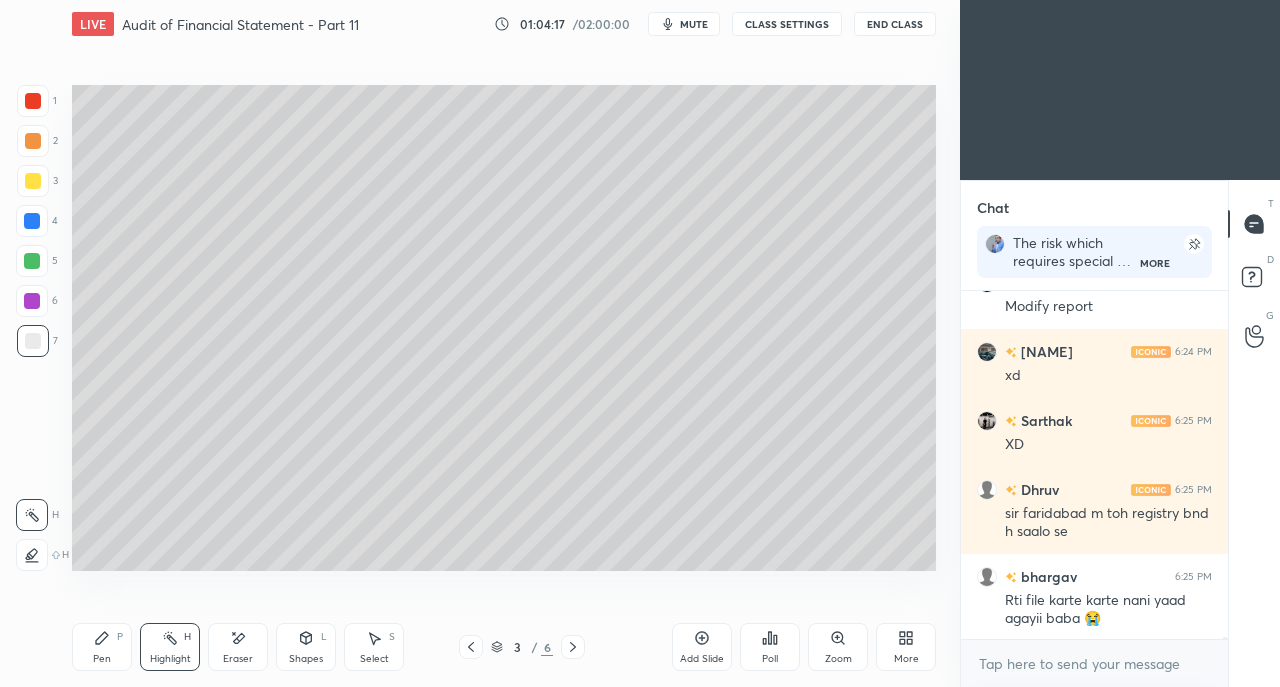 click 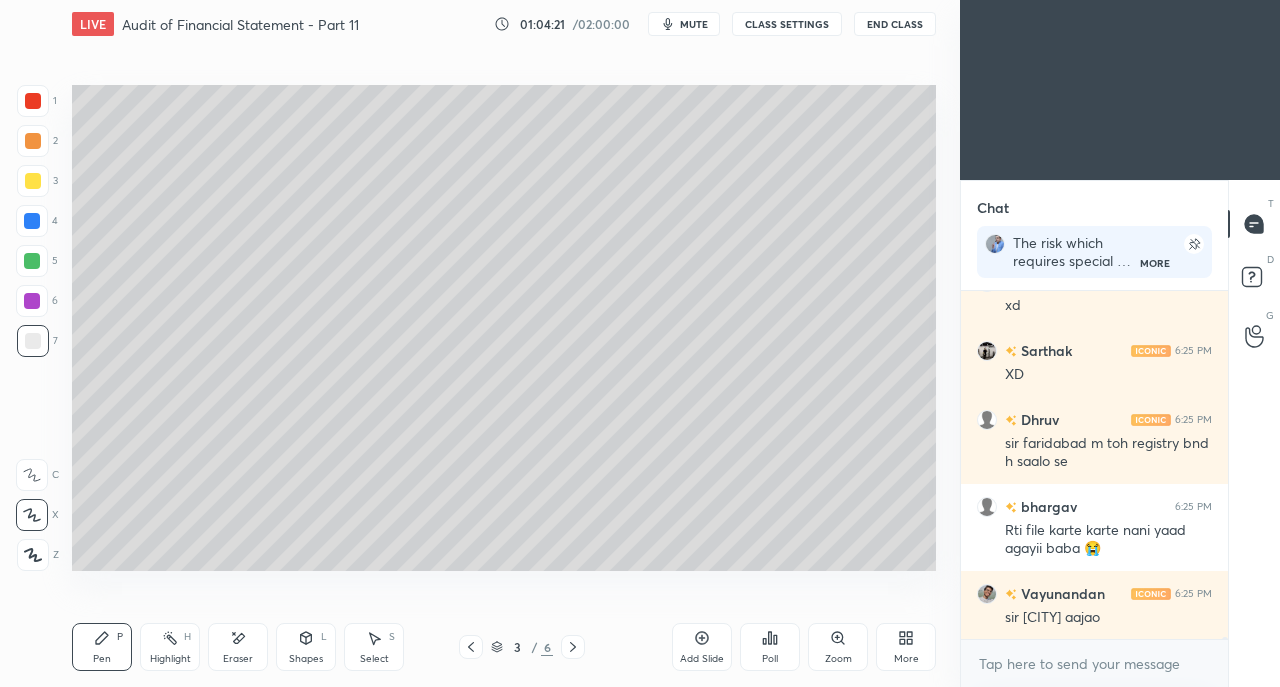 scroll, scrollTop: 54894, scrollLeft: 0, axis: vertical 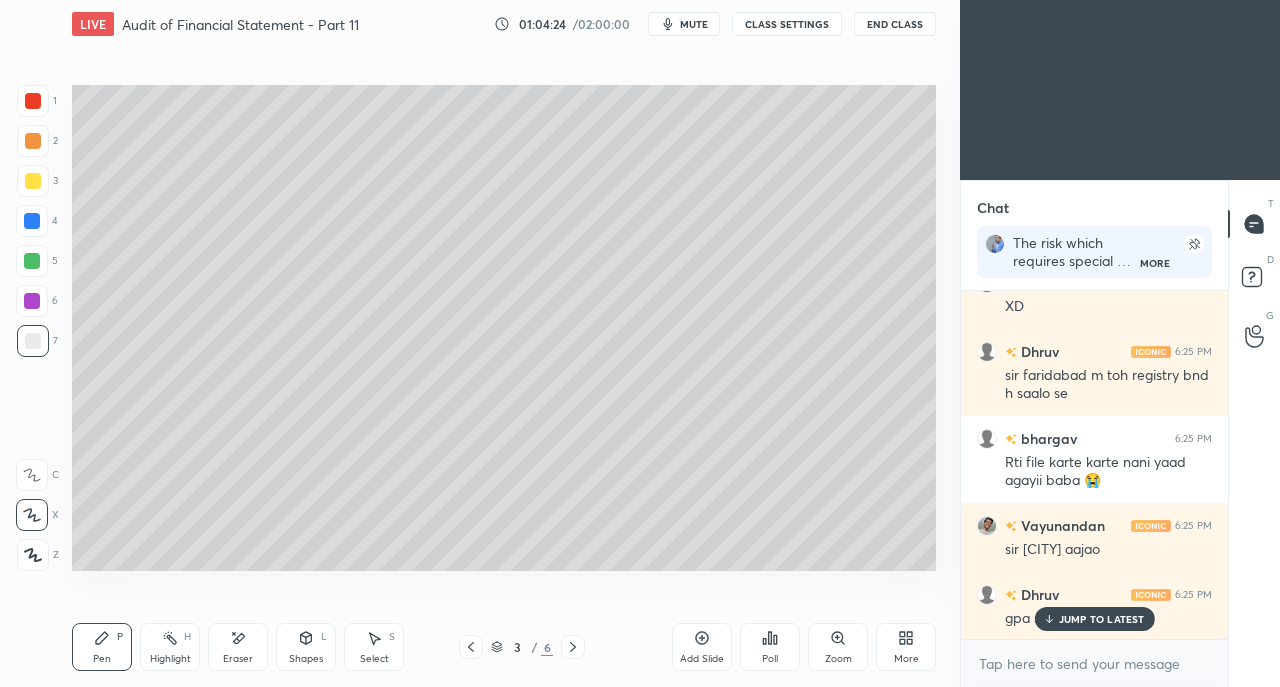 click on "JUMP TO LATEST" at bounding box center (1094, 619) 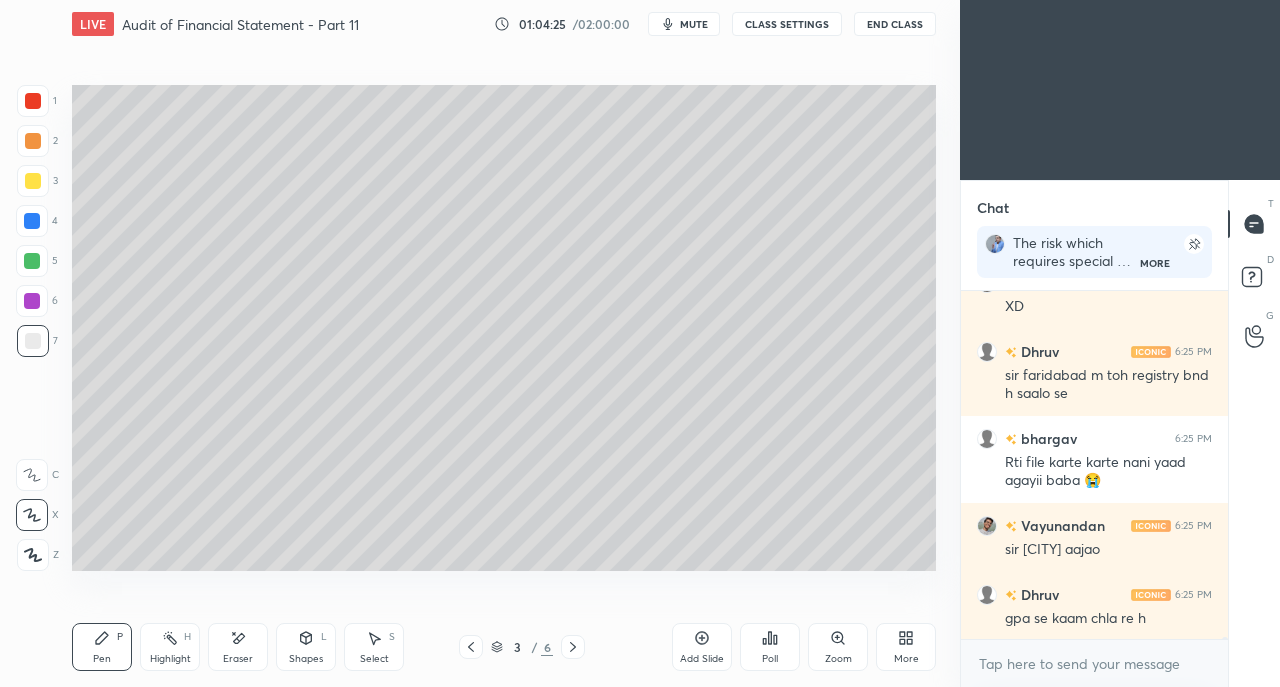 click on "Eraser" at bounding box center (238, 659) 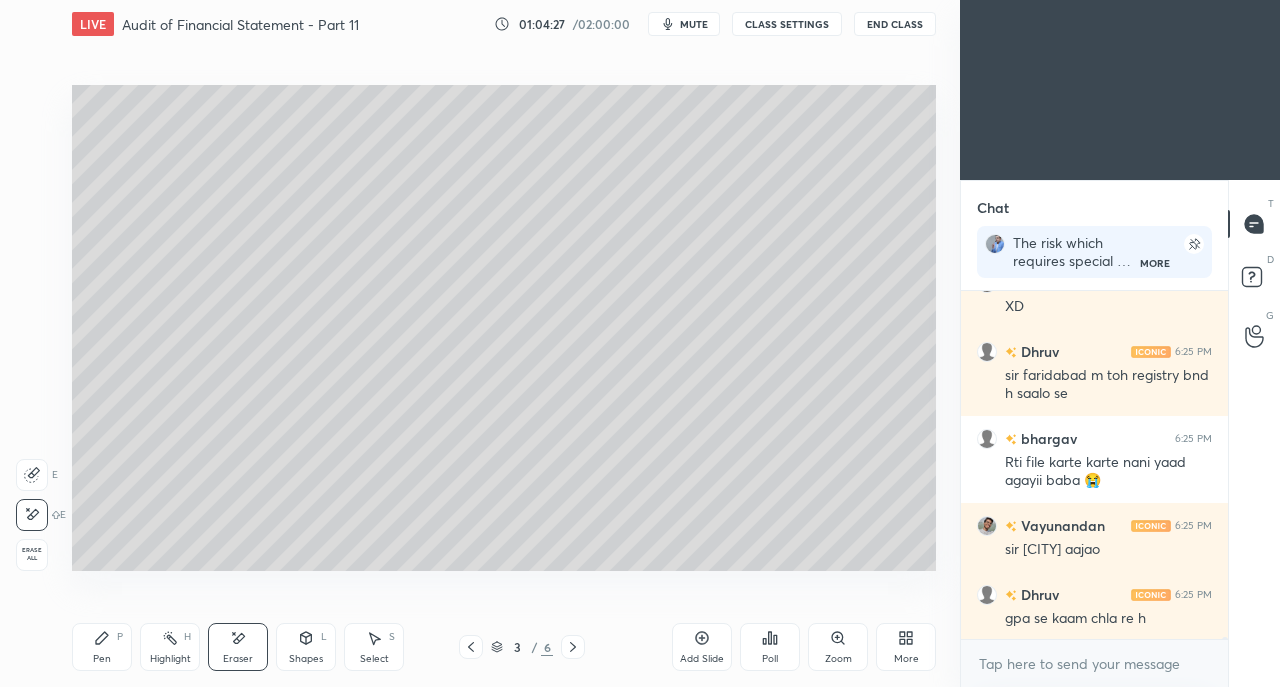 click on "Pen P" at bounding box center (102, 647) 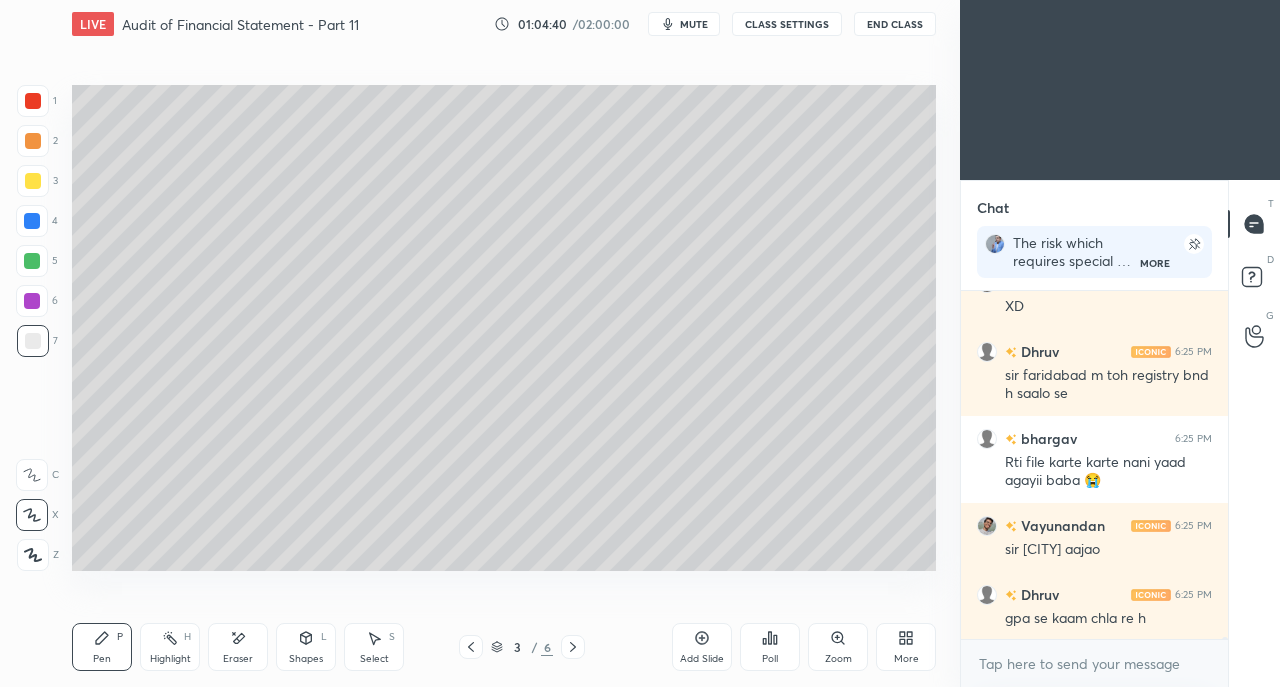click at bounding box center [33, 101] 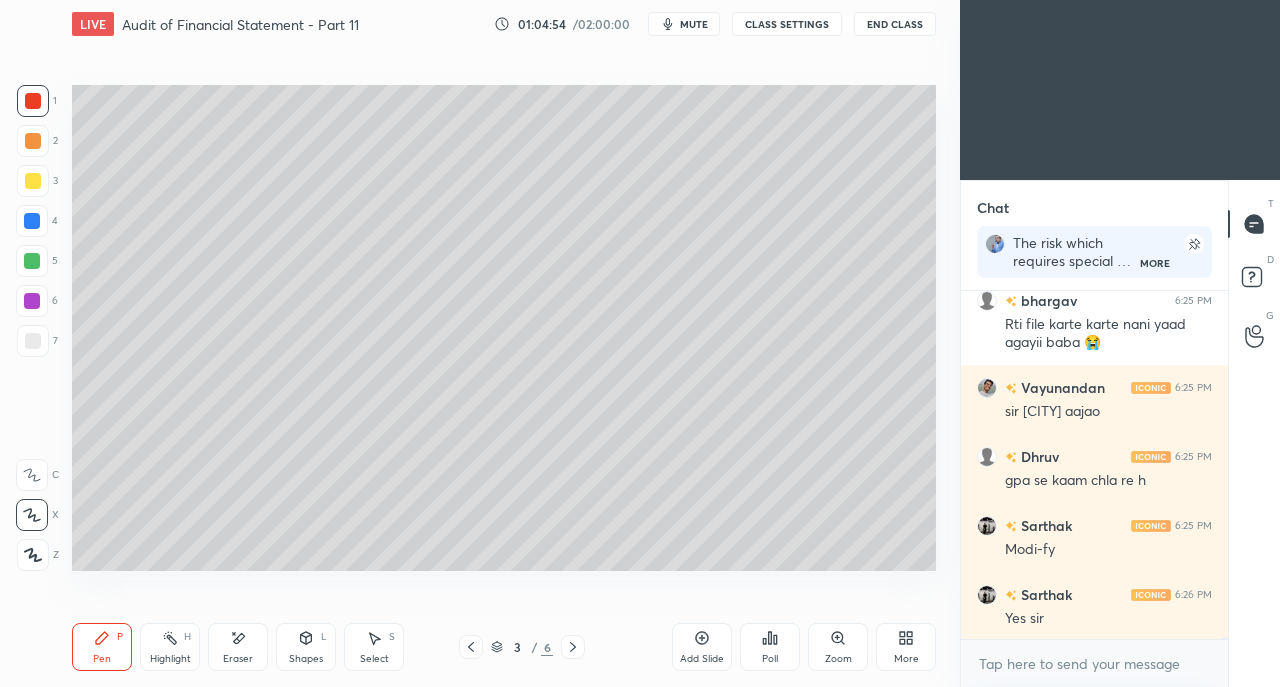 scroll, scrollTop: 55102, scrollLeft: 0, axis: vertical 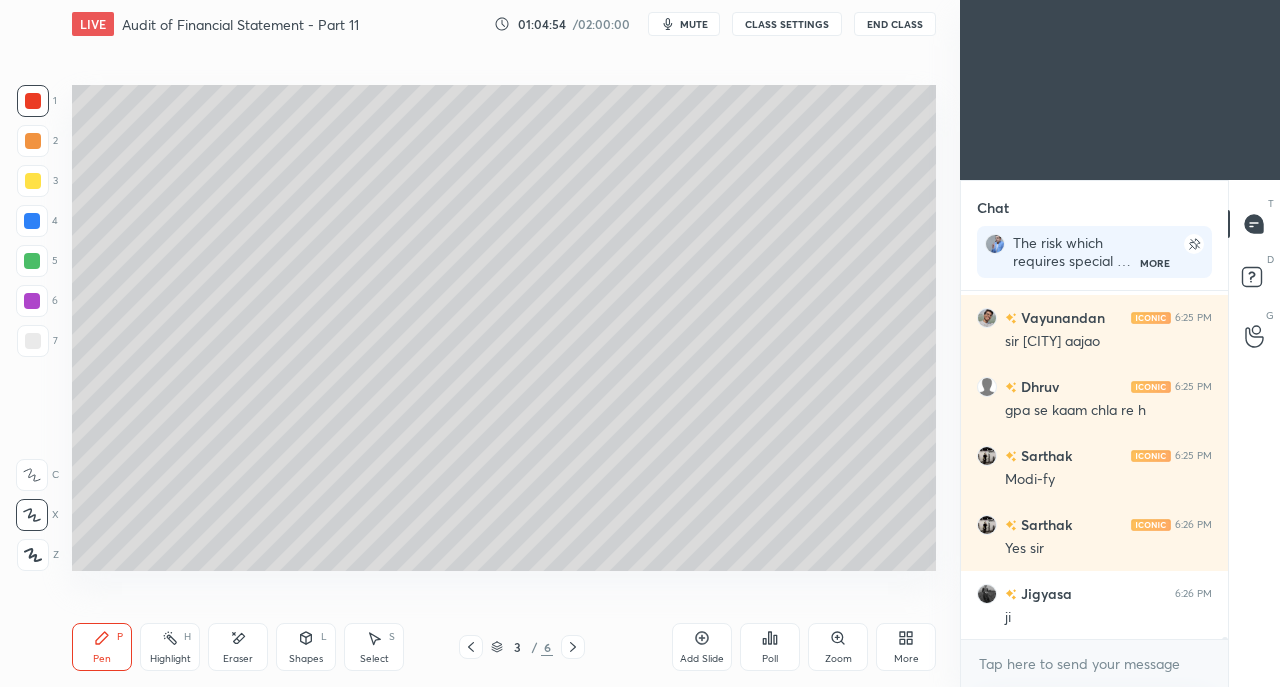 click on "ji" at bounding box center (1108, 618) 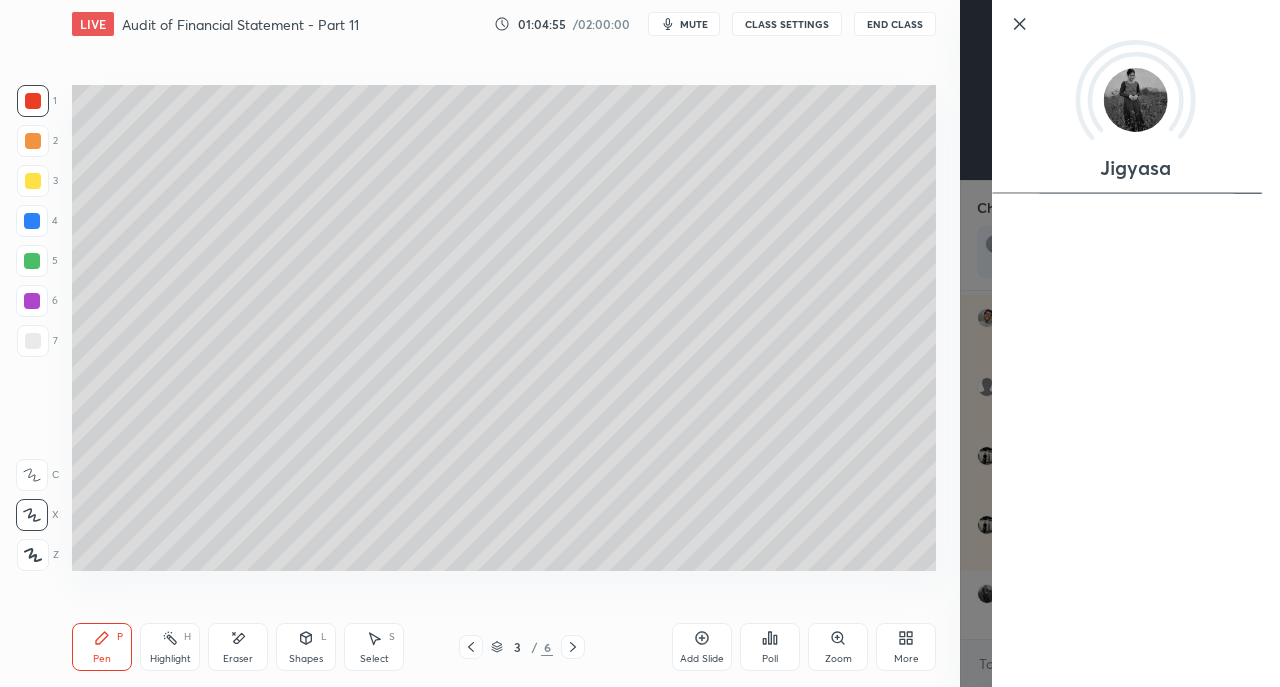 click on "Add Slide Poll Zoom More" at bounding box center [804, 647] 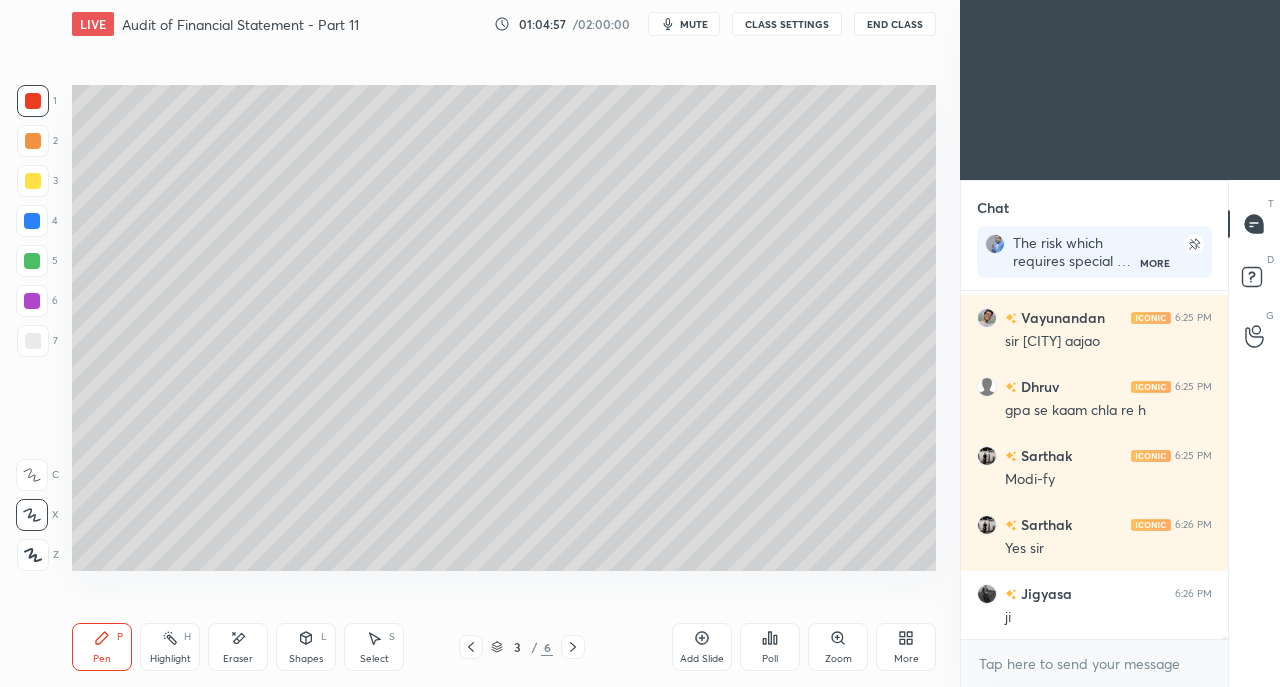 scroll, scrollTop: 55170, scrollLeft: 0, axis: vertical 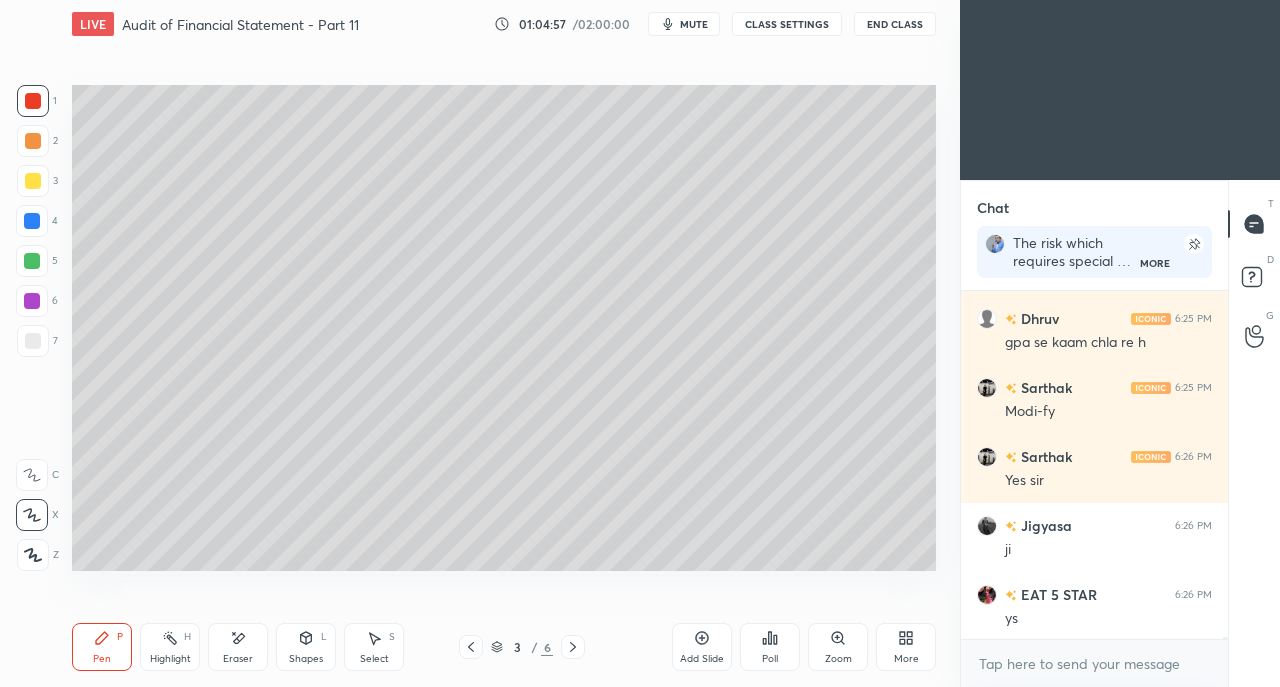 click at bounding box center (471, 647) 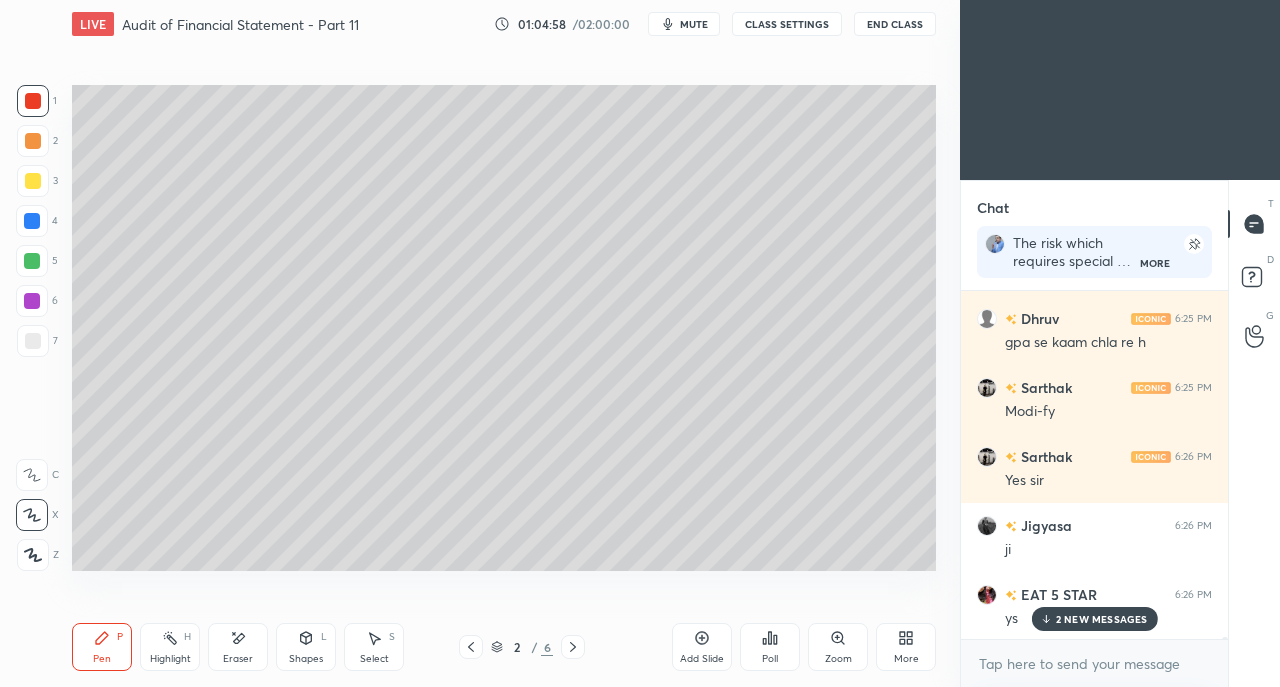scroll, scrollTop: 55308, scrollLeft: 0, axis: vertical 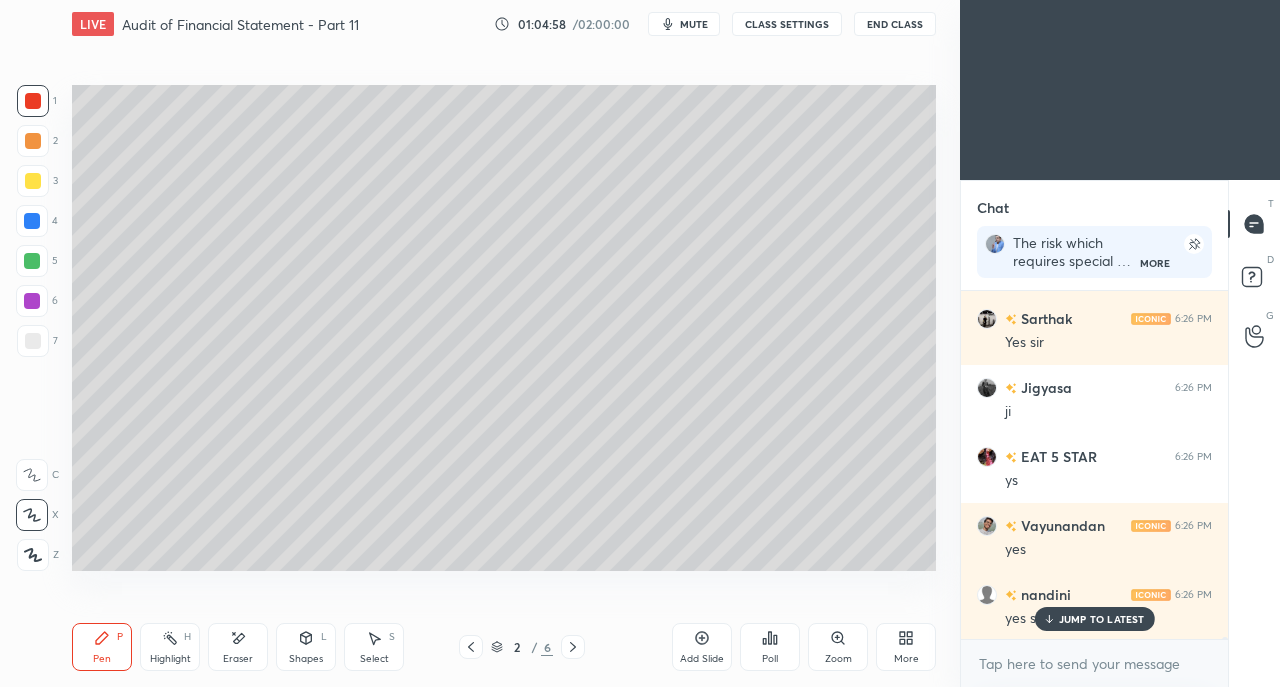 click on "JUMP TO LATEST" at bounding box center [1102, 619] 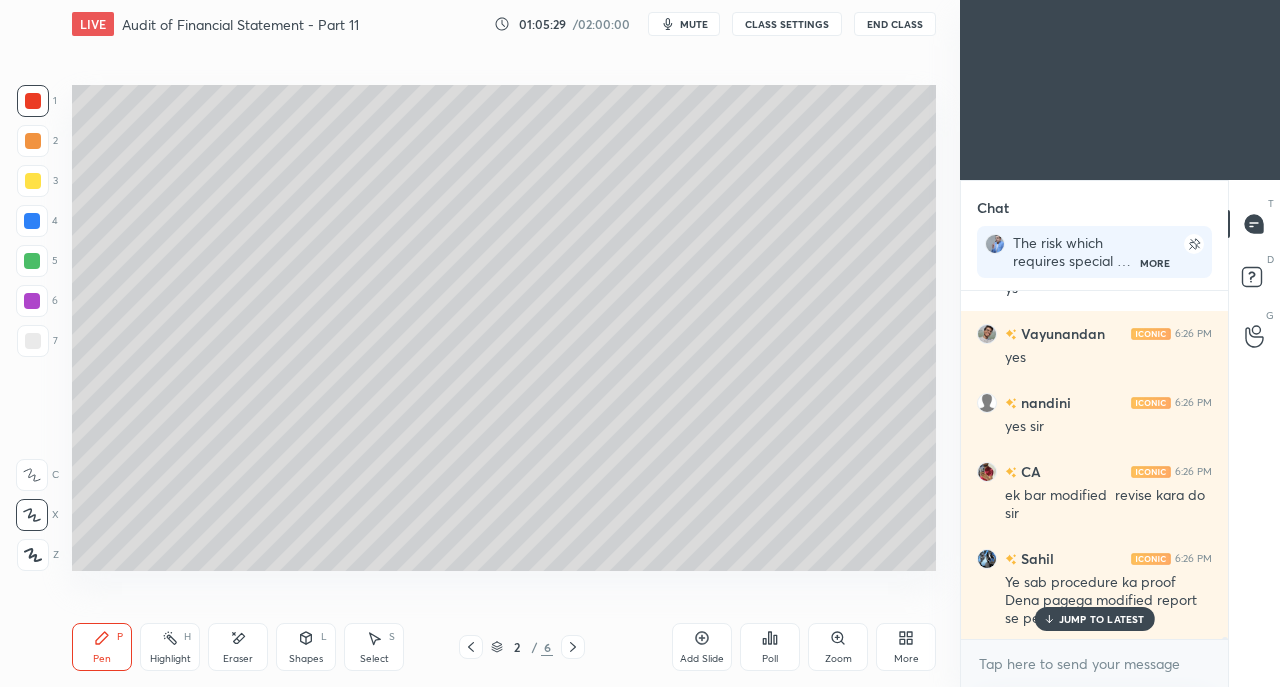 scroll, scrollTop: 55570, scrollLeft: 0, axis: vertical 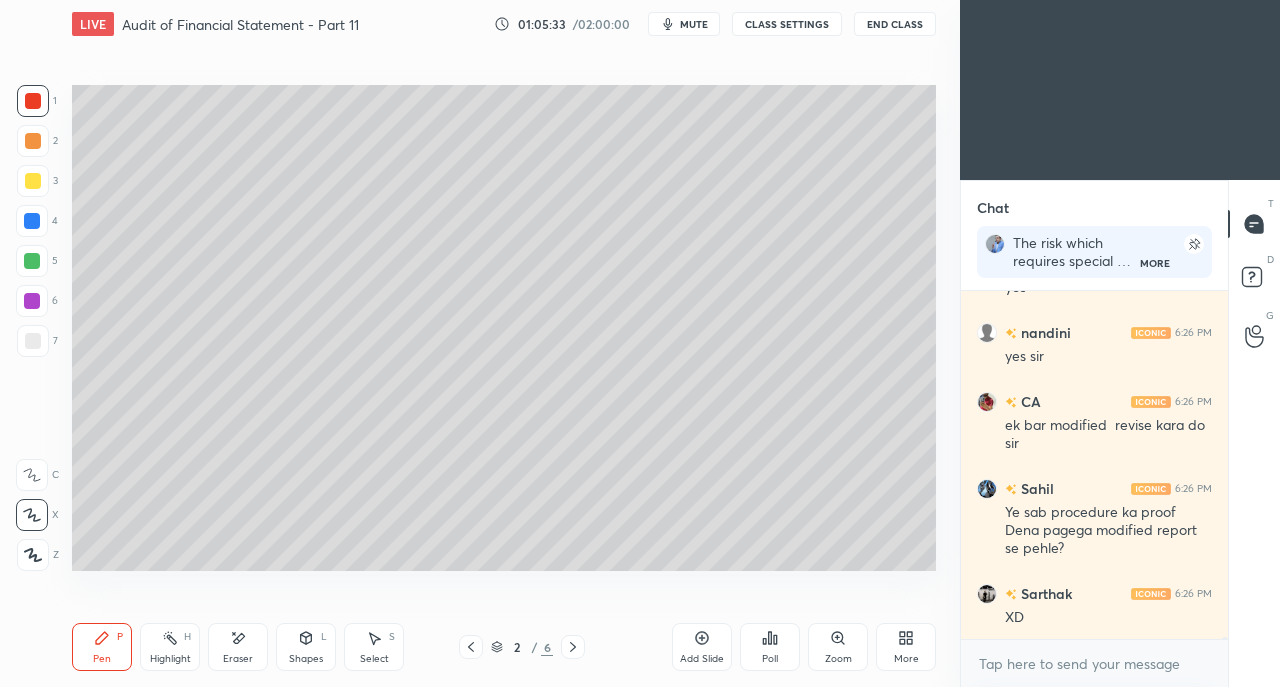 click 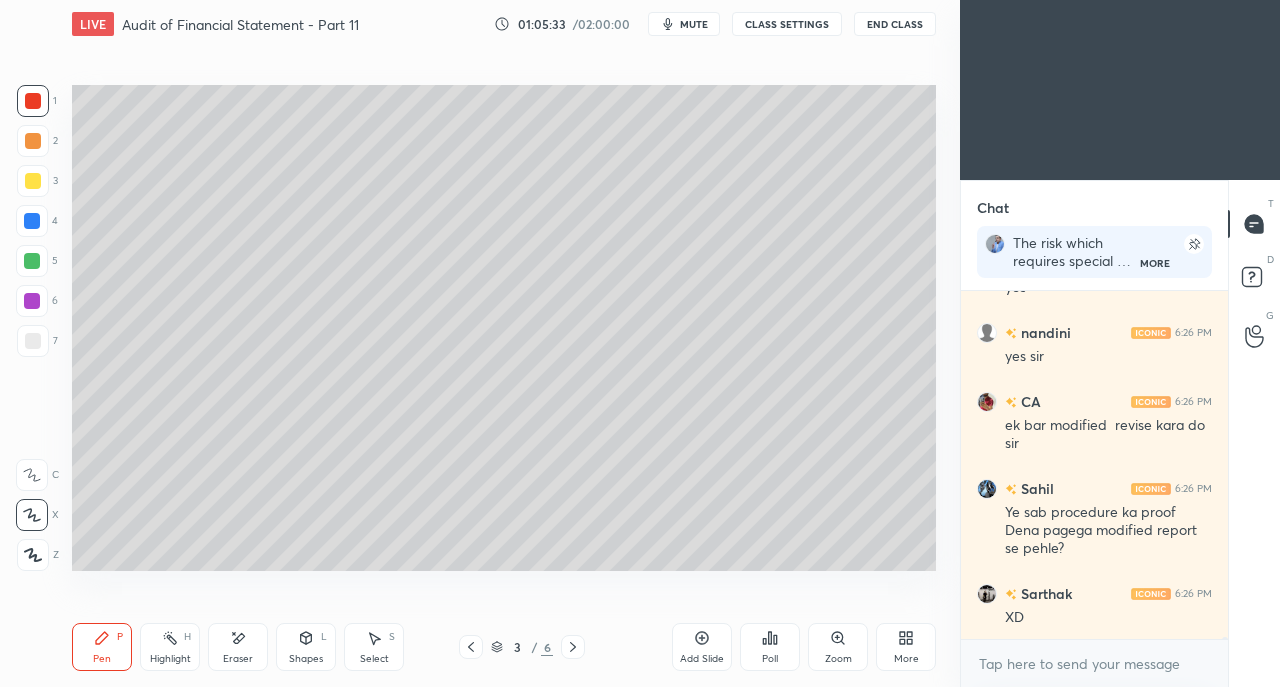click 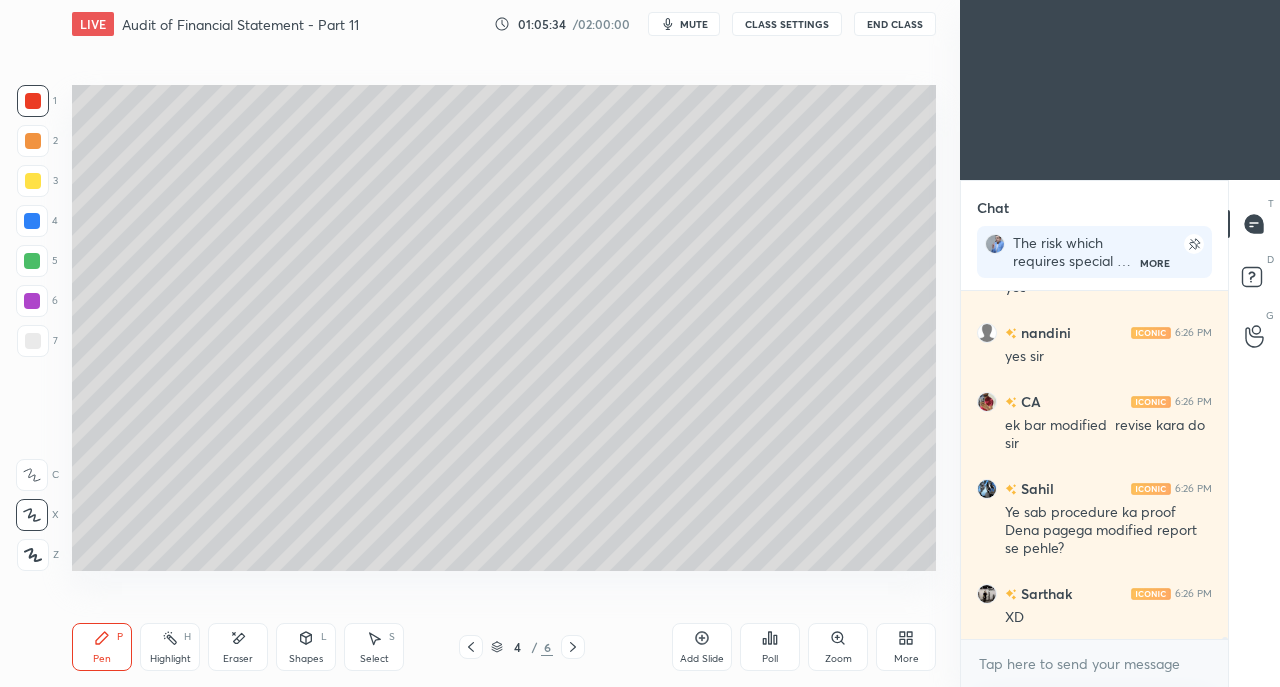 click 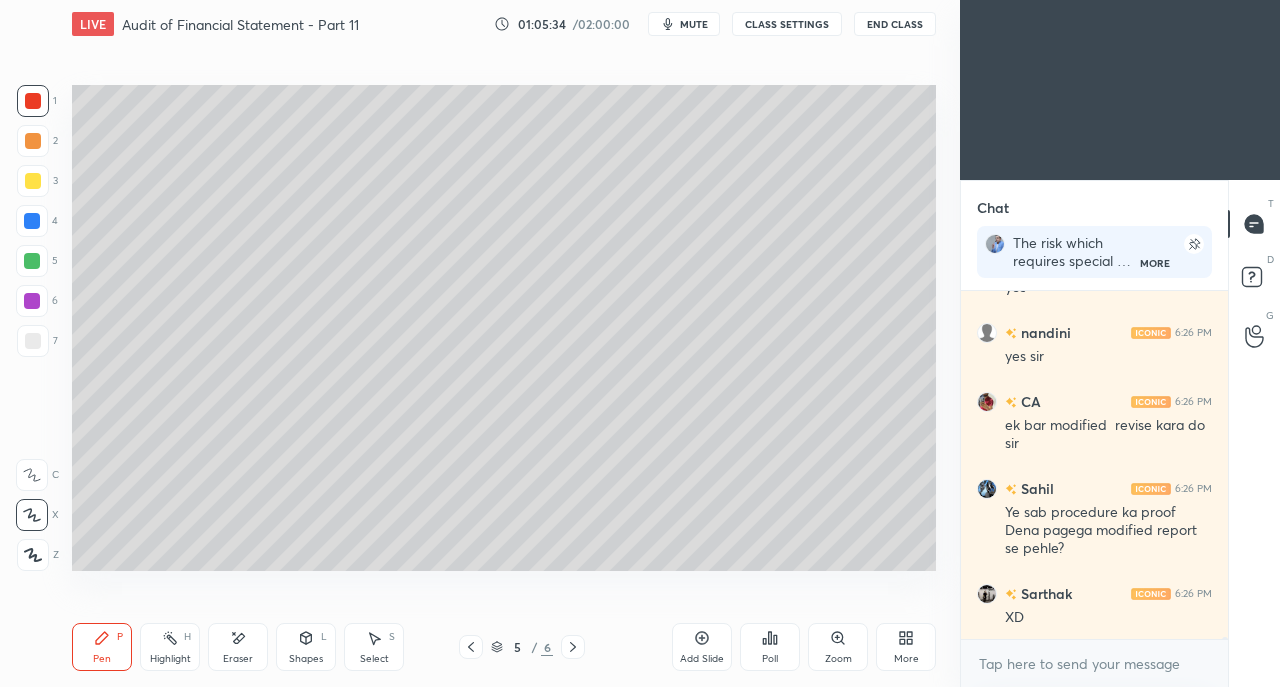 click 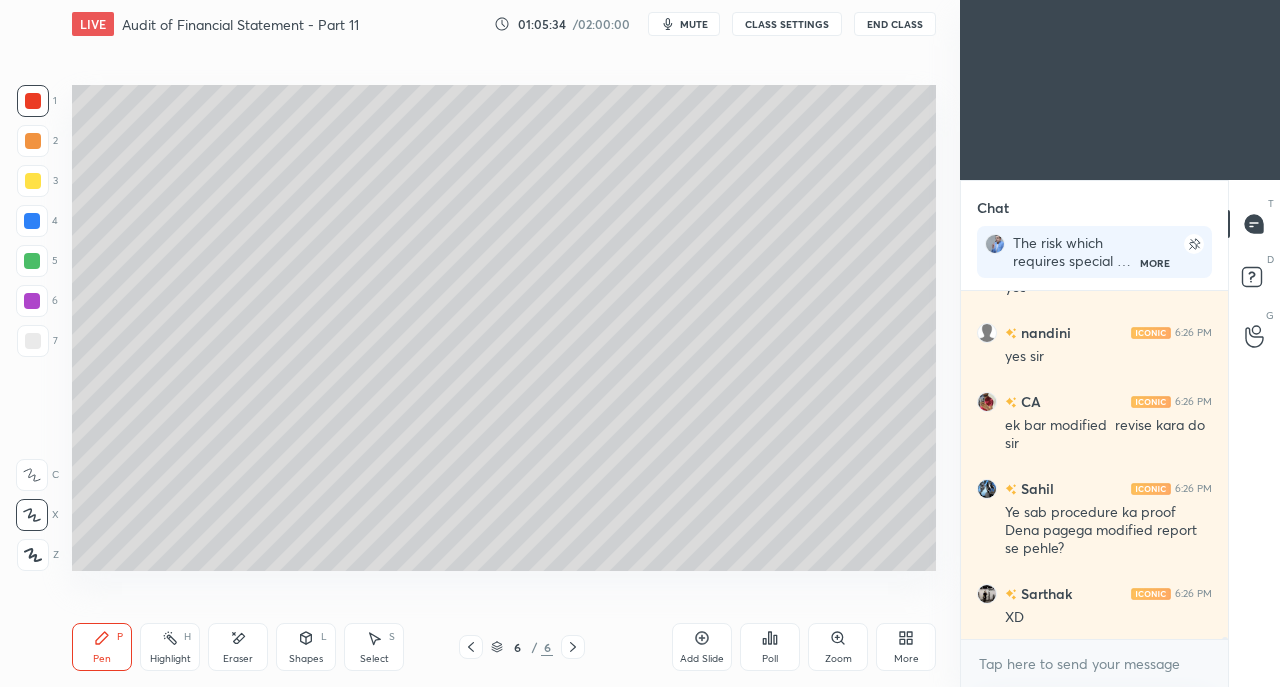 click 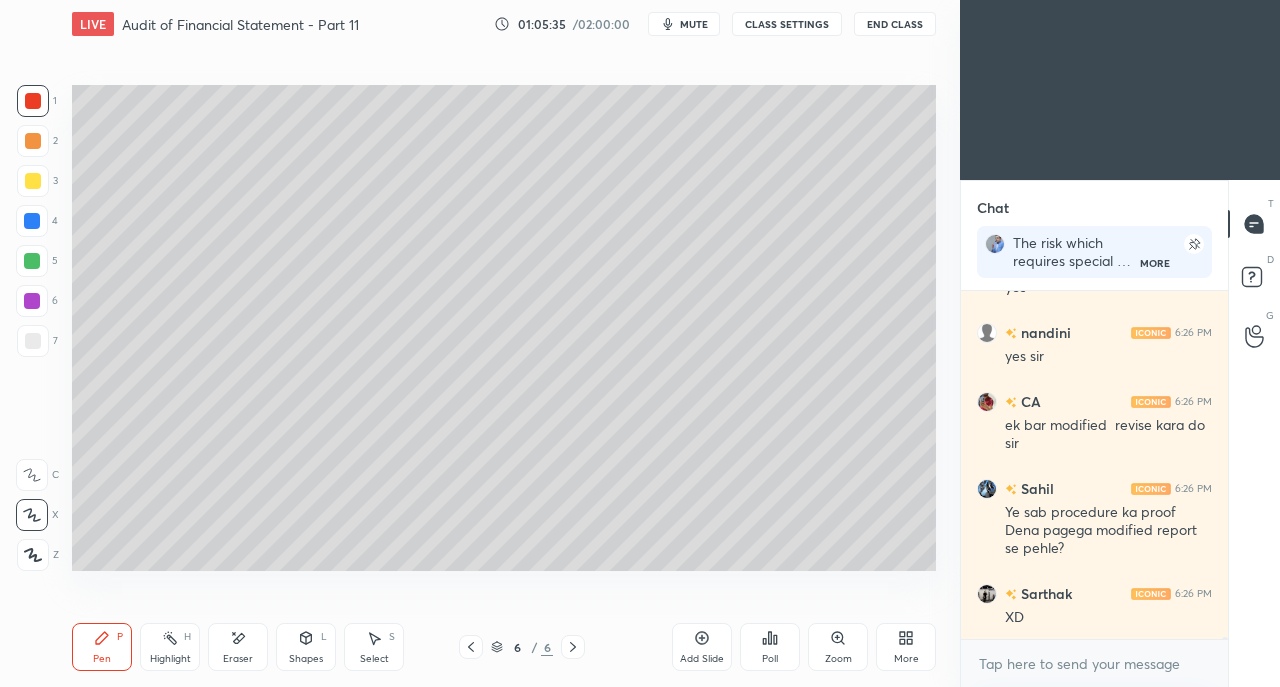 click on "6 / 6" at bounding box center (522, 647) 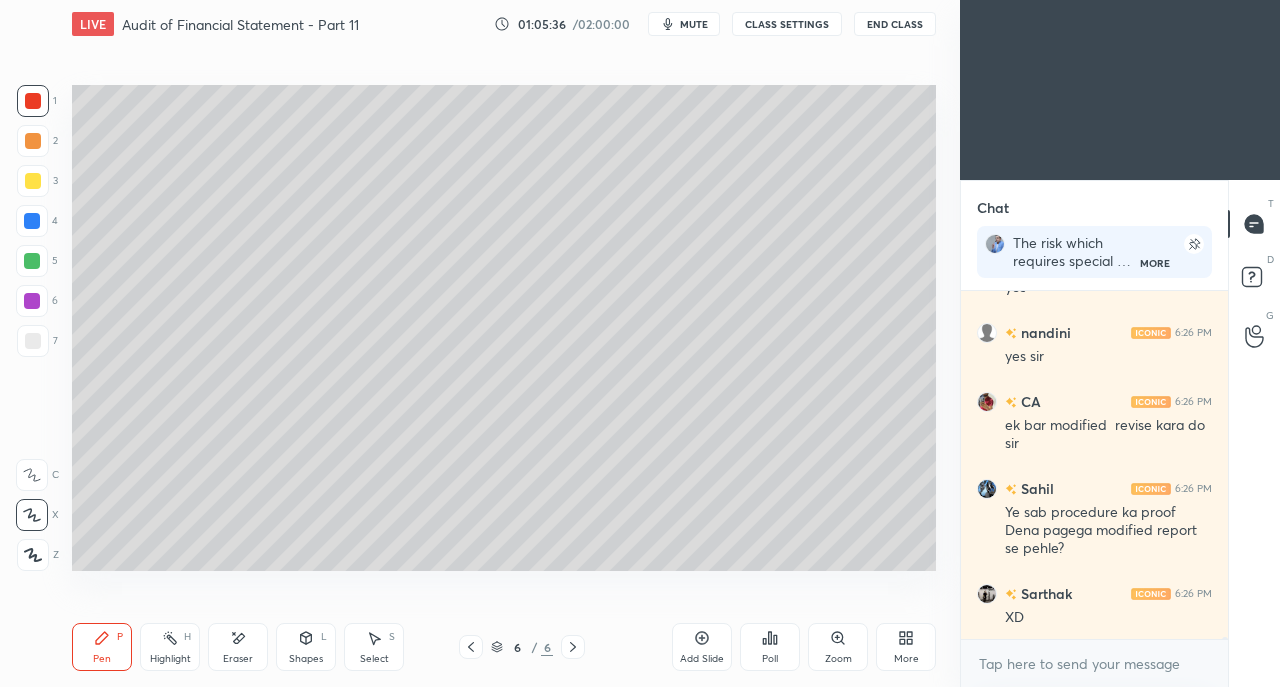 click on "Add Slide" at bounding box center [702, 647] 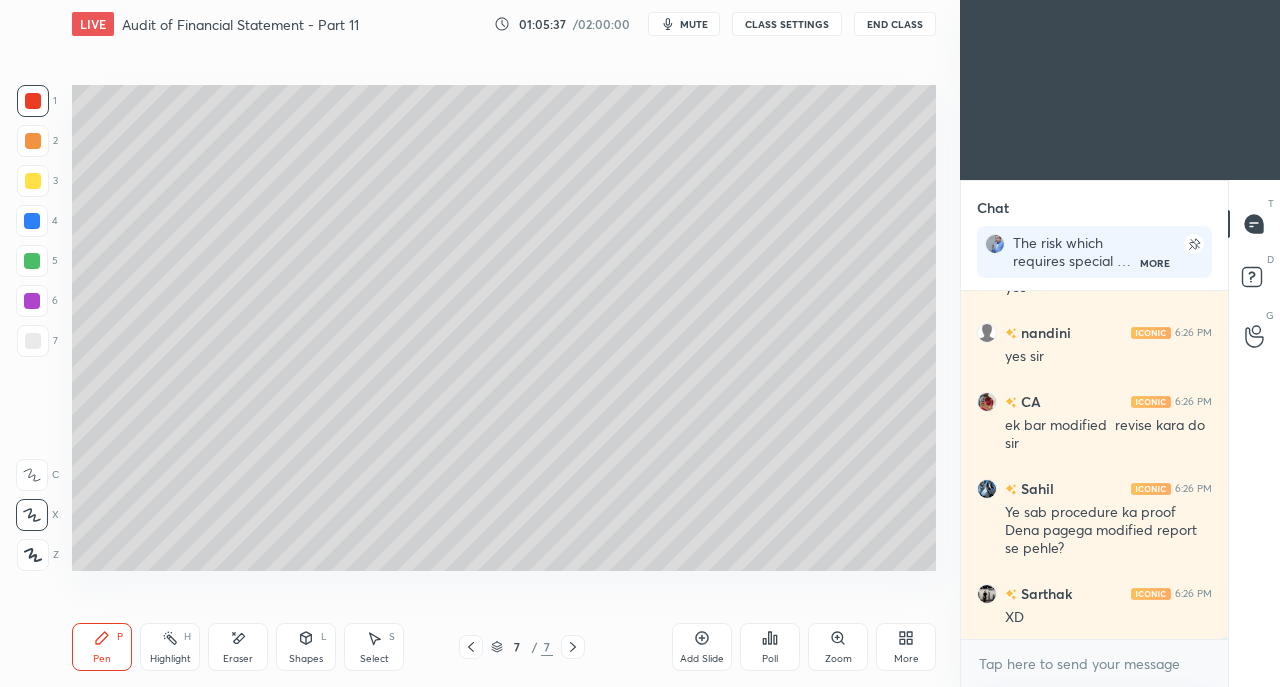 click on "1 2 3 4 5 6 7 C X Z E E Erase all   H H" at bounding box center [32, 328] 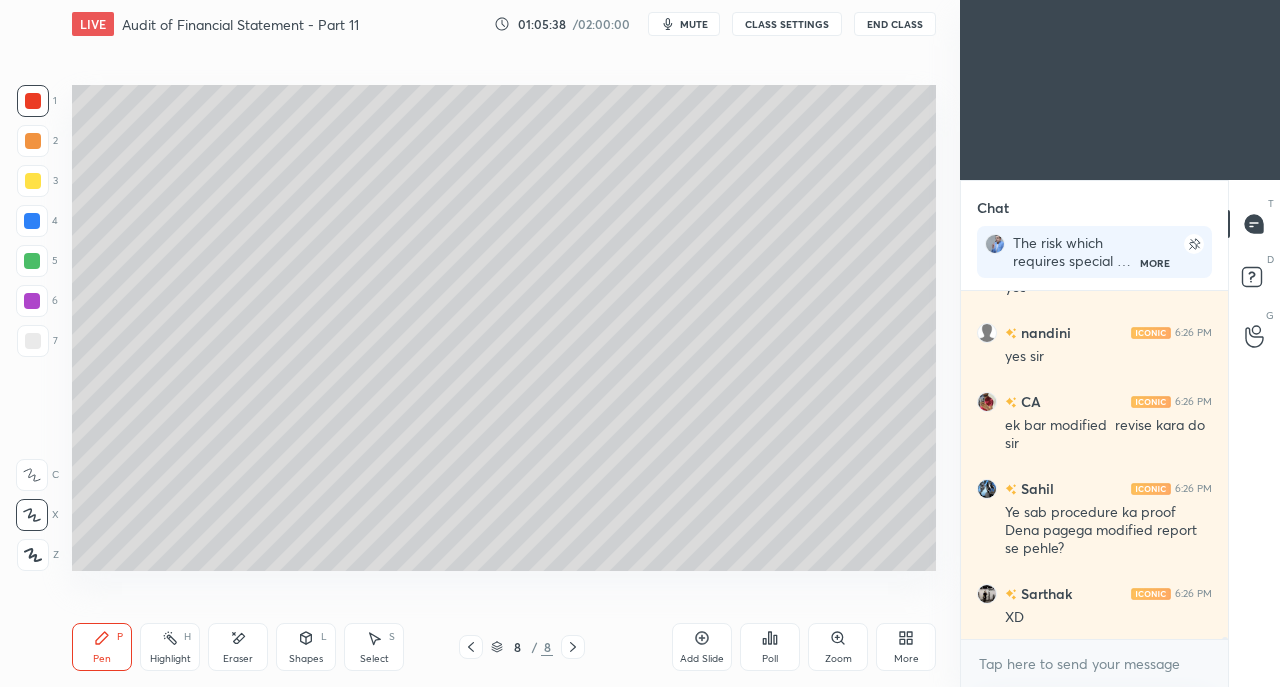 click at bounding box center [33, 181] 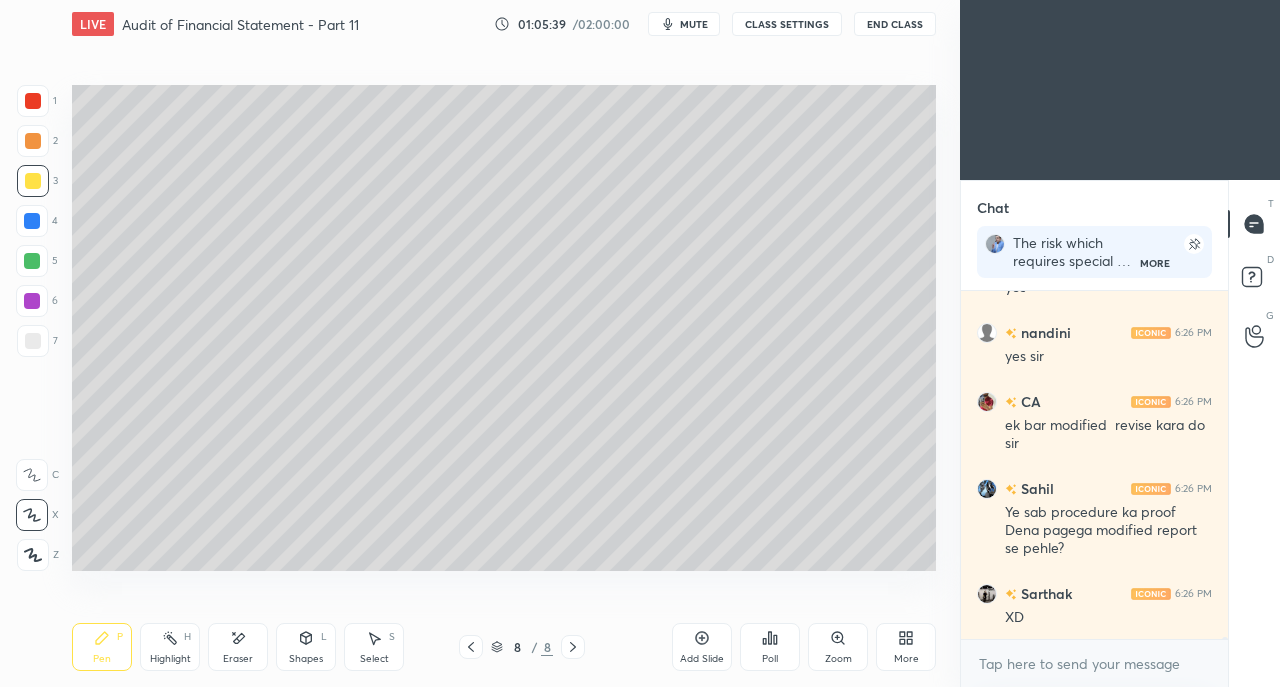 scroll, scrollTop: 55638, scrollLeft: 0, axis: vertical 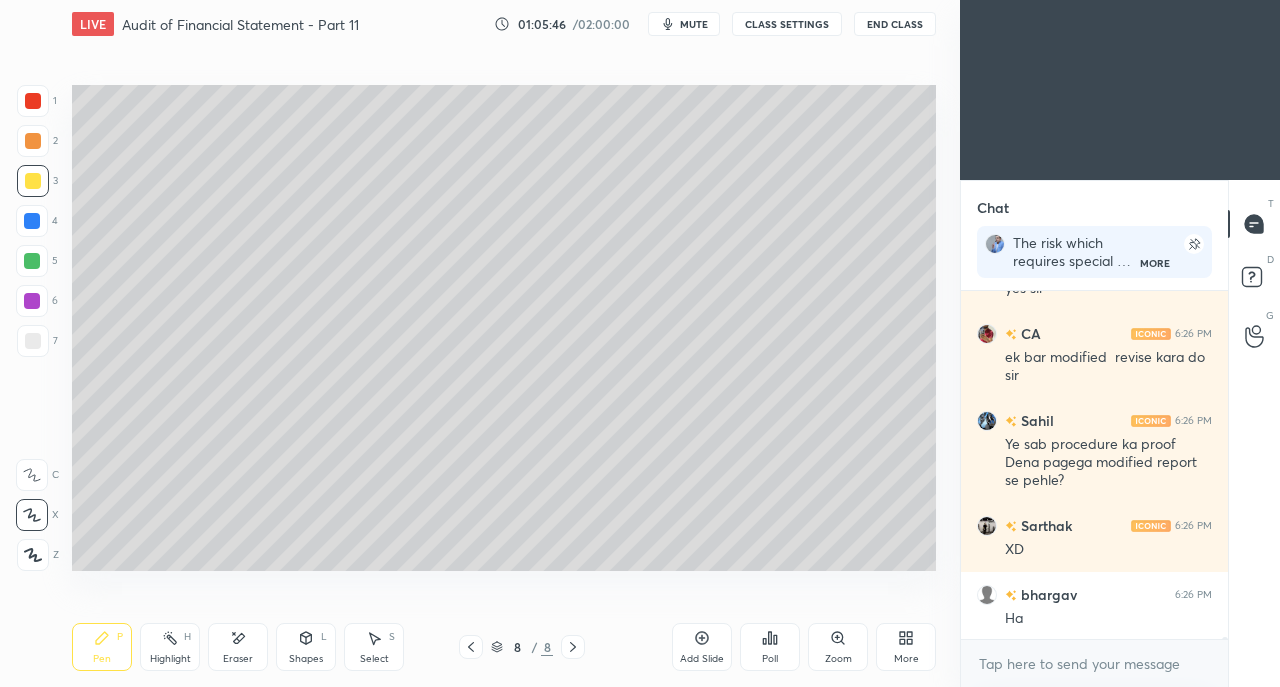 click at bounding box center [33, 341] 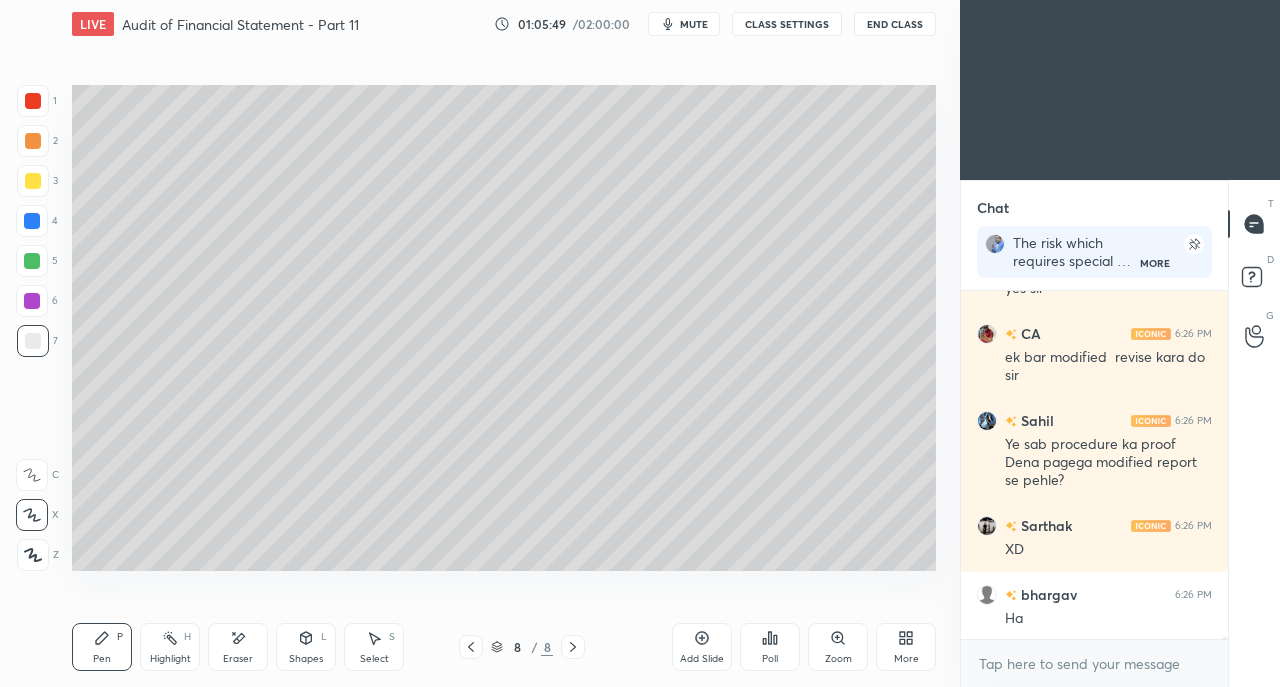 scroll, scrollTop: 55658, scrollLeft: 0, axis: vertical 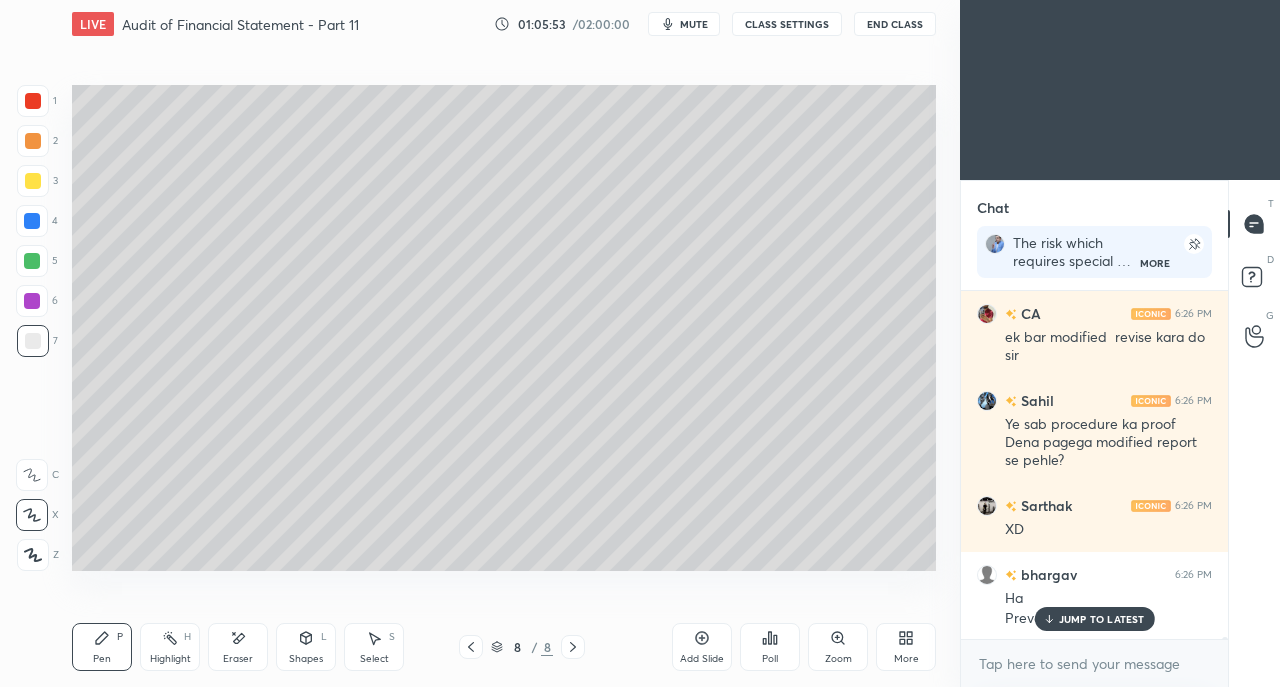 click at bounding box center [33, 181] 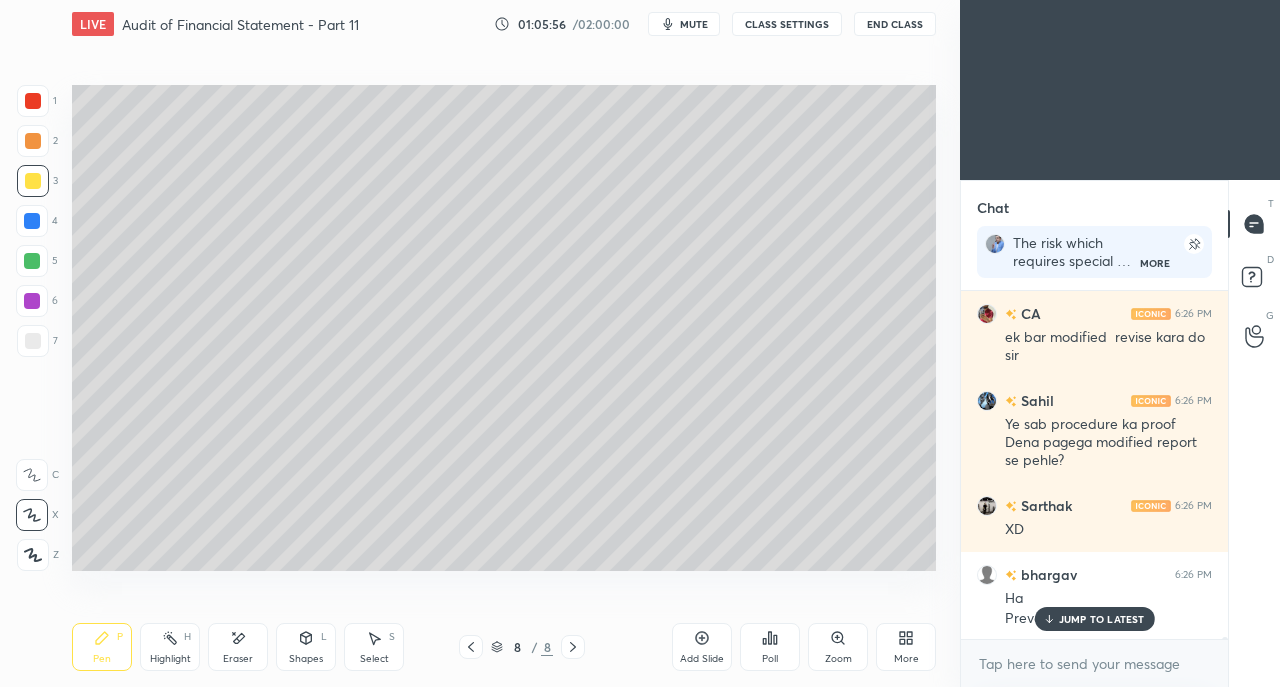 scroll, scrollTop: 55728, scrollLeft: 0, axis: vertical 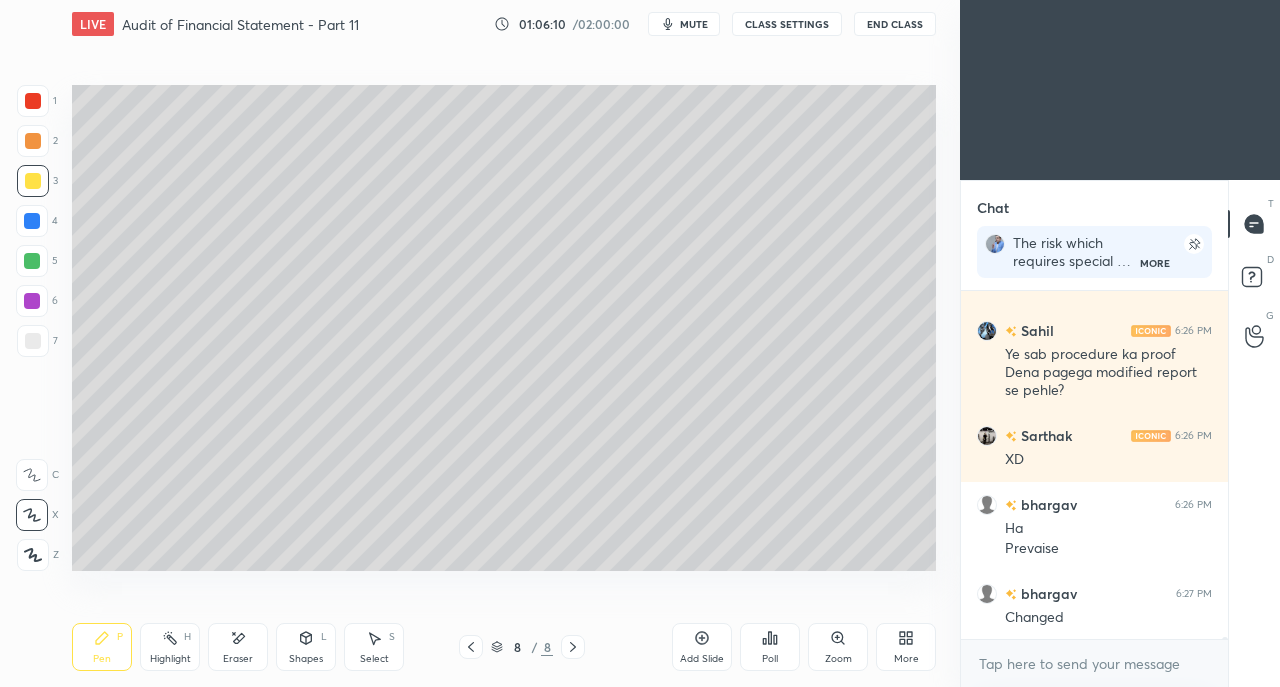 click at bounding box center [33, 341] 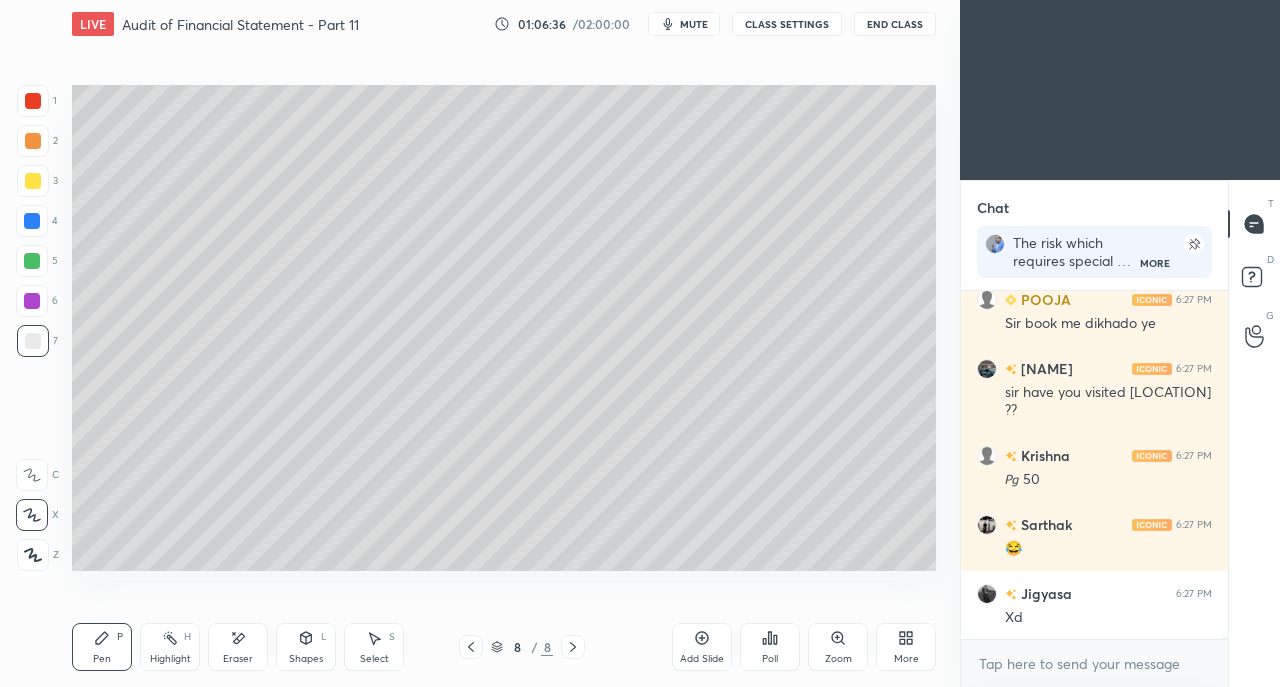 scroll, scrollTop: 56246, scrollLeft: 0, axis: vertical 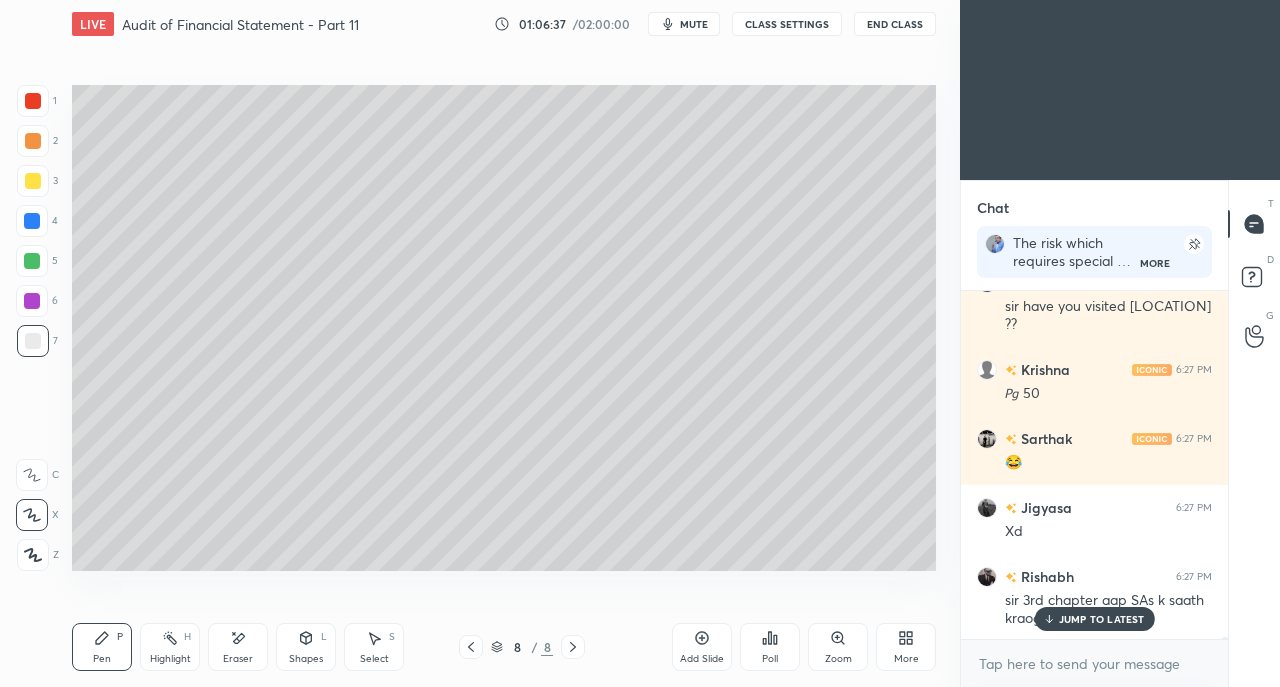 click on "JUMP TO LATEST" at bounding box center (1102, 619) 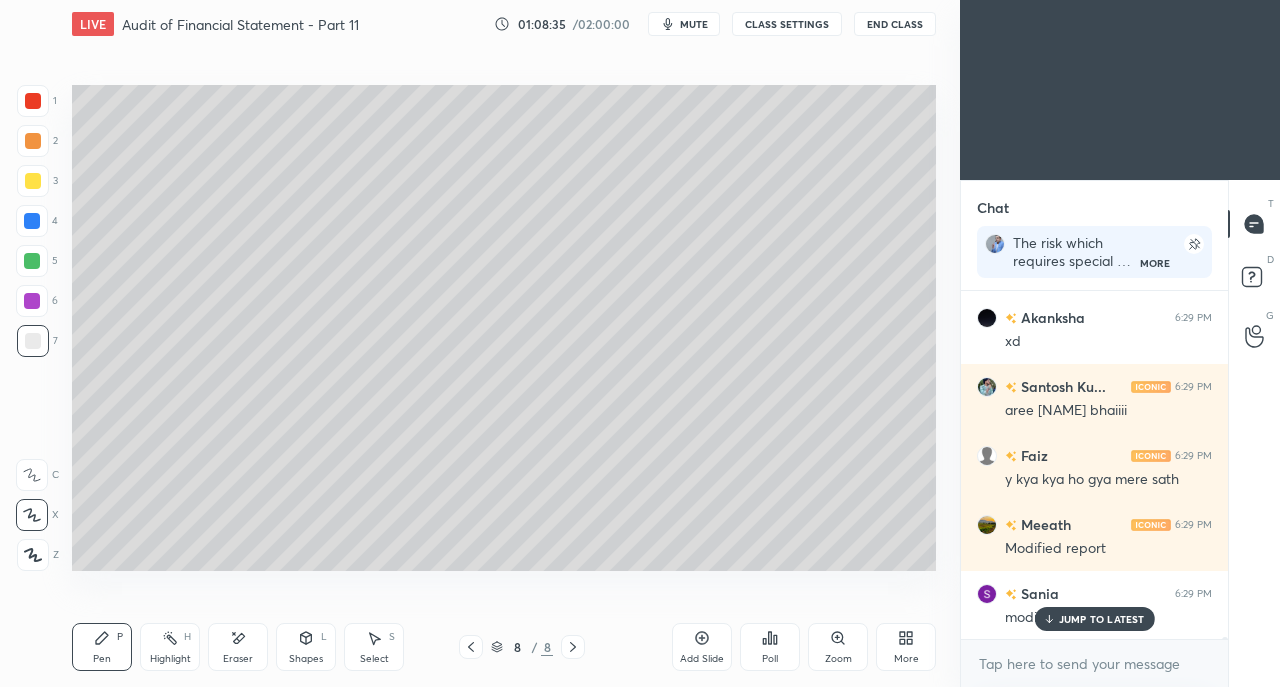 scroll, scrollTop: 58316, scrollLeft: 0, axis: vertical 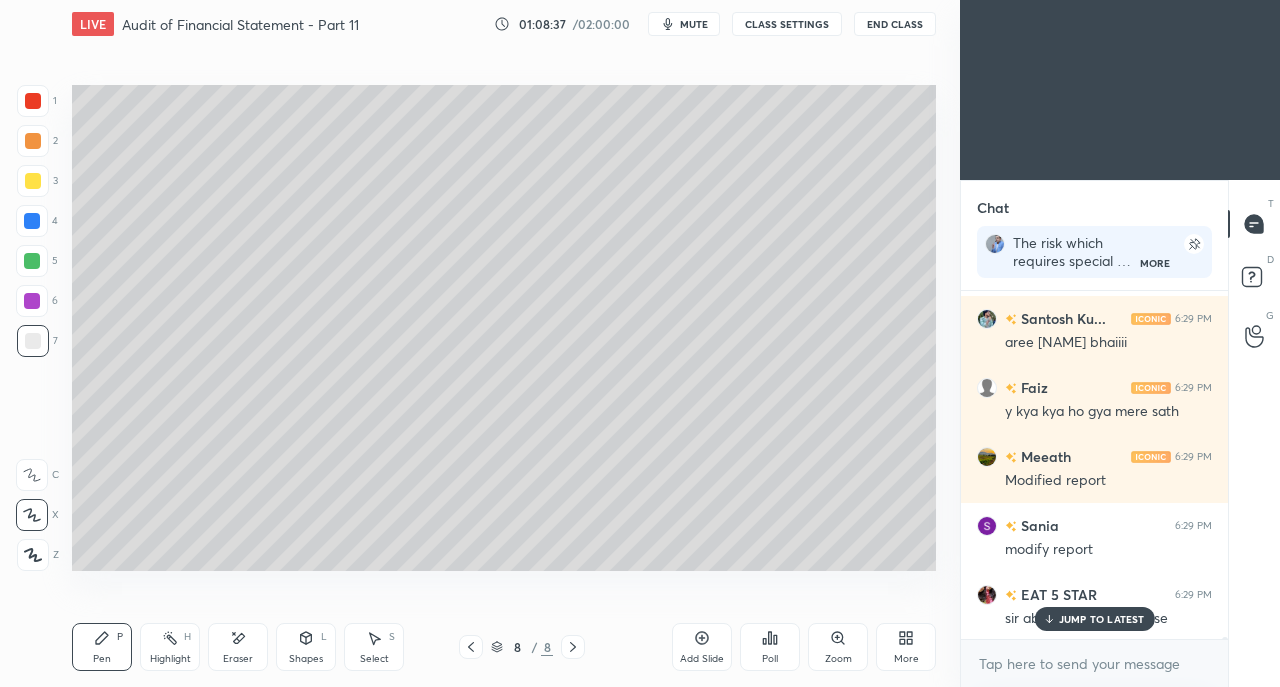 click on "JUMP TO LATEST" at bounding box center (1102, 619) 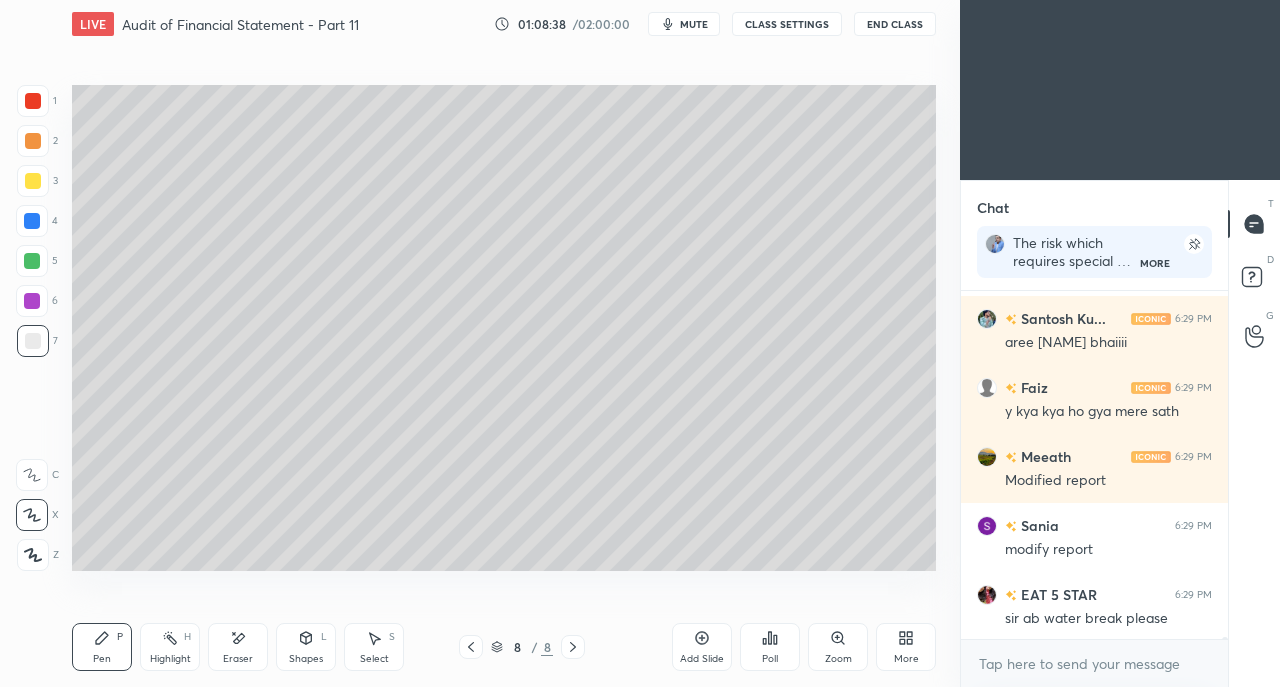 scroll, scrollTop: 58386, scrollLeft: 0, axis: vertical 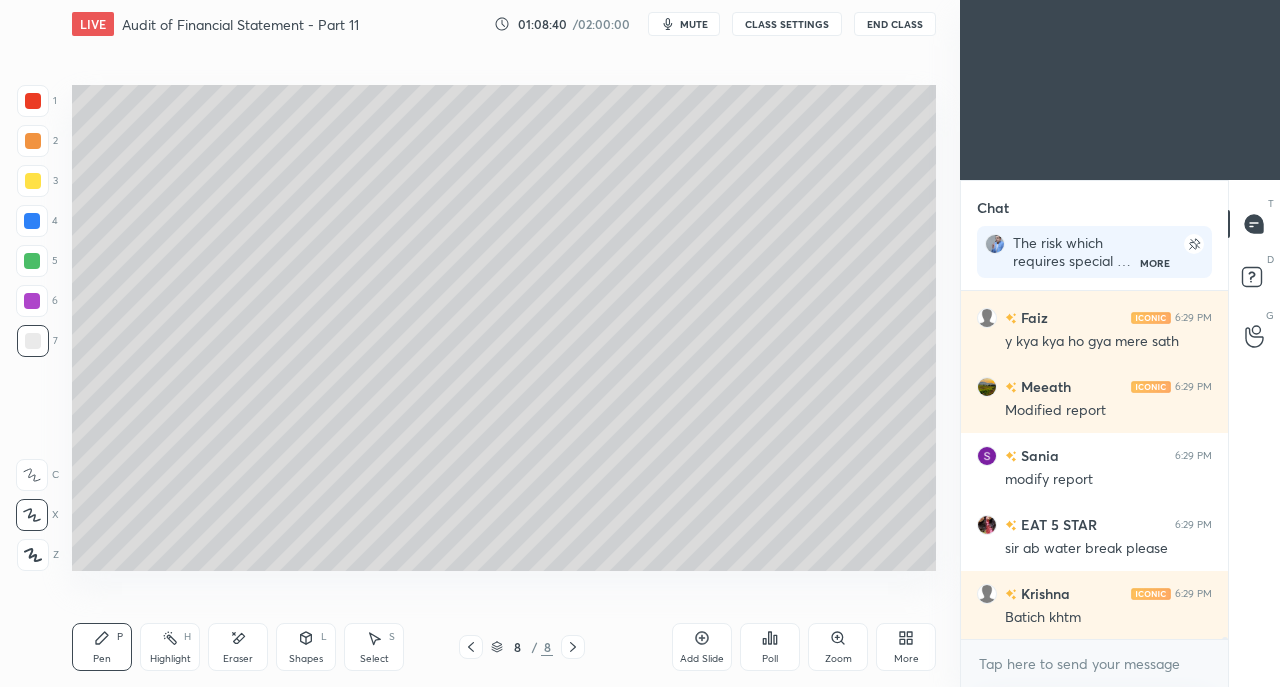 click on "Eraser" at bounding box center [238, 647] 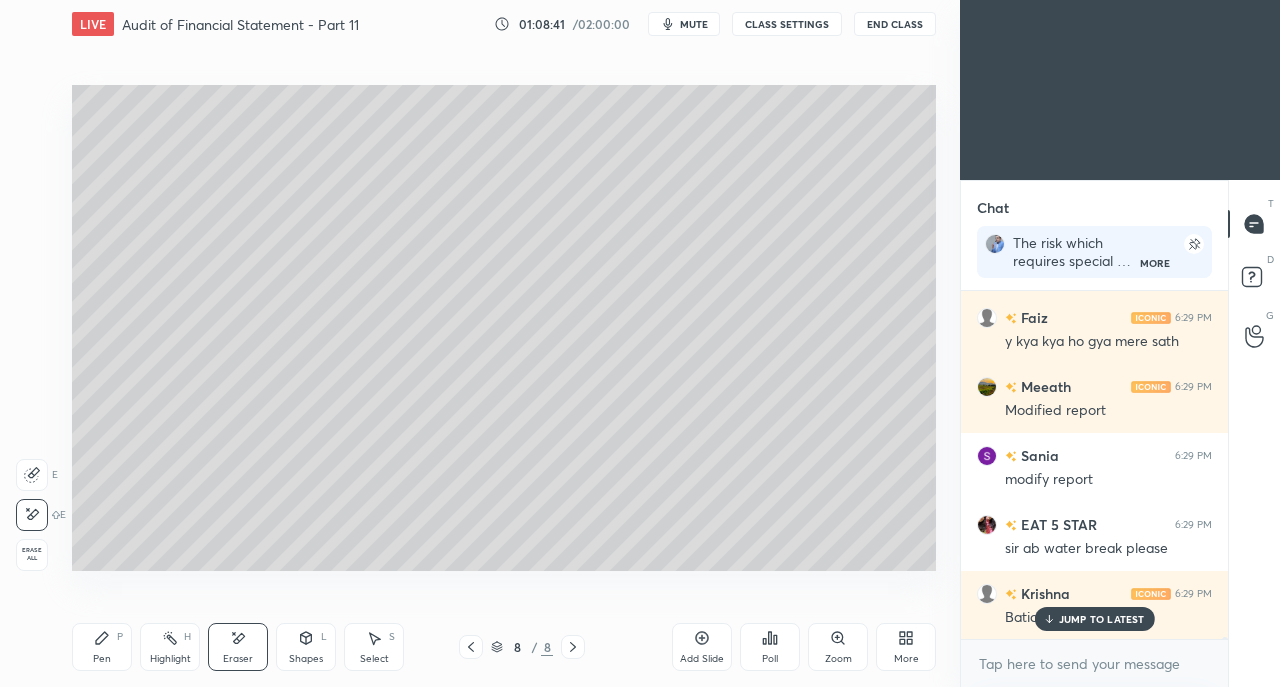 scroll, scrollTop: 58454, scrollLeft: 0, axis: vertical 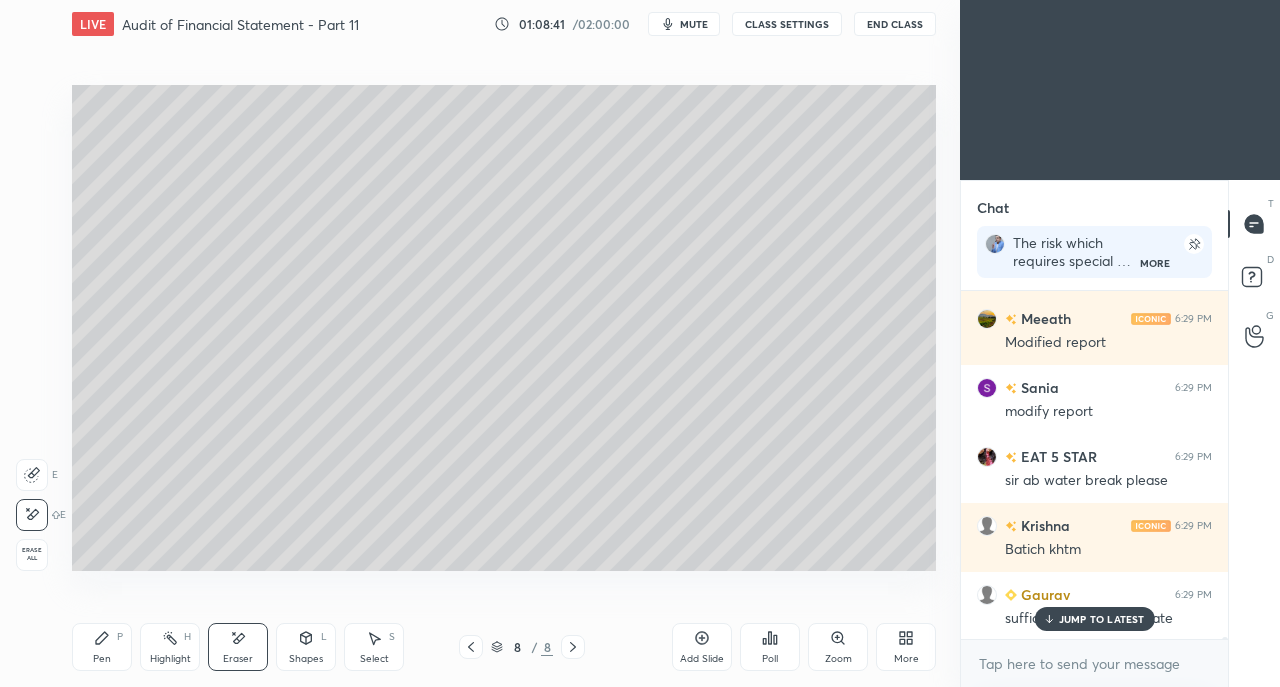 click on "Erase all" at bounding box center (32, 554) 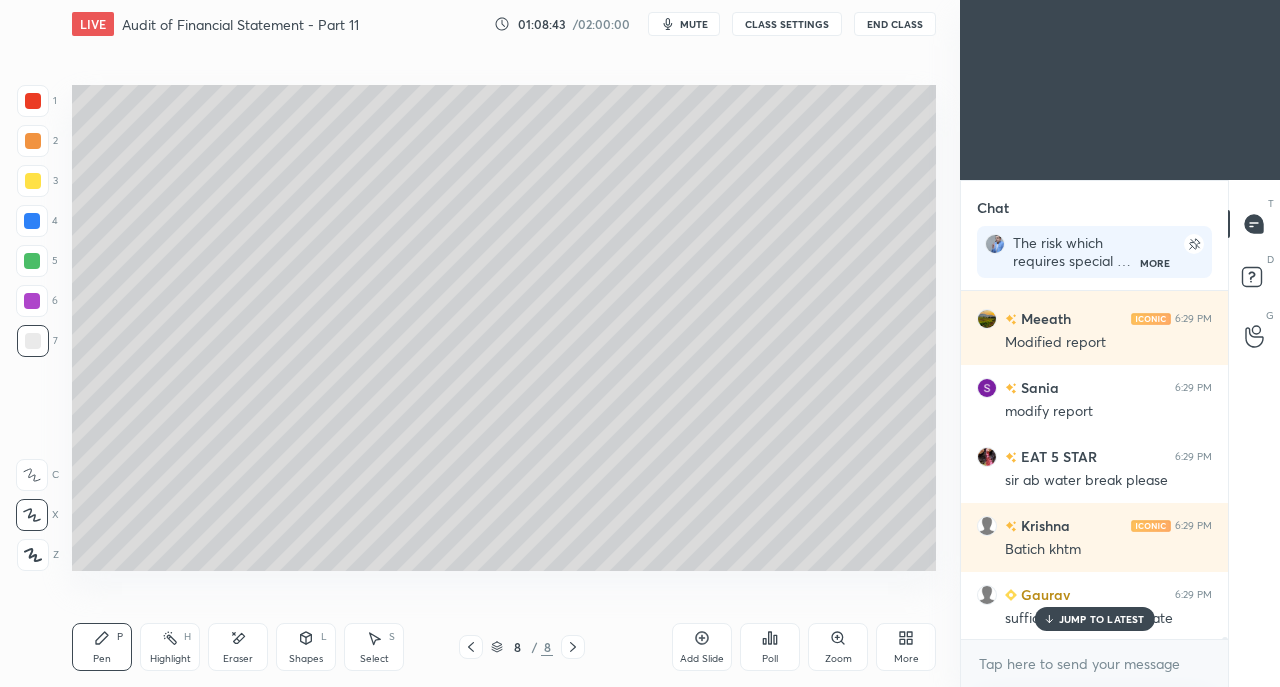 click on "JUMP TO LATEST" at bounding box center (1094, 619) 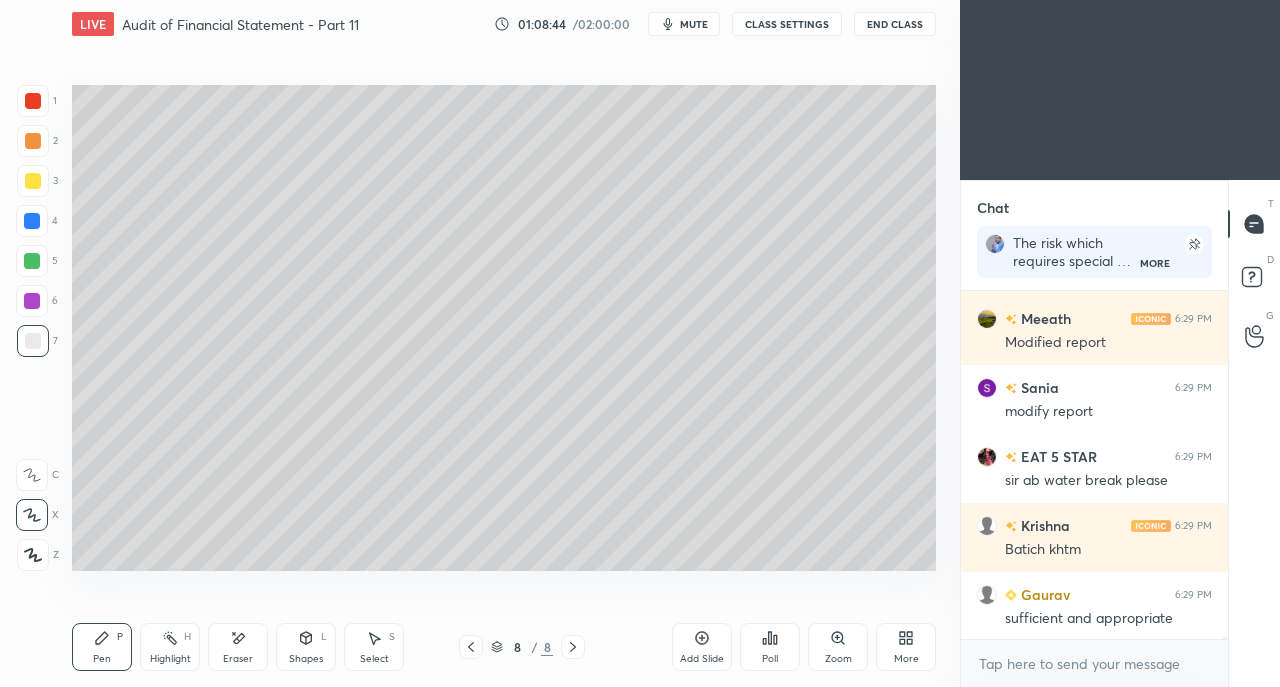 click 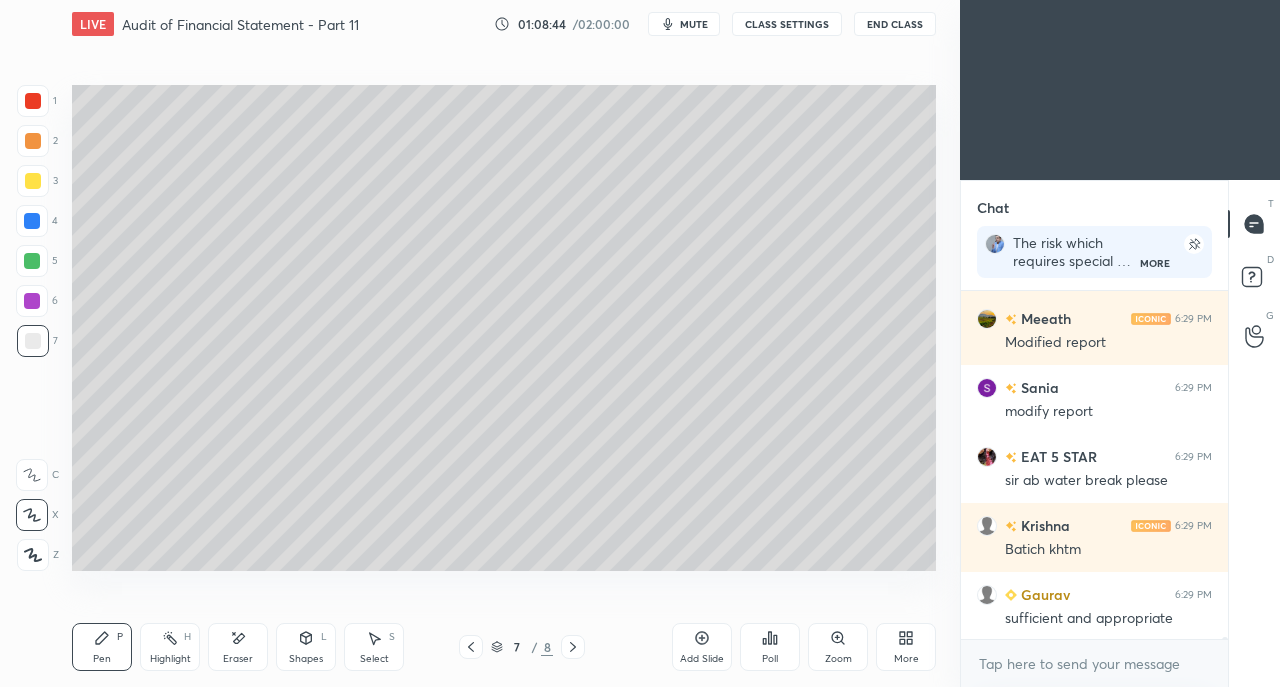 click 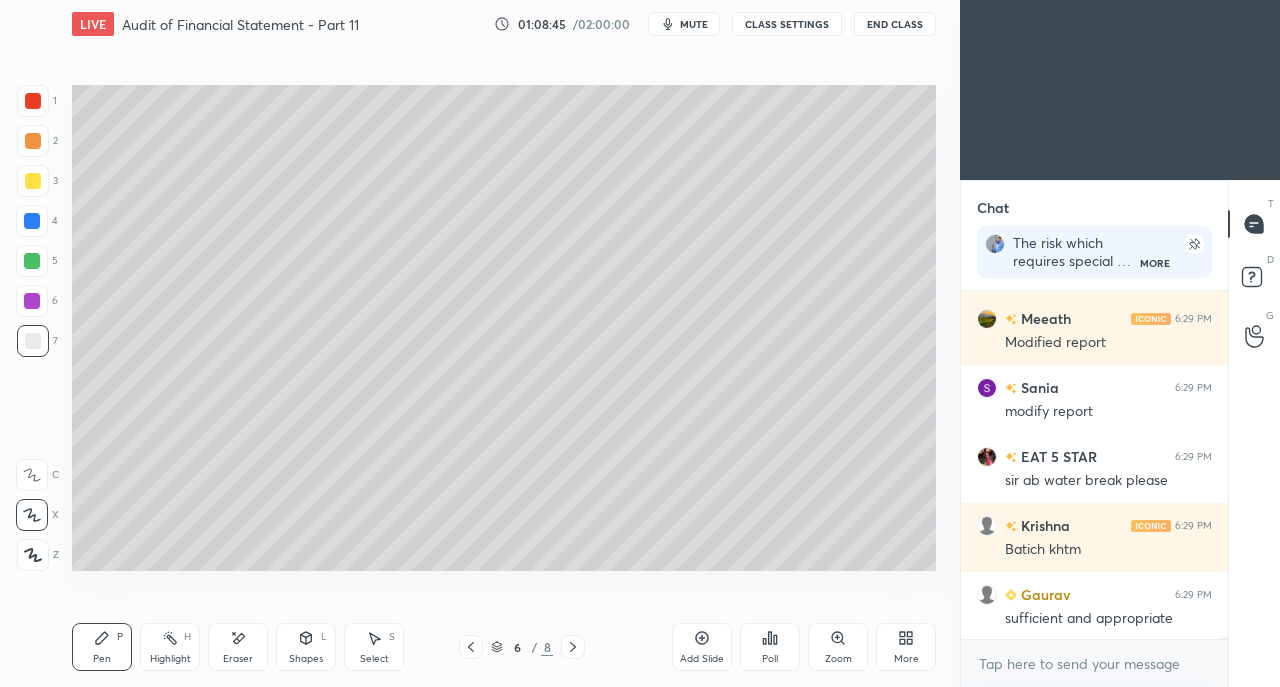 click 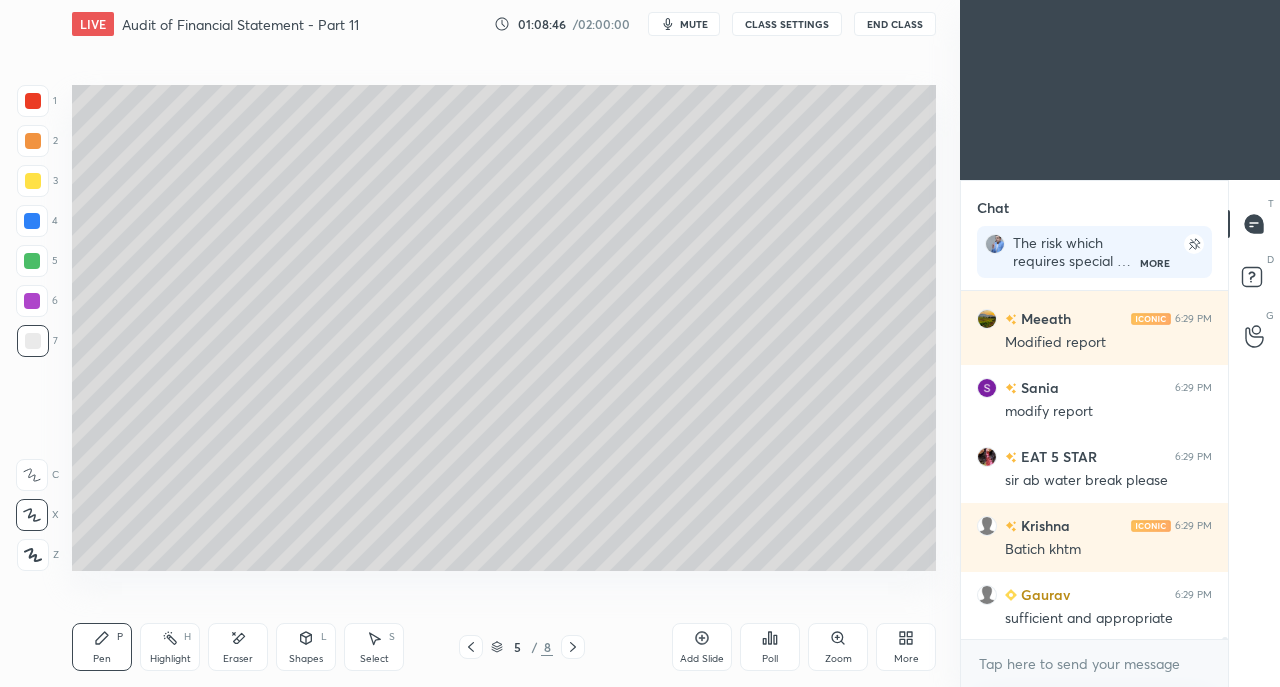 click 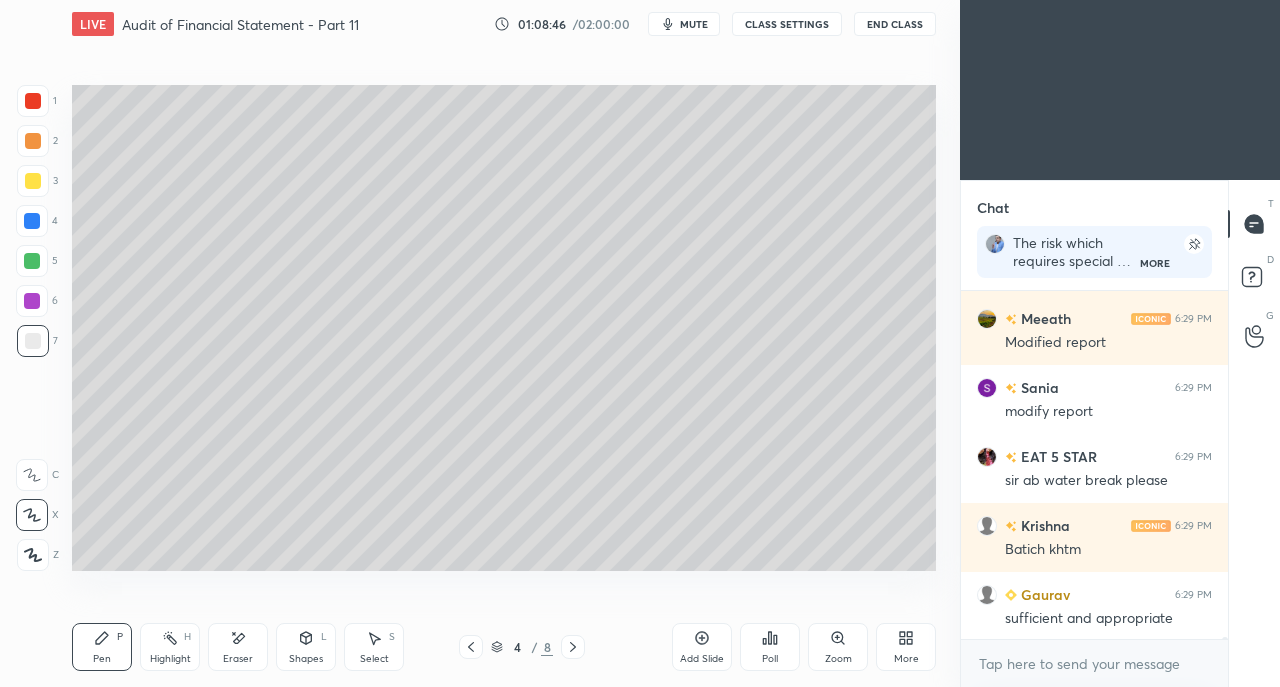 click 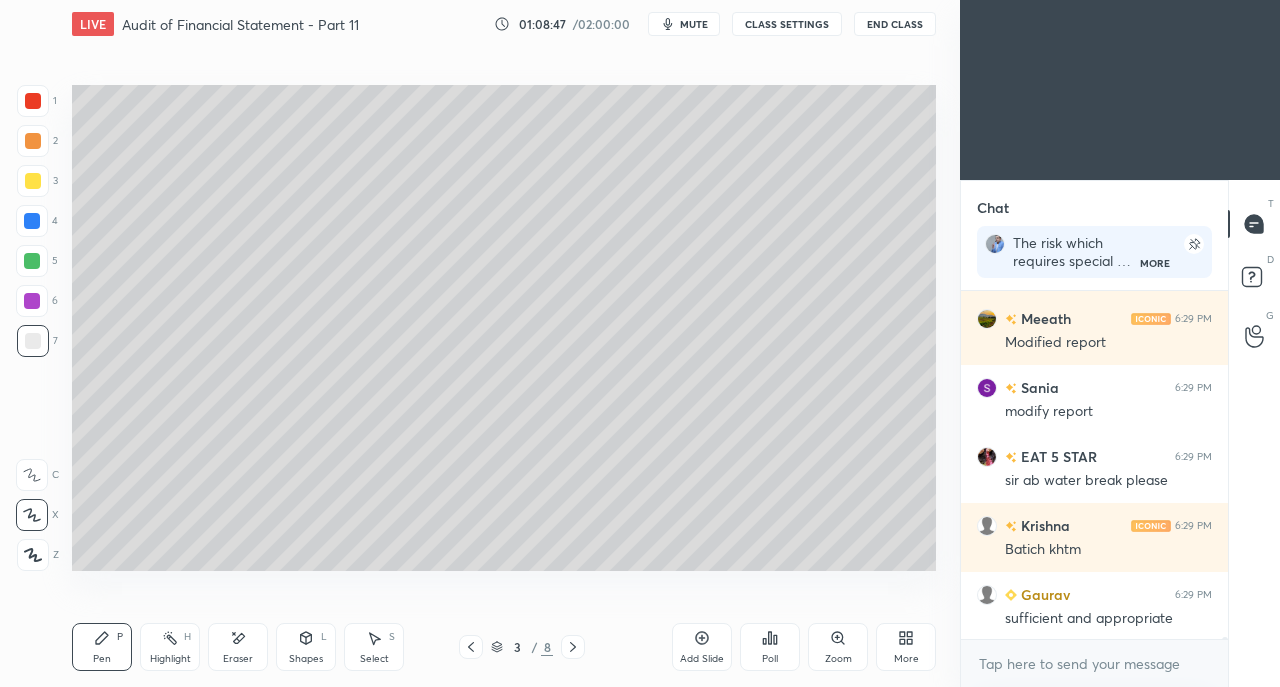 click 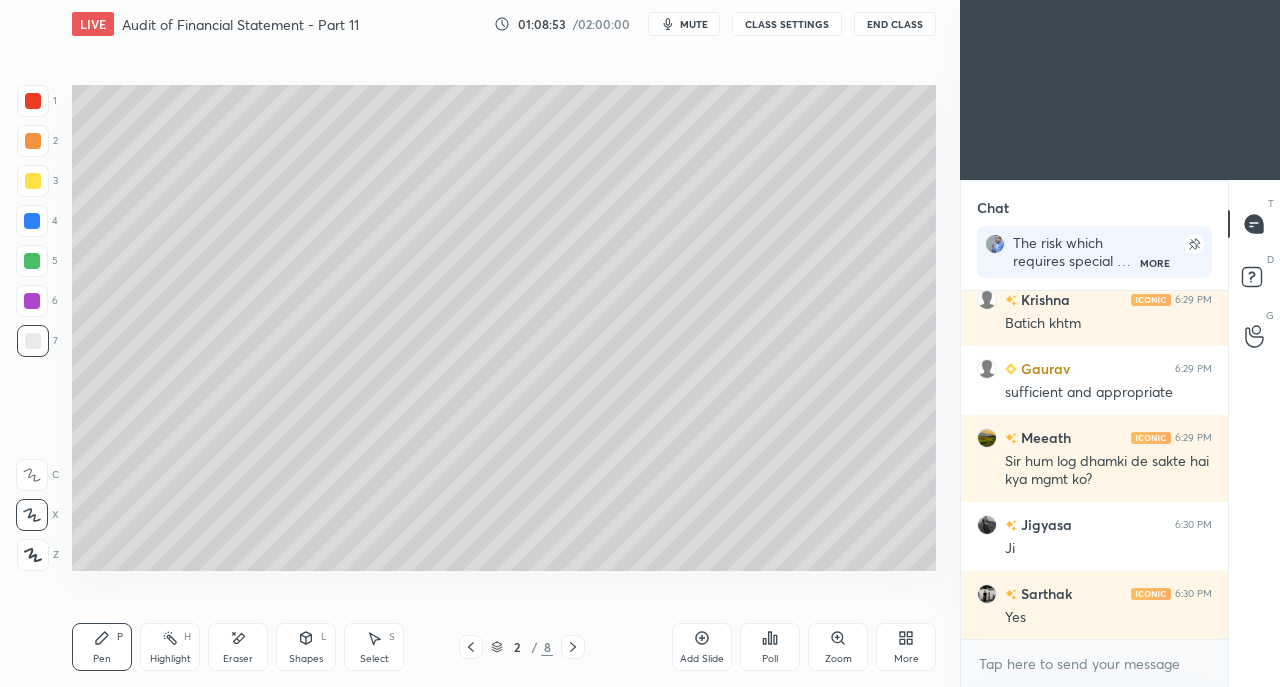 scroll, scrollTop: 58748, scrollLeft: 0, axis: vertical 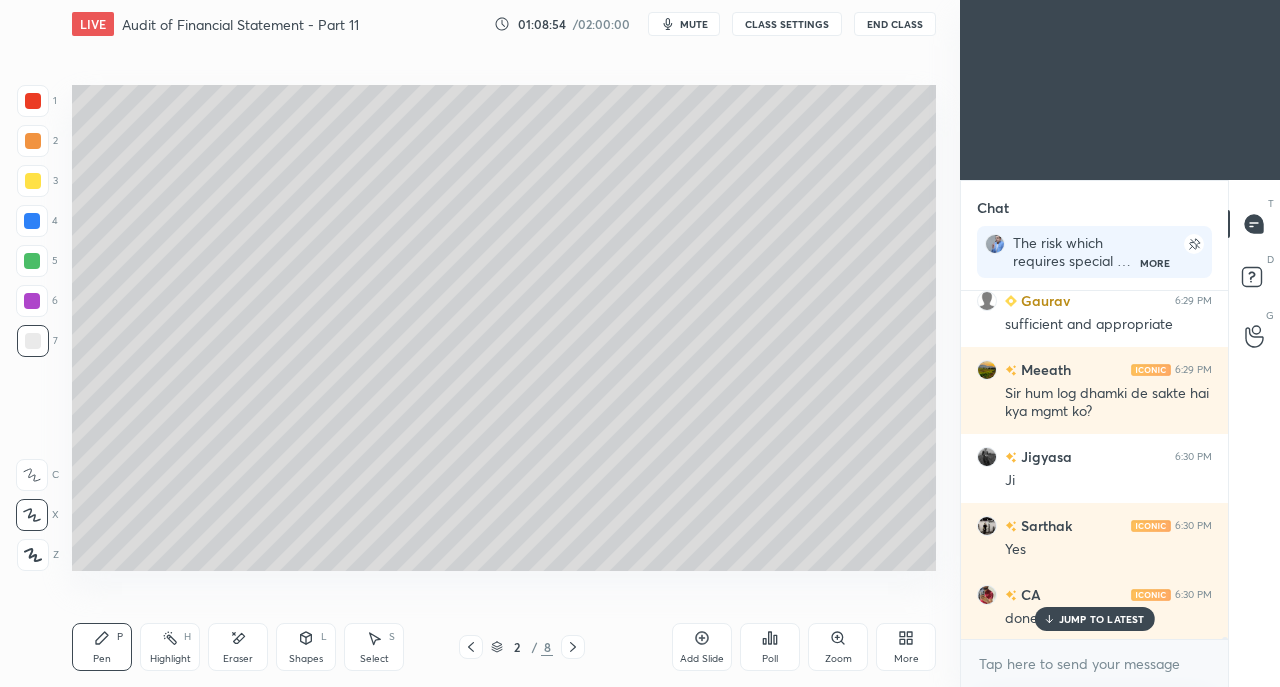 click on "JUMP TO LATEST" at bounding box center (1094, 619) 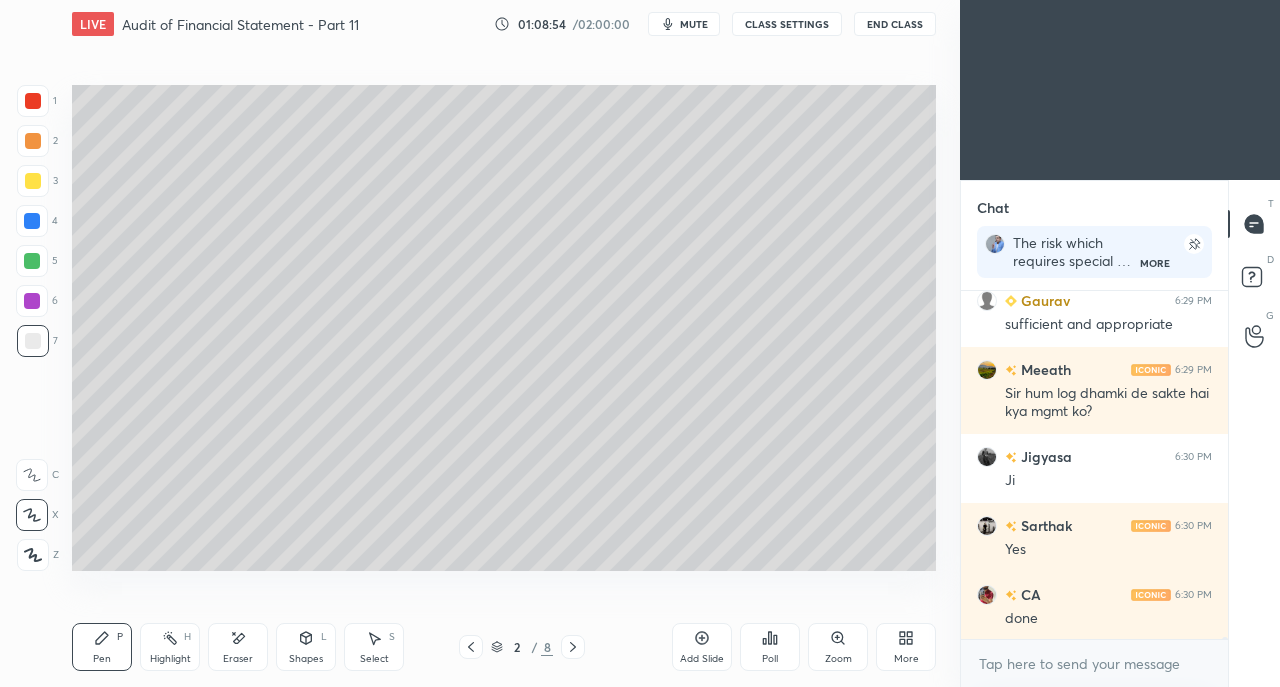 click 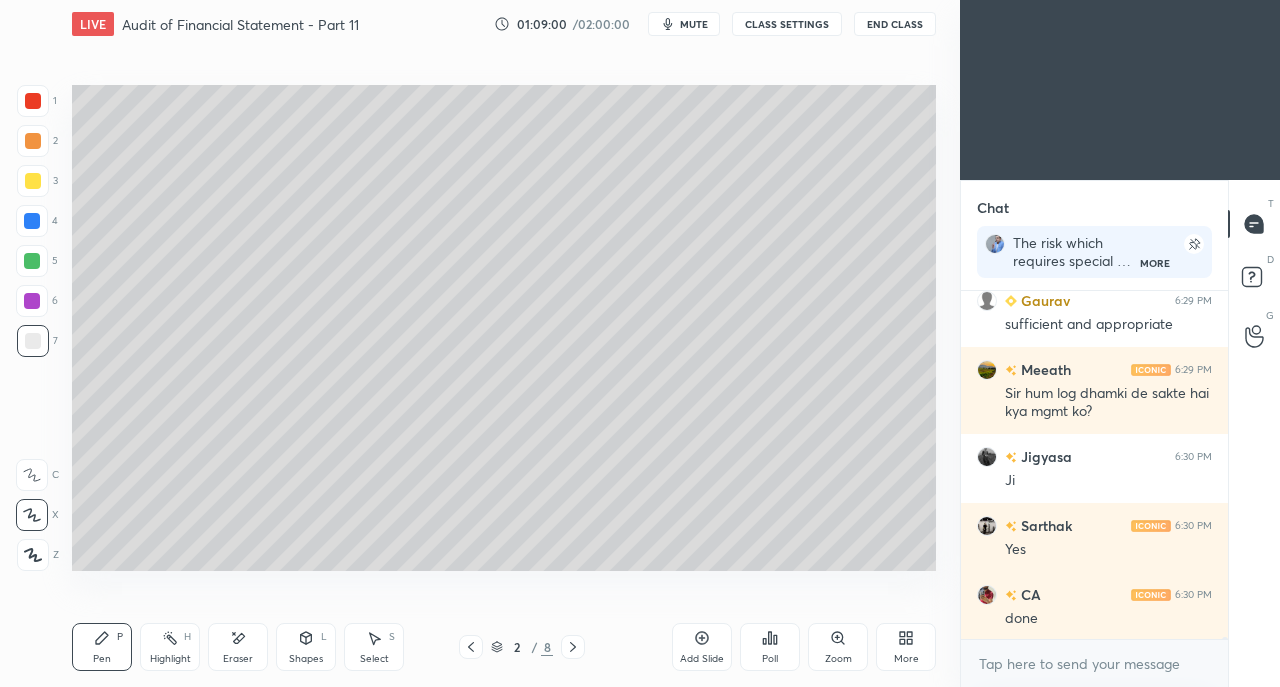 click 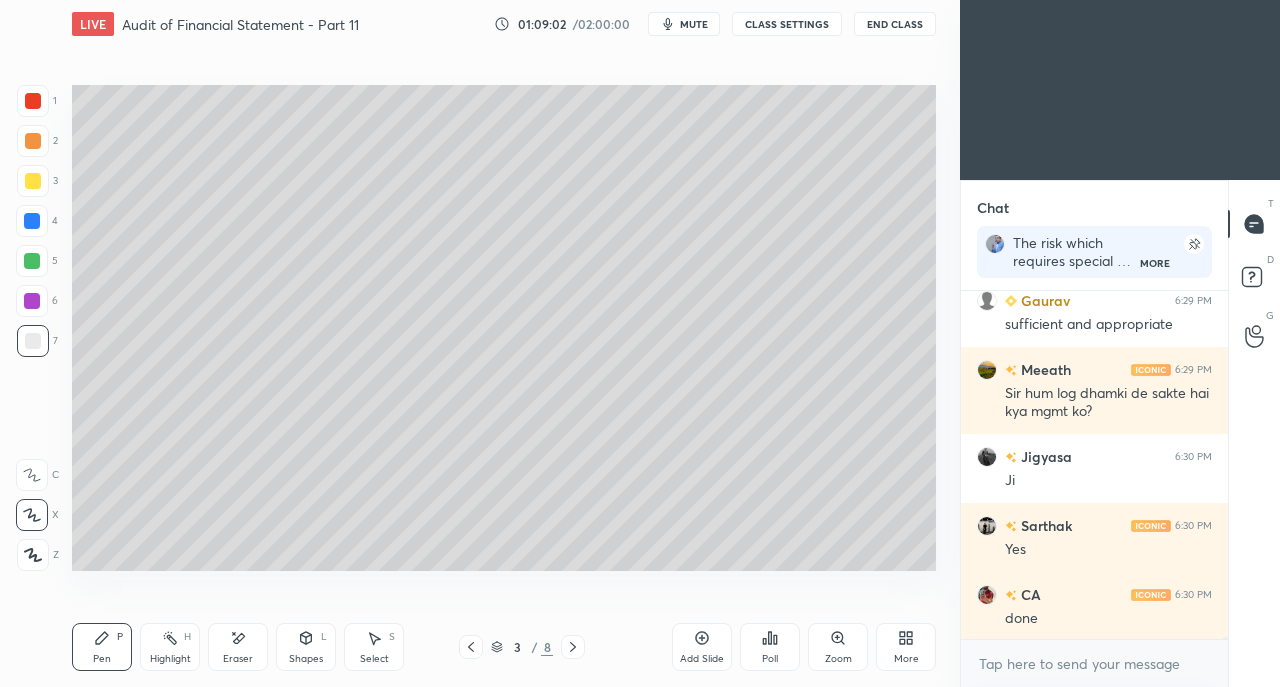 click 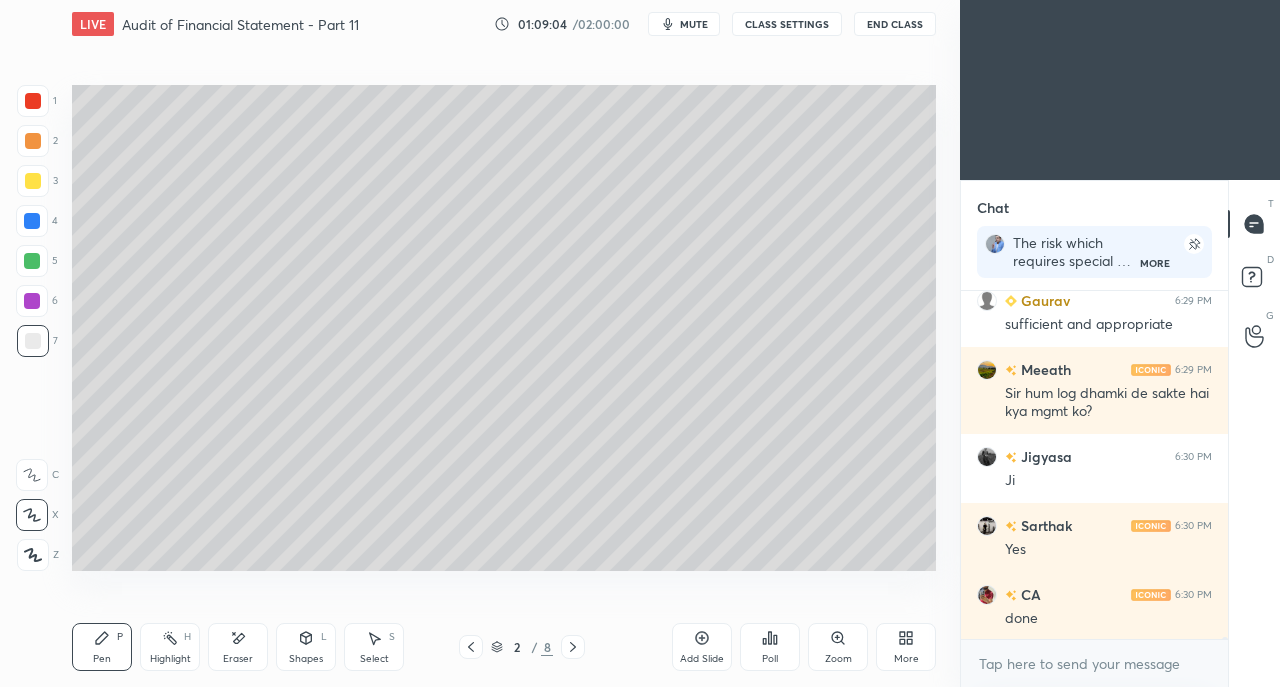 click 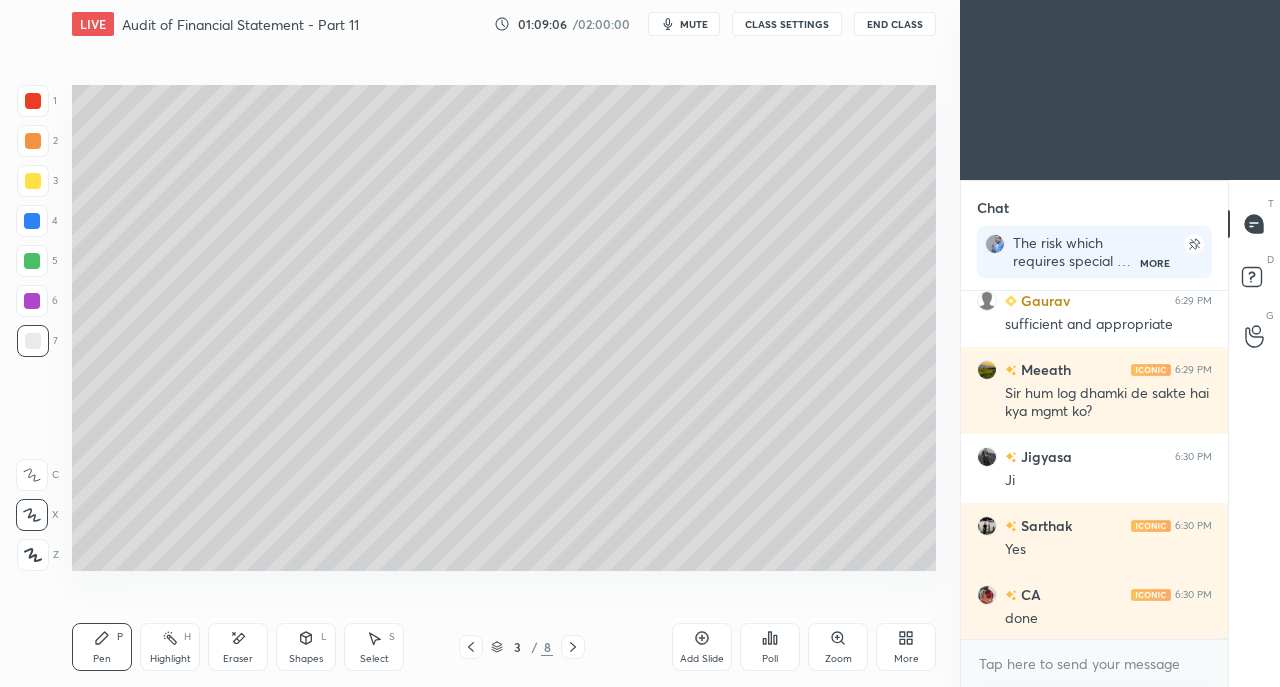 click 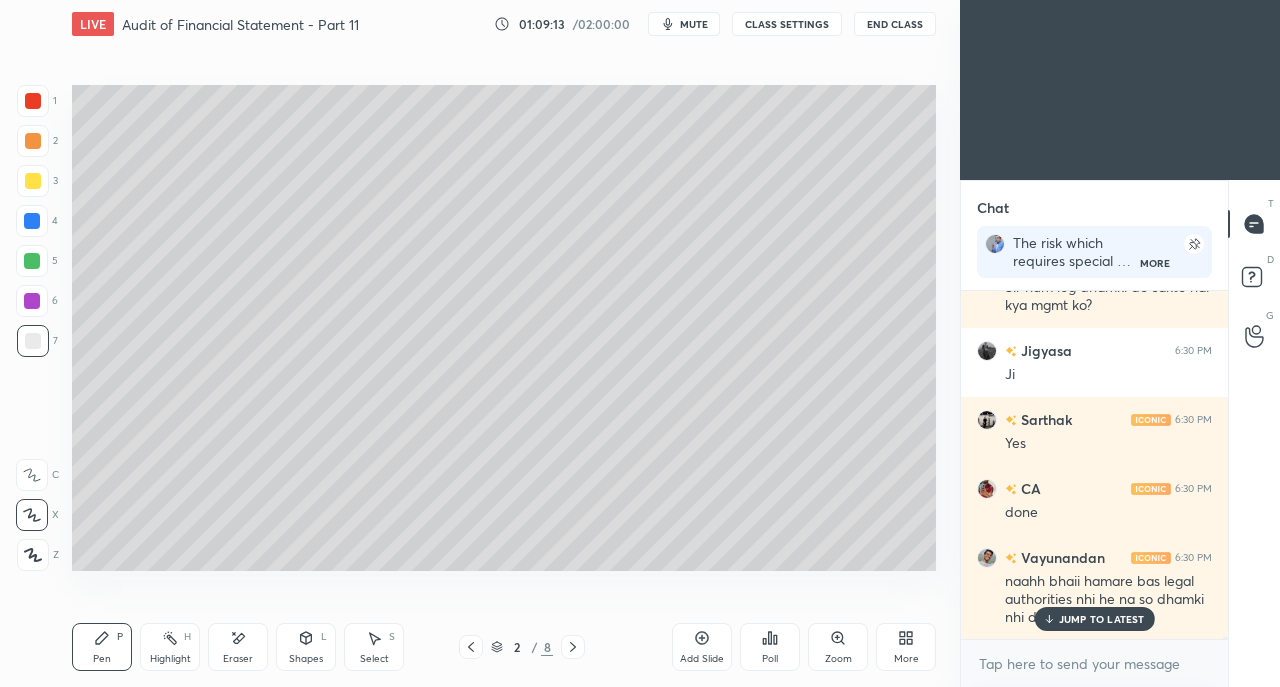 scroll, scrollTop: 58922, scrollLeft: 0, axis: vertical 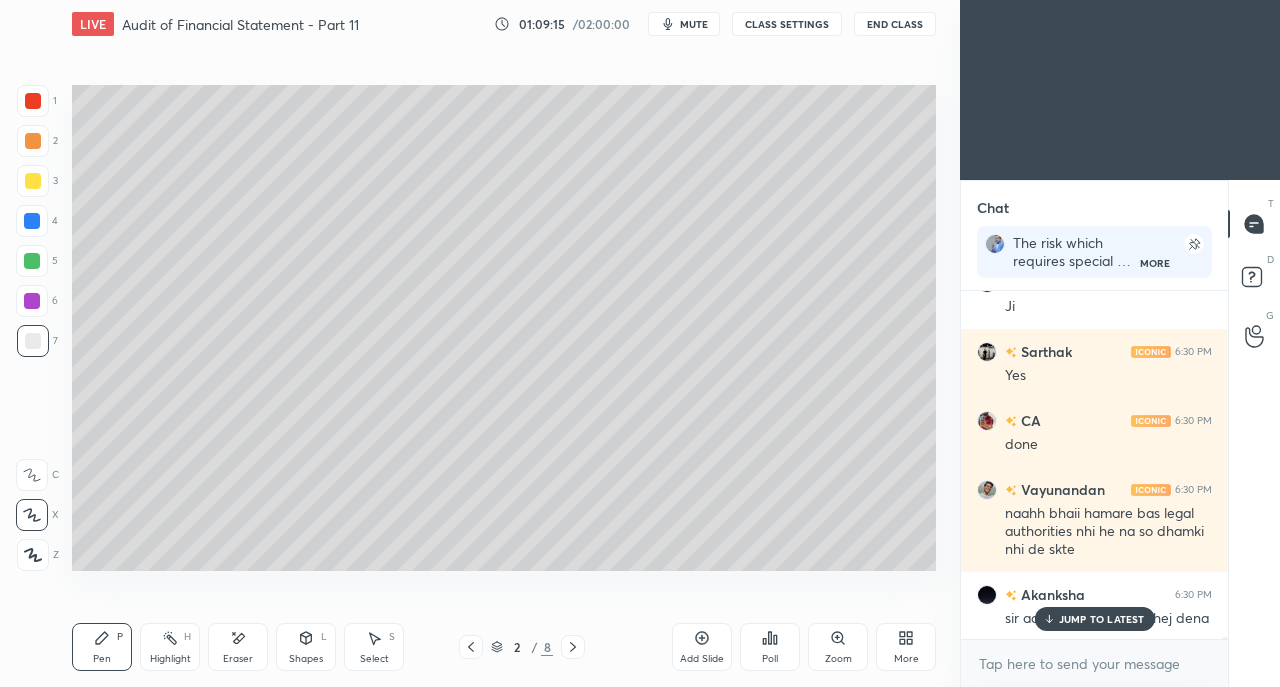click on "JUMP TO LATEST" at bounding box center (1102, 619) 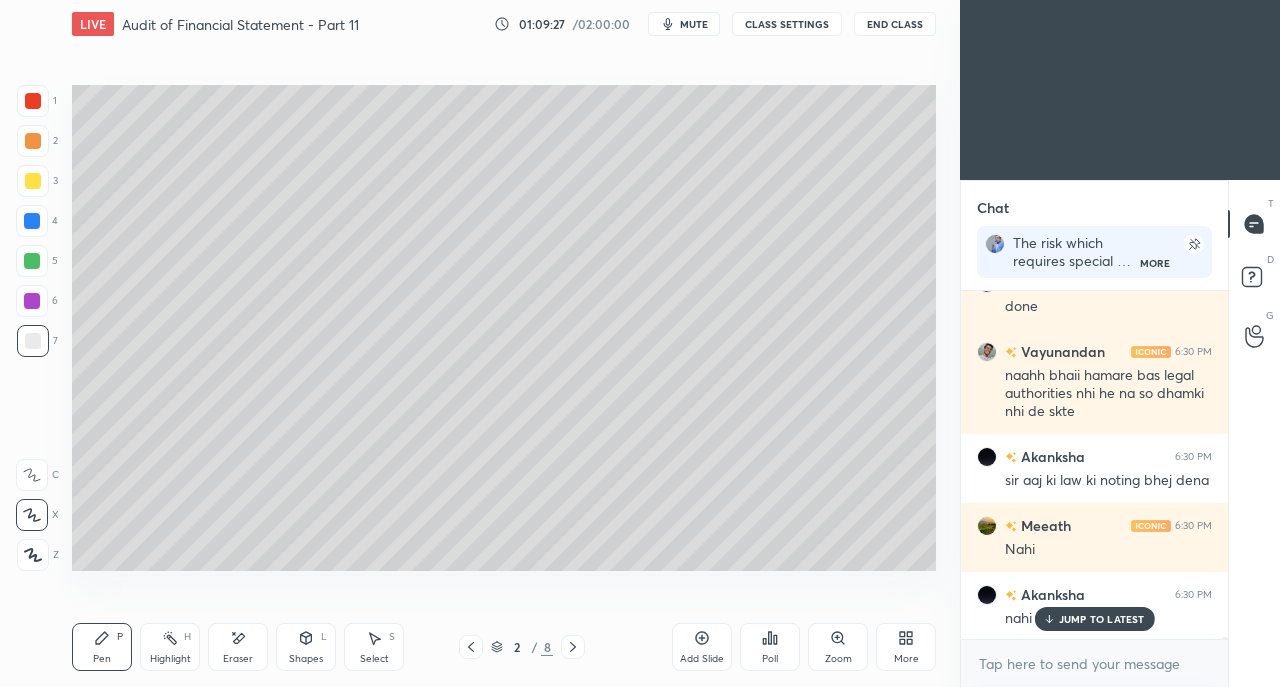 scroll, scrollTop: 59130, scrollLeft: 0, axis: vertical 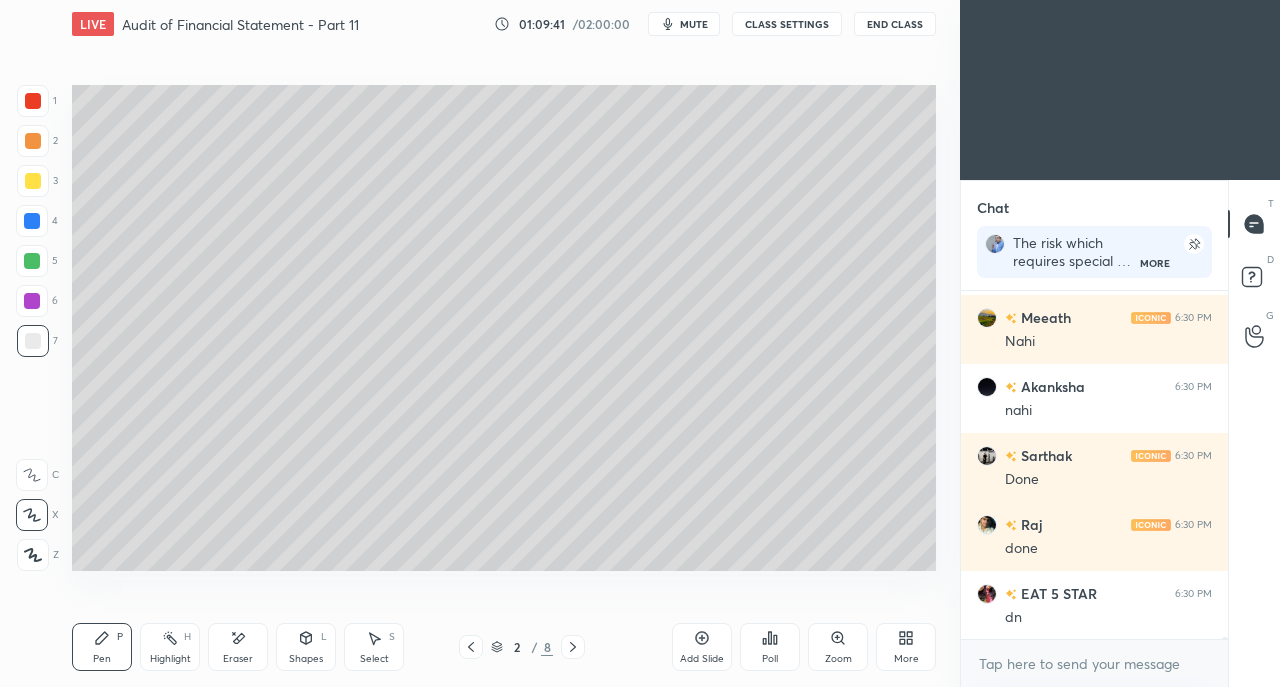 click 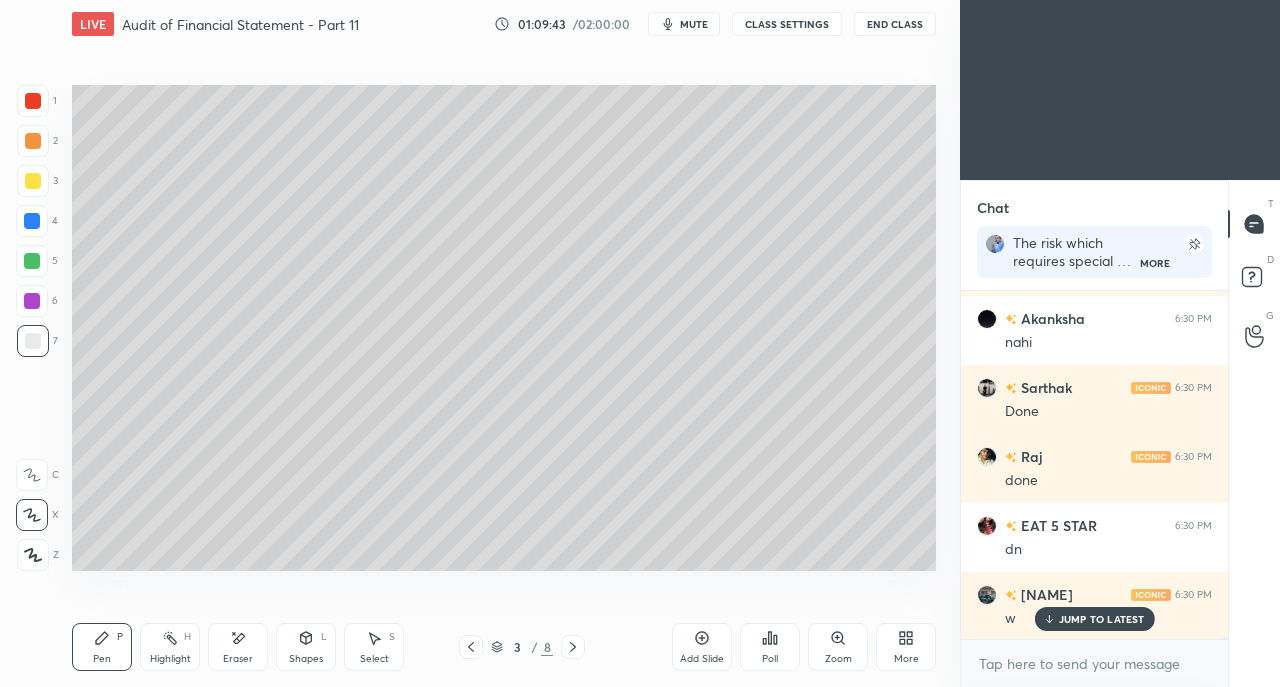 click on "Setting up your live class Poll for   secs No correct answer Start poll" at bounding box center (504, 327) 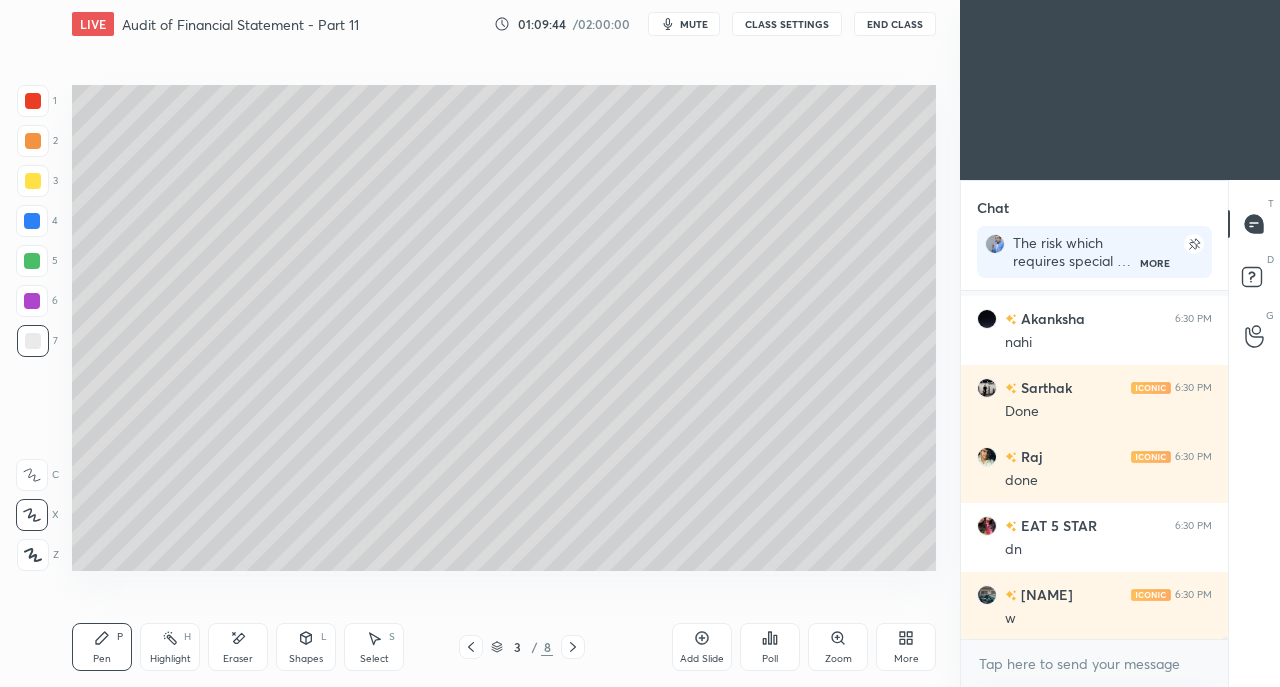 scroll, scrollTop: 59424, scrollLeft: 0, axis: vertical 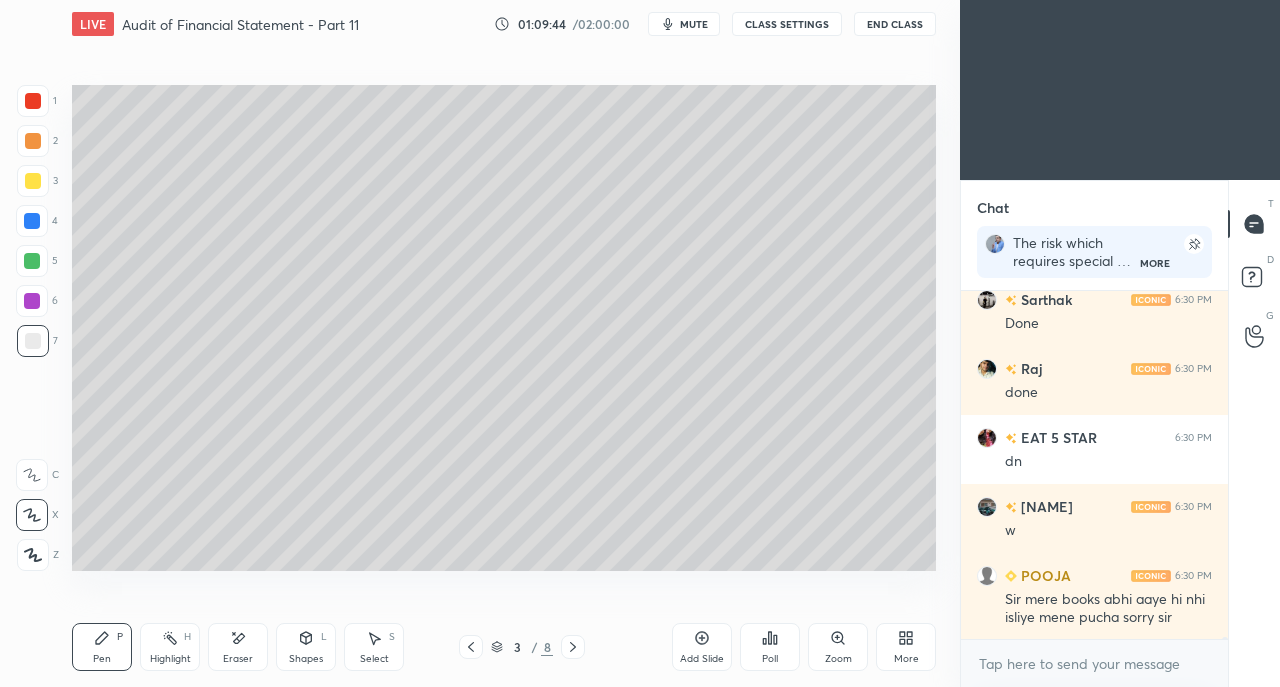 click 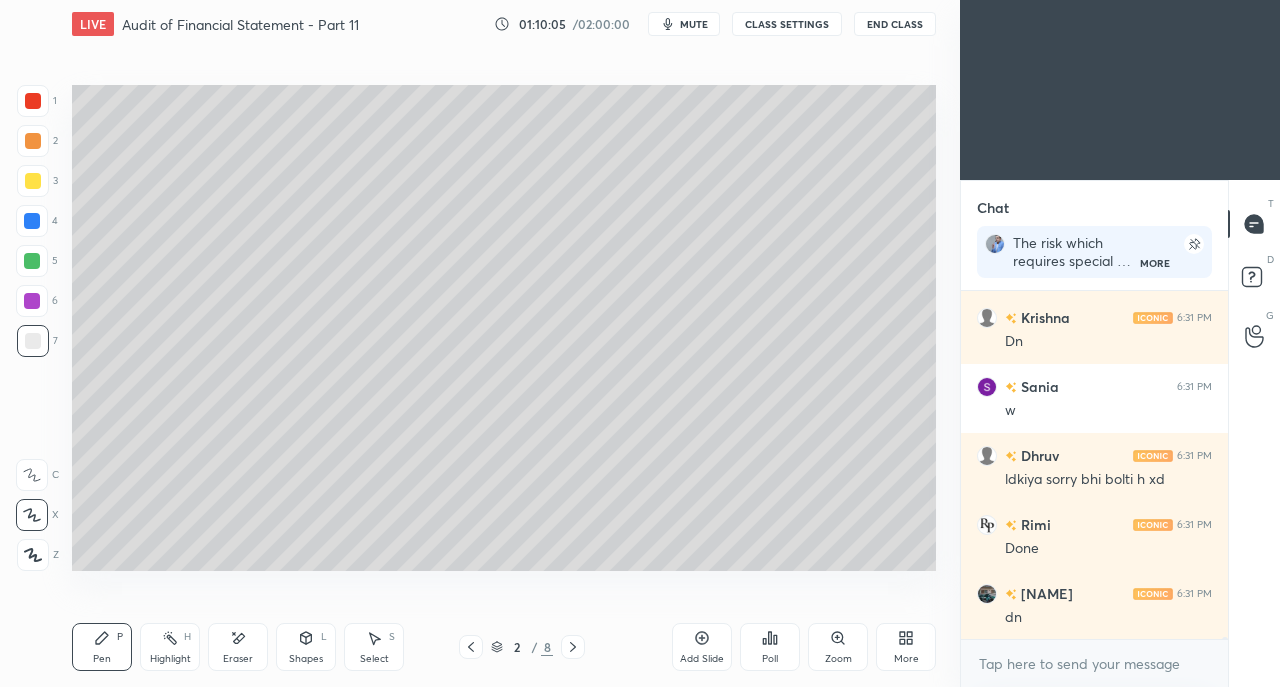 scroll, scrollTop: 59906, scrollLeft: 0, axis: vertical 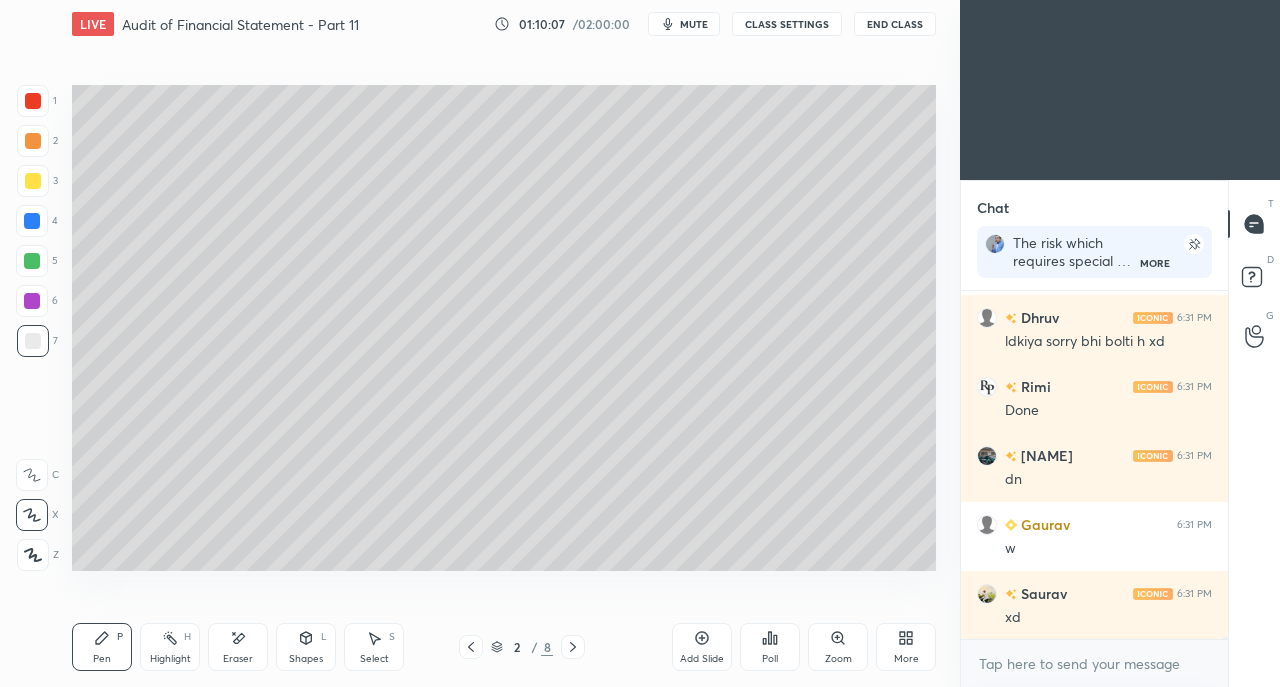 click at bounding box center [573, 647] 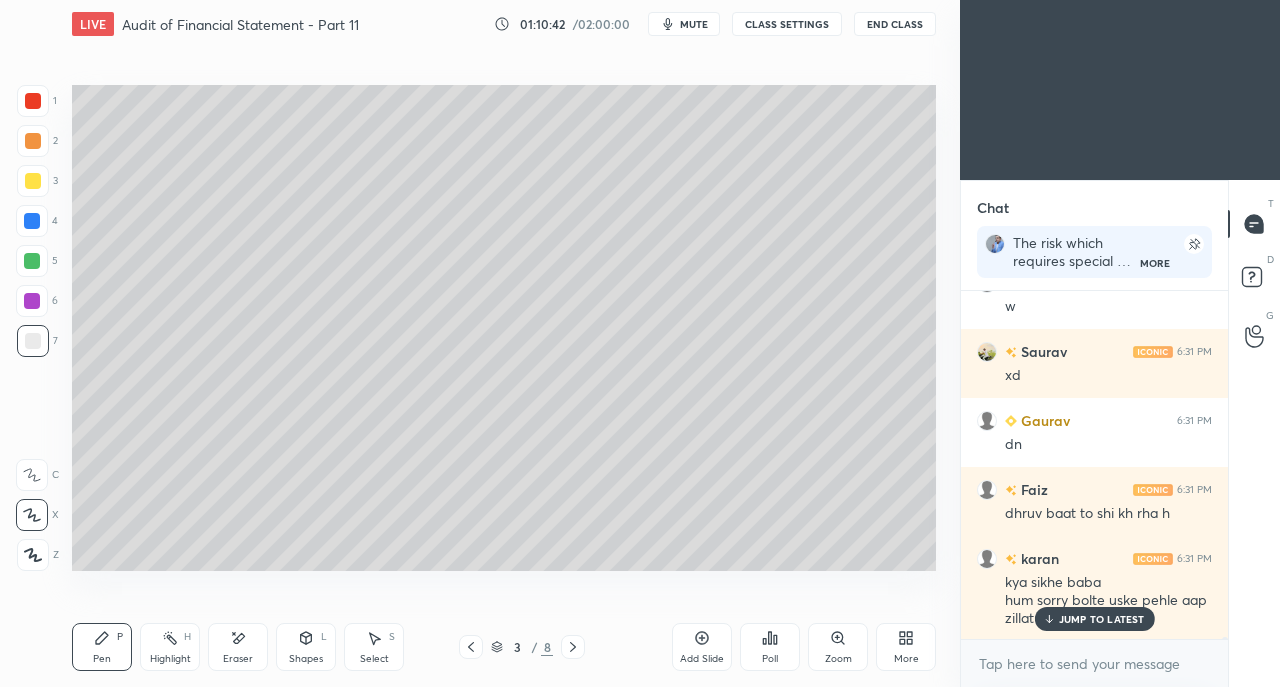 scroll, scrollTop: 60288, scrollLeft: 0, axis: vertical 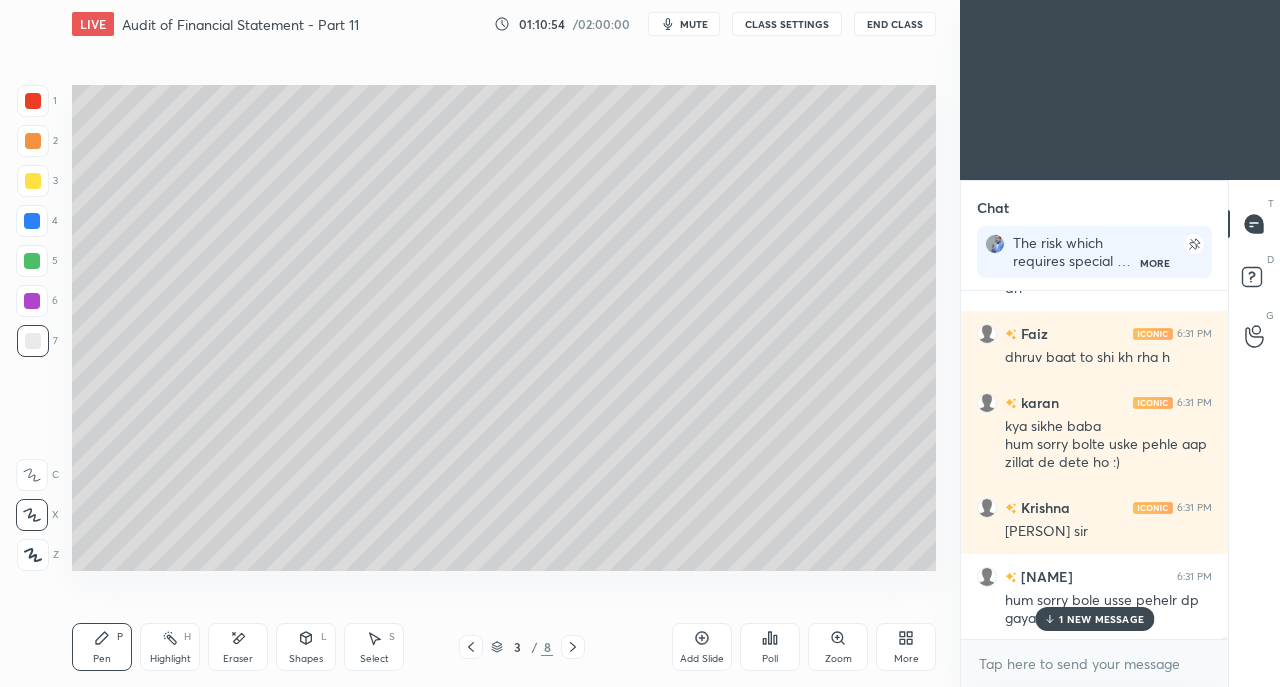 click on "1 NEW MESSAGE" at bounding box center [1101, 619] 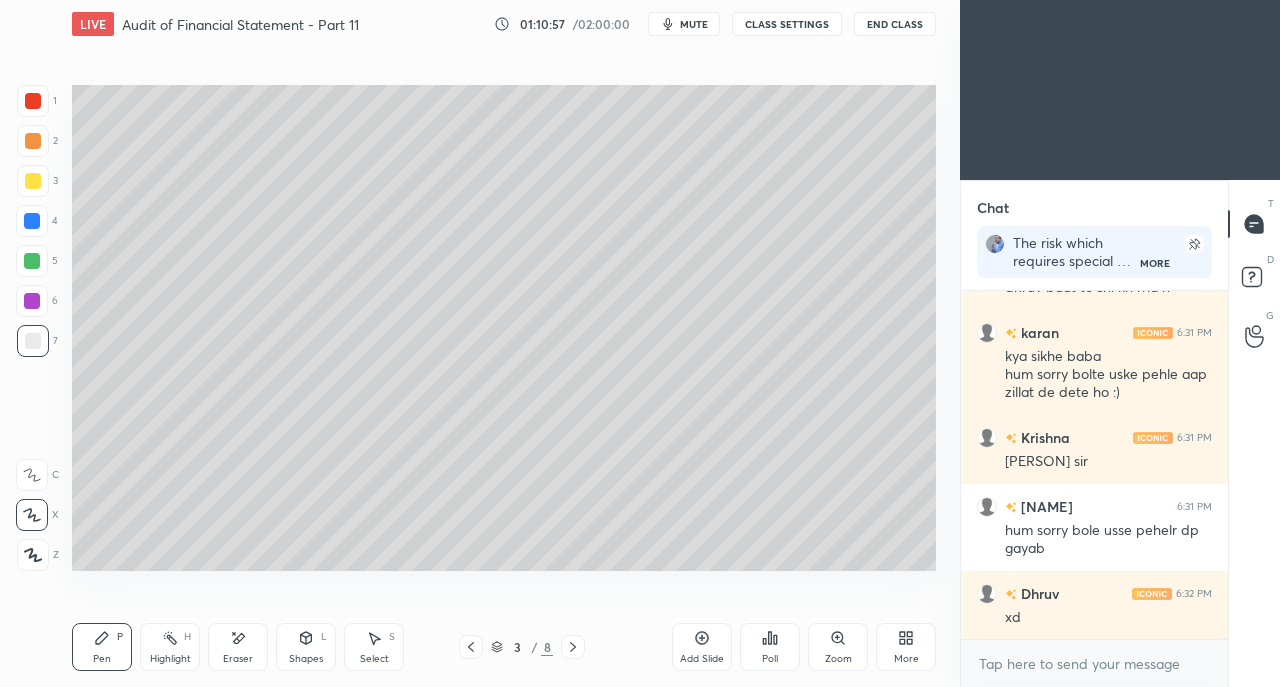 scroll, scrollTop: 60512, scrollLeft: 0, axis: vertical 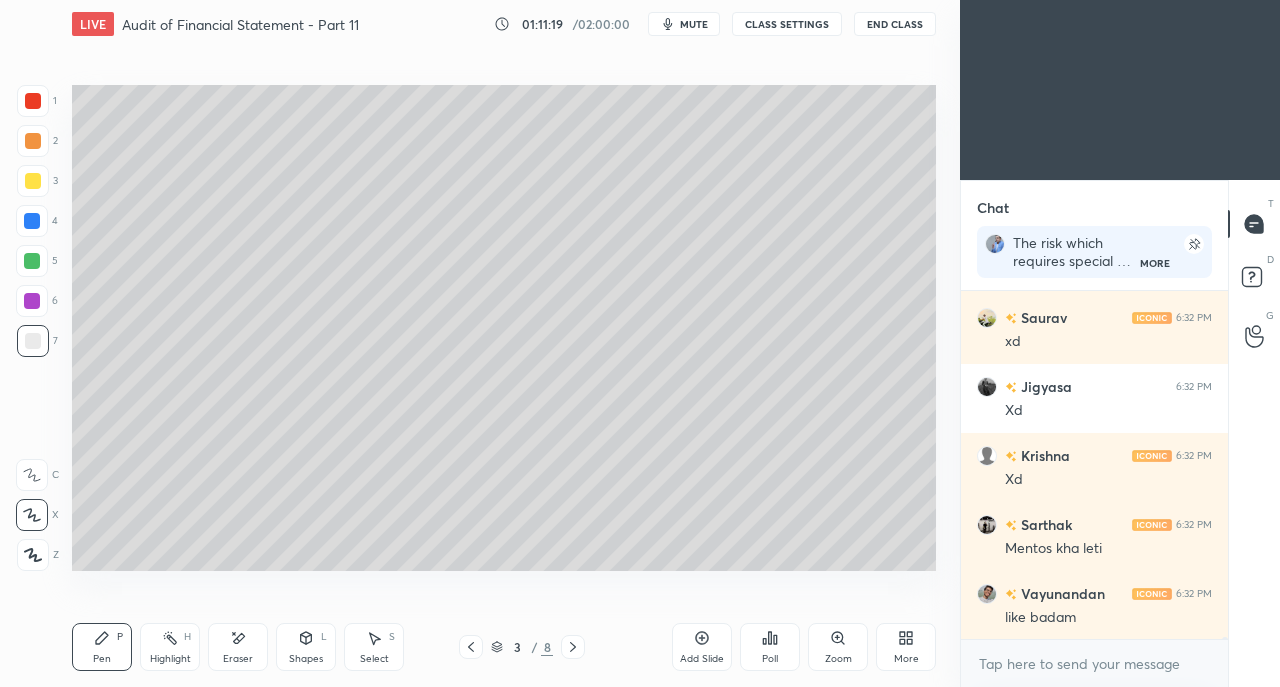 click 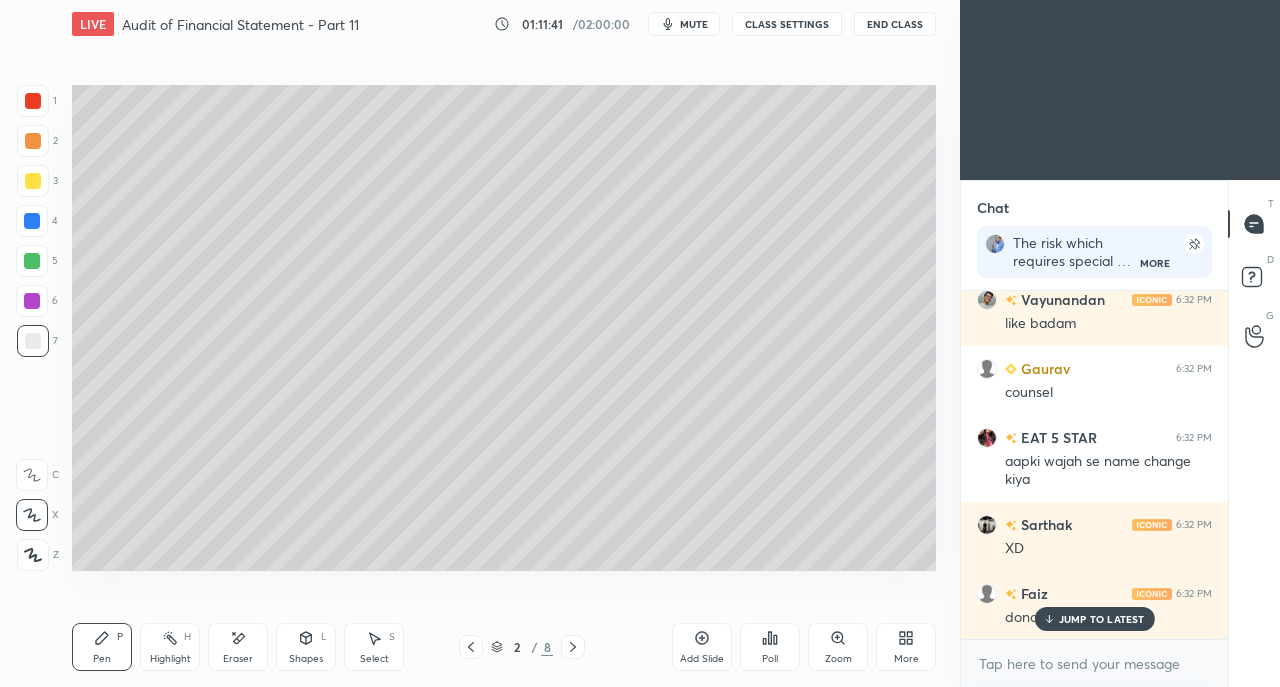 scroll, scrollTop: 61514, scrollLeft: 0, axis: vertical 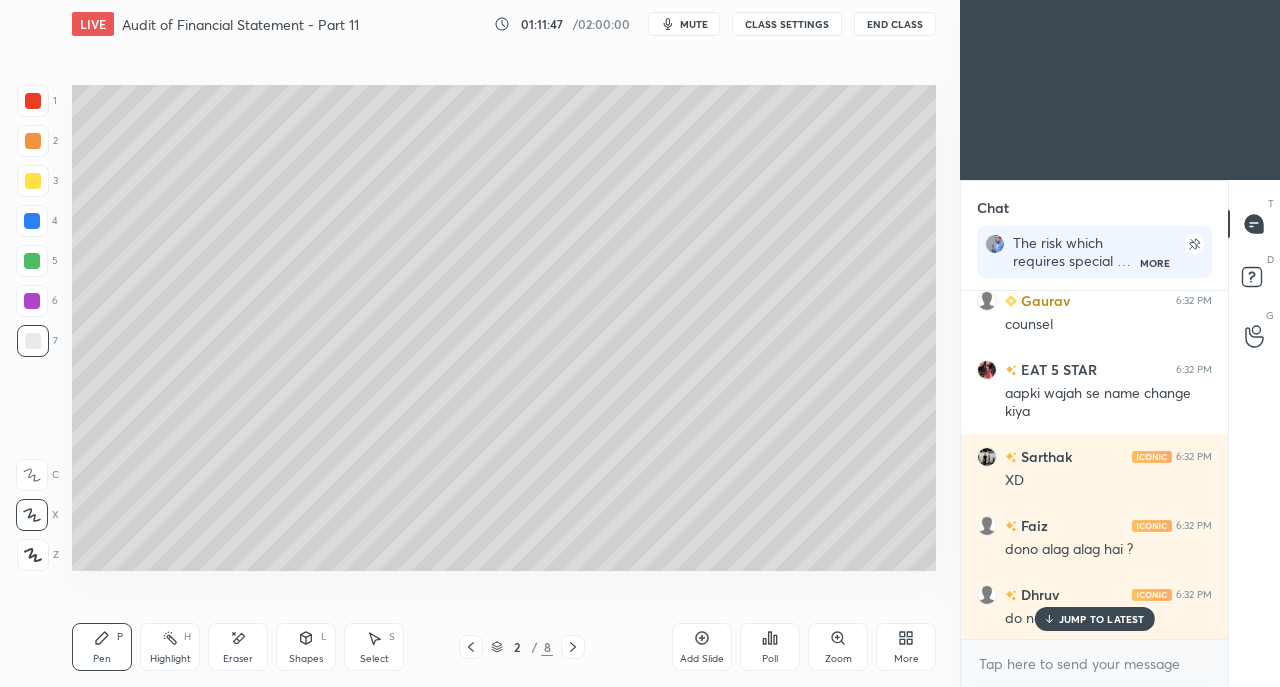 click on "JUMP TO LATEST" at bounding box center (1102, 619) 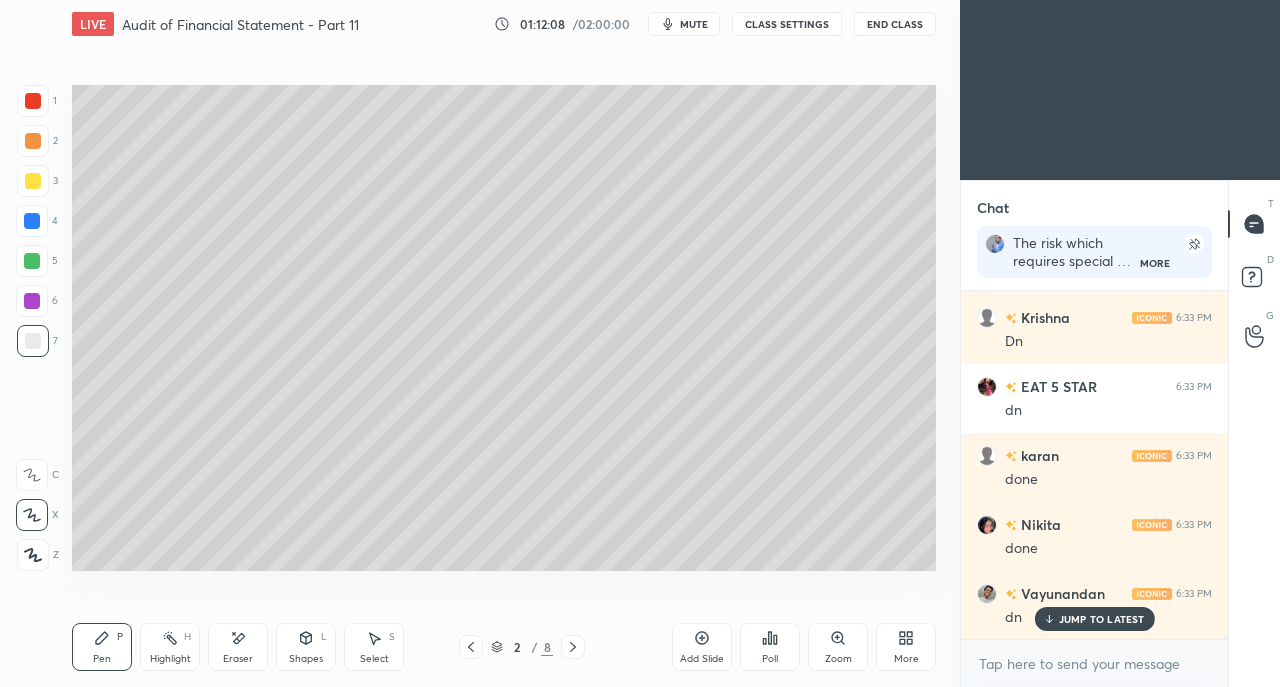scroll, scrollTop: 61928, scrollLeft: 0, axis: vertical 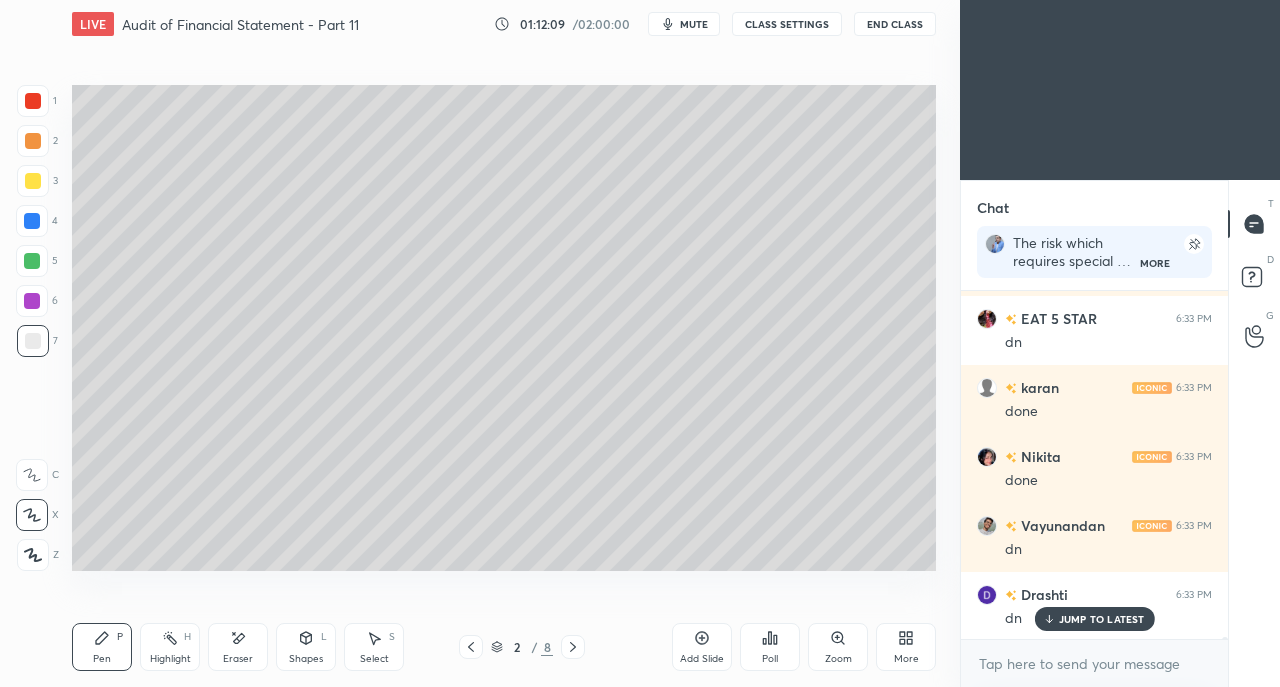 click 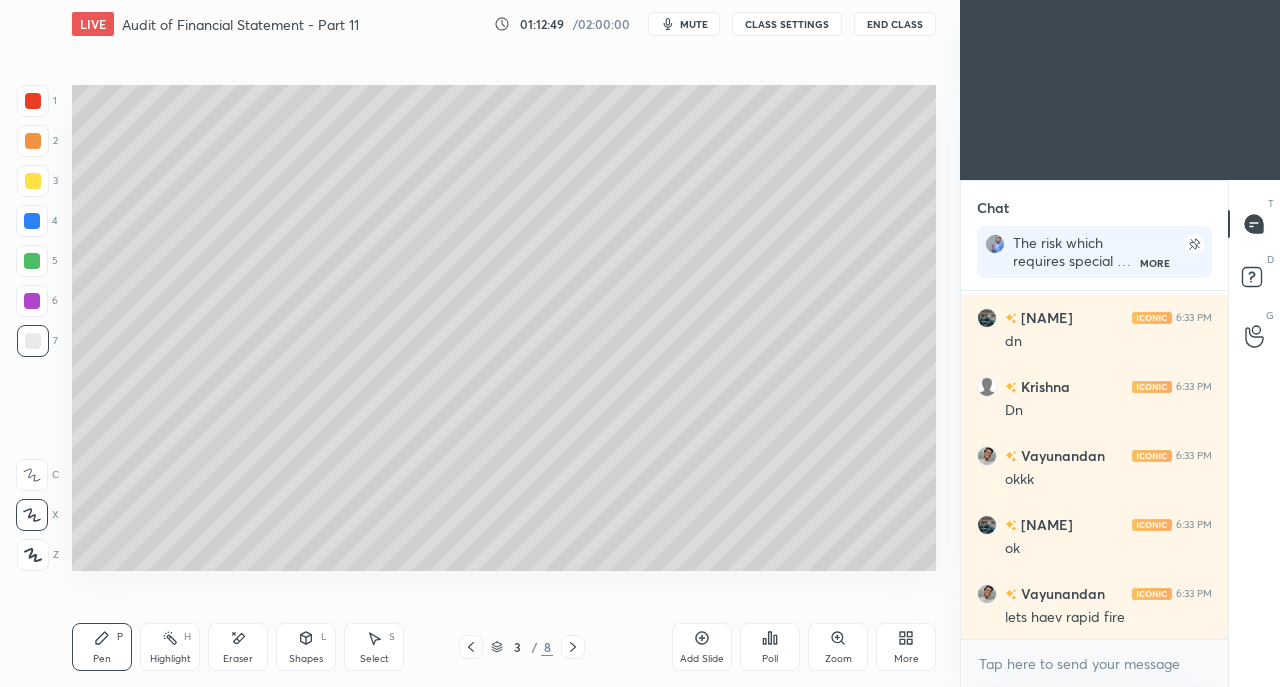 scroll, scrollTop: 63002, scrollLeft: 0, axis: vertical 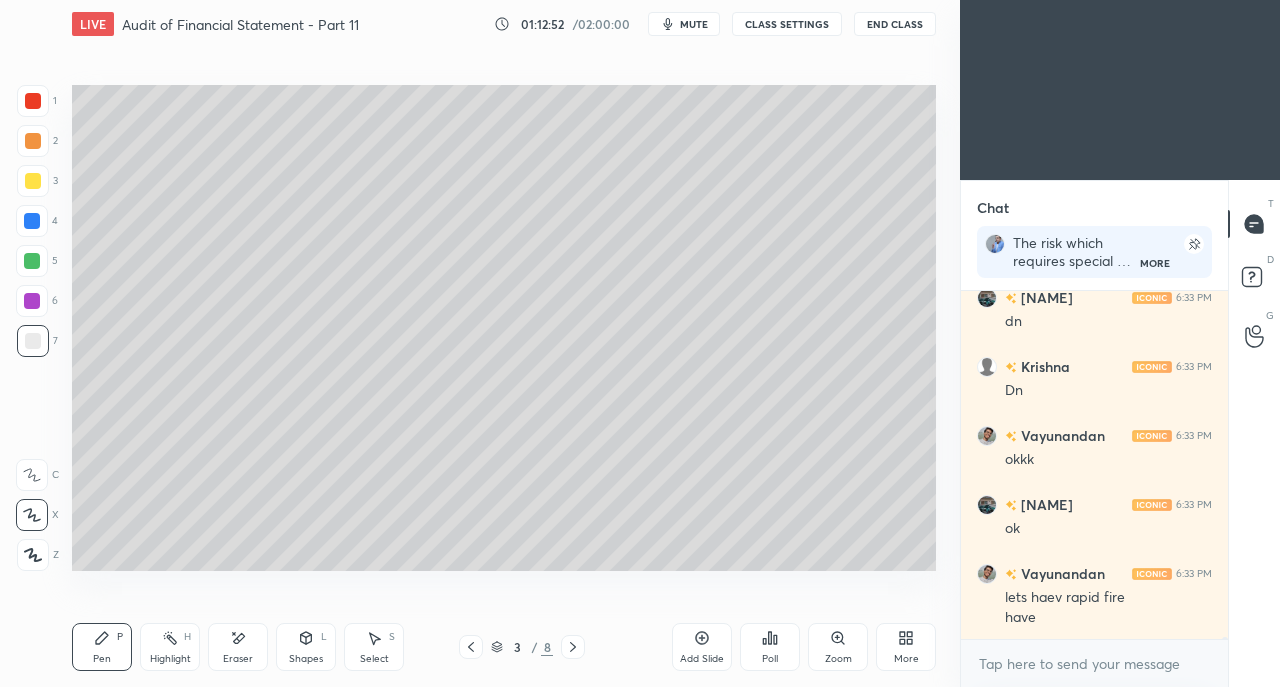 click on "More" at bounding box center [906, 647] 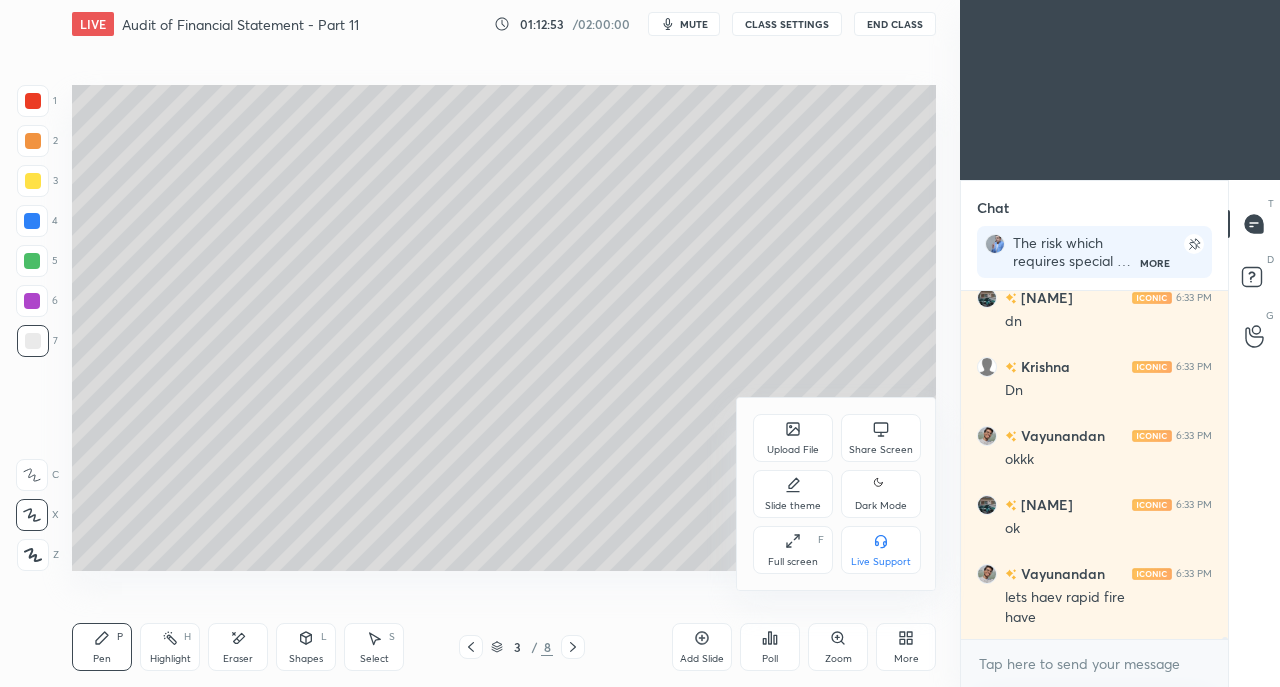scroll, scrollTop: 63070, scrollLeft: 0, axis: vertical 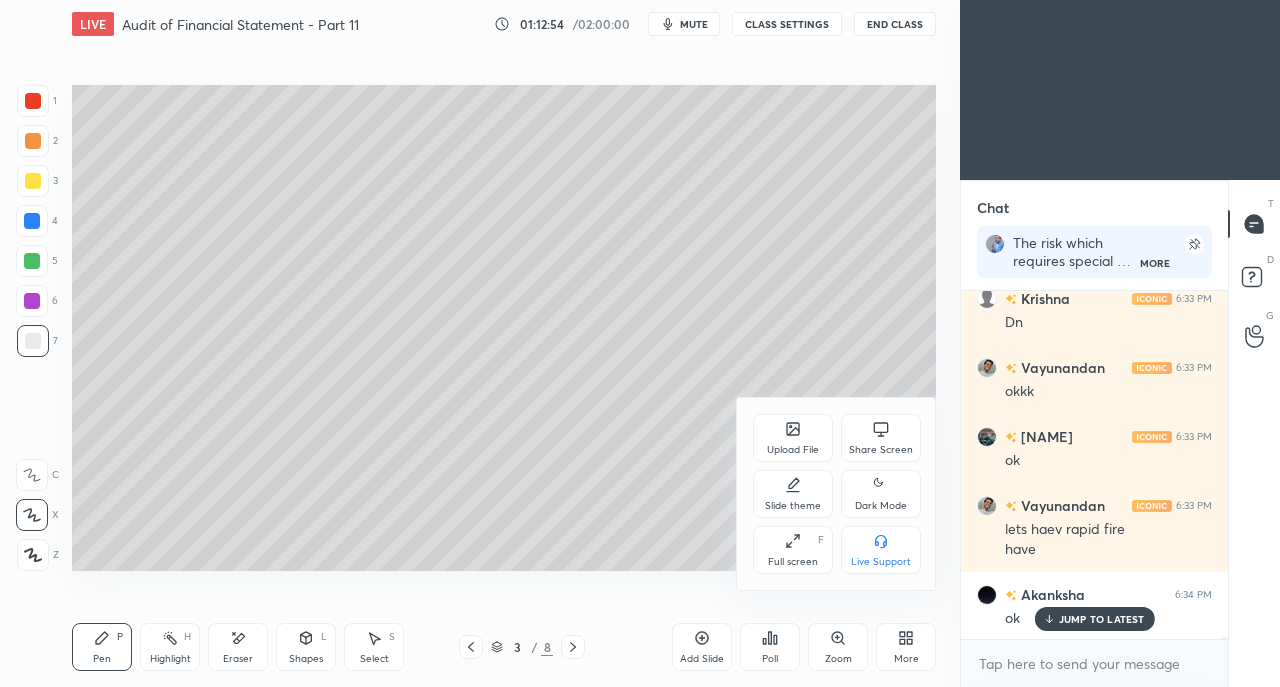 click on "Share Screen" at bounding box center (881, 438) 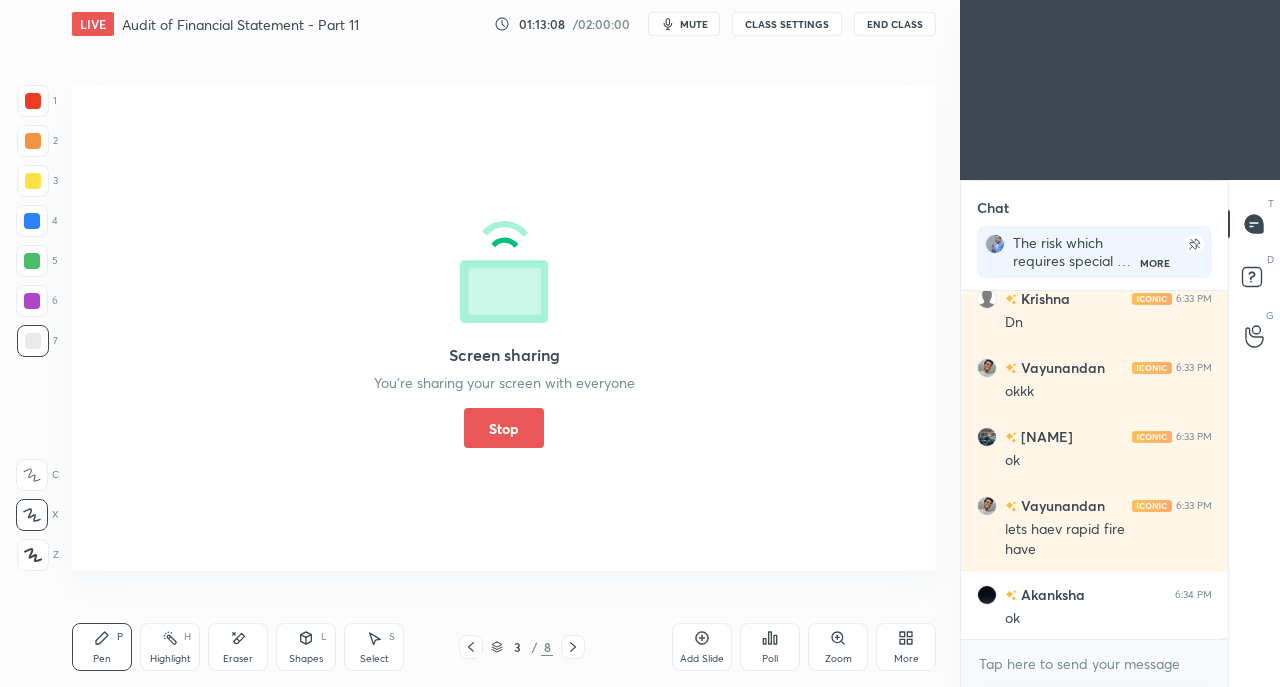 scroll, scrollTop: 63140, scrollLeft: 0, axis: vertical 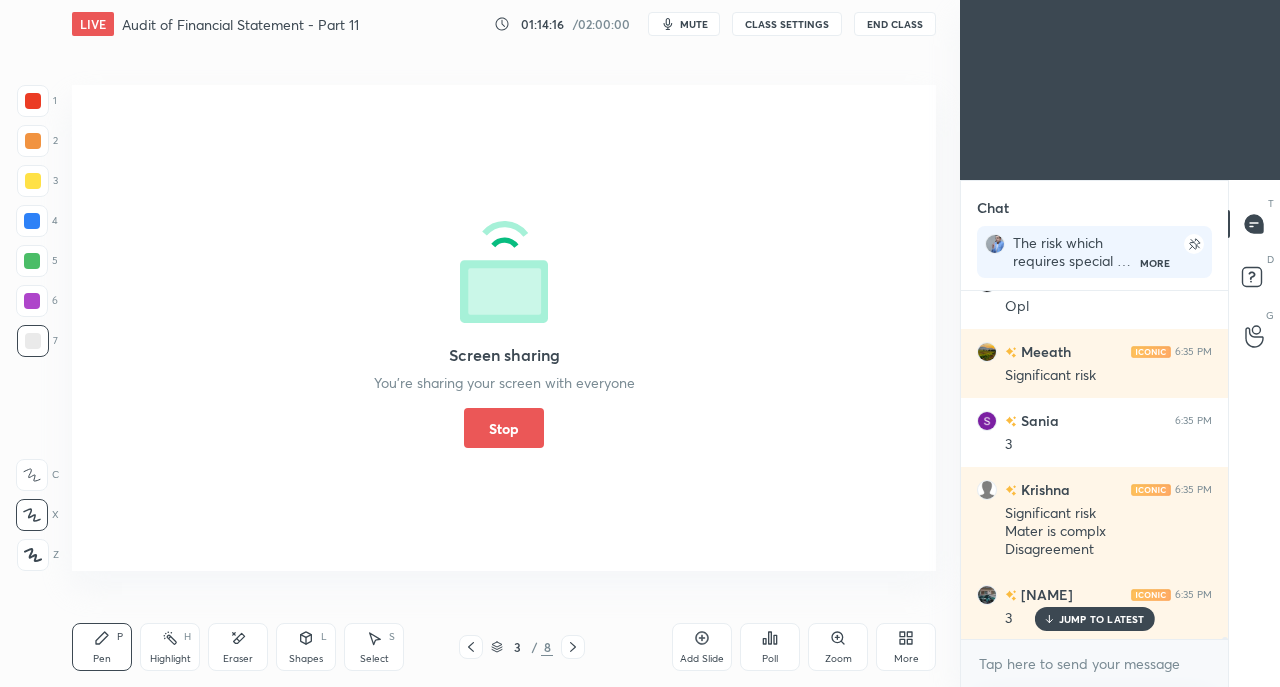 click on "Stop" at bounding box center (504, 428) 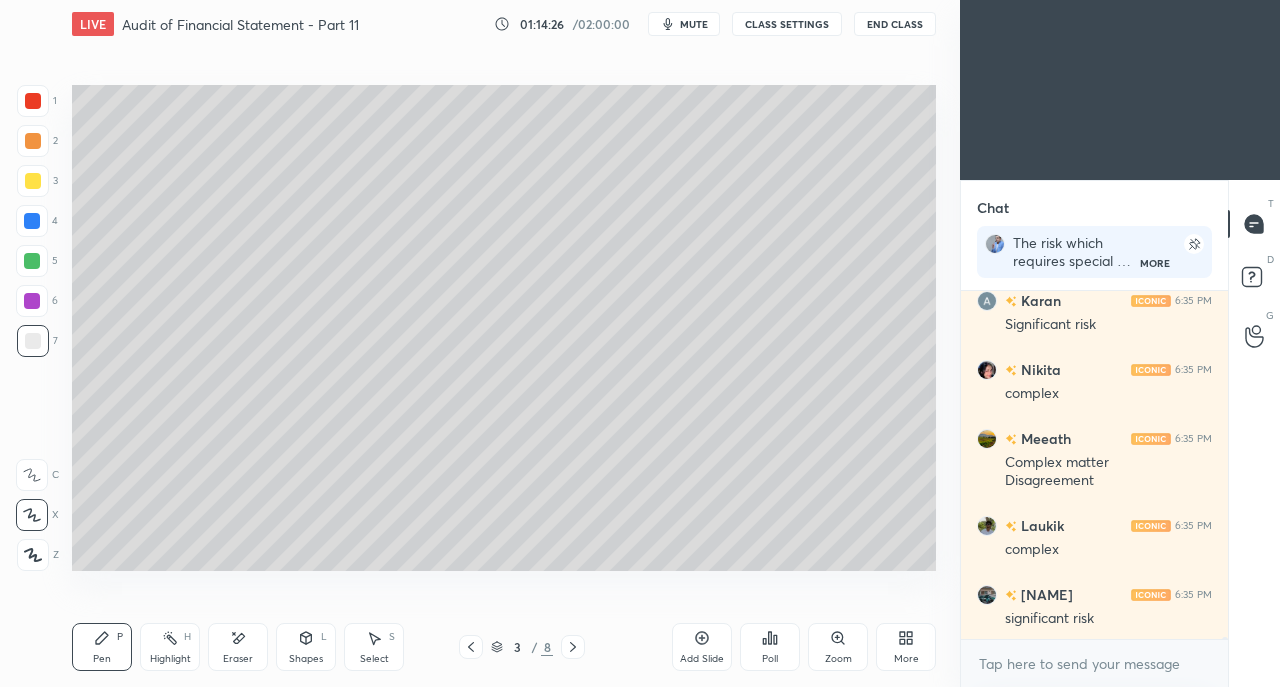 scroll, scrollTop: 64436, scrollLeft: 0, axis: vertical 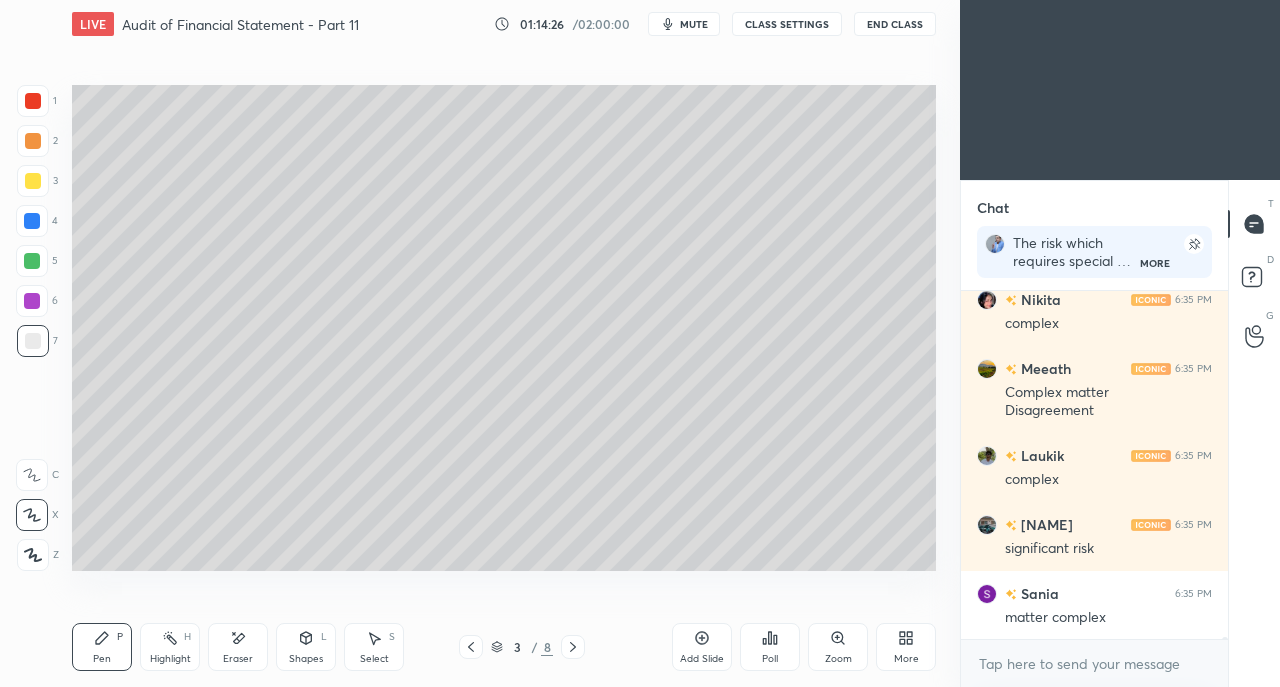 click on "matter complex" at bounding box center [1108, 618] 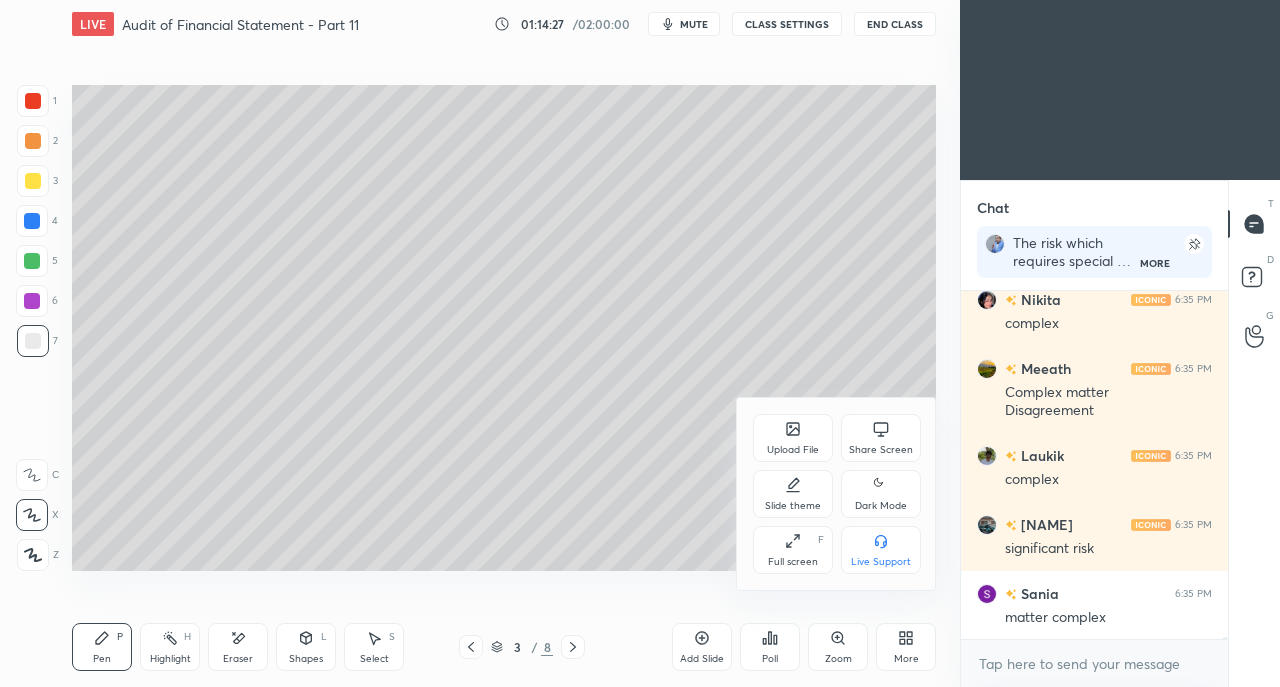 scroll, scrollTop: 64574, scrollLeft: 0, axis: vertical 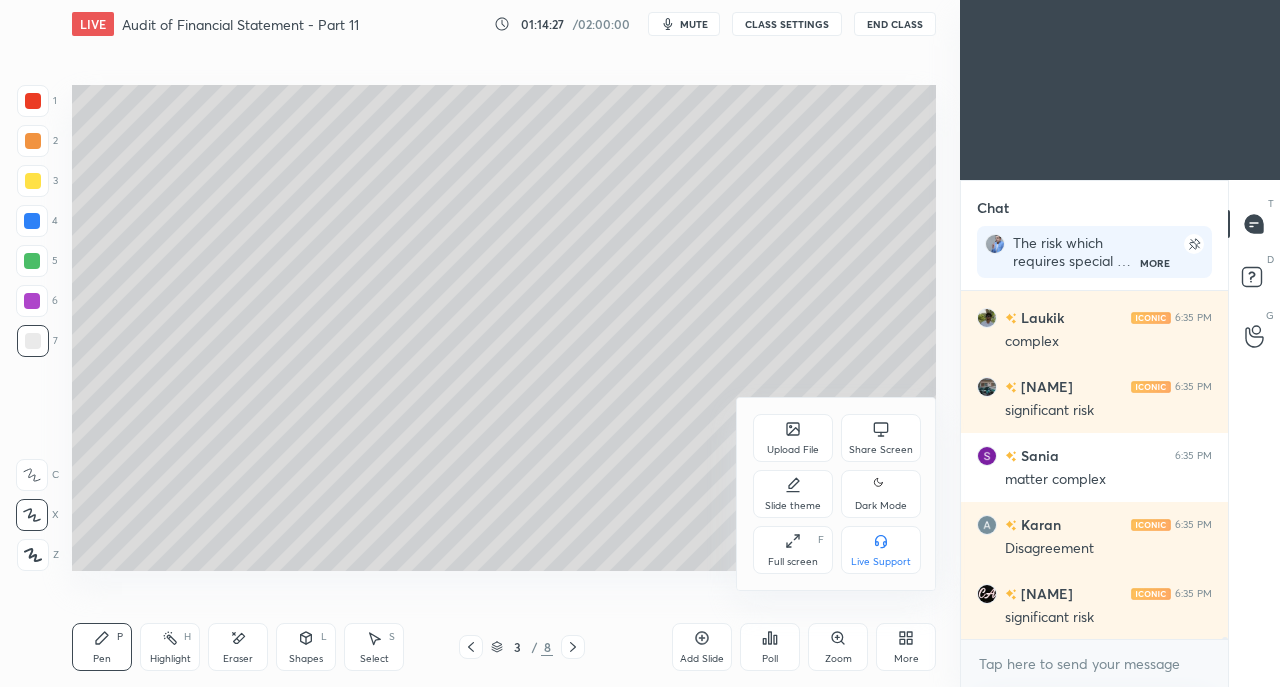 click on "Share Screen" at bounding box center (881, 438) 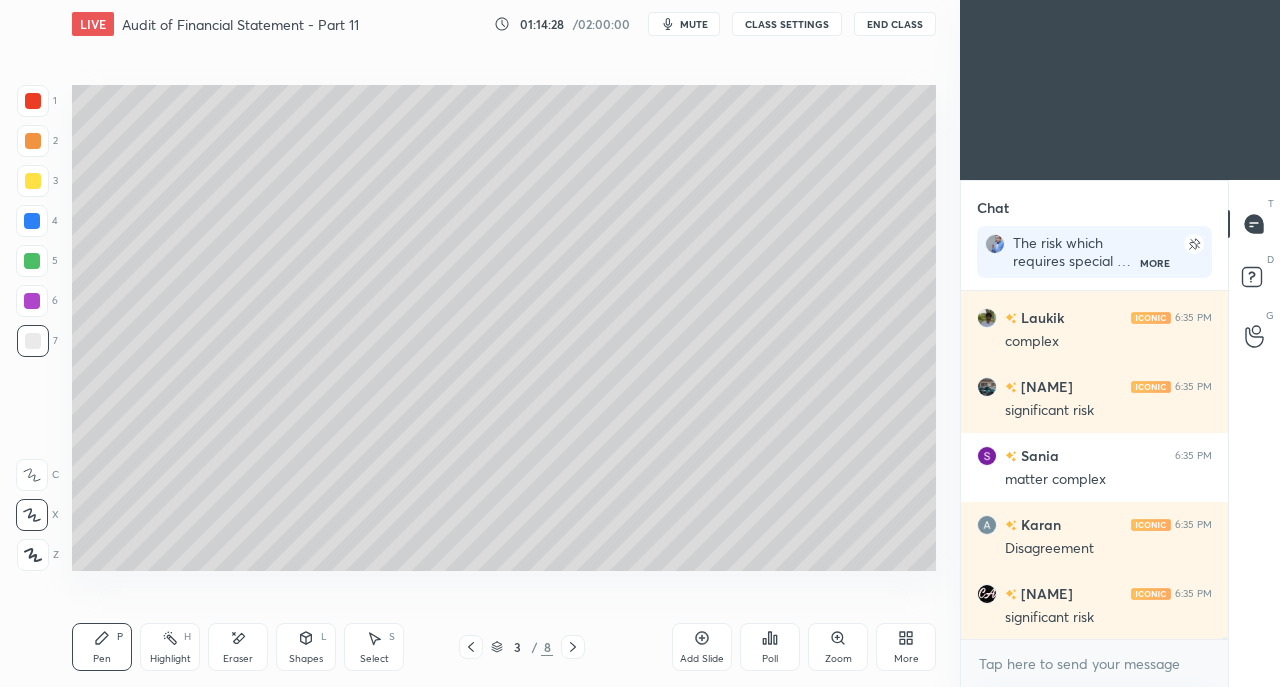 scroll, scrollTop: 64642, scrollLeft: 0, axis: vertical 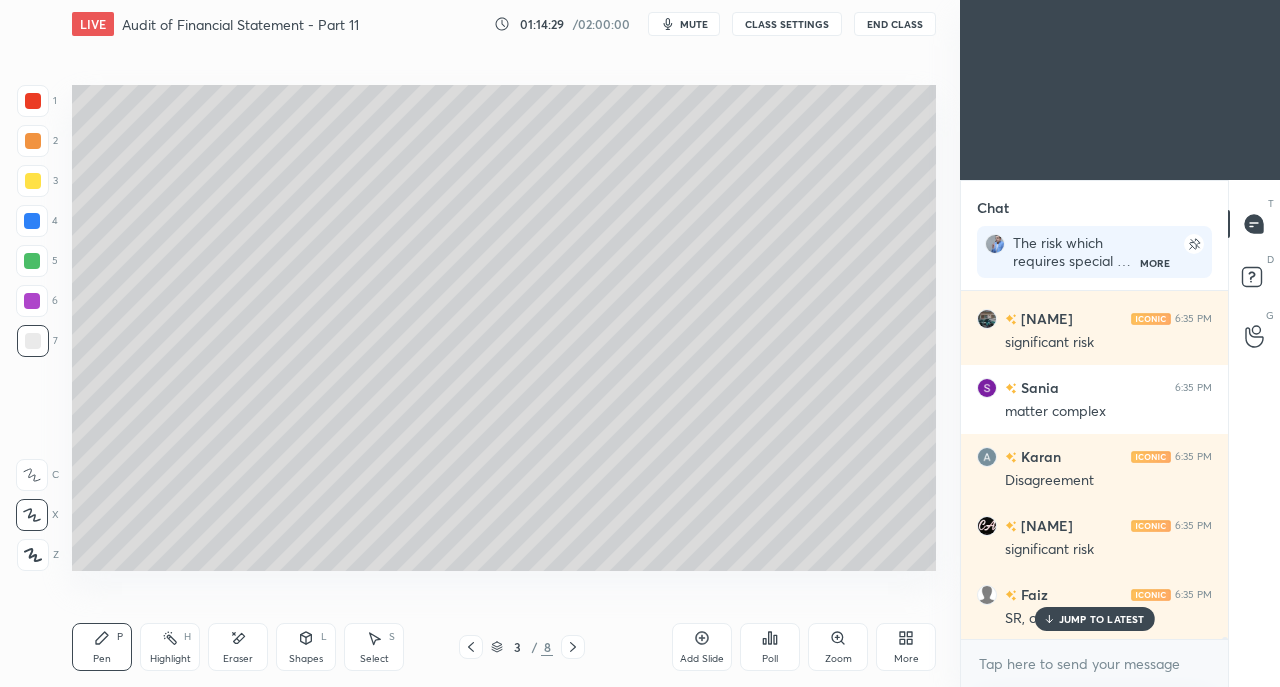 click on "JUMP TO LATEST" at bounding box center (1102, 619) 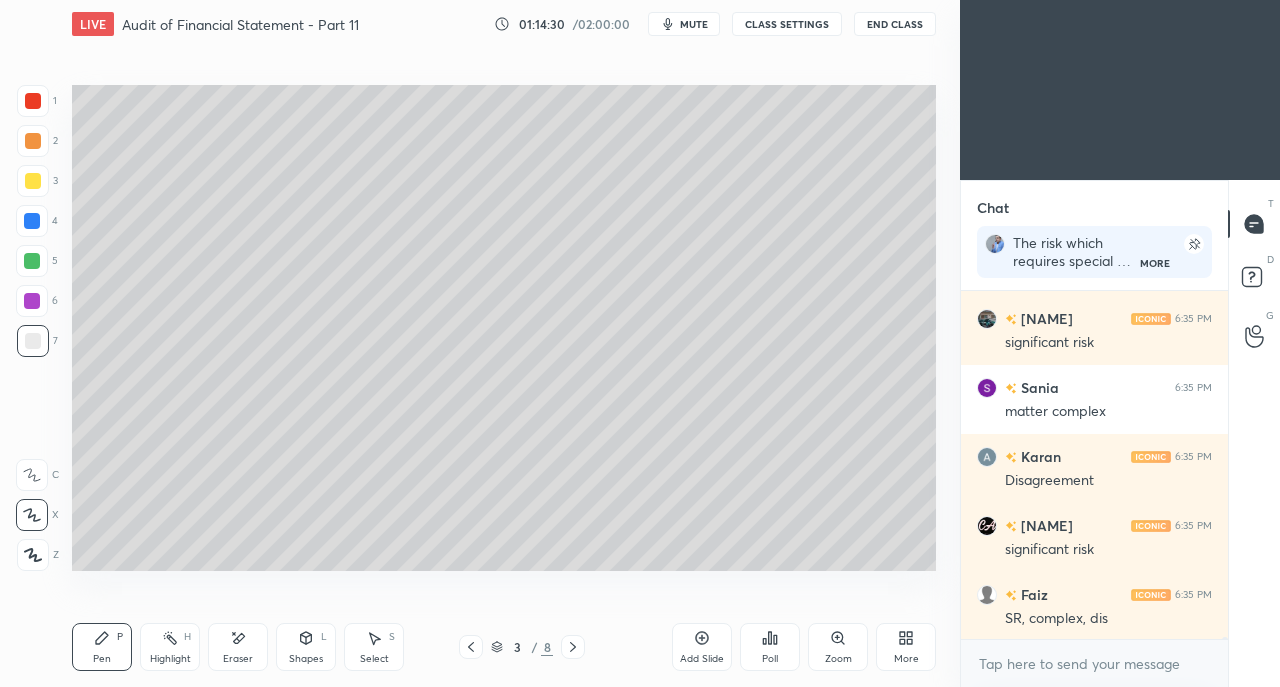 click 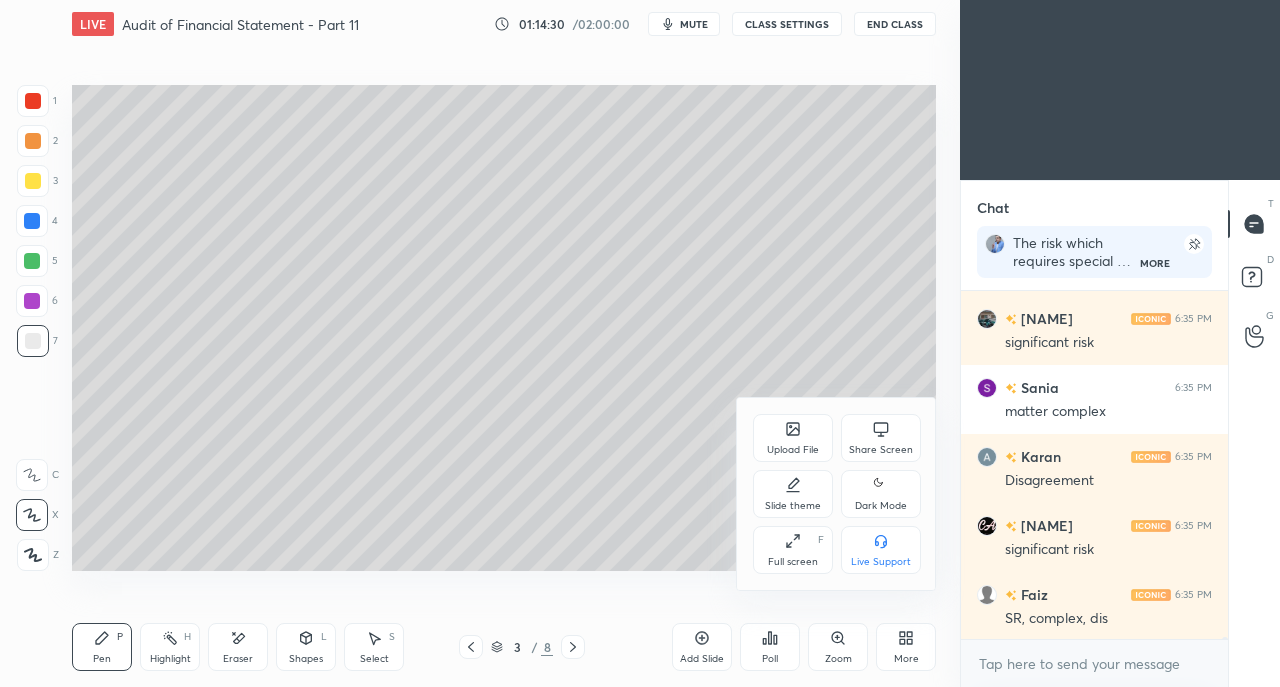 scroll, scrollTop: 64748, scrollLeft: 0, axis: vertical 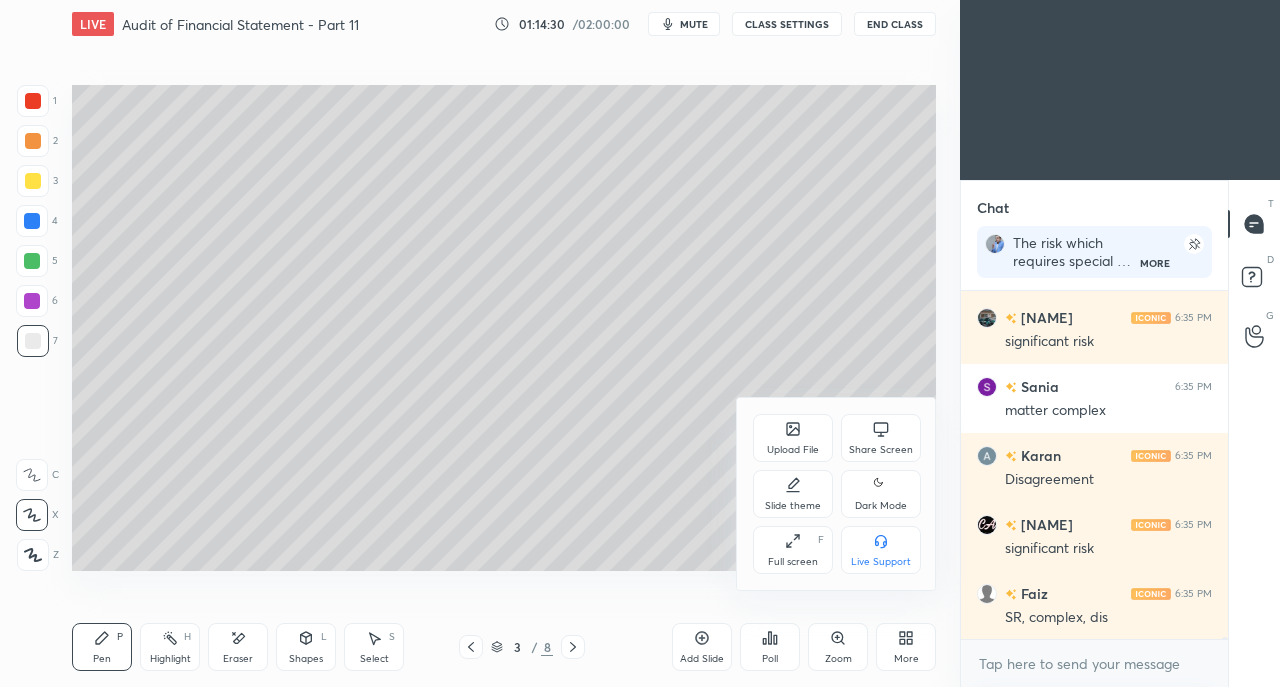 click on "Share Screen" at bounding box center (881, 450) 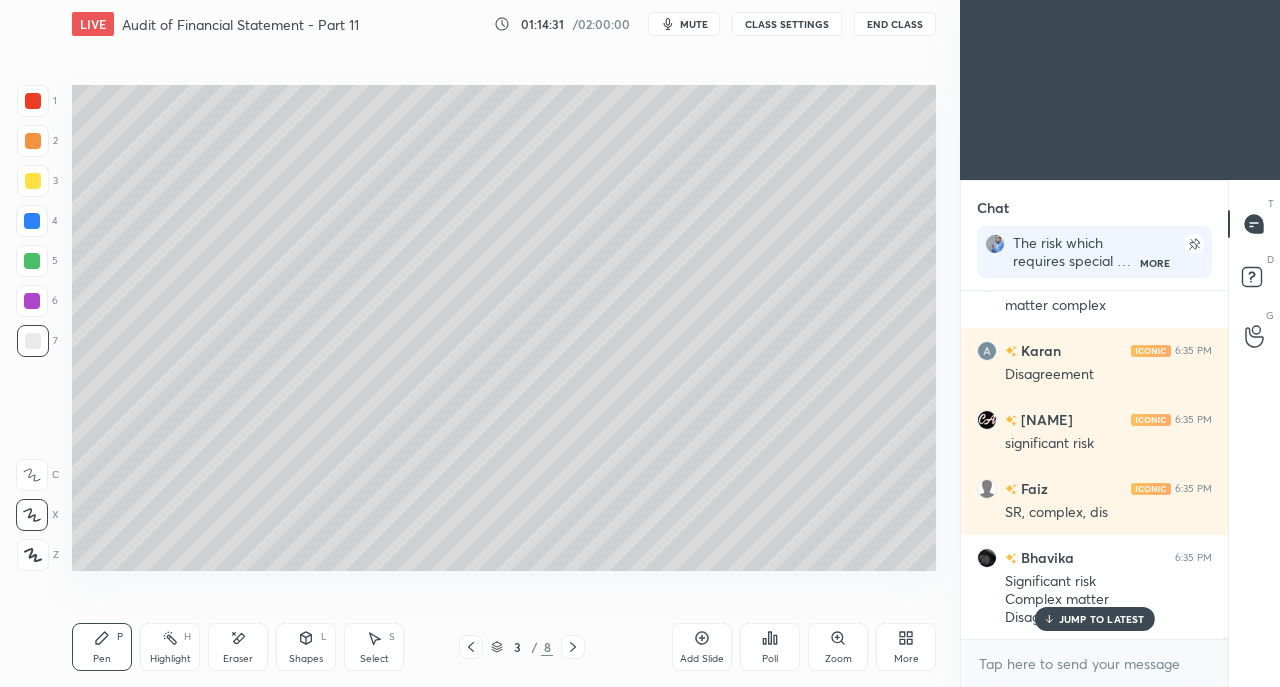 scroll, scrollTop: 64816, scrollLeft: 0, axis: vertical 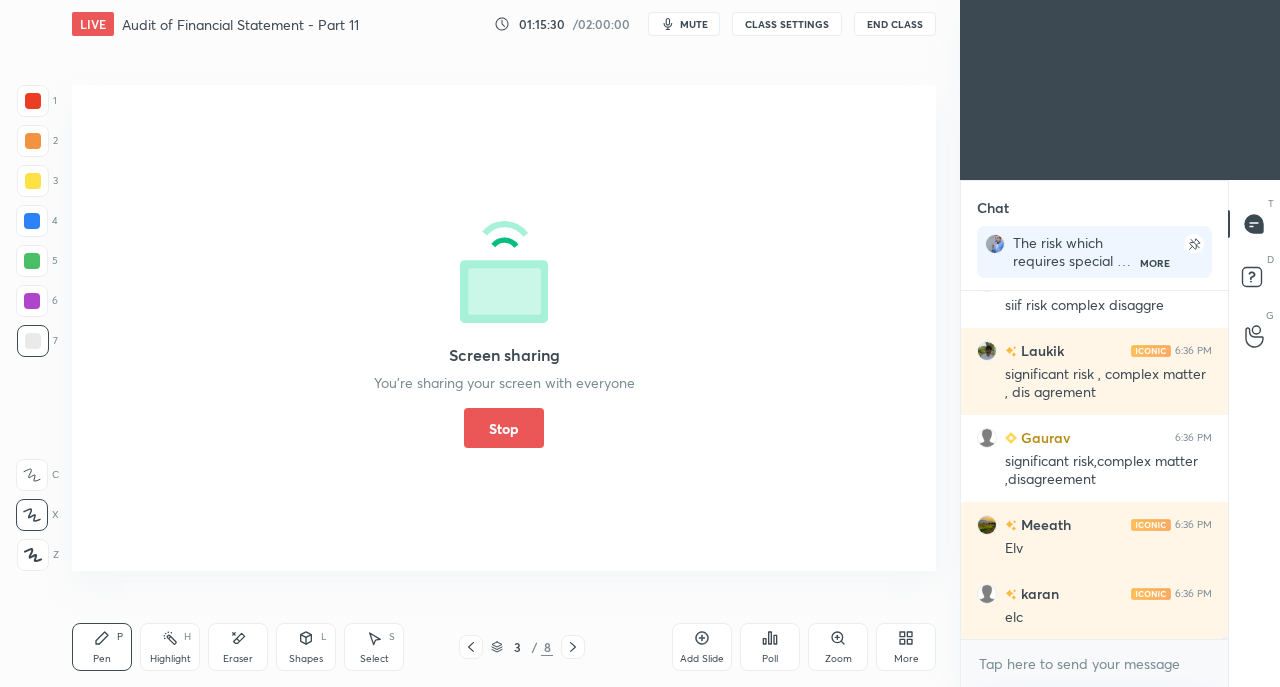 click on "Stop" at bounding box center (504, 428) 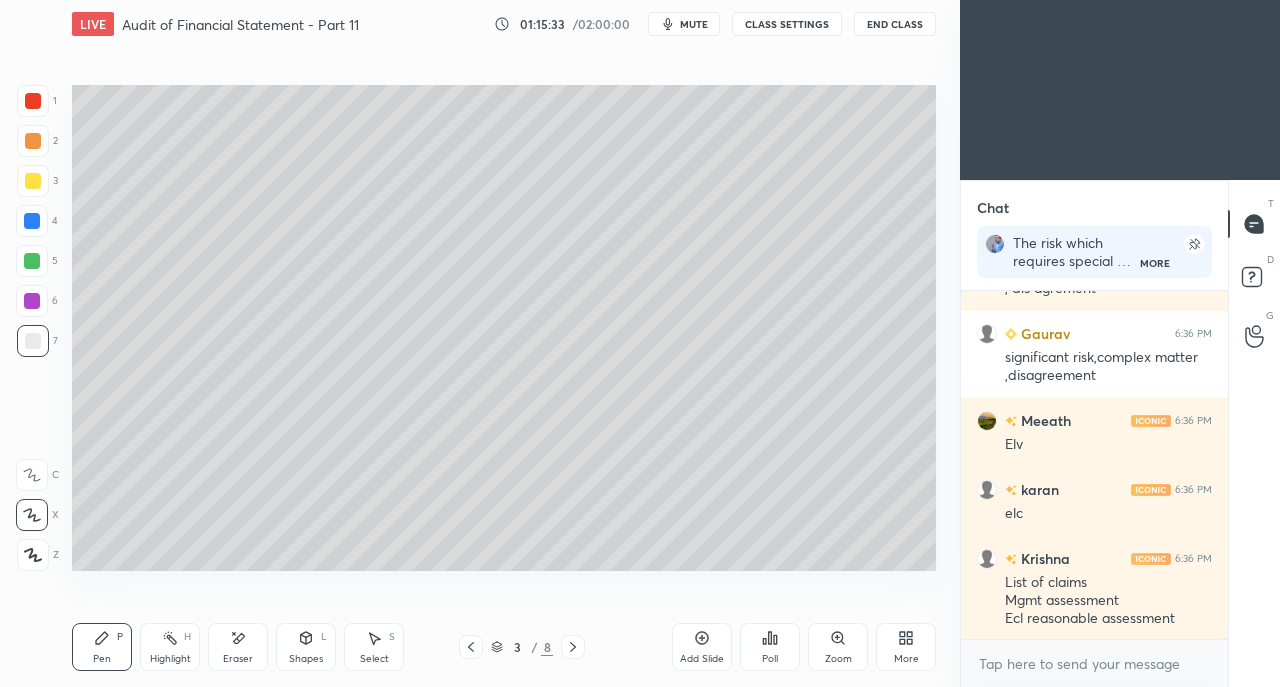 scroll, scrollTop: 65648, scrollLeft: 0, axis: vertical 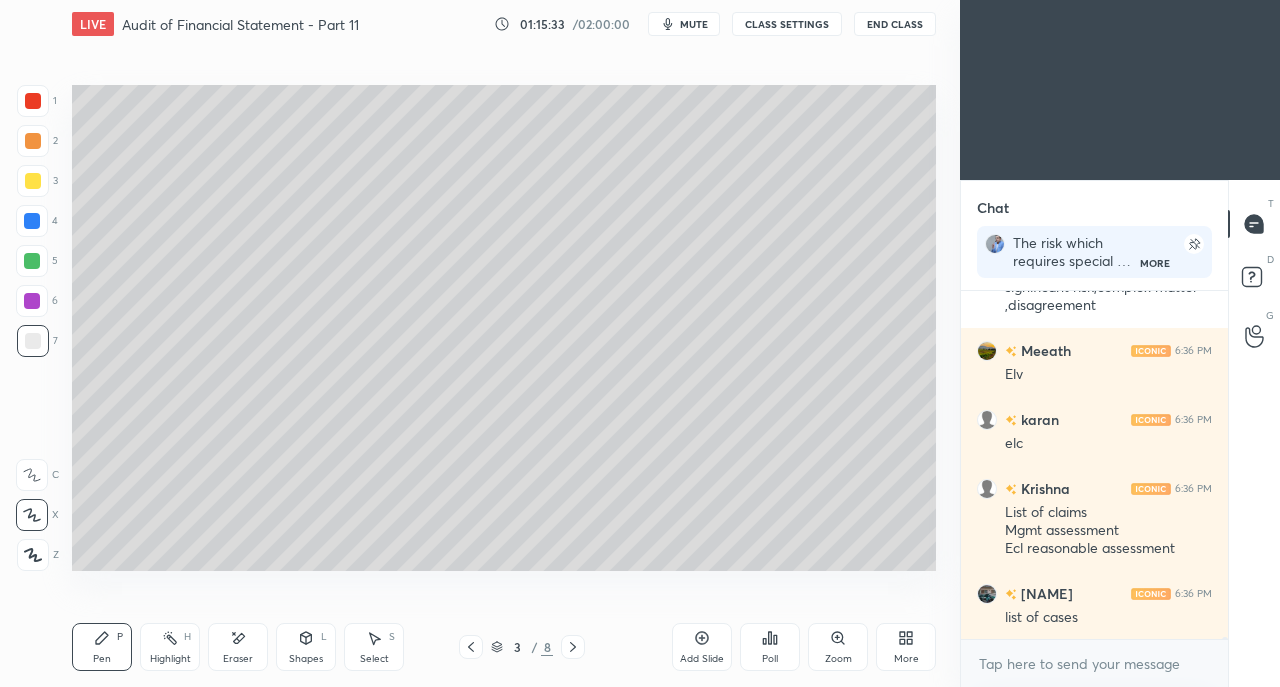 click 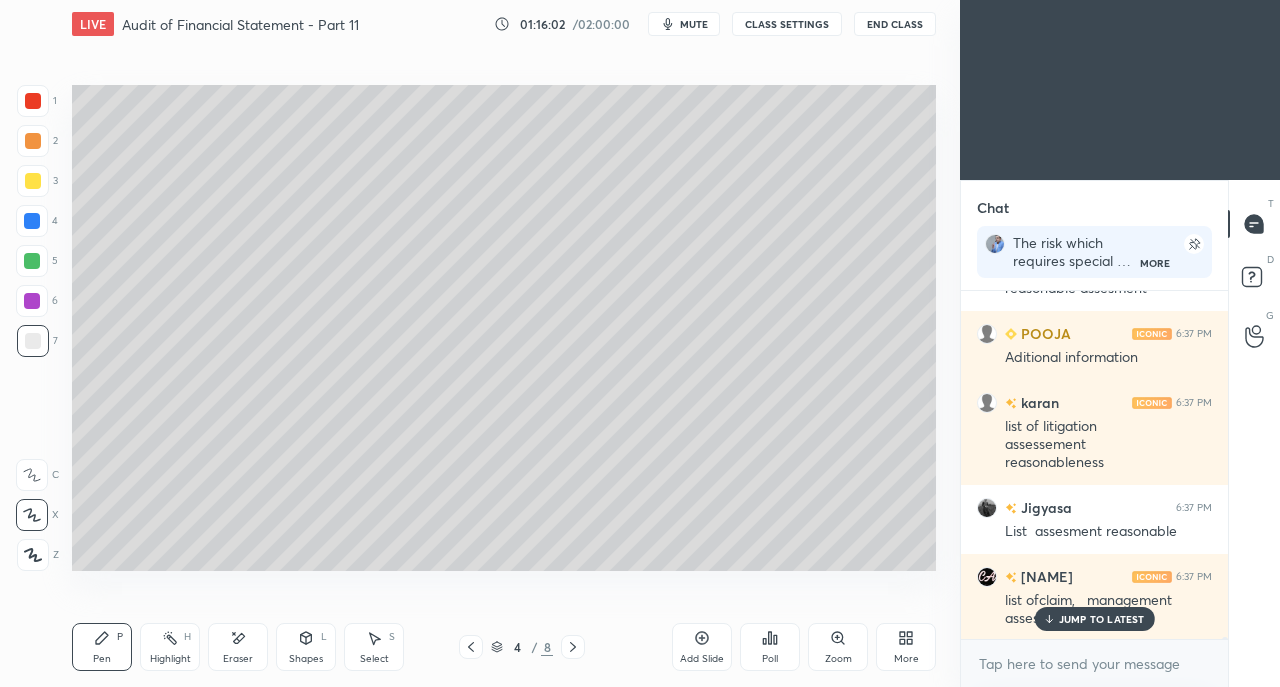 scroll, scrollTop: 66566, scrollLeft: 0, axis: vertical 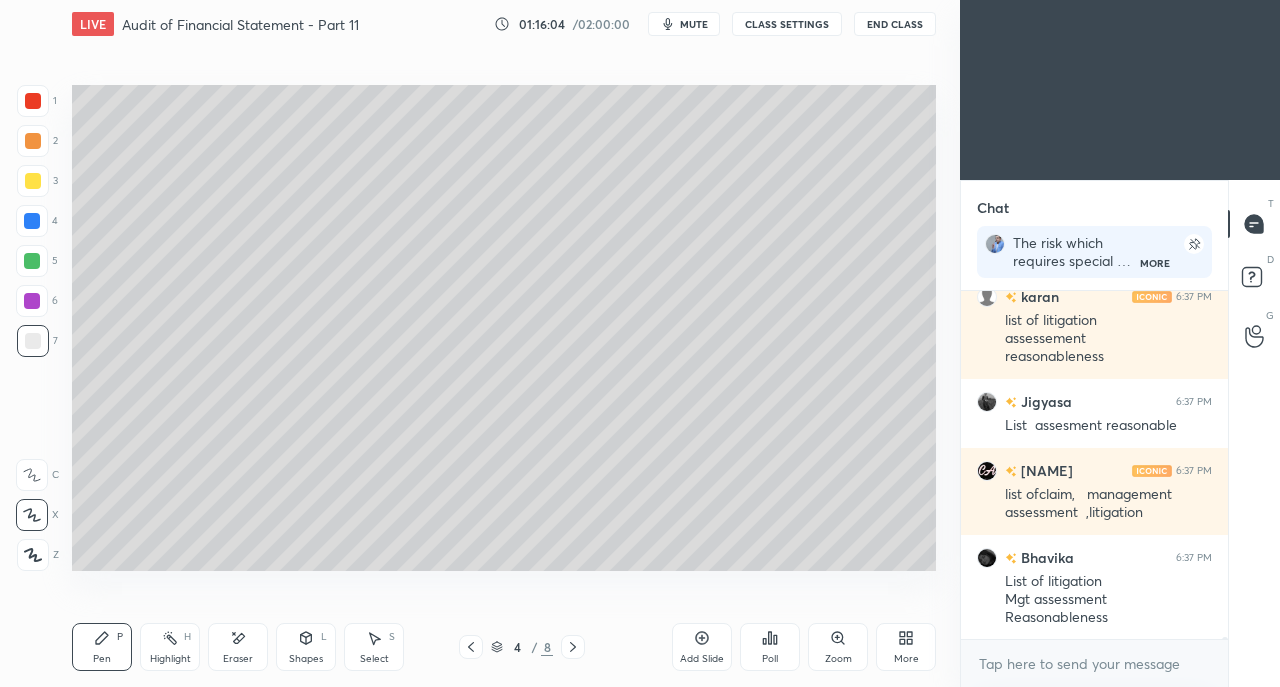 click on "More" at bounding box center [906, 659] 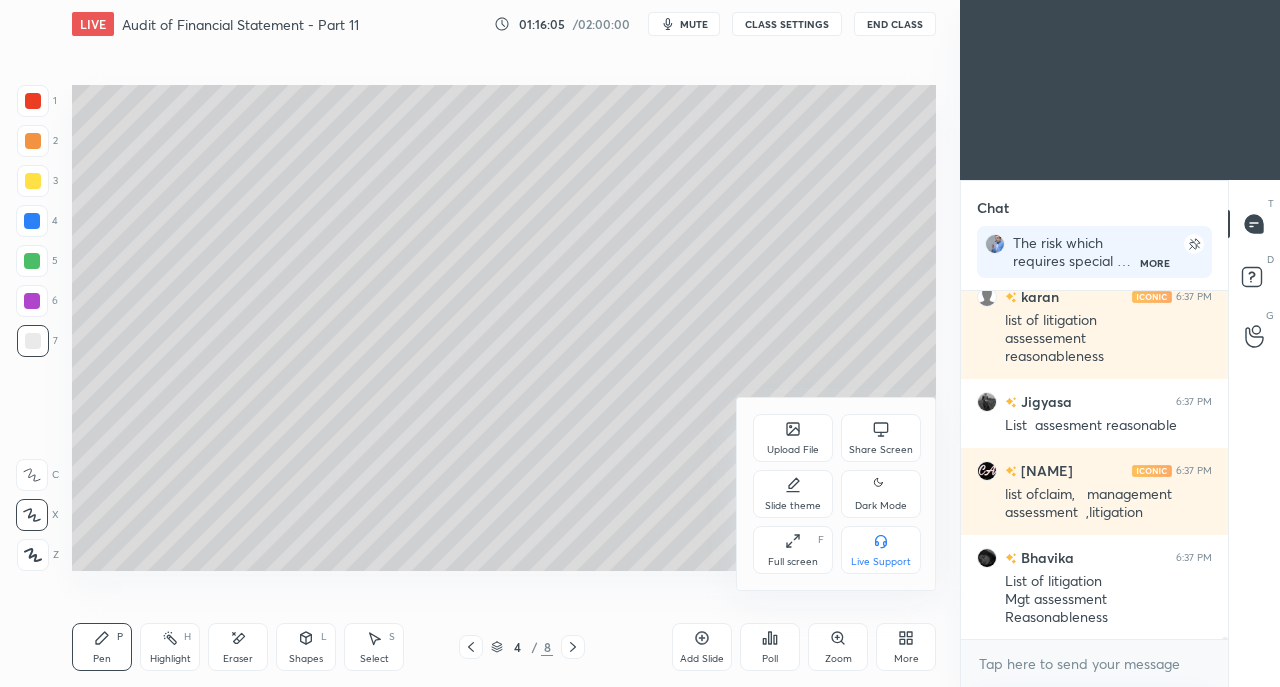 click on "Share Screen" at bounding box center (881, 450) 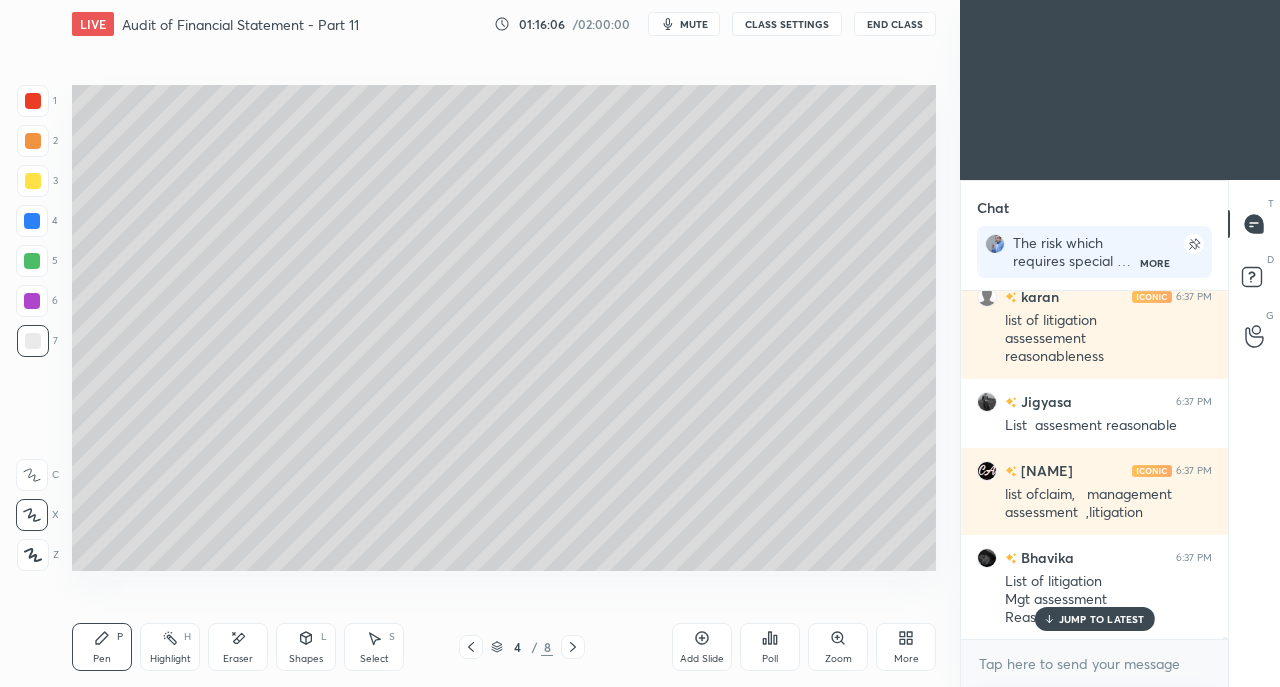 scroll, scrollTop: 66670, scrollLeft: 0, axis: vertical 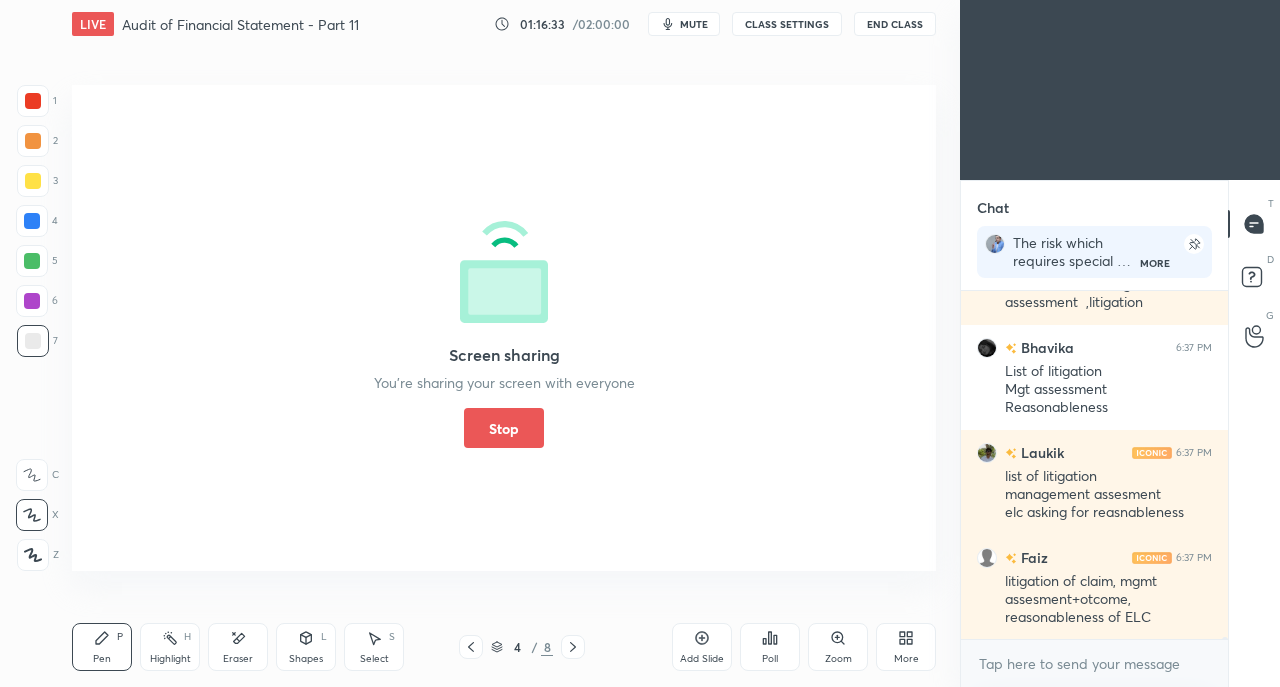 click on "Stop" at bounding box center [504, 428] 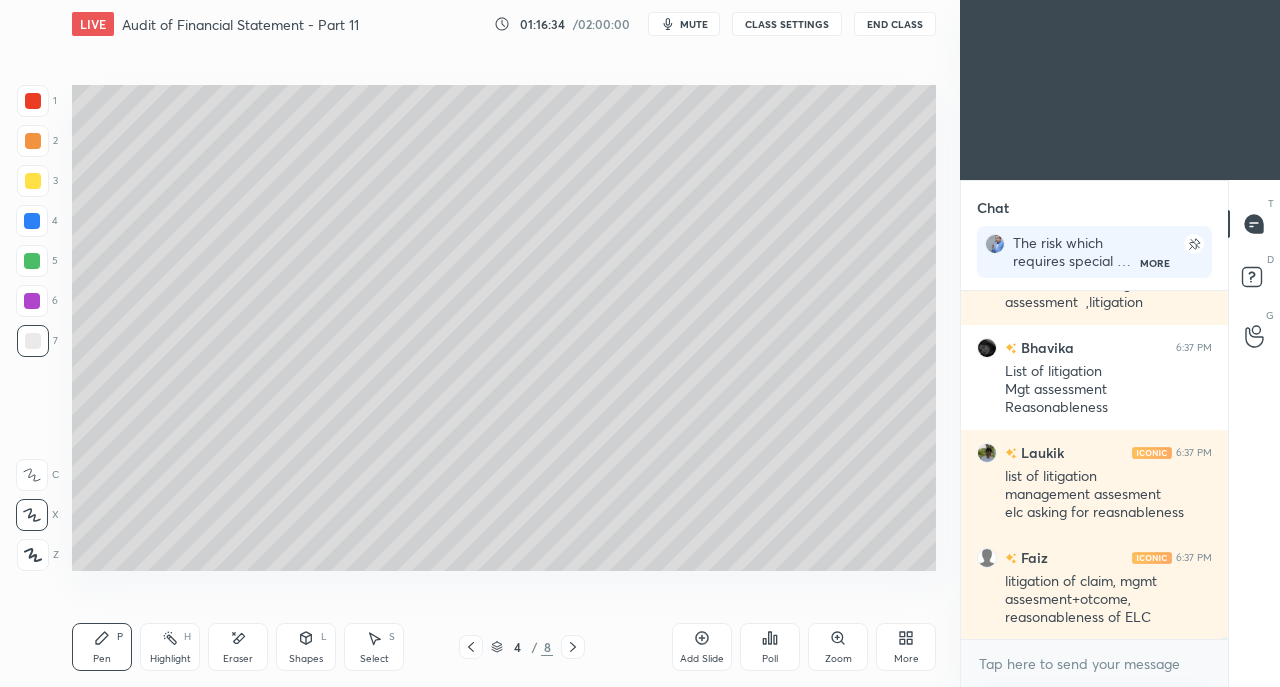 click 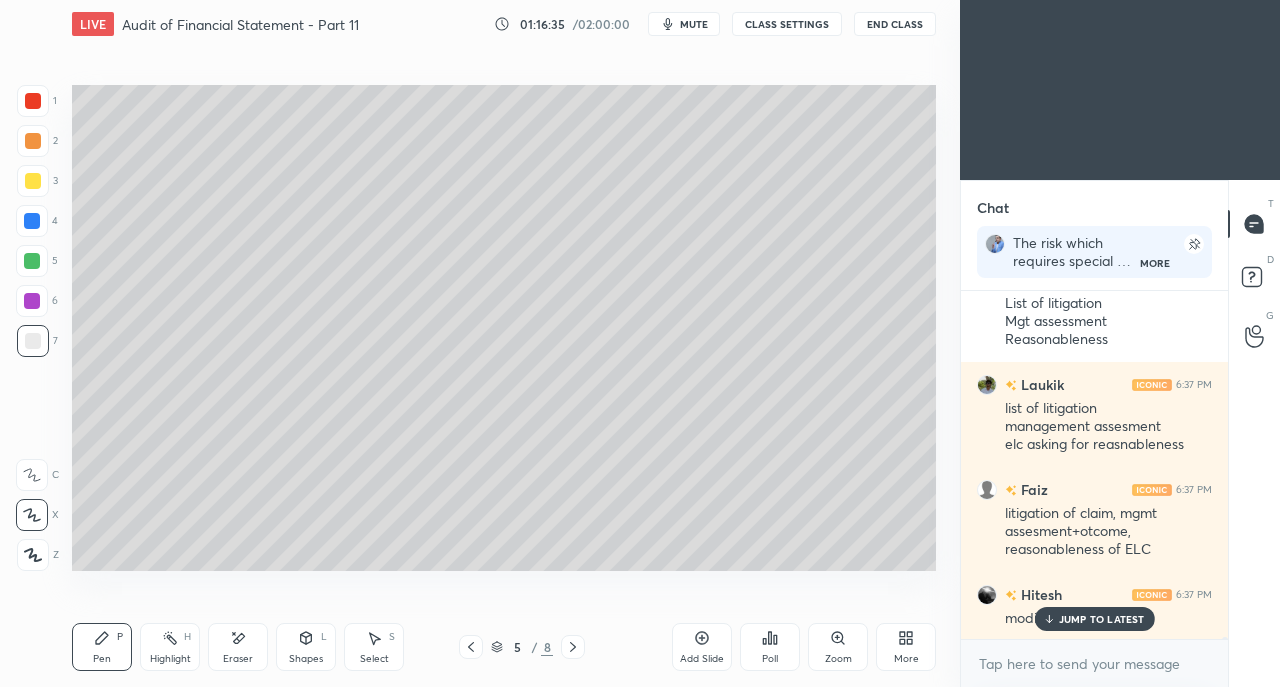 click 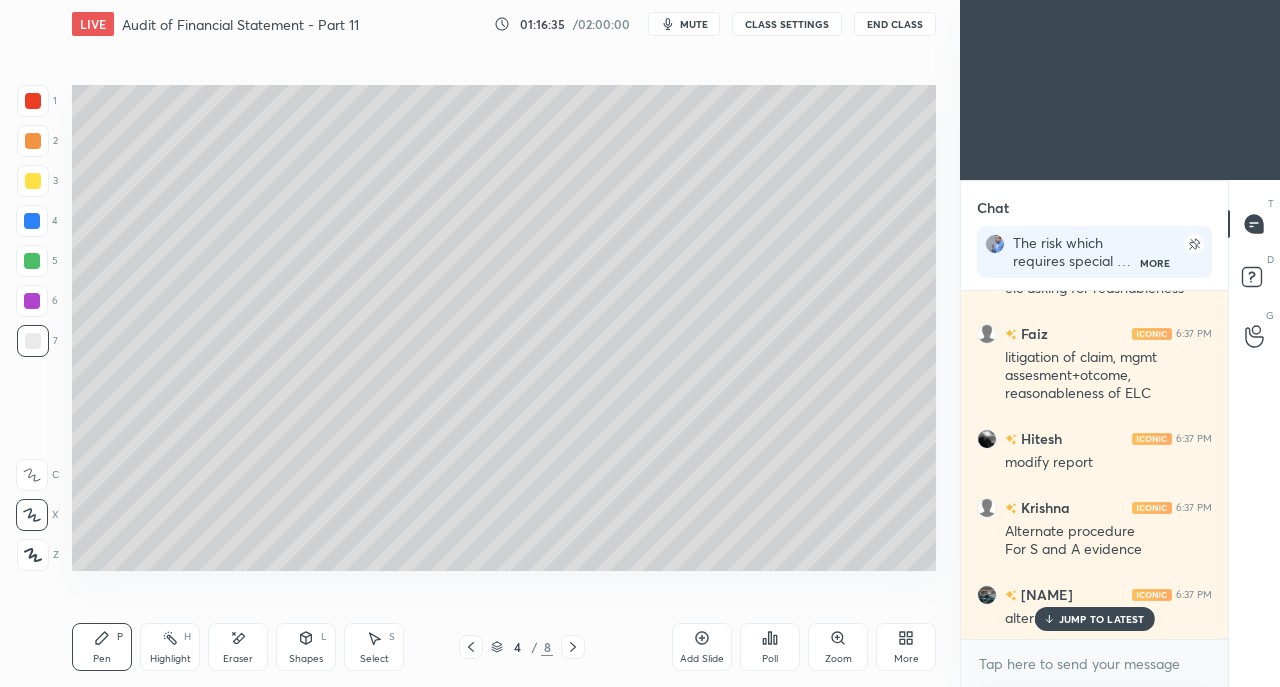 click 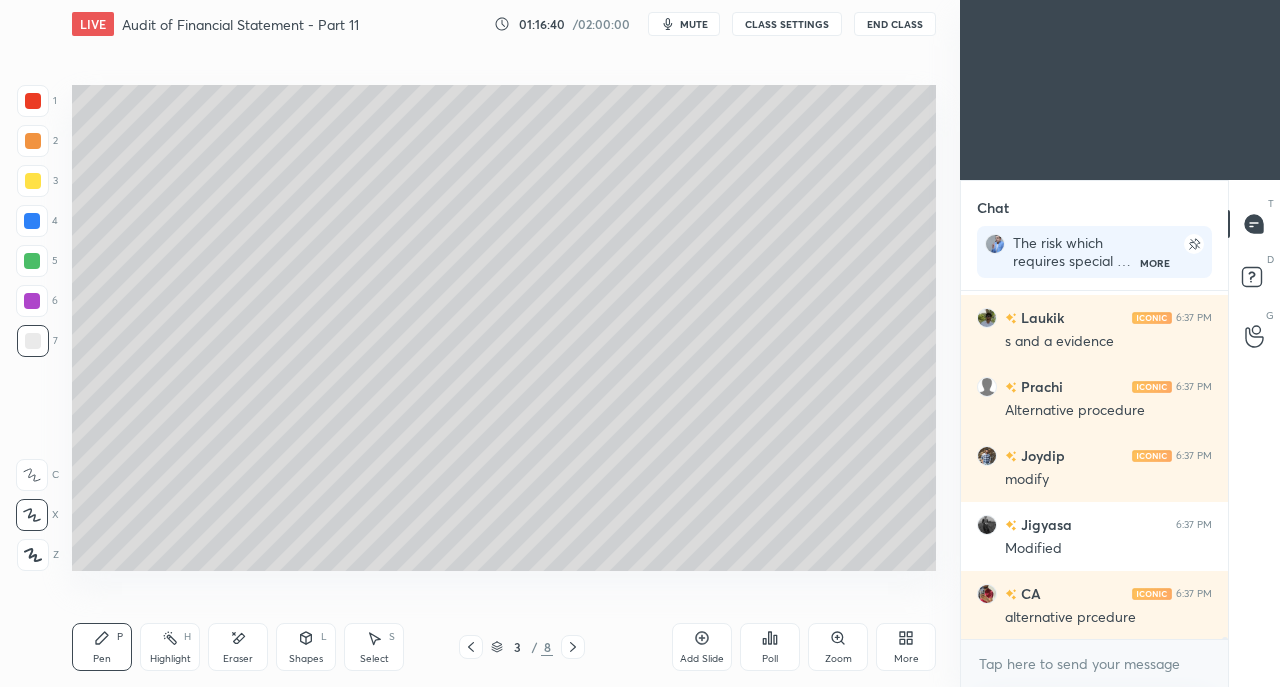 scroll, scrollTop: 67622, scrollLeft: 0, axis: vertical 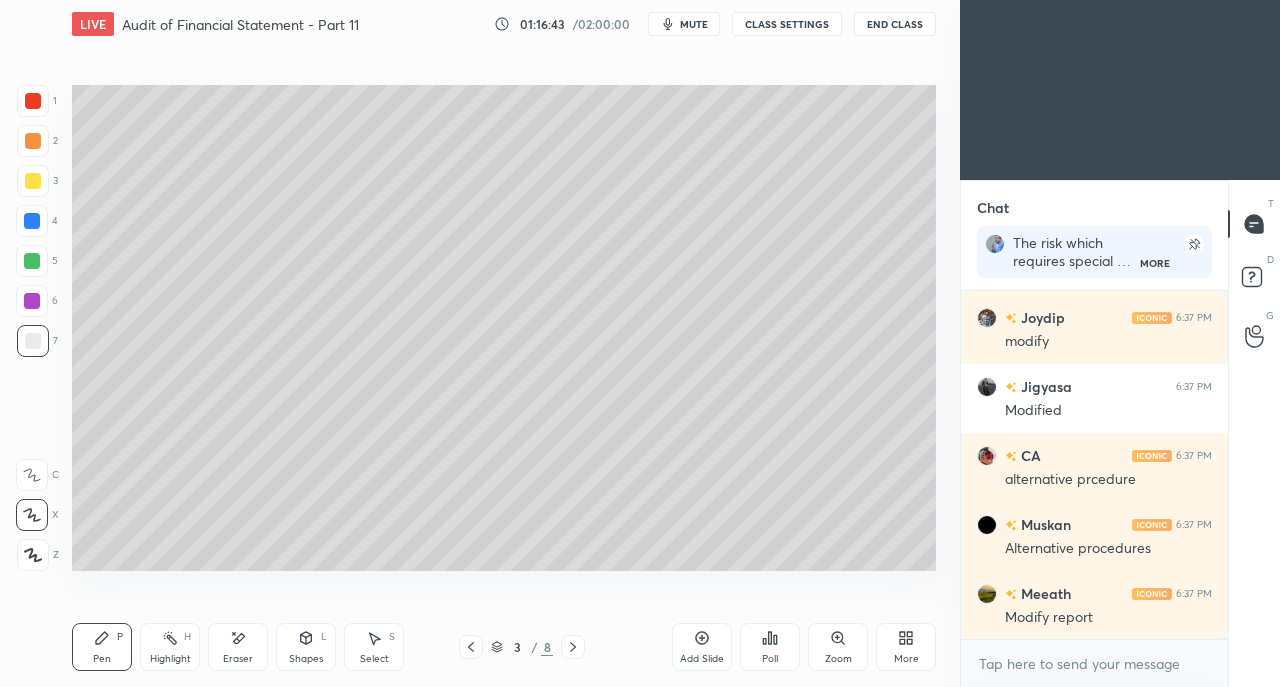 click at bounding box center (33, 101) 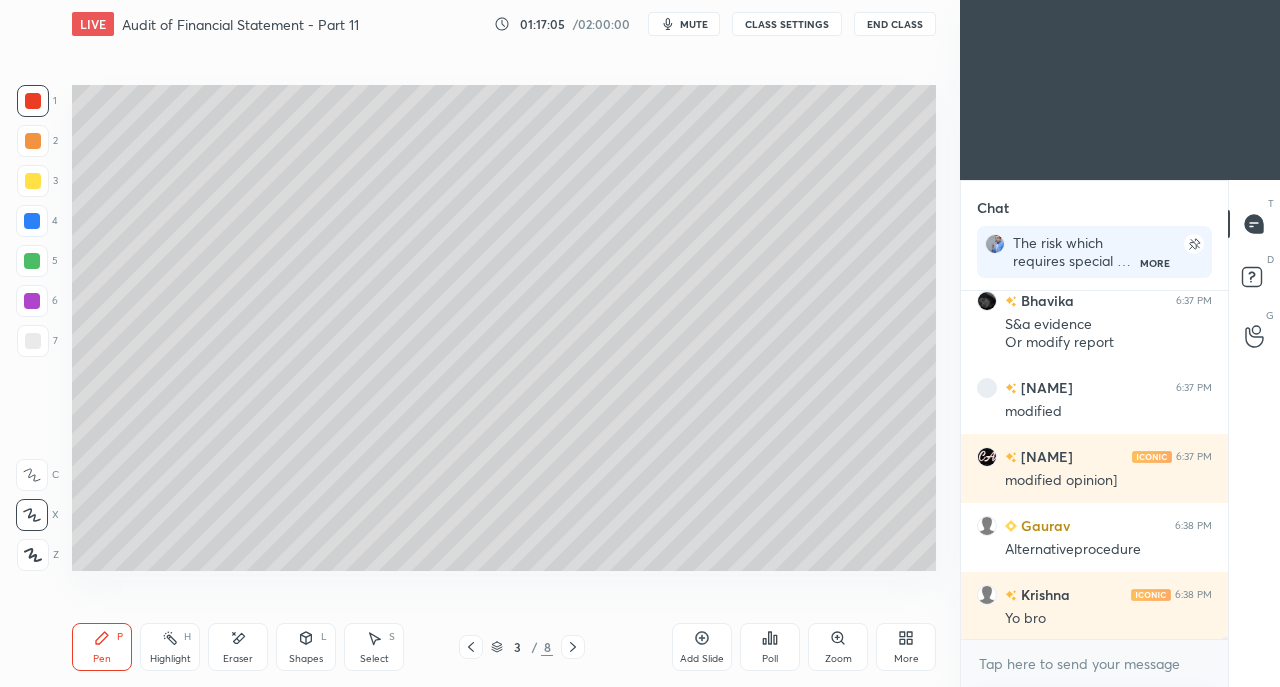 scroll, scrollTop: 68348, scrollLeft: 0, axis: vertical 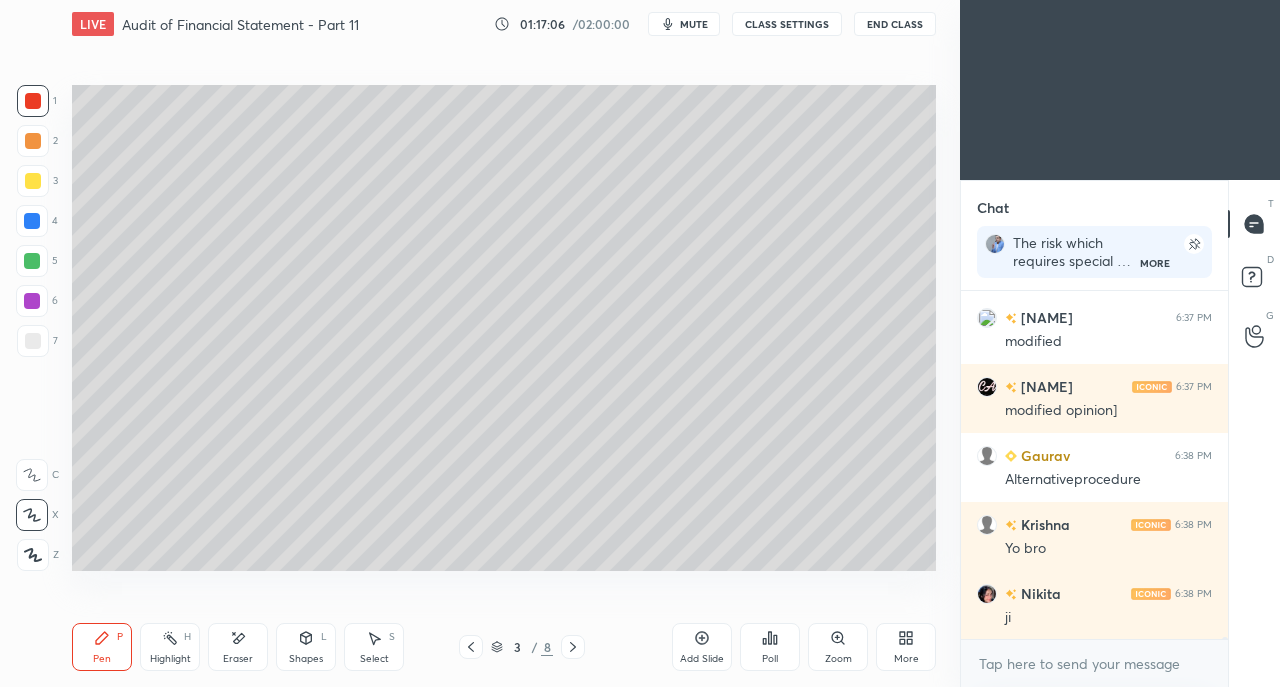 click 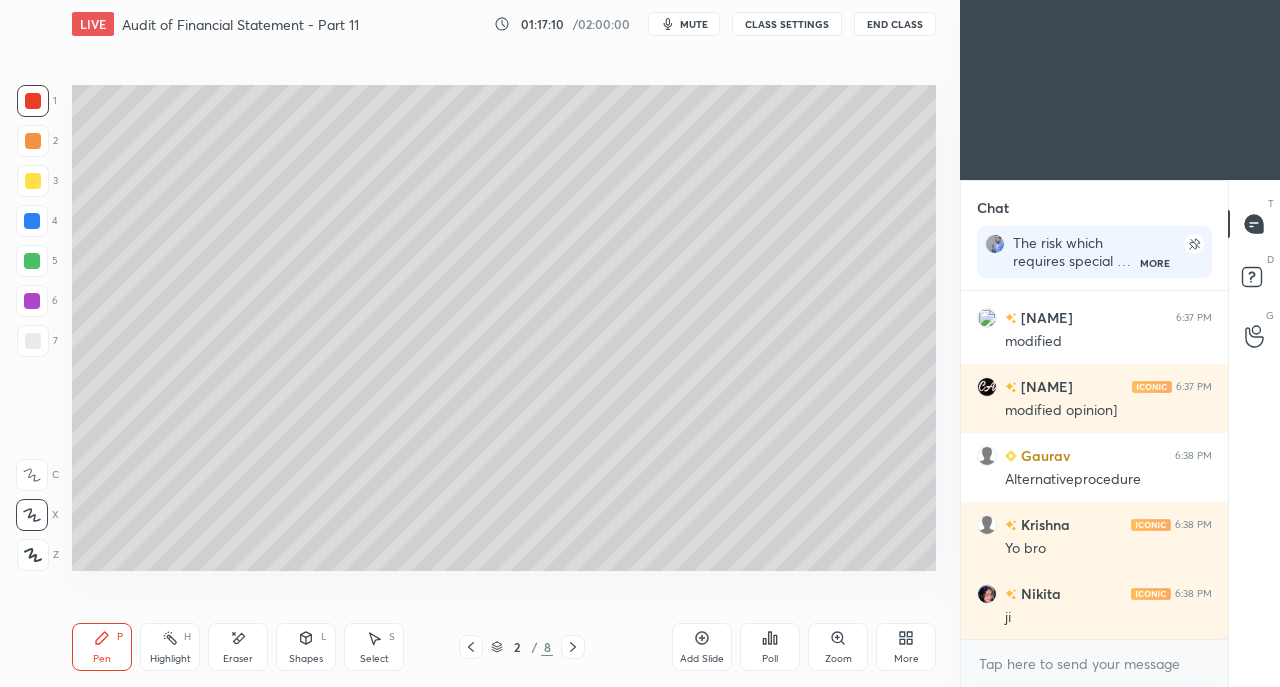 click 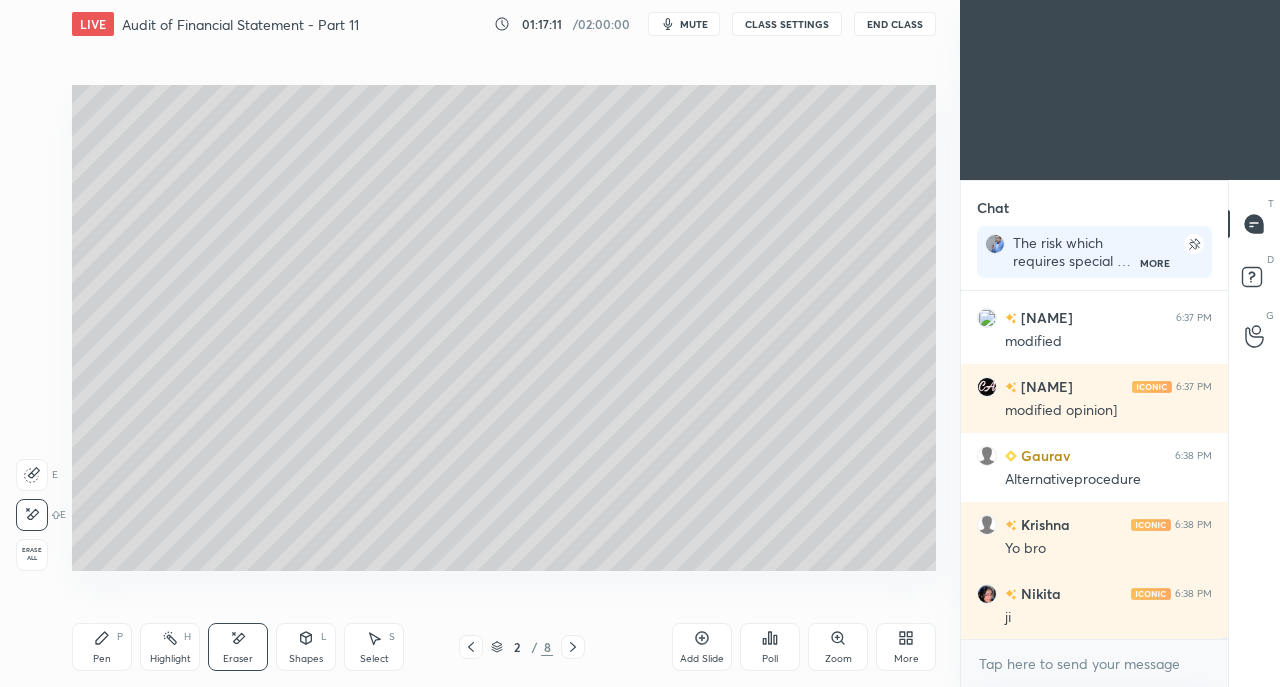 click on "Pen" at bounding box center [102, 659] 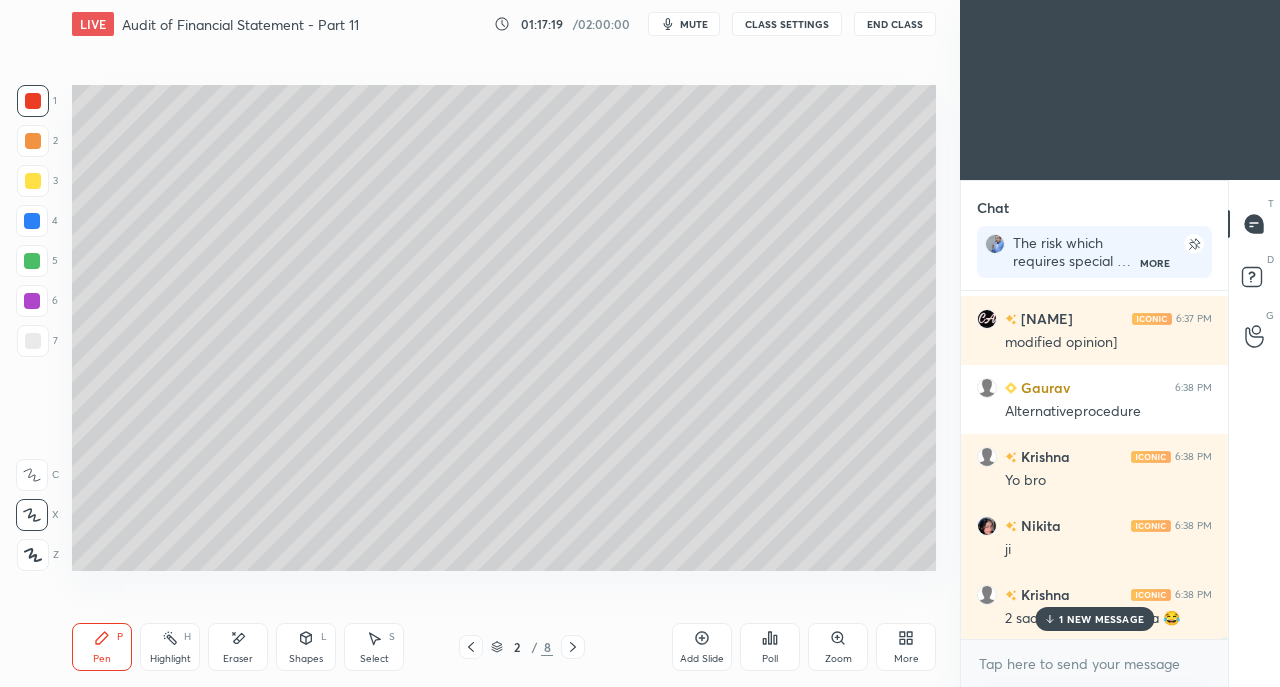 scroll, scrollTop: 68486, scrollLeft: 0, axis: vertical 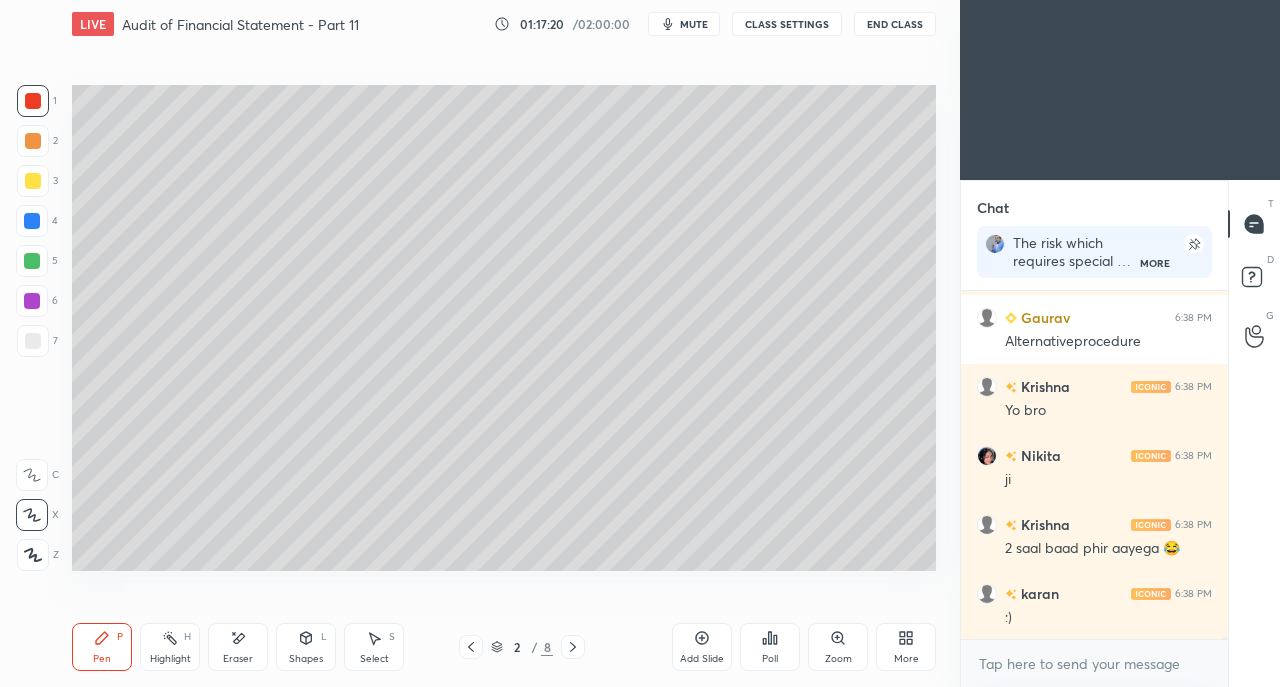 click 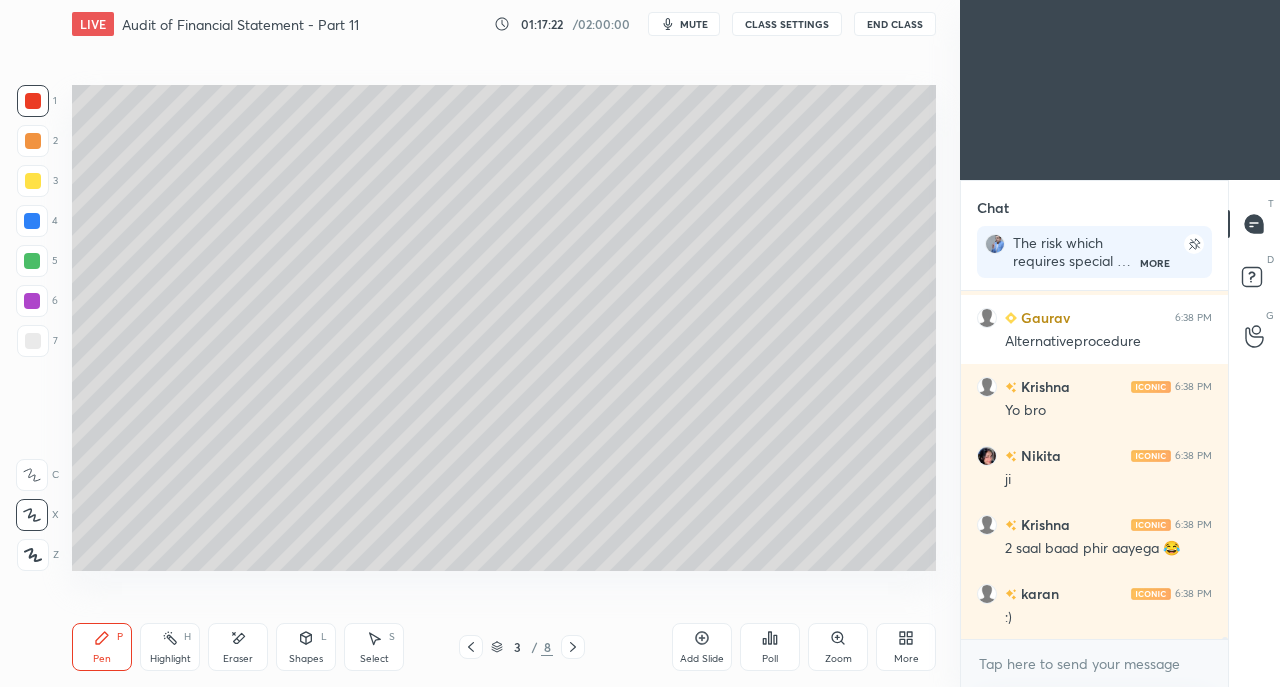 scroll, scrollTop: 68554, scrollLeft: 0, axis: vertical 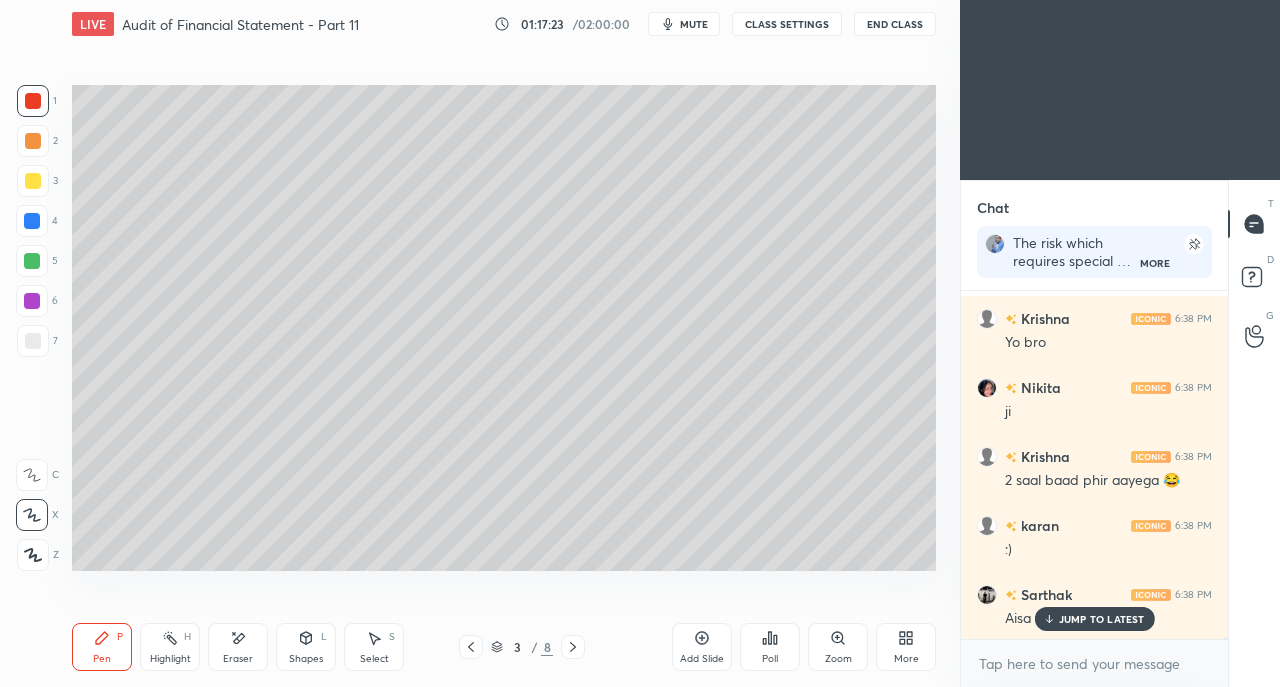click on "JUMP TO LATEST" at bounding box center [1102, 619] 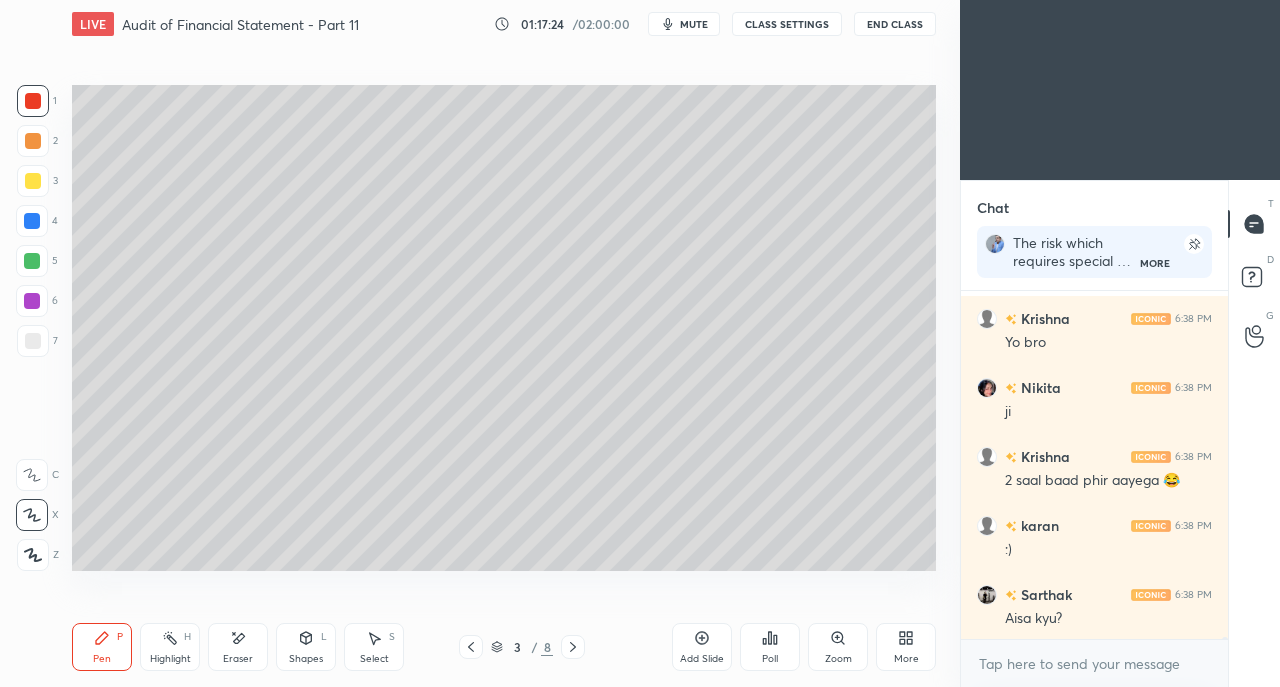 click 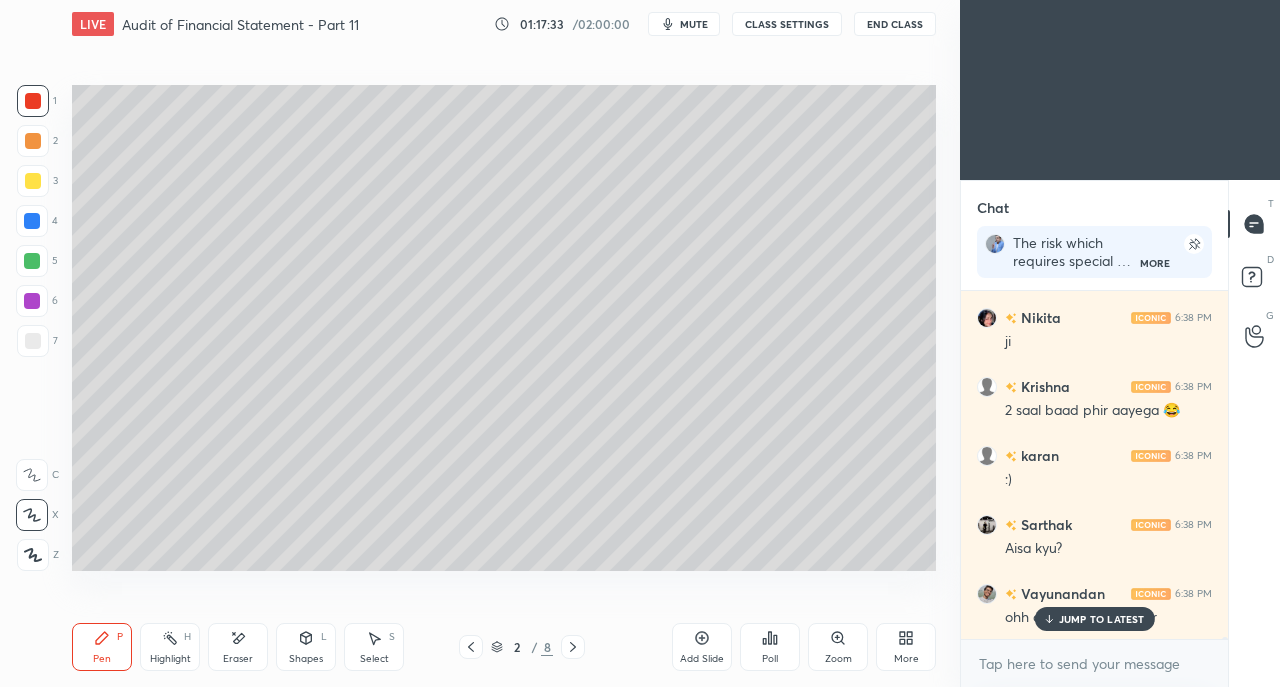 scroll, scrollTop: 68692, scrollLeft: 0, axis: vertical 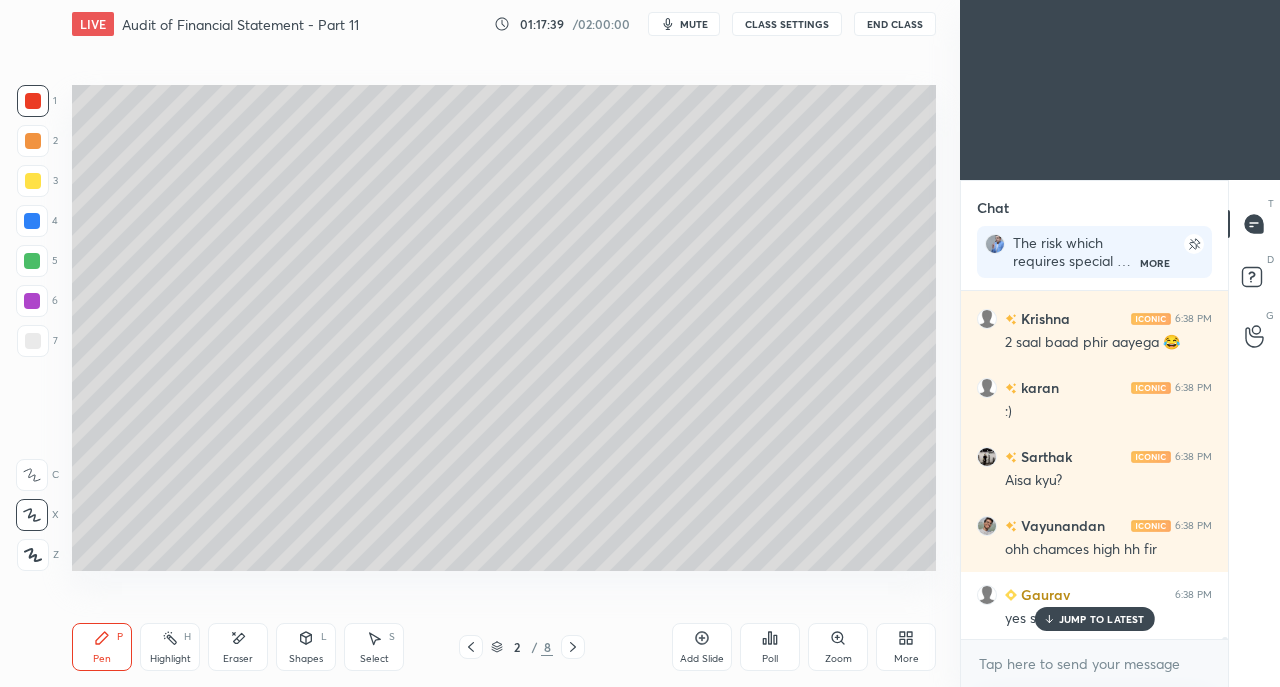 click 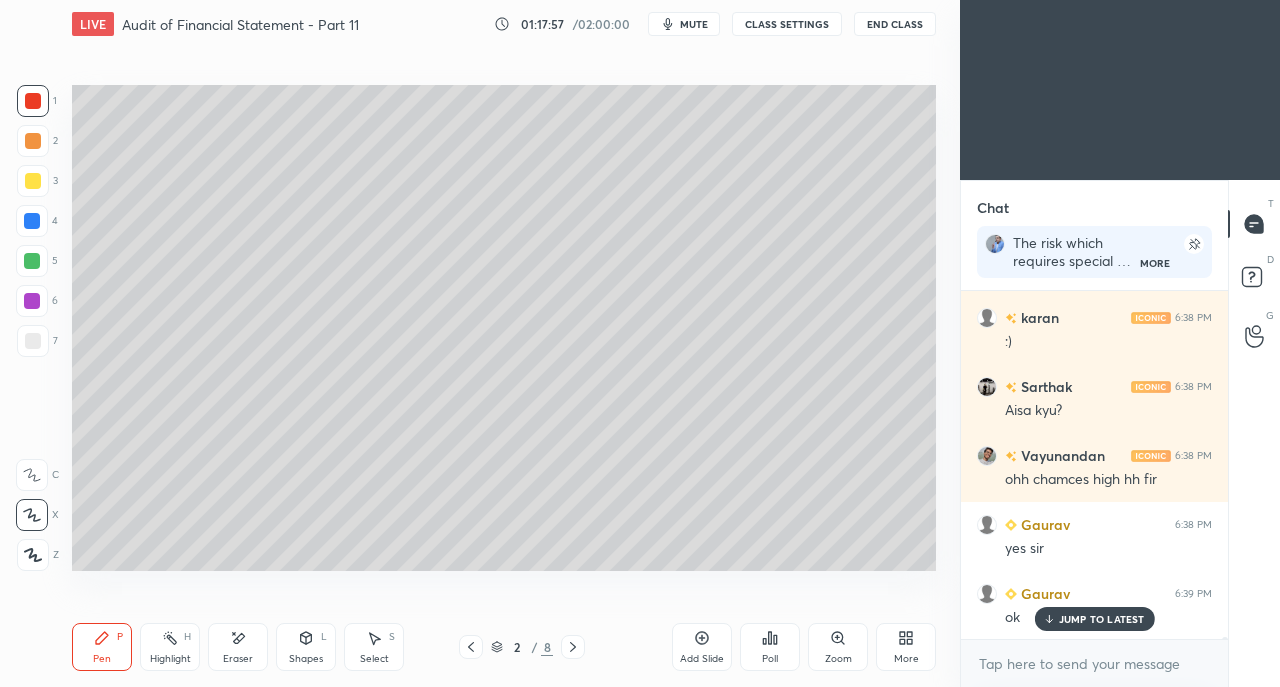 scroll, scrollTop: 68830, scrollLeft: 0, axis: vertical 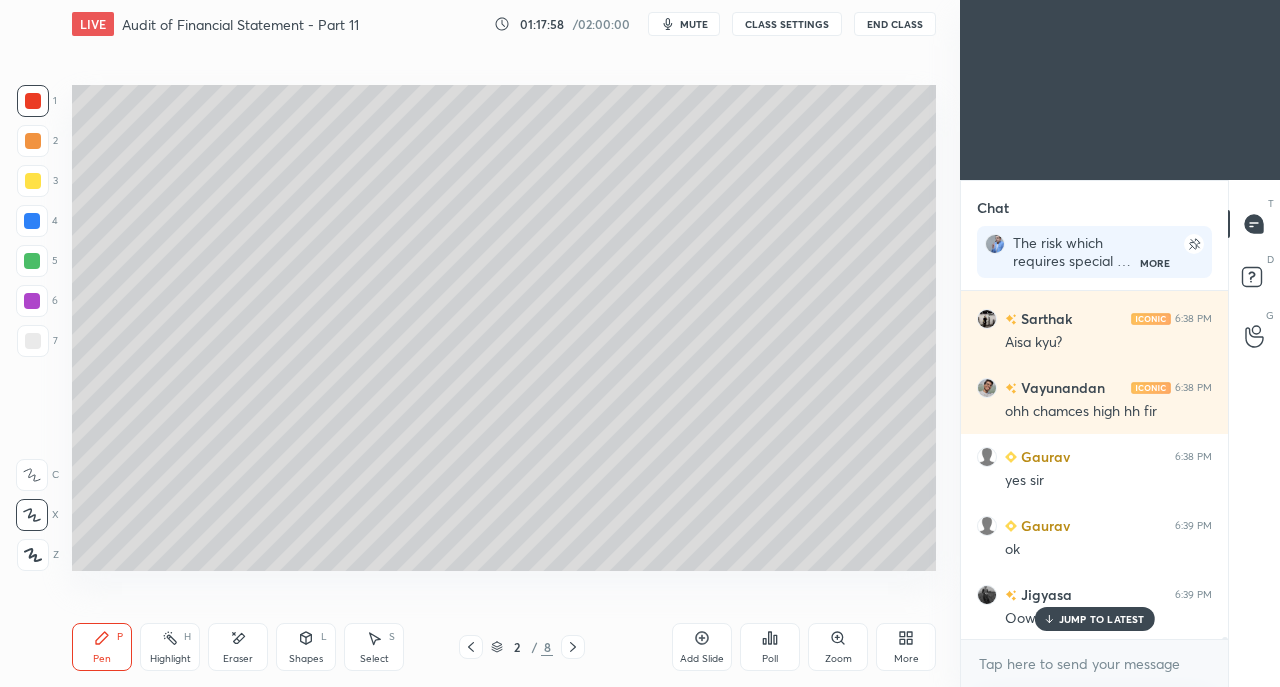 click 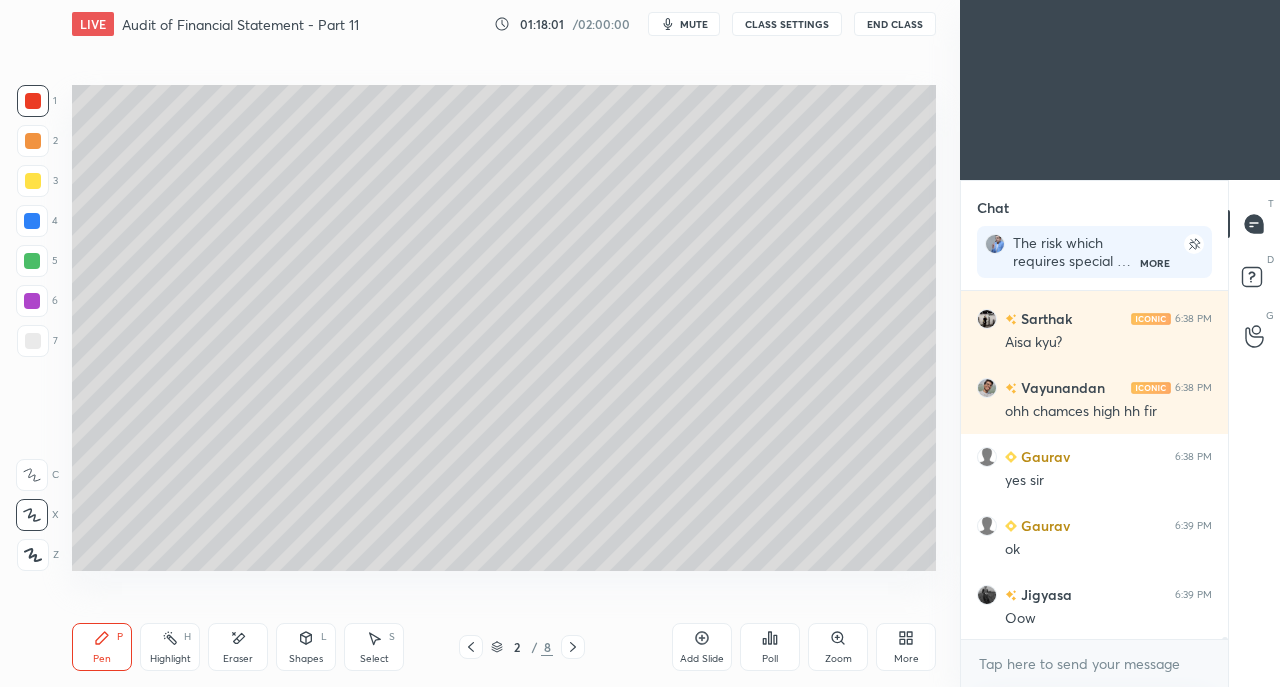 scroll, scrollTop: 68900, scrollLeft: 0, axis: vertical 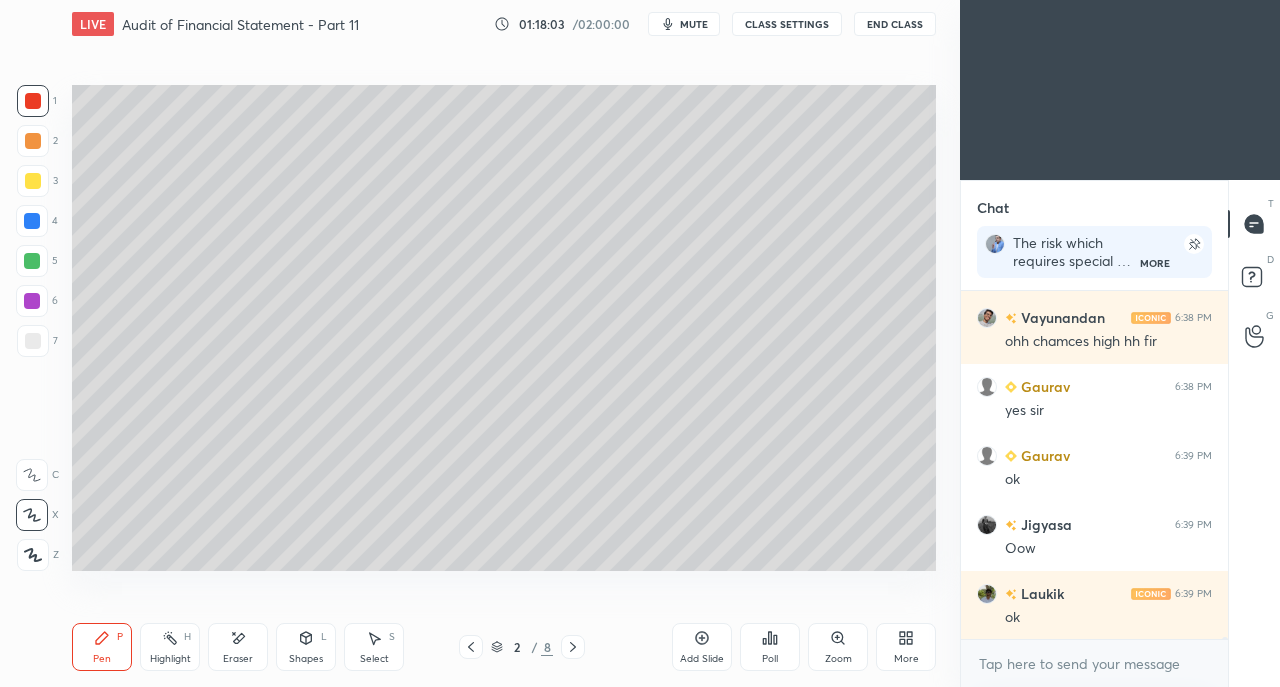click 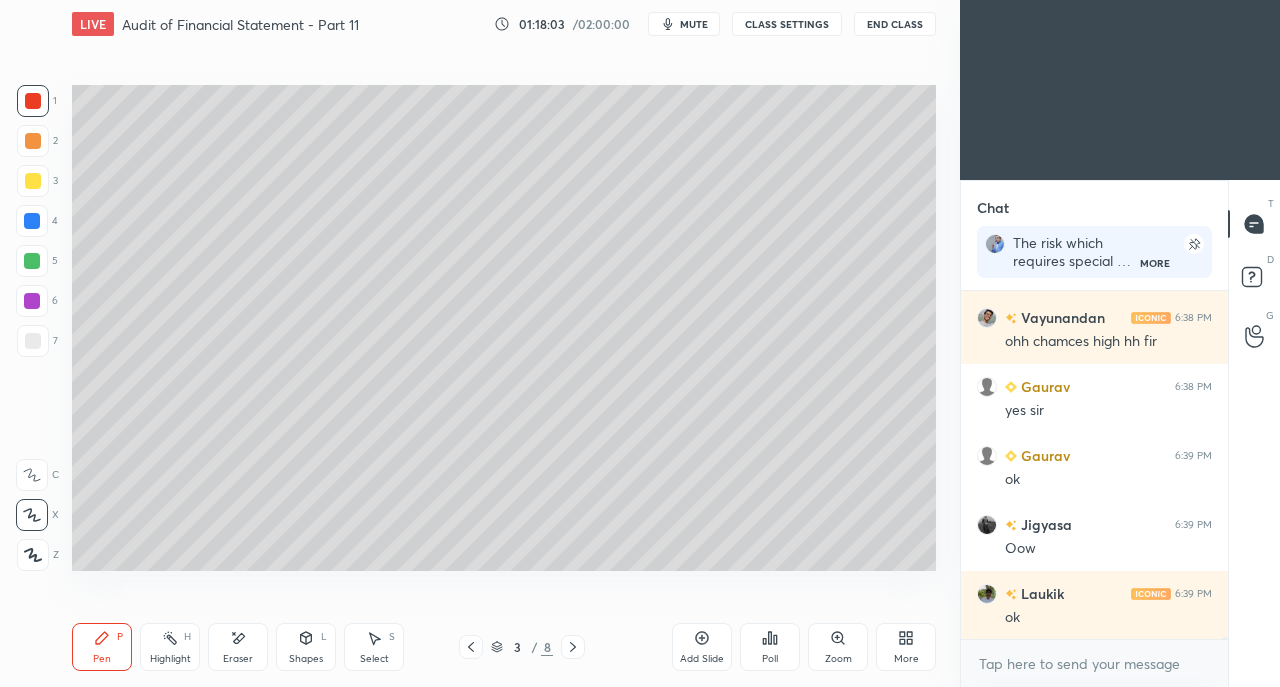 click on "3 / 8" at bounding box center (522, 647) 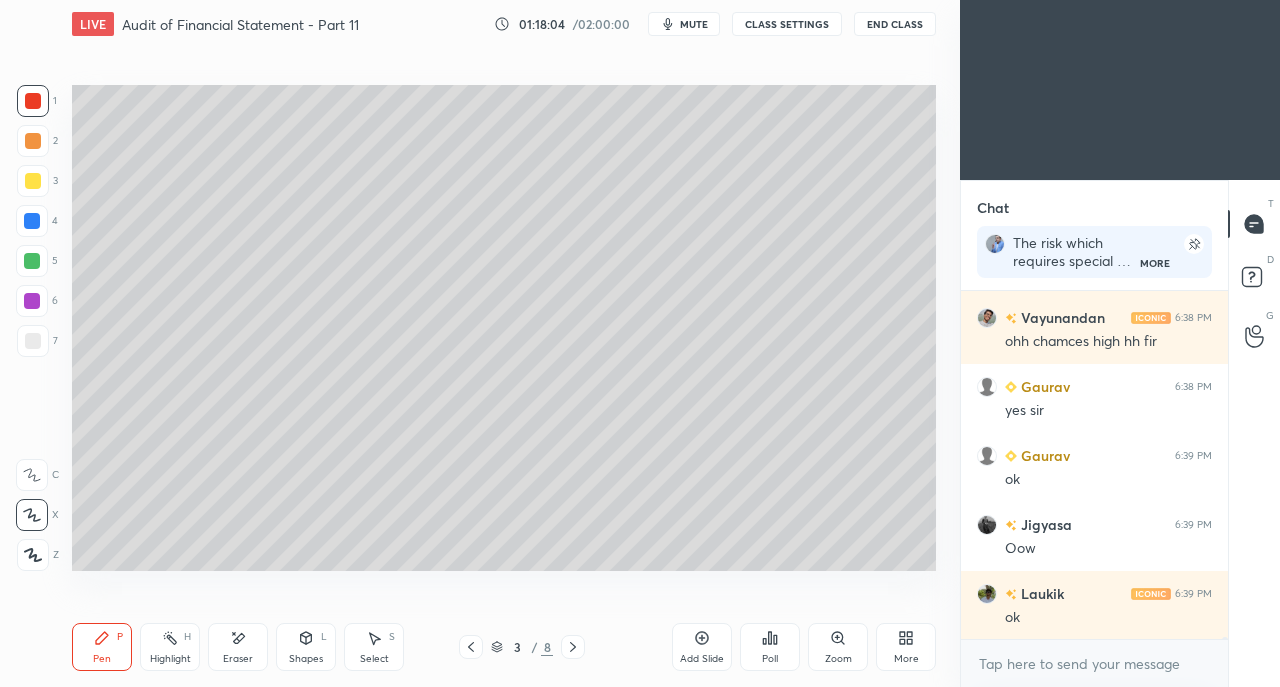 click 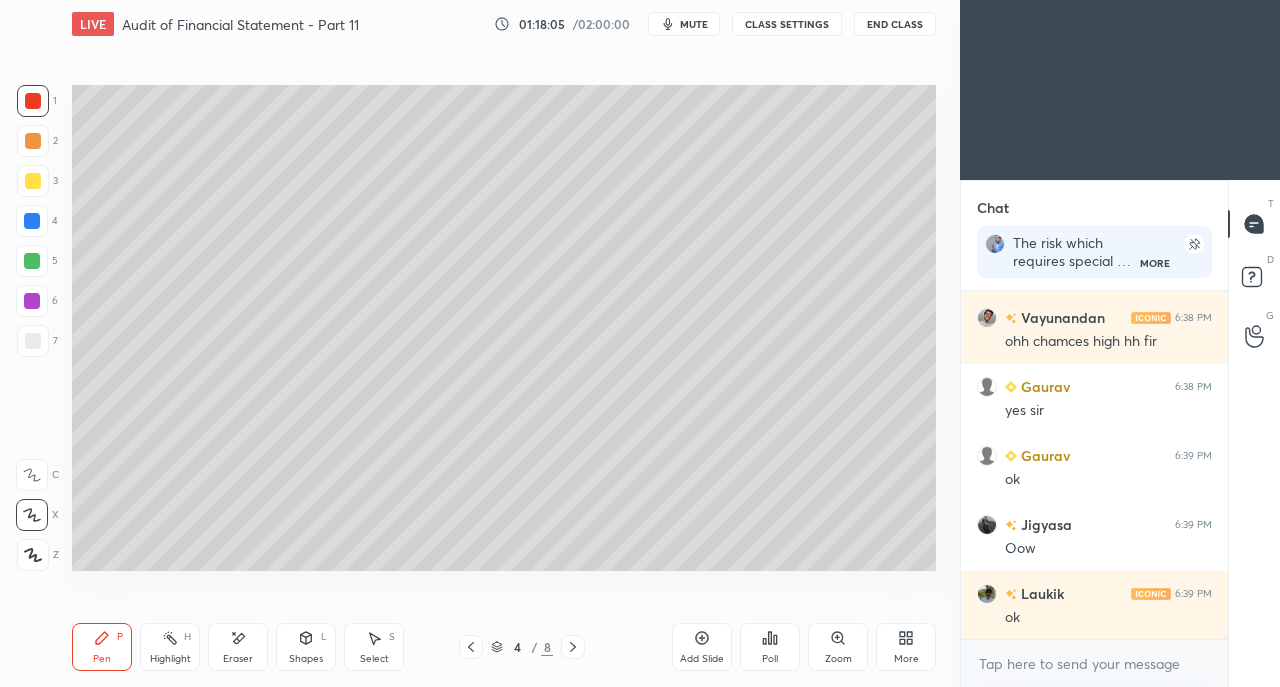 scroll, scrollTop: 68986, scrollLeft: 0, axis: vertical 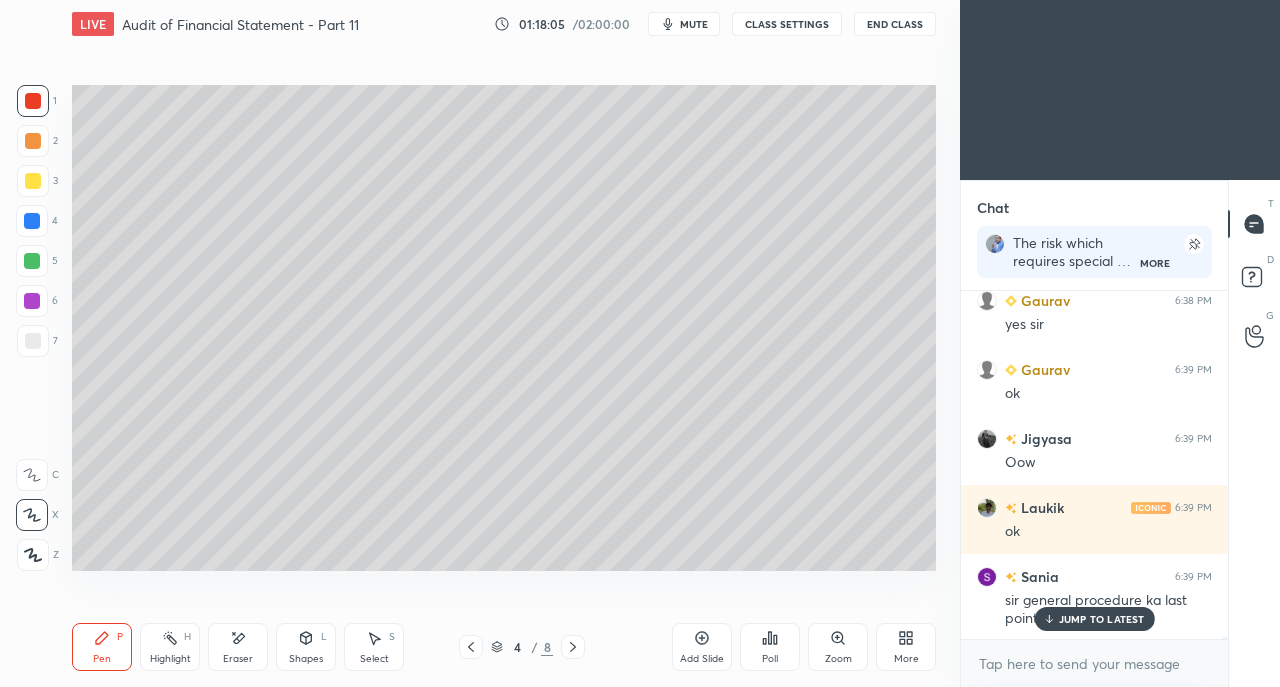 click 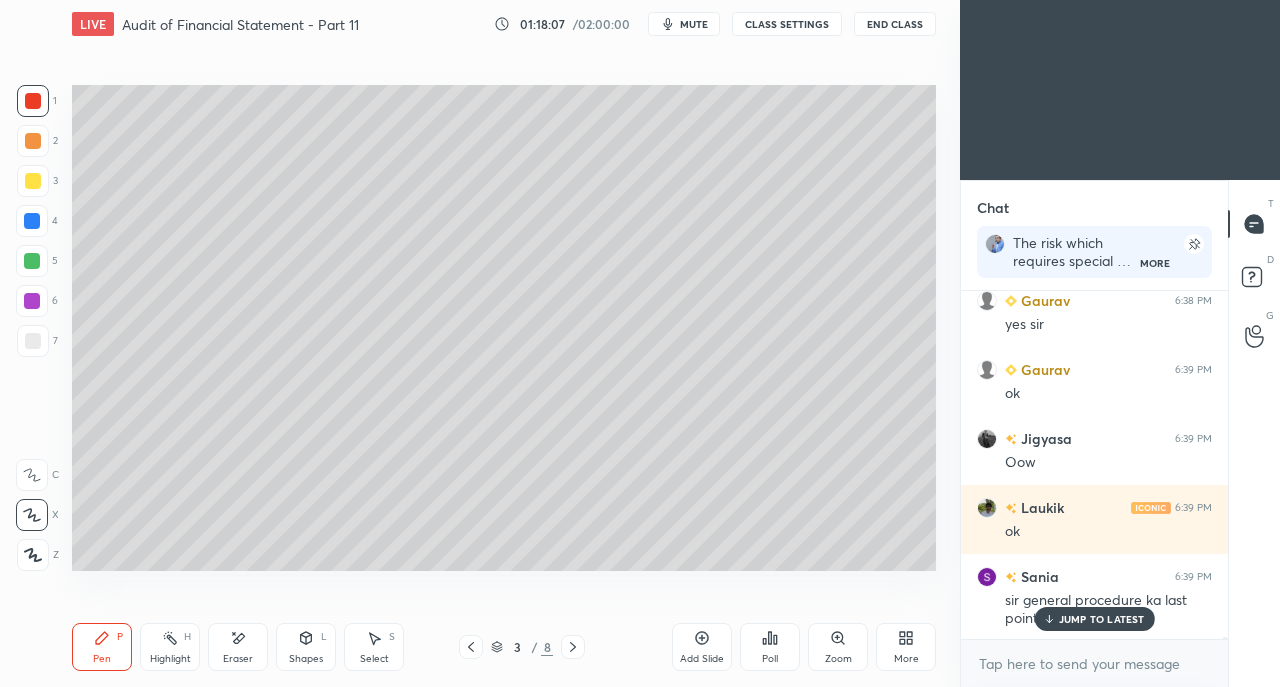 click 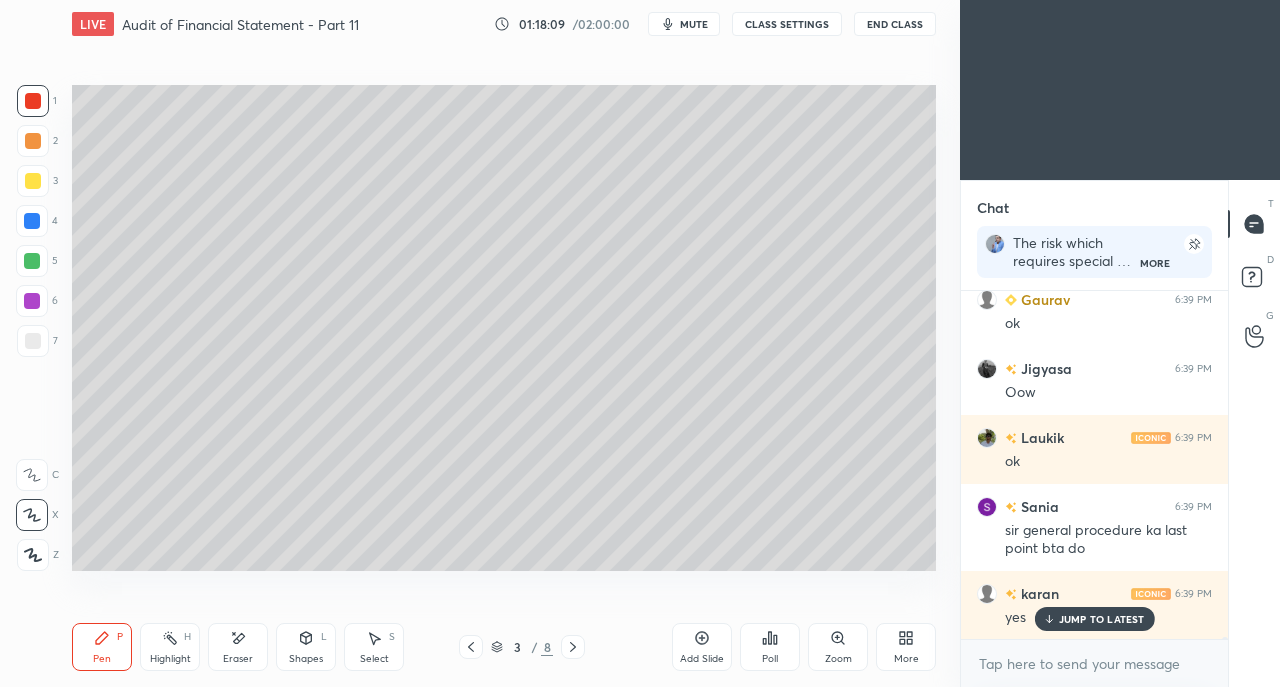scroll, scrollTop: 69124, scrollLeft: 0, axis: vertical 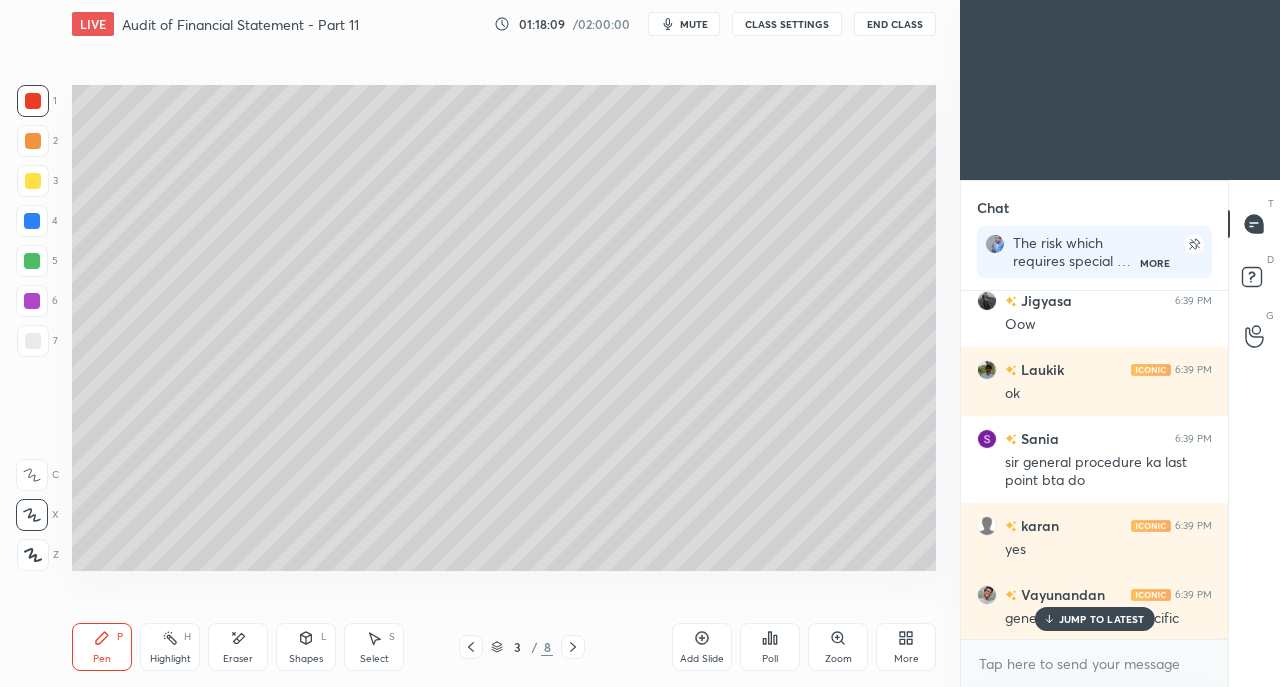 click 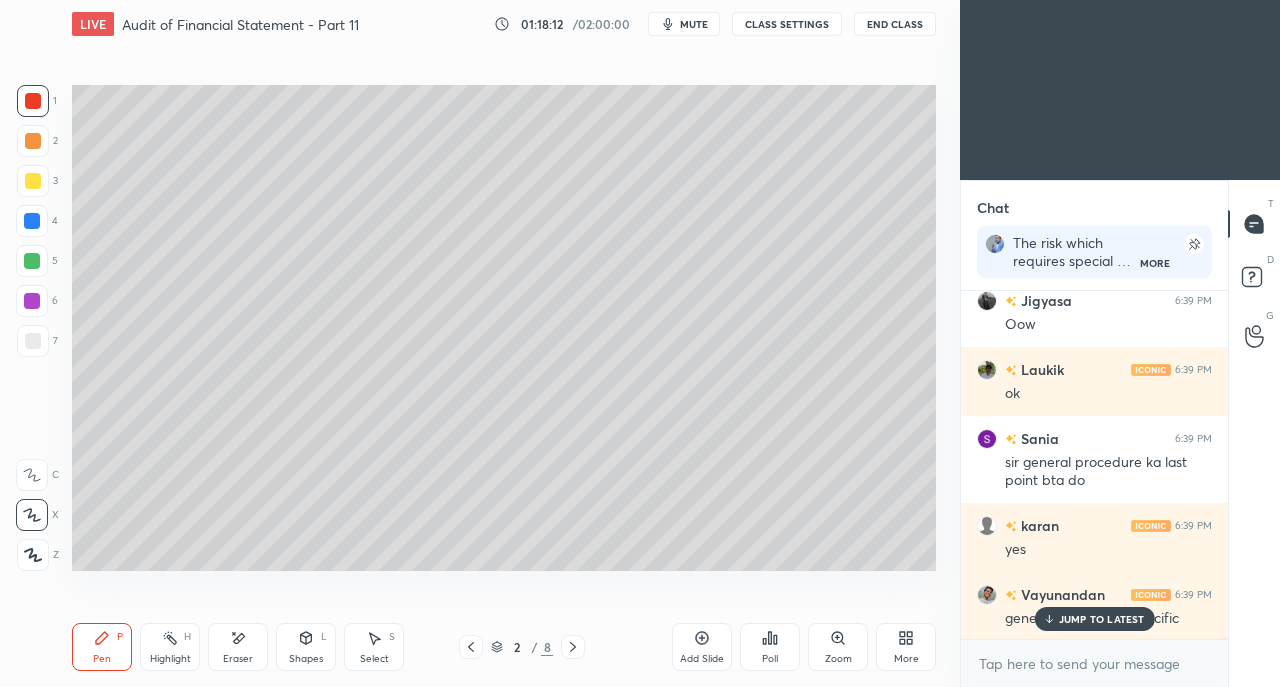 click at bounding box center (33, 341) 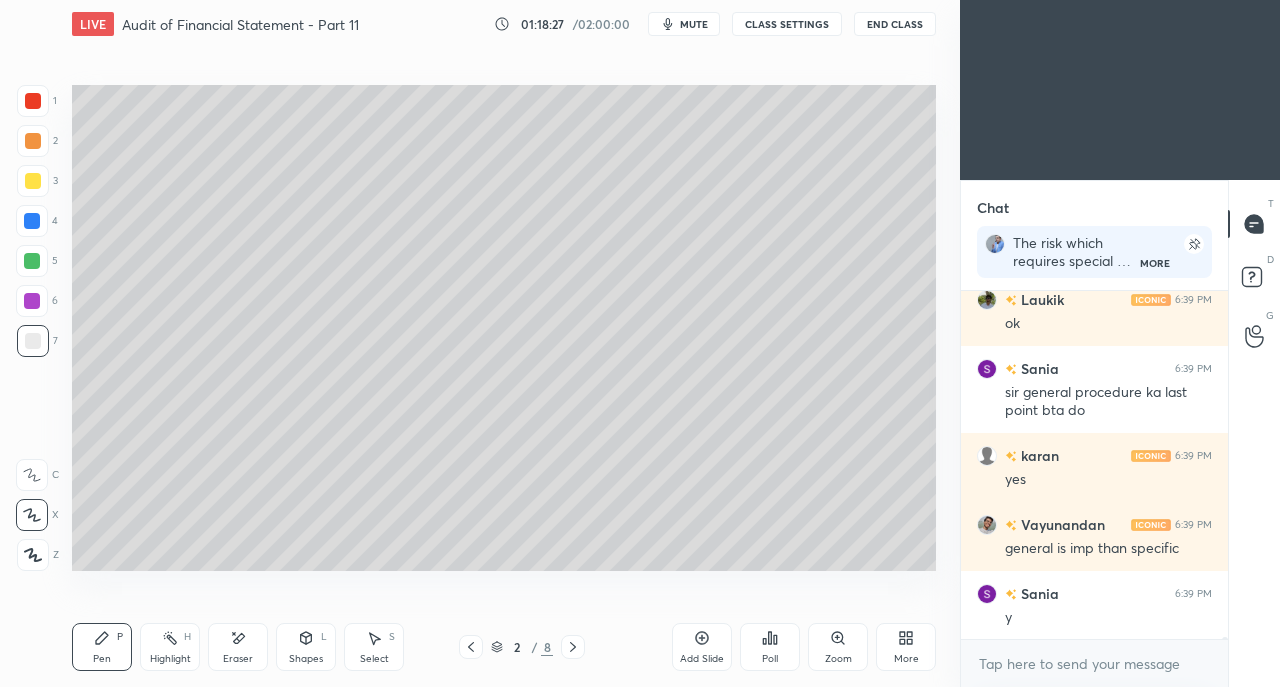 scroll, scrollTop: 69214, scrollLeft: 0, axis: vertical 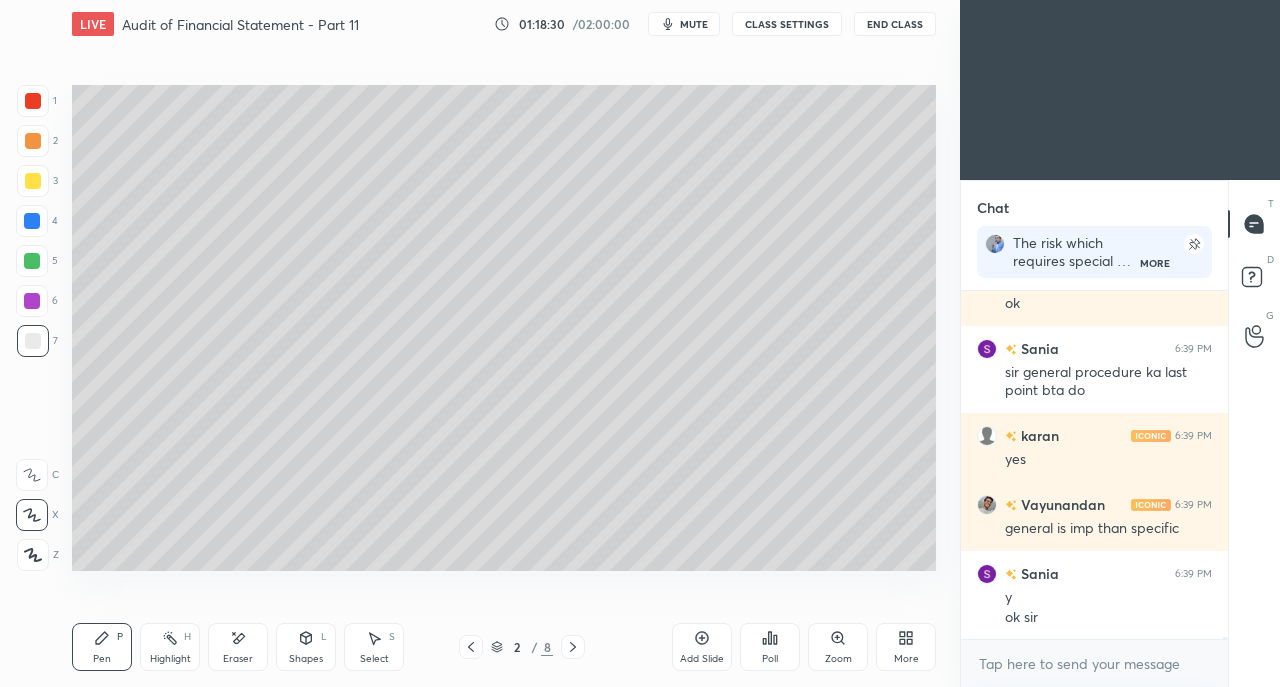 click 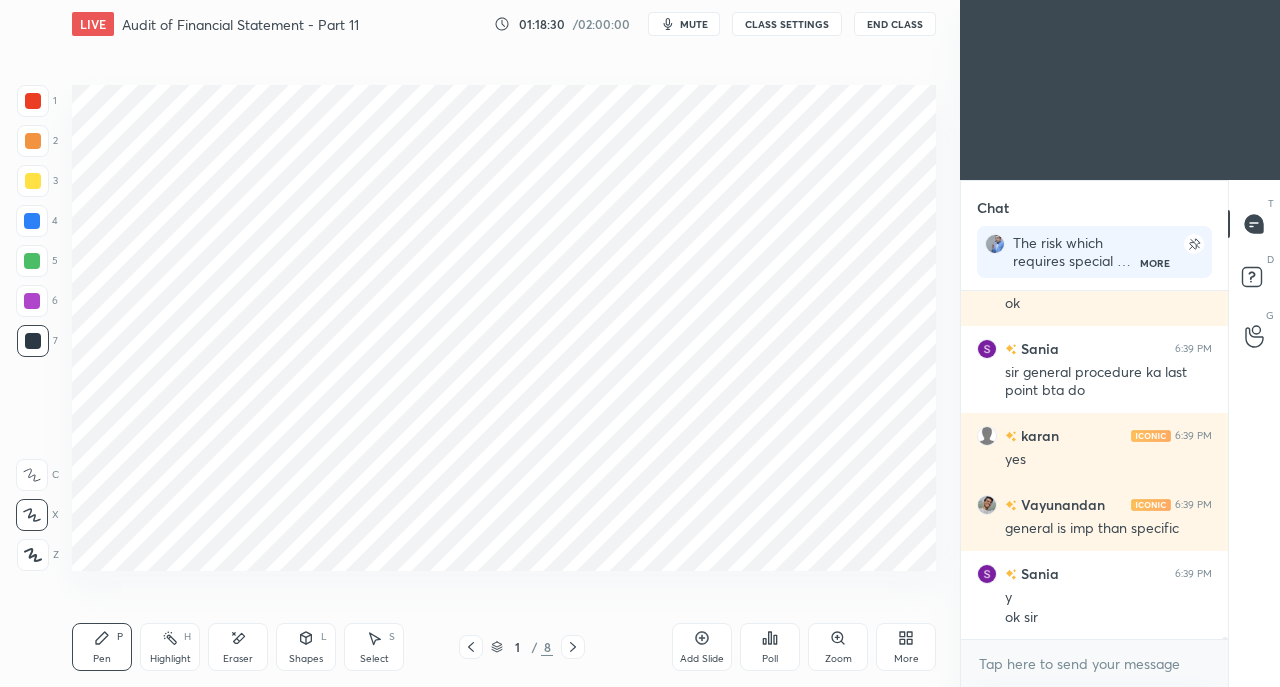 click 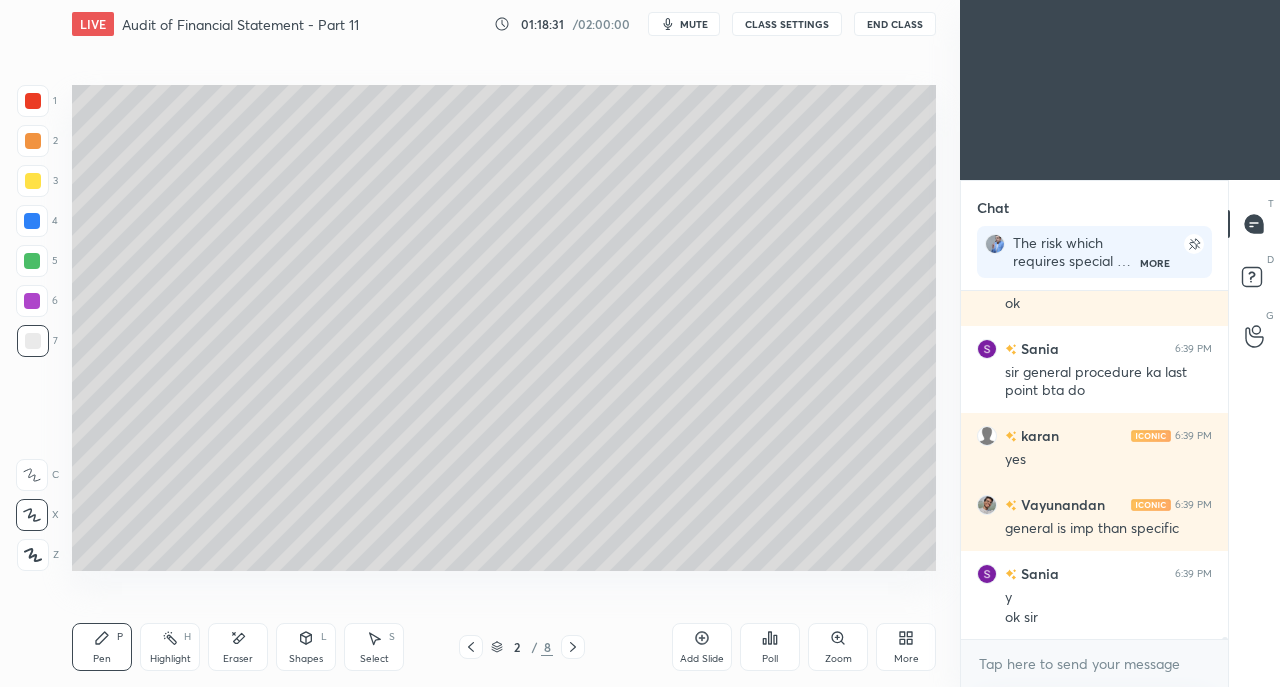 scroll, scrollTop: 69282, scrollLeft: 0, axis: vertical 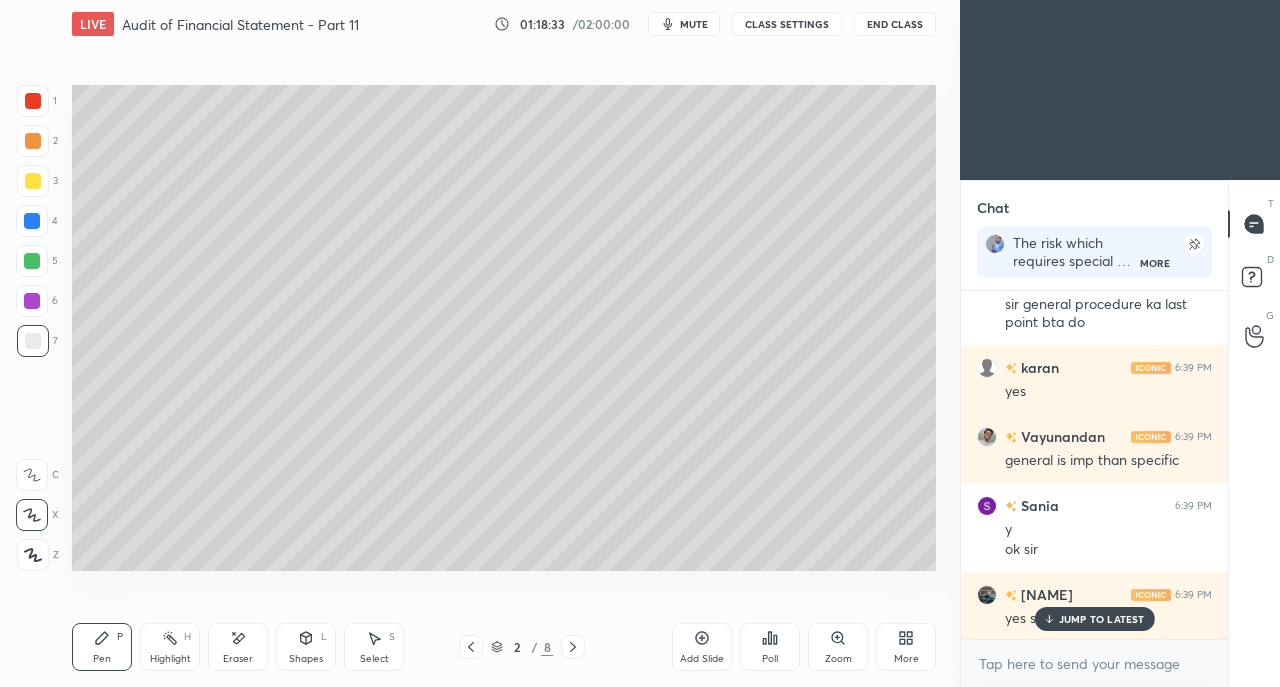click 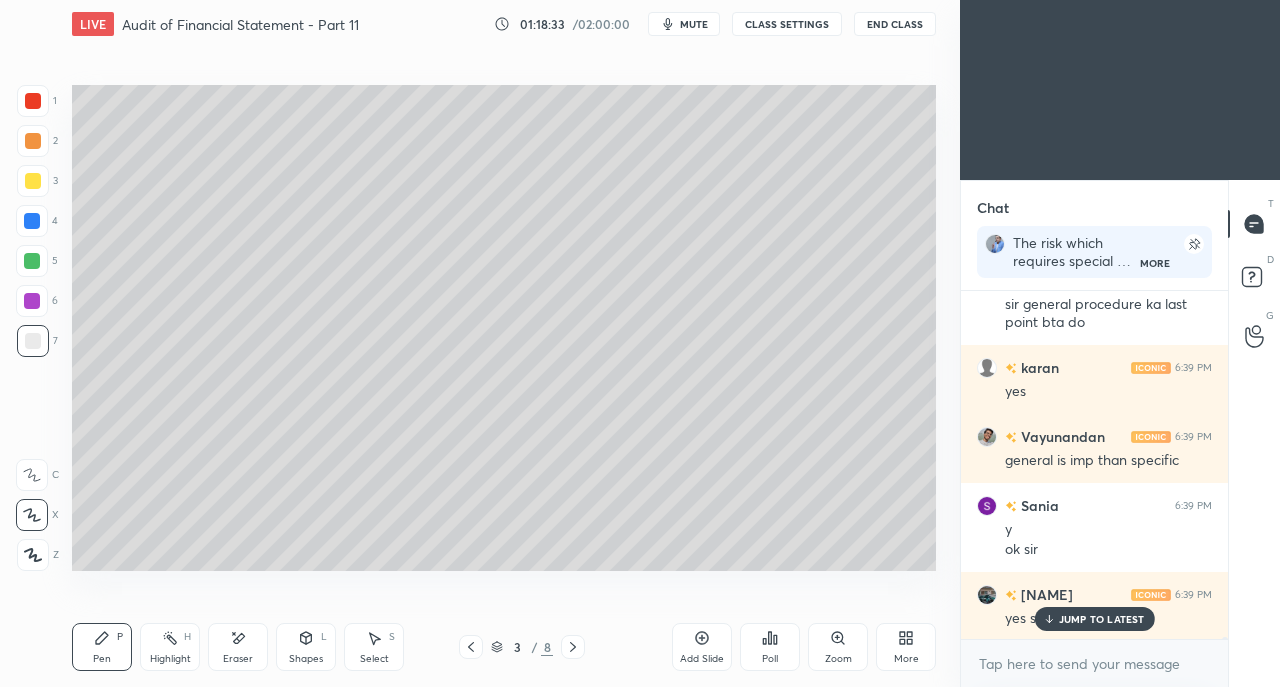 click 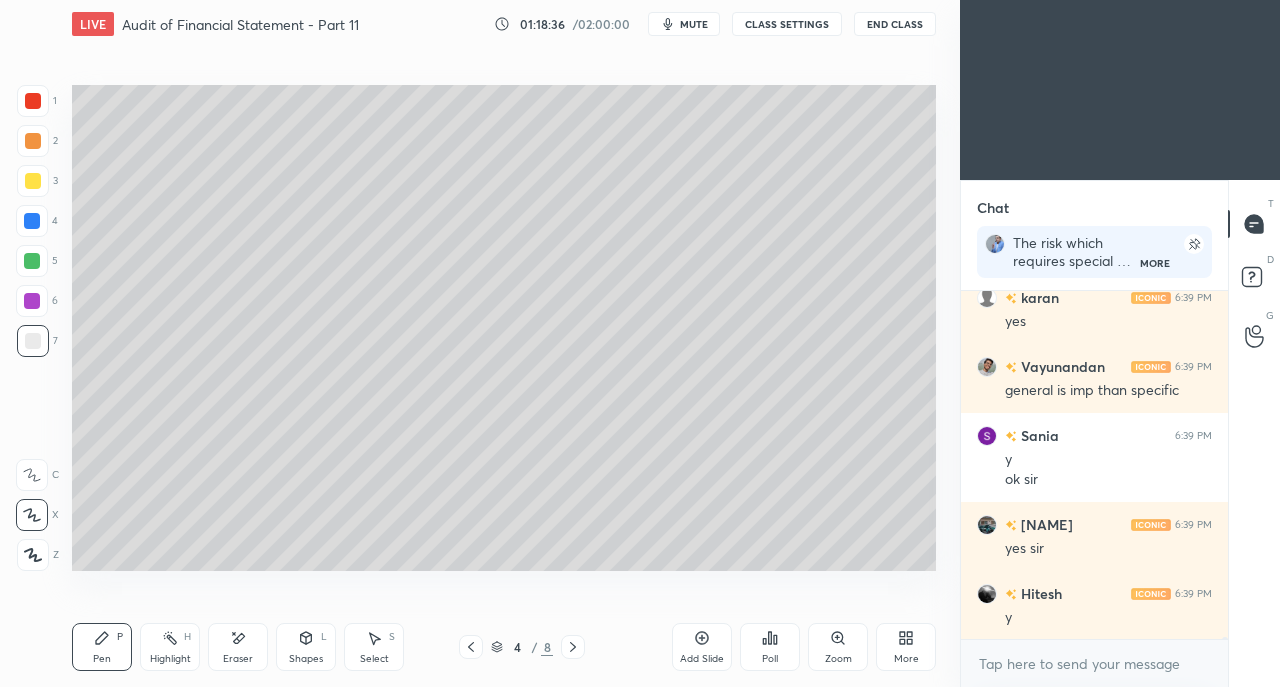 scroll, scrollTop: 69420, scrollLeft: 0, axis: vertical 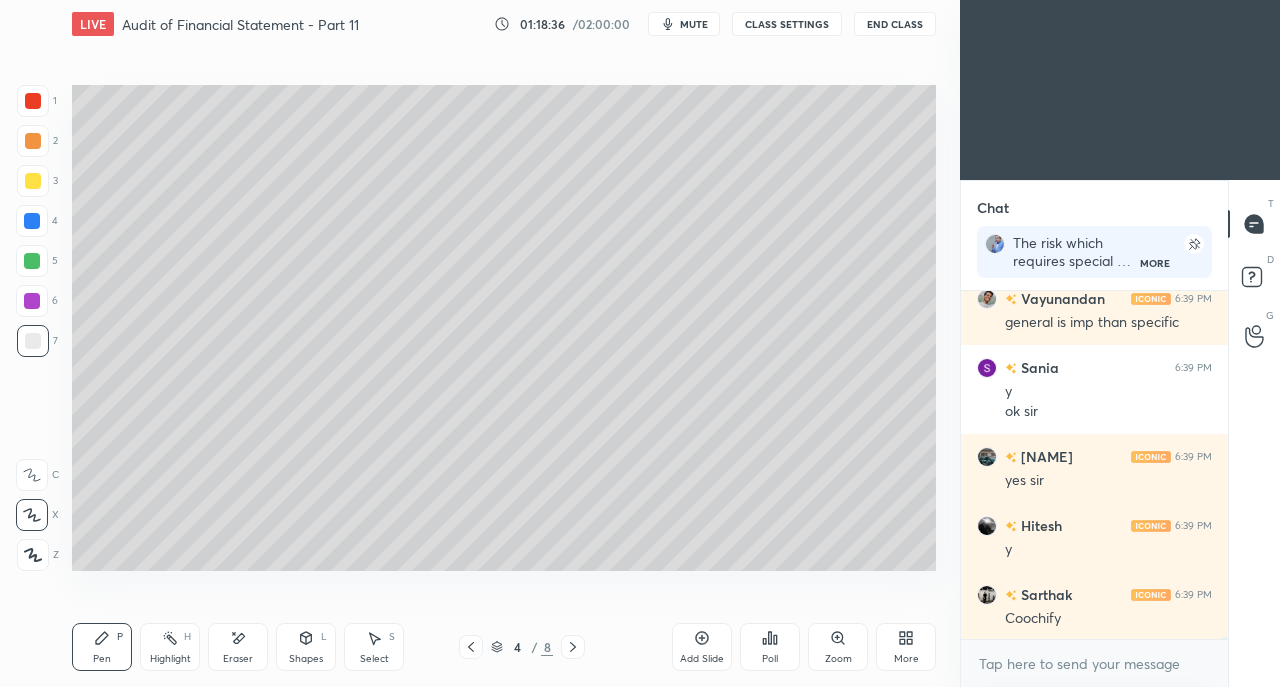click 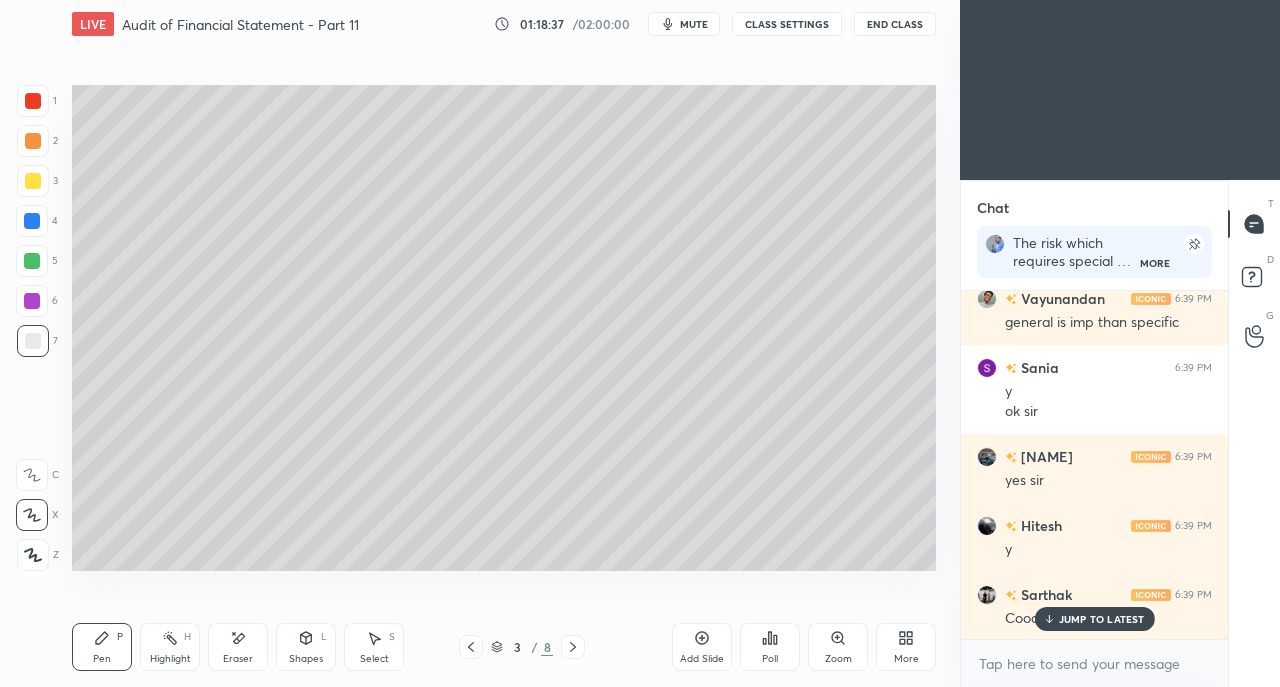 click on "Add Slide" at bounding box center (702, 647) 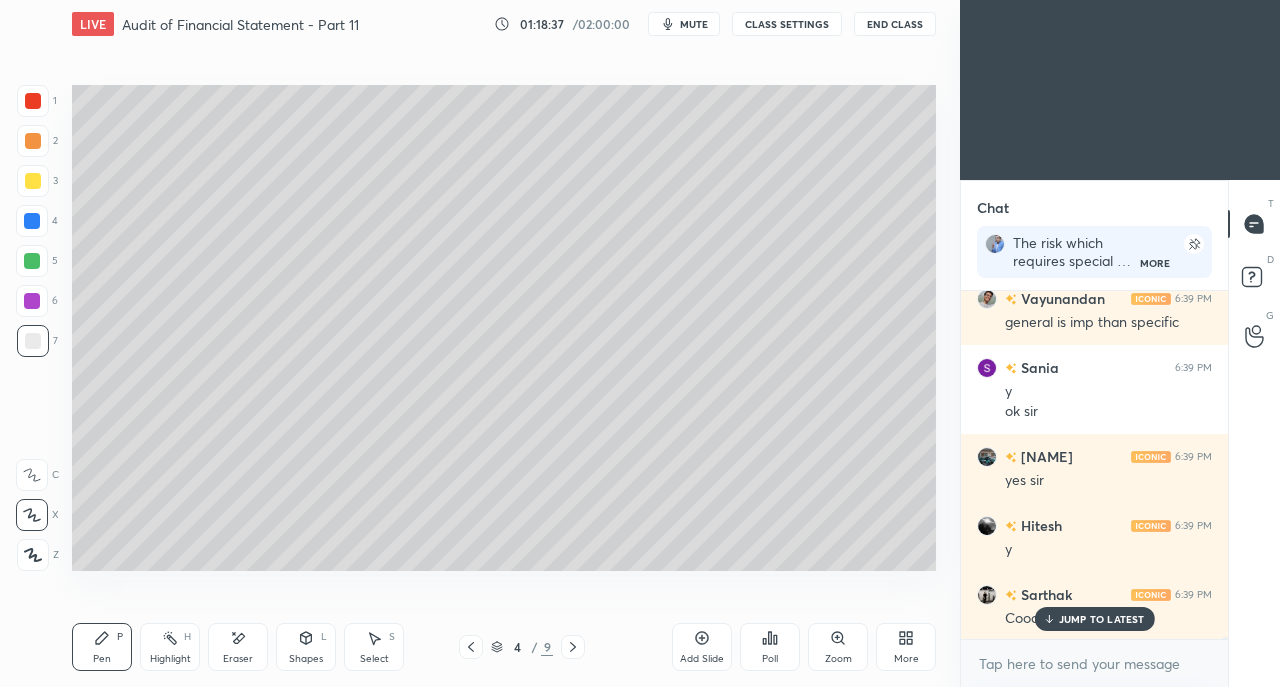 click on "JUMP TO LATEST" at bounding box center [1094, 619] 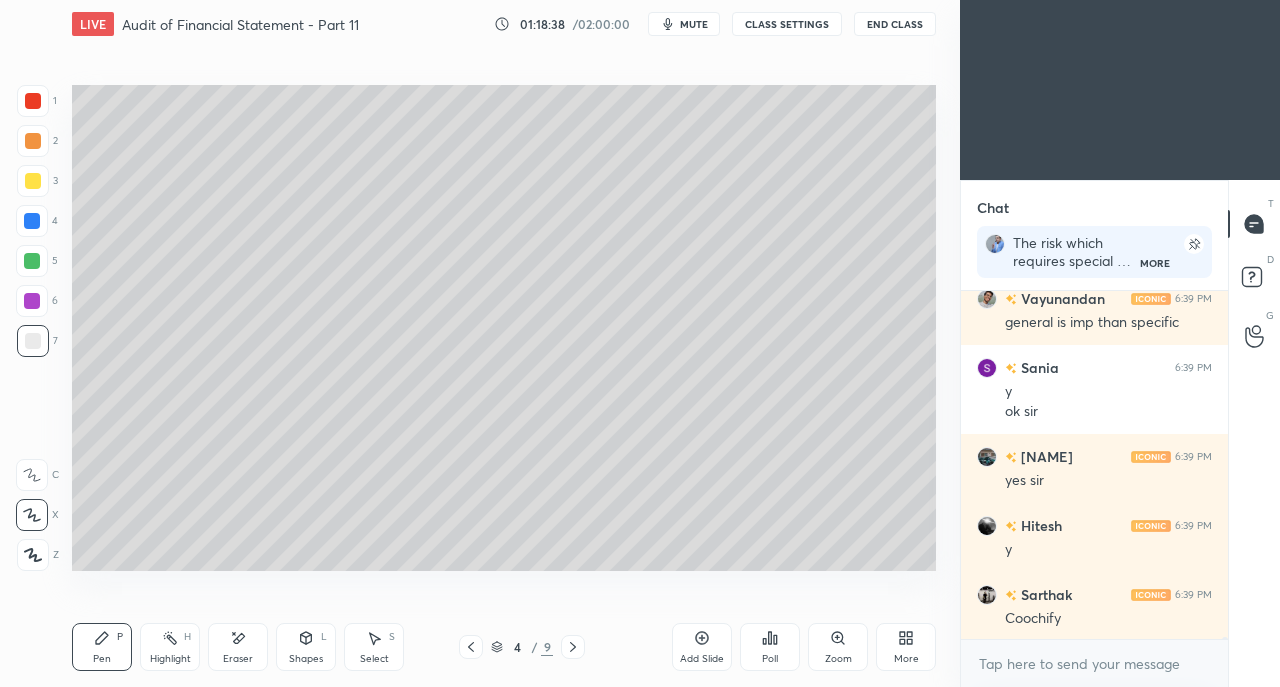 click at bounding box center [33, 181] 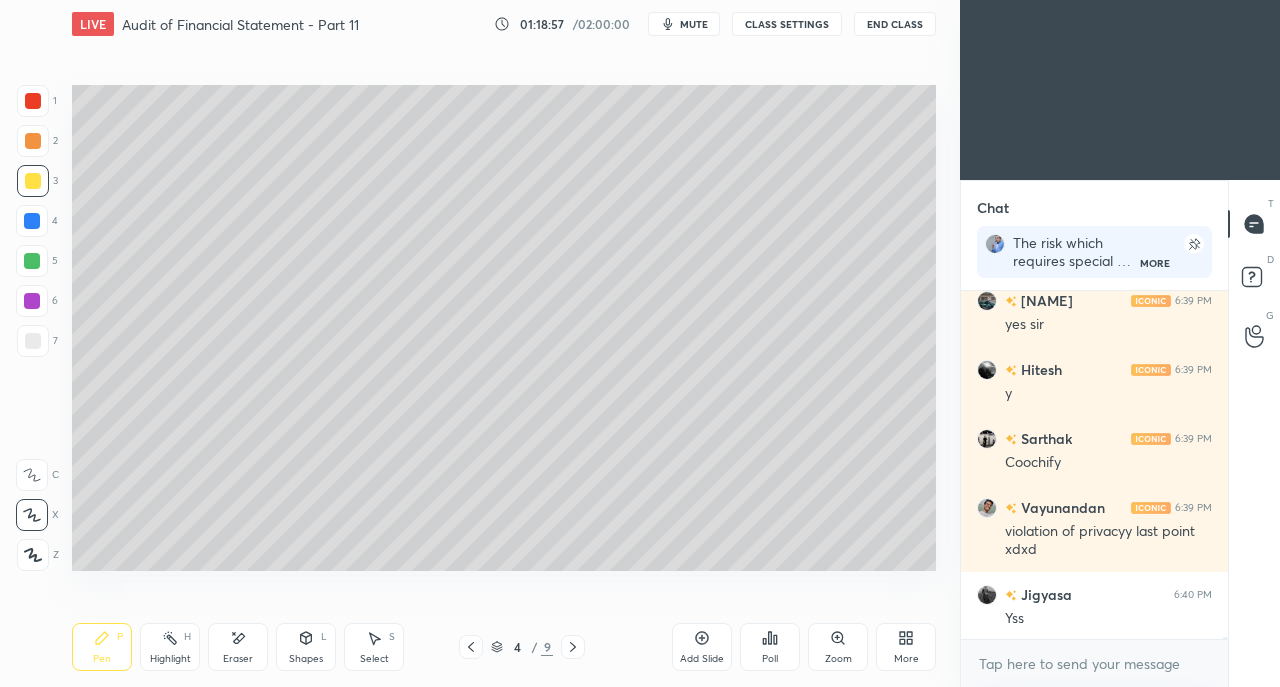 scroll, scrollTop: 69646, scrollLeft: 0, axis: vertical 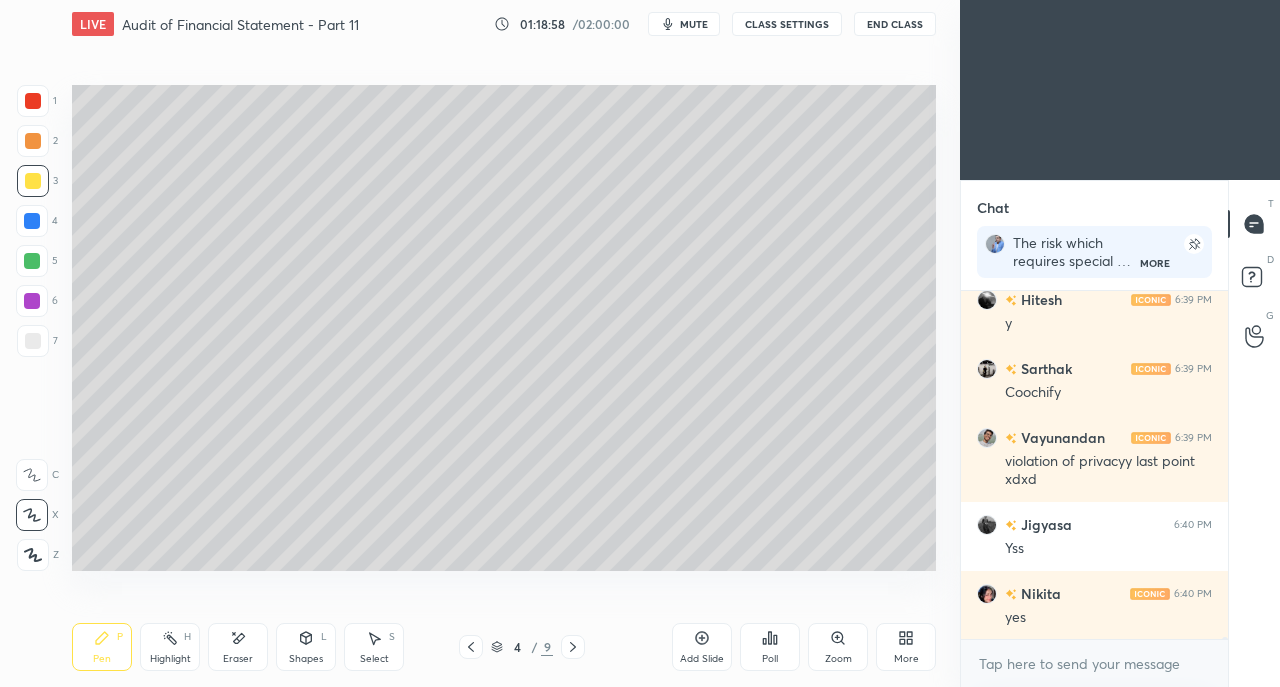 click at bounding box center (33, 341) 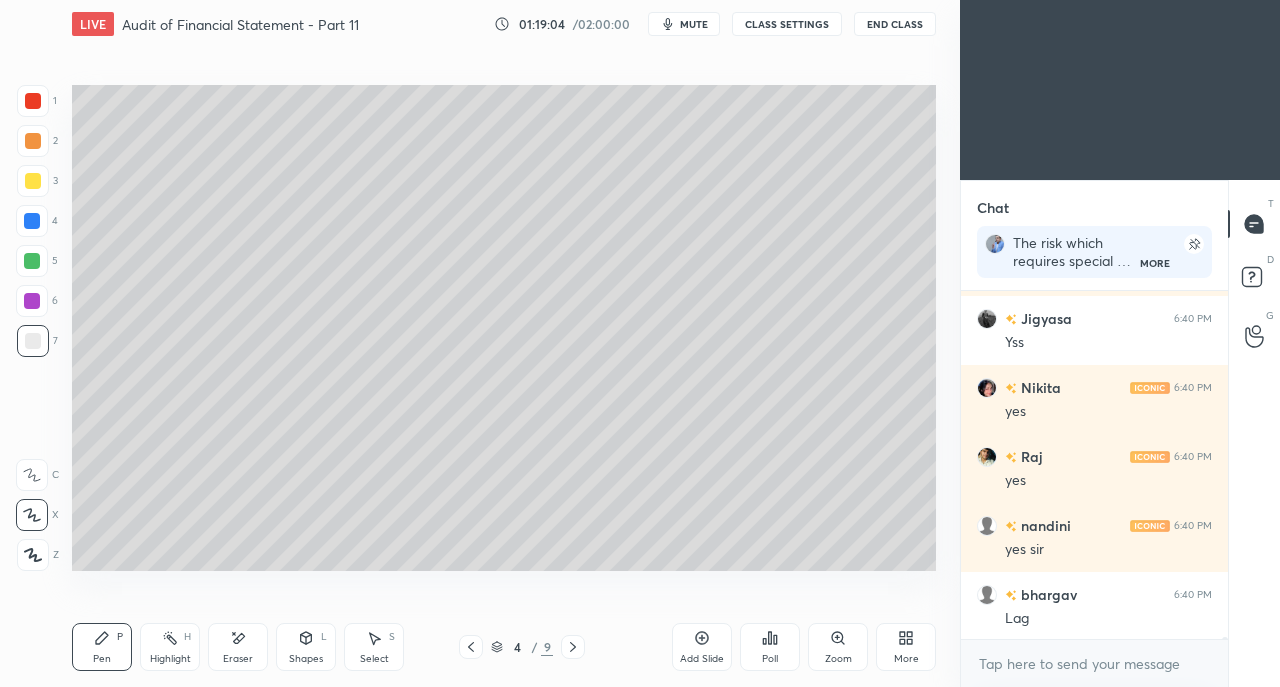 scroll, scrollTop: 69922, scrollLeft: 0, axis: vertical 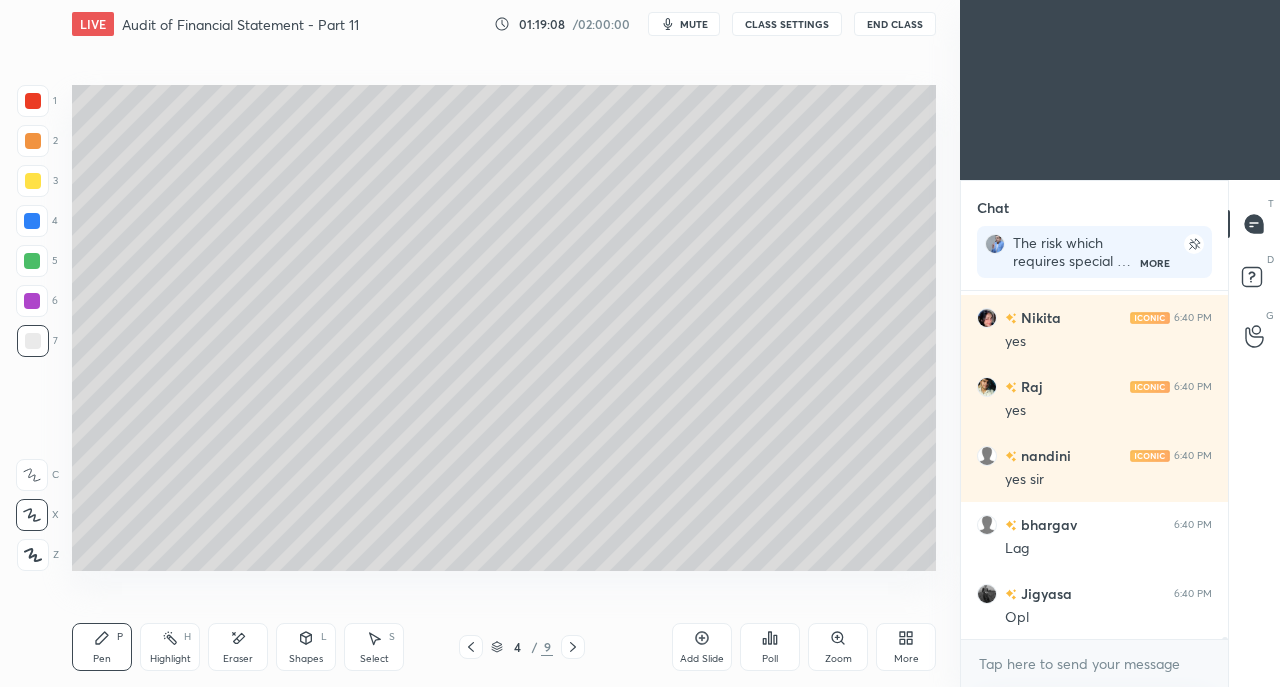 click on "Shapes L" at bounding box center (306, 647) 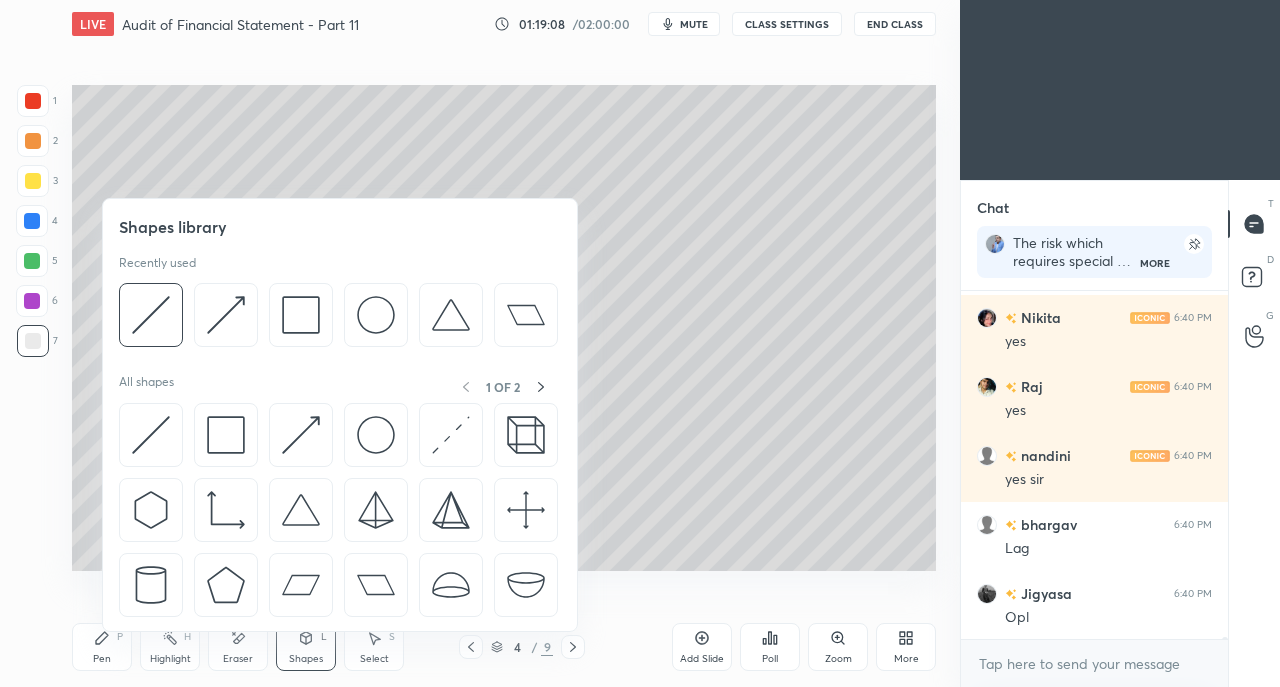 click at bounding box center (151, 435) 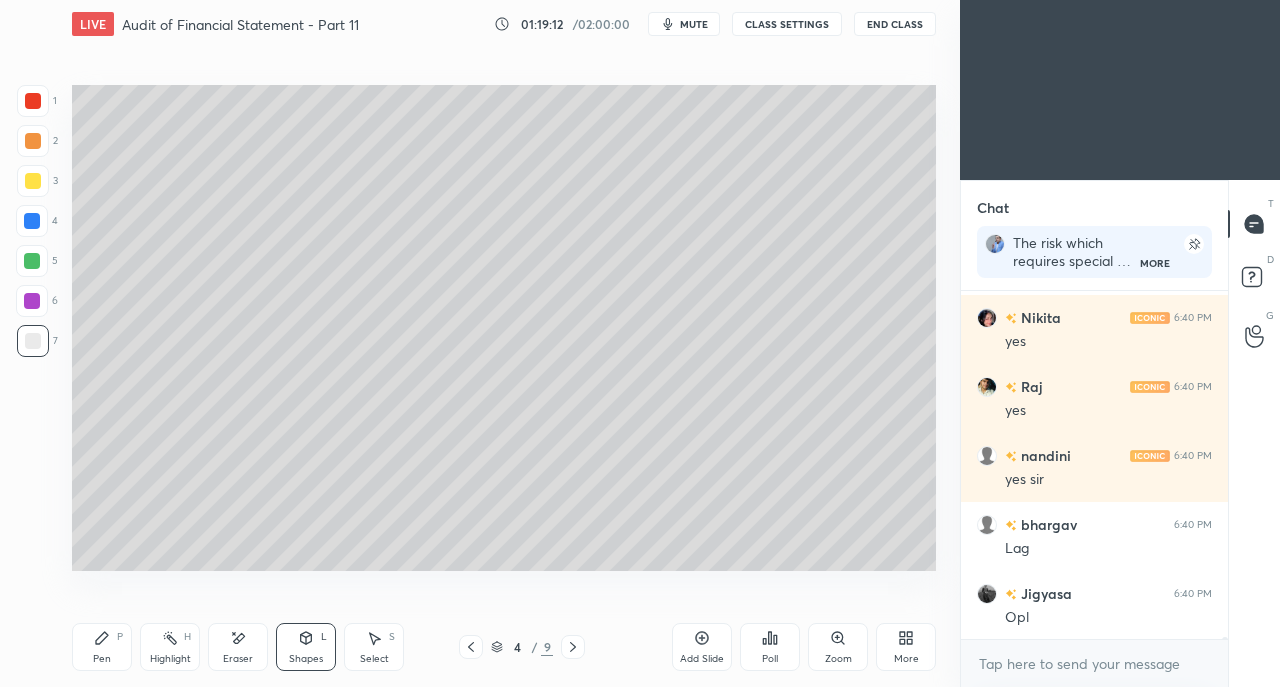 click on "Pen P" at bounding box center [102, 647] 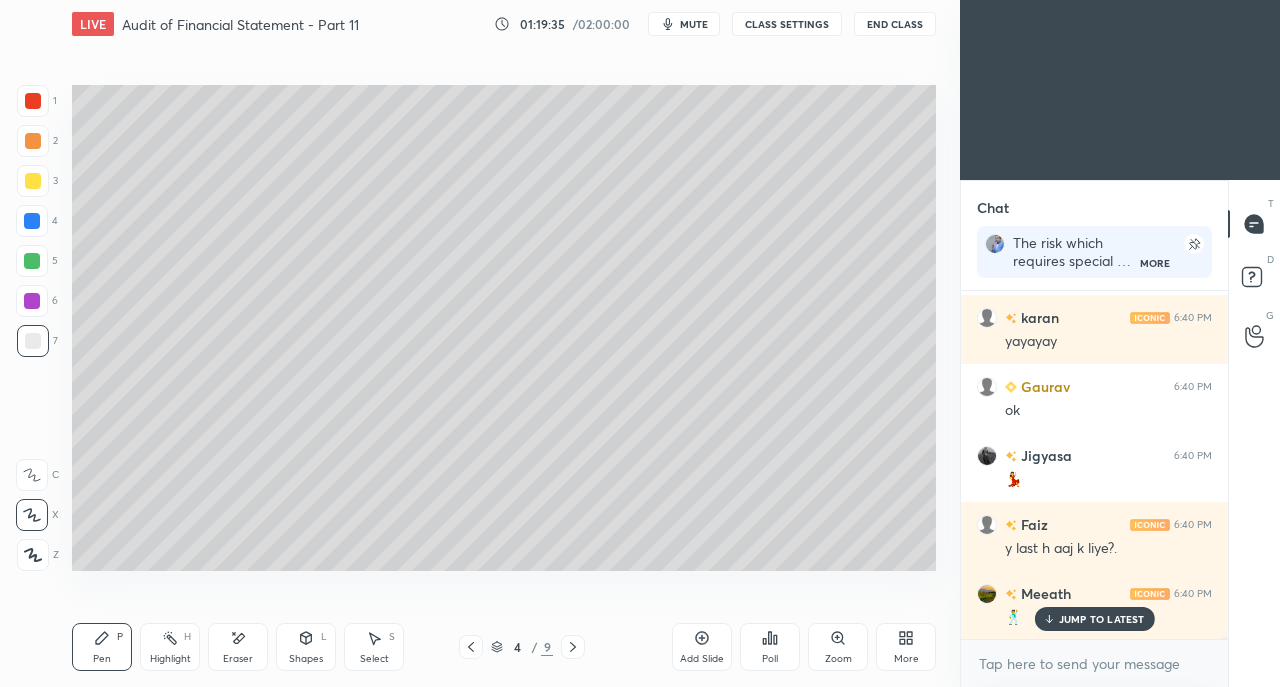 scroll, scrollTop: 70404, scrollLeft: 0, axis: vertical 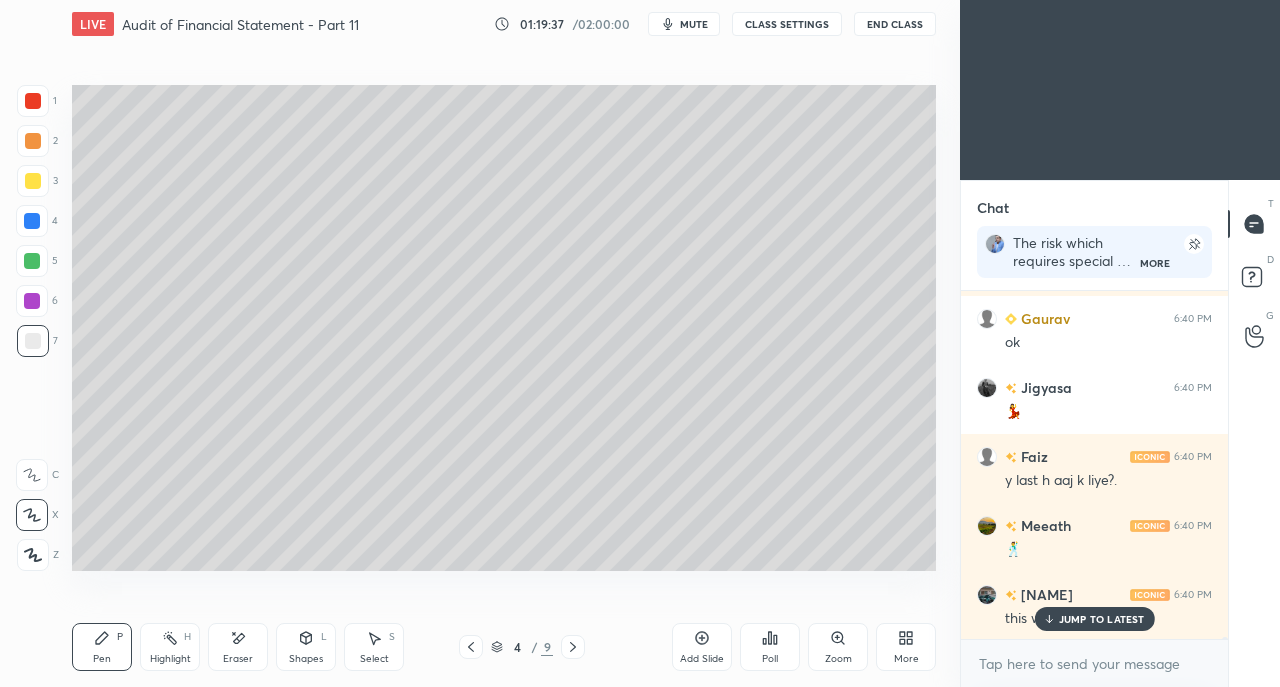 click on "JUMP TO LATEST" at bounding box center (1102, 619) 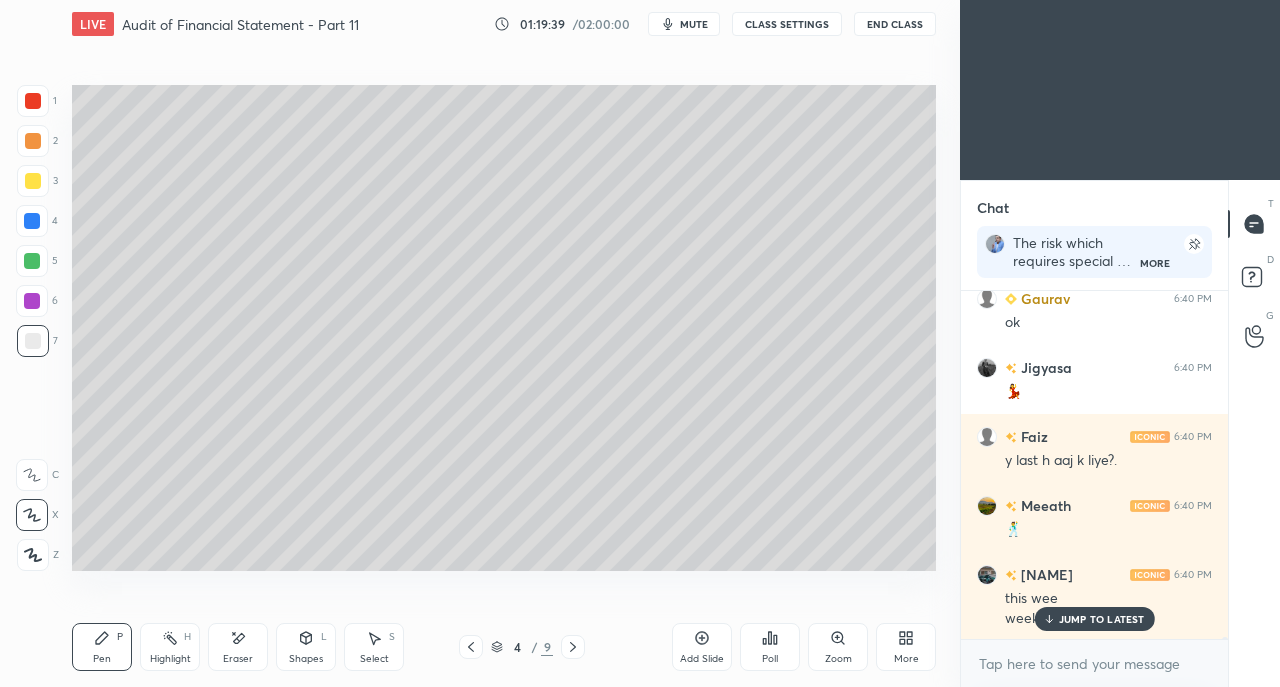 scroll, scrollTop: 70494, scrollLeft: 0, axis: vertical 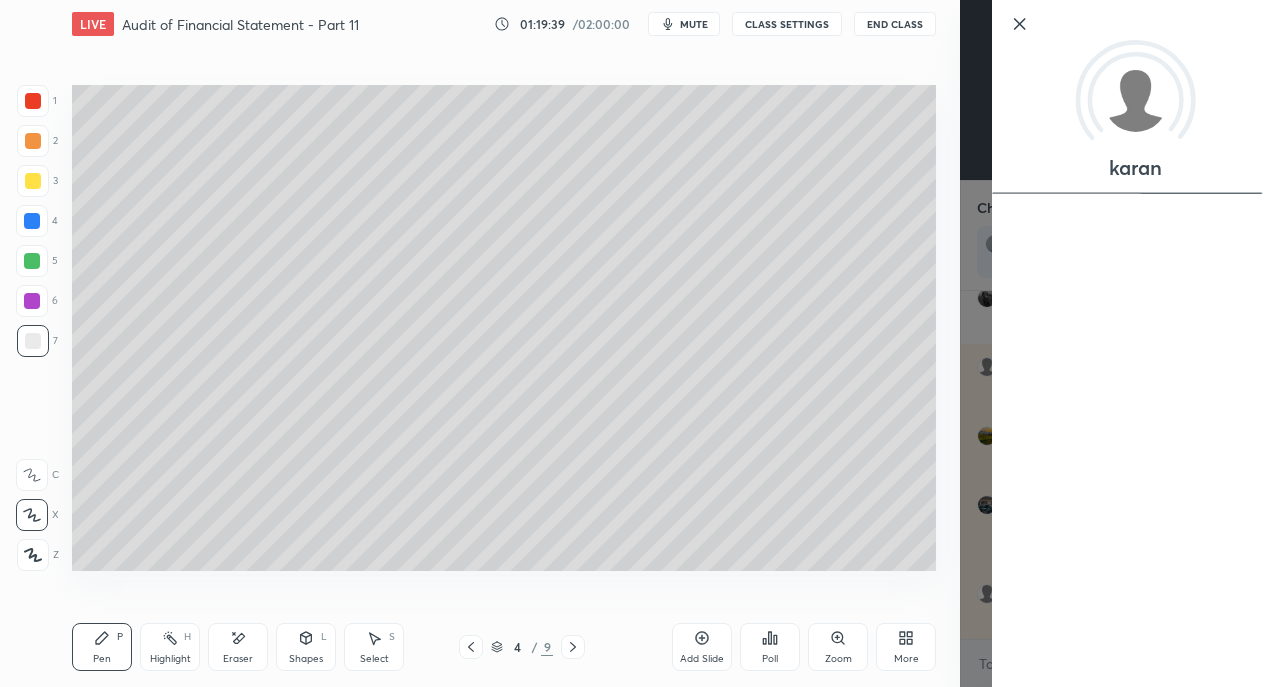 click on "Setting up your live class Poll for   secs No correct answer Start poll" at bounding box center (504, 327) 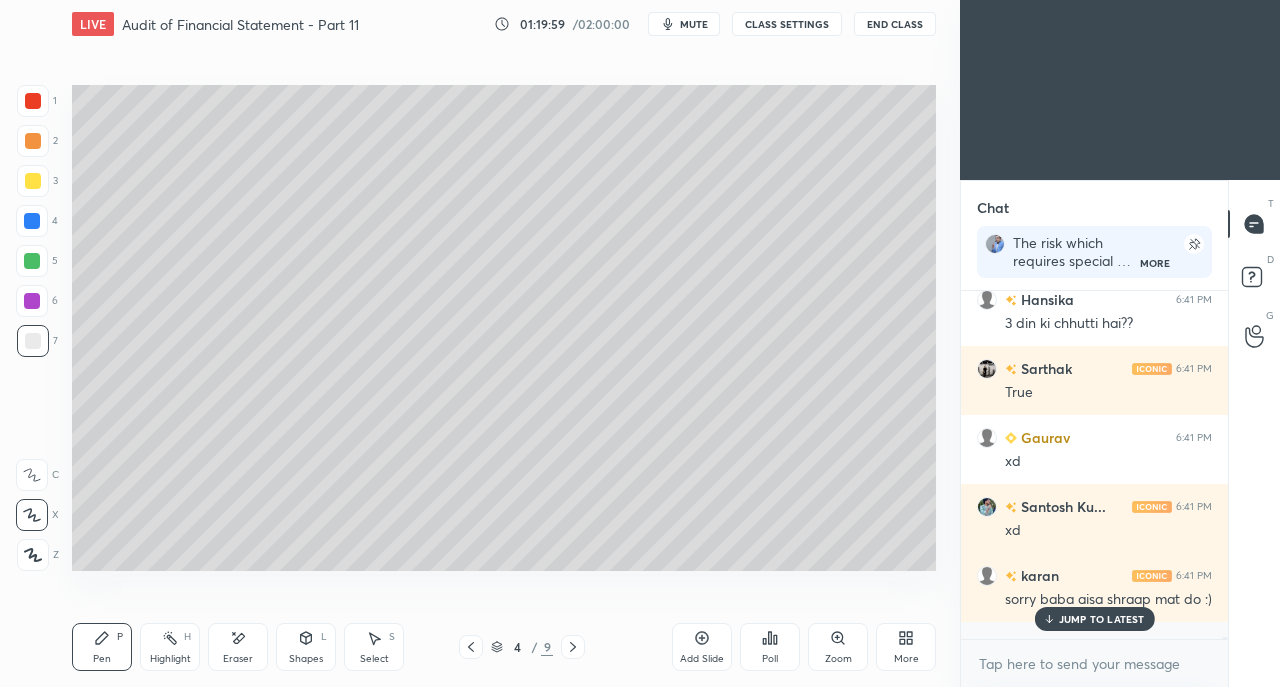 scroll, scrollTop: 71270, scrollLeft: 0, axis: vertical 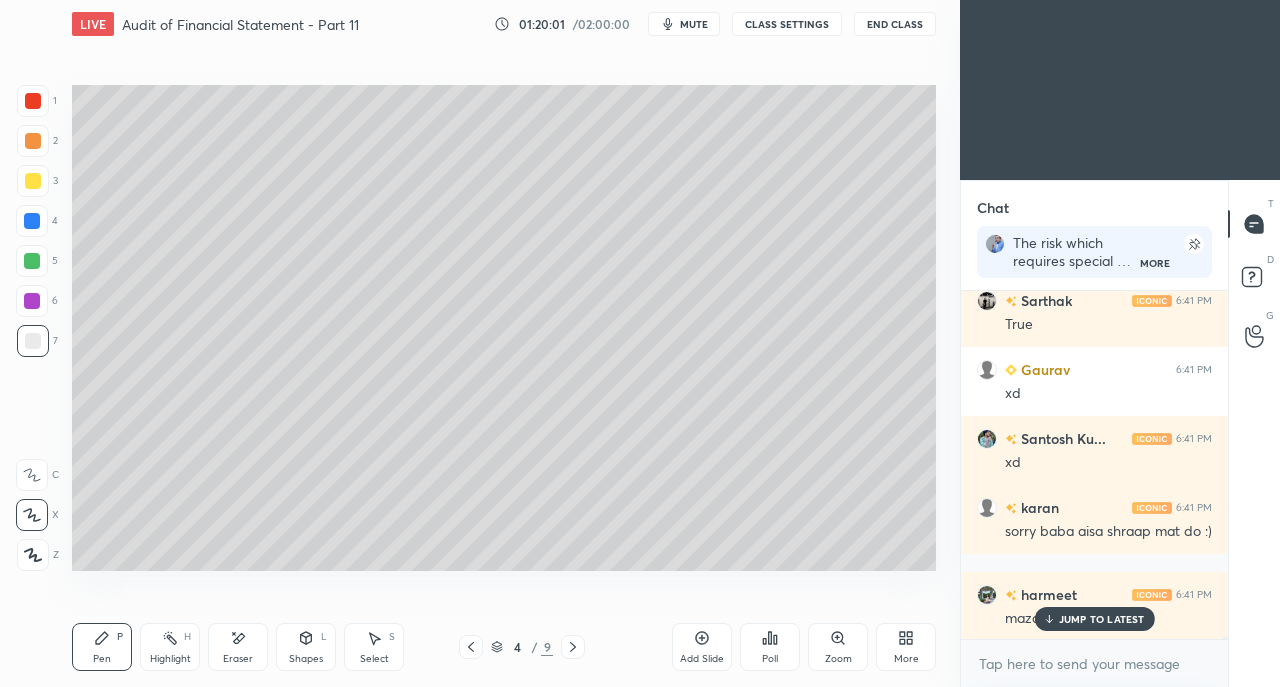 click on "JUMP TO LATEST" at bounding box center (1102, 619) 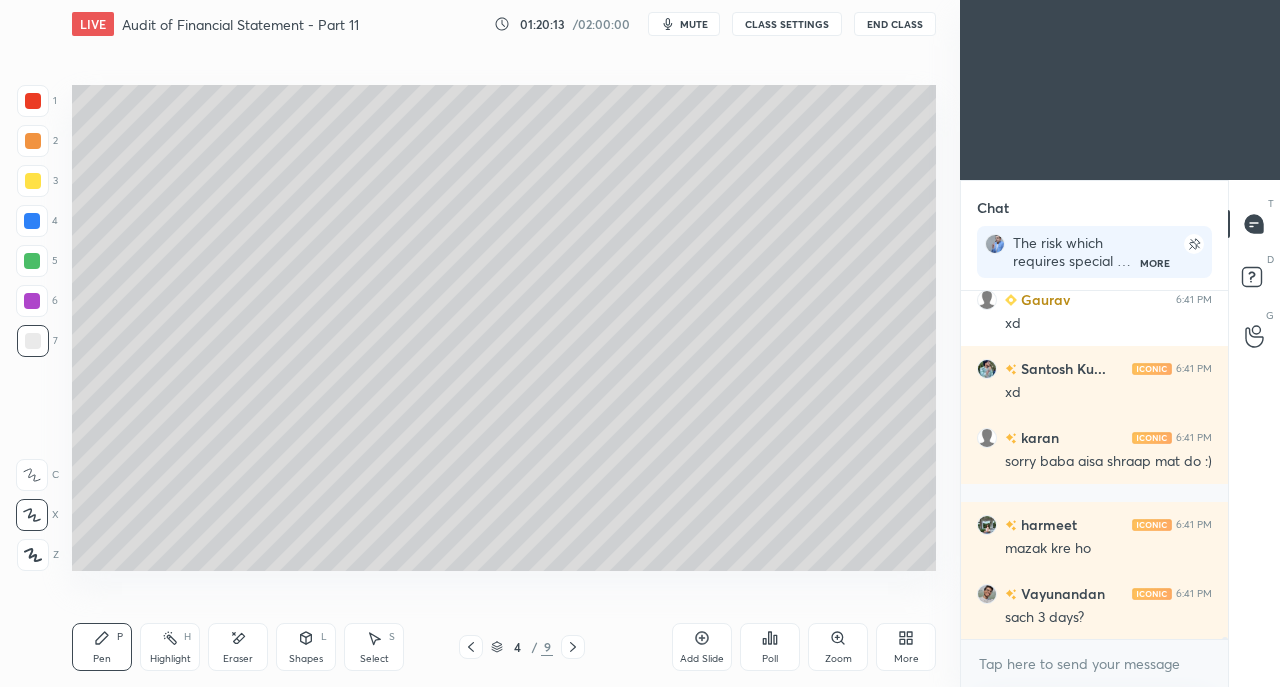 scroll, scrollTop: 71408, scrollLeft: 0, axis: vertical 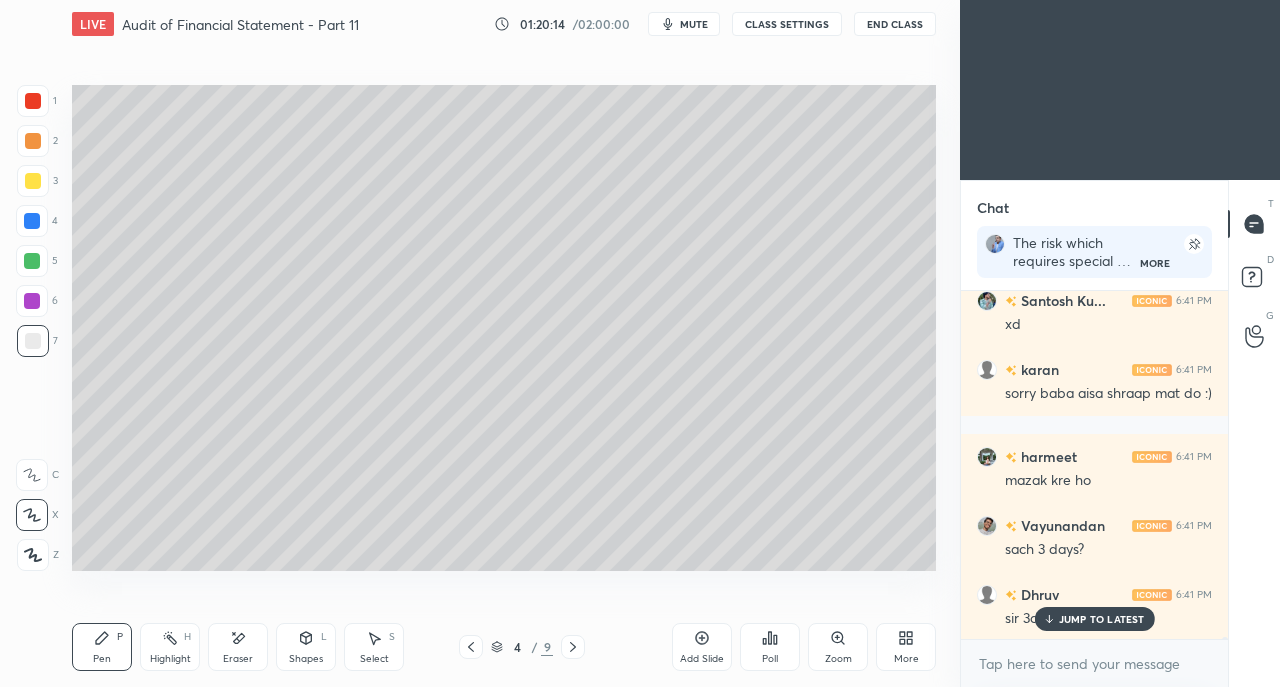 click on "JUMP TO LATEST" at bounding box center [1102, 619] 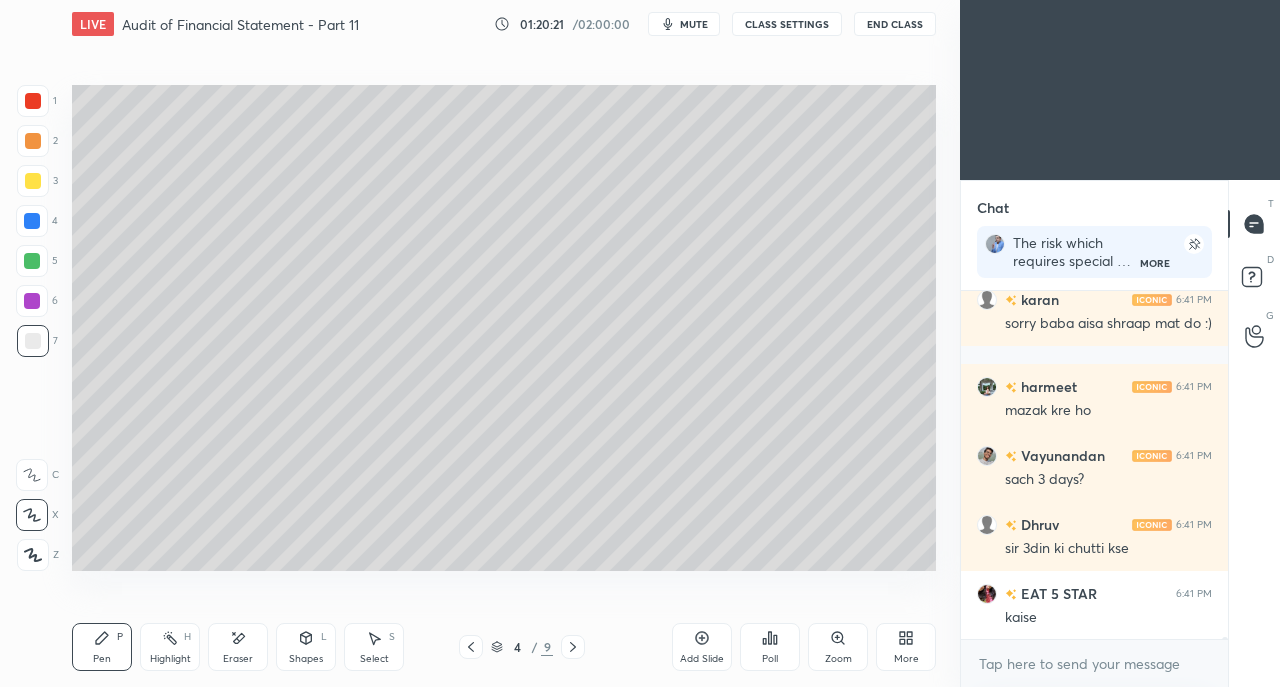 scroll, scrollTop: 71564, scrollLeft: 0, axis: vertical 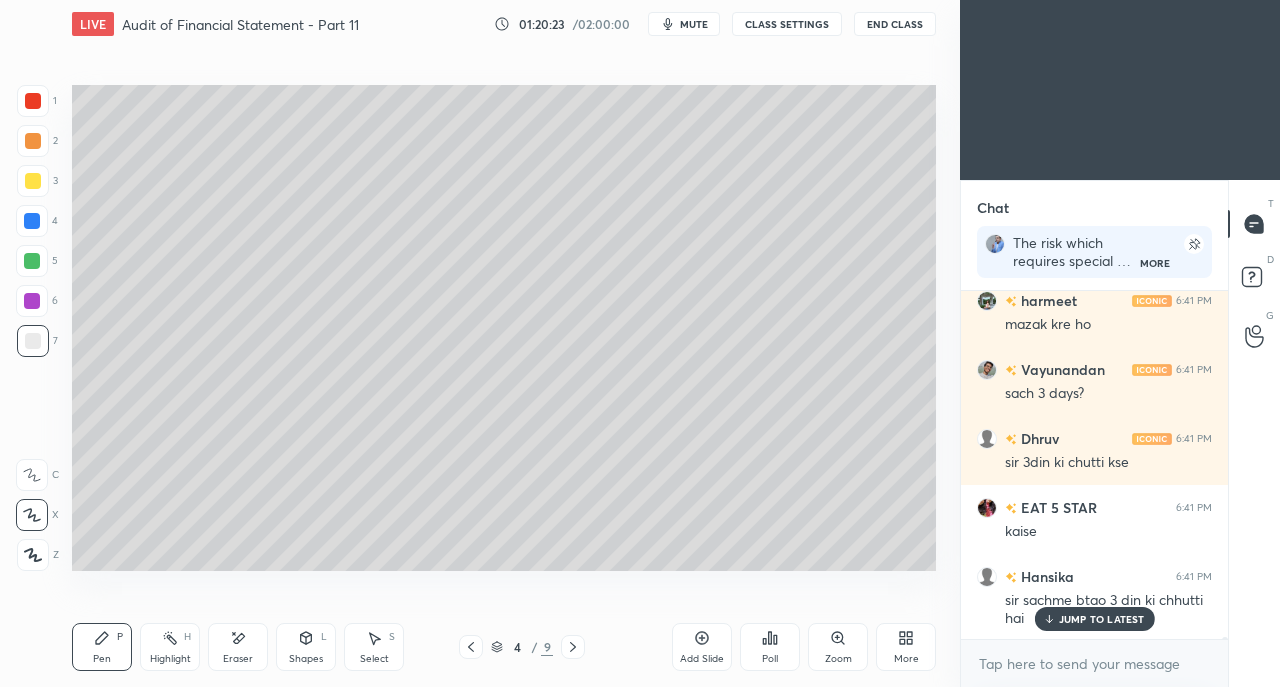 click on "JUMP TO LATEST" at bounding box center [1094, 619] 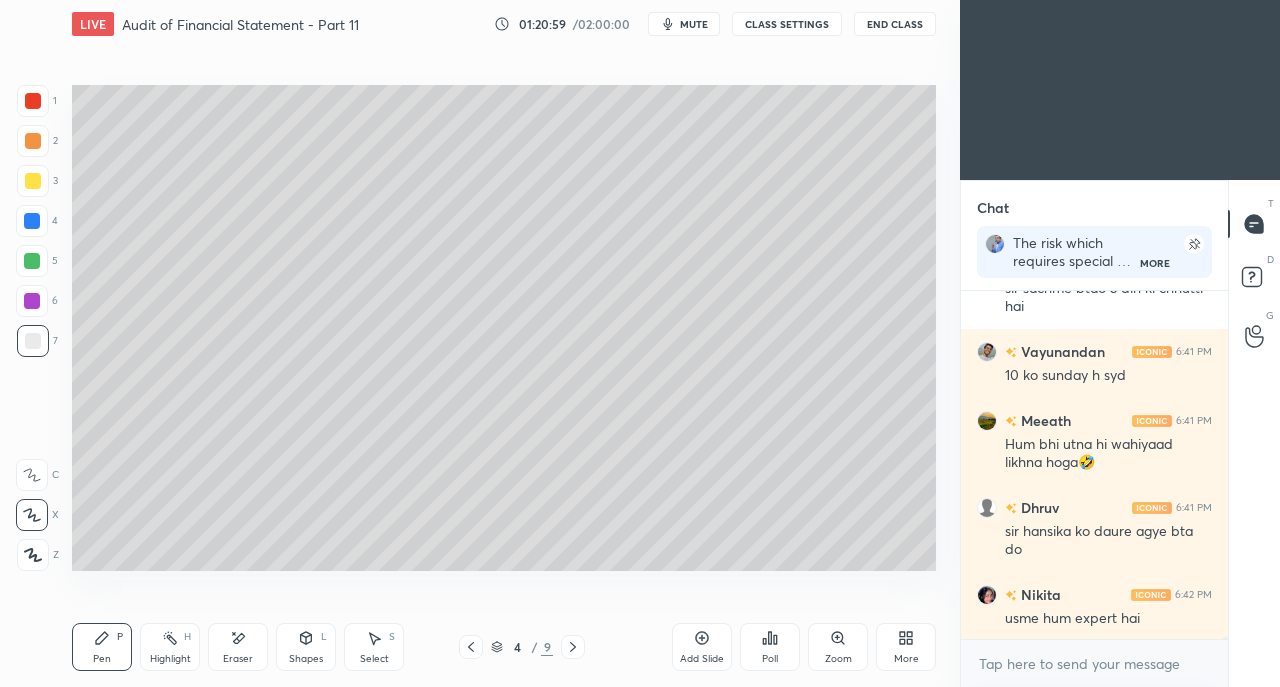 scroll, scrollTop: 71946, scrollLeft: 0, axis: vertical 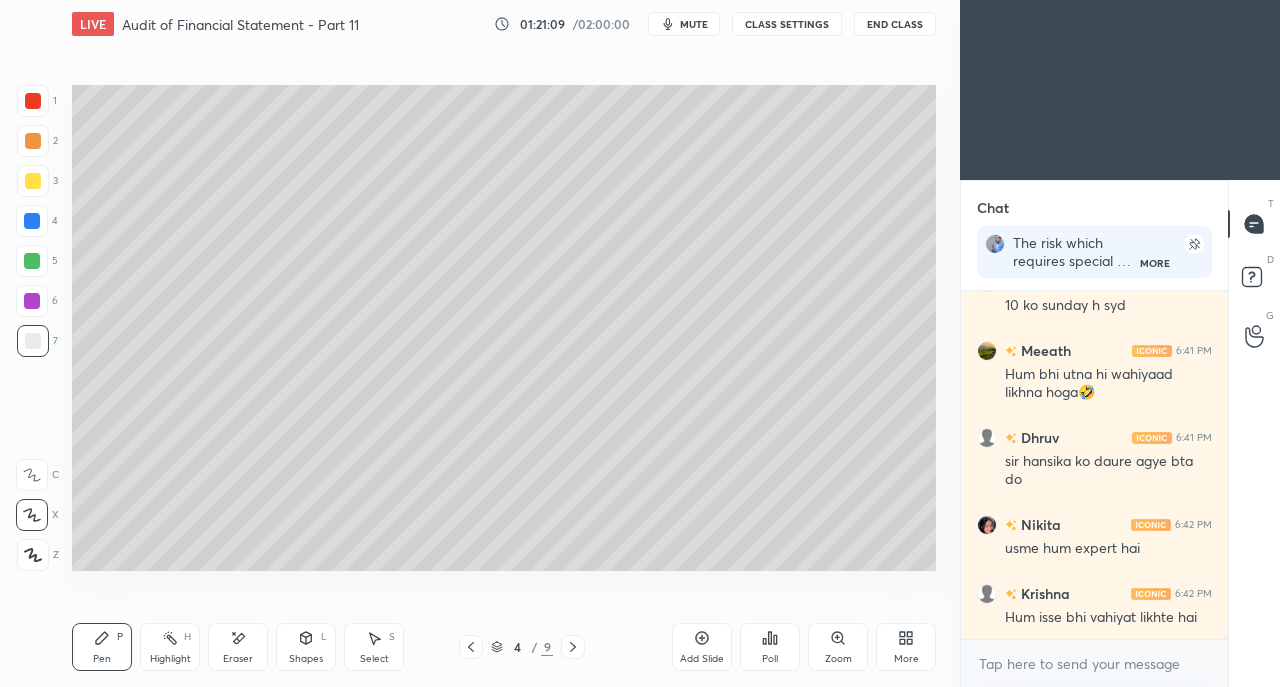 click on "More" at bounding box center [906, 647] 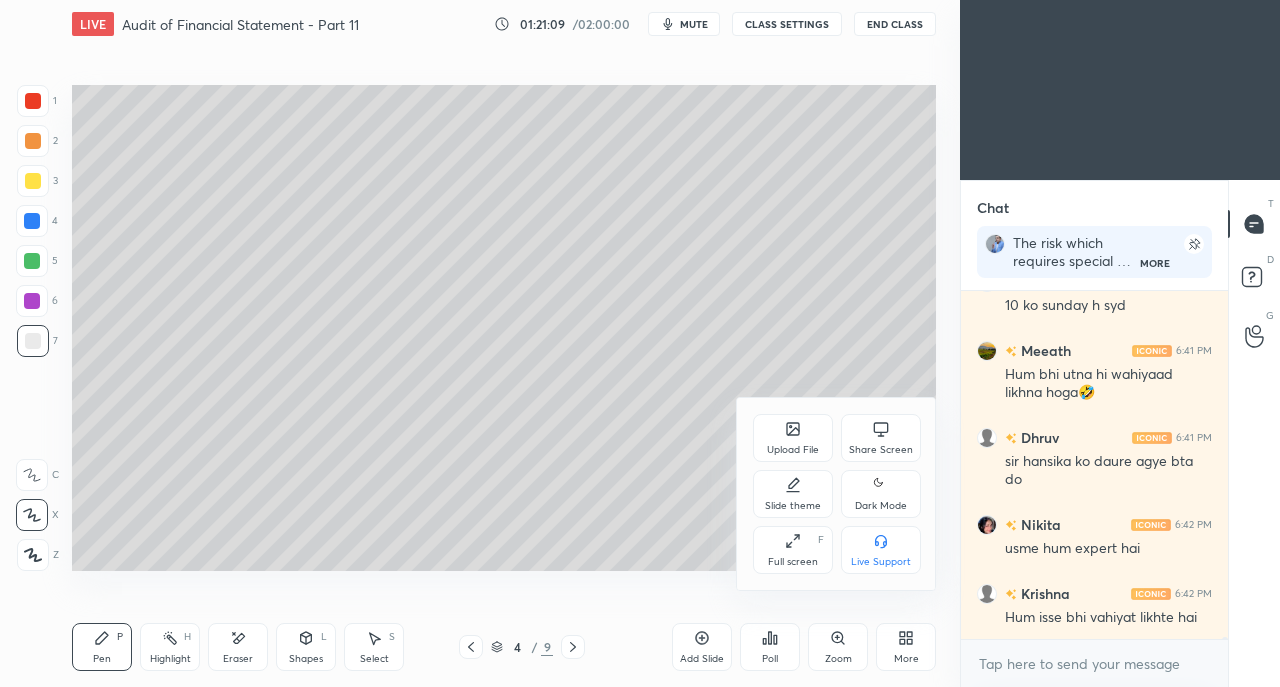 click on "Share Screen" at bounding box center [881, 438] 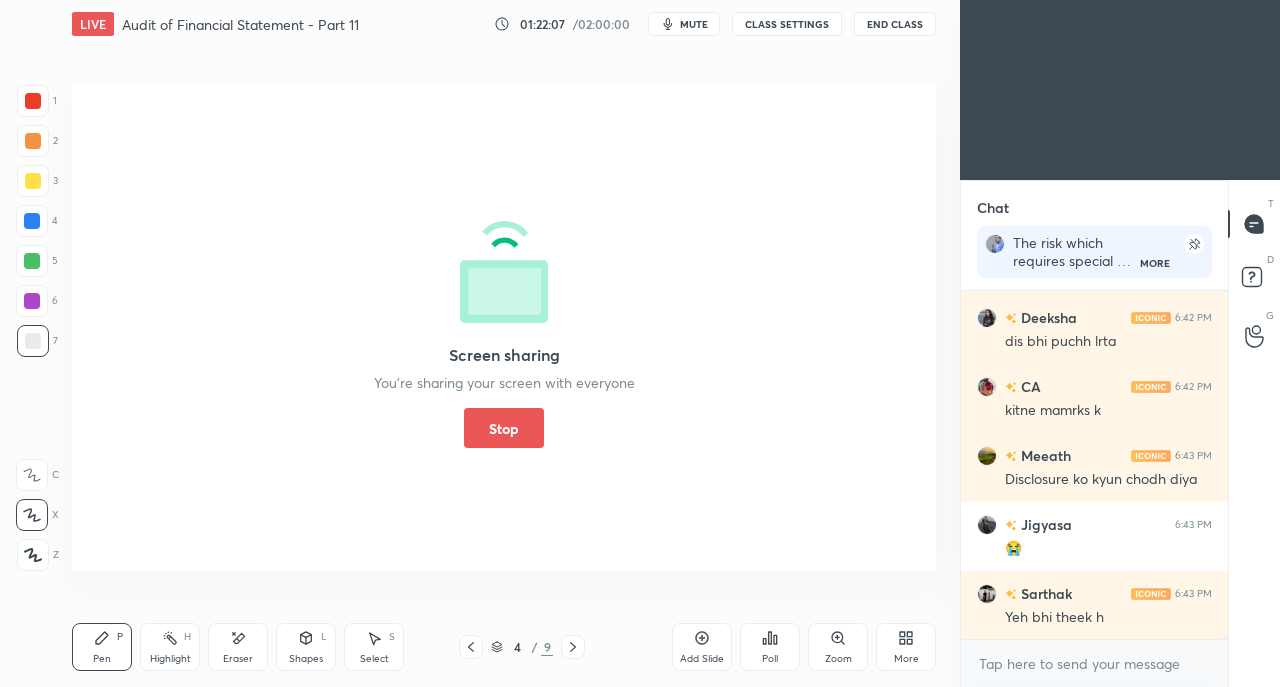 scroll, scrollTop: 72724, scrollLeft: 0, axis: vertical 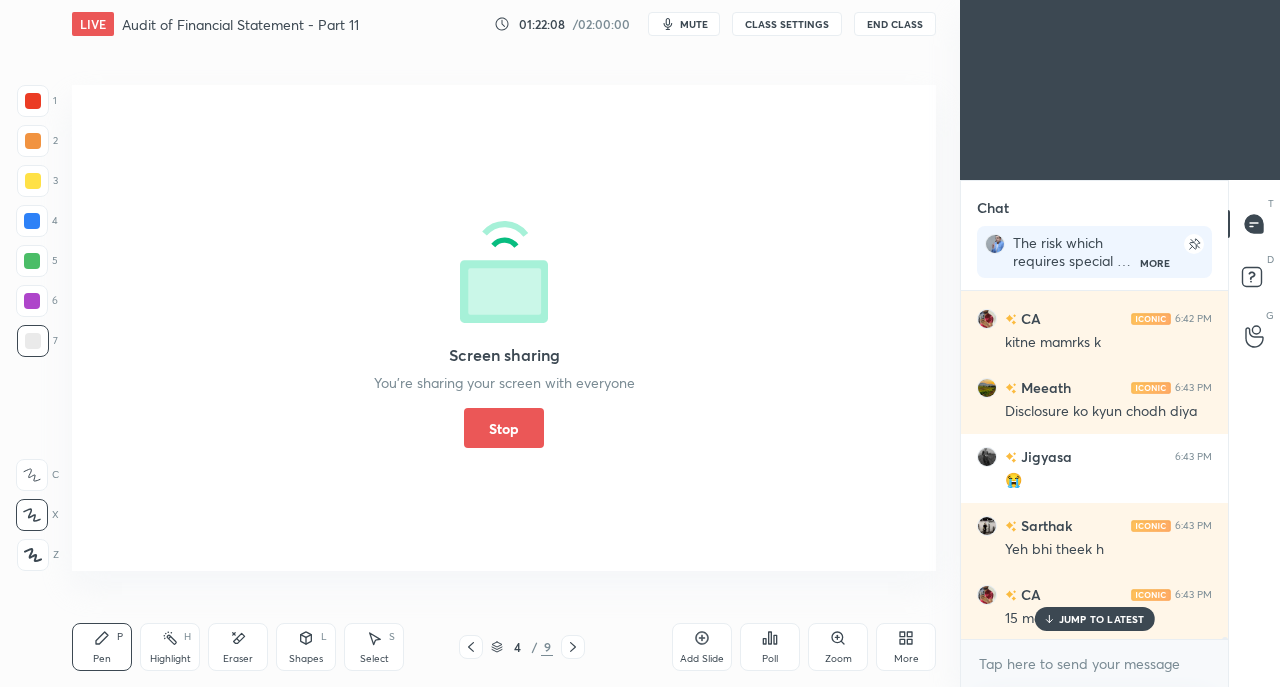 click on "Stop" at bounding box center [504, 428] 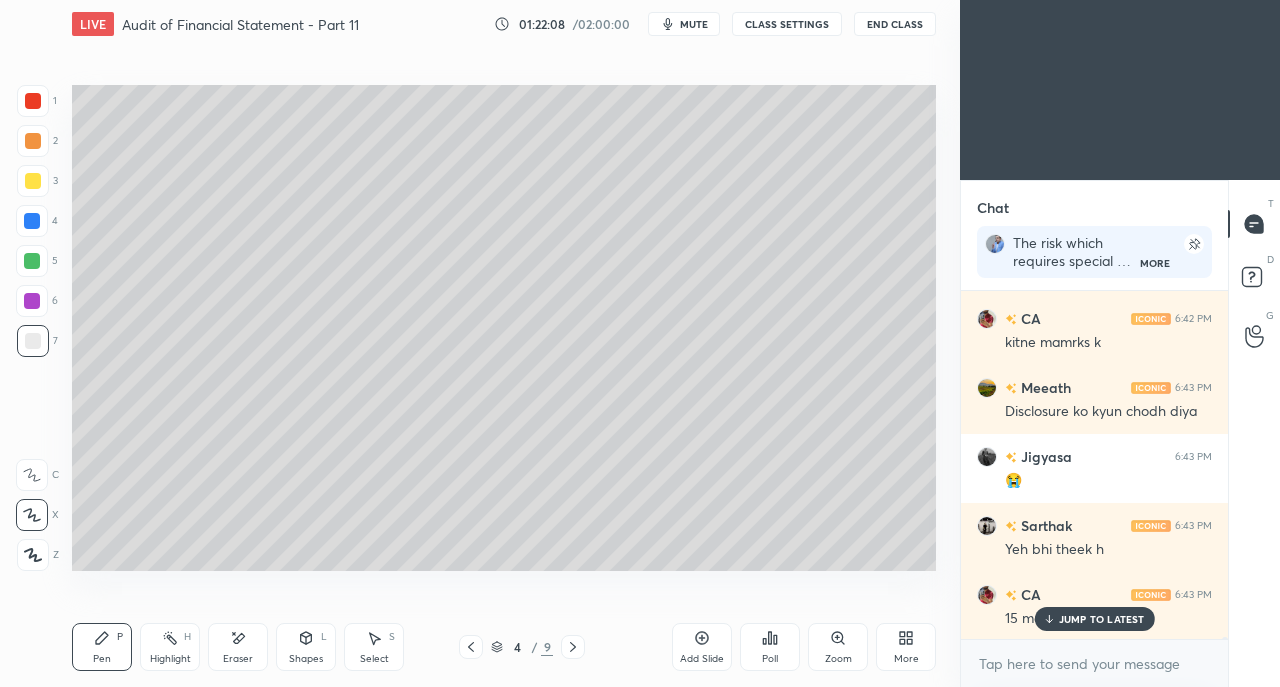 click on "JUMP TO LATEST" at bounding box center (1102, 619) 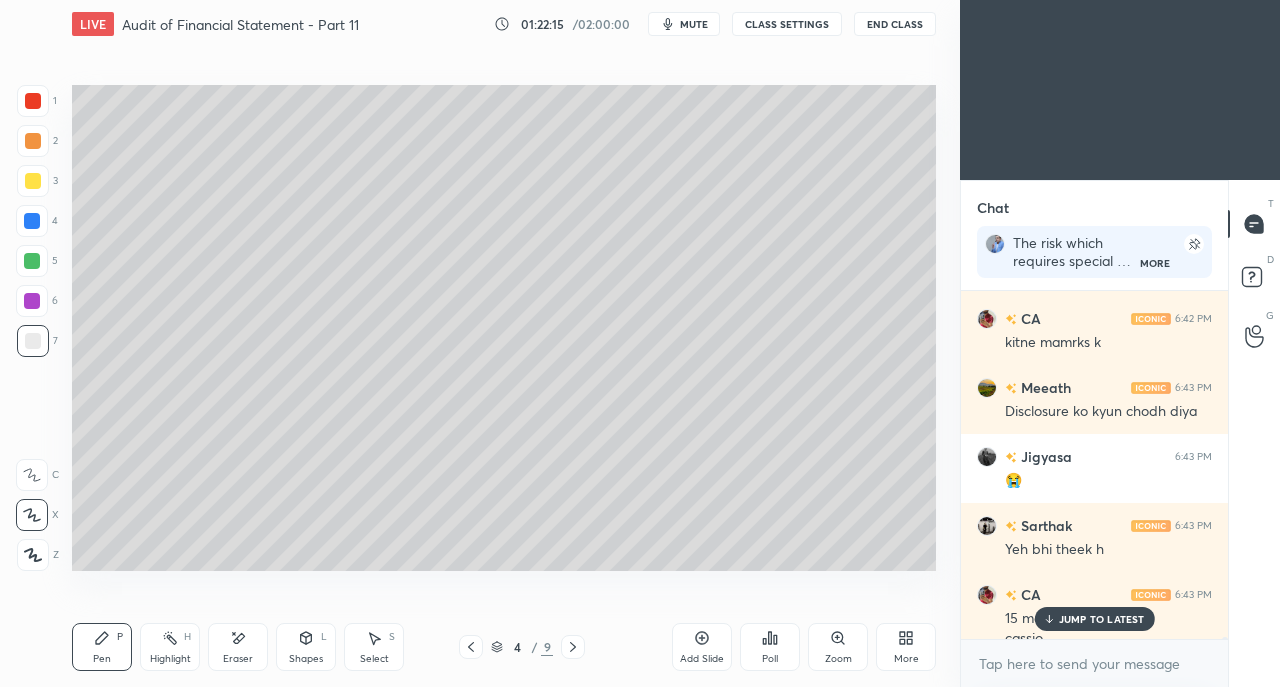 scroll, scrollTop: 72744, scrollLeft: 0, axis: vertical 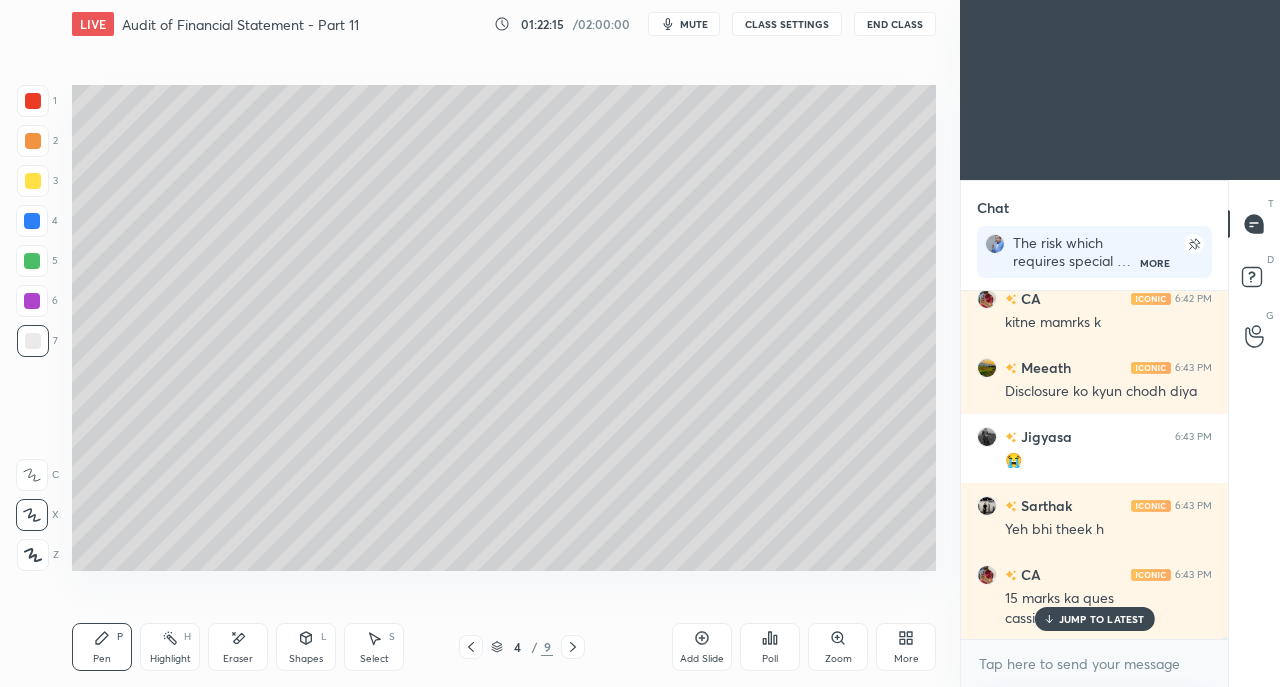 click at bounding box center (33, 181) 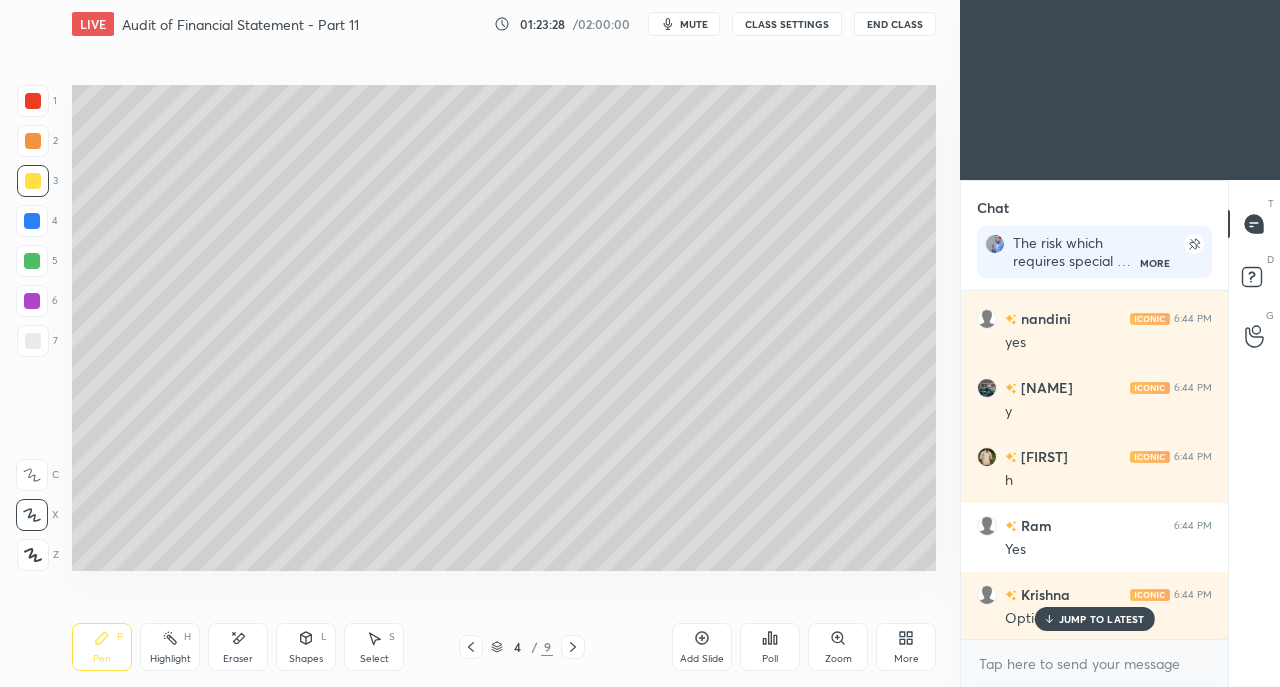 scroll, scrollTop: 74884, scrollLeft: 0, axis: vertical 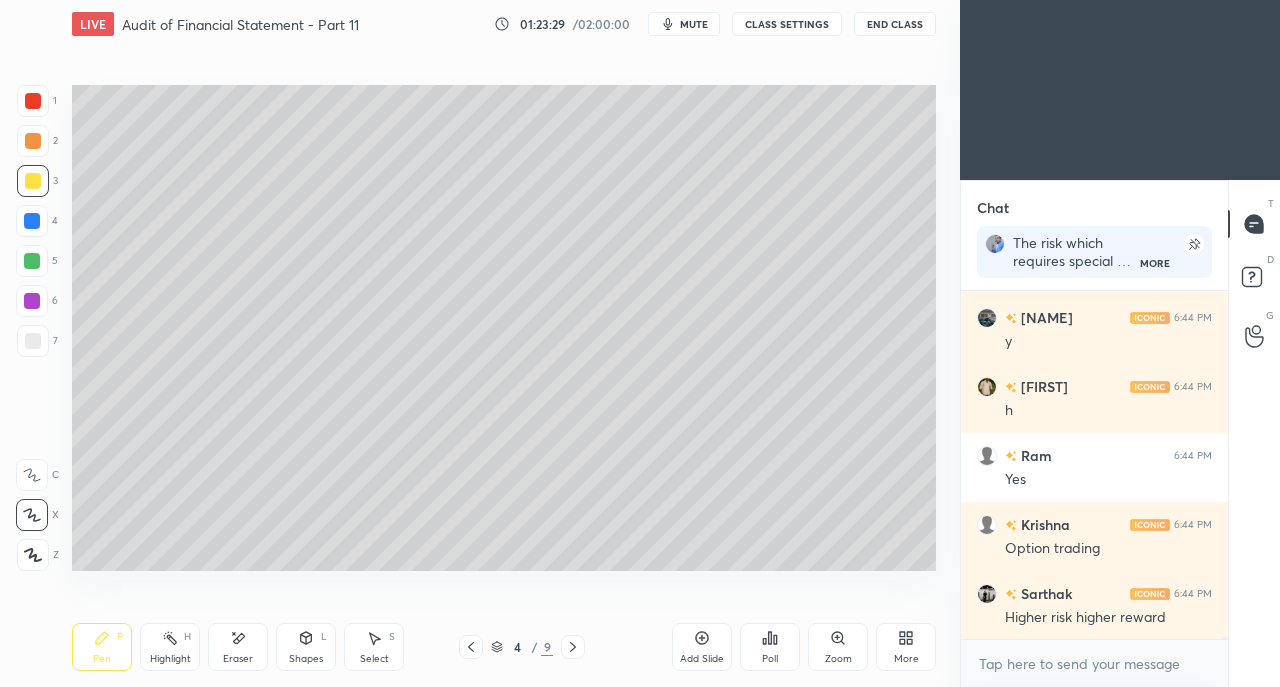 click on "Higher risk higher reward" at bounding box center [1108, 618] 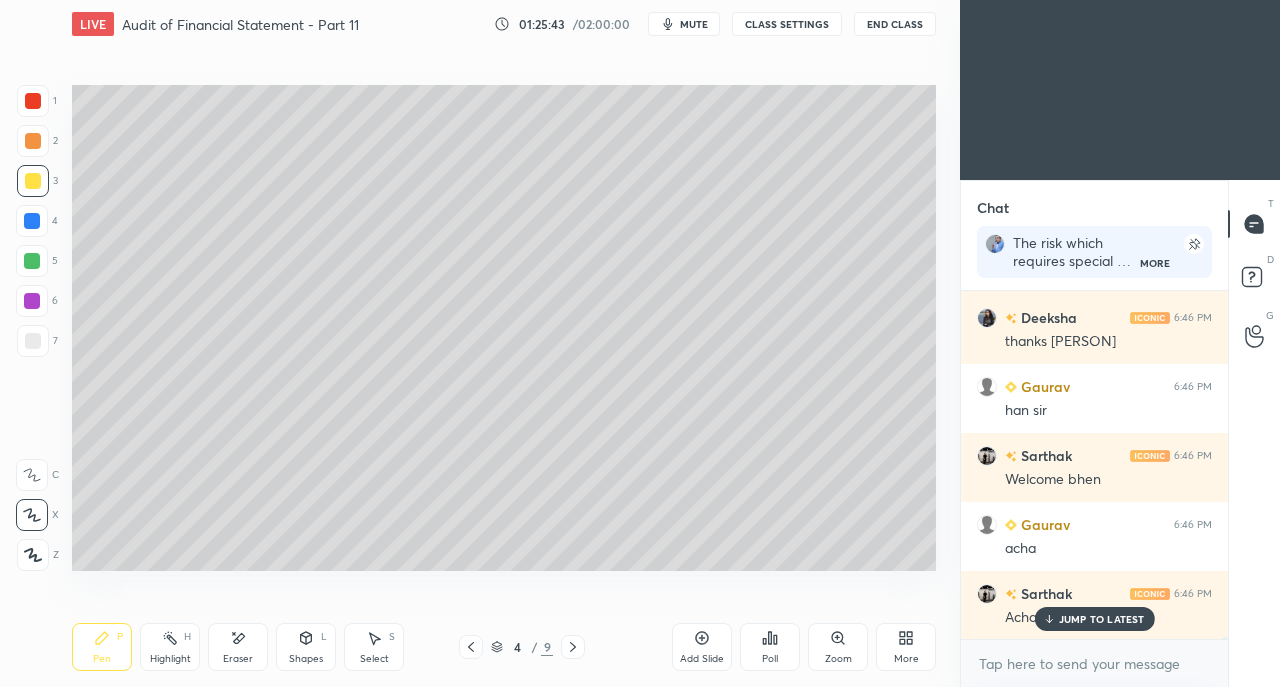scroll, scrollTop: 78146, scrollLeft: 0, axis: vertical 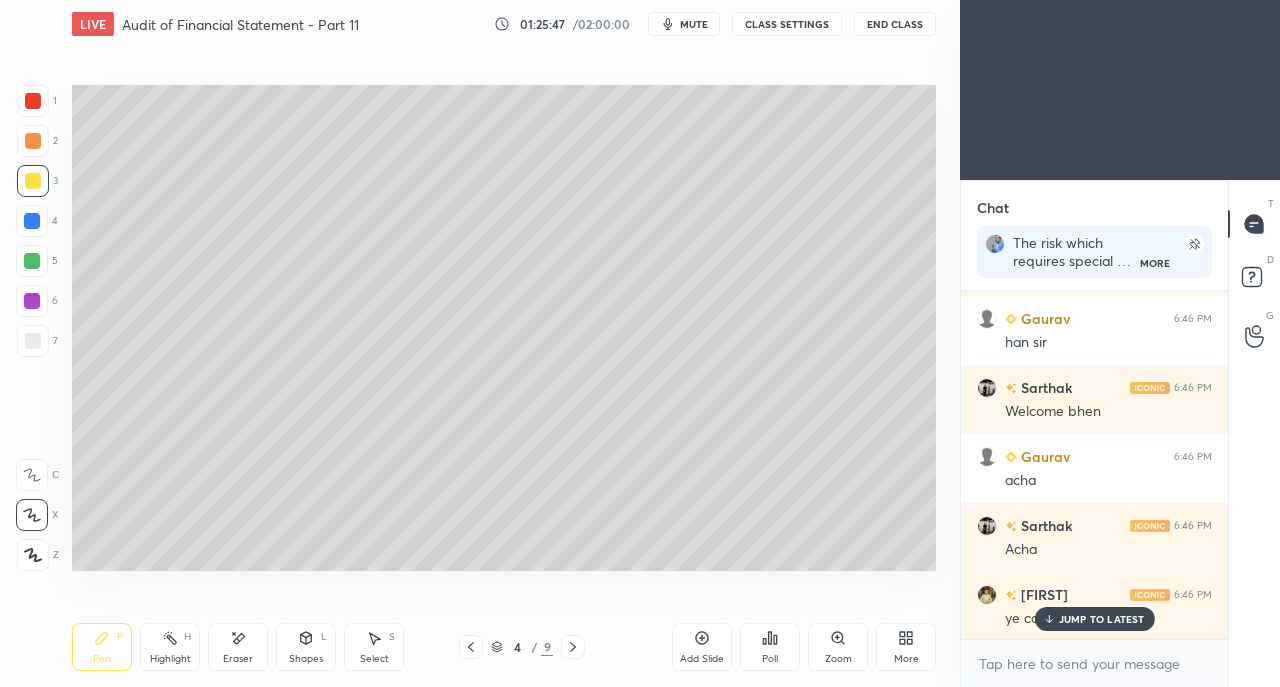 click on "JUMP TO LATEST" at bounding box center [1102, 619] 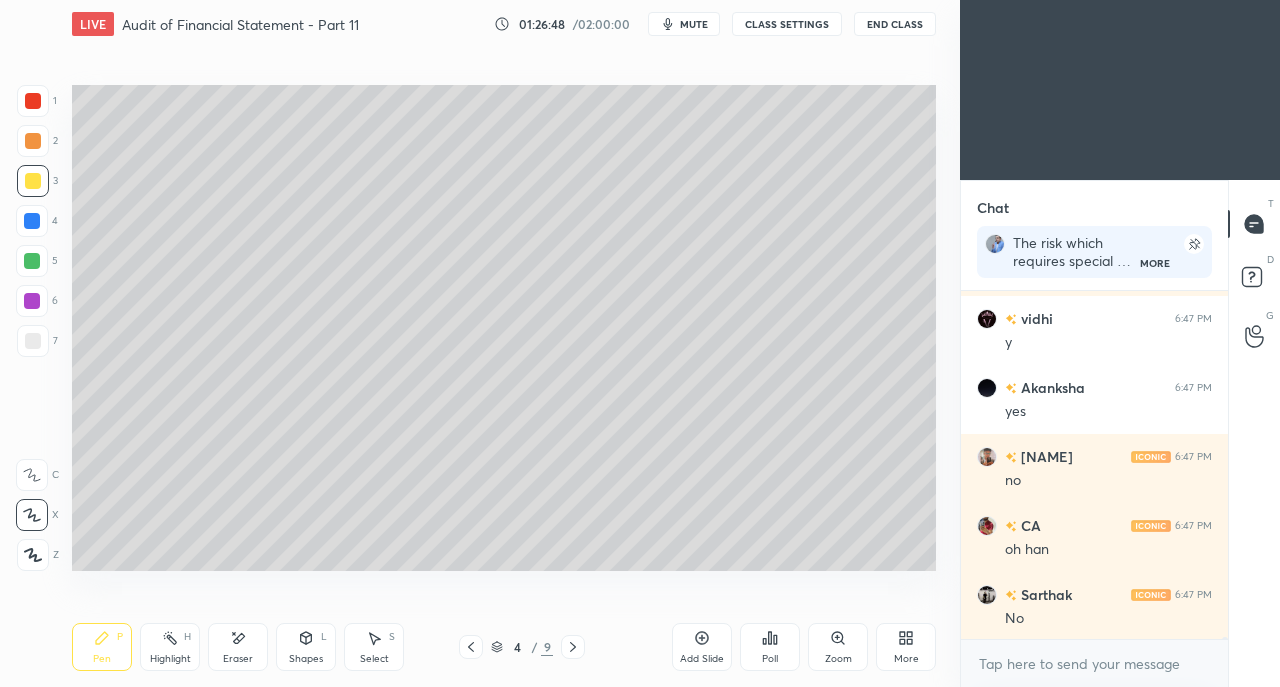 scroll, scrollTop: 79752, scrollLeft: 0, axis: vertical 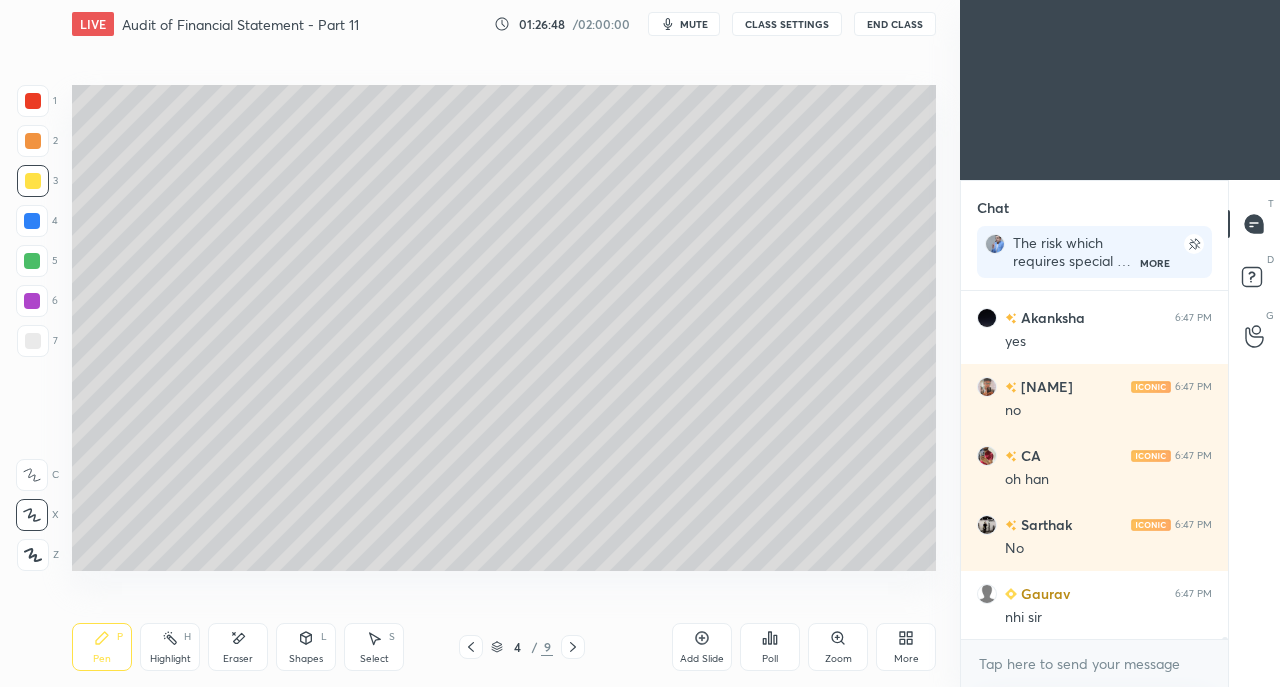 click at bounding box center (33, 341) 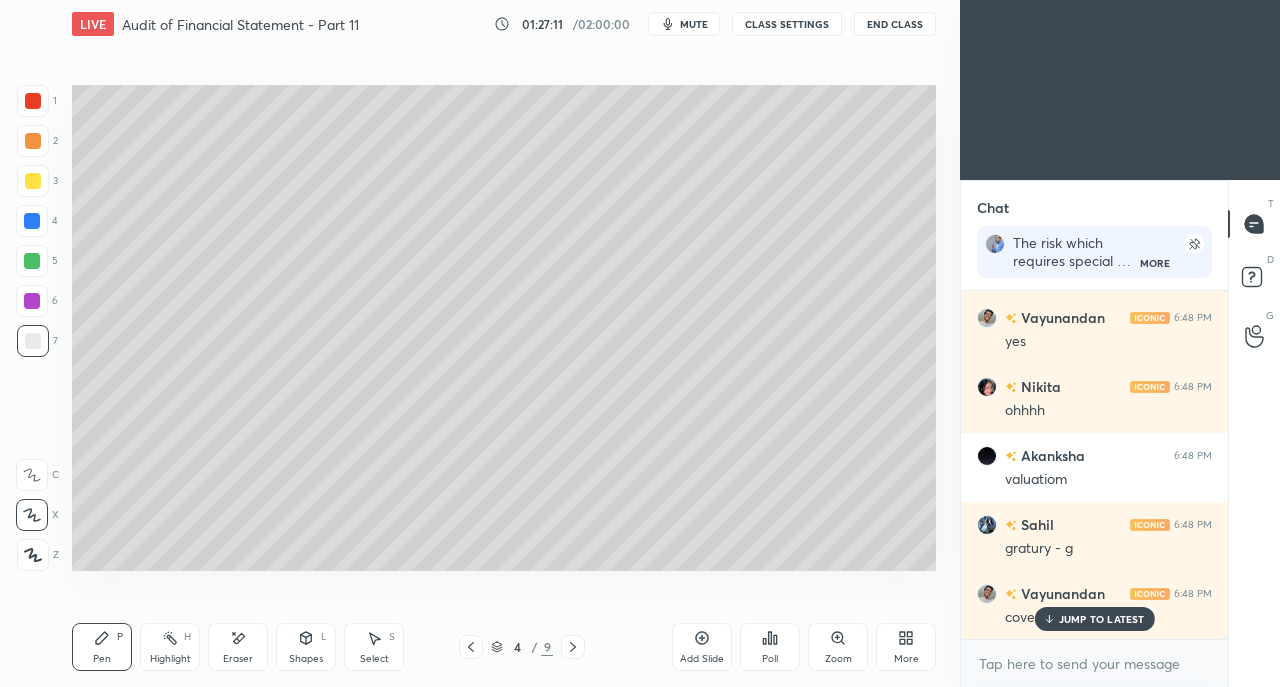 scroll, scrollTop: 80372, scrollLeft: 0, axis: vertical 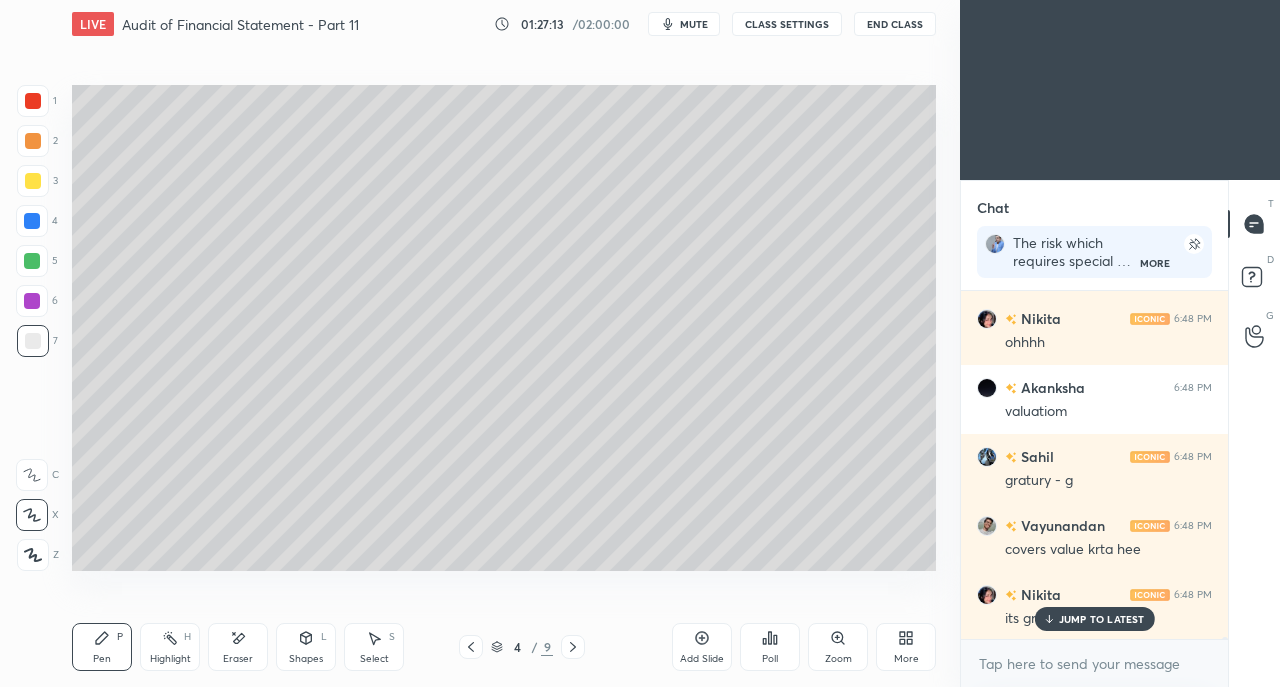 click on "JUMP TO LATEST" at bounding box center [1102, 619] 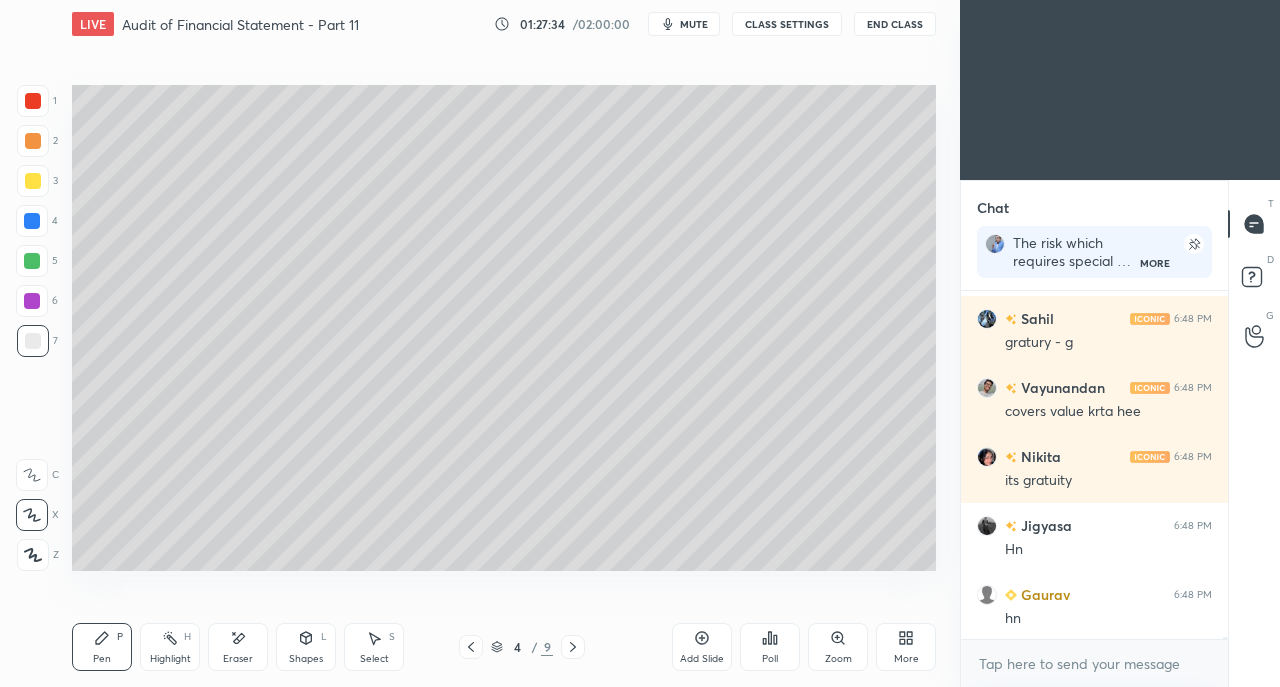 scroll, scrollTop: 80580, scrollLeft: 0, axis: vertical 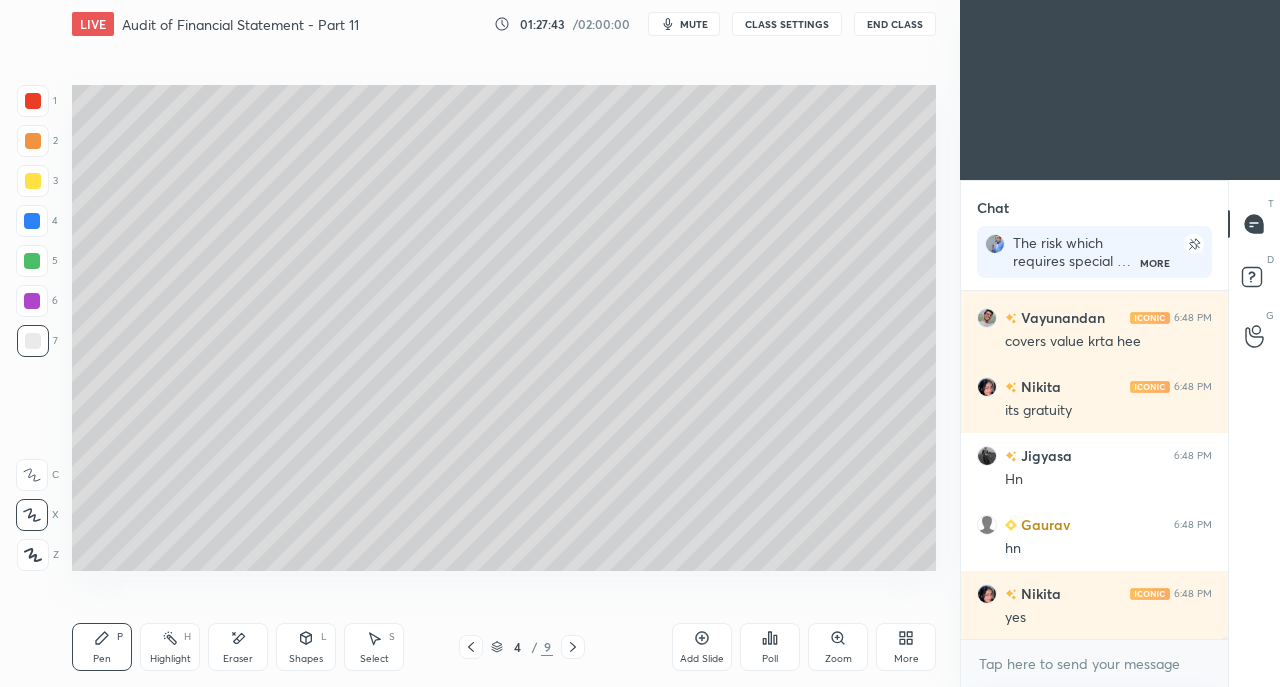 click on "Add Slide" at bounding box center (702, 659) 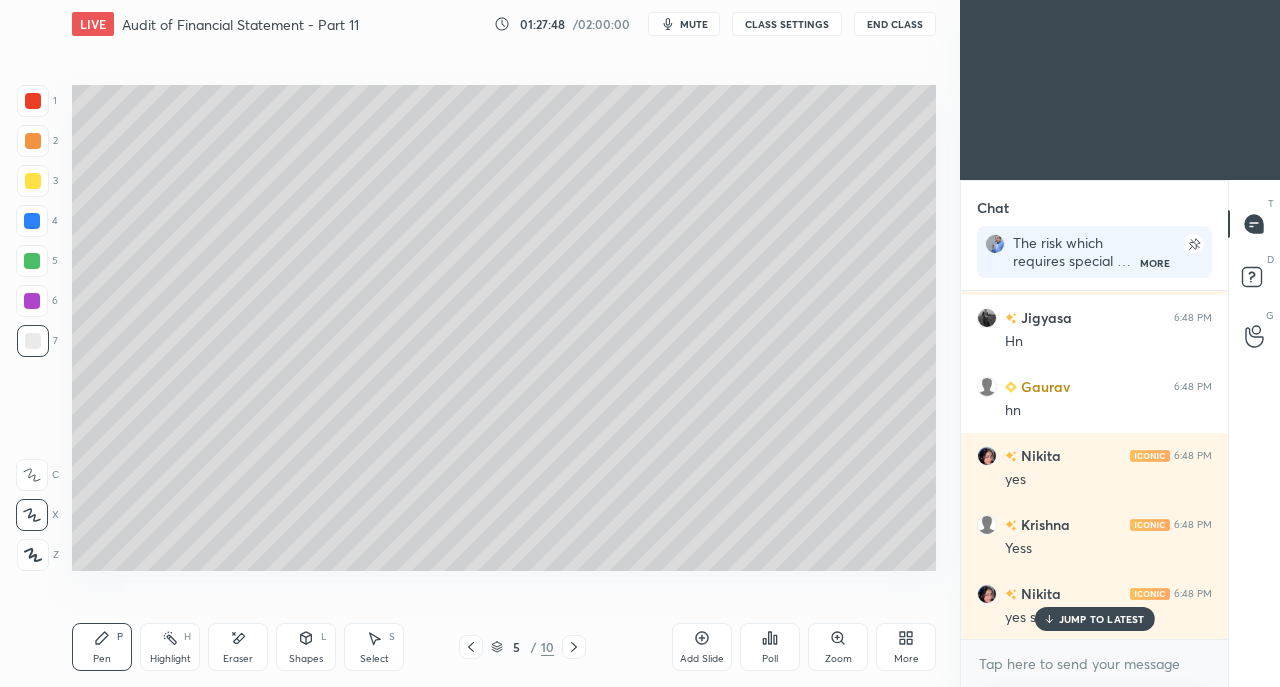 scroll, scrollTop: 80786, scrollLeft: 0, axis: vertical 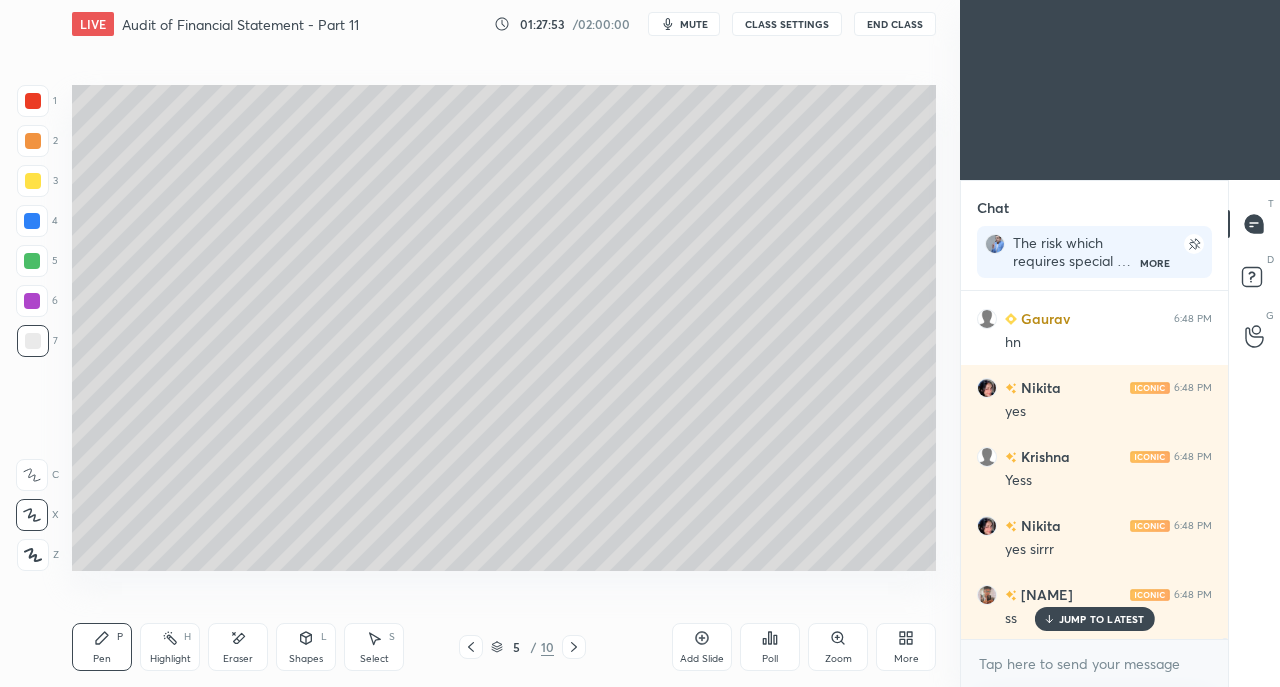 click at bounding box center [33, 181] 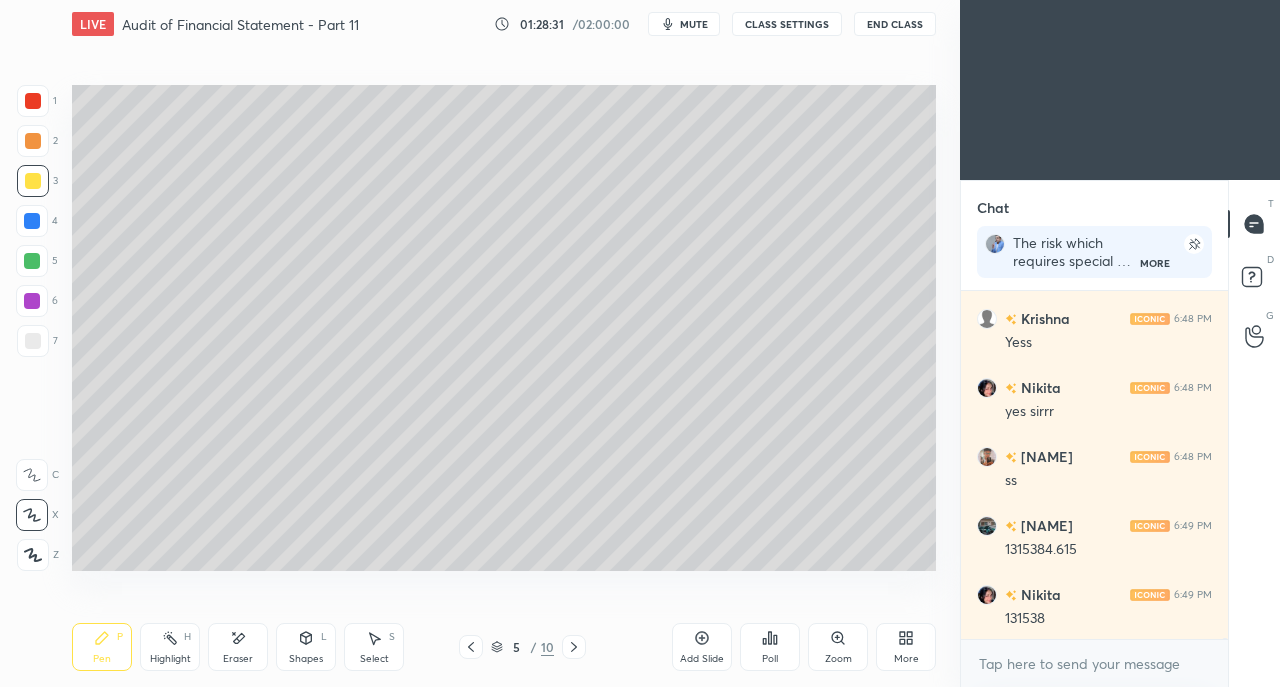scroll, scrollTop: 80994, scrollLeft: 0, axis: vertical 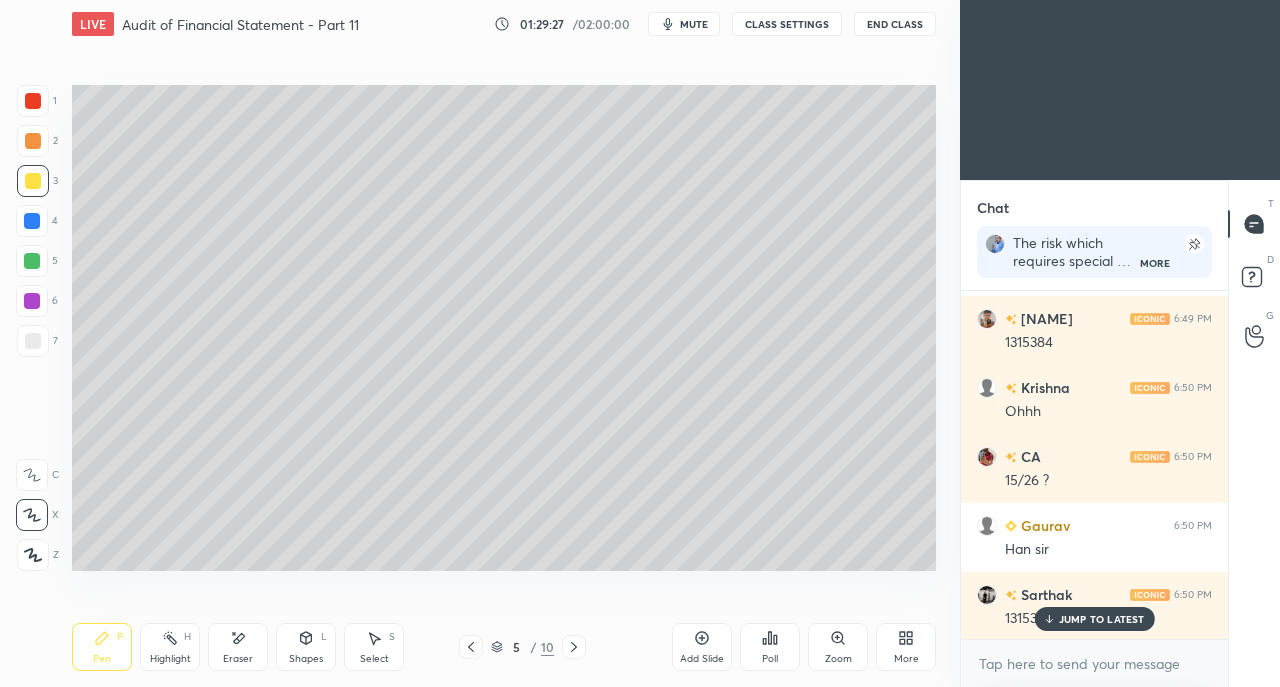 click at bounding box center [33, 181] 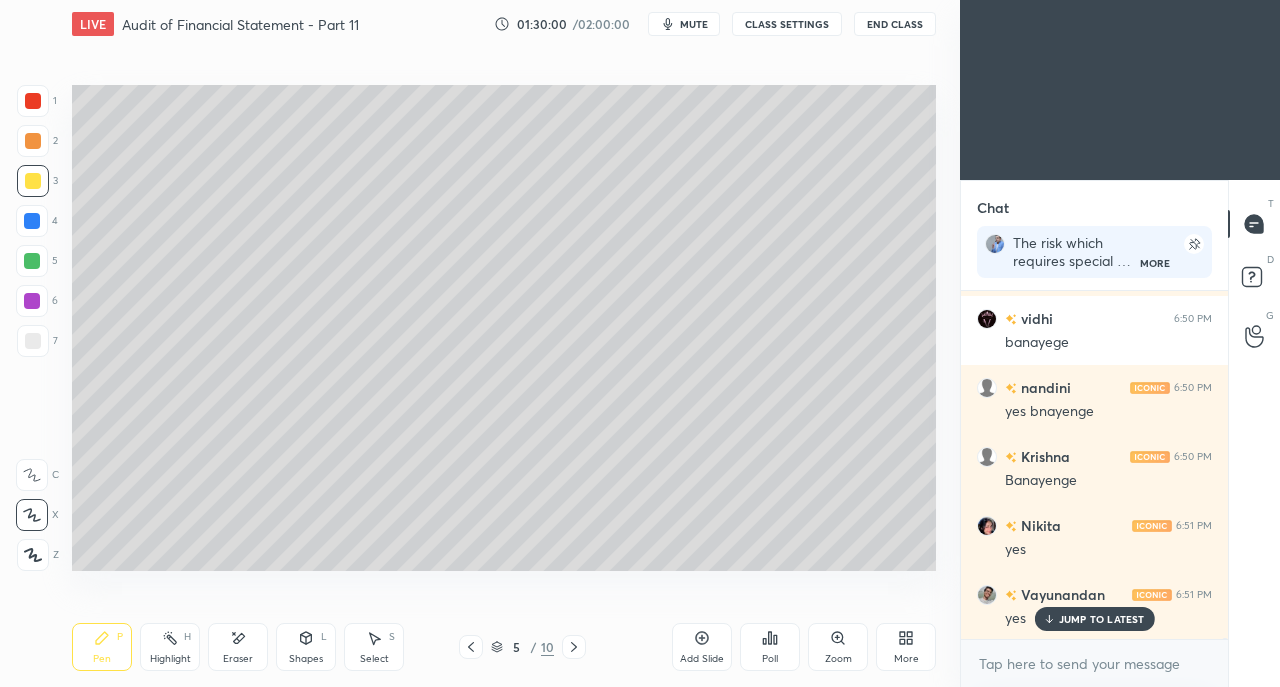 scroll, scrollTop: 82098, scrollLeft: 0, axis: vertical 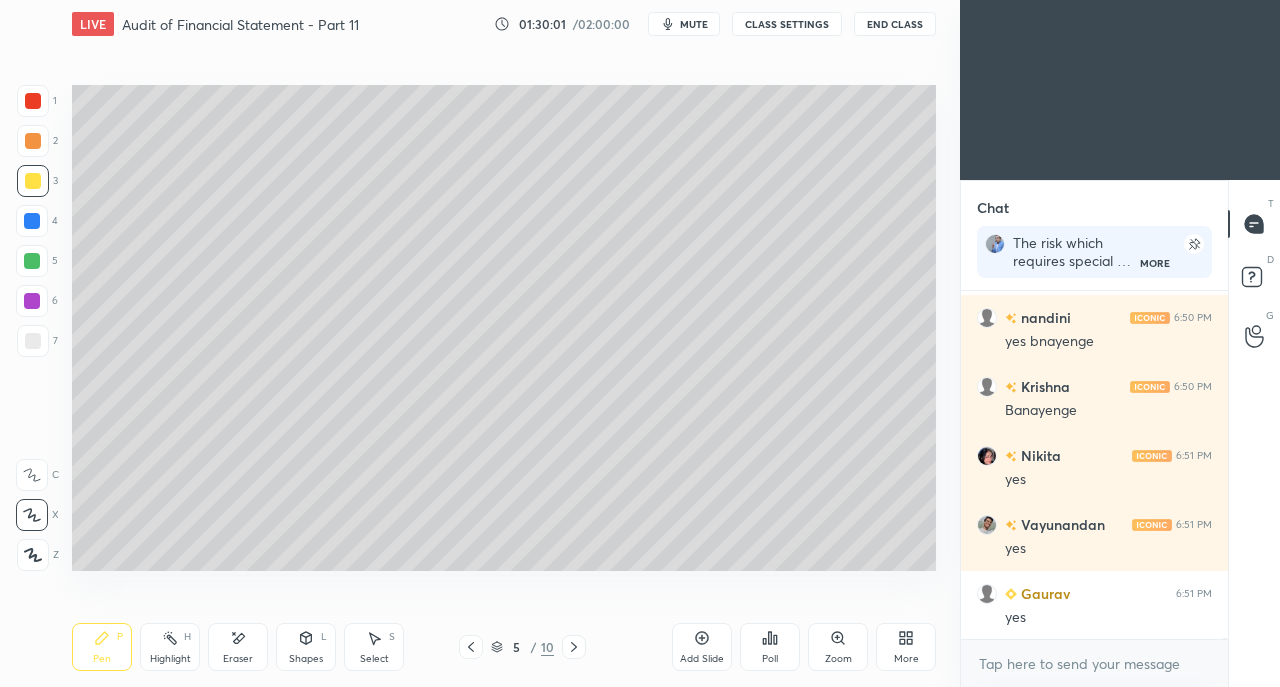 click on "Select" at bounding box center [374, 659] 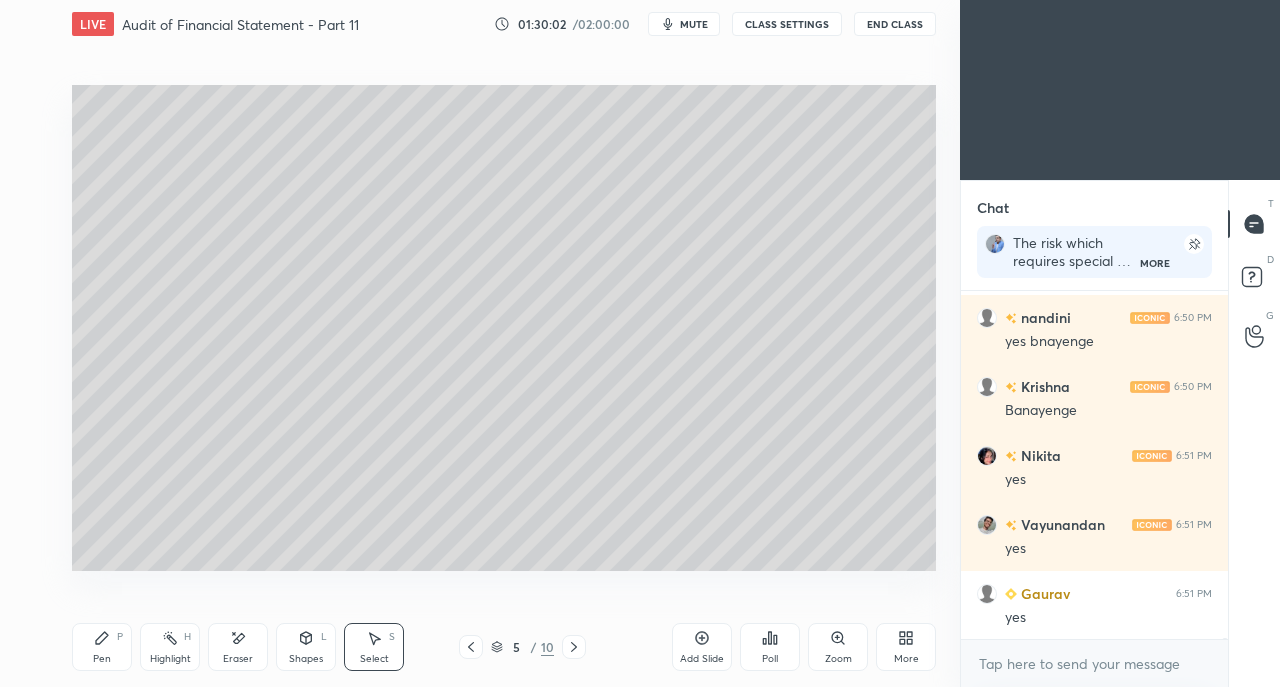 click on "1 2 3 4 5 6 7 C X Z E E Erase all   H H" at bounding box center [32, 328] 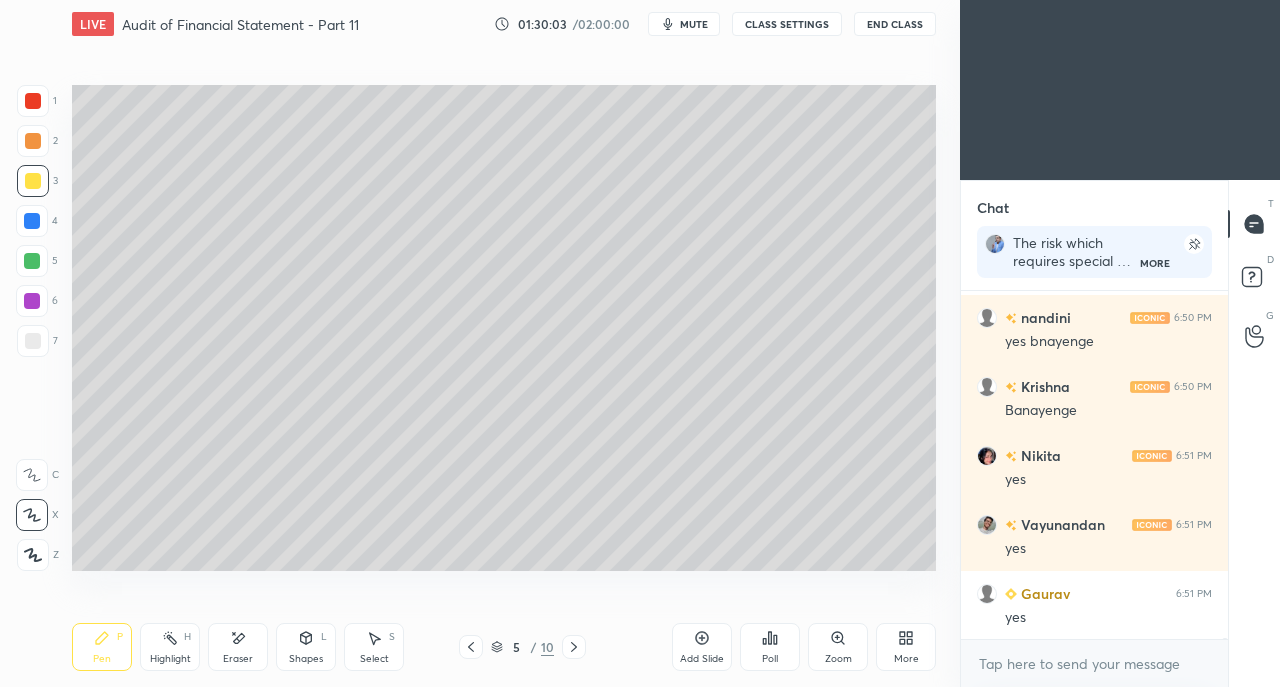 click at bounding box center (33, 341) 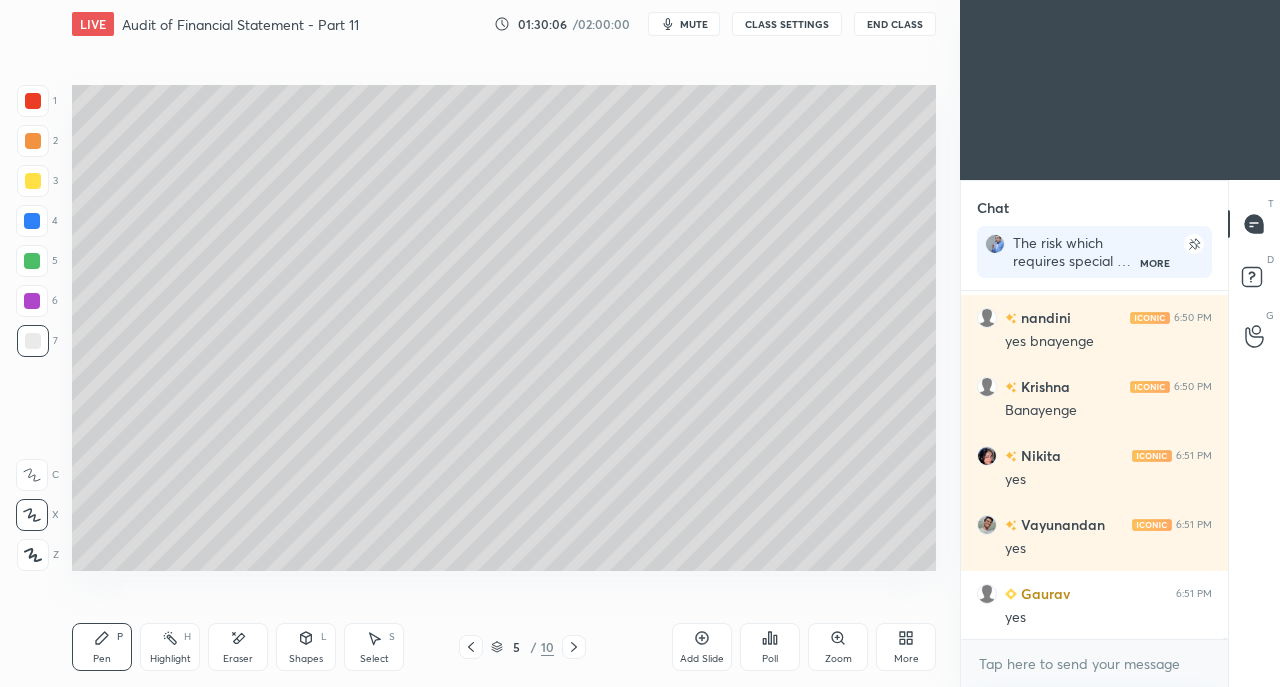 scroll, scrollTop: 82166, scrollLeft: 0, axis: vertical 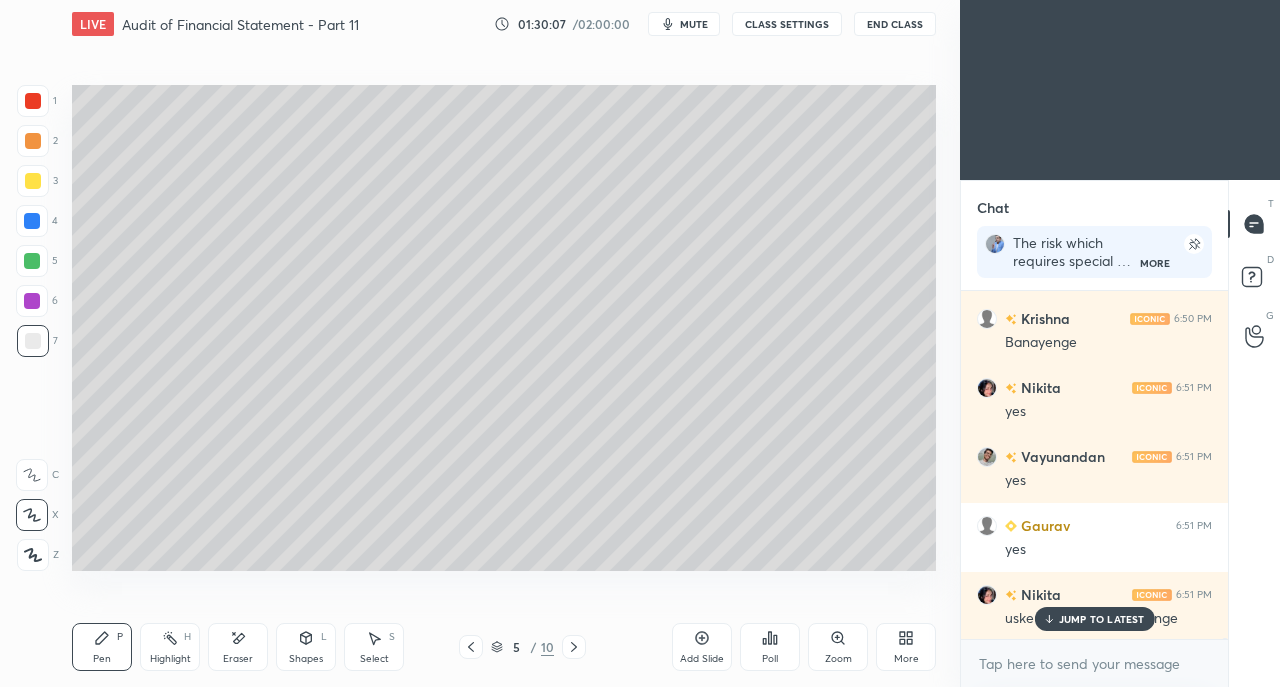 click on "JUMP TO LATEST" at bounding box center [1094, 619] 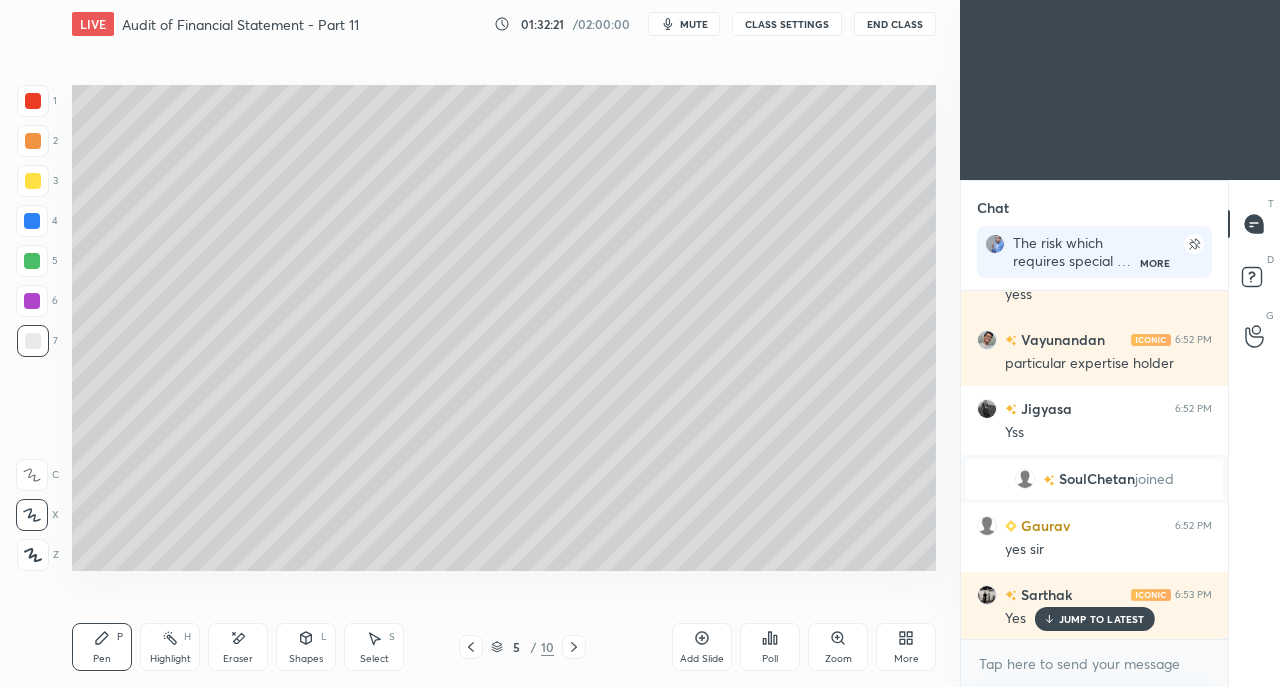 scroll, scrollTop: 83940, scrollLeft: 0, axis: vertical 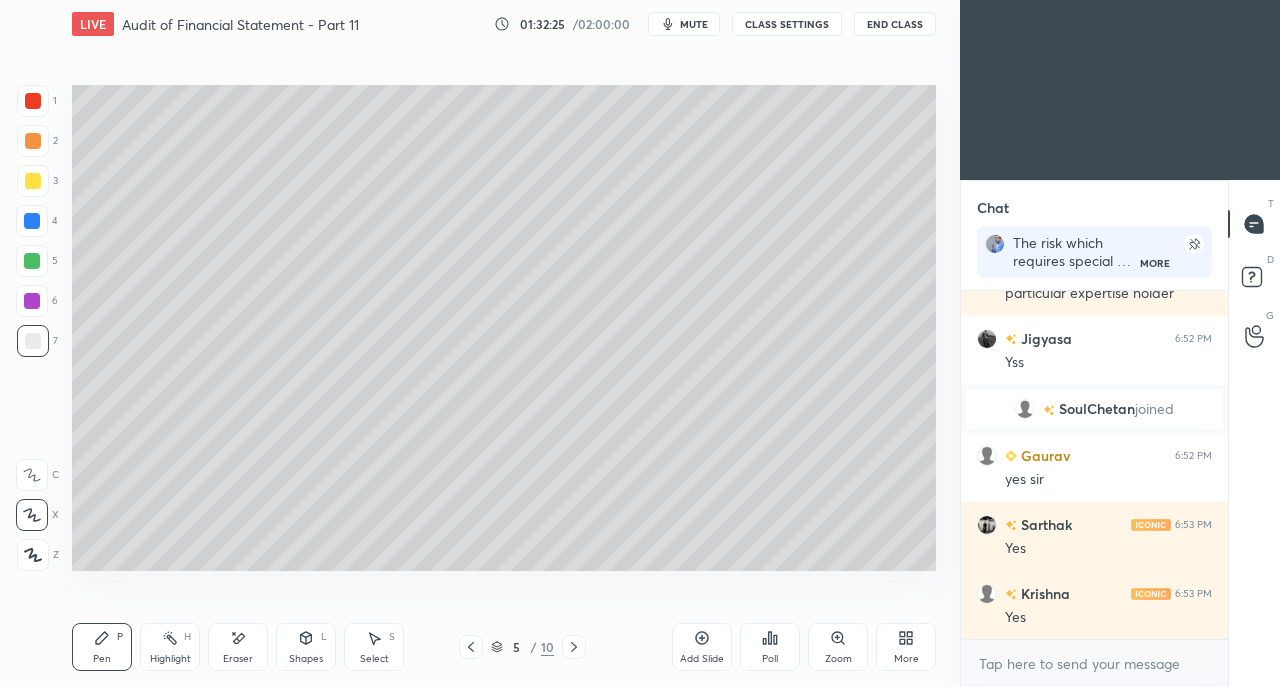 click on "3" at bounding box center (37, 185) 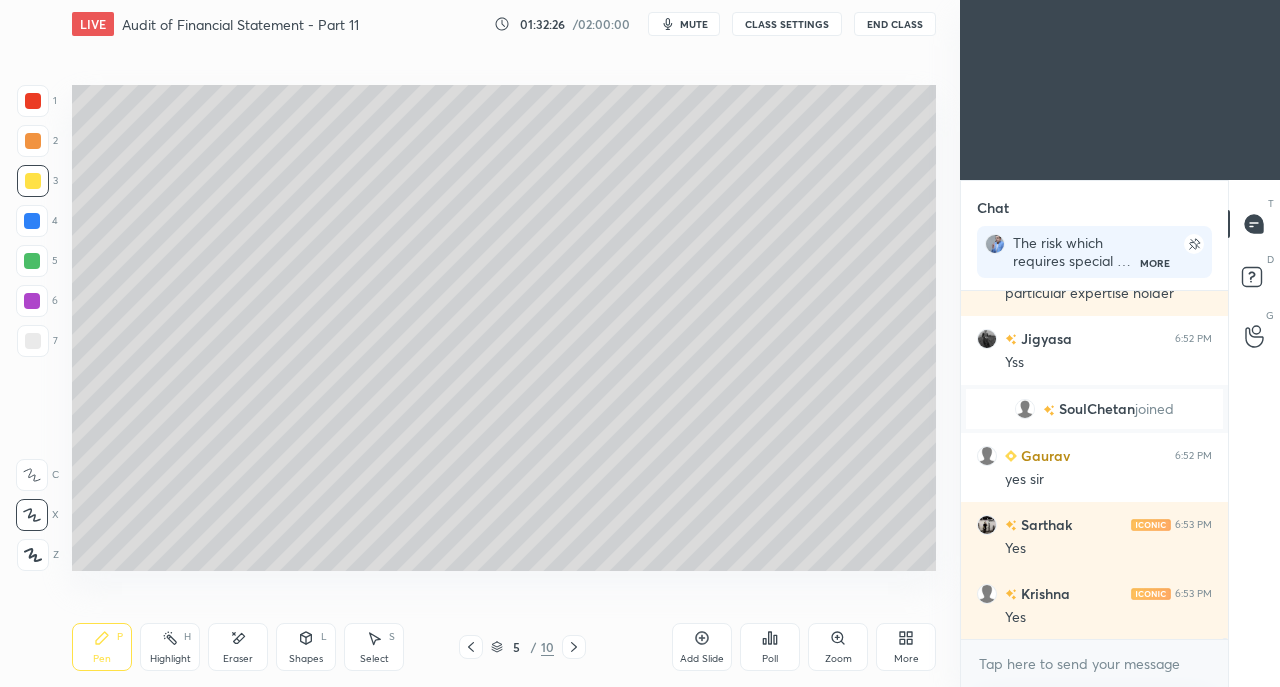 click at bounding box center [33, 181] 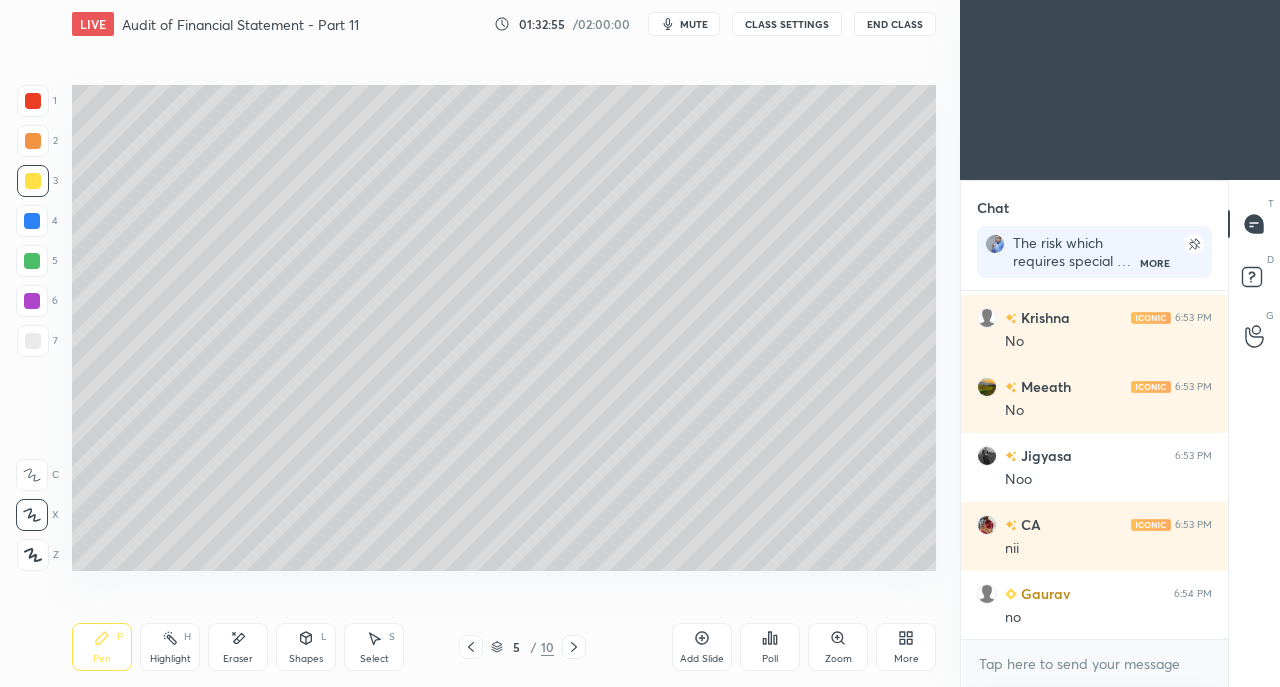 scroll, scrollTop: 84698, scrollLeft: 0, axis: vertical 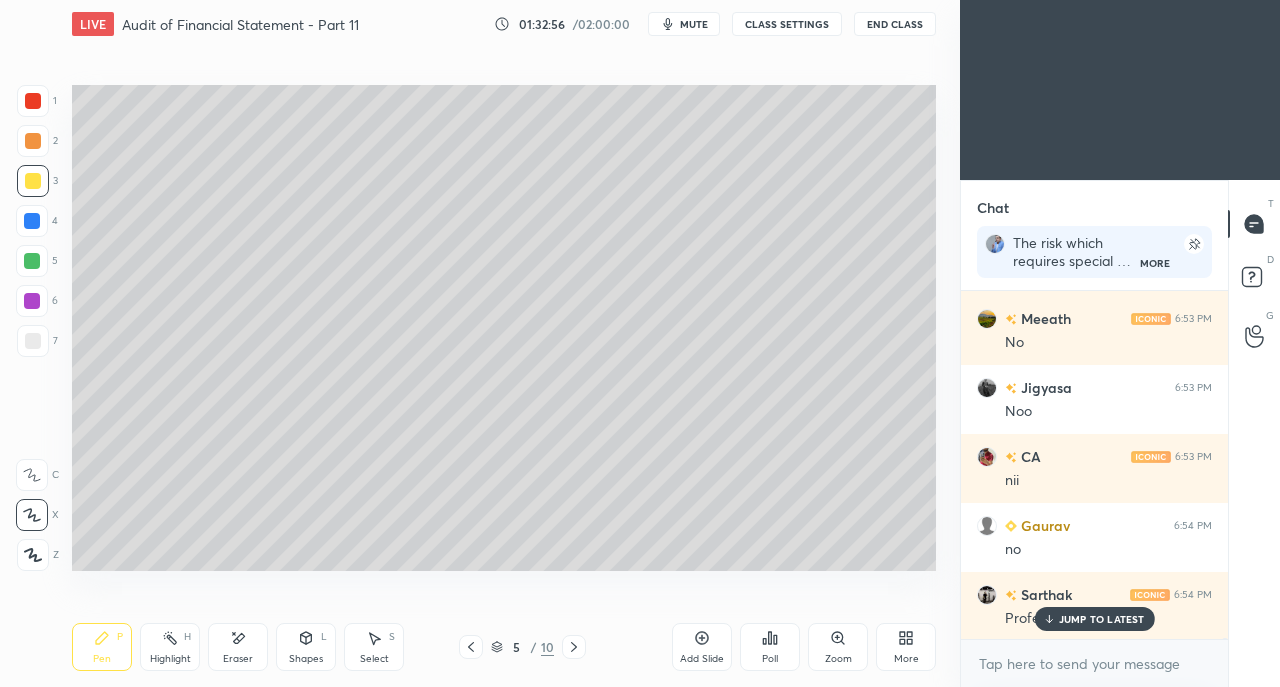 click on "JUMP TO LATEST" at bounding box center (1102, 619) 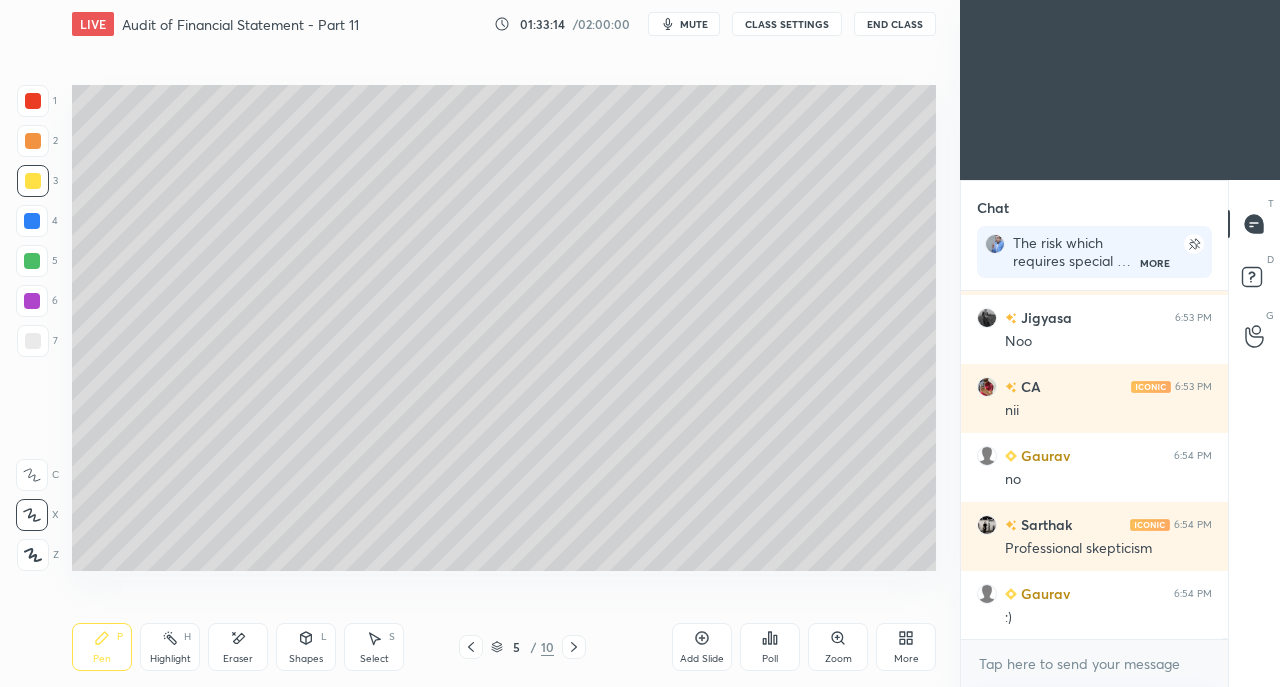 scroll, scrollTop: 84854, scrollLeft: 0, axis: vertical 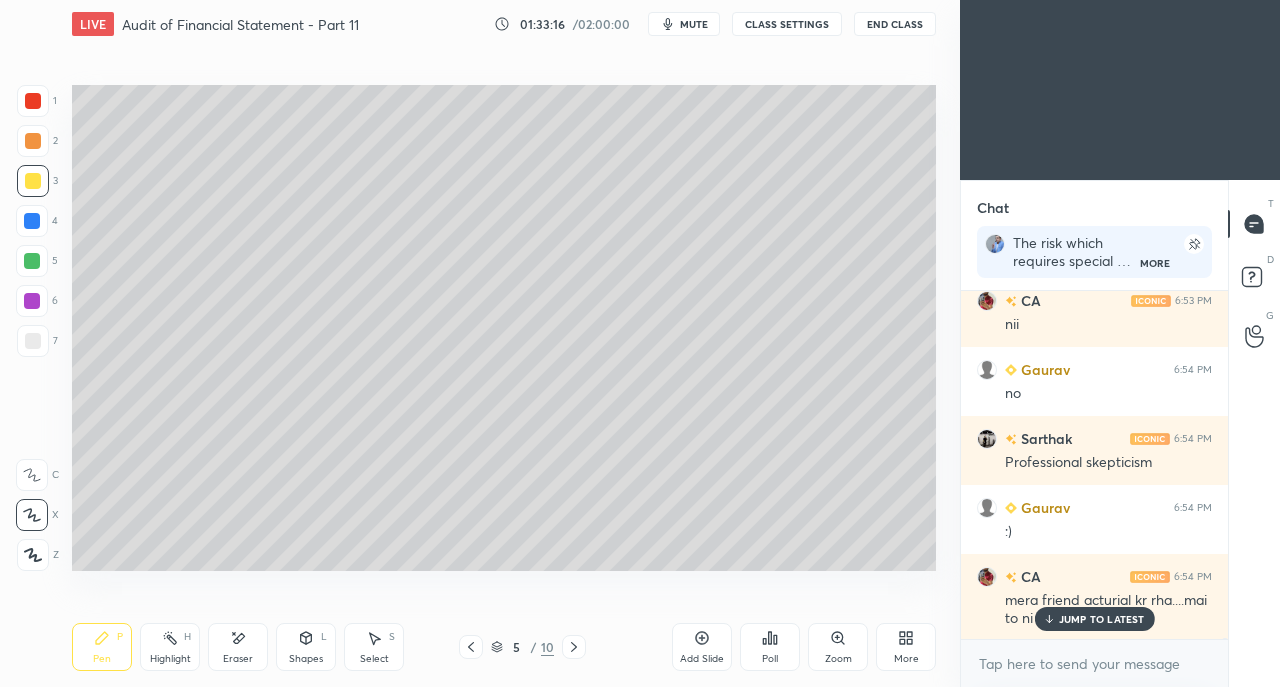click on "JUMP TO LATEST" at bounding box center [1102, 619] 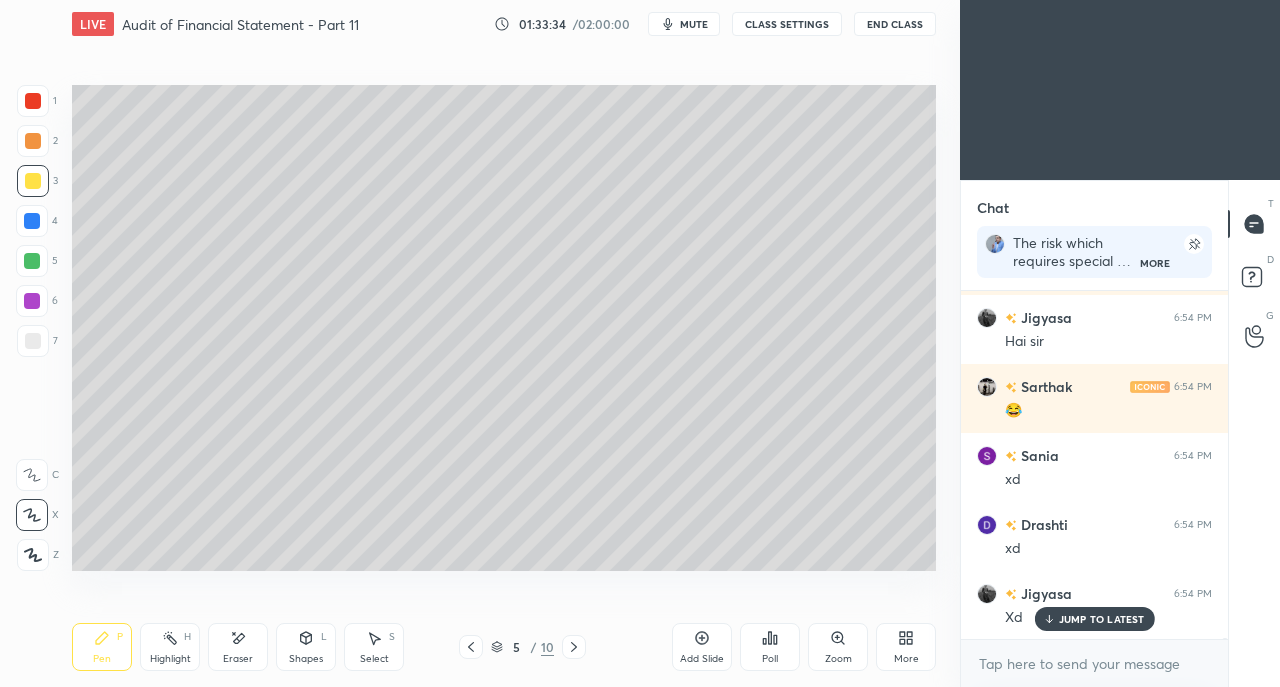 scroll, scrollTop: 85406, scrollLeft: 0, axis: vertical 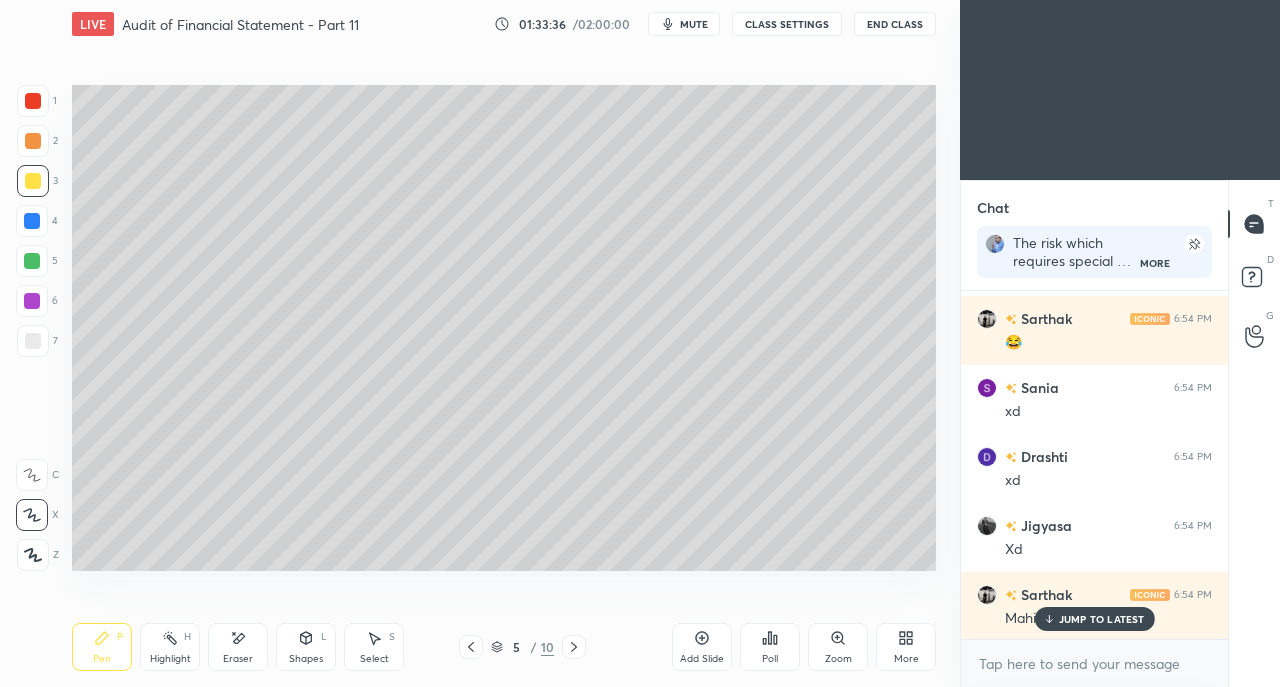 click on "JUMP TO LATEST" at bounding box center [1102, 619] 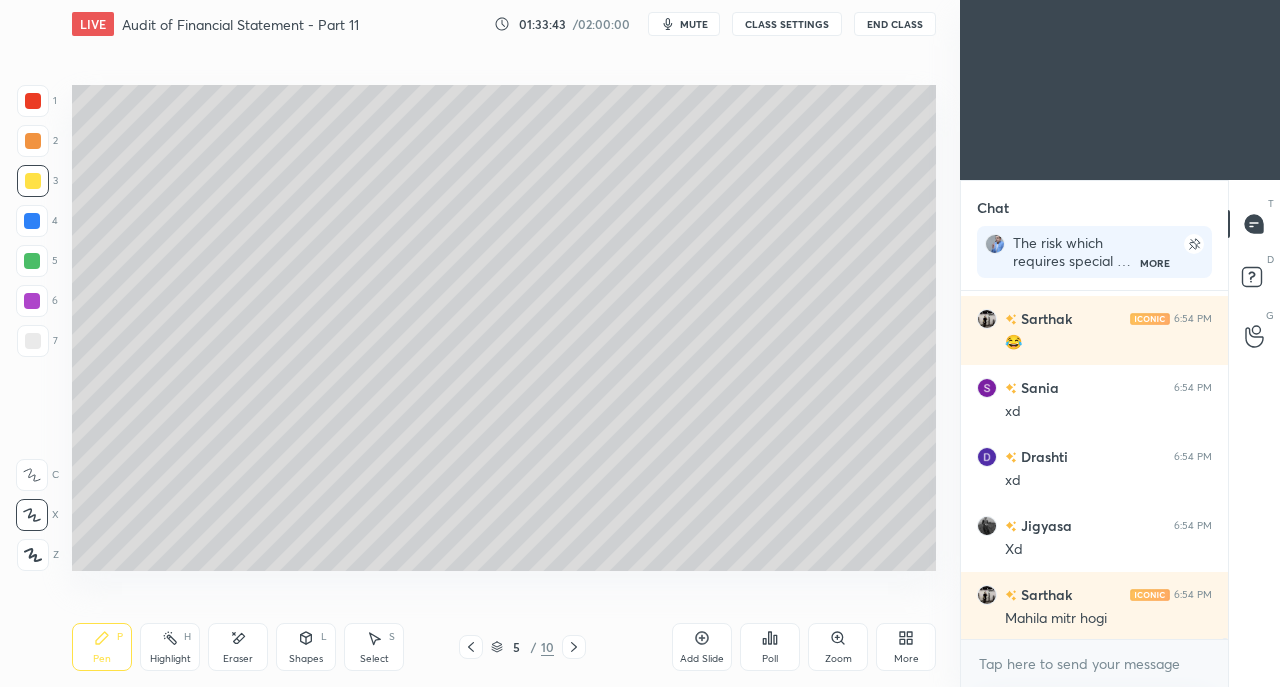 click at bounding box center [33, 101] 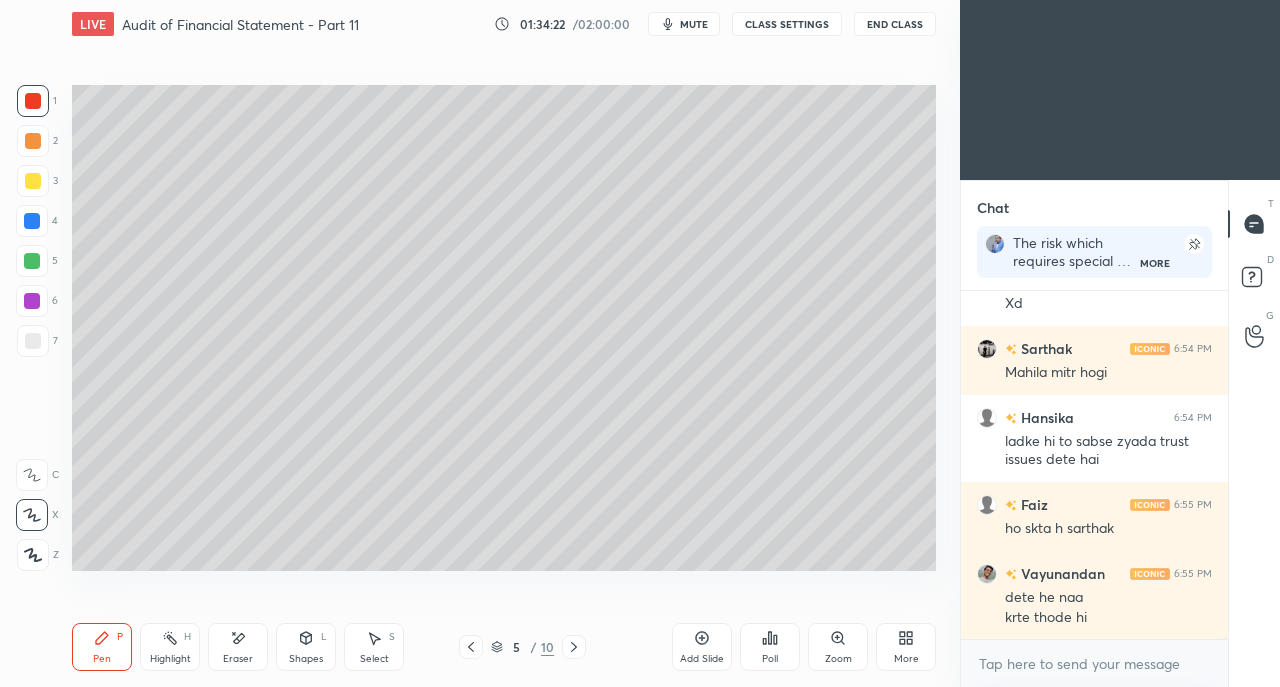 scroll, scrollTop: 85720, scrollLeft: 0, axis: vertical 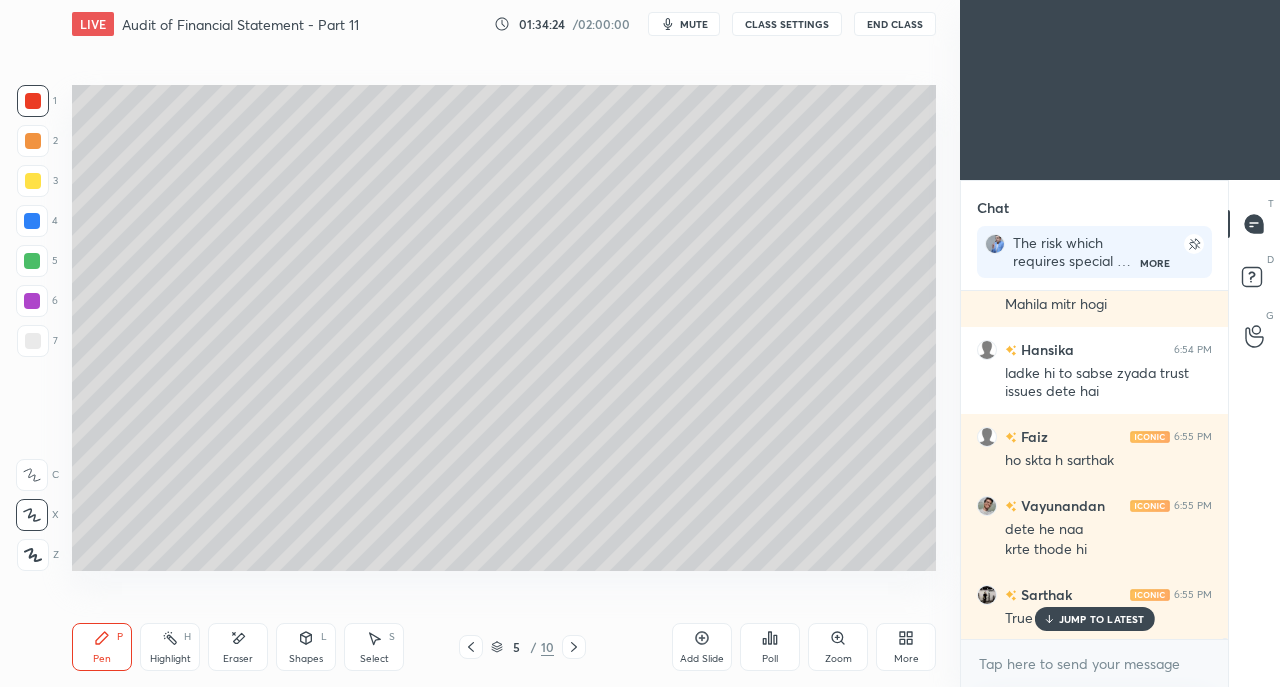 click on "JUMP TO LATEST" at bounding box center [1102, 619] 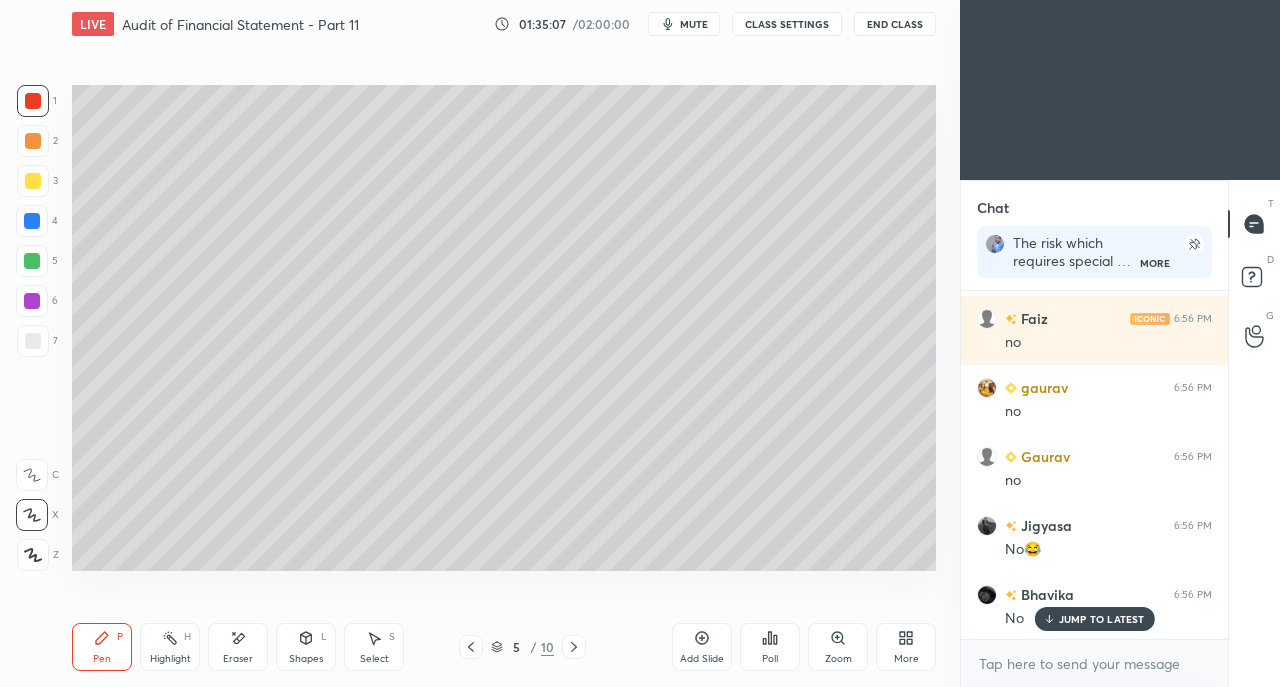 scroll, scrollTop: 86894, scrollLeft: 0, axis: vertical 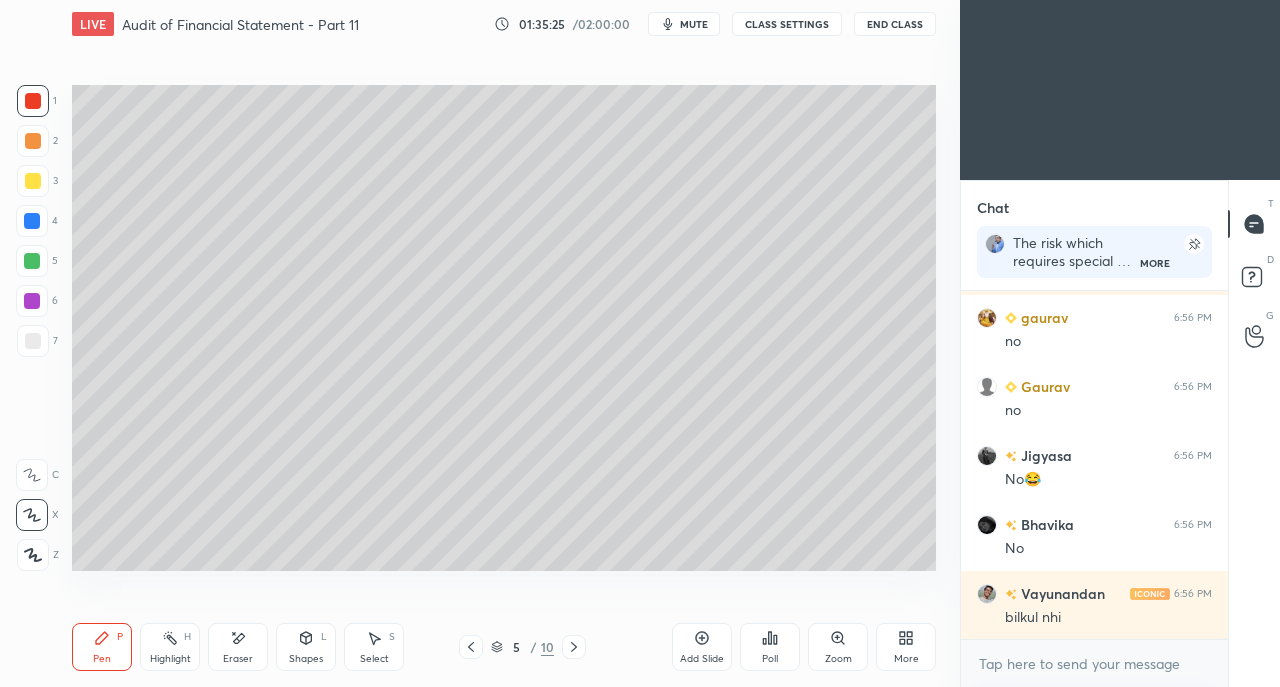 click at bounding box center (471, 647) 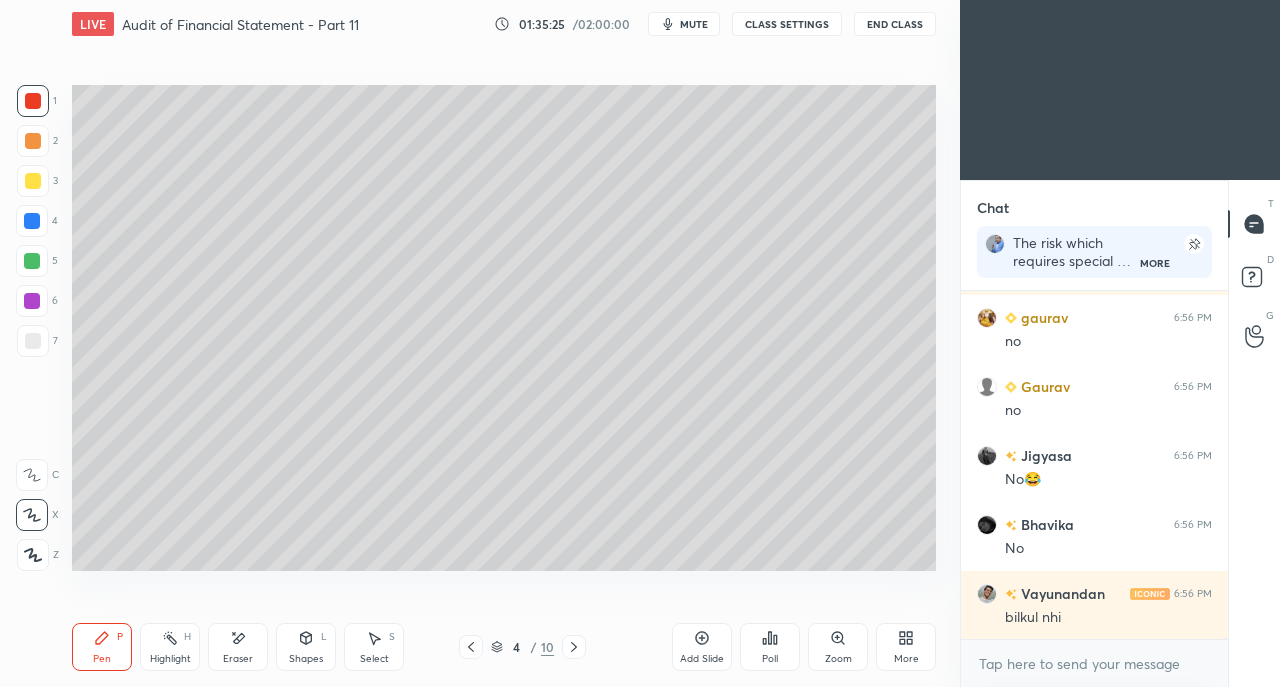 click 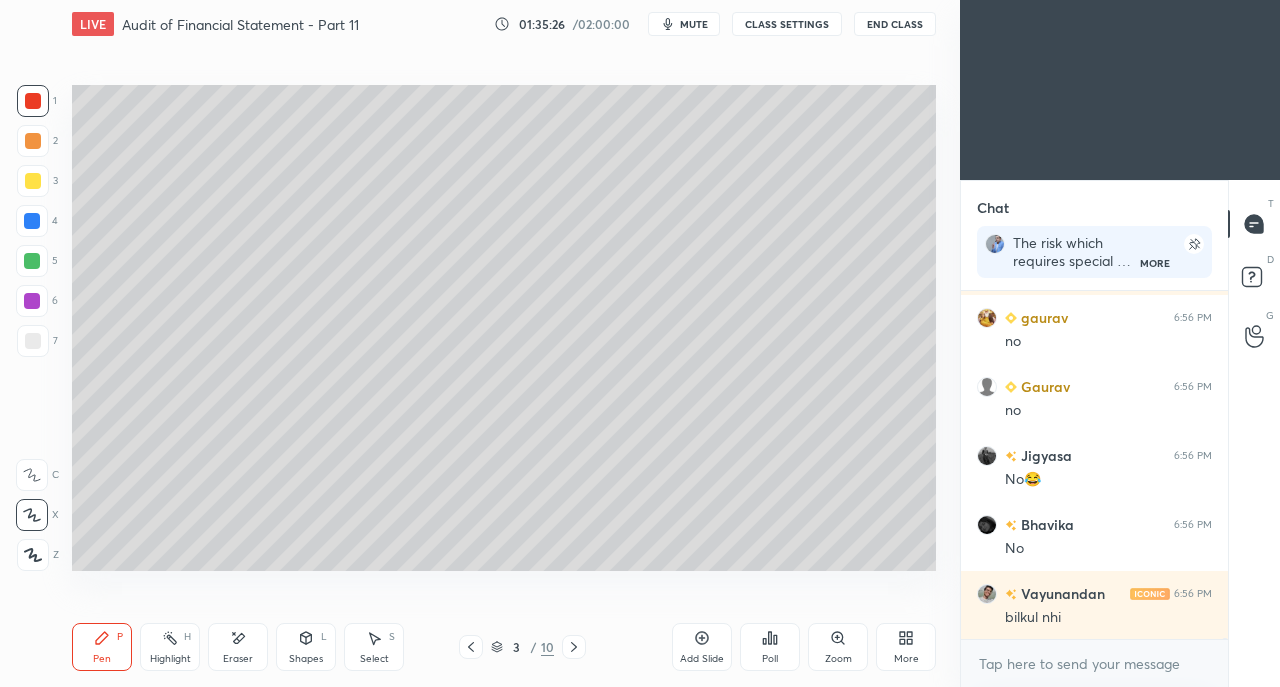 click 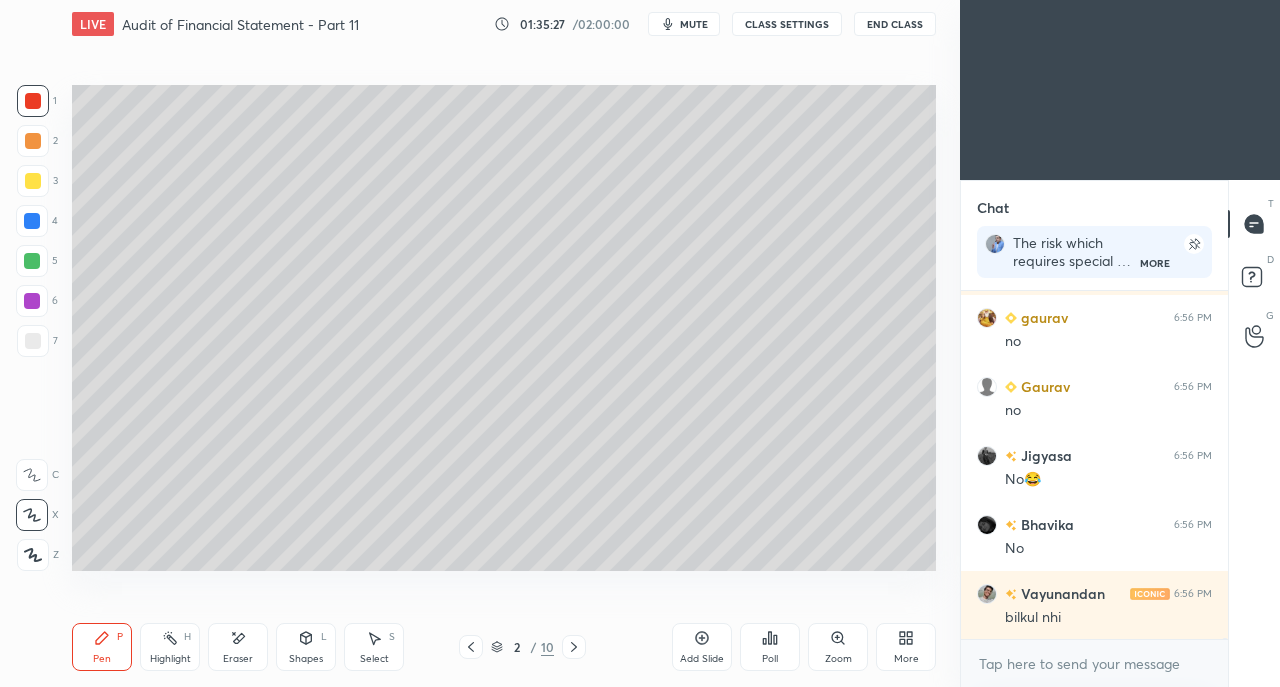 click 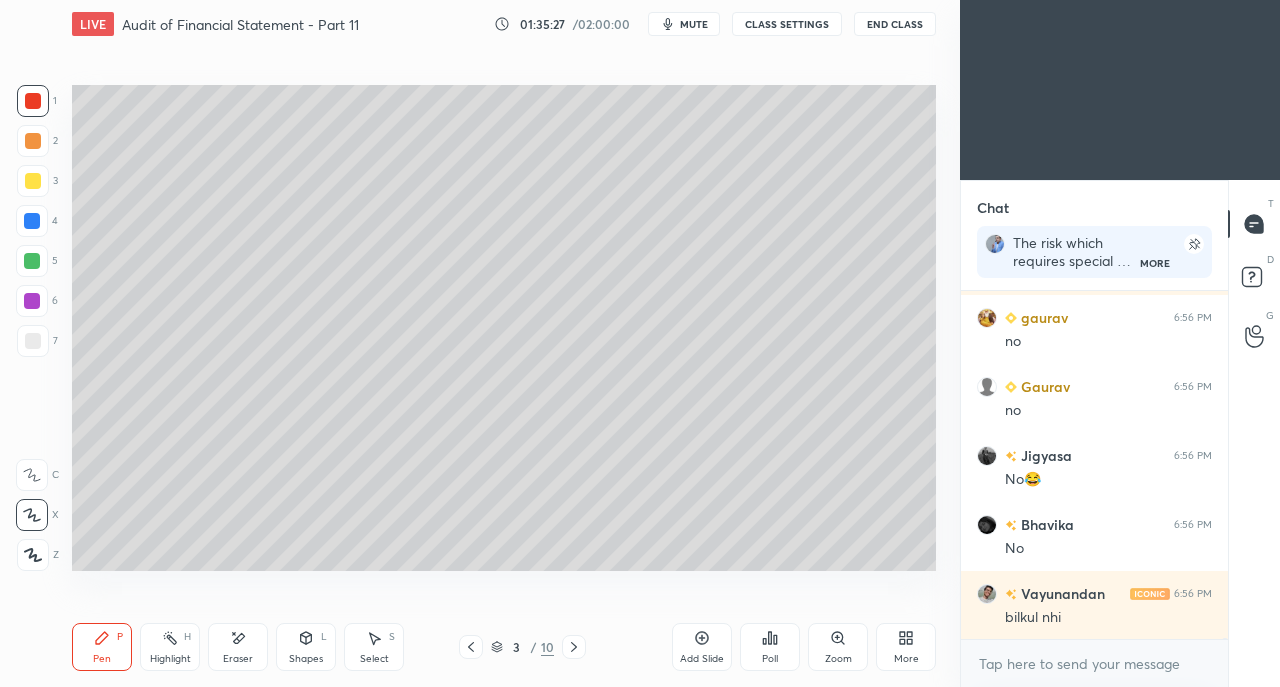click at bounding box center [574, 647] 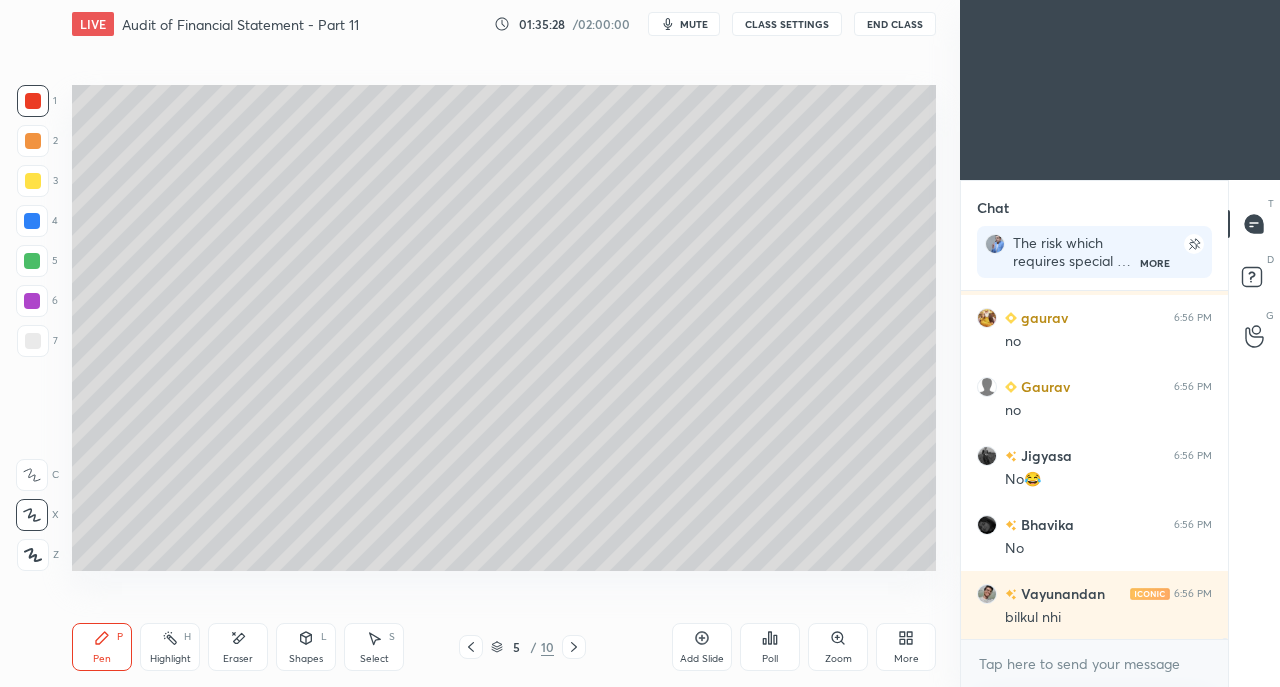 click at bounding box center (574, 647) 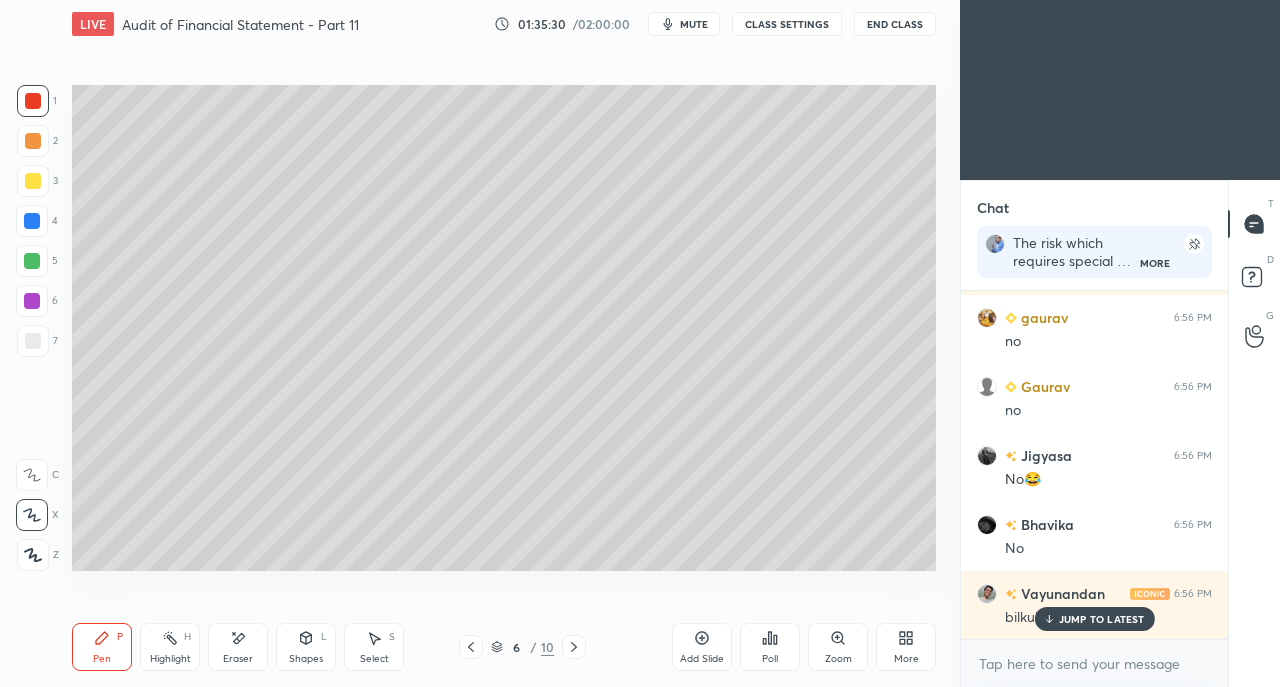 scroll, scrollTop: 86962, scrollLeft: 0, axis: vertical 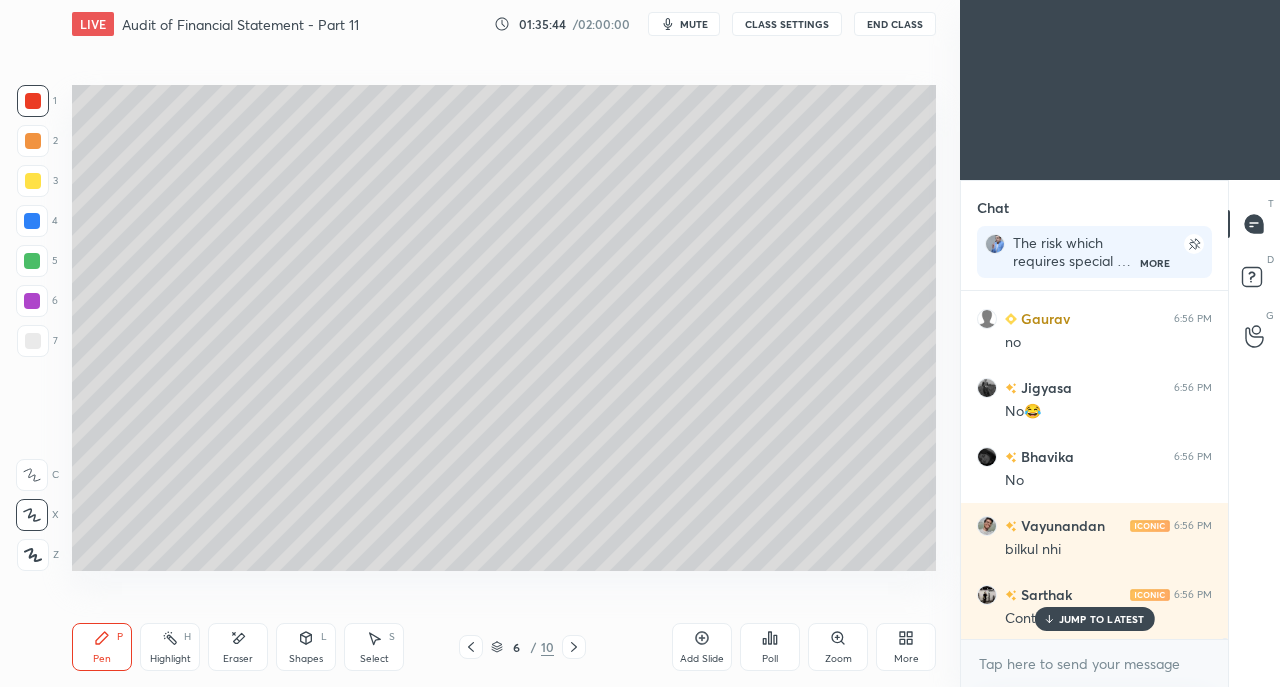 click on "JUMP TO LATEST" at bounding box center [1094, 619] 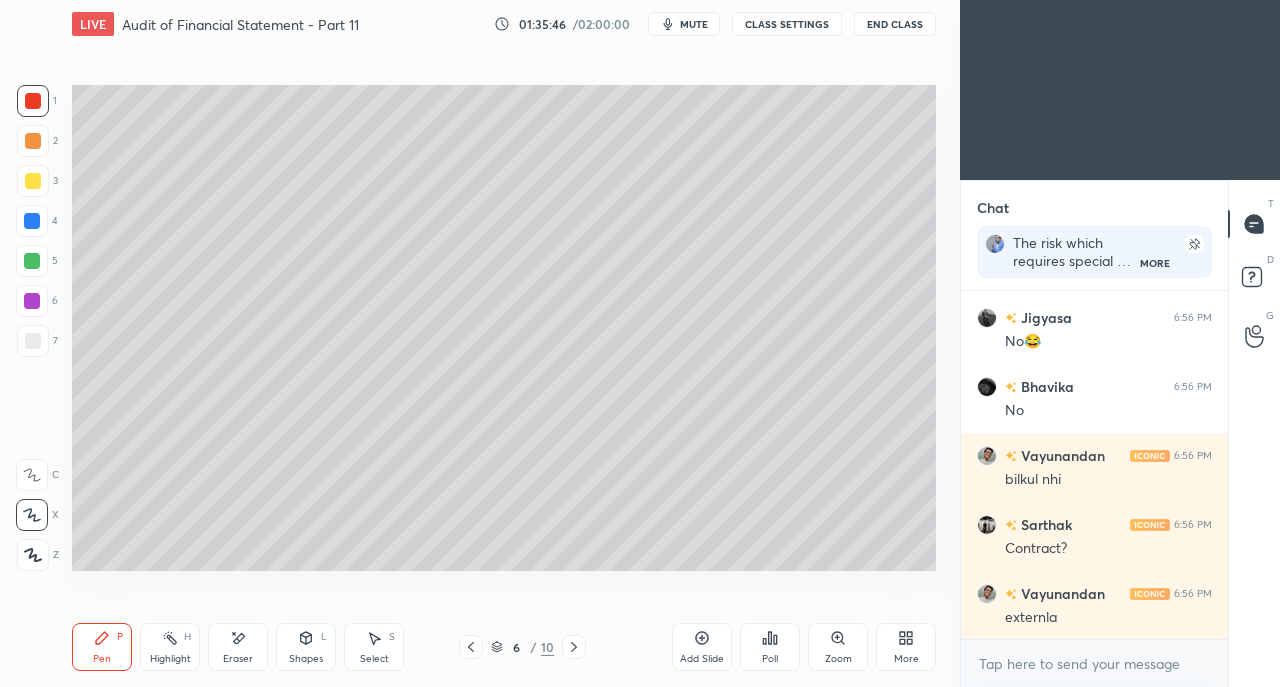 scroll, scrollTop: 87100, scrollLeft: 0, axis: vertical 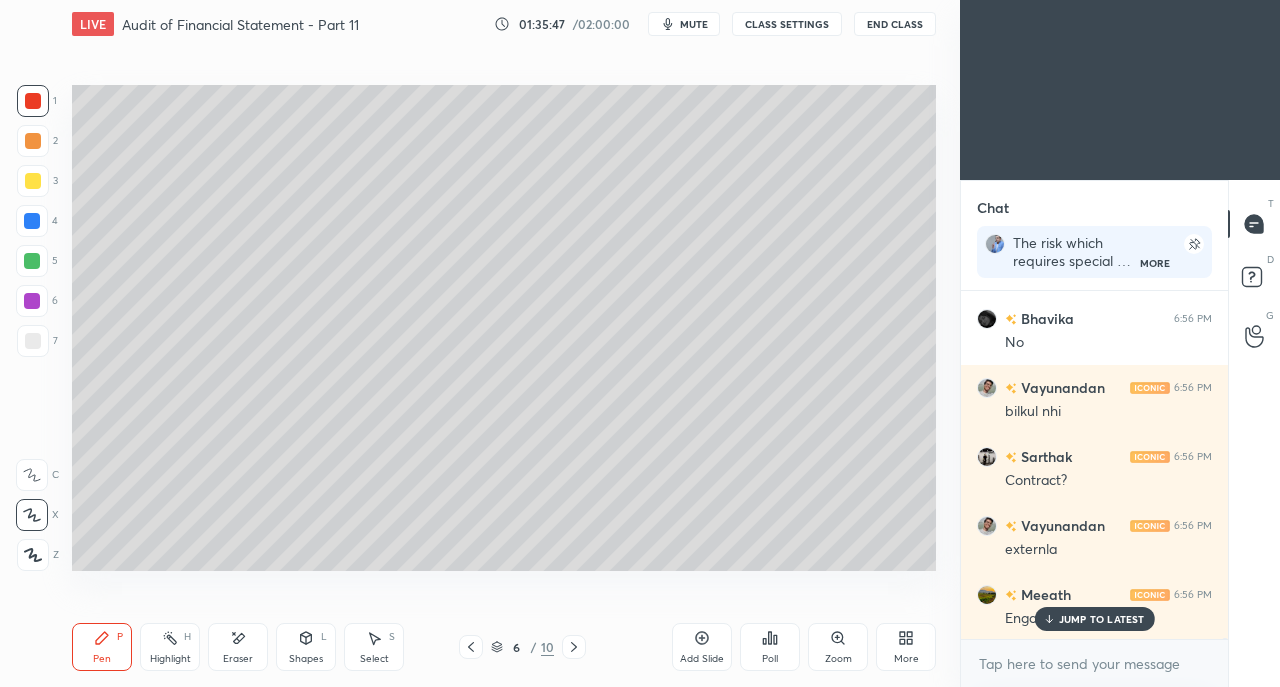 click on "JUMP TO LATEST" at bounding box center (1102, 619) 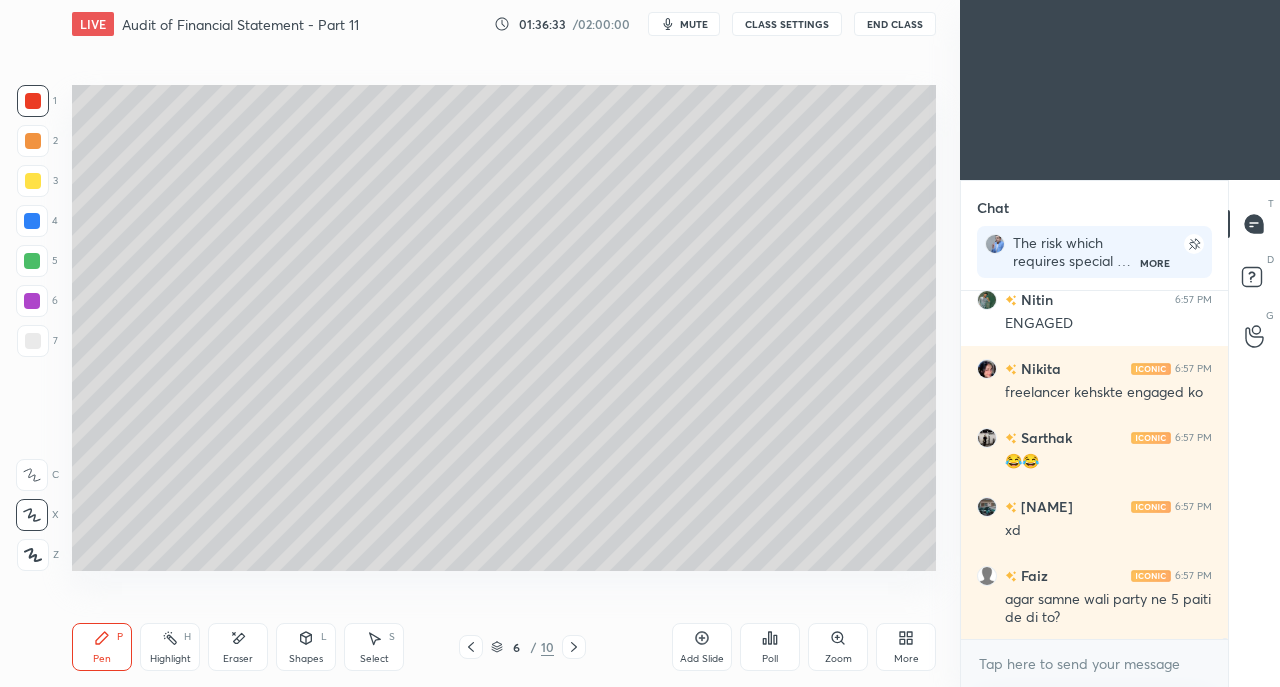 scroll, scrollTop: 88636, scrollLeft: 0, axis: vertical 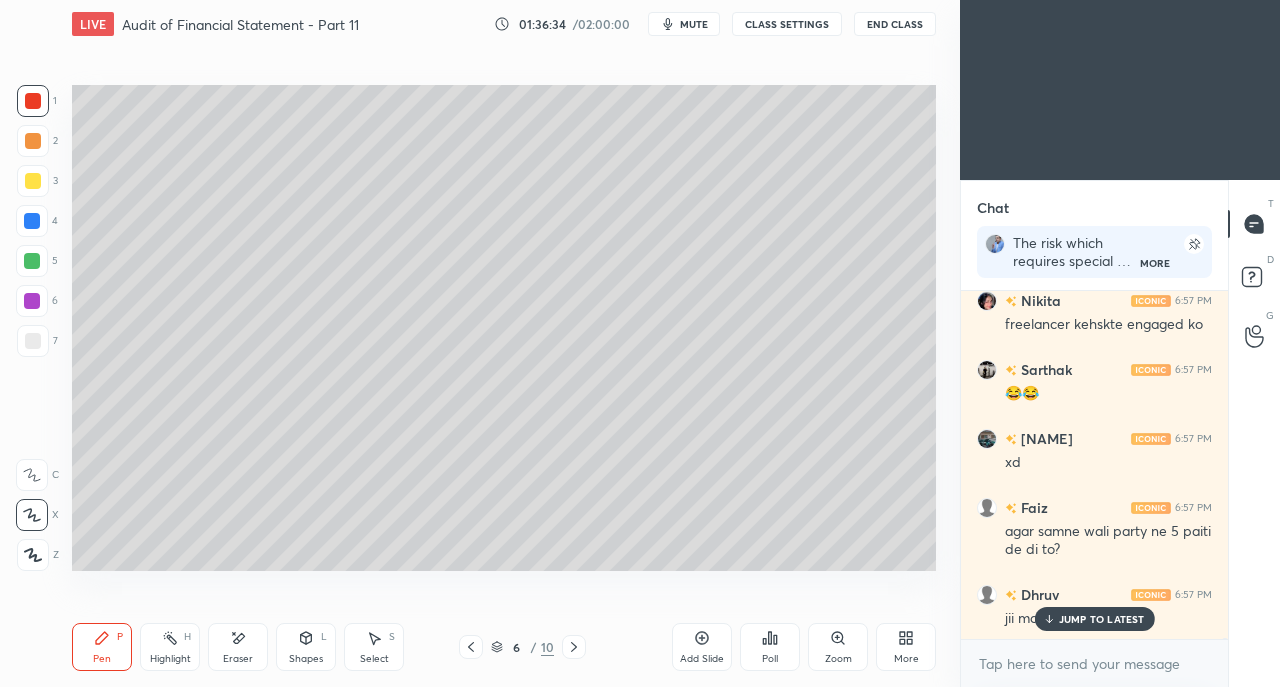 click on "JUMP TO LATEST" at bounding box center (1102, 619) 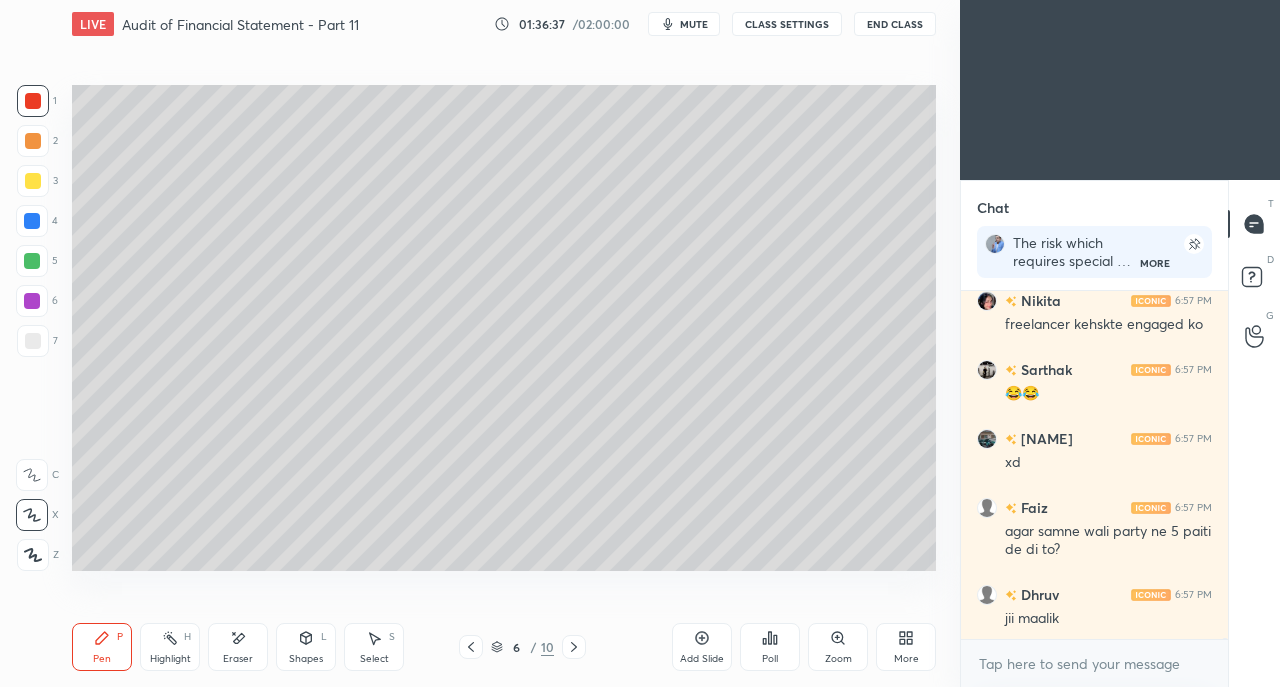 click on "Eraser" at bounding box center [238, 647] 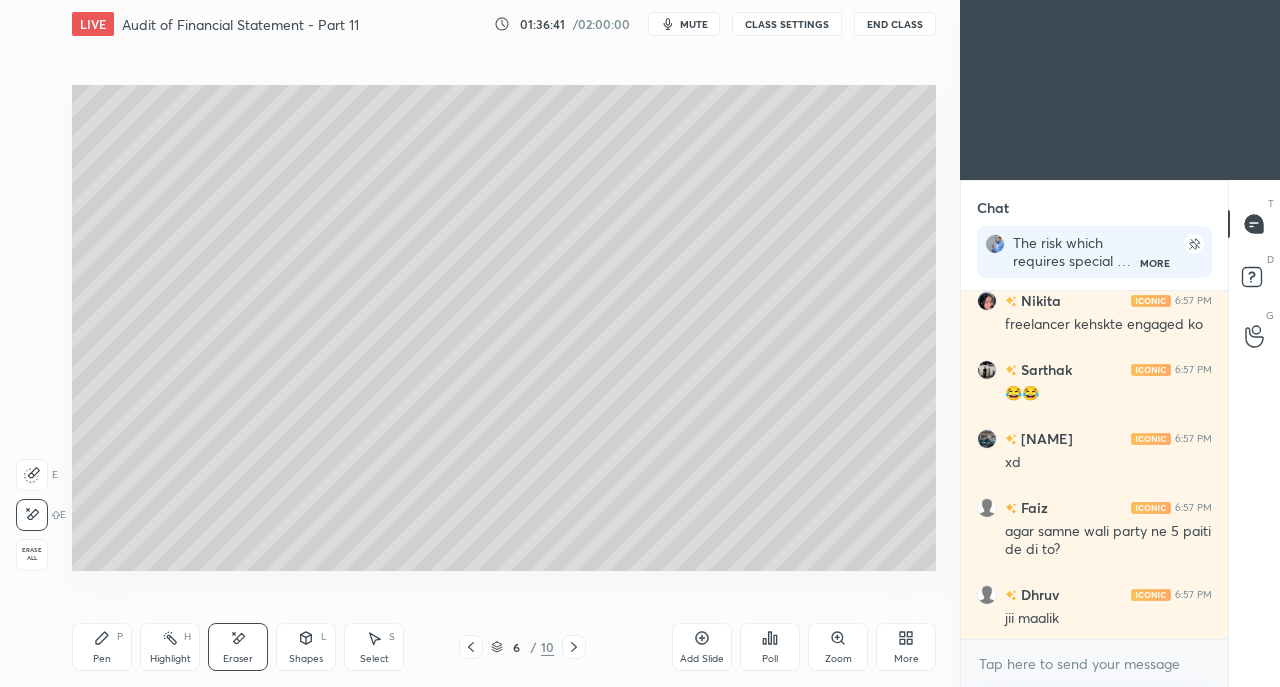 click on "More" at bounding box center (906, 659) 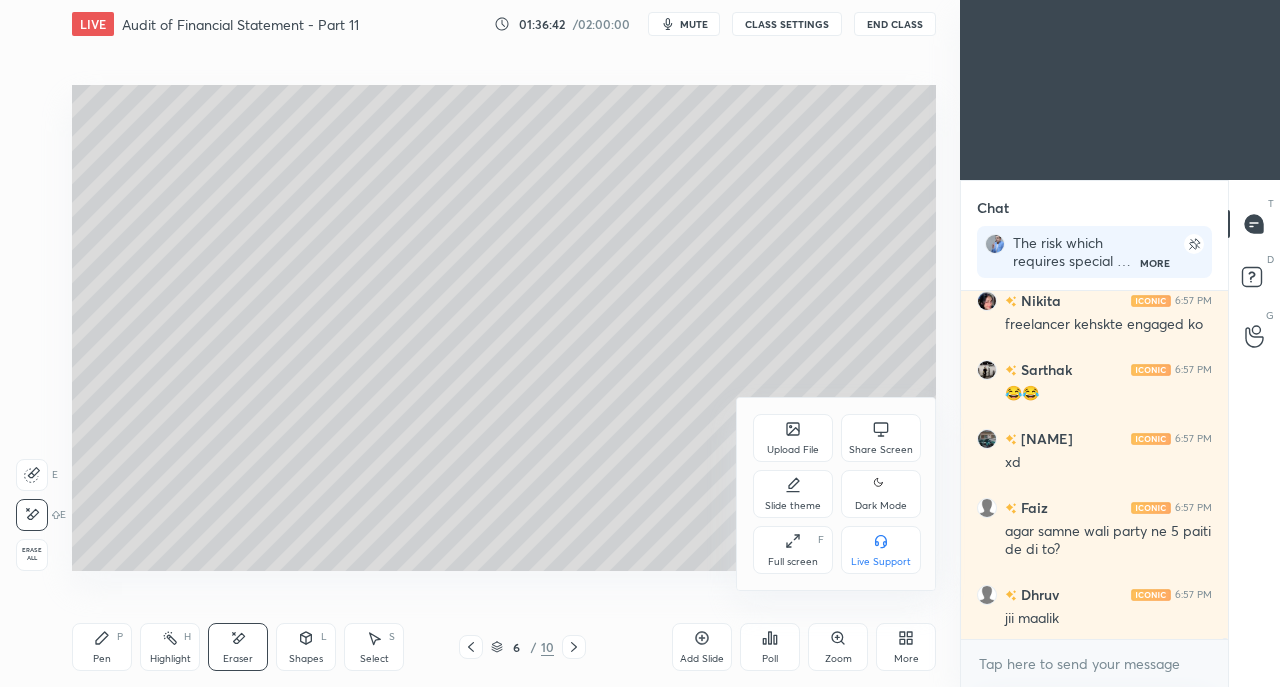 click on "Share Screen" at bounding box center [881, 450] 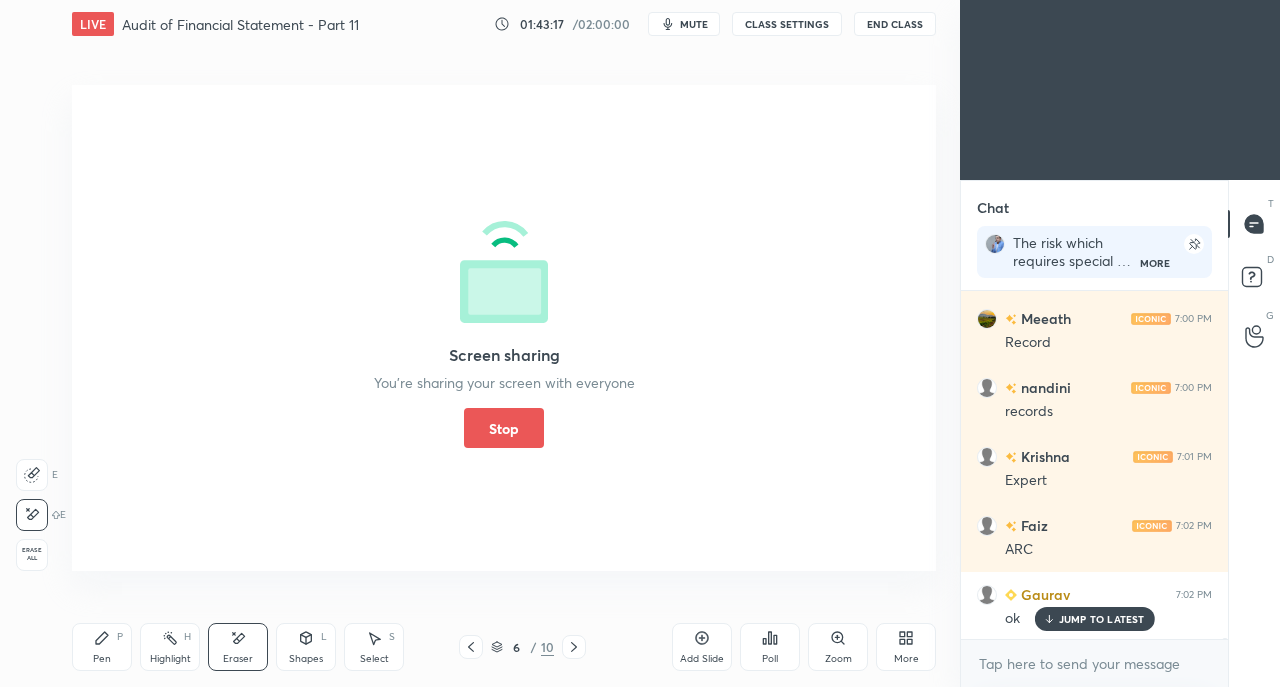scroll, scrollTop: 89712, scrollLeft: 0, axis: vertical 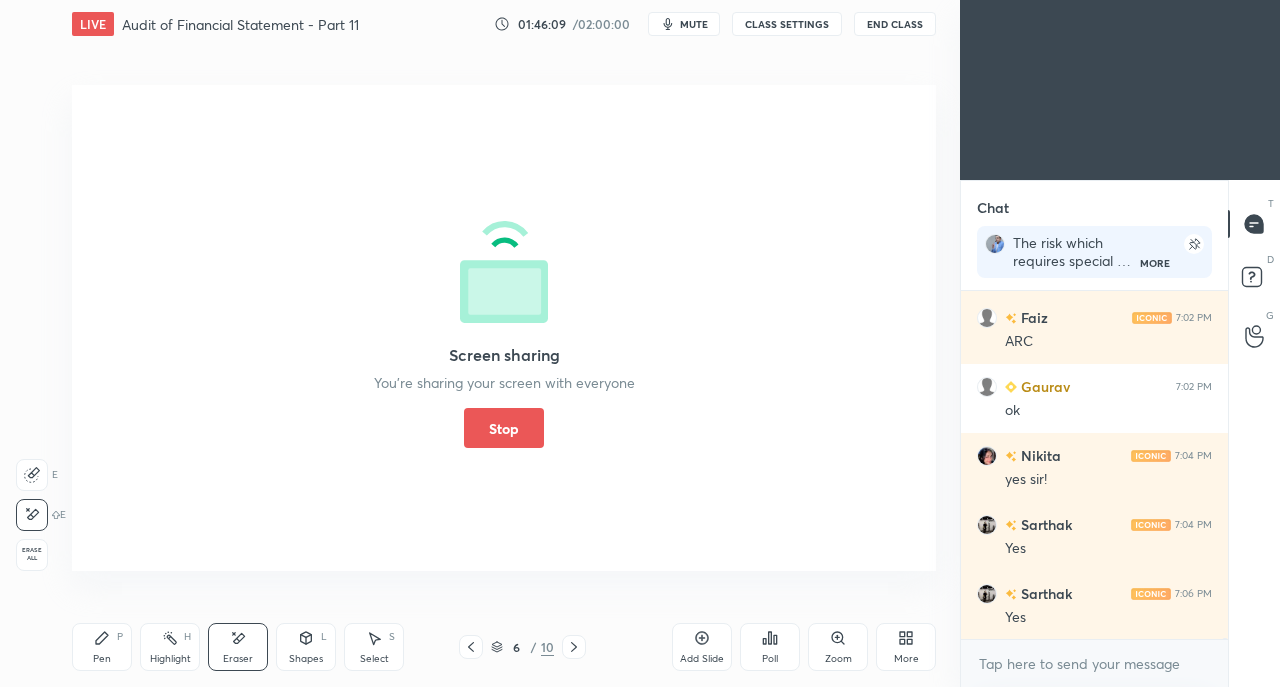 click on "Stop" at bounding box center (504, 428) 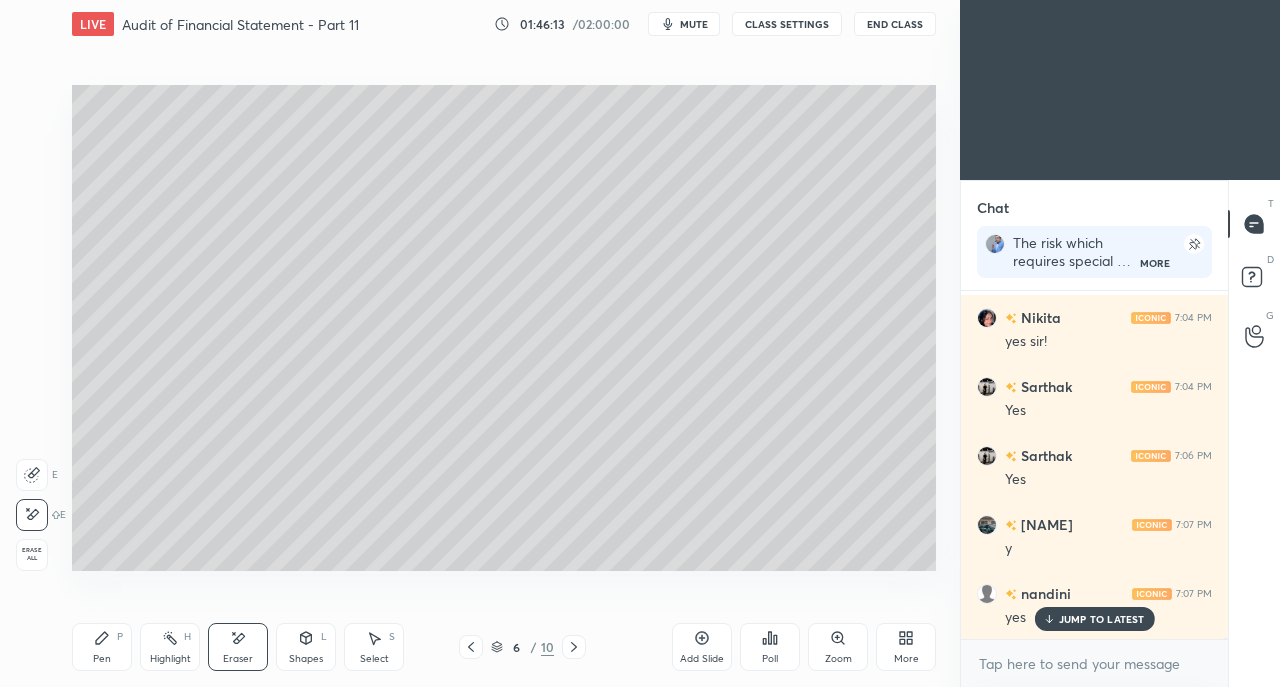 scroll, scrollTop: 90074, scrollLeft: 0, axis: vertical 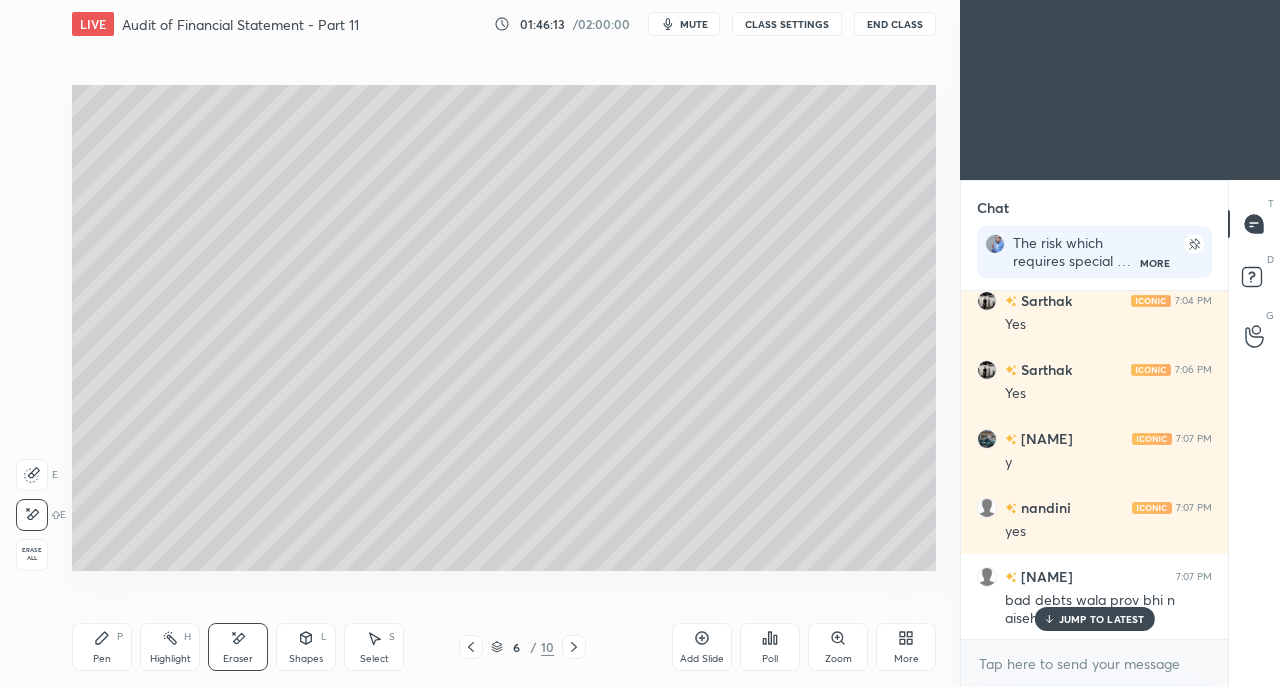 click on "Add Slide" at bounding box center [702, 647] 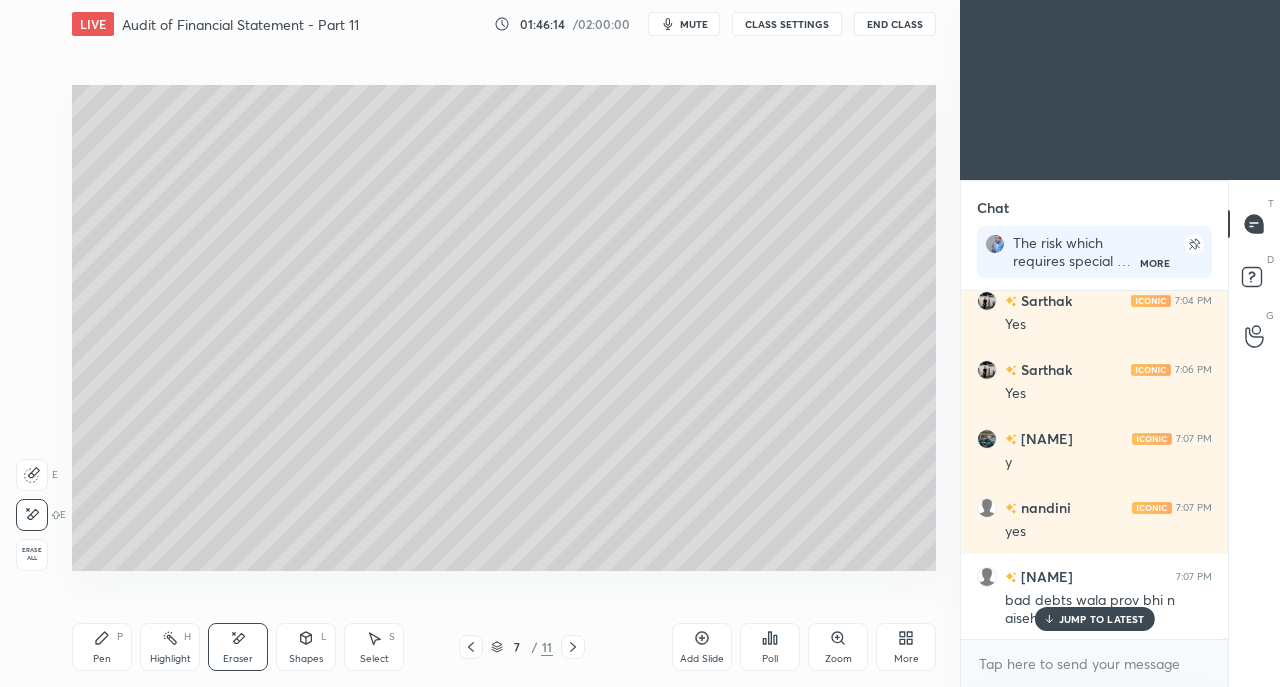 click on "JUMP TO LATEST" at bounding box center (1102, 619) 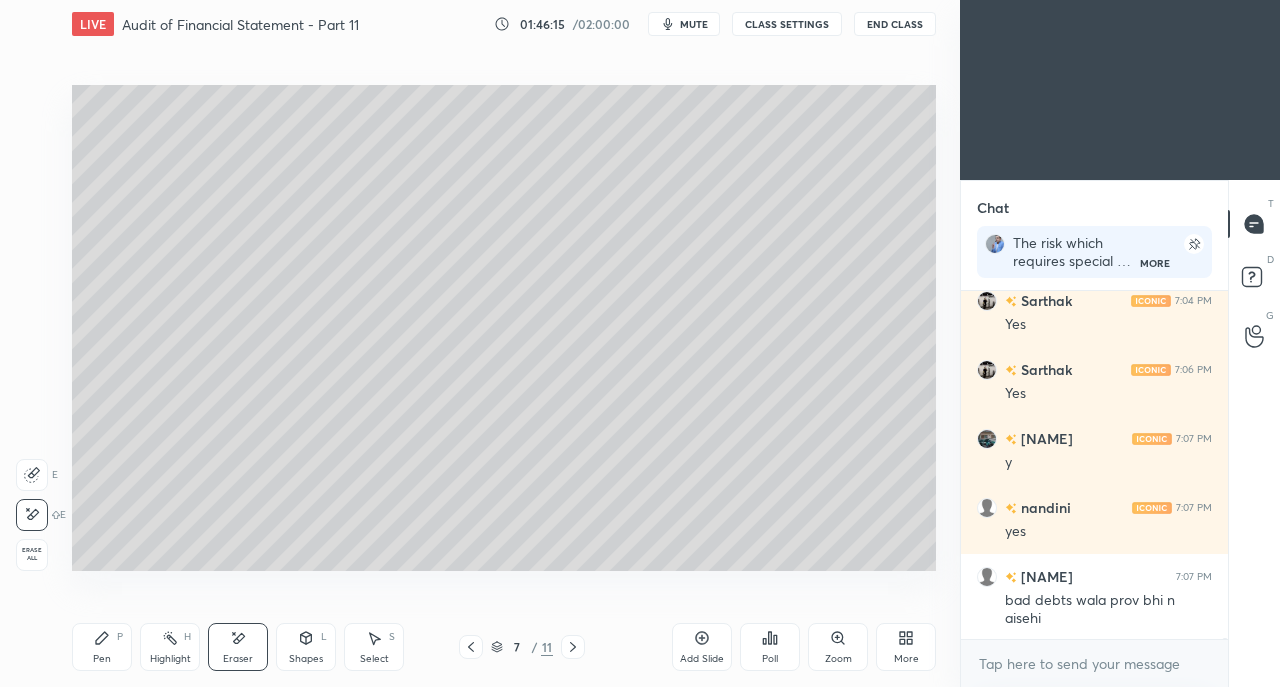 click 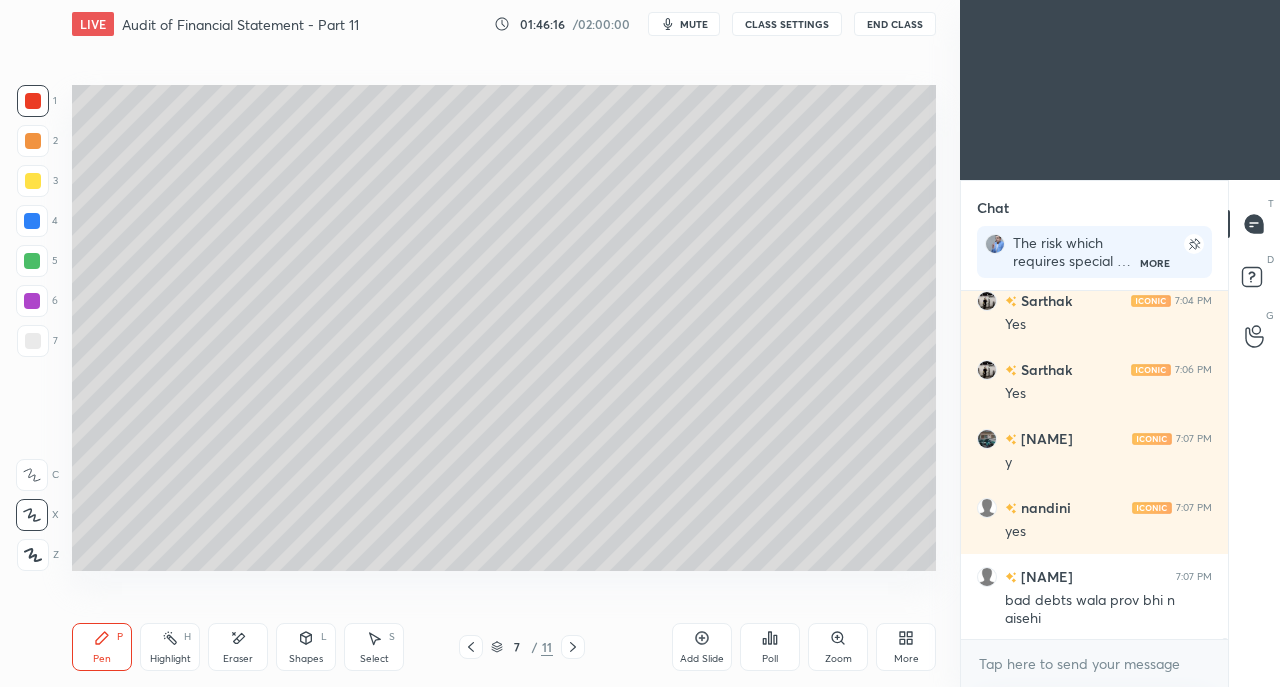 click at bounding box center (33, 181) 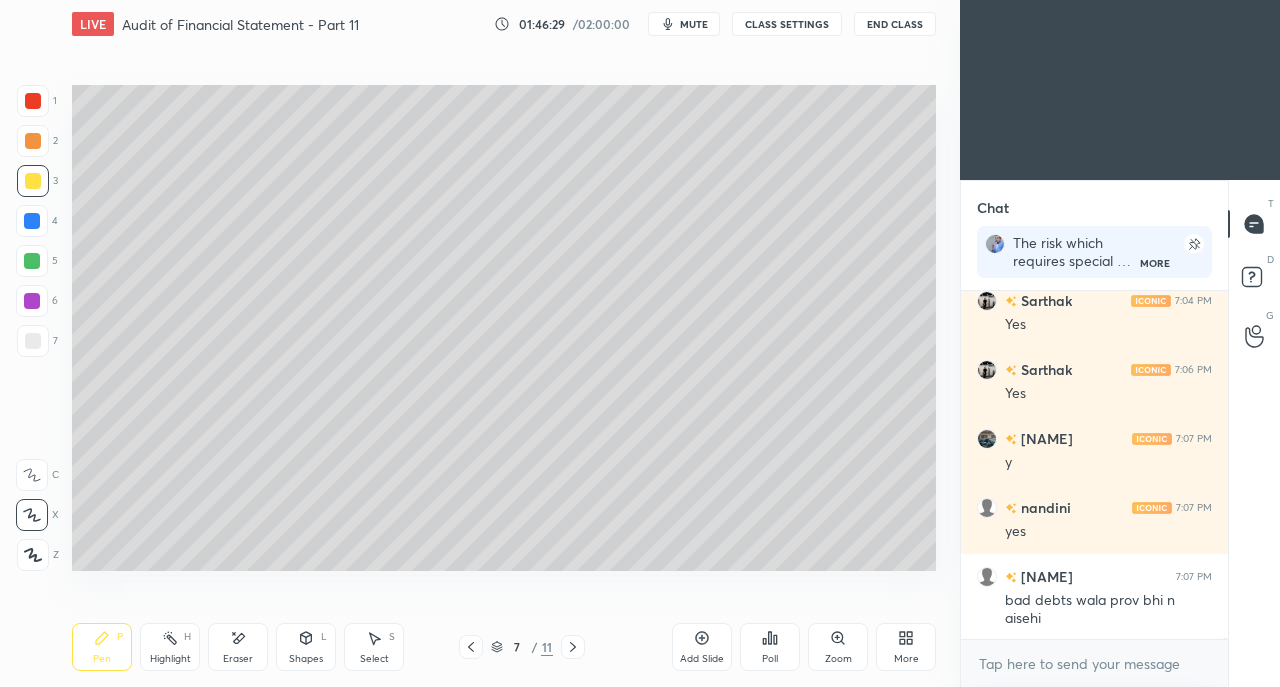 click 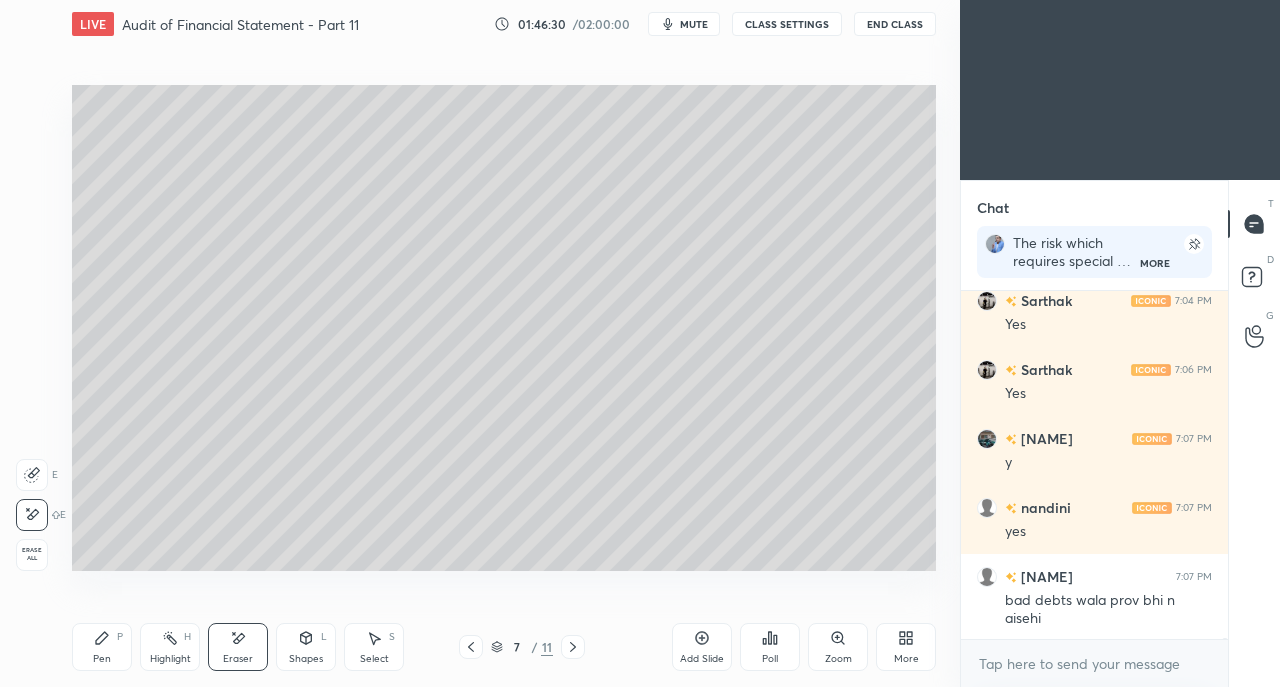 click on "Pen P" at bounding box center (102, 647) 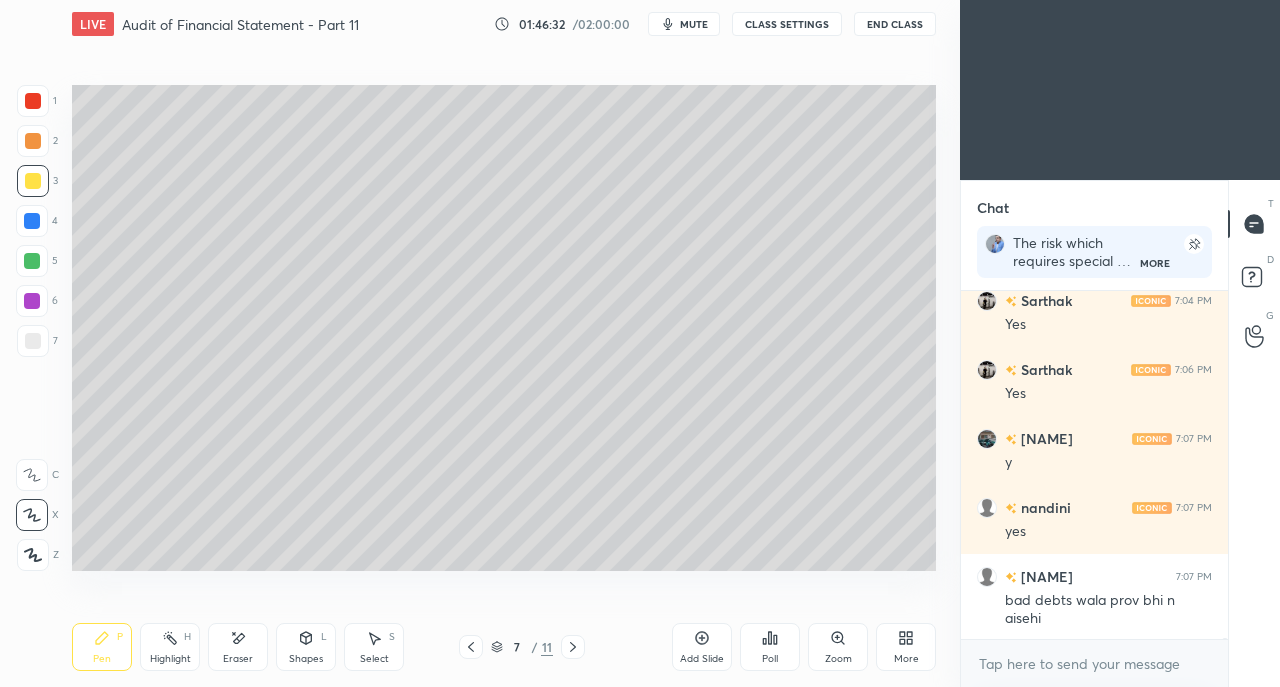 click on "7" at bounding box center (37, 345) 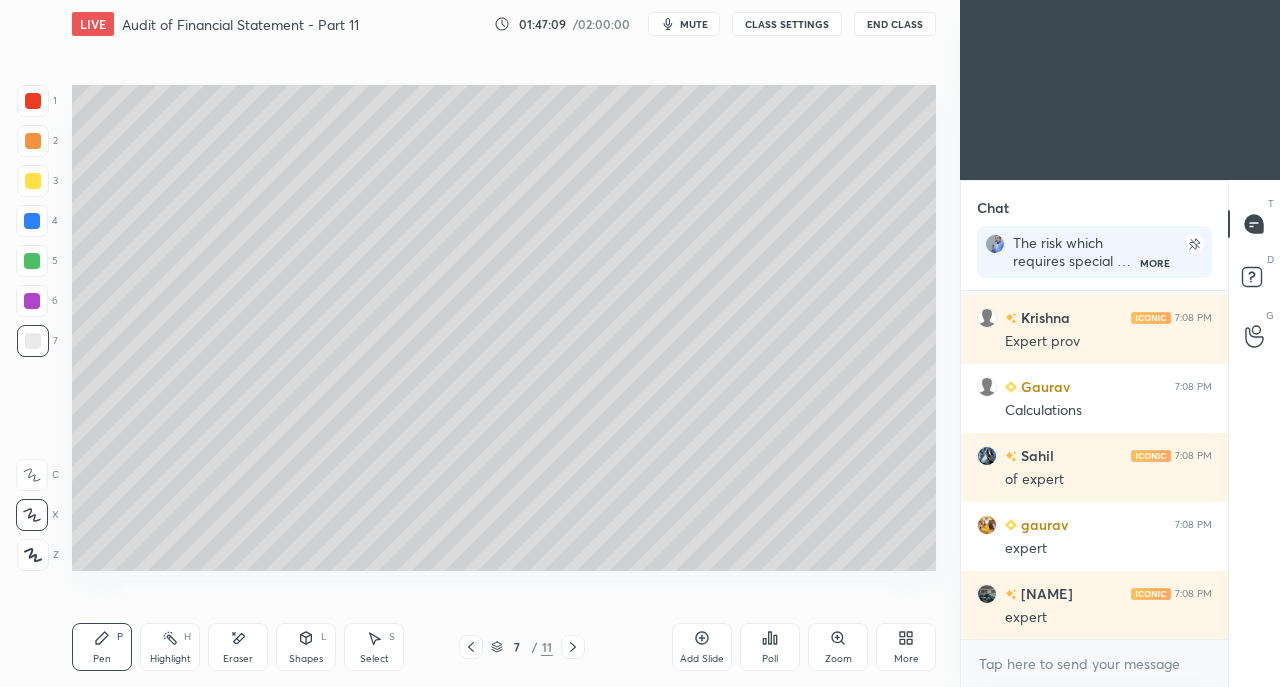 scroll, scrollTop: 92490, scrollLeft: 0, axis: vertical 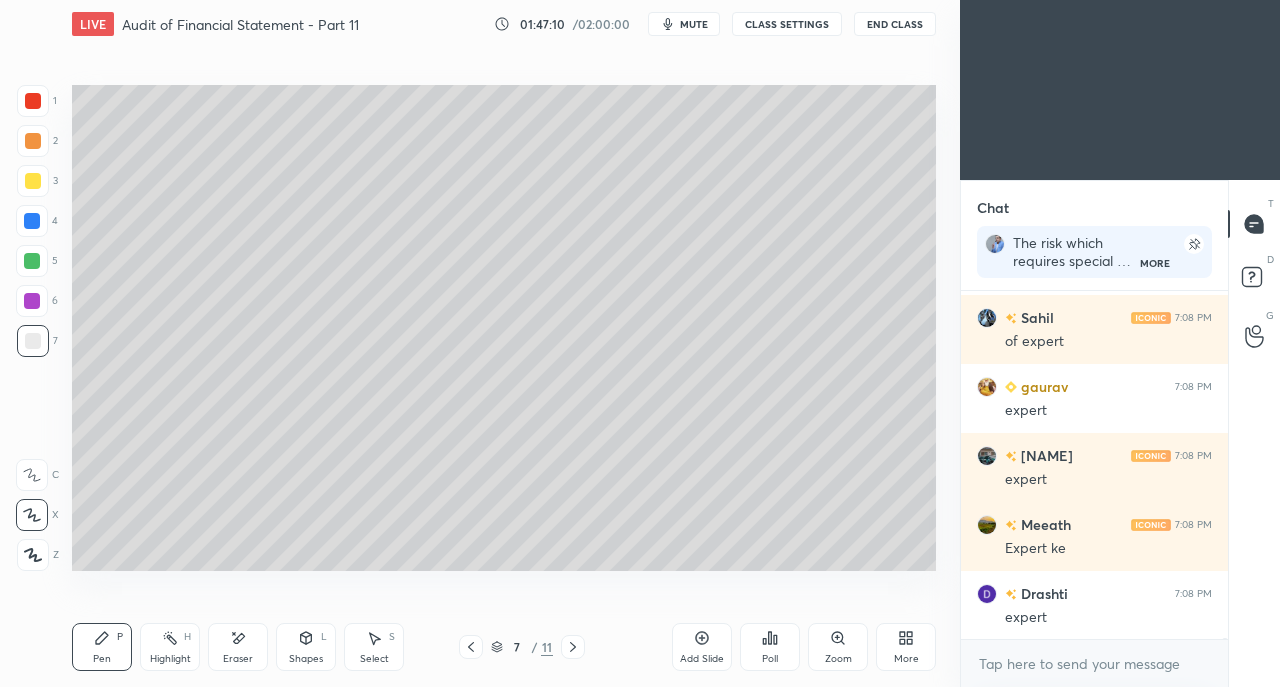 click at bounding box center (33, 181) 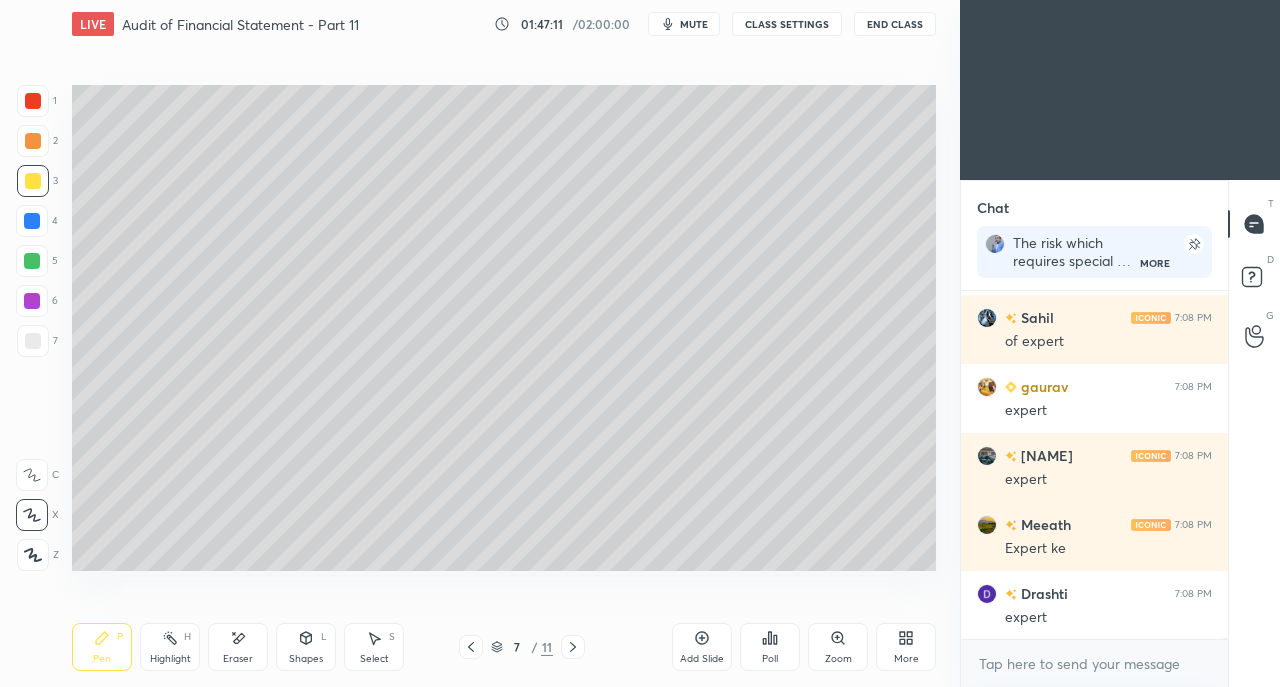 scroll, scrollTop: 92558, scrollLeft: 0, axis: vertical 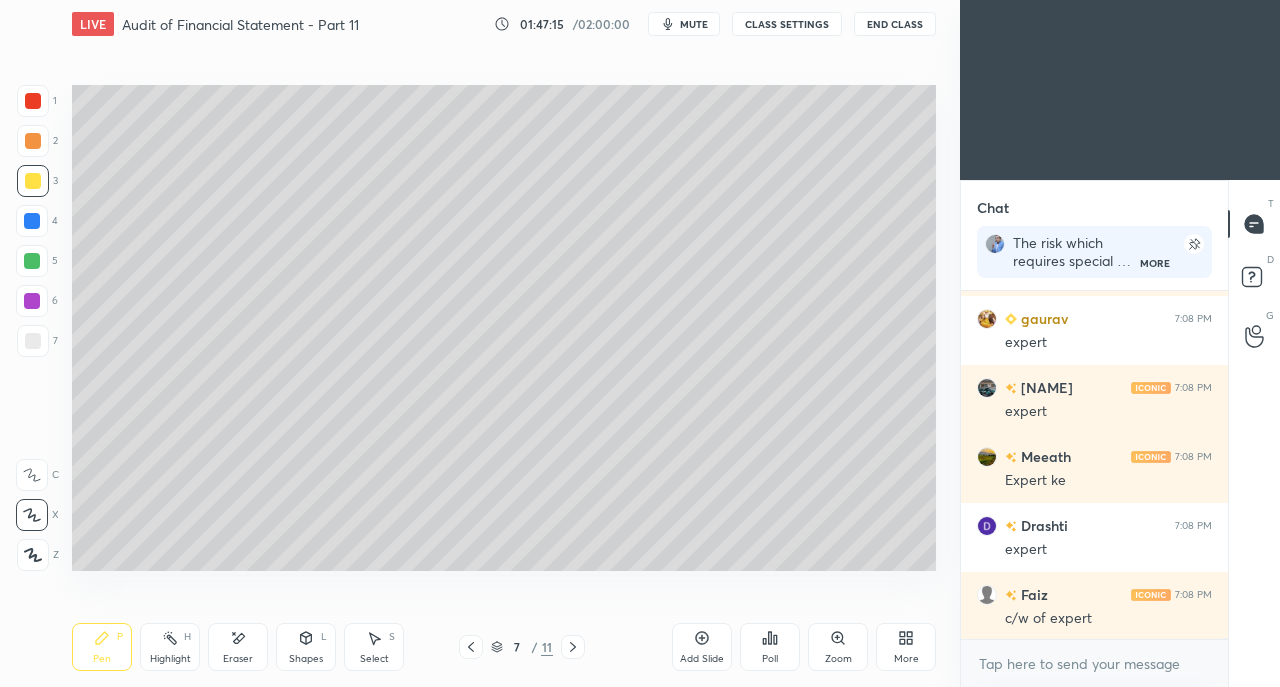 click at bounding box center (33, 341) 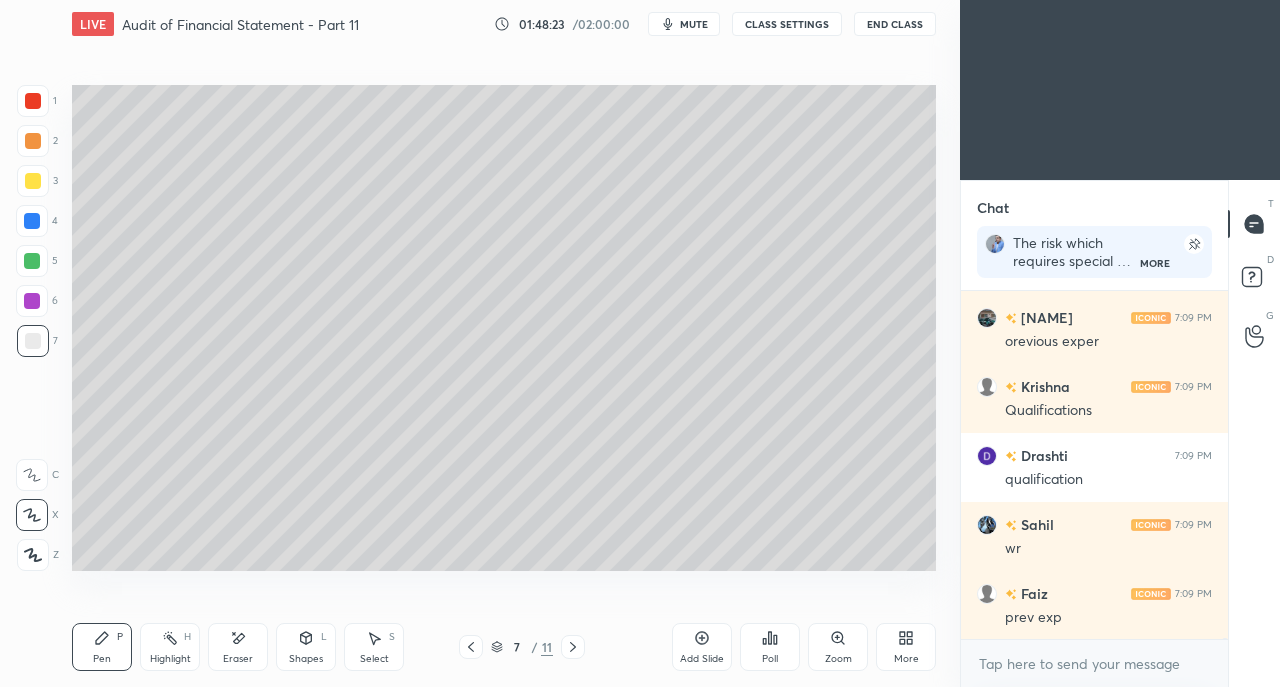 scroll, scrollTop: 94490, scrollLeft: 0, axis: vertical 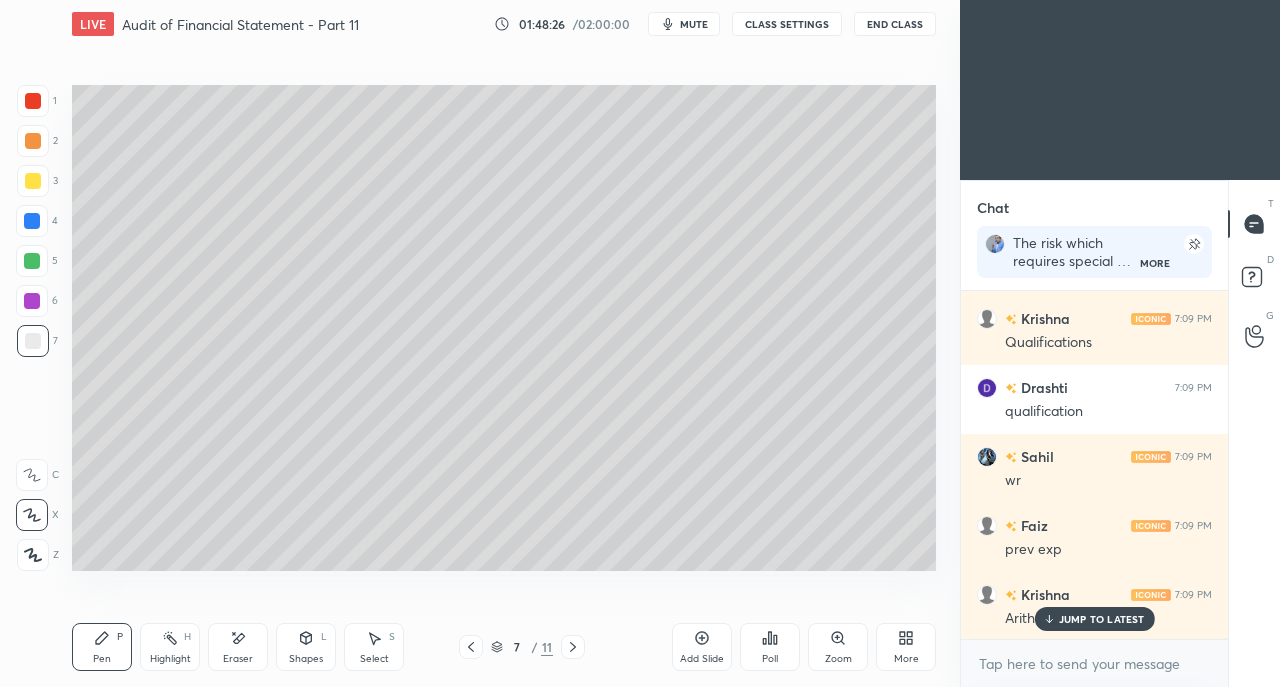click on "JUMP TO LATEST" at bounding box center (1094, 619) 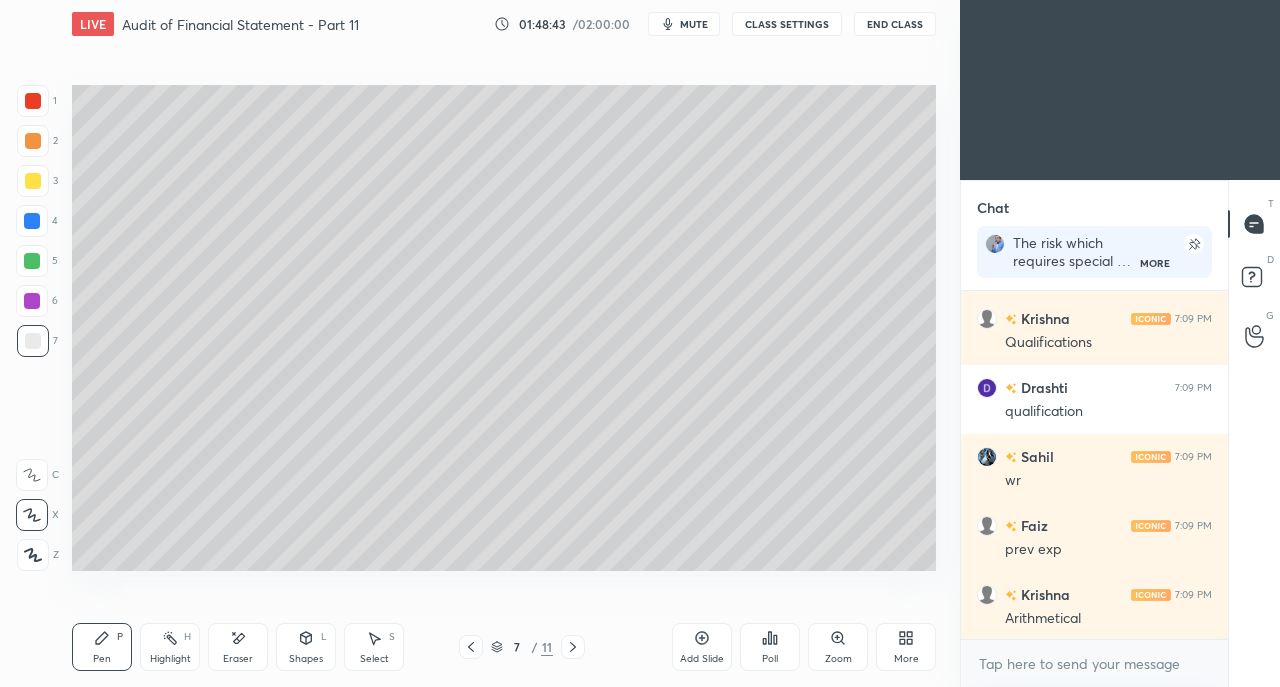 click at bounding box center [33, 181] 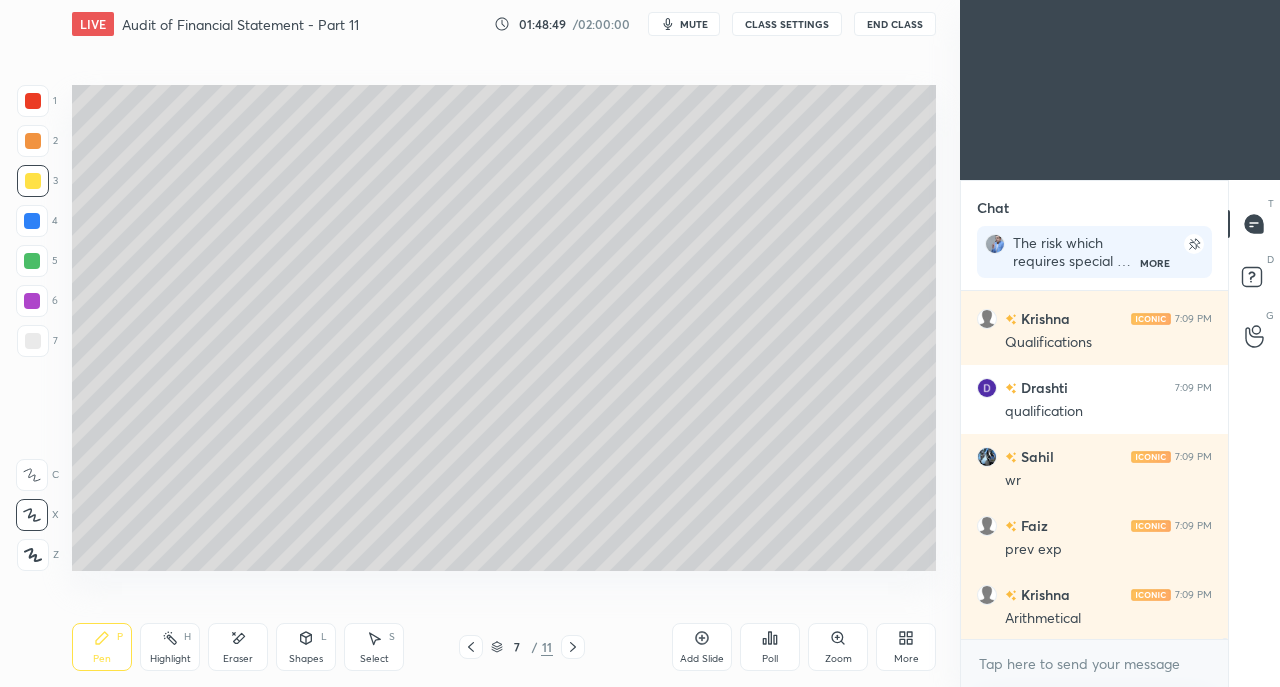 click at bounding box center [33, 341] 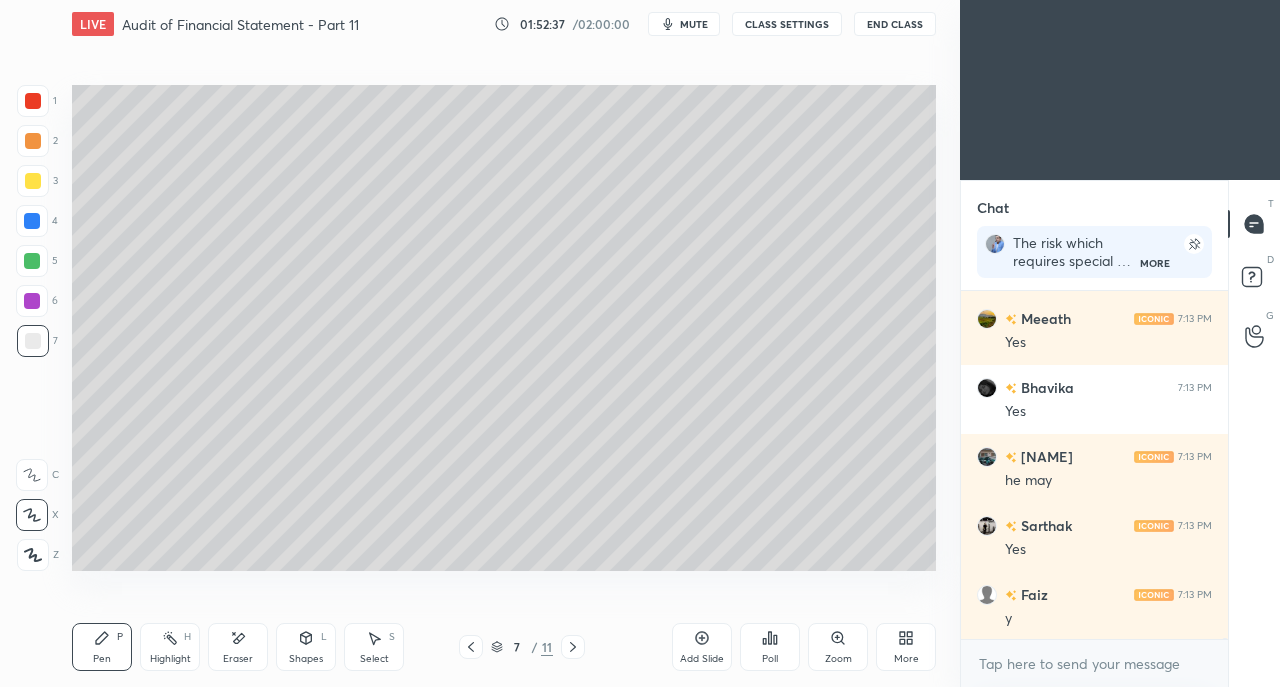 scroll, scrollTop: 109816, scrollLeft: 0, axis: vertical 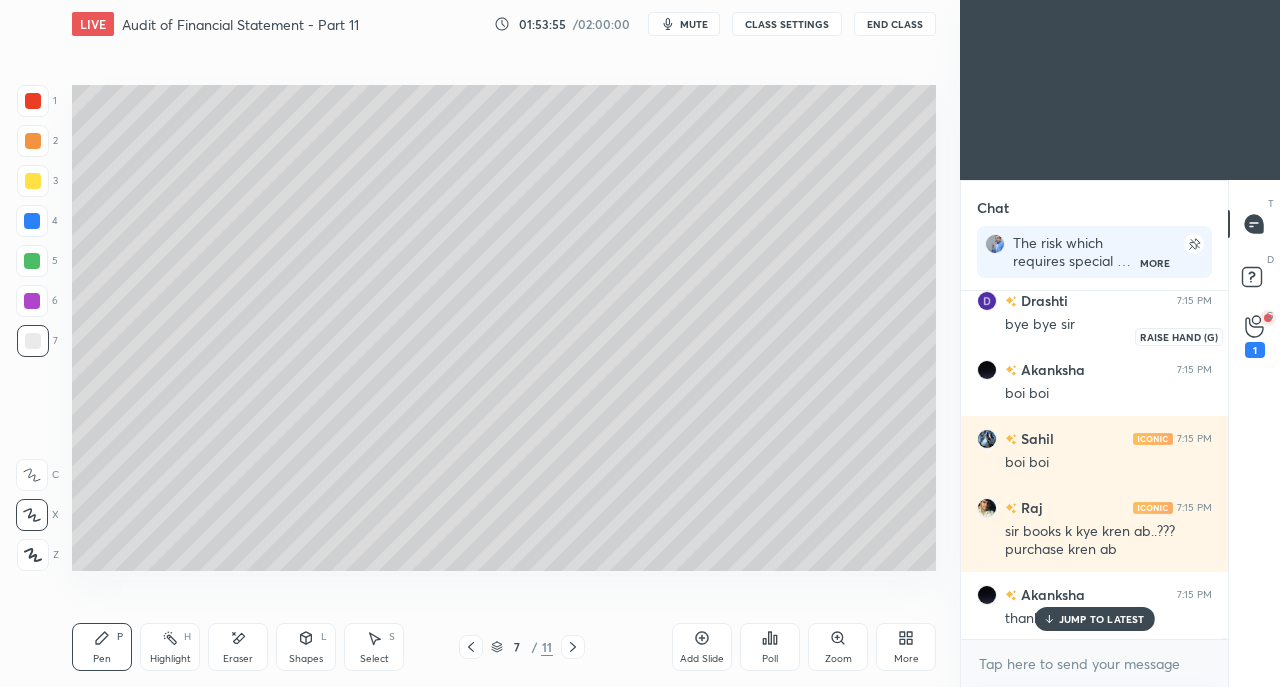 click 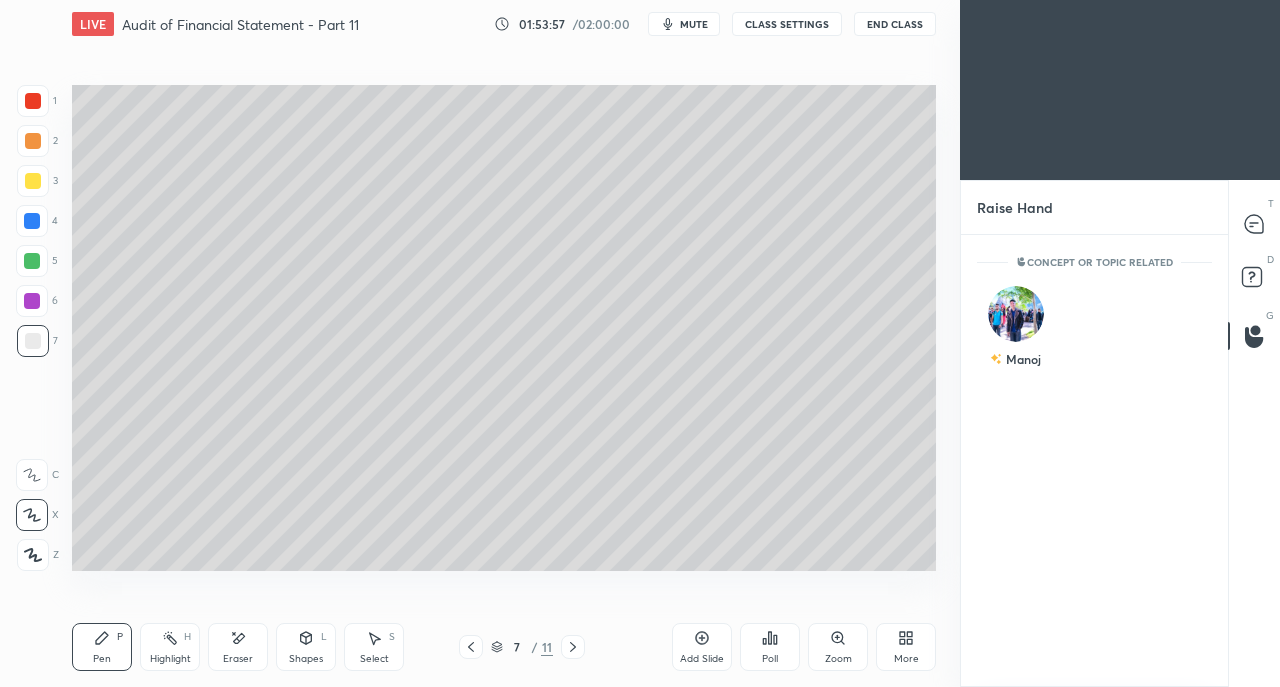 click at bounding box center (1016, 314) 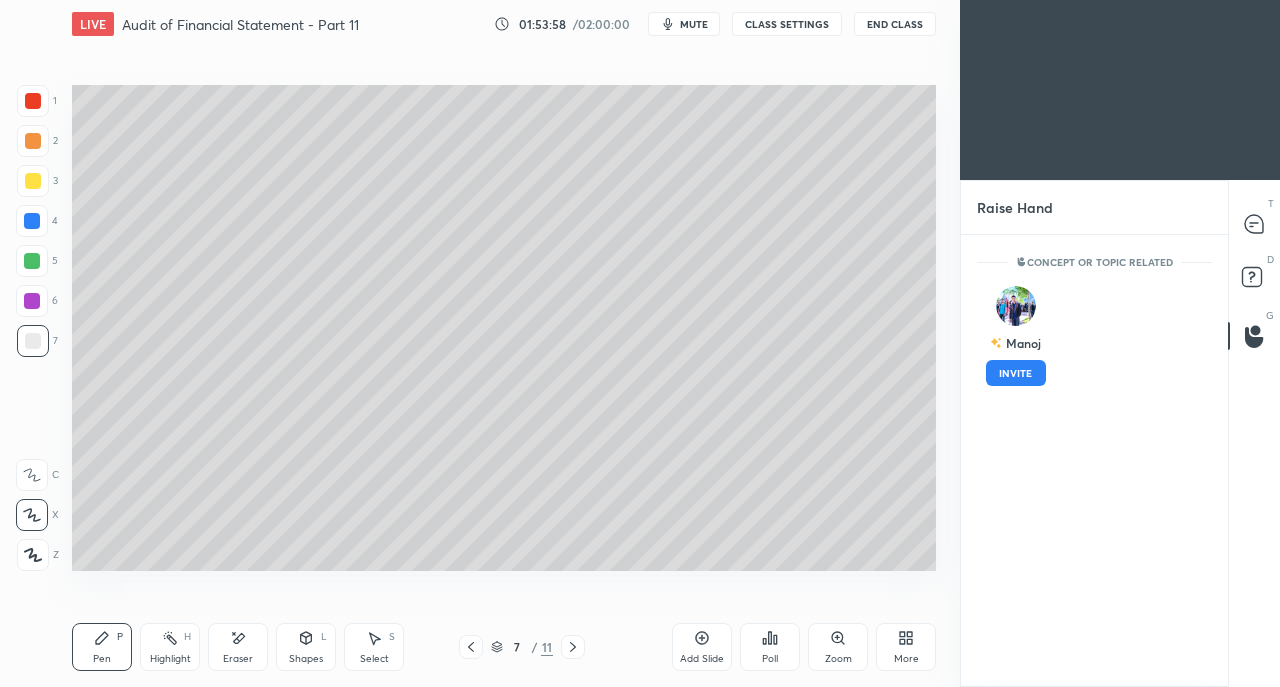 click on "INVITE" at bounding box center (1016, 373) 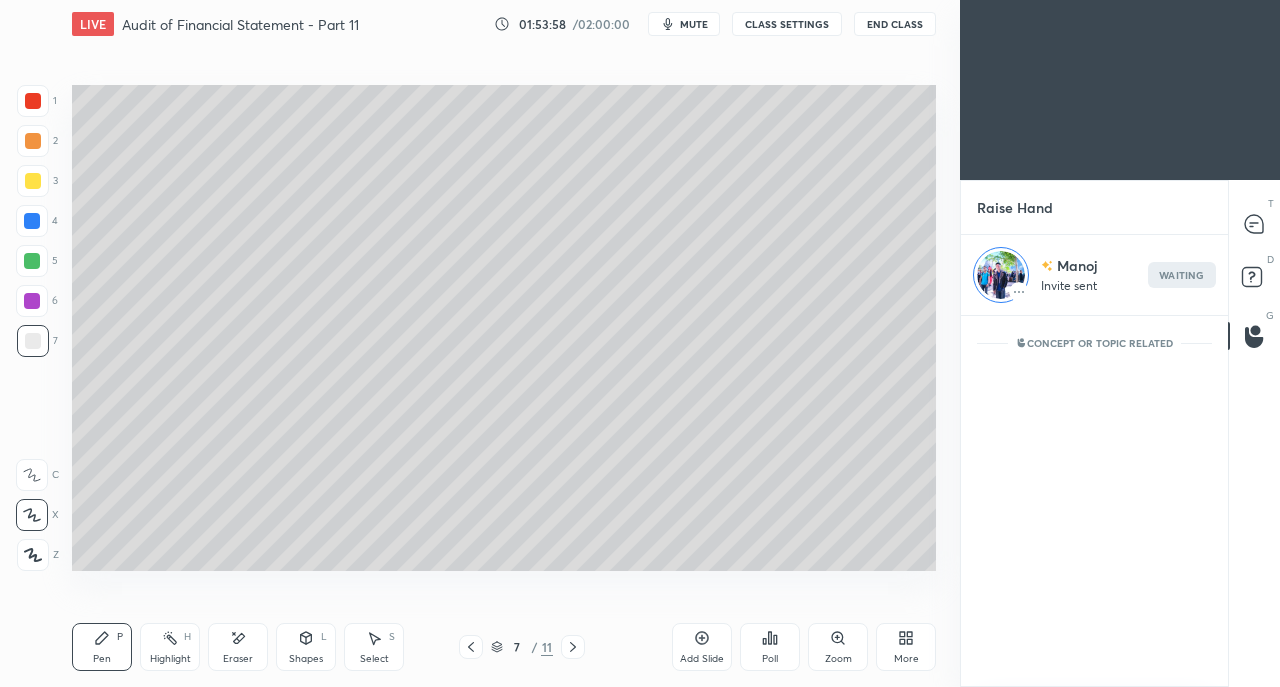 scroll, scrollTop: 365, scrollLeft: 261, axis: both 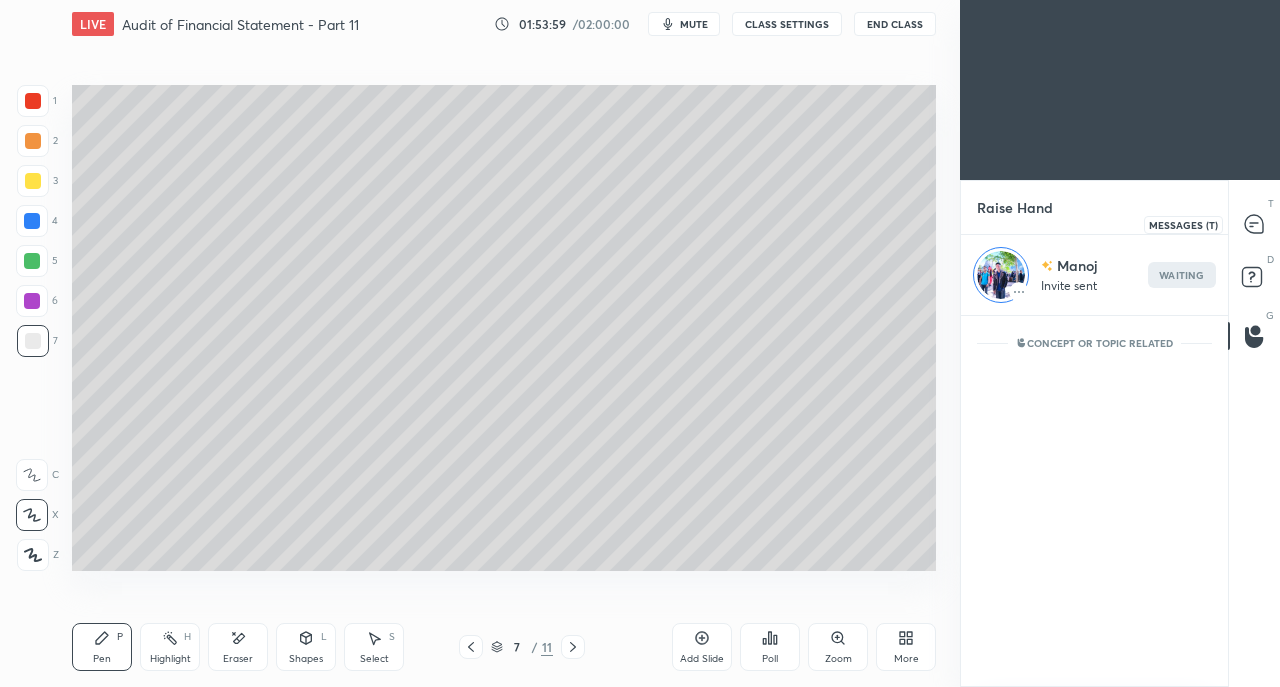 click 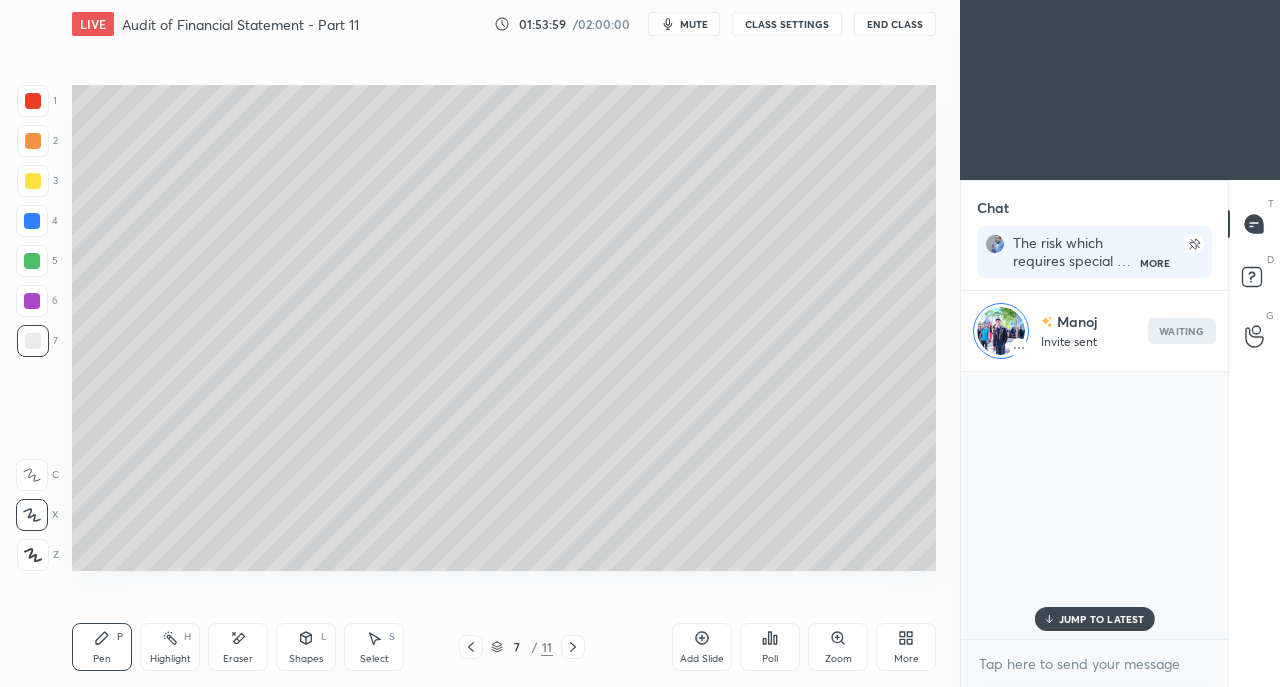 scroll, scrollTop: 112199, scrollLeft: 0, axis: vertical 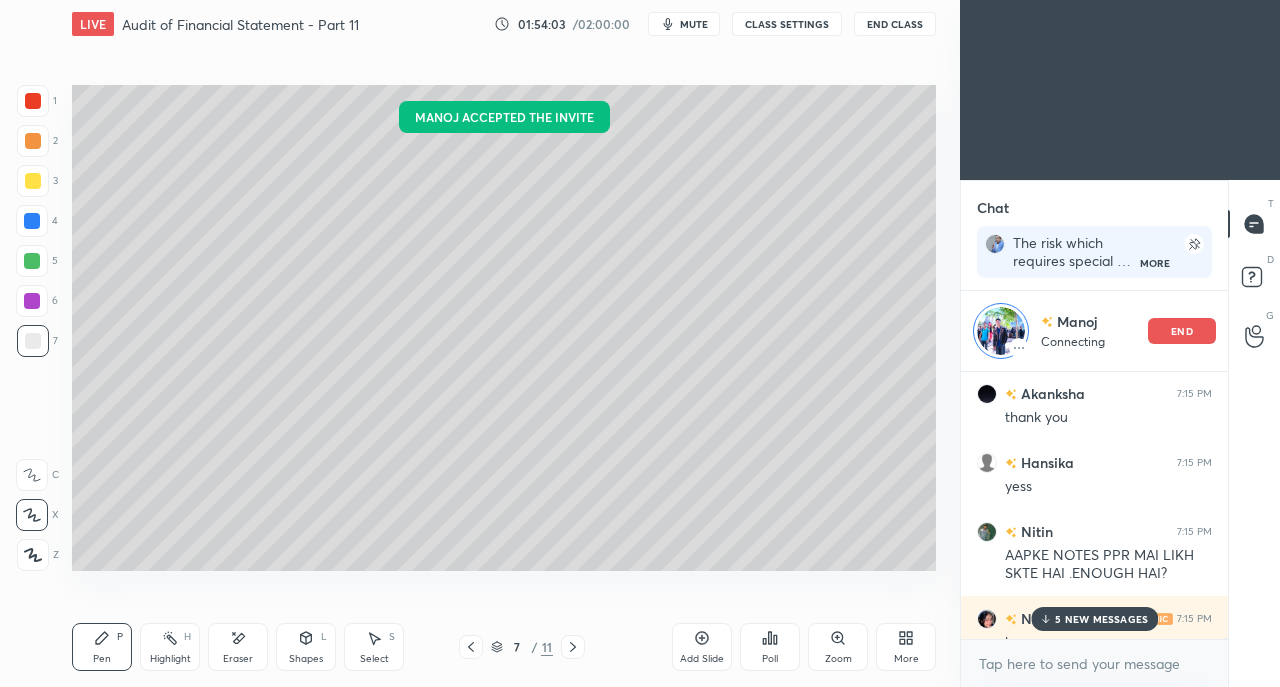 click on "5 NEW MESSAGES" at bounding box center (1101, 619) 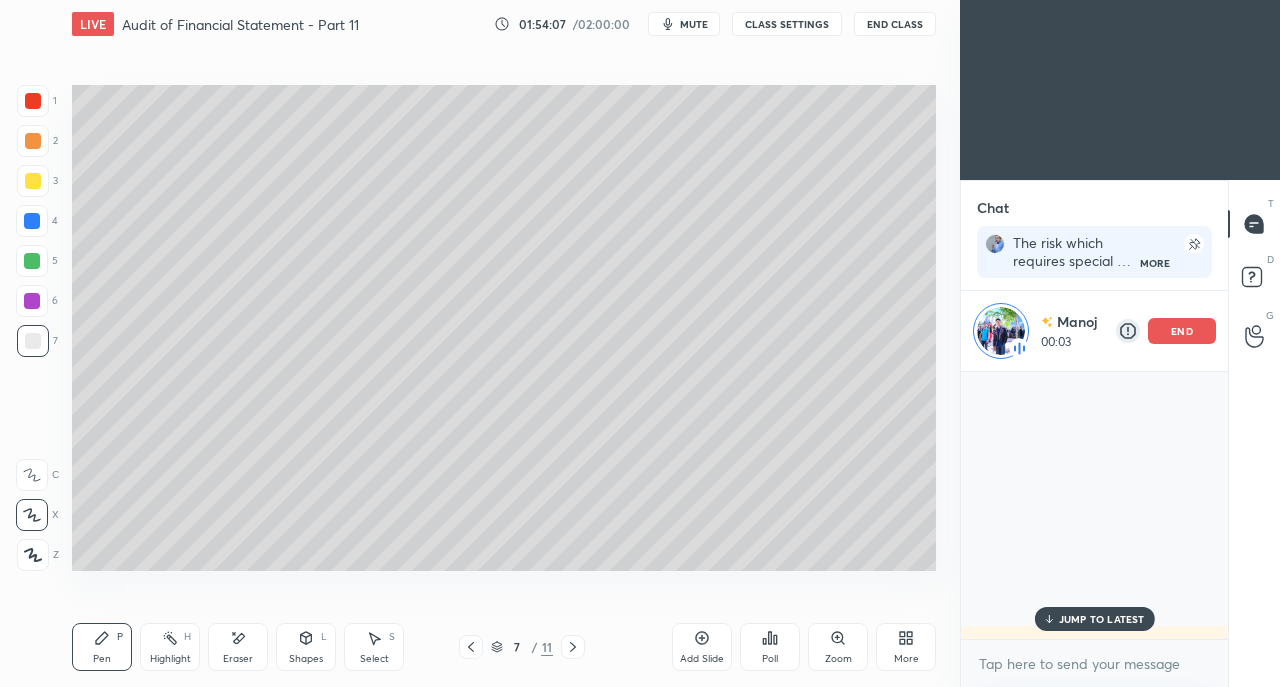 scroll, scrollTop: 112569, scrollLeft: 0, axis: vertical 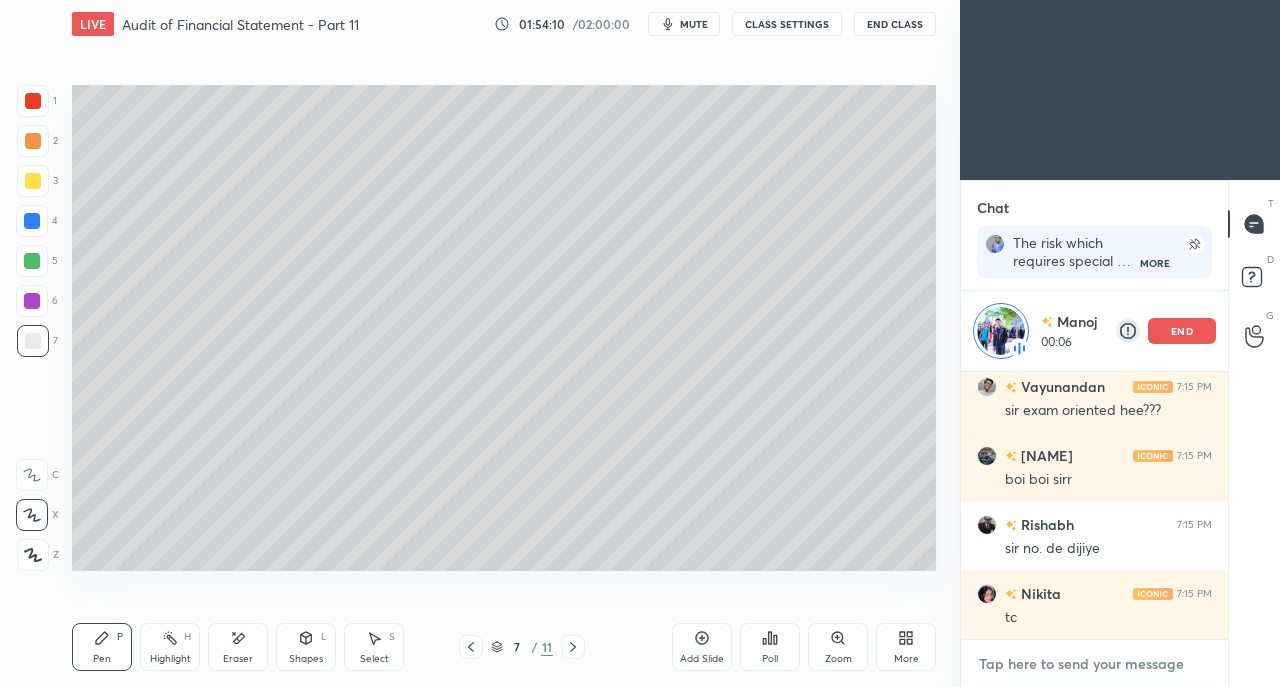 click at bounding box center [1094, 664] 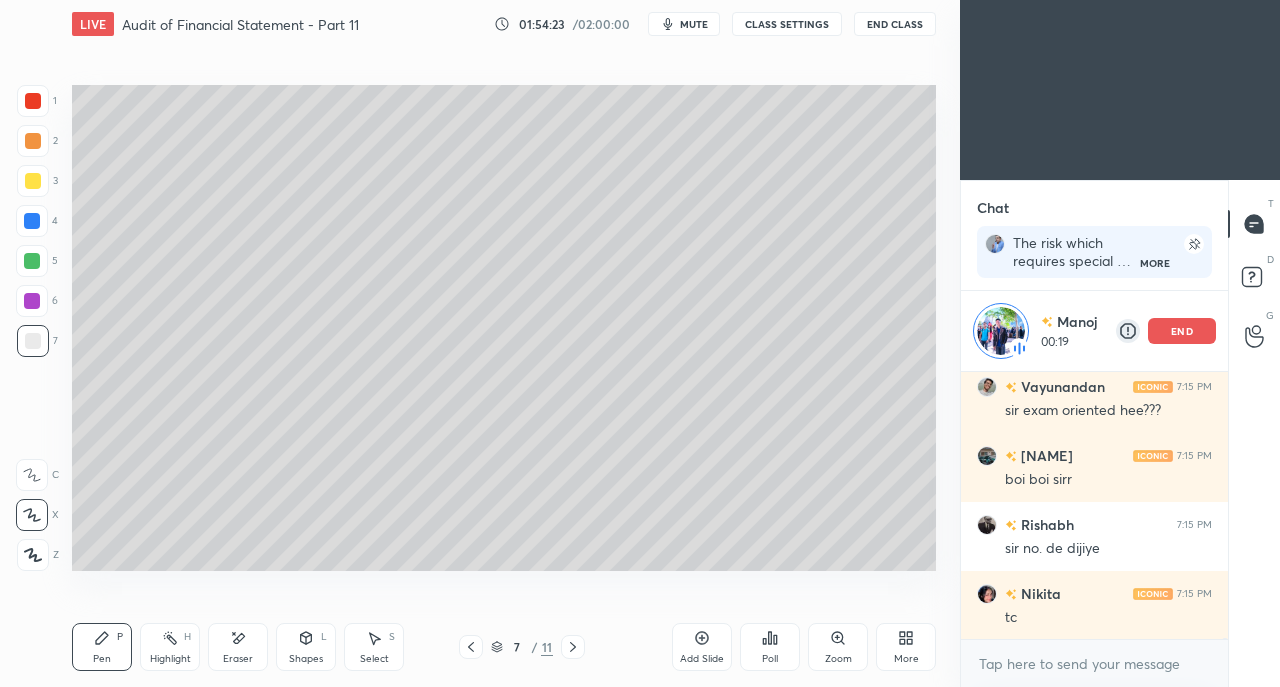 scroll, scrollTop: 112638, scrollLeft: 0, axis: vertical 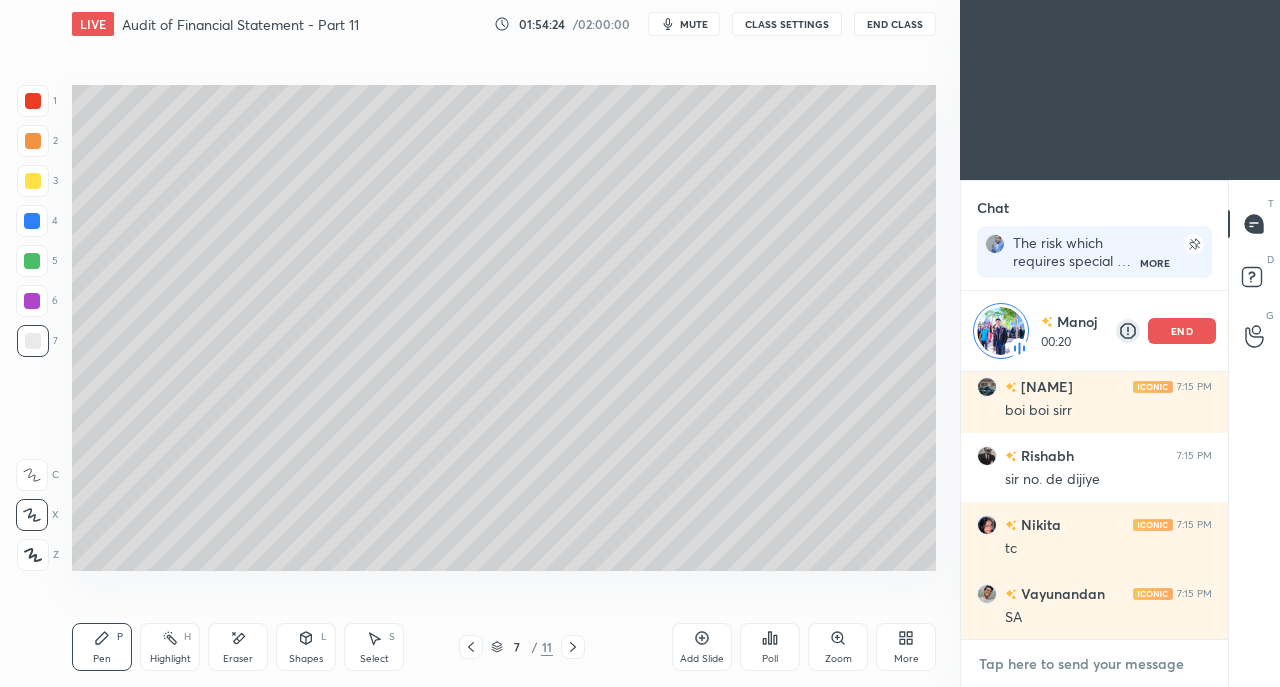 type on "x" 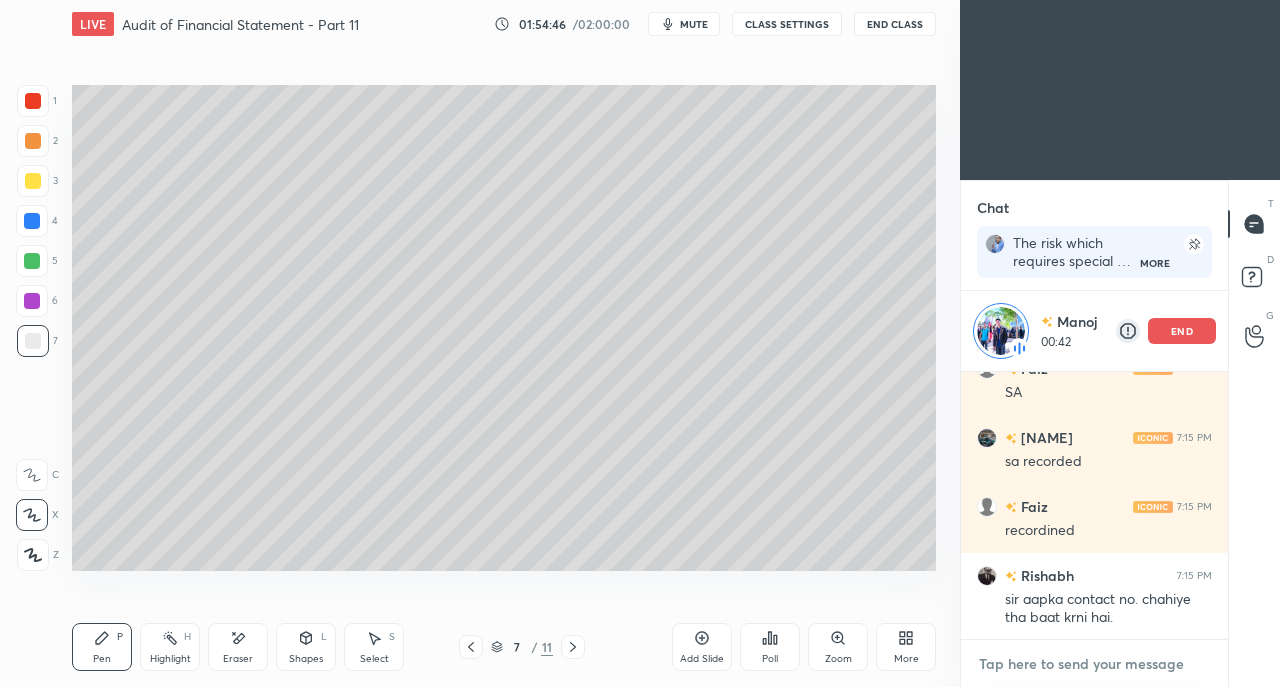 scroll, scrollTop: 113001, scrollLeft: 0, axis: vertical 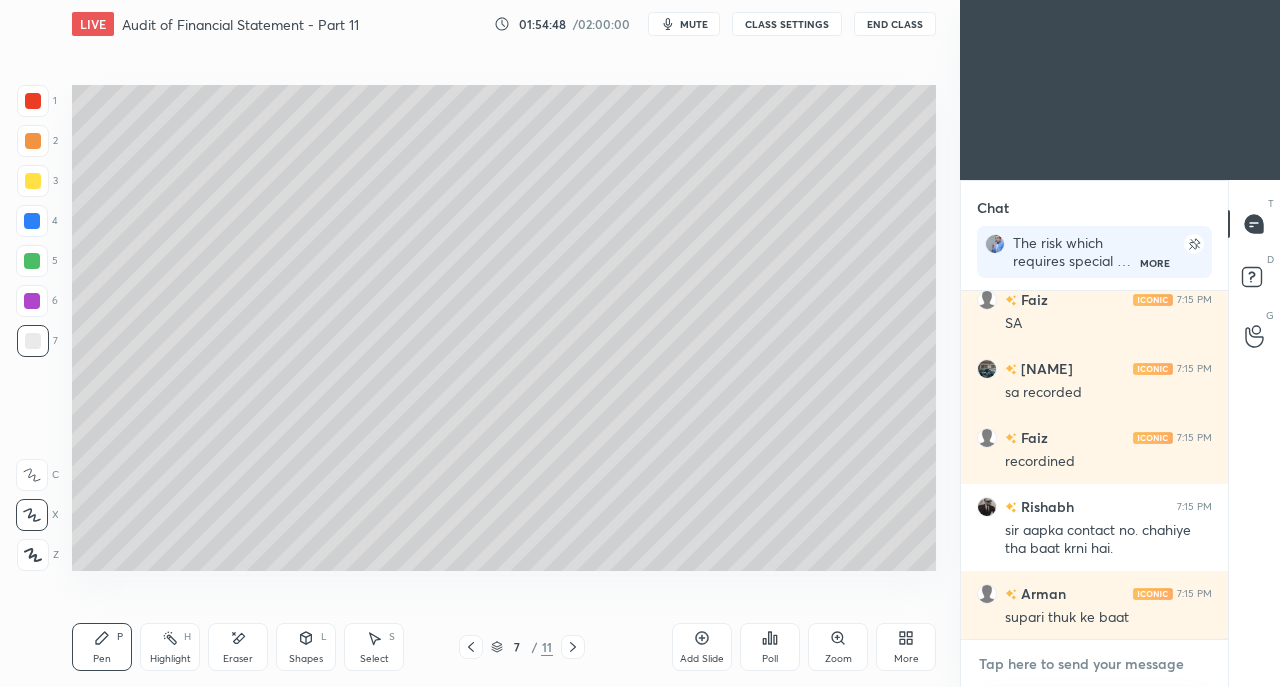 type on "9" 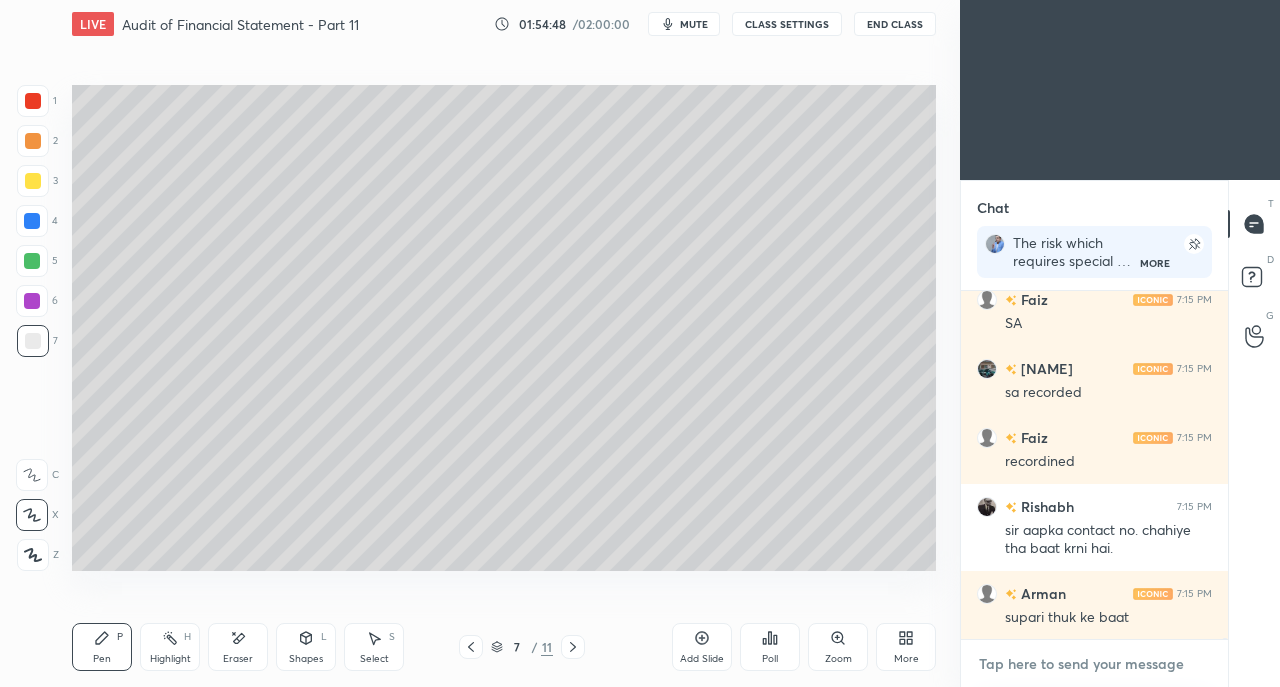 type on "x" 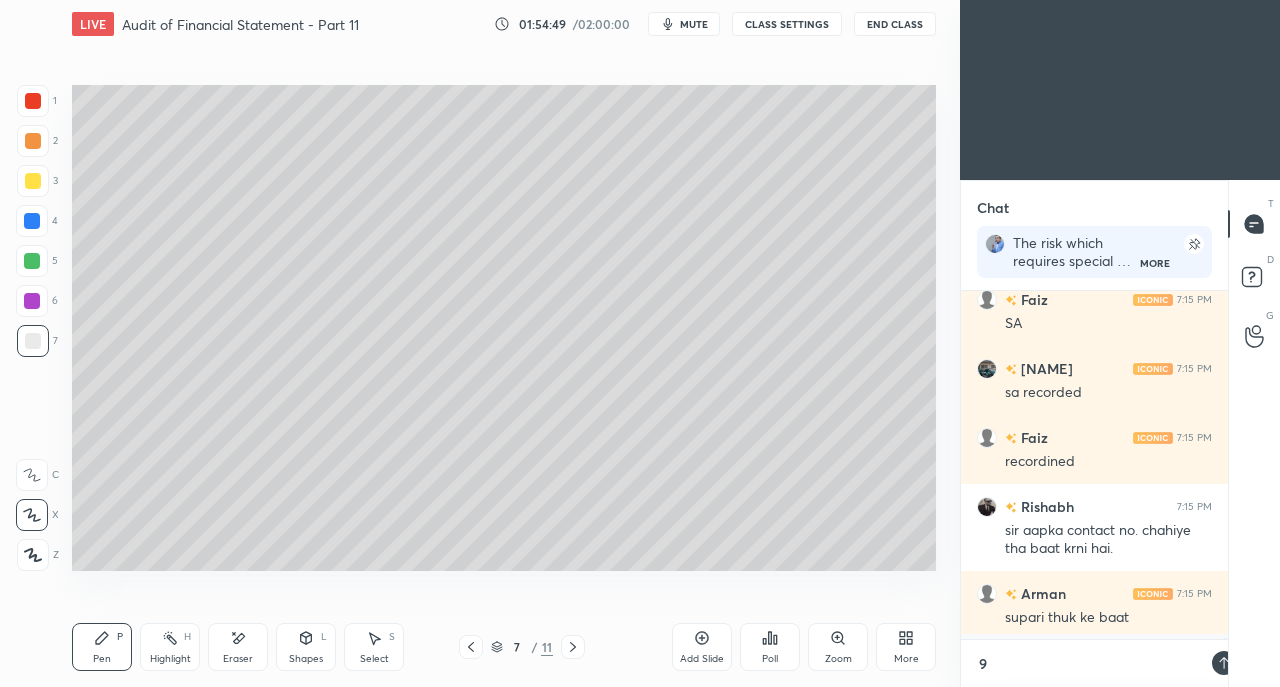 scroll, scrollTop: 336, scrollLeft: 261, axis: both 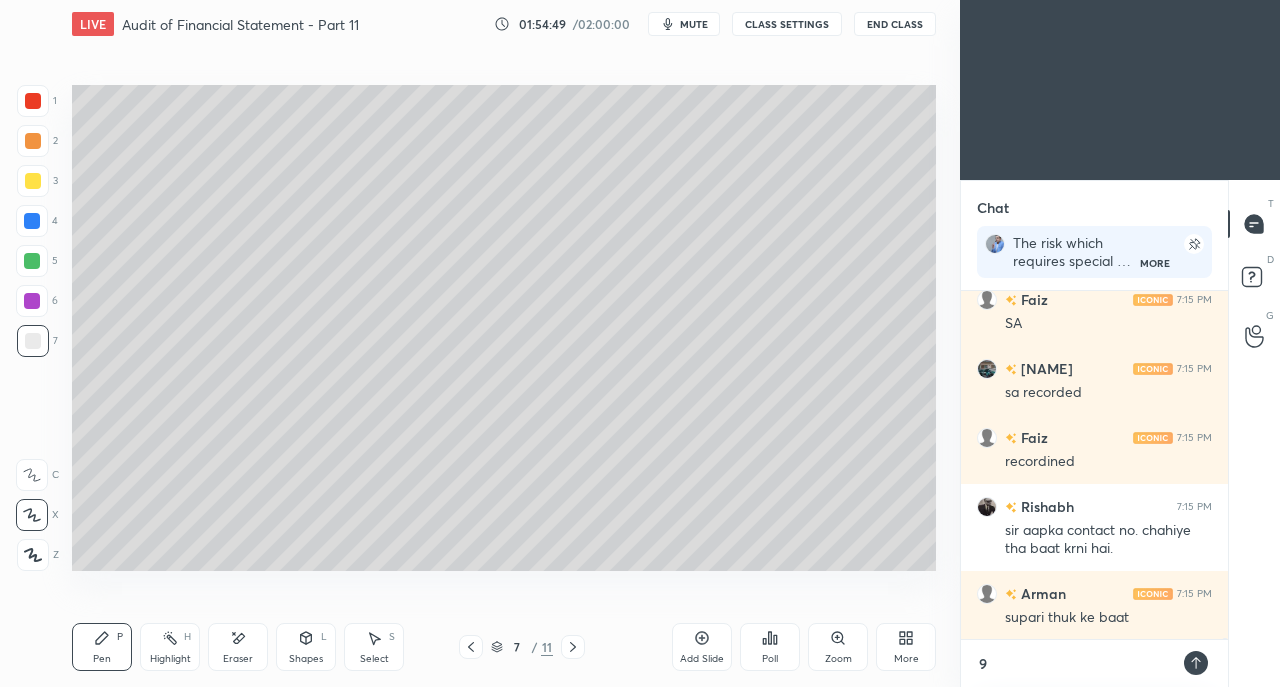 type on "92" 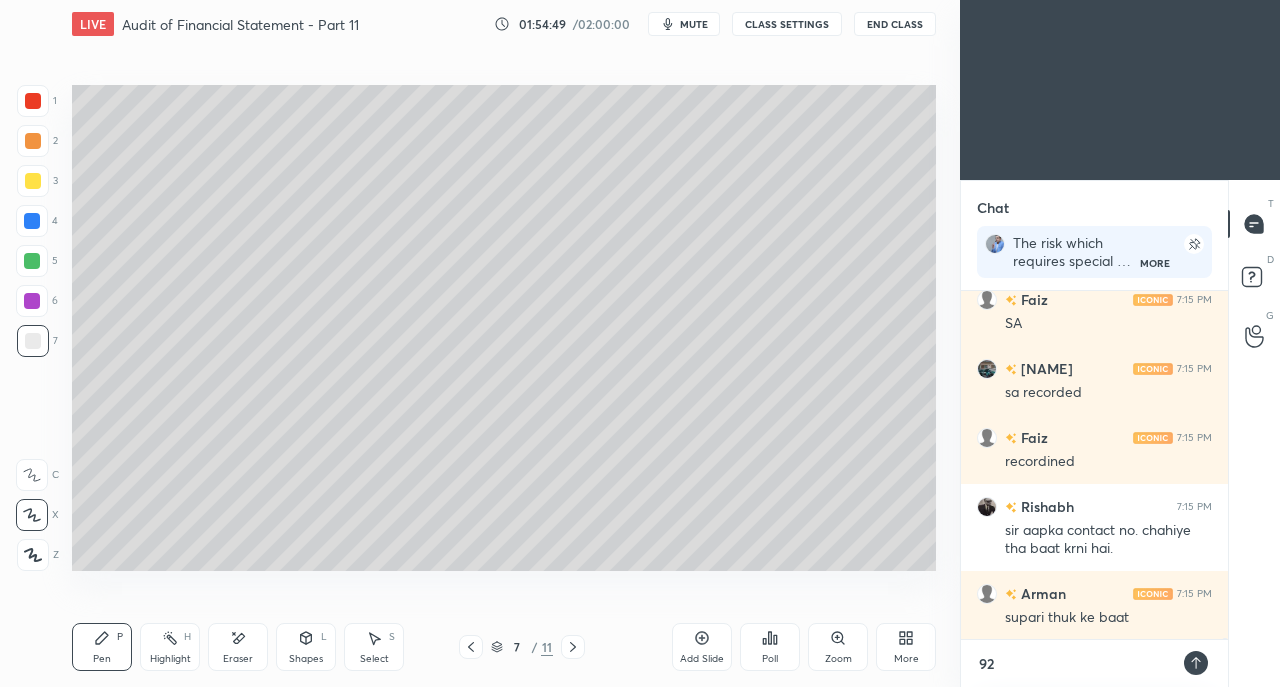 type on "920" 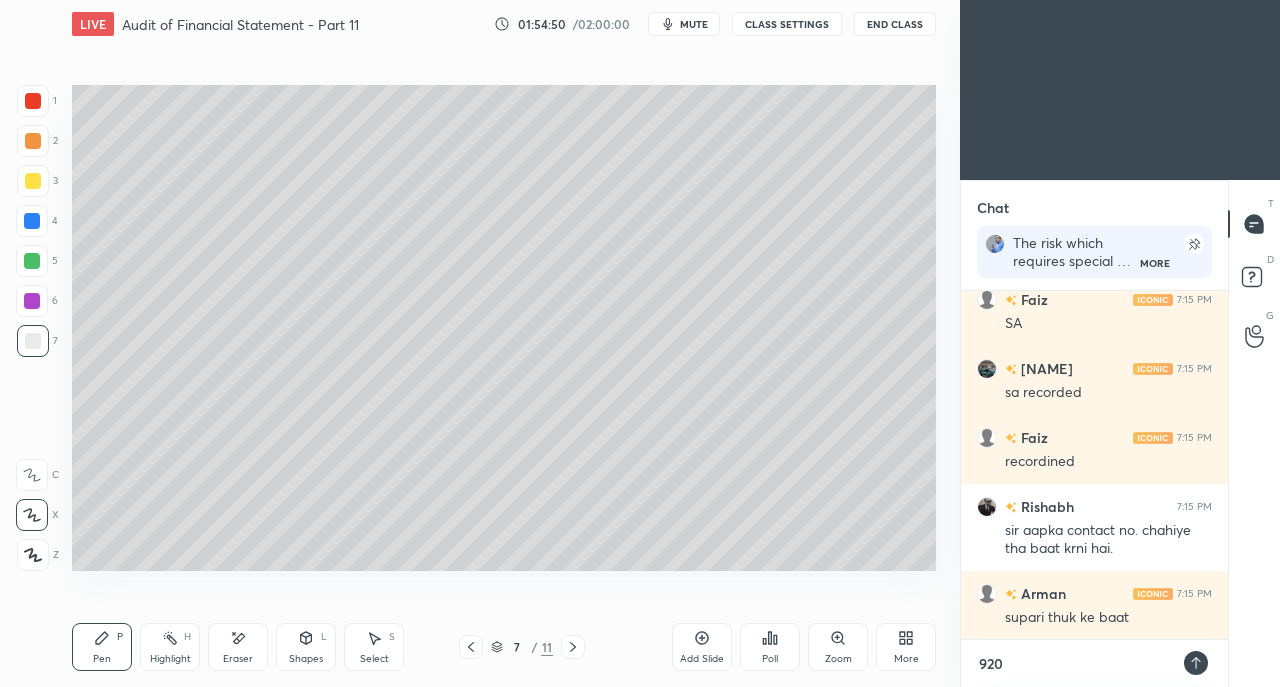 type on "[PHONE]" 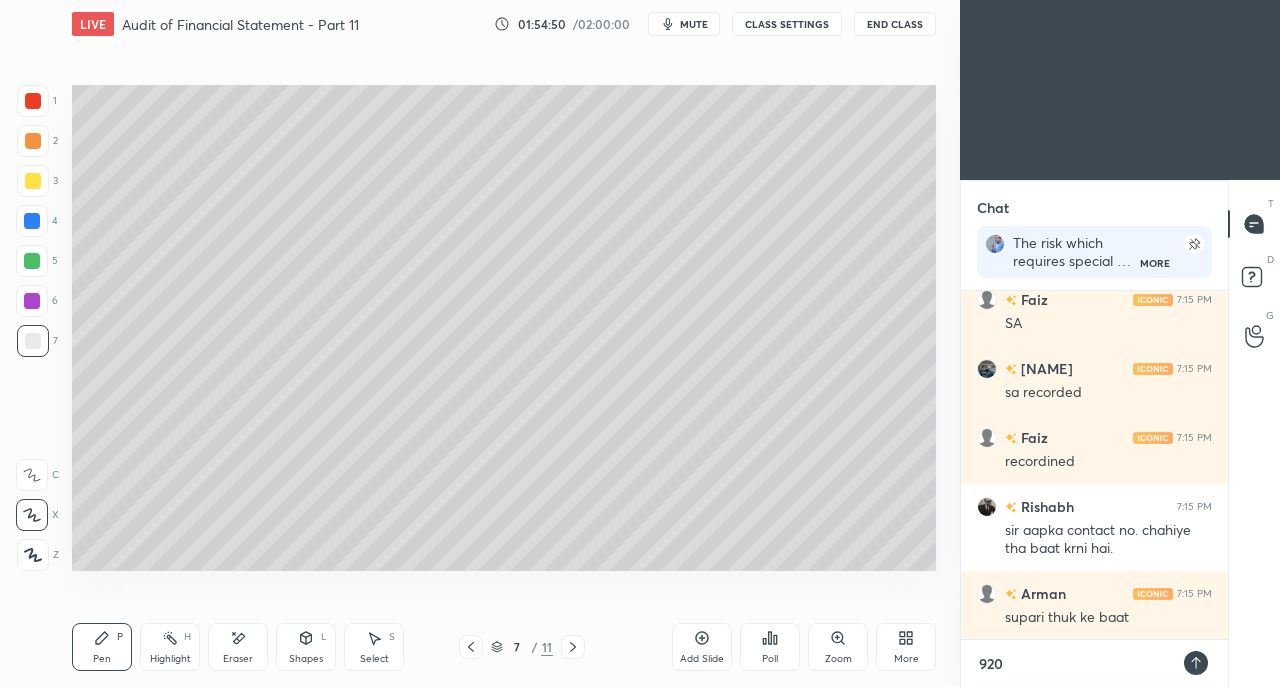 type on "x" 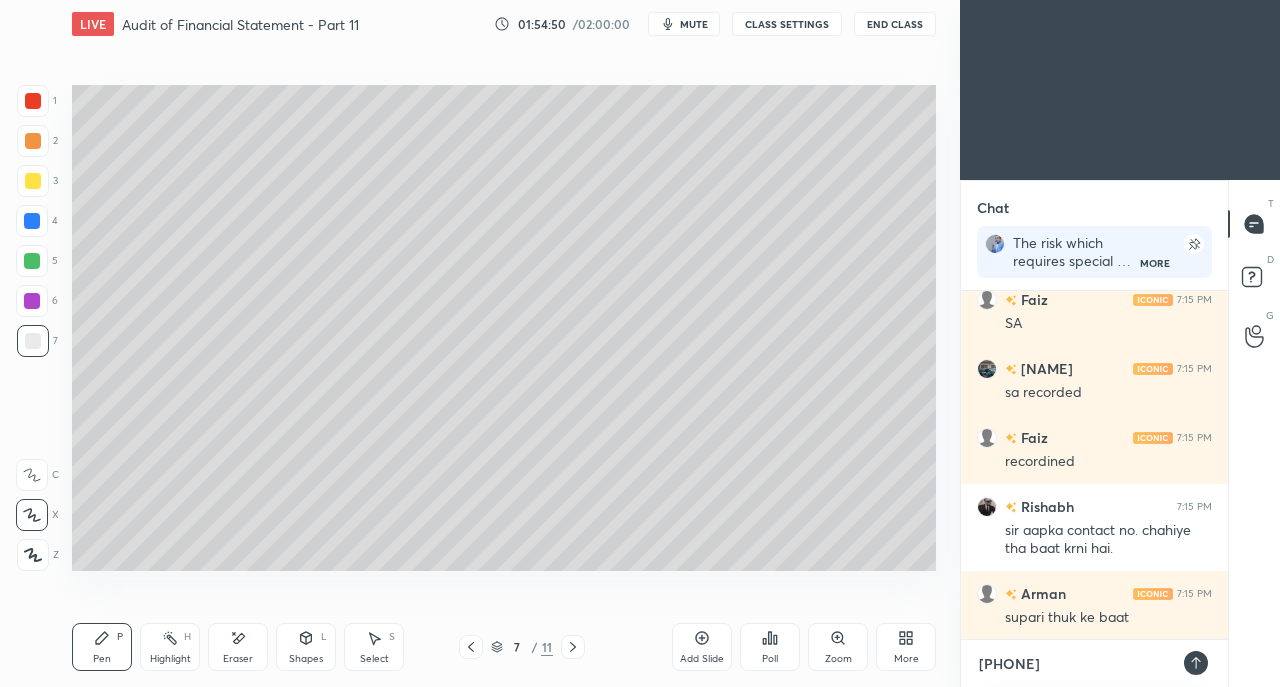 type on "92059" 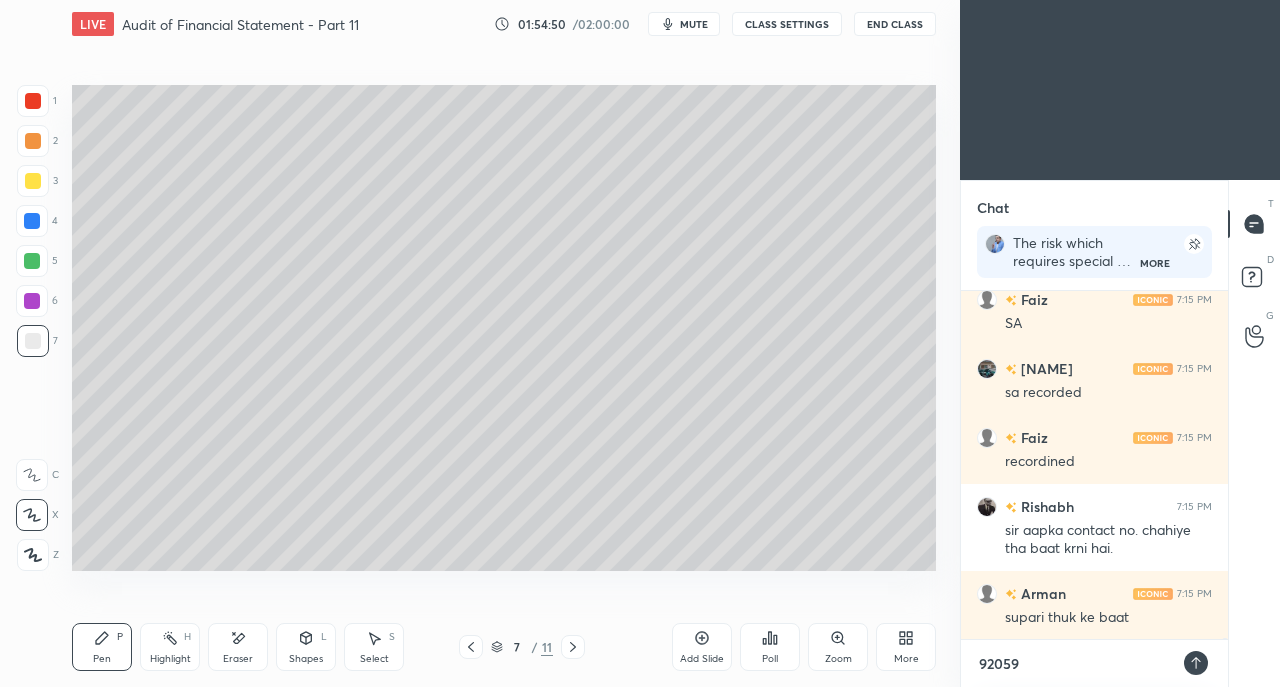 type on "920591" 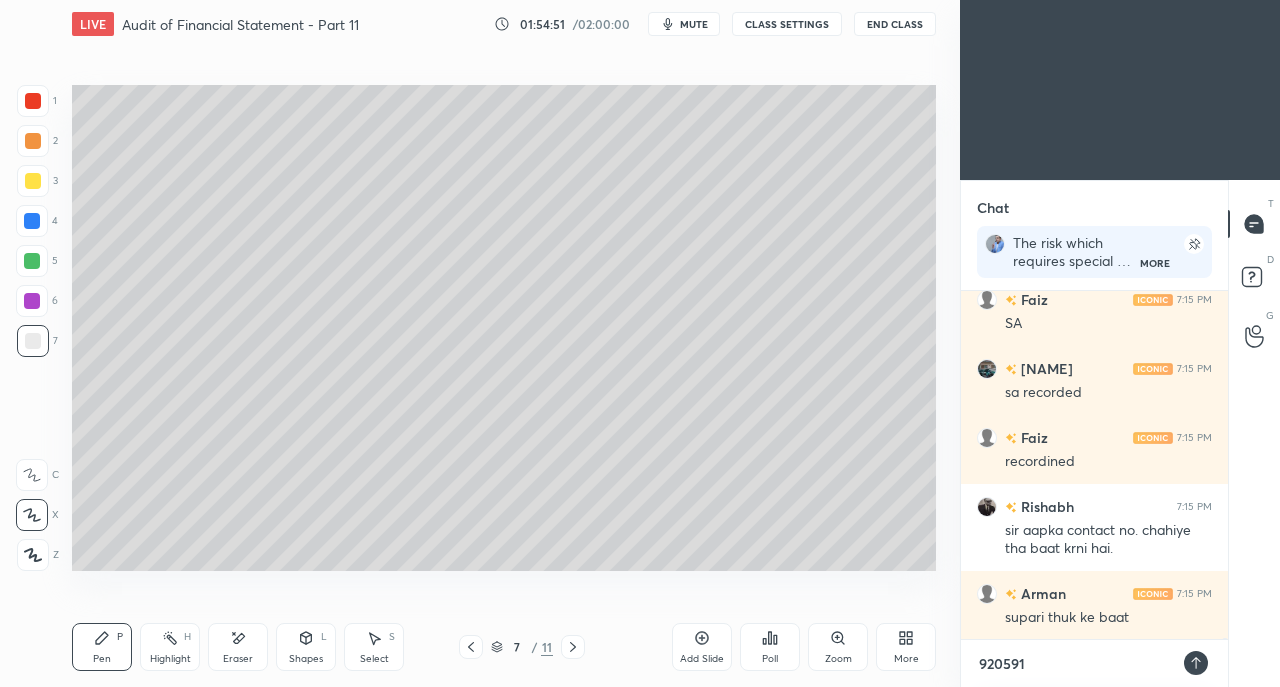 type on "9205917" 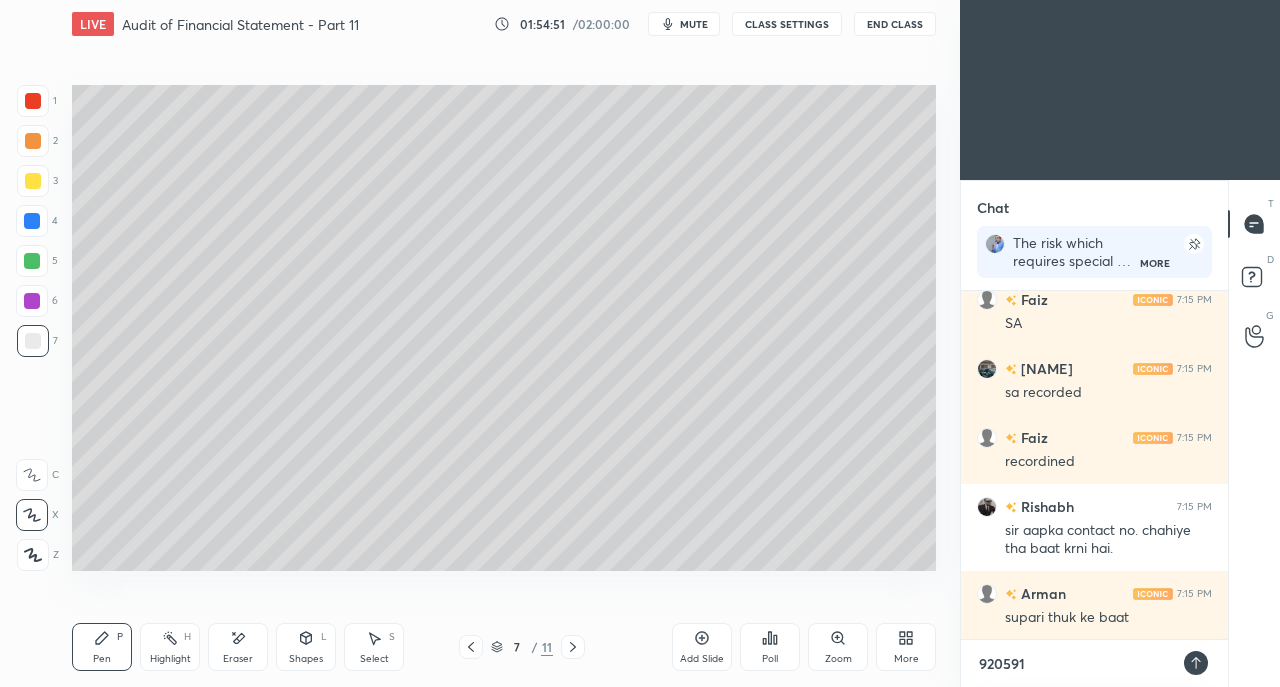 type on "x" 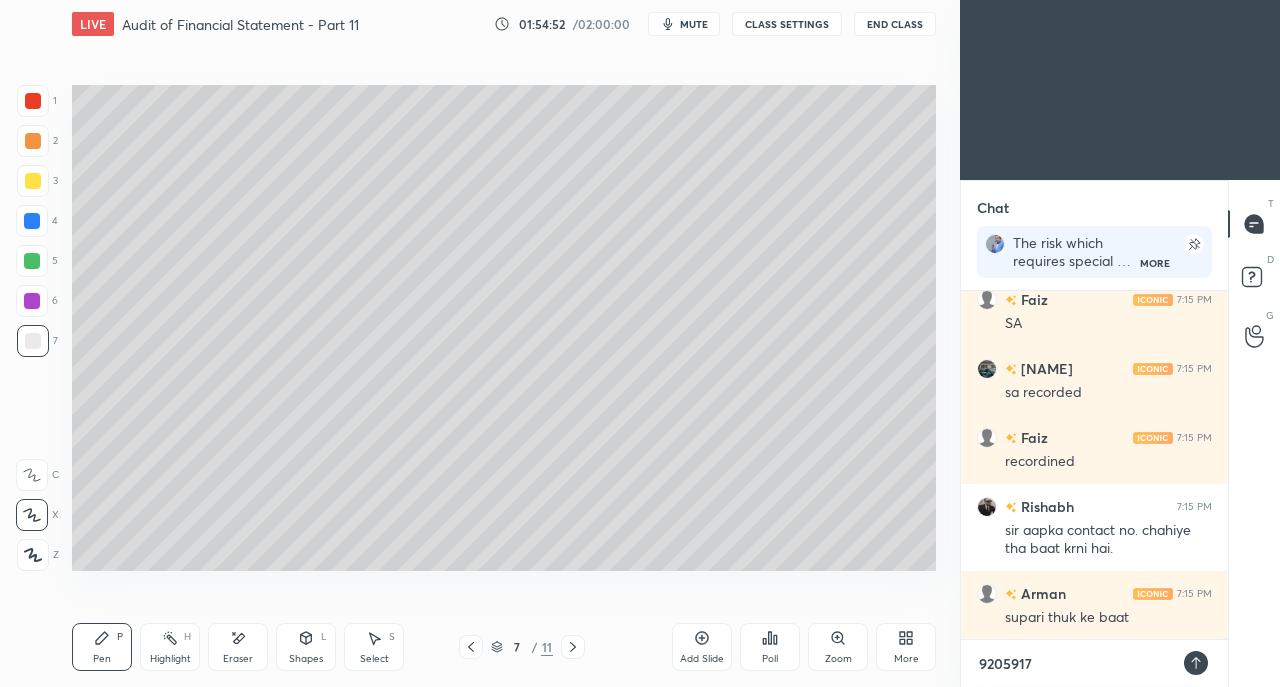 type on "[PHONE]" 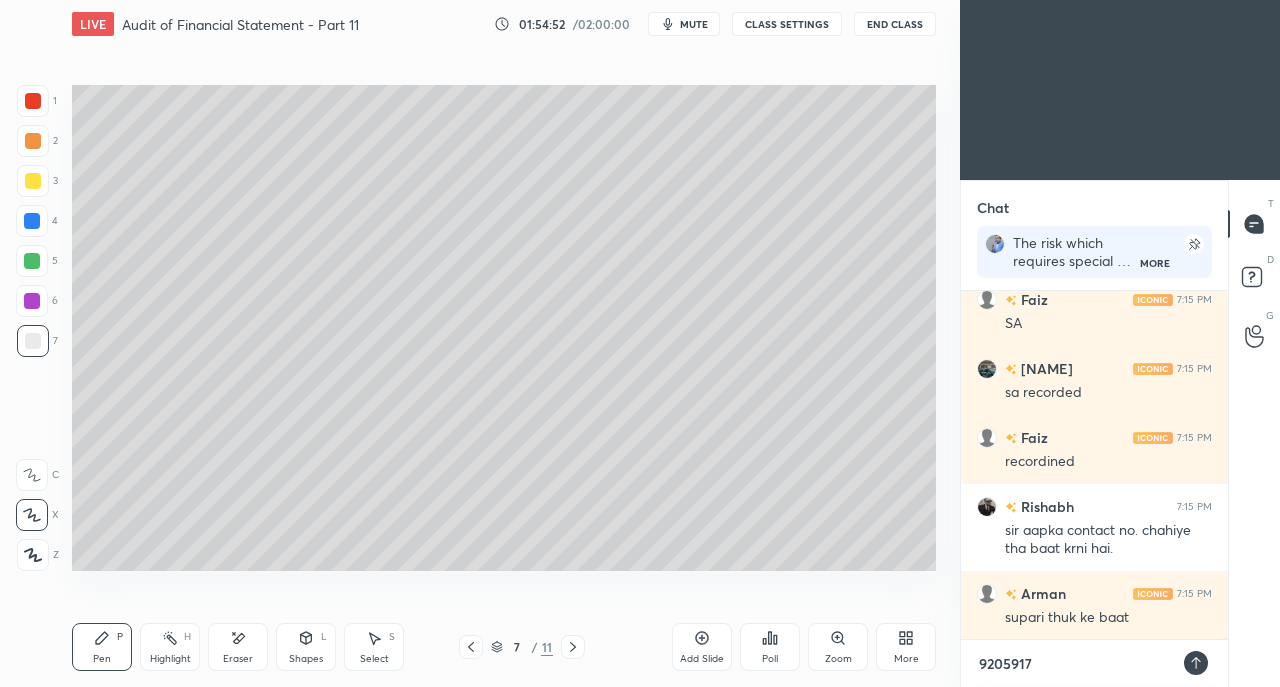 type on "x" 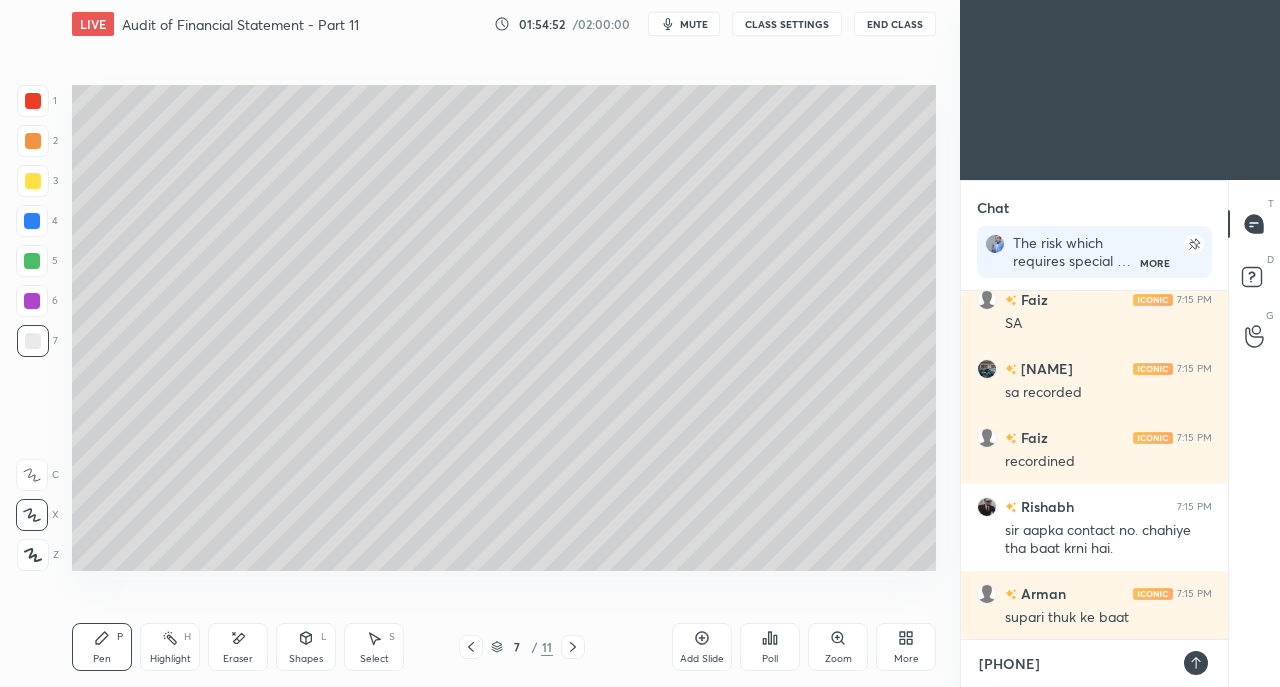 type on "[PHONE]" 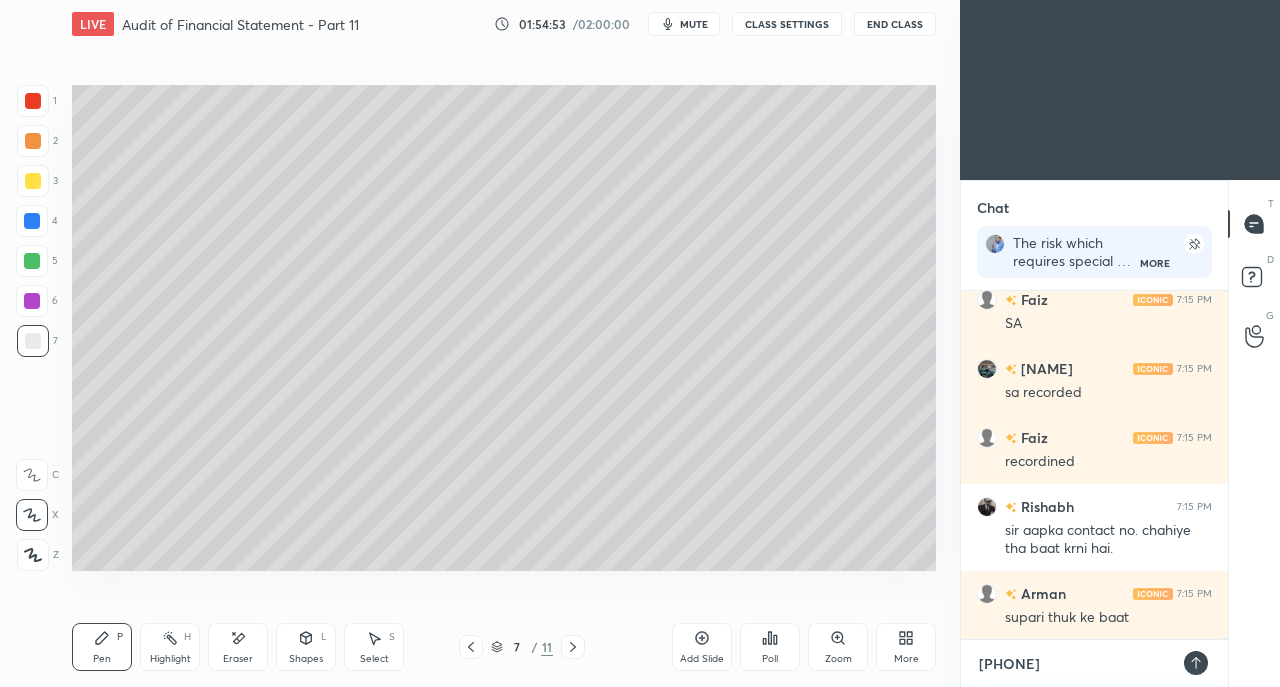 type 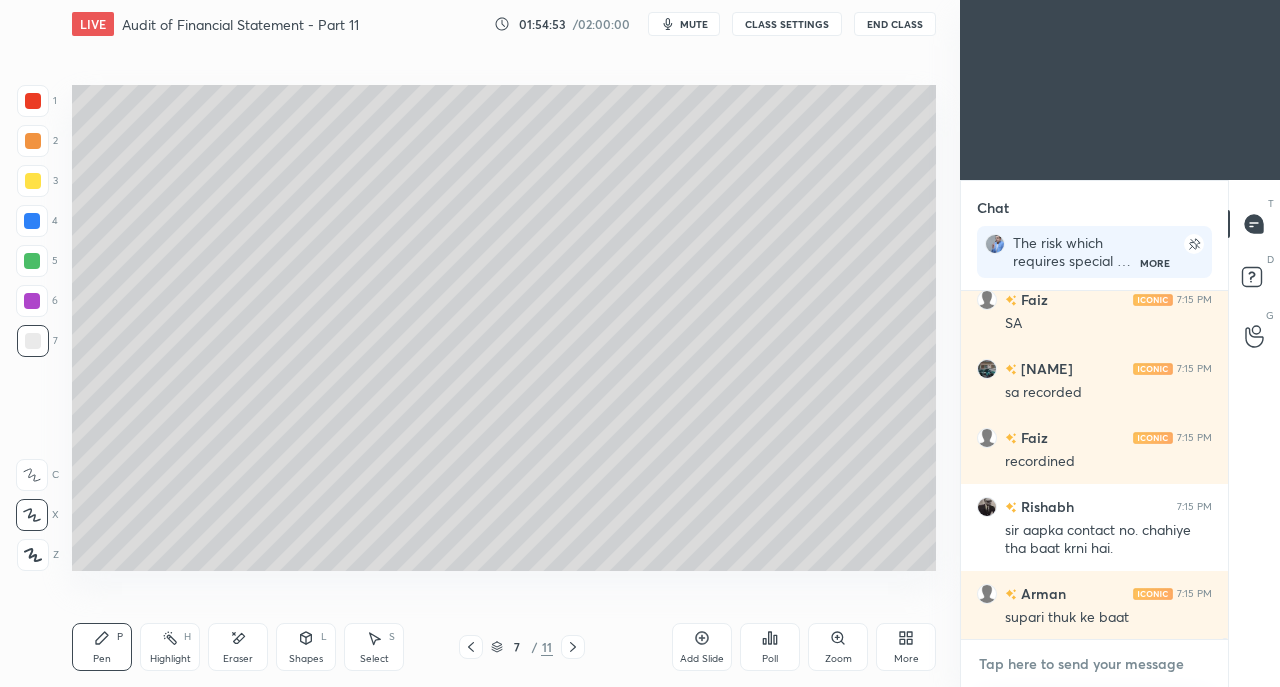 scroll, scrollTop: 113032, scrollLeft: 0, axis: vertical 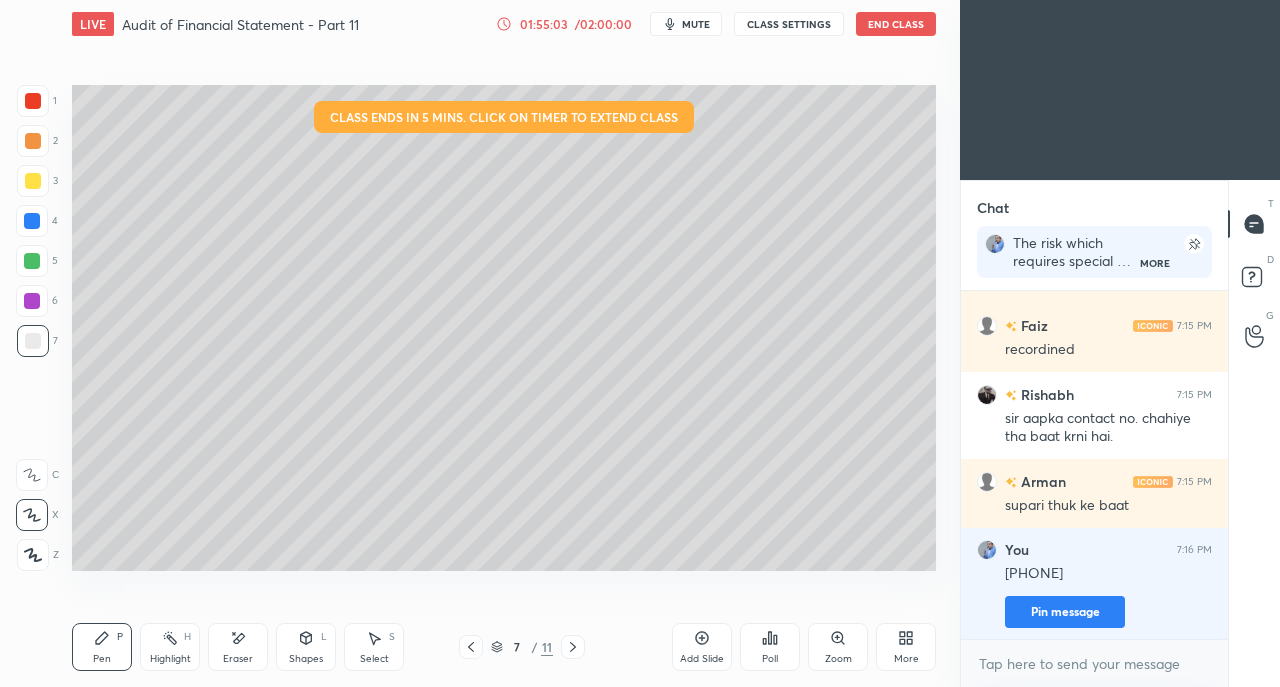 click on "End Class" at bounding box center (896, 24) 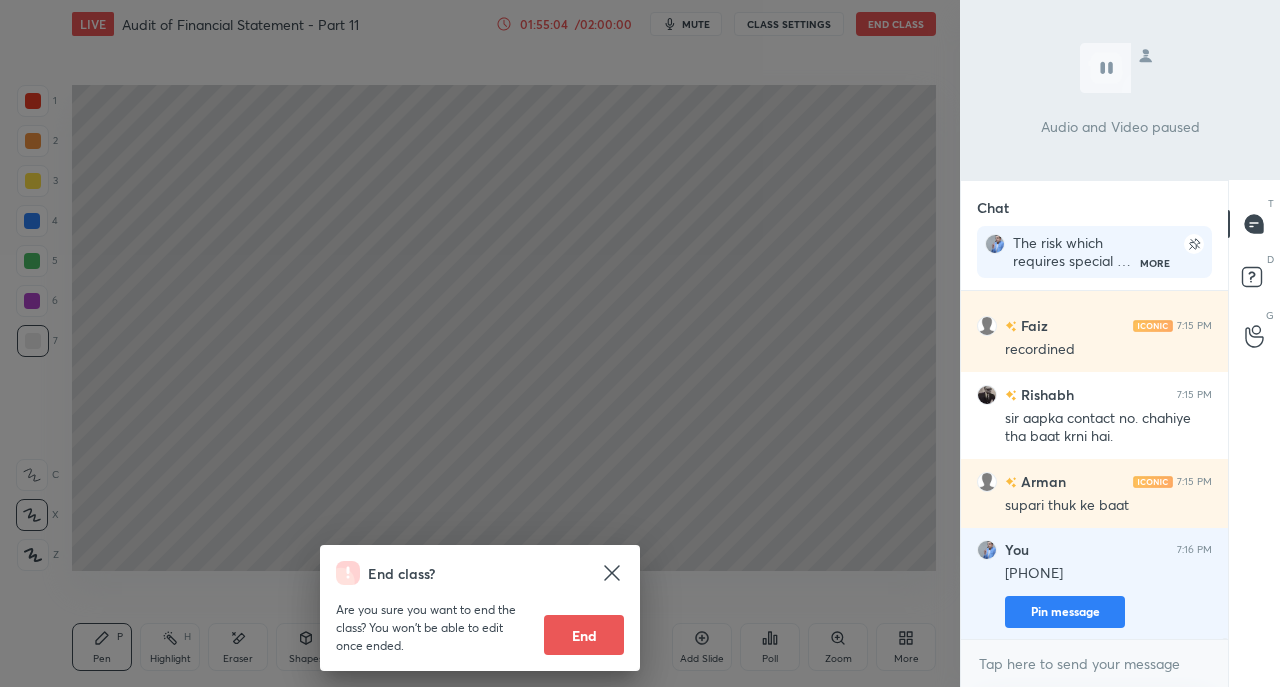 scroll, scrollTop: 113100, scrollLeft: 0, axis: vertical 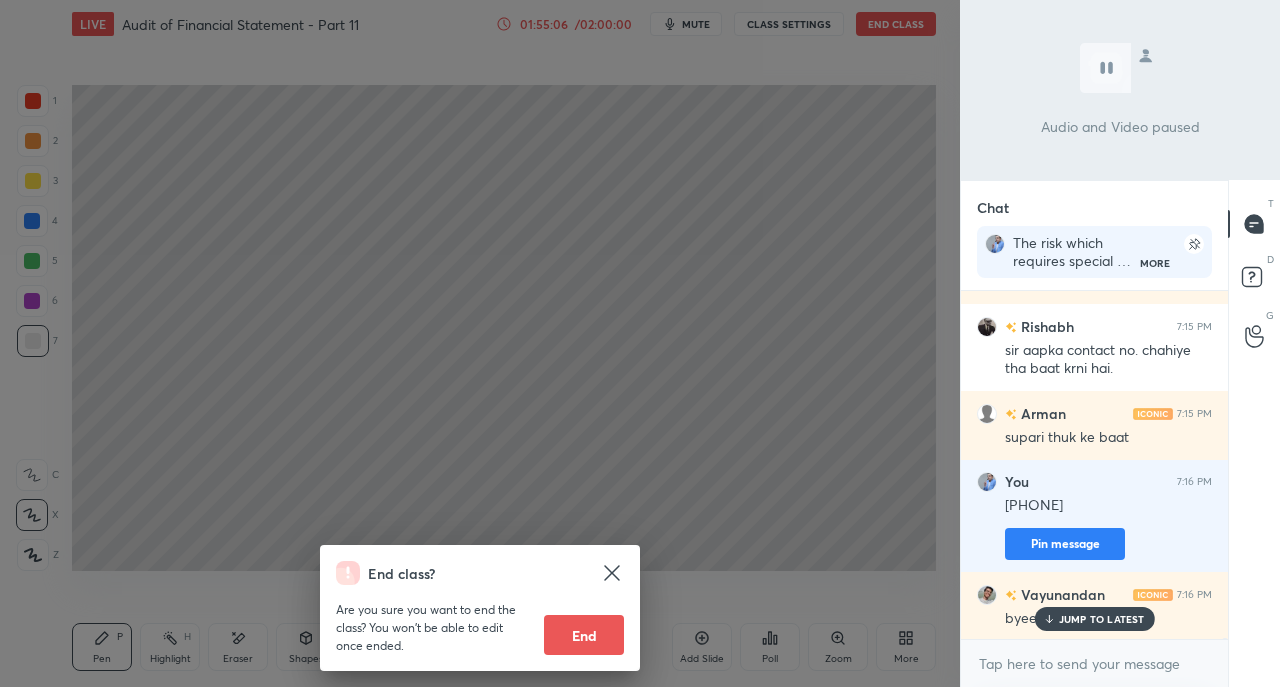 click on "End" at bounding box center (584, 635) 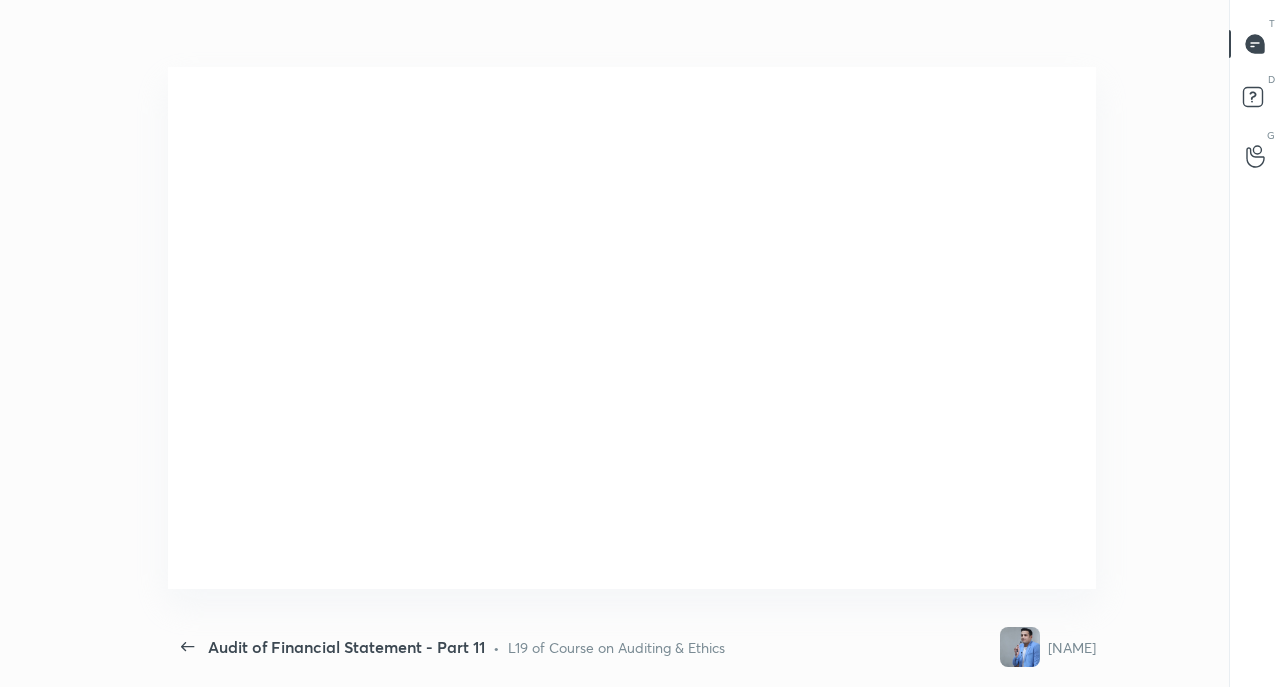 scroll, scrollTop: 99440, scrollLeft: 99053, axis: both 